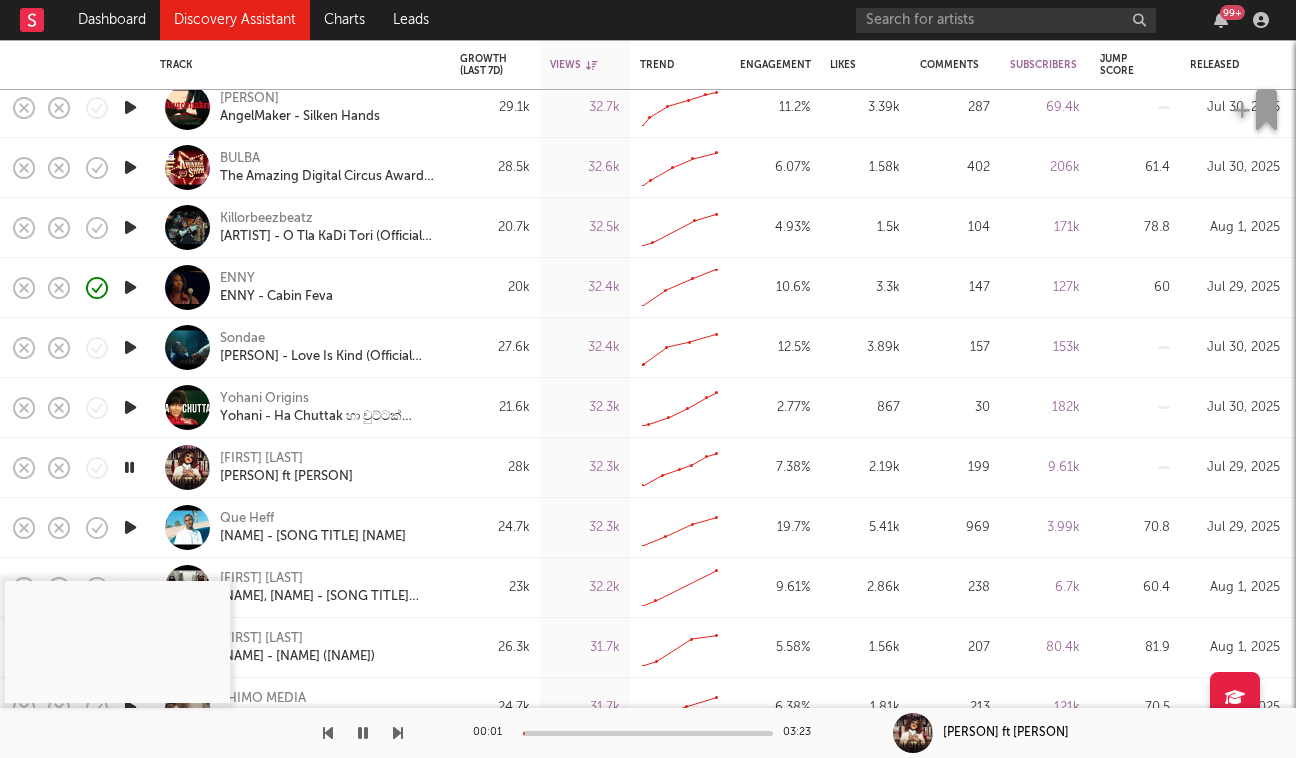 scroll, scrollTop: 0, scrollLeft: 0, axis: both 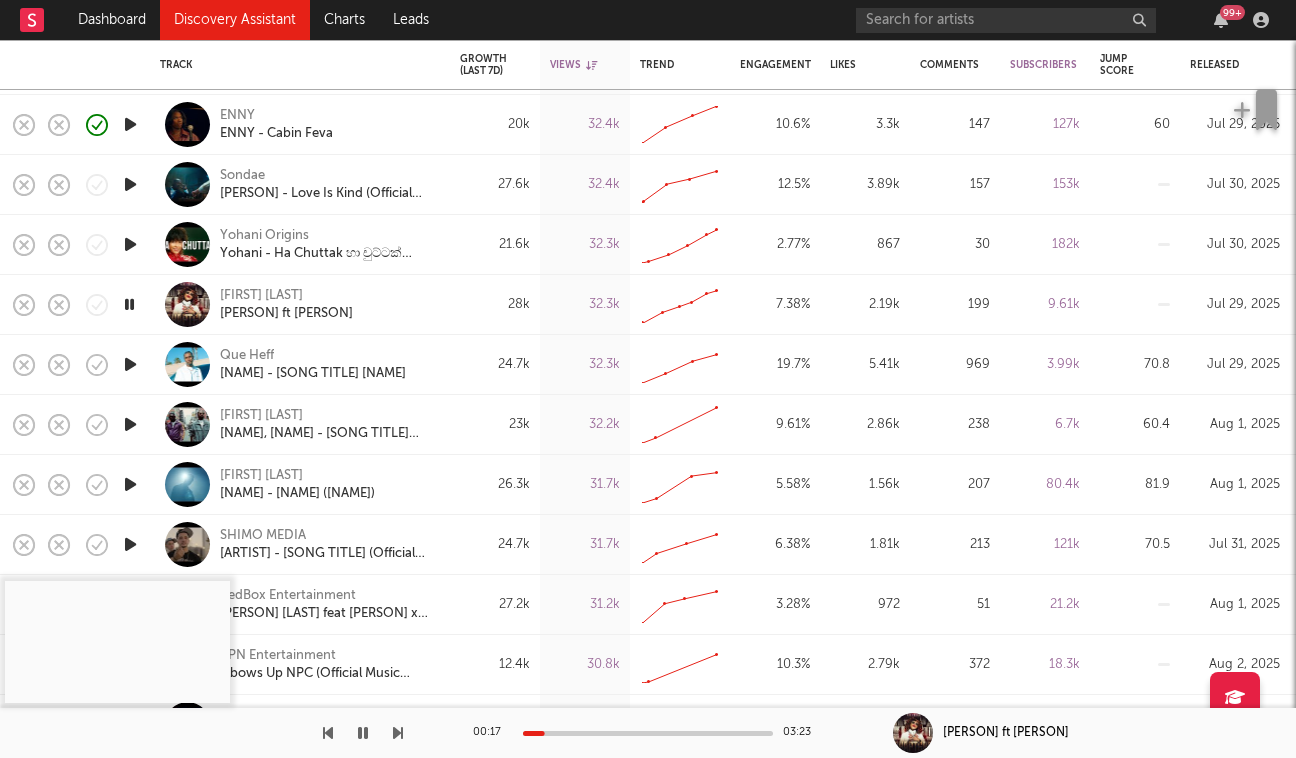 click at bounding box center (130, 364) 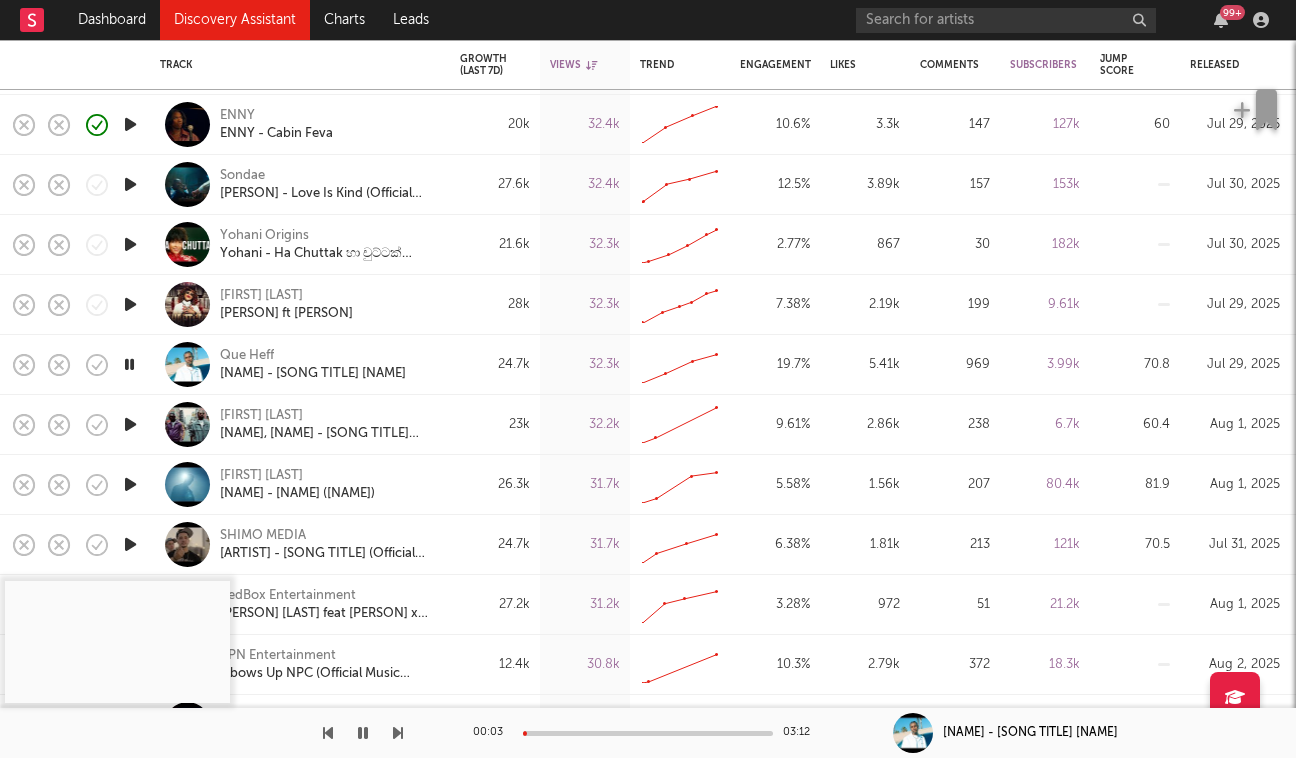 click on "00:03 03:12" at bounding box center (648, 733) 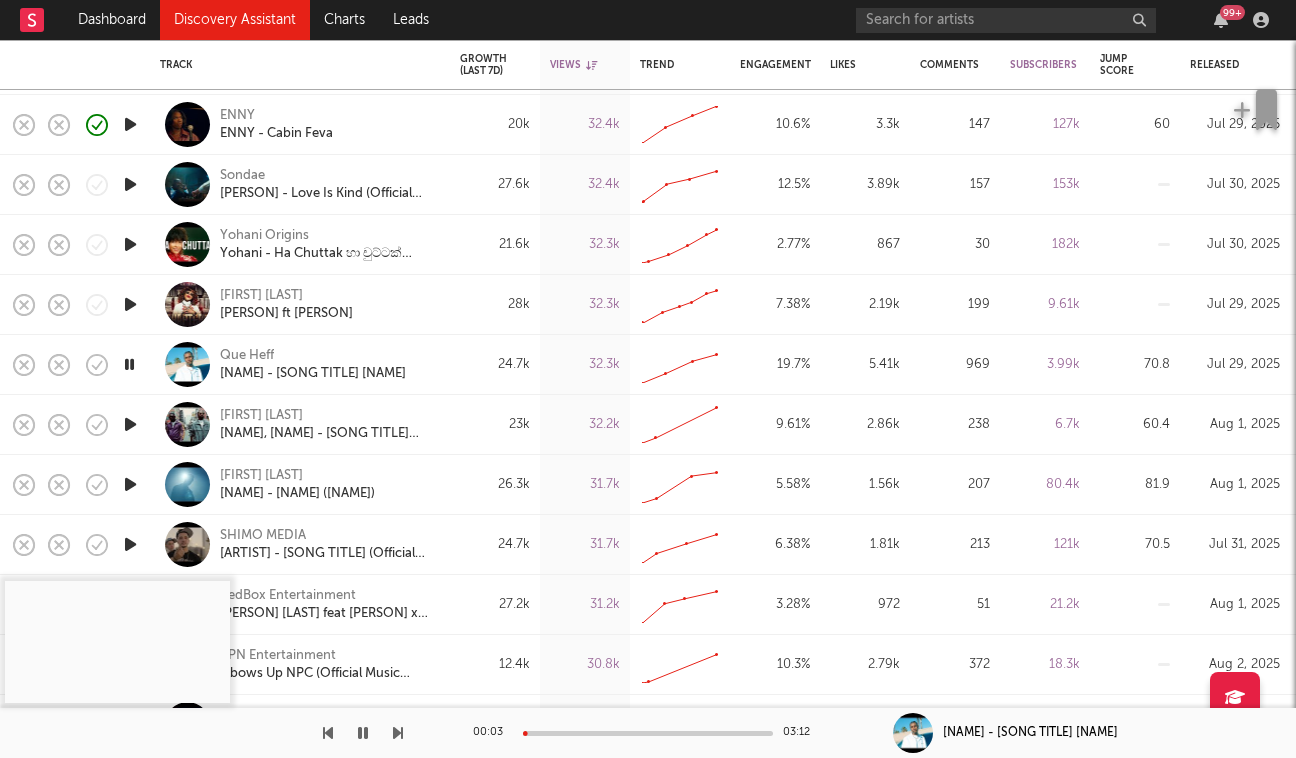 click at bounding box center (648, 733) 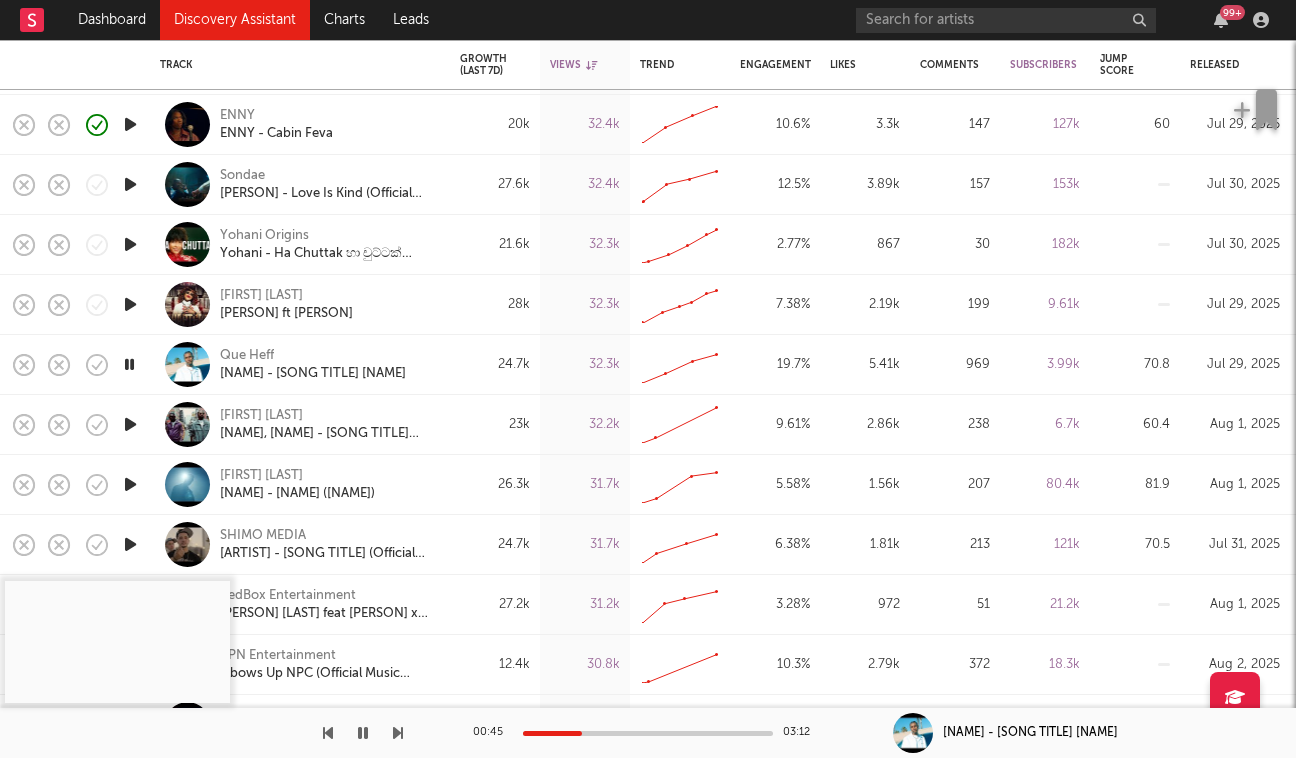 click at bounding box center [201, 733] 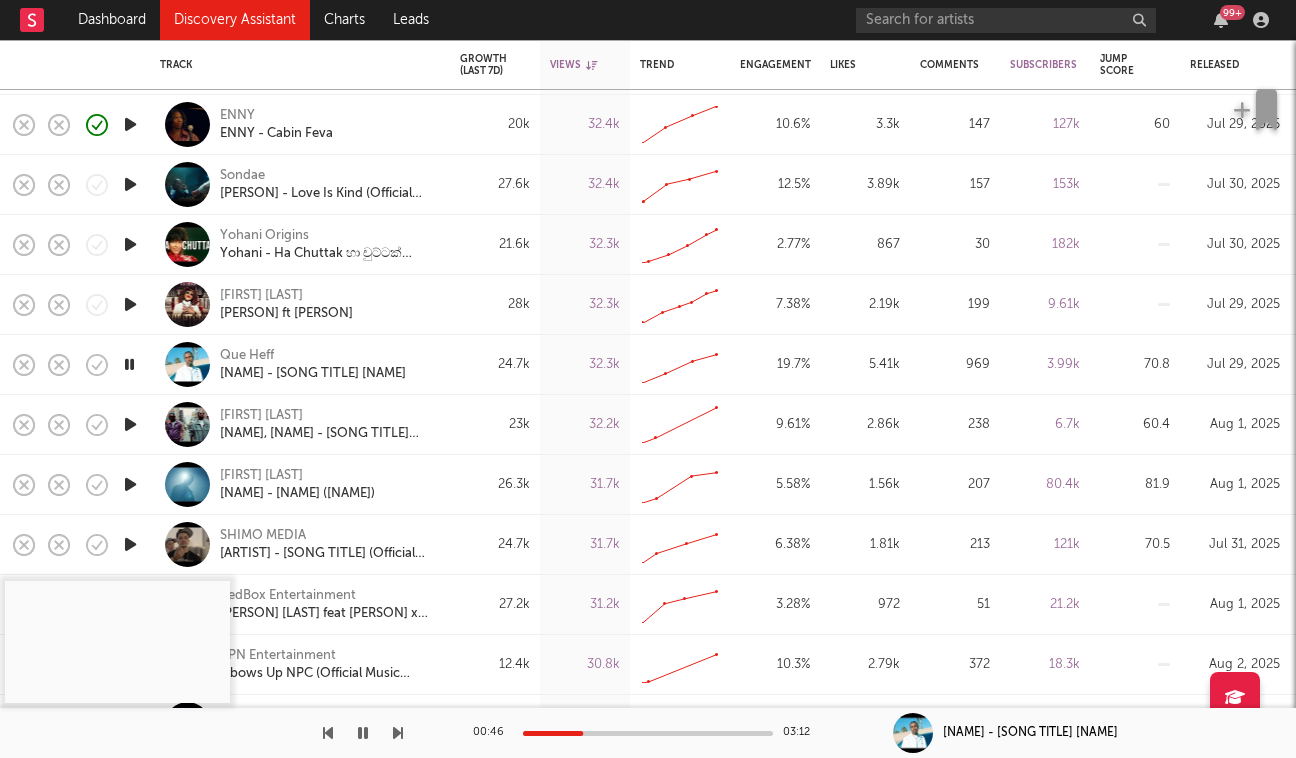 click at bounding box center (398, 733) 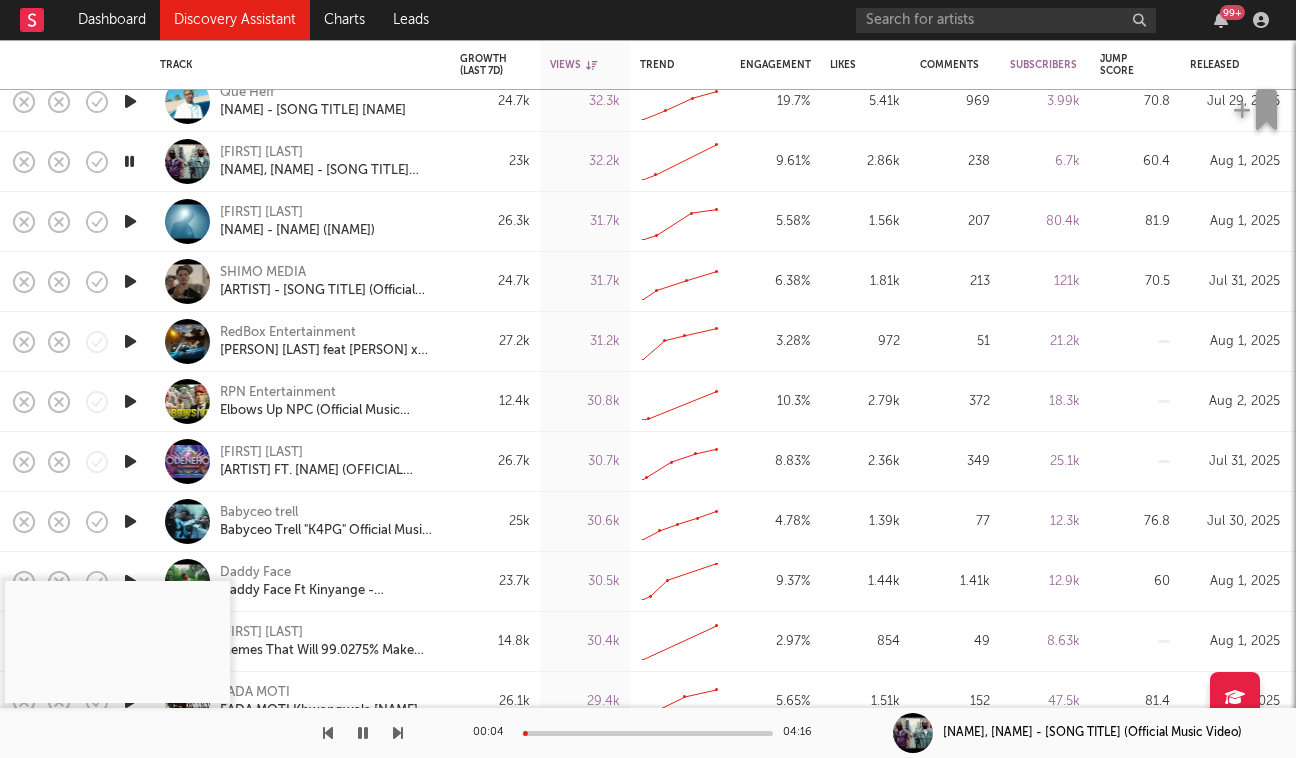 click at bounding box center [130, 281] 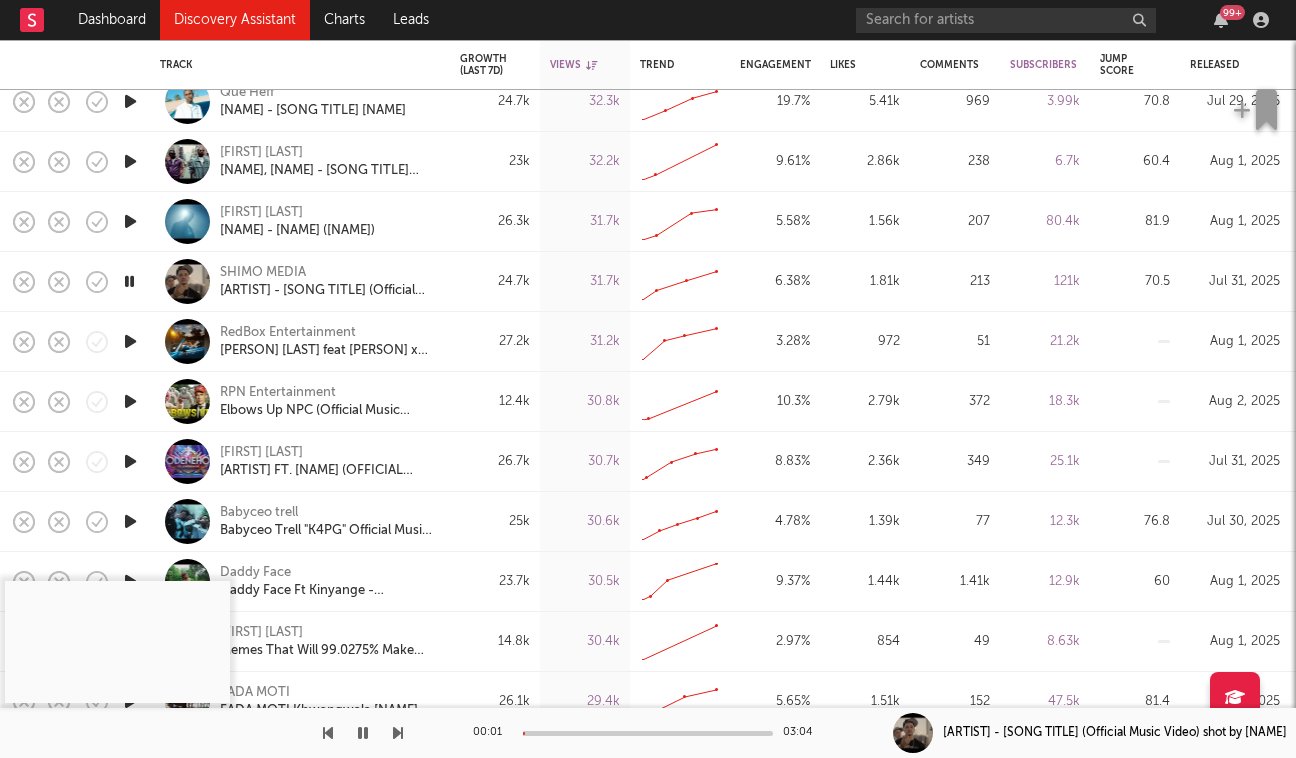 click at bounding box center [648, 733] 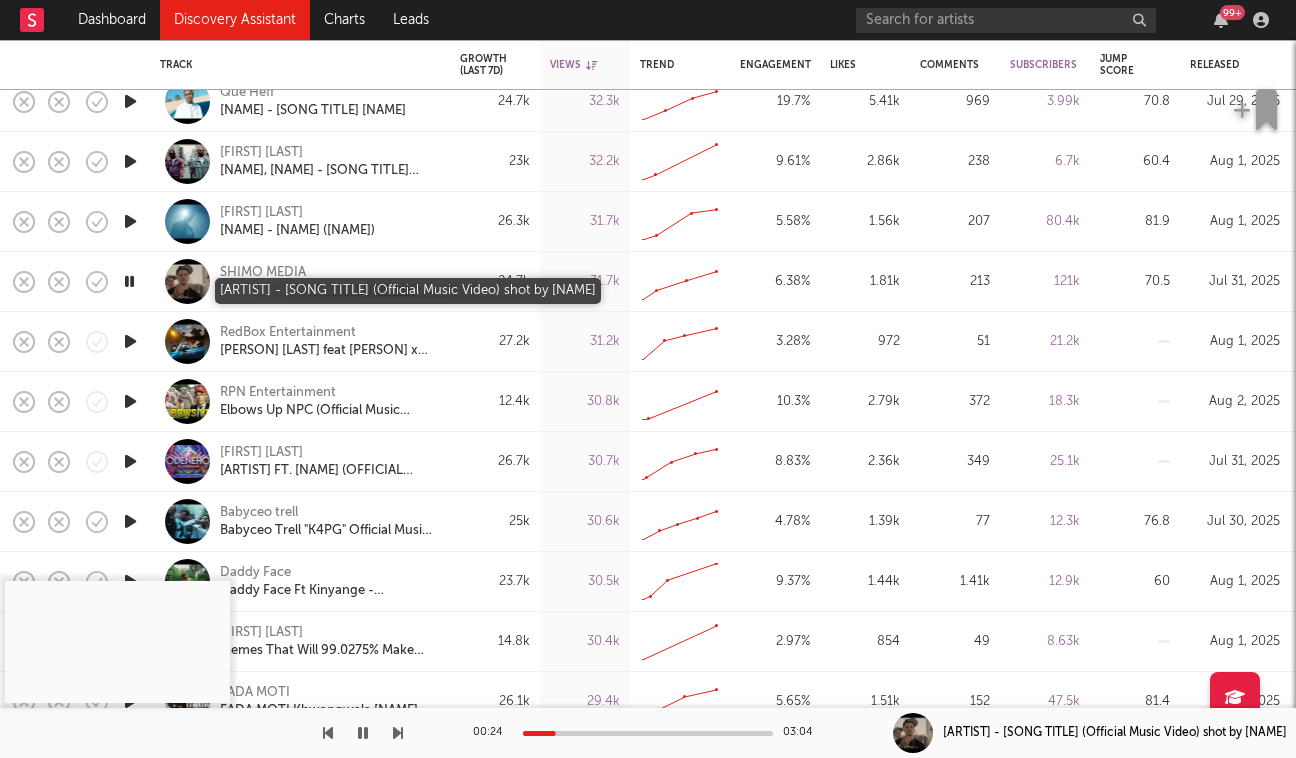 click on "TheReal4Nick - Evil Lurk ft. 3300PQ & Rico 2 Smoove (Official Music Video) shot by Flakz" at bounding box center (327, 291) 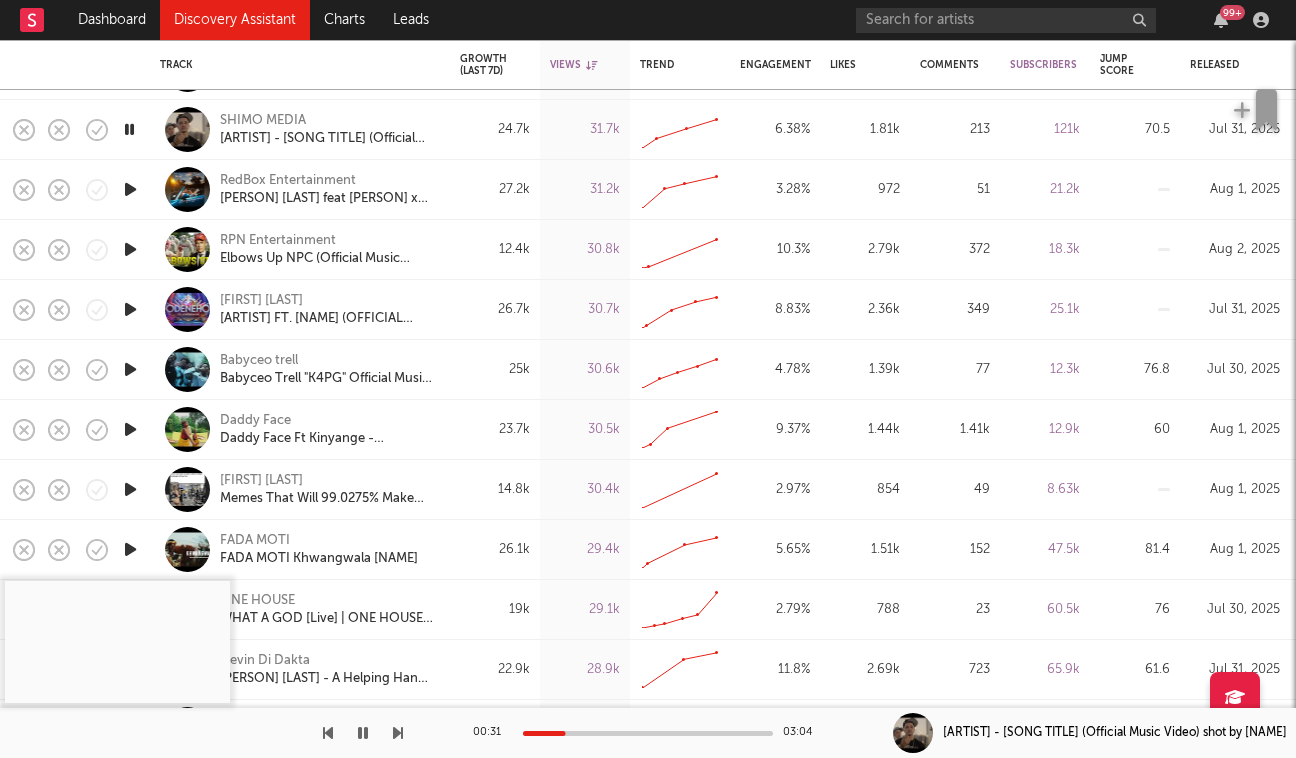 click at bounding box center [130, 369] 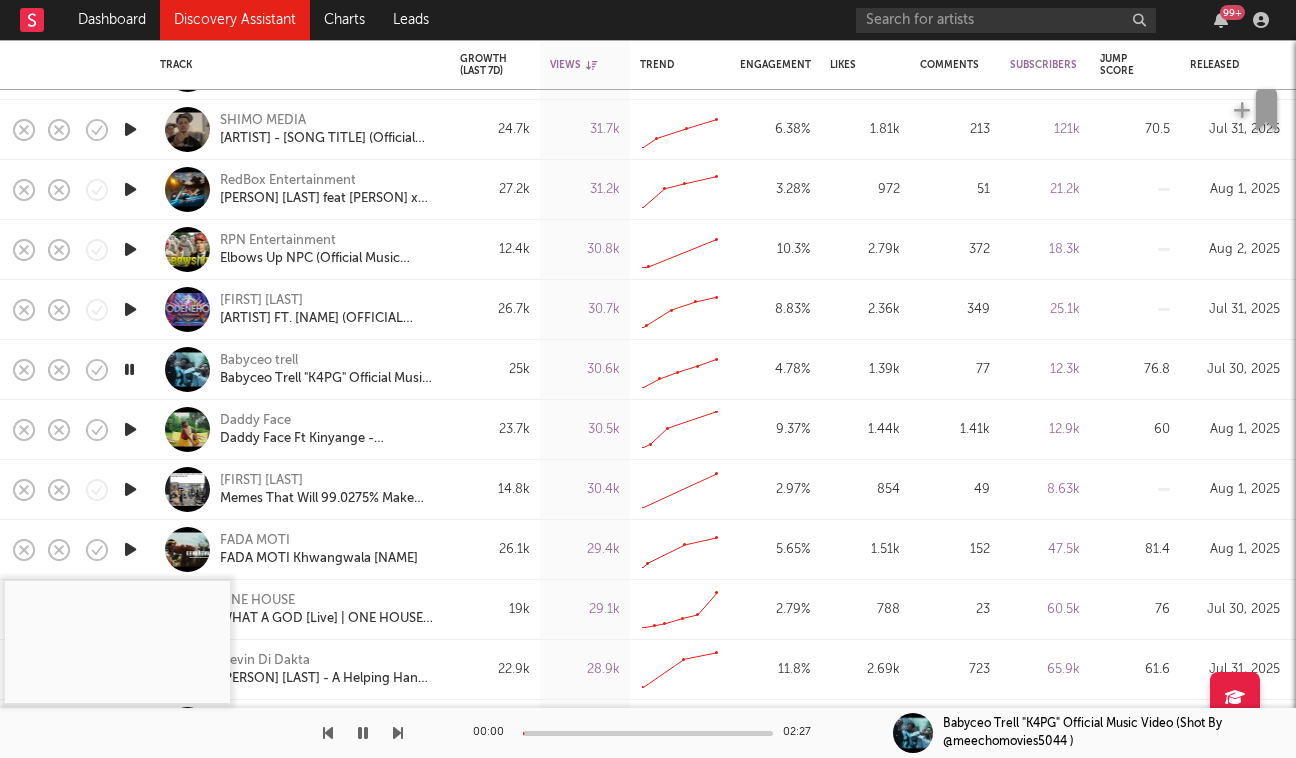 click at bounding box center [648, 733] 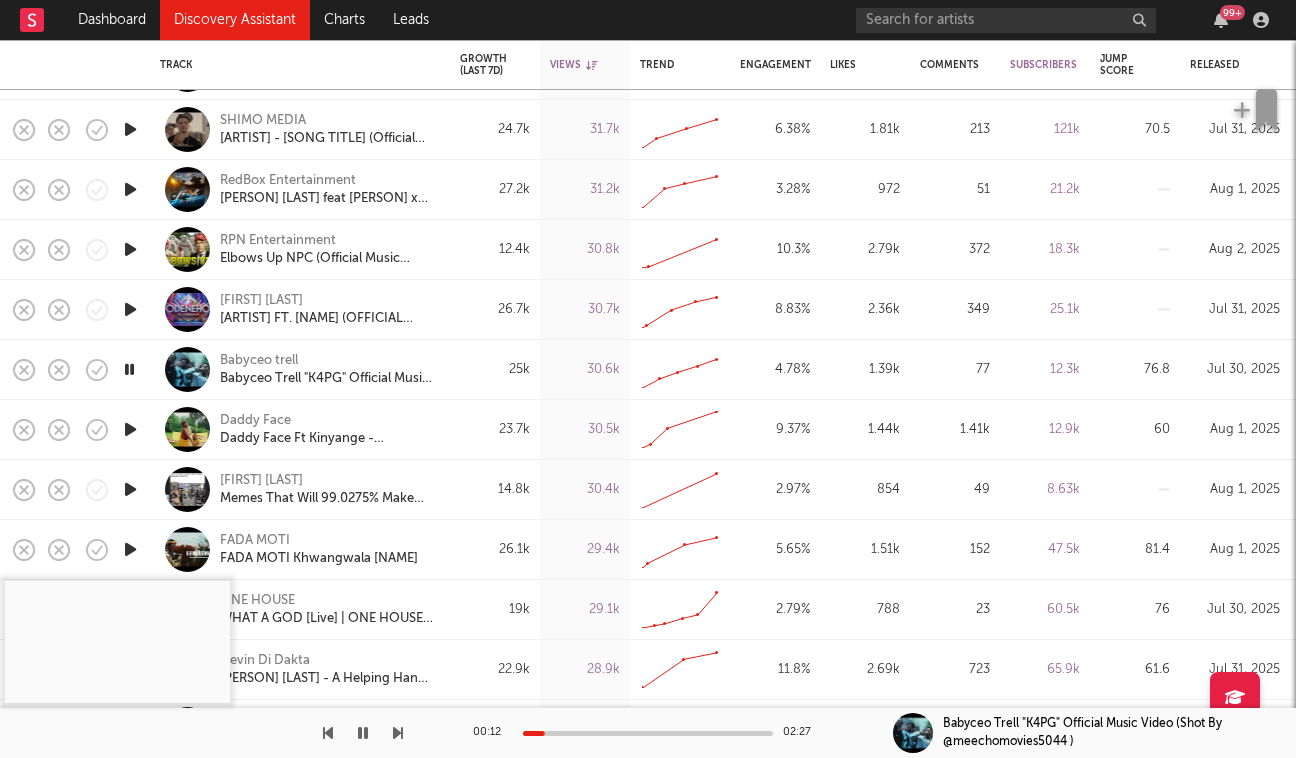 click at bounding box center (648, 733) 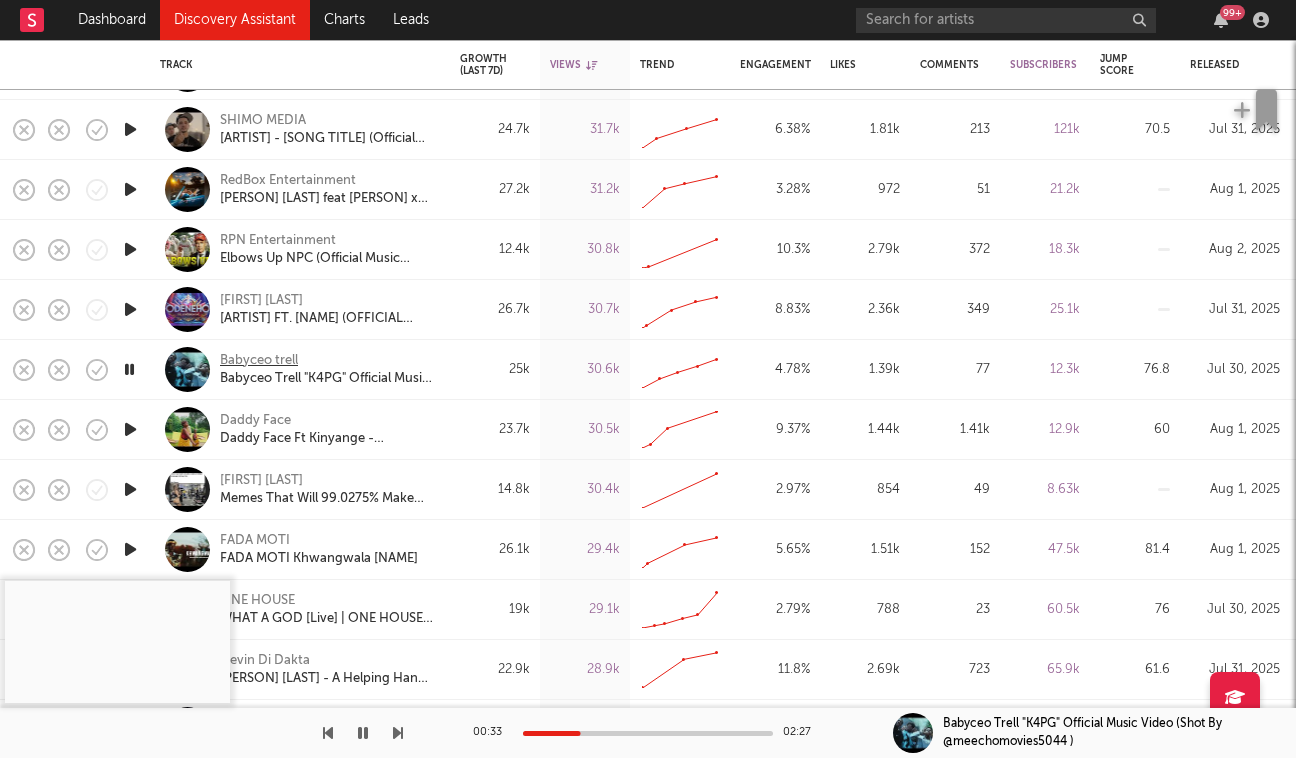 click on "Babyceo trell" at bounding box center (259, 361) 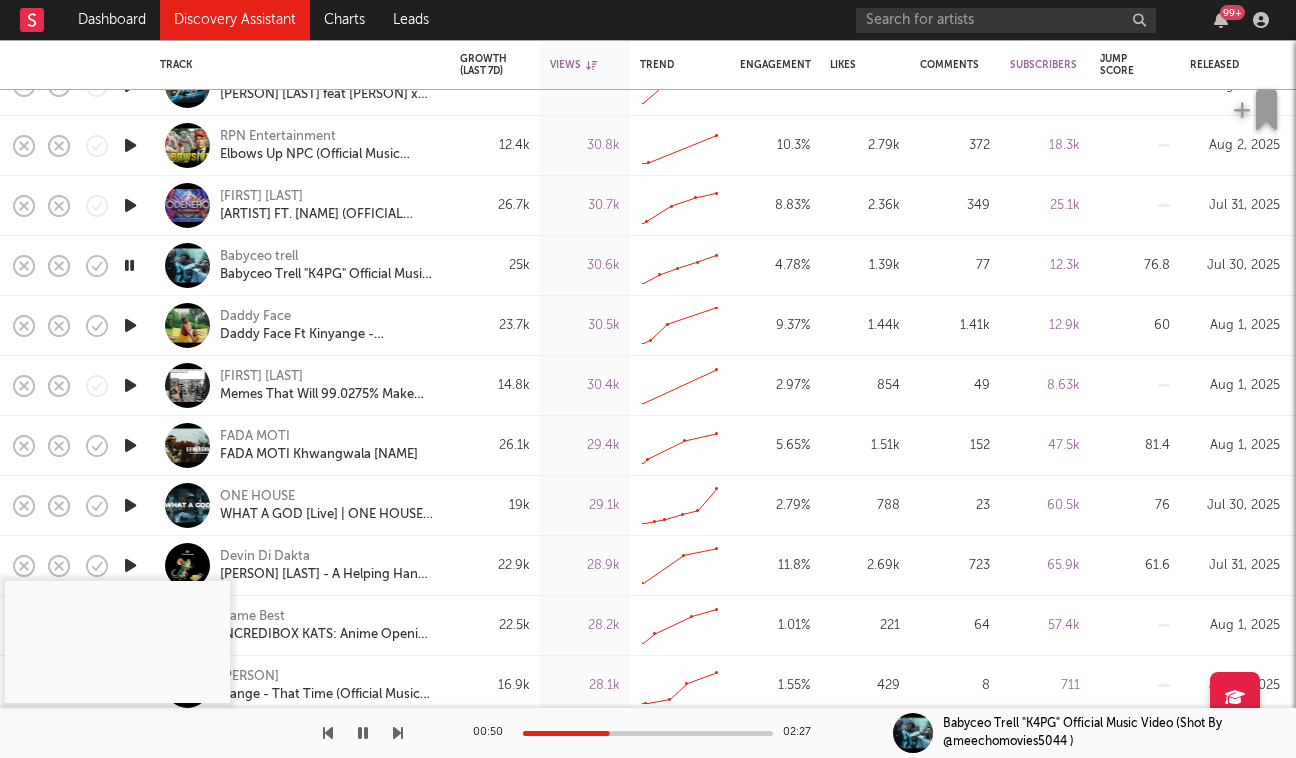 click at bounding box center [130, 325] 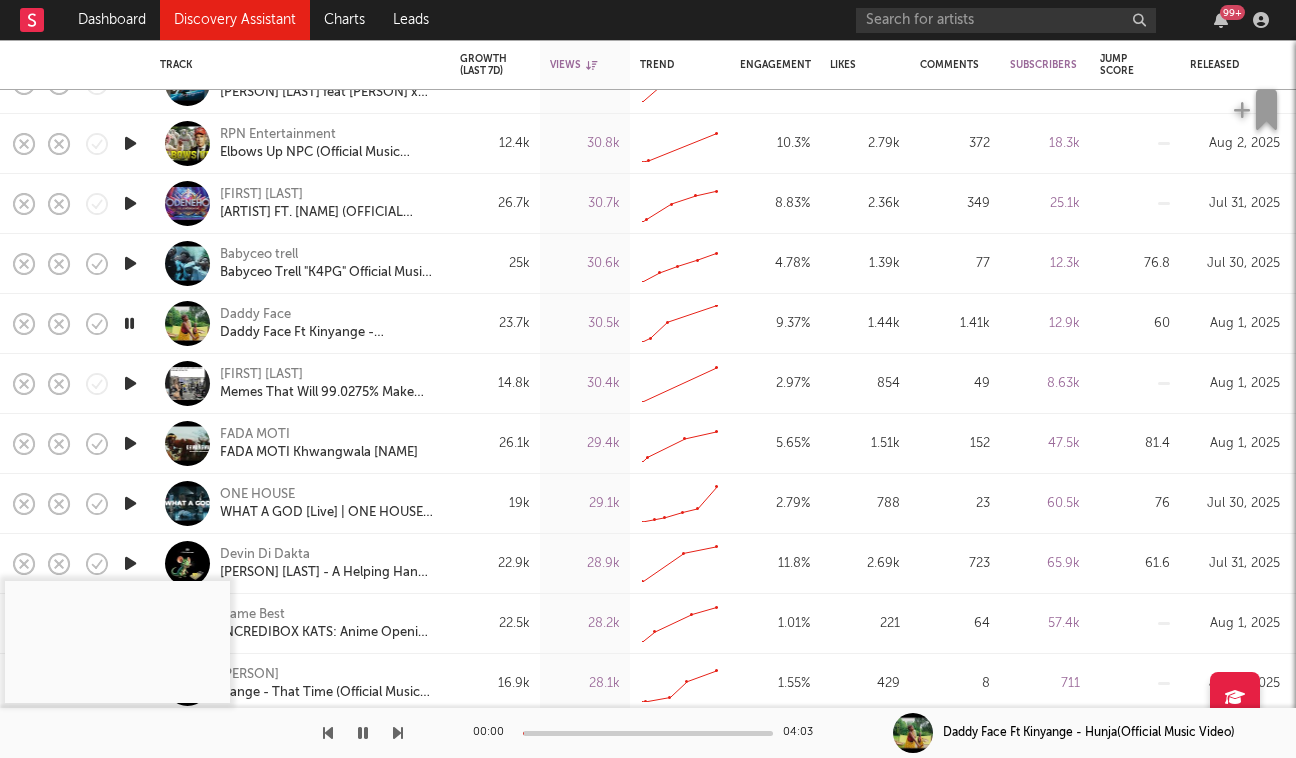 click at bounding box center [130, 384] 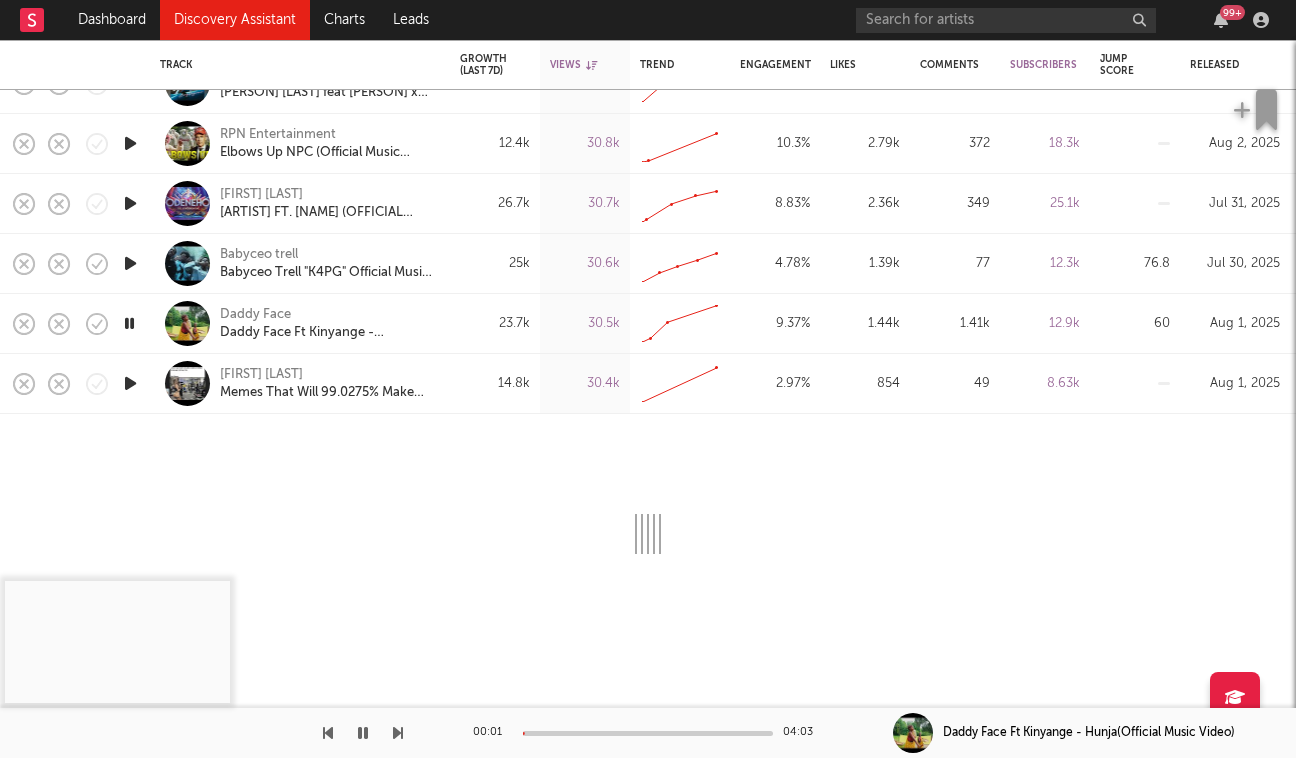 click at bounding box center [130, 383] 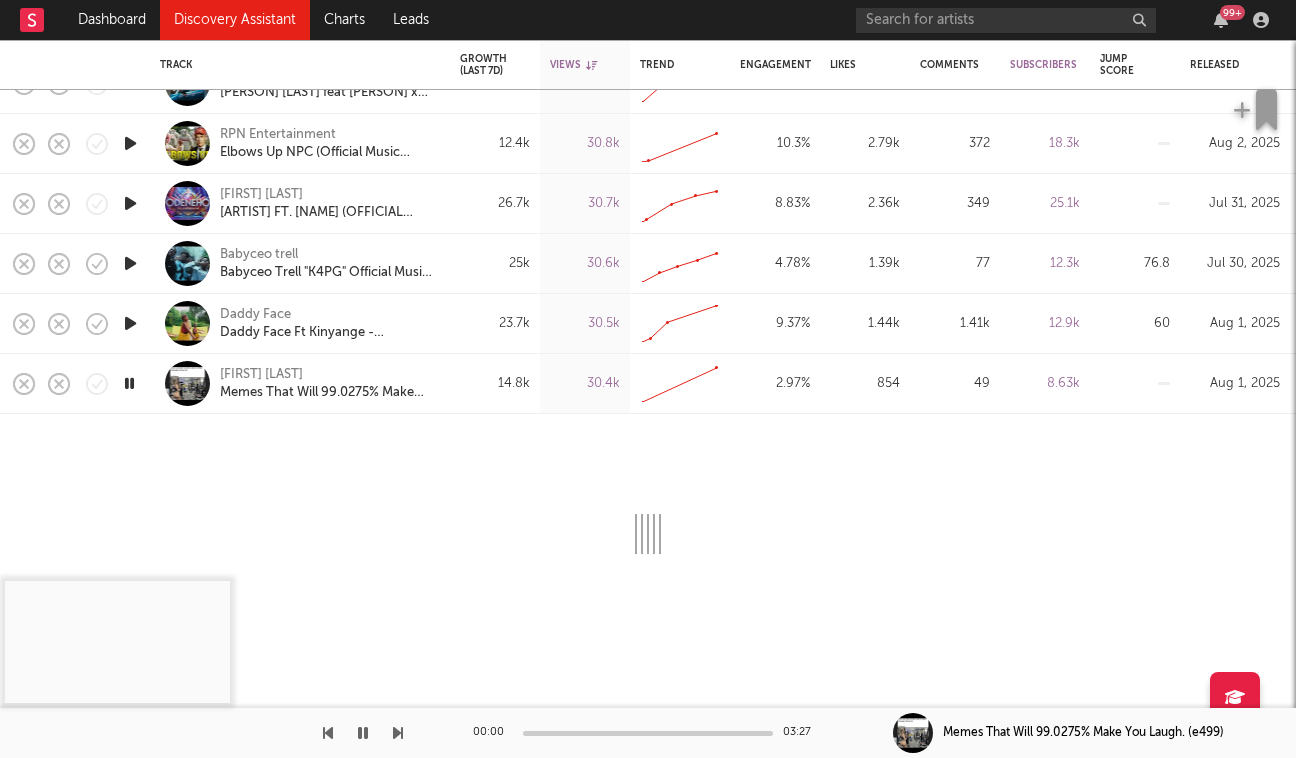 click at bounding box center (130, 384) 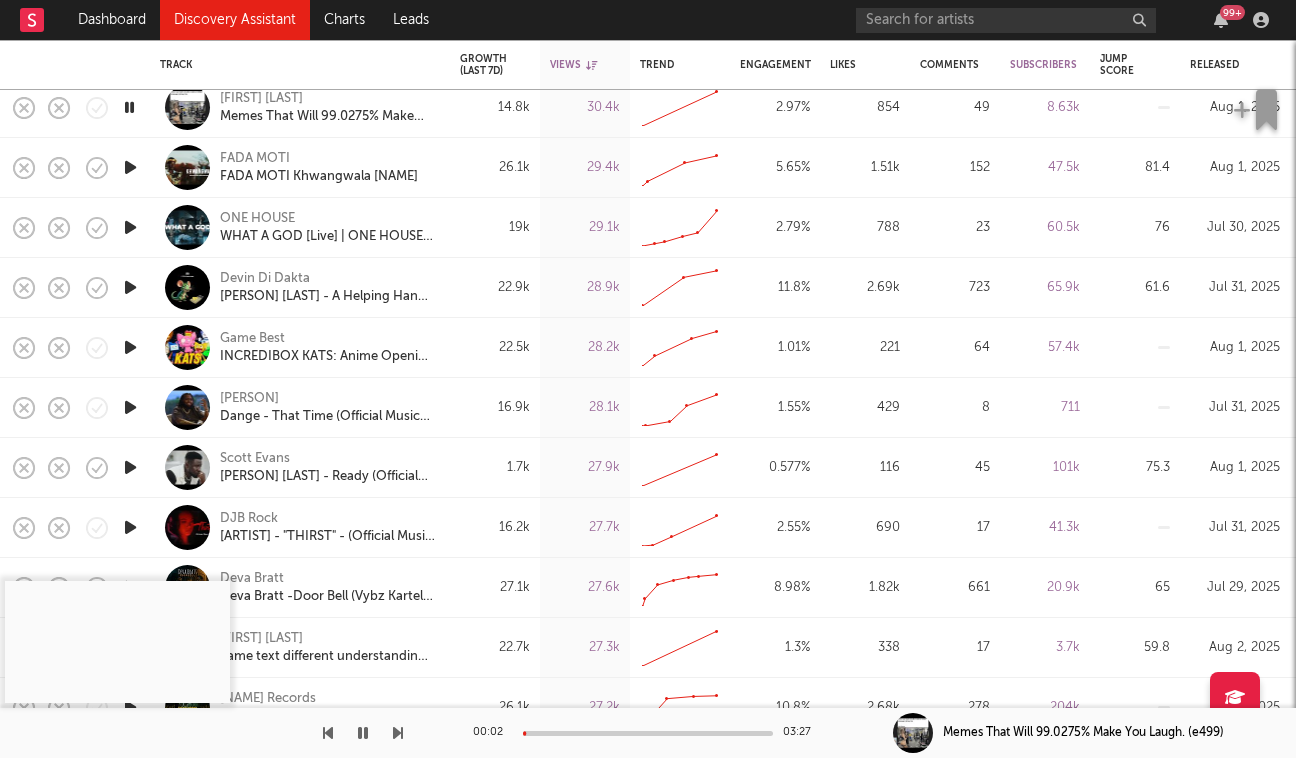 click at bounding box center [130, 407] 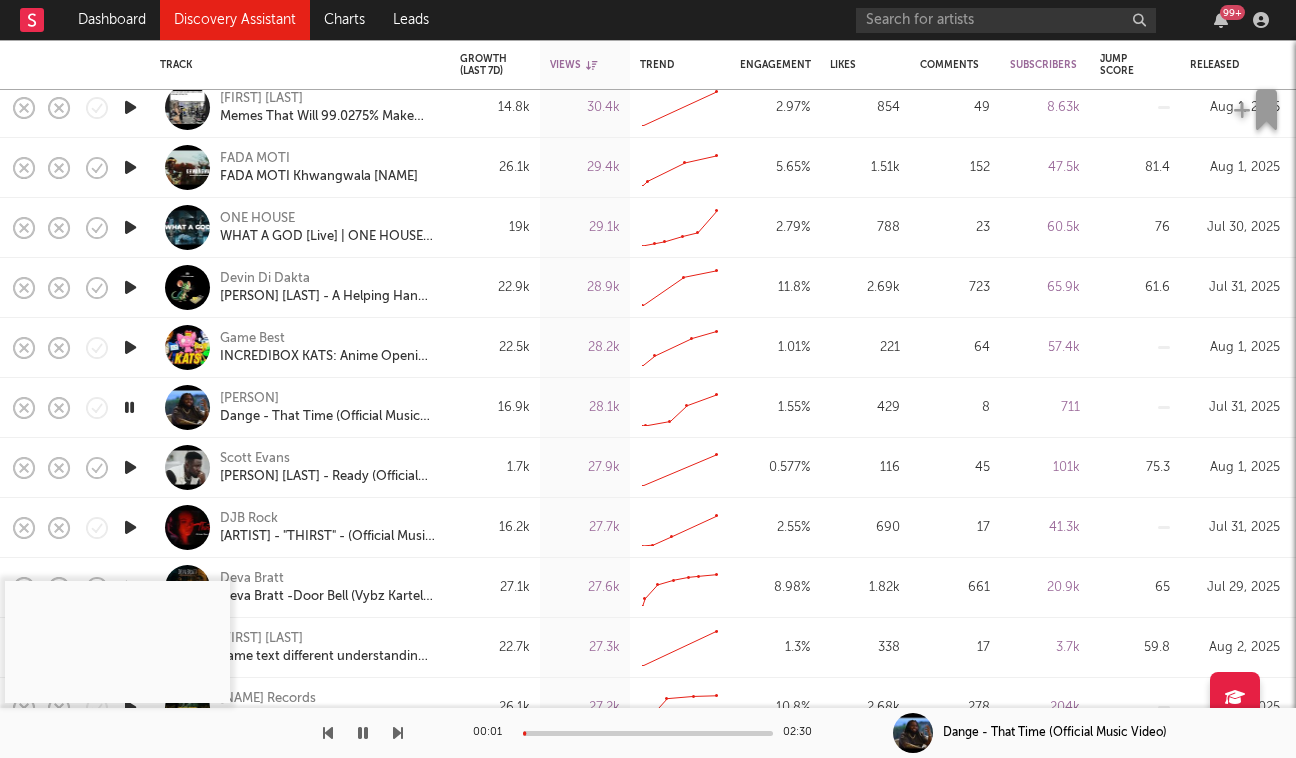 click on "00:01 02:30" at bounding box center [648, 733] 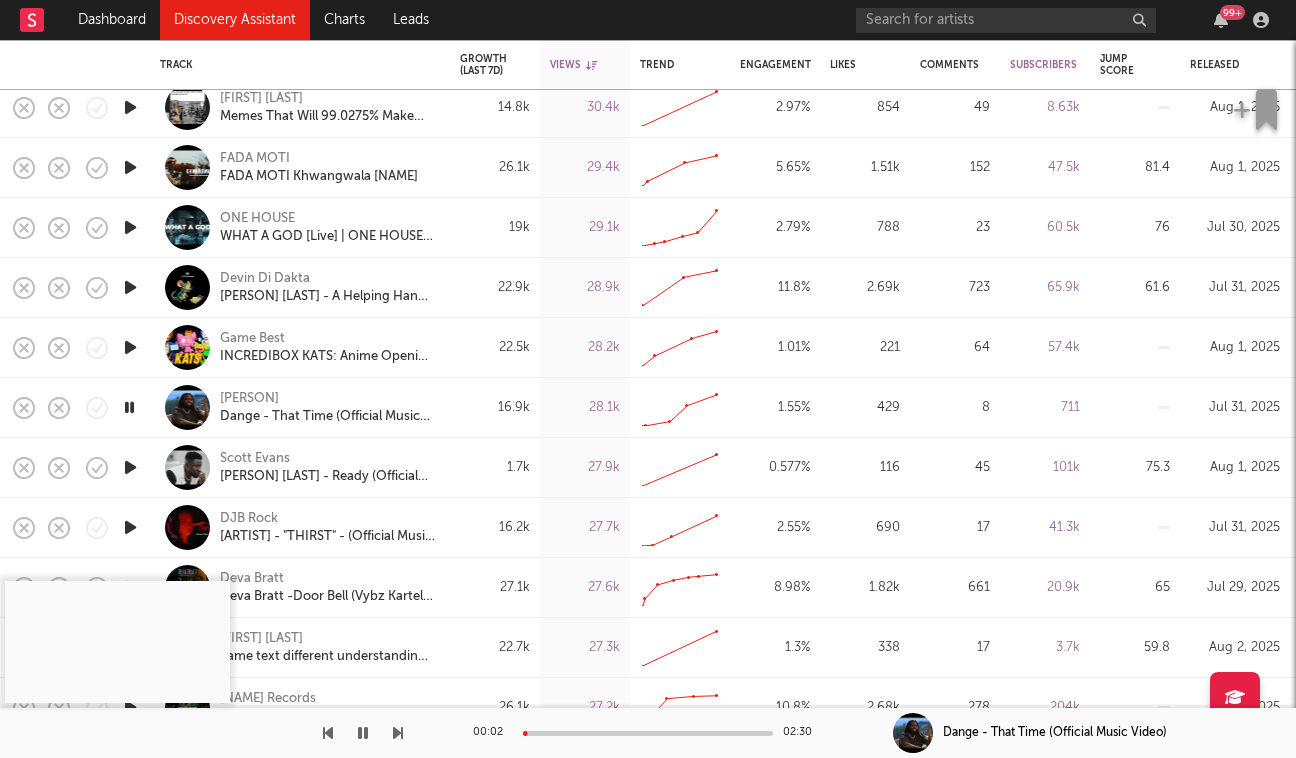 click at bounding box center [648, 733] 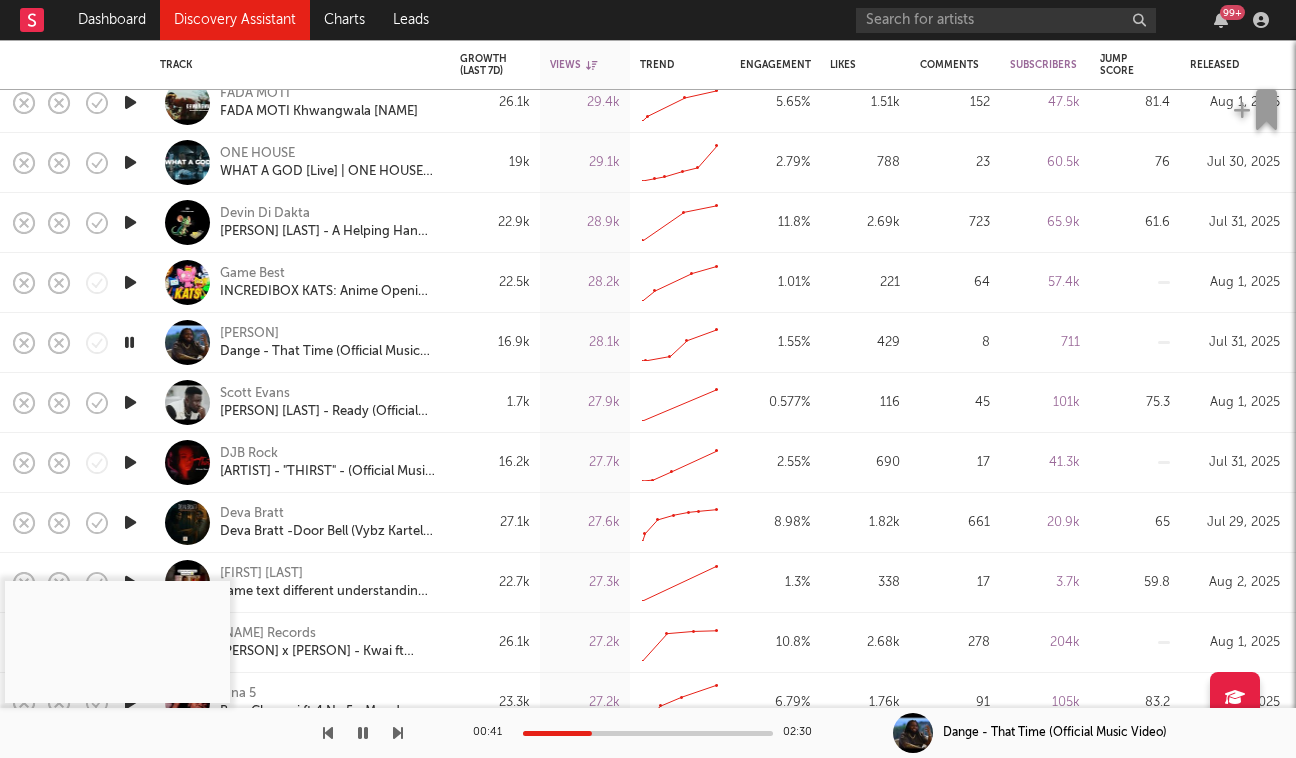 click at bounding box center [130, 402] 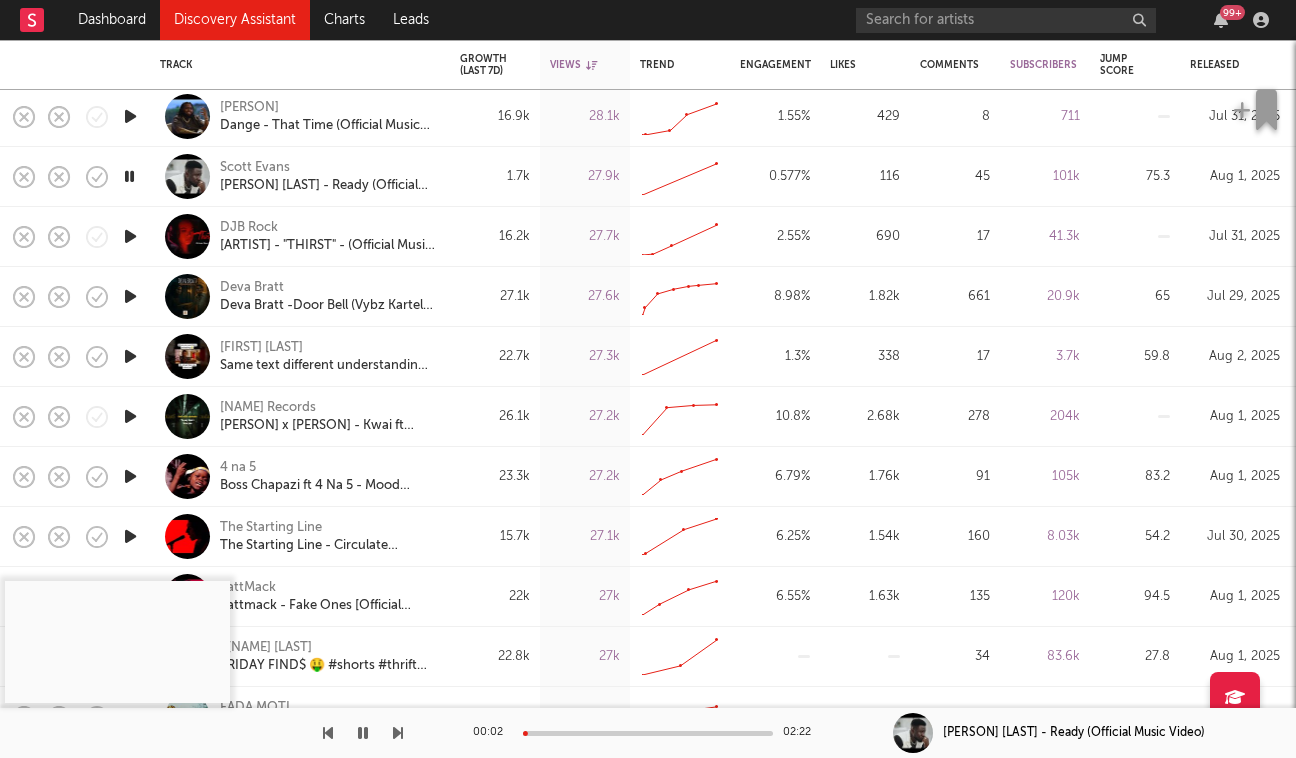 click at bounding box center (130, 476) 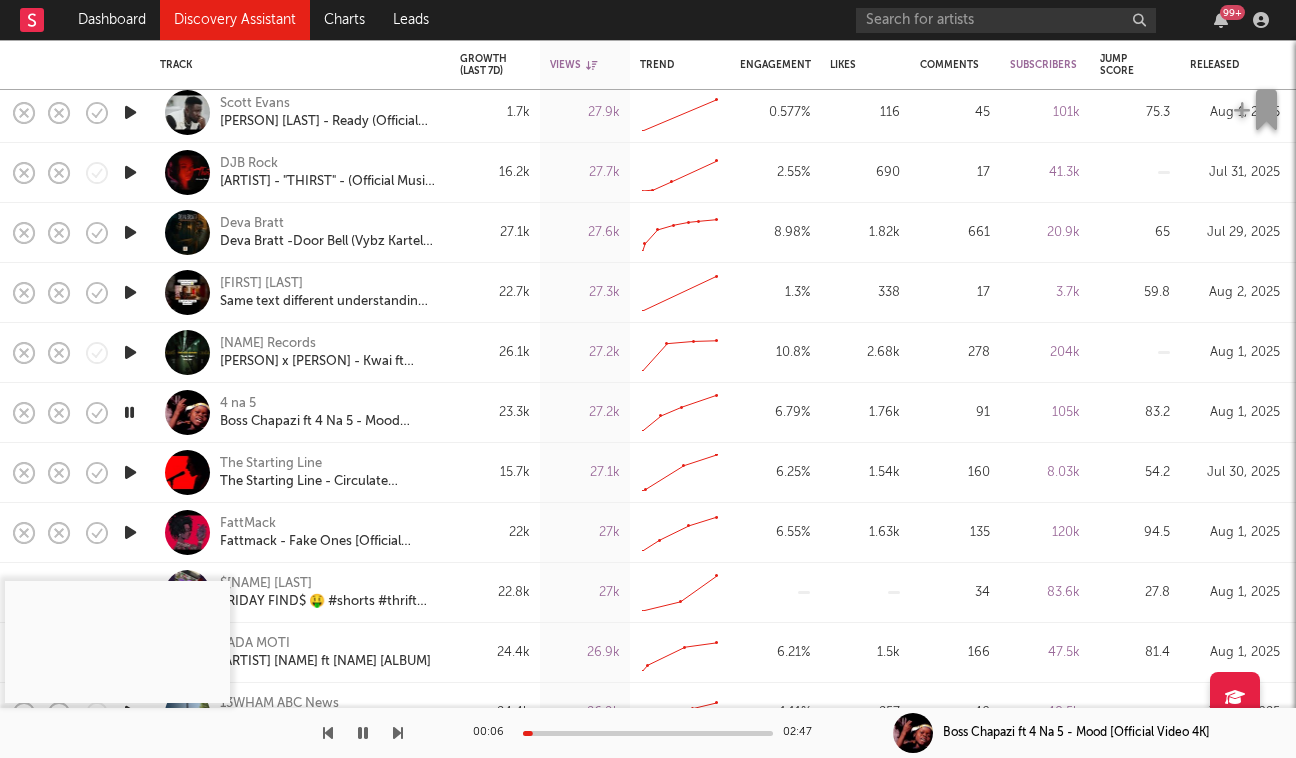 click at bounding box center [130, 472] 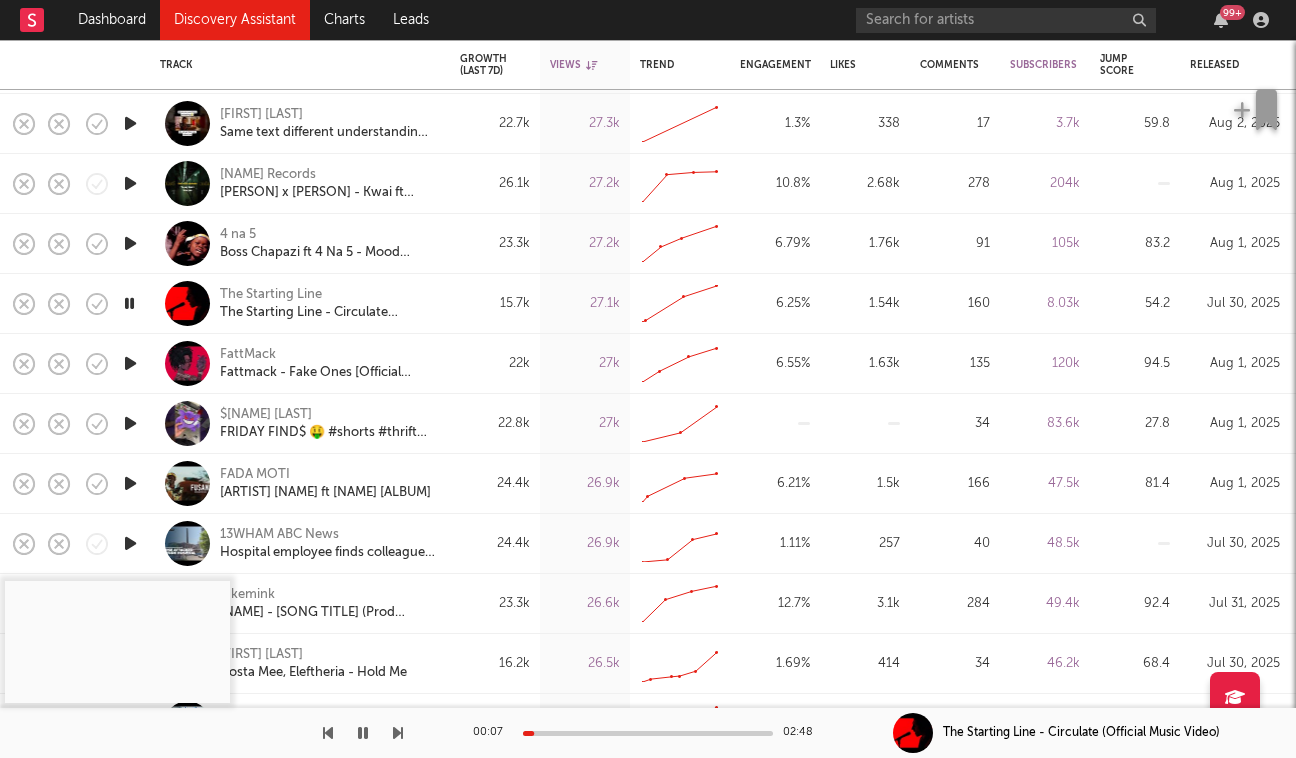 click at bounding box center (648, 733) 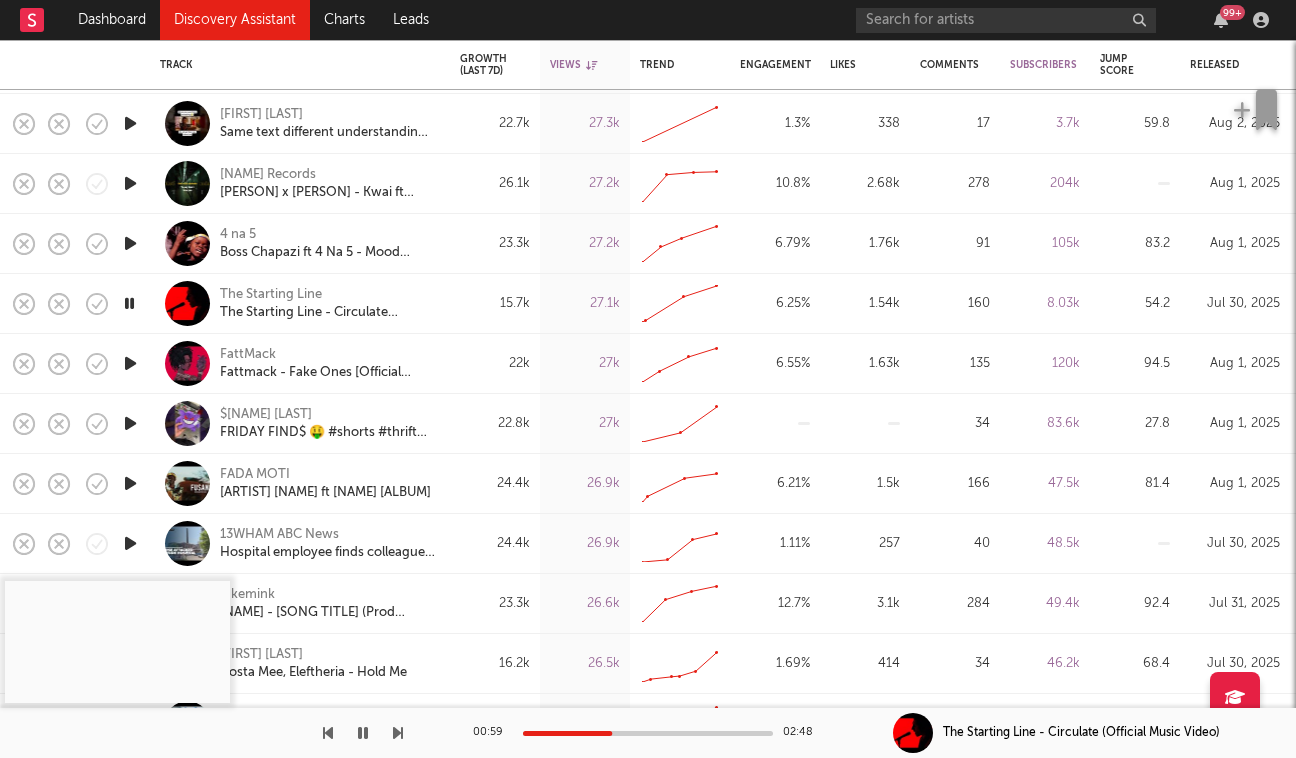 click at bounding box center [130, 483] 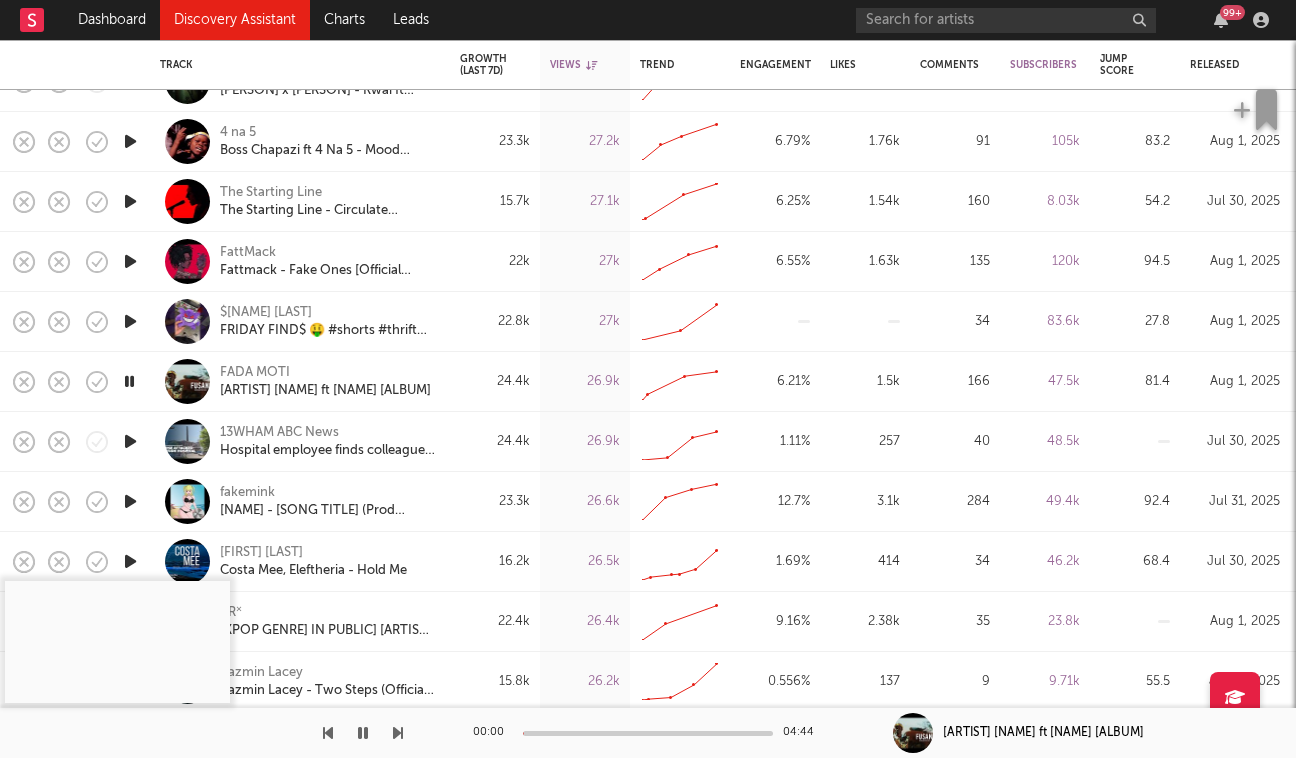 click at bounding box center (130, 441) 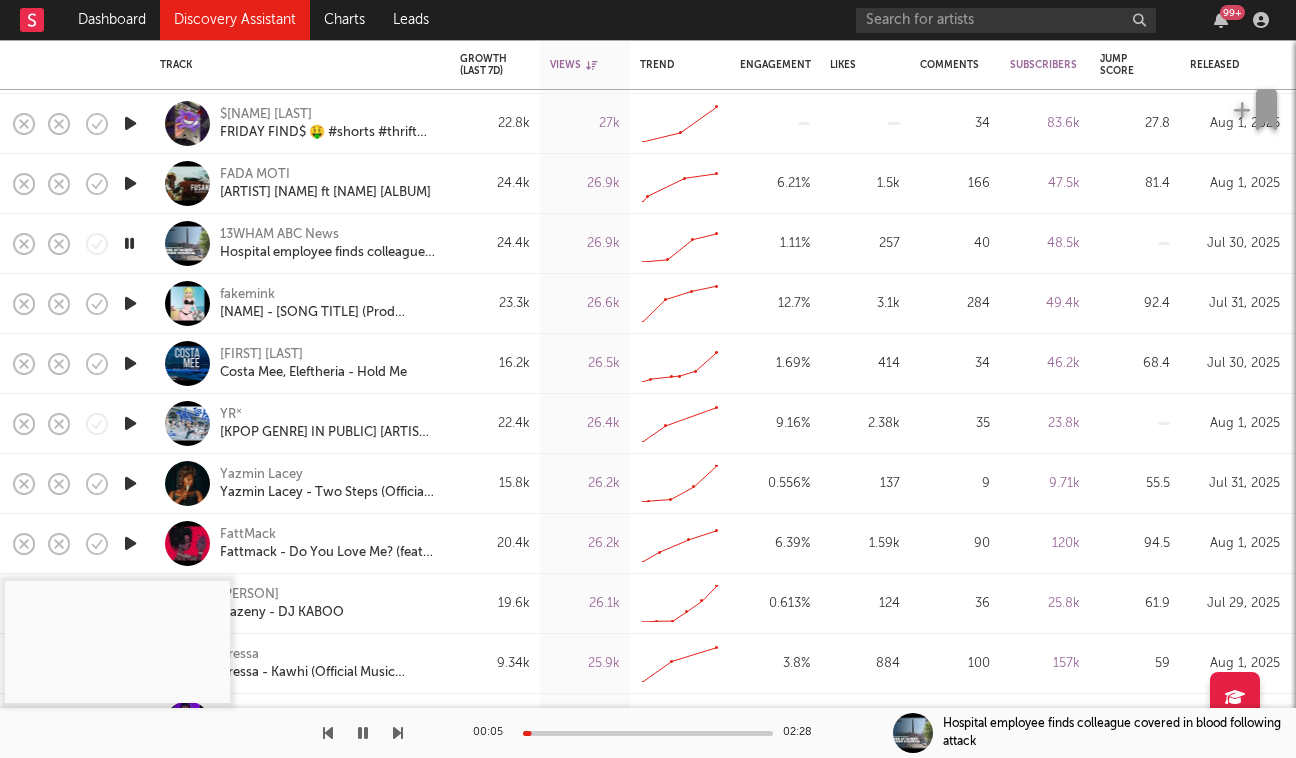 click at bounding box center [648, 733] 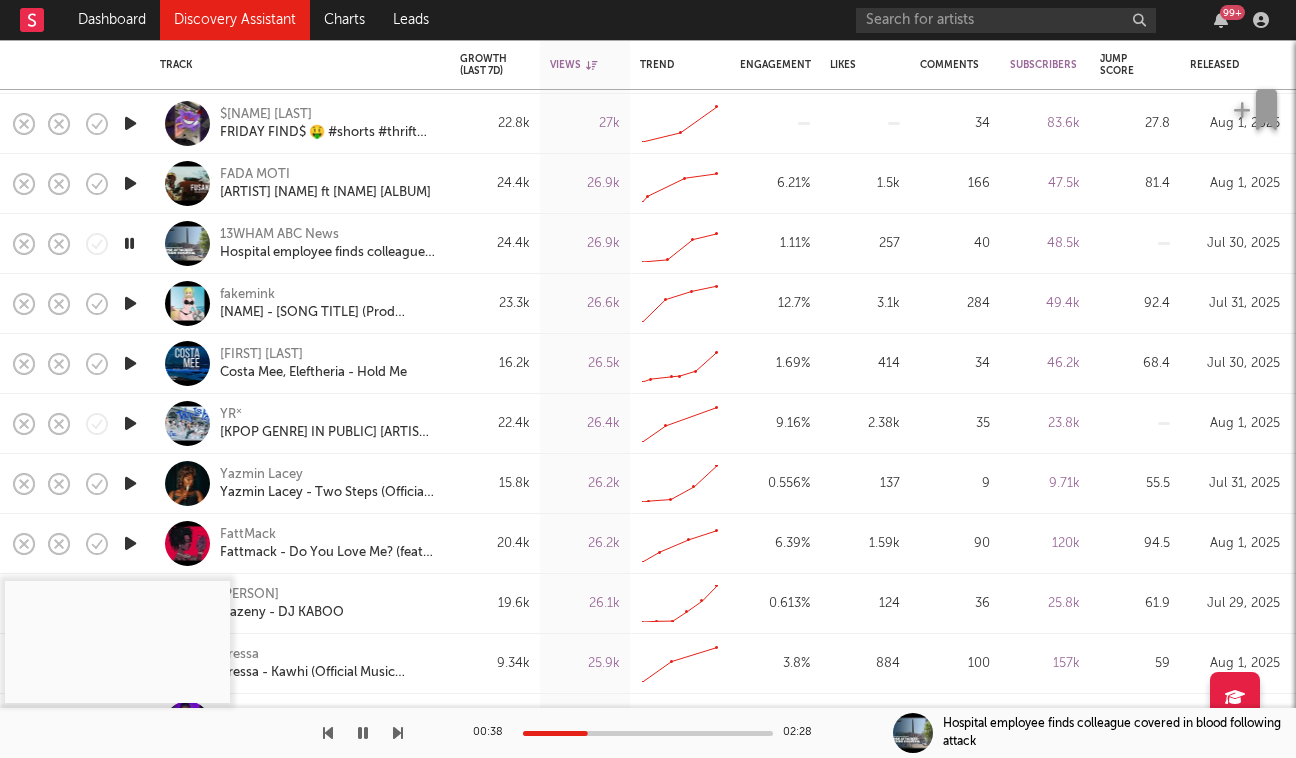 click at bounding box center (130, 483) 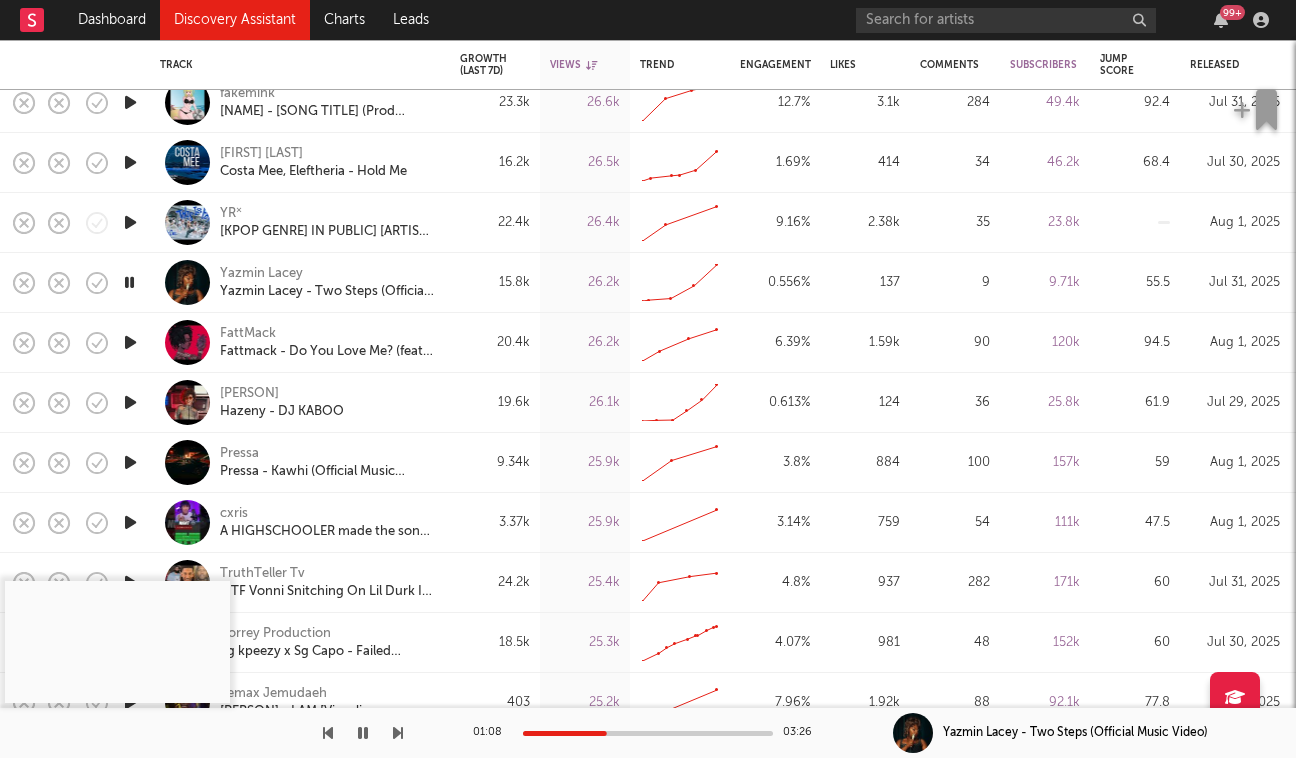 click at bounding box center (648, 733) 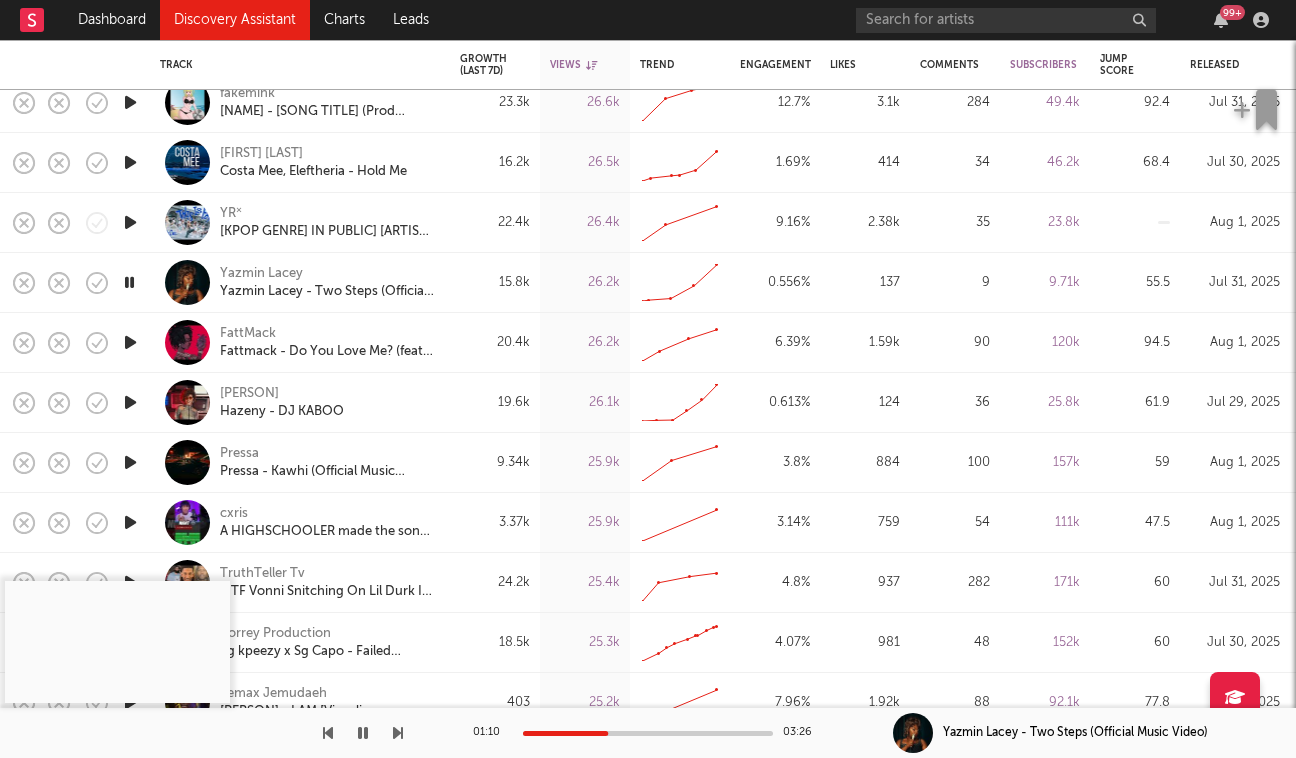 click at bounding box center (130, 462) 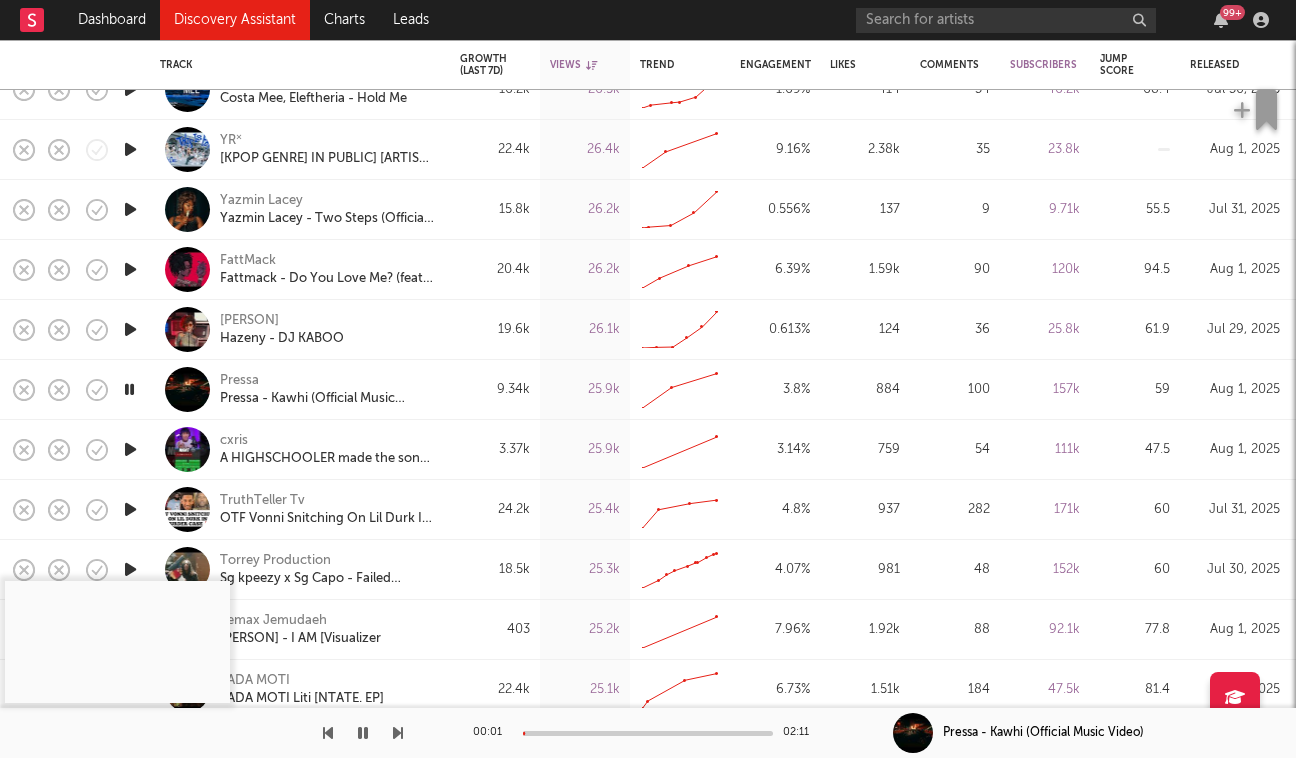 click at bounding box center [648, 733] 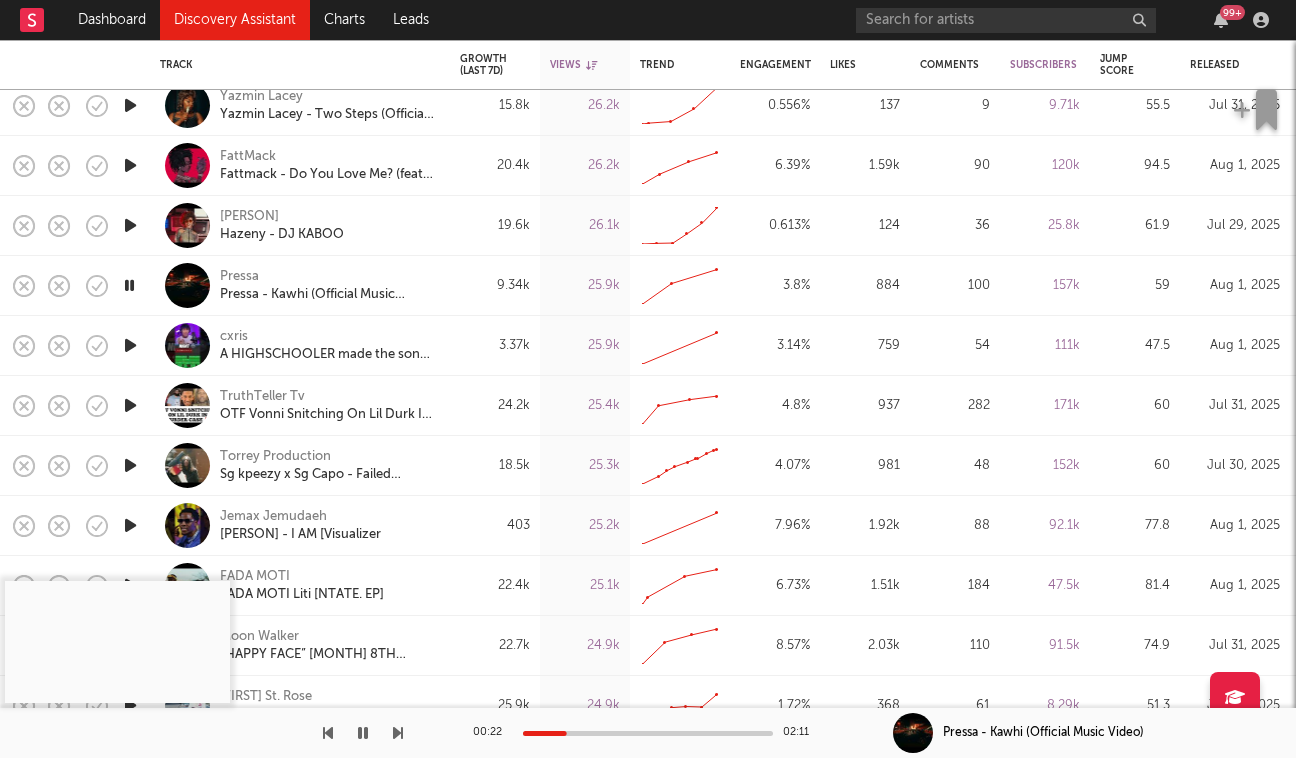 click at bounding box center [130, 465] 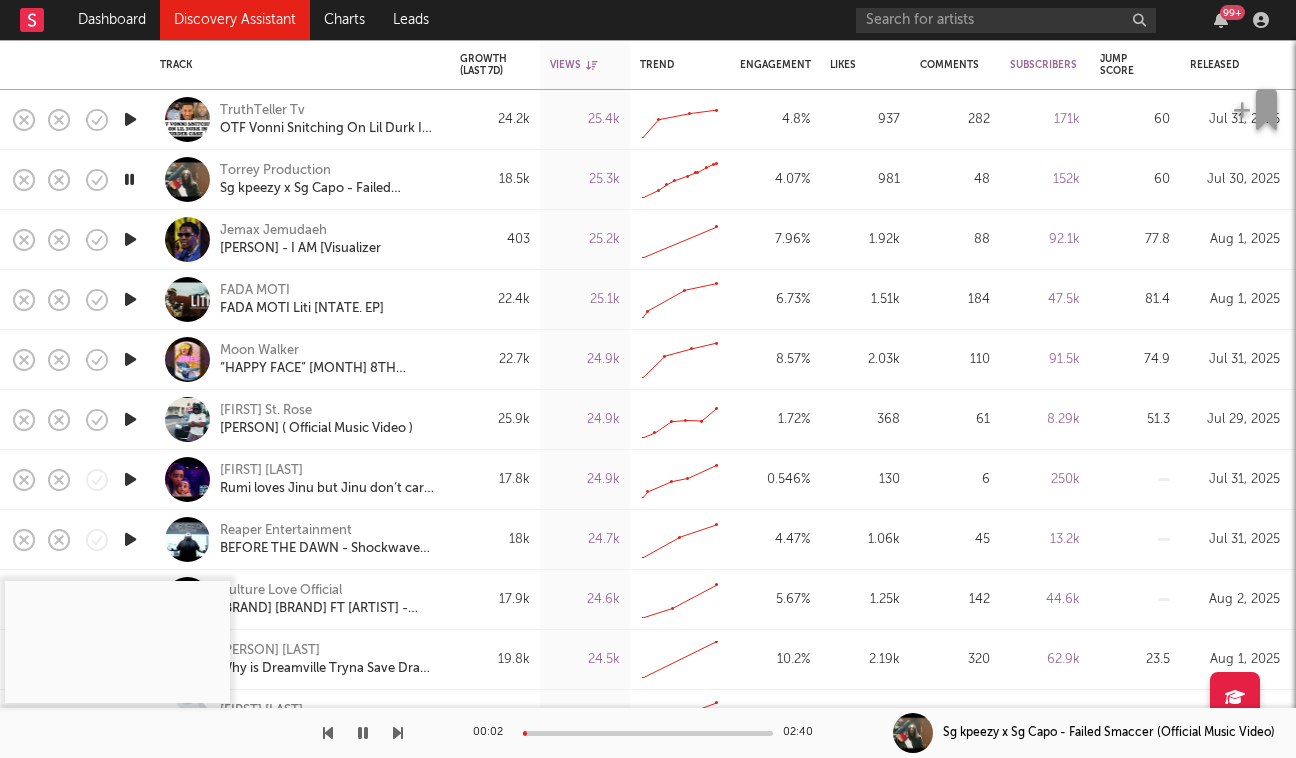 click at bounding box center (130, 419) 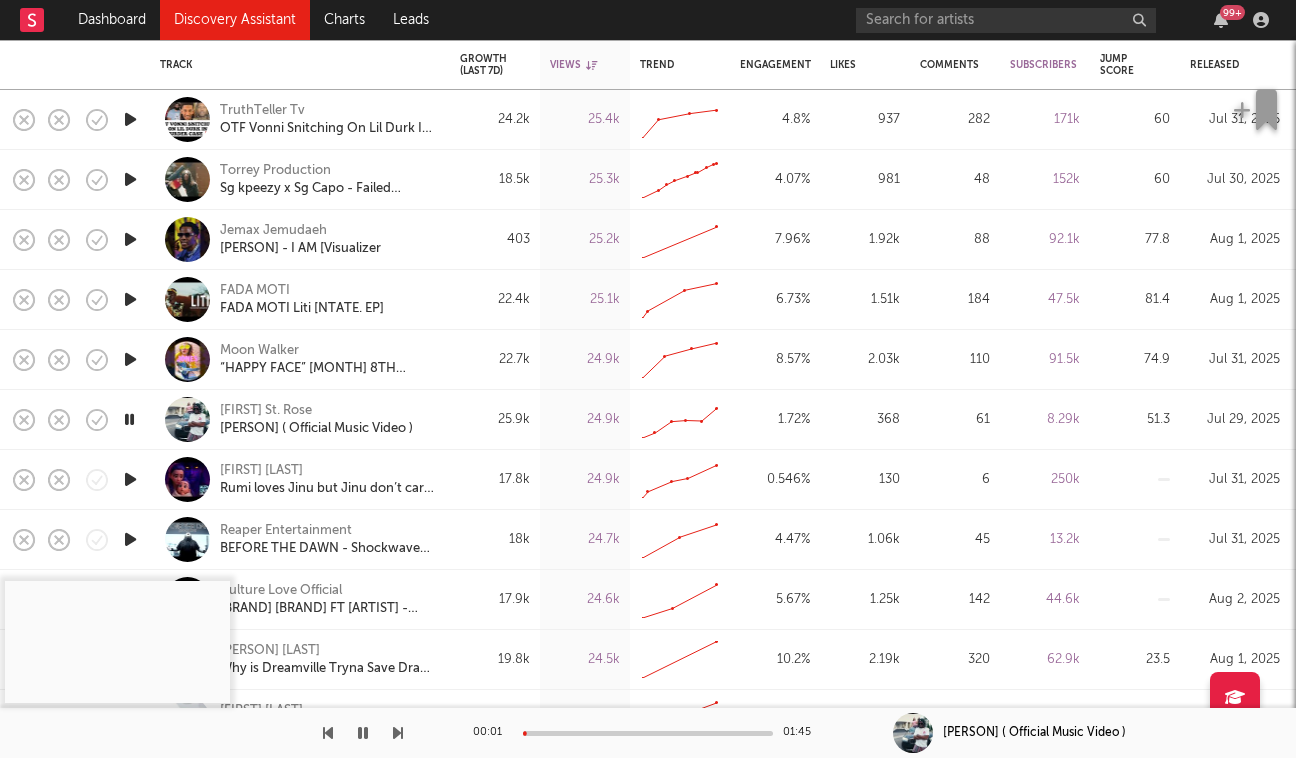 click at bounding box center (130, 179) 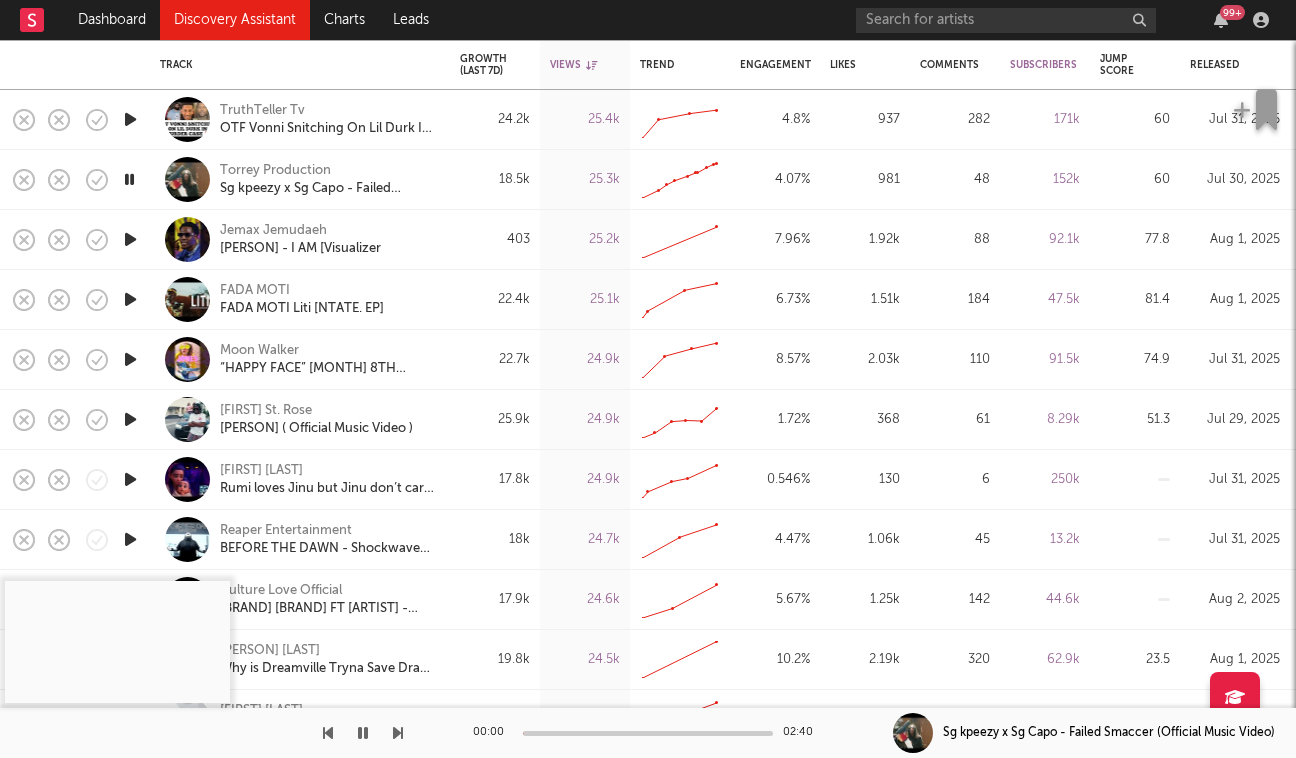 click at bounding box center [648, 733] 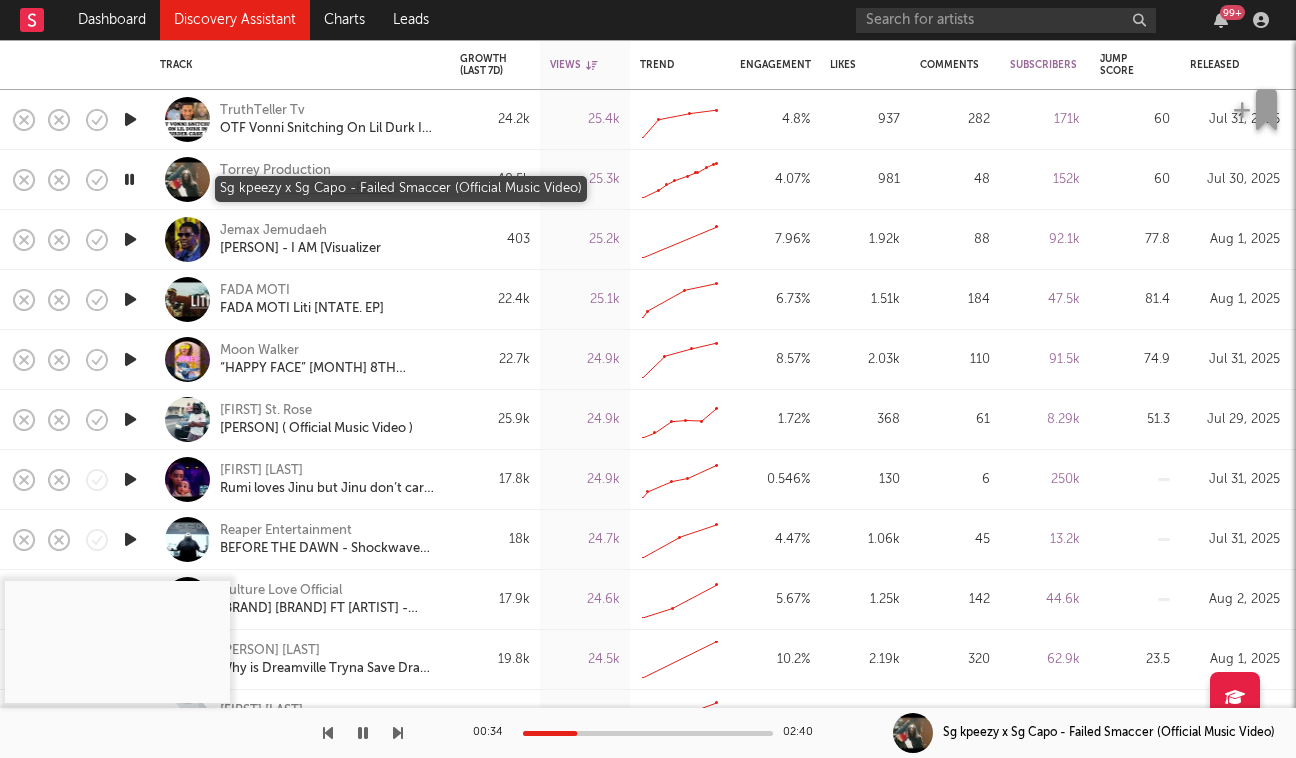 click on "Sg kpeezy x Sg Capo -  Failed Smaccer (Official Music Video)" at bounding box center [327, 189] 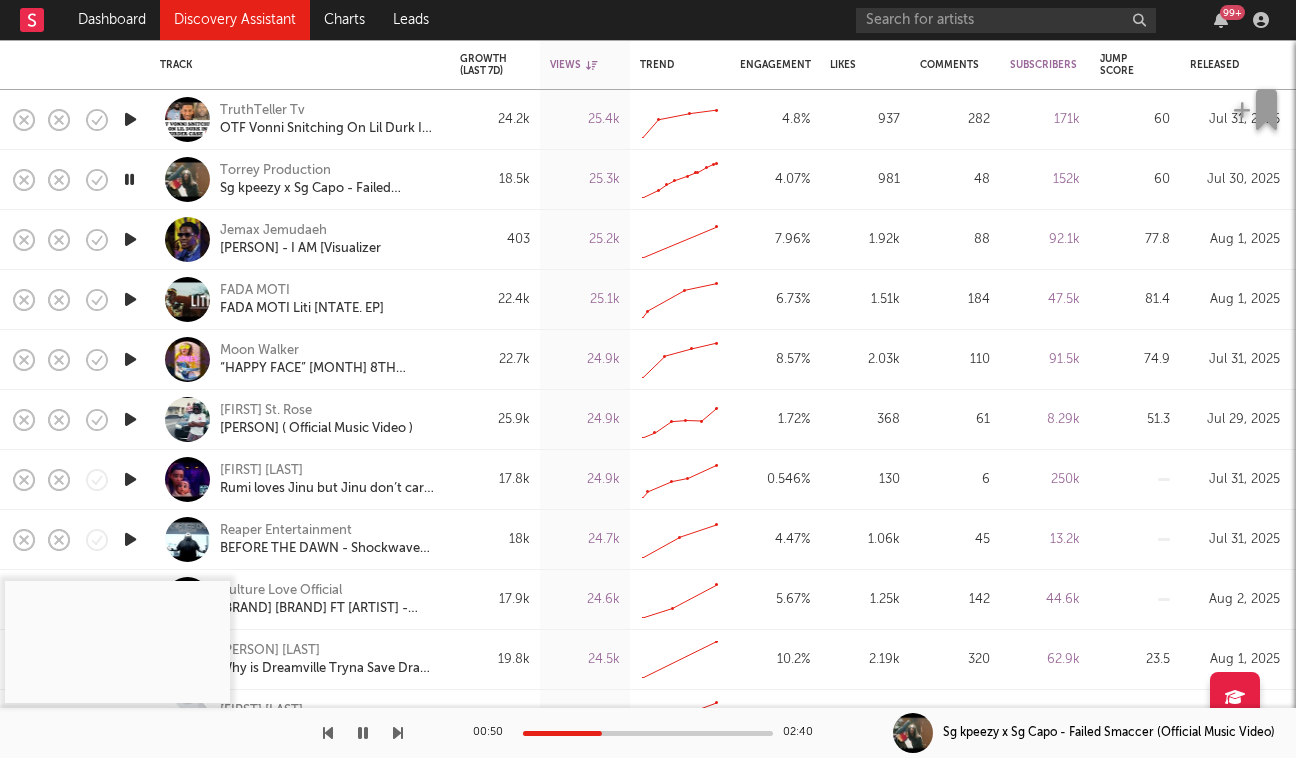click at bounding box center (130, 419) 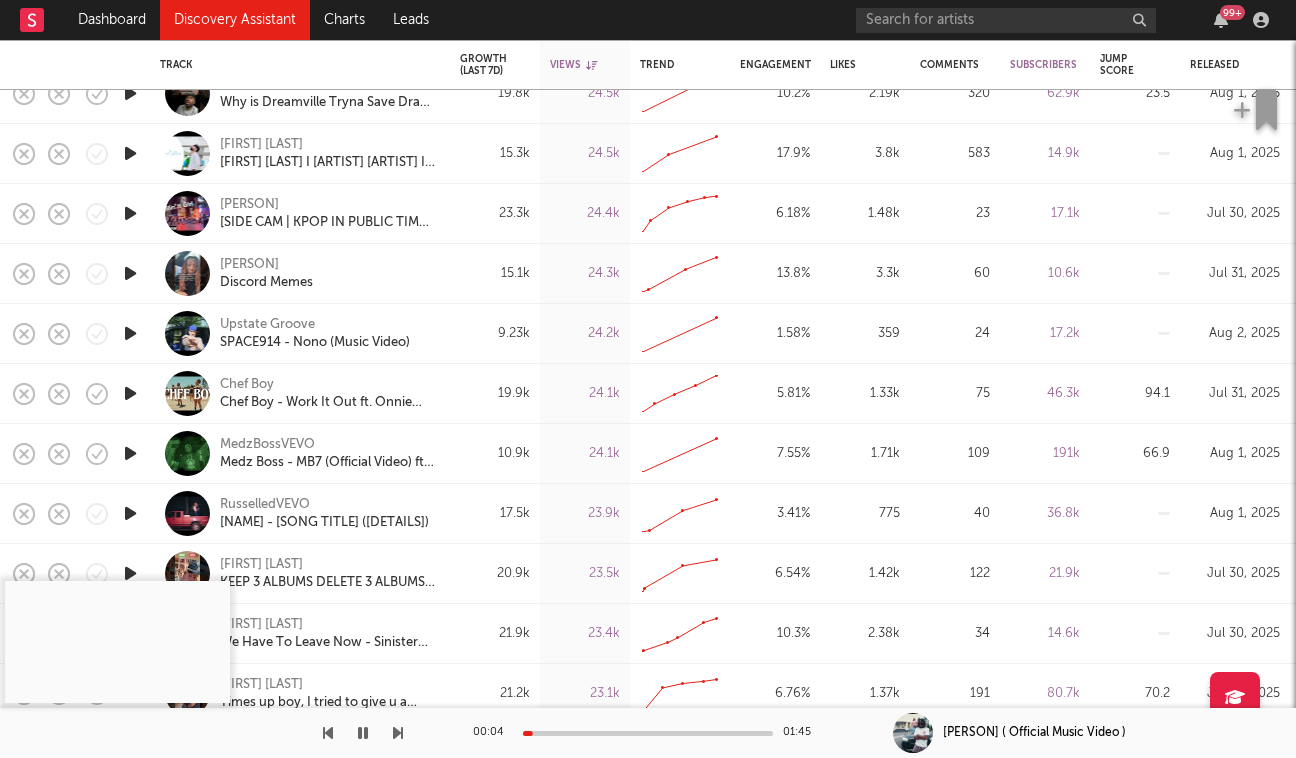 click at bounding box center [130, 393] 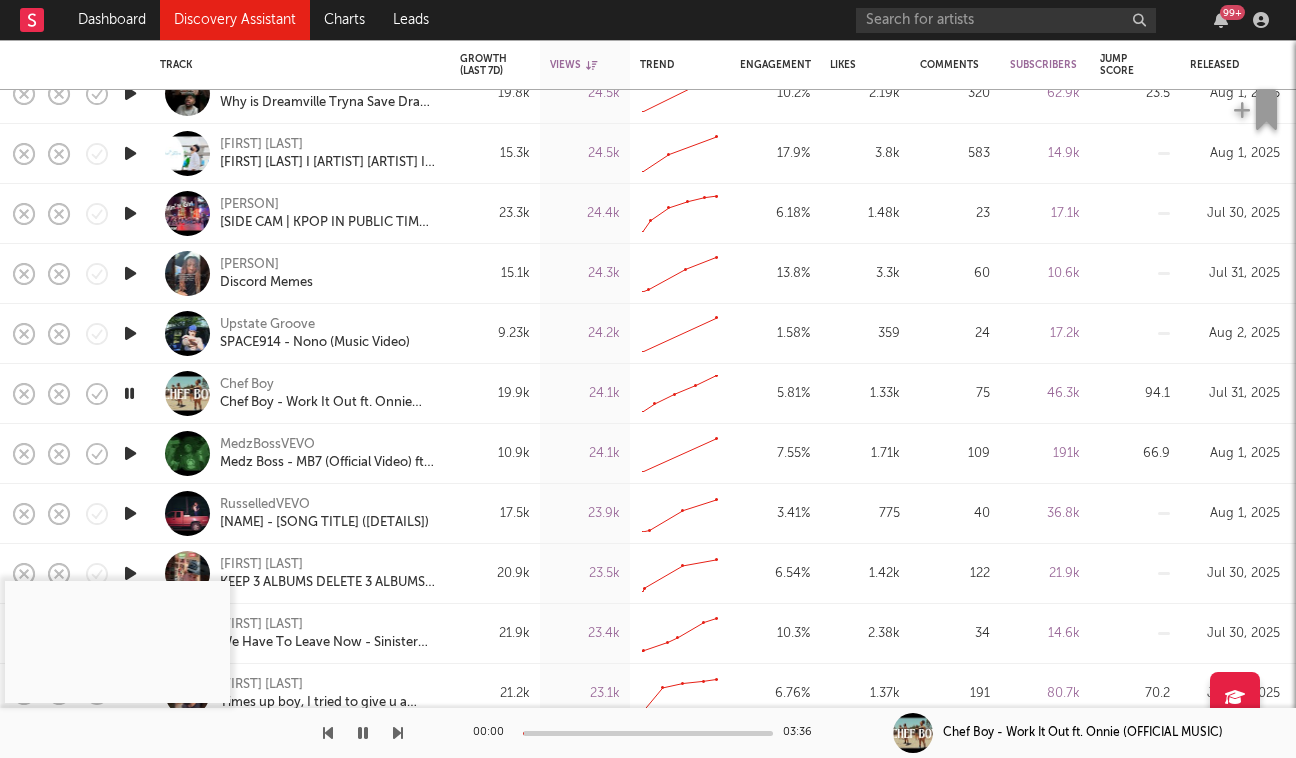 click at bounding box center [648, 733] 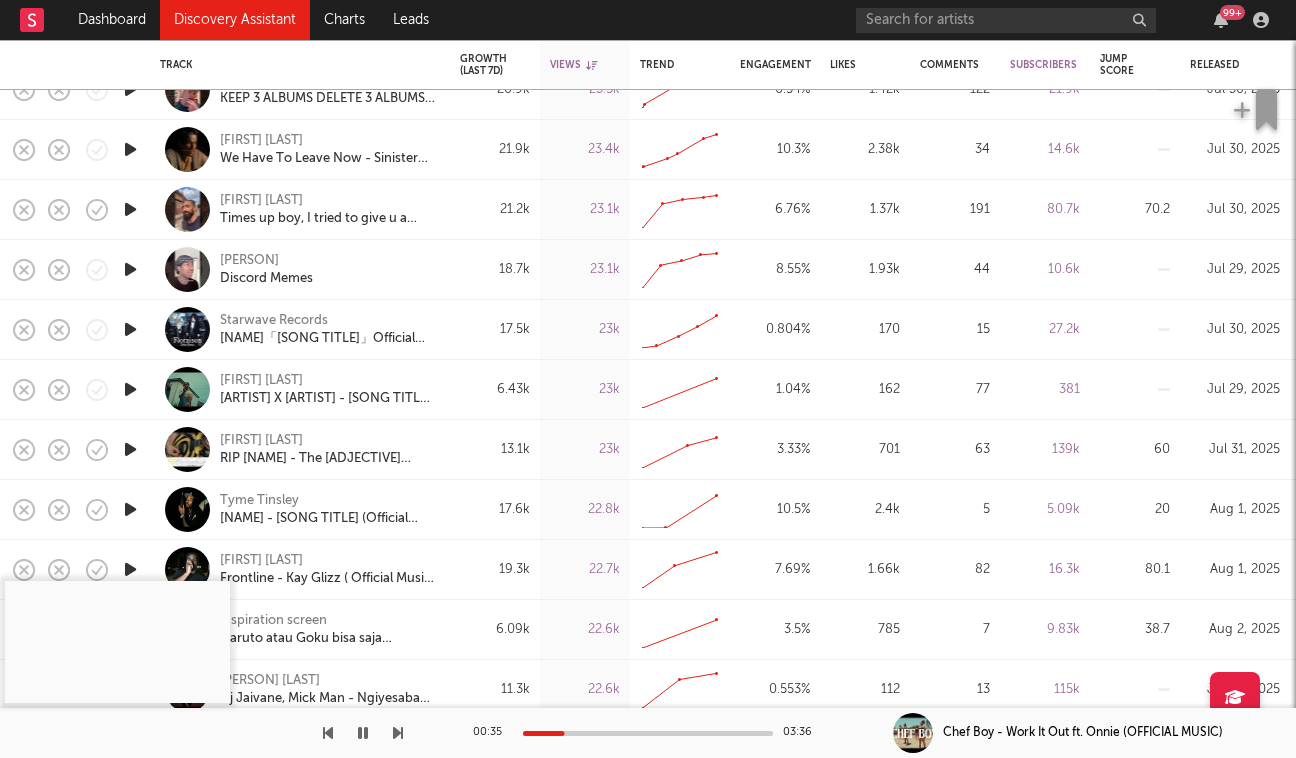 click at bounding box center (130, 389) 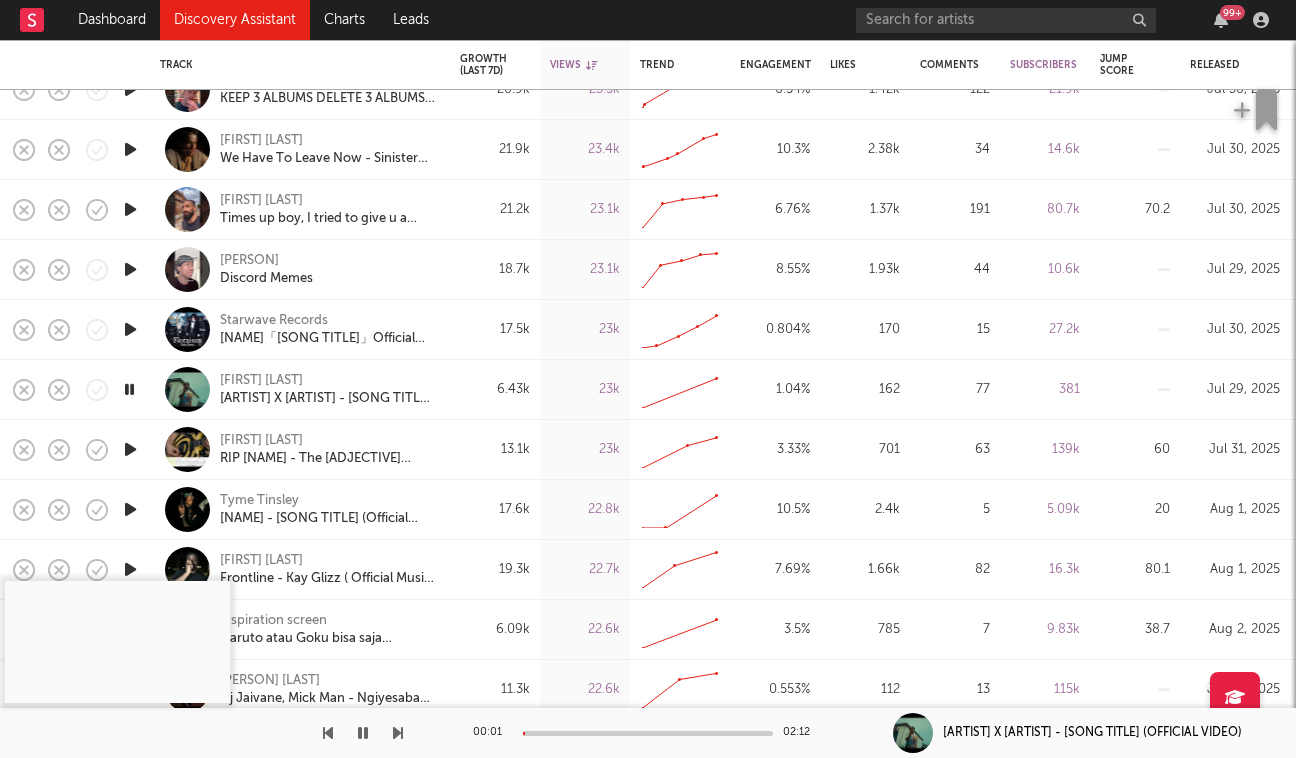 click on "00:01 02:12" at bounding box center [648, 733] 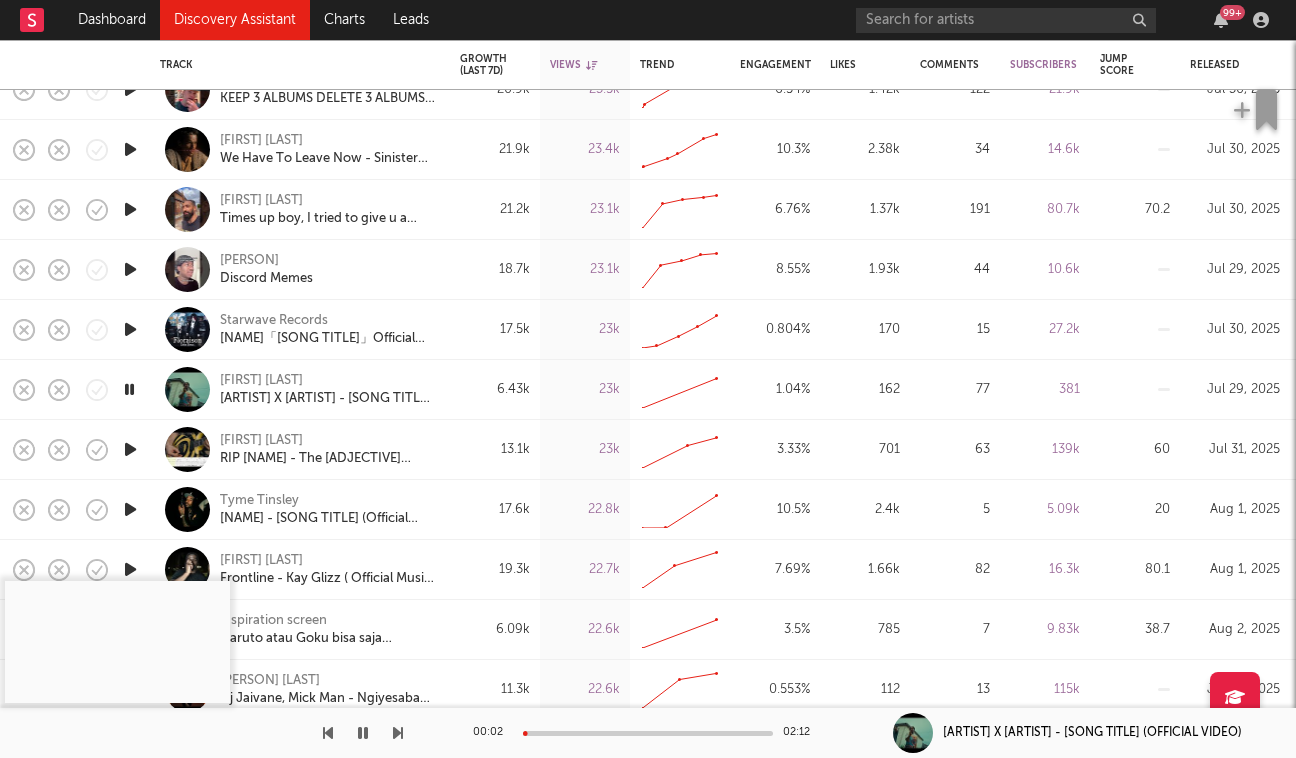 click at bounding box center [648, 733] 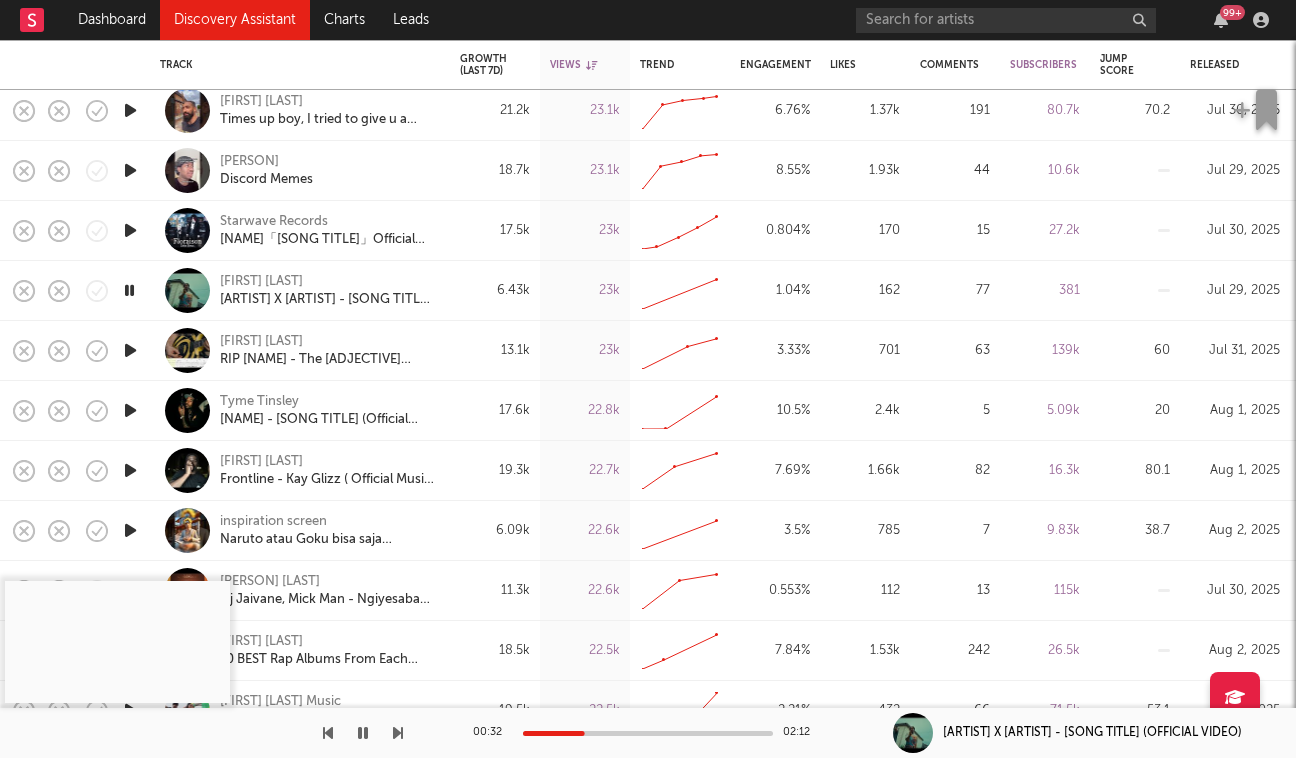 click at bounding box center (130, 410) 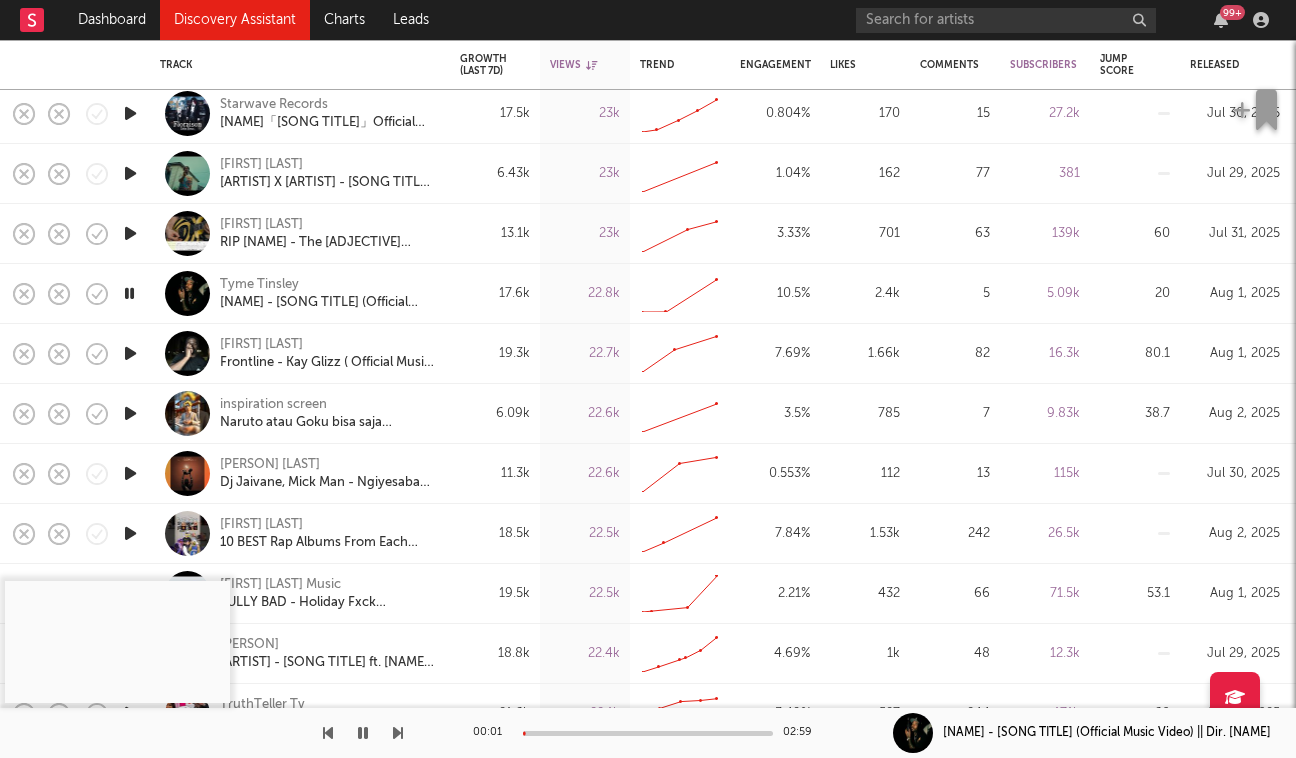 click at bounding box center [648, 733] 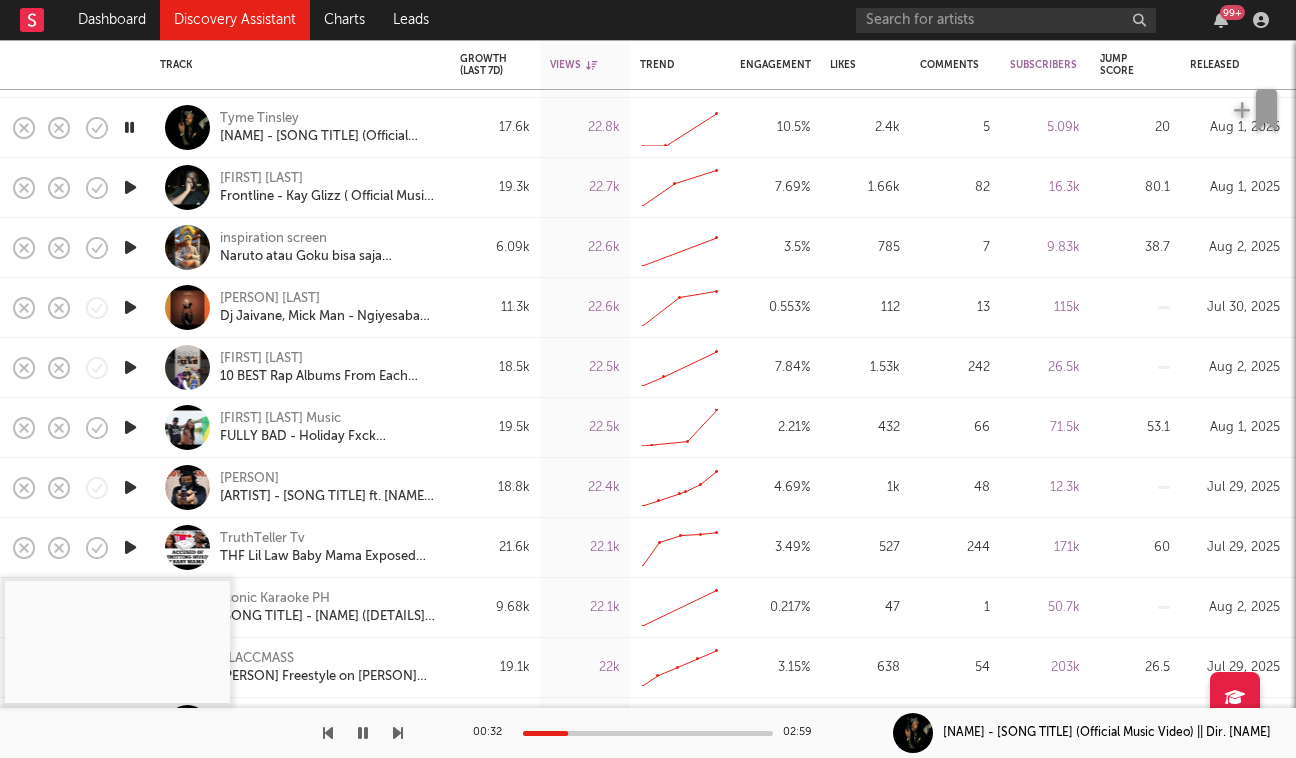 click at bounding box center [130, 487] 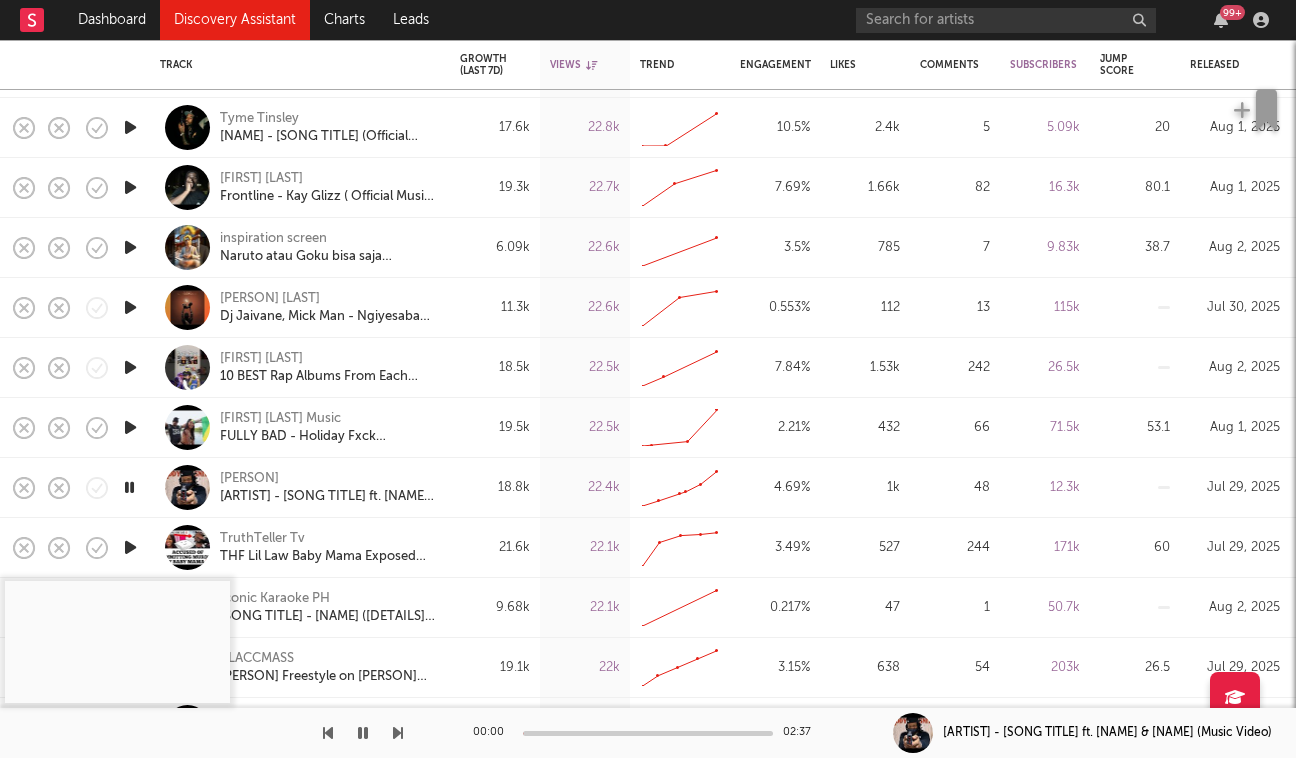 click at bounding box center [130, 427] 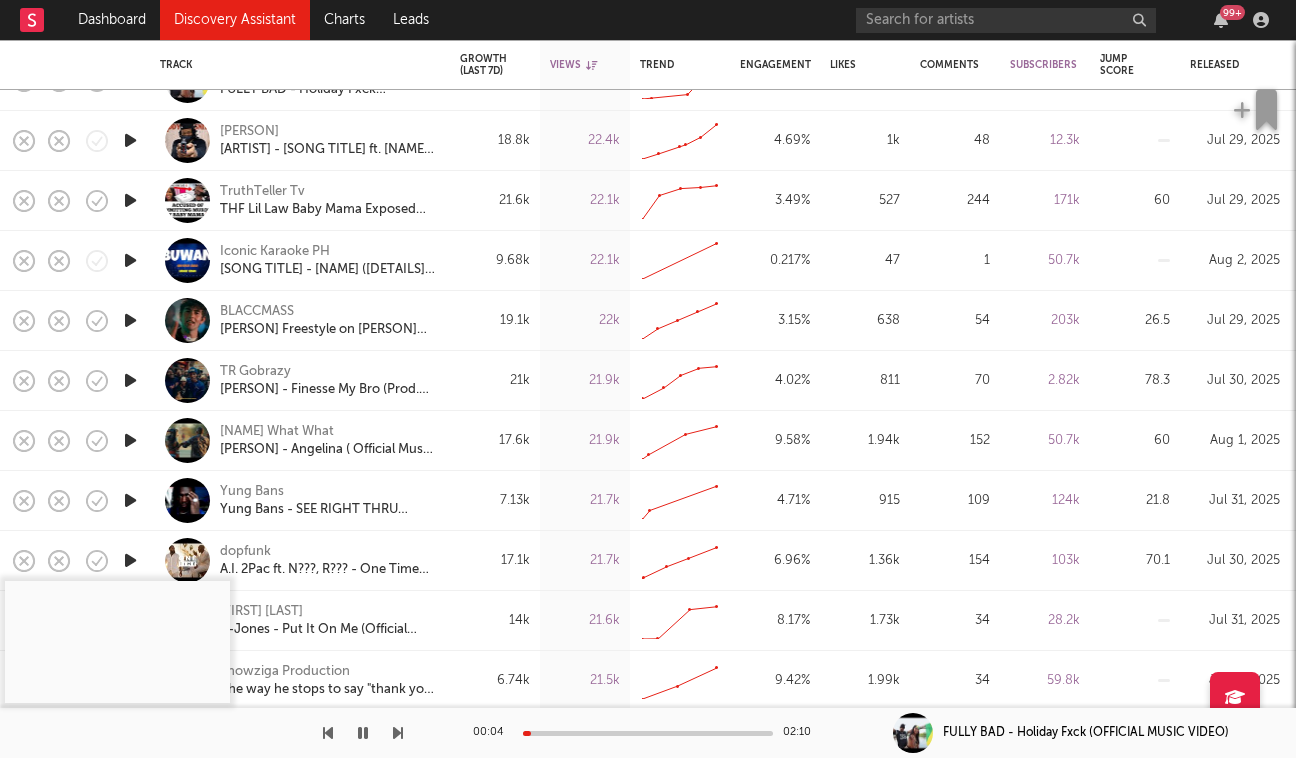 click at bounding box center [130, 380] 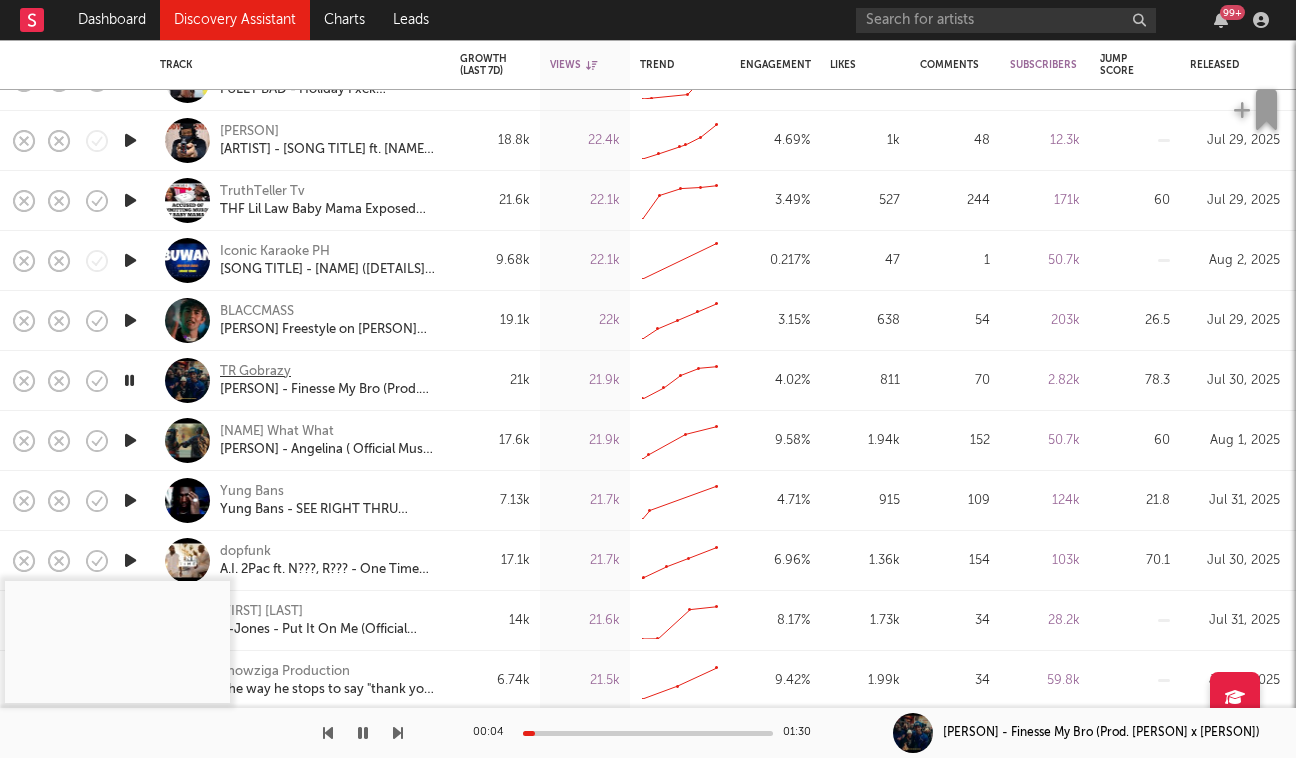 click on "TR Gobrazy" at bounding box center [255, 372] 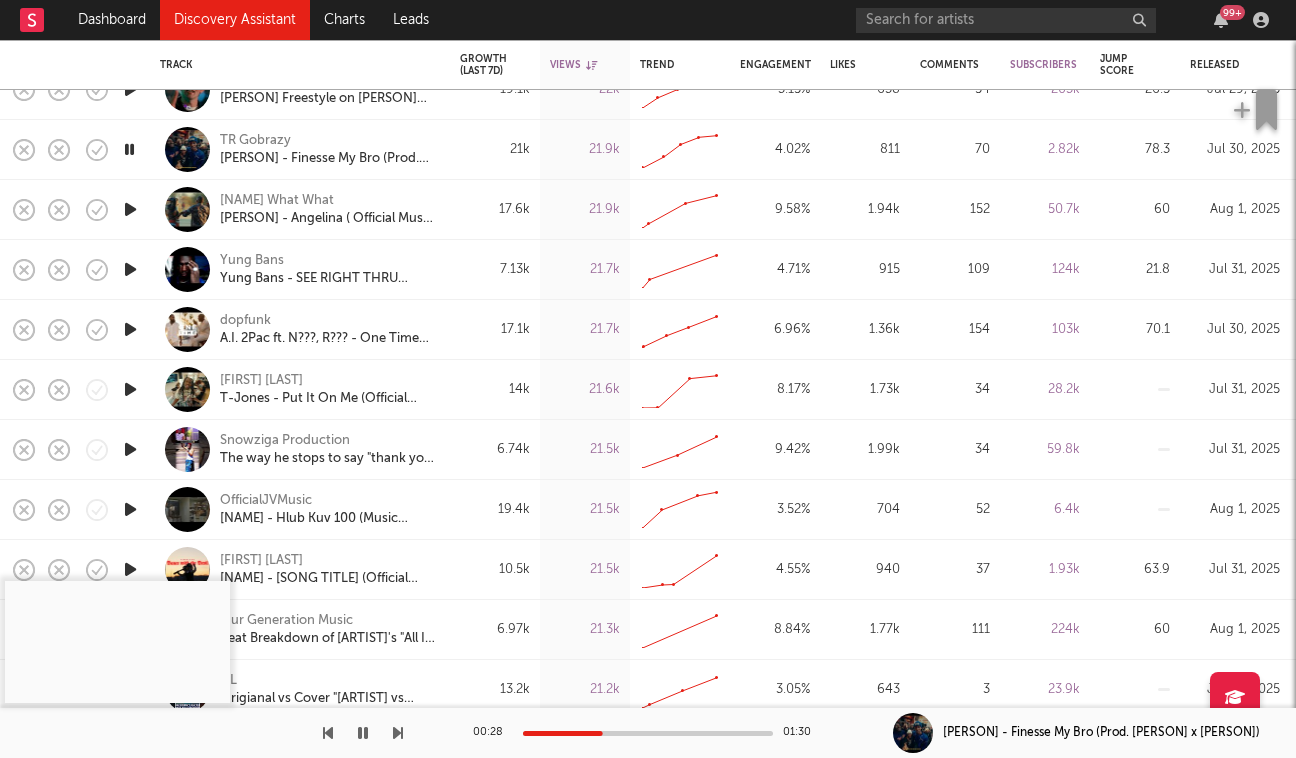 click at bounding box center [130, 269] 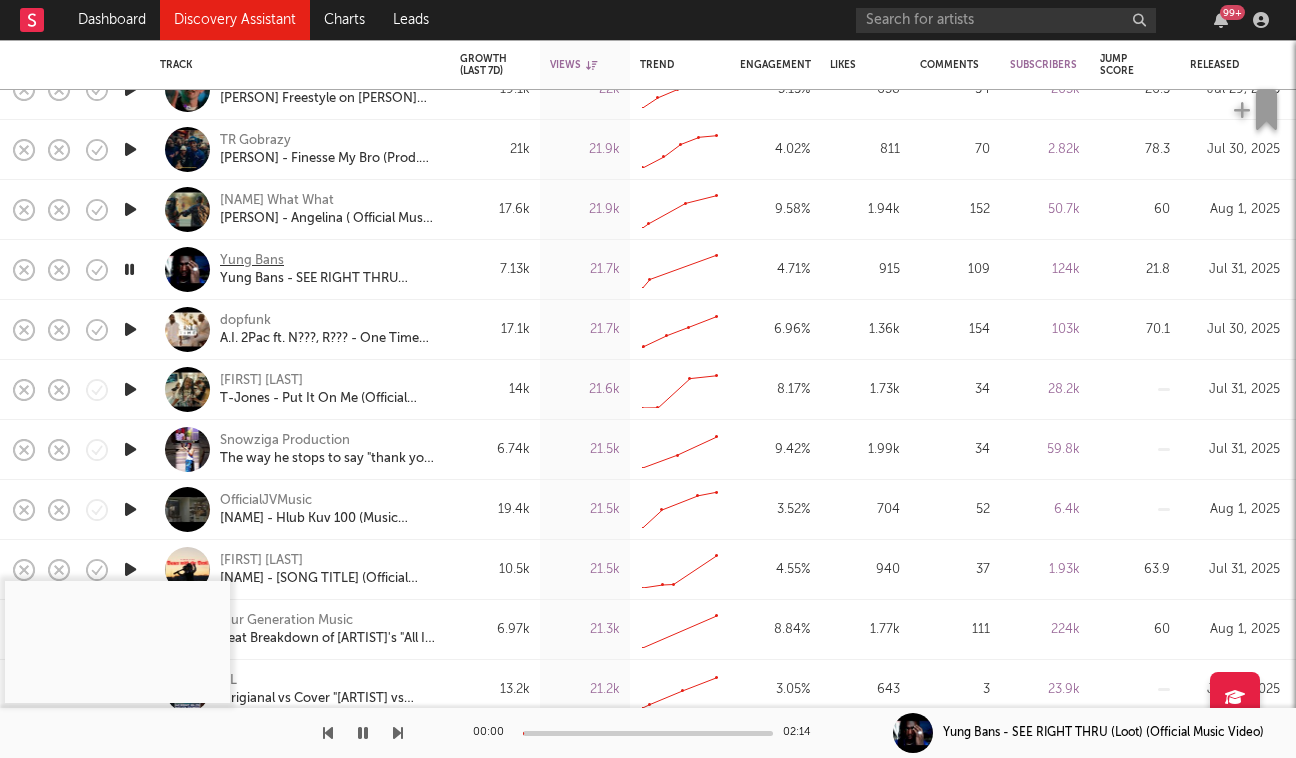 click on "Yung Bans" at bounding box center [252, 261] 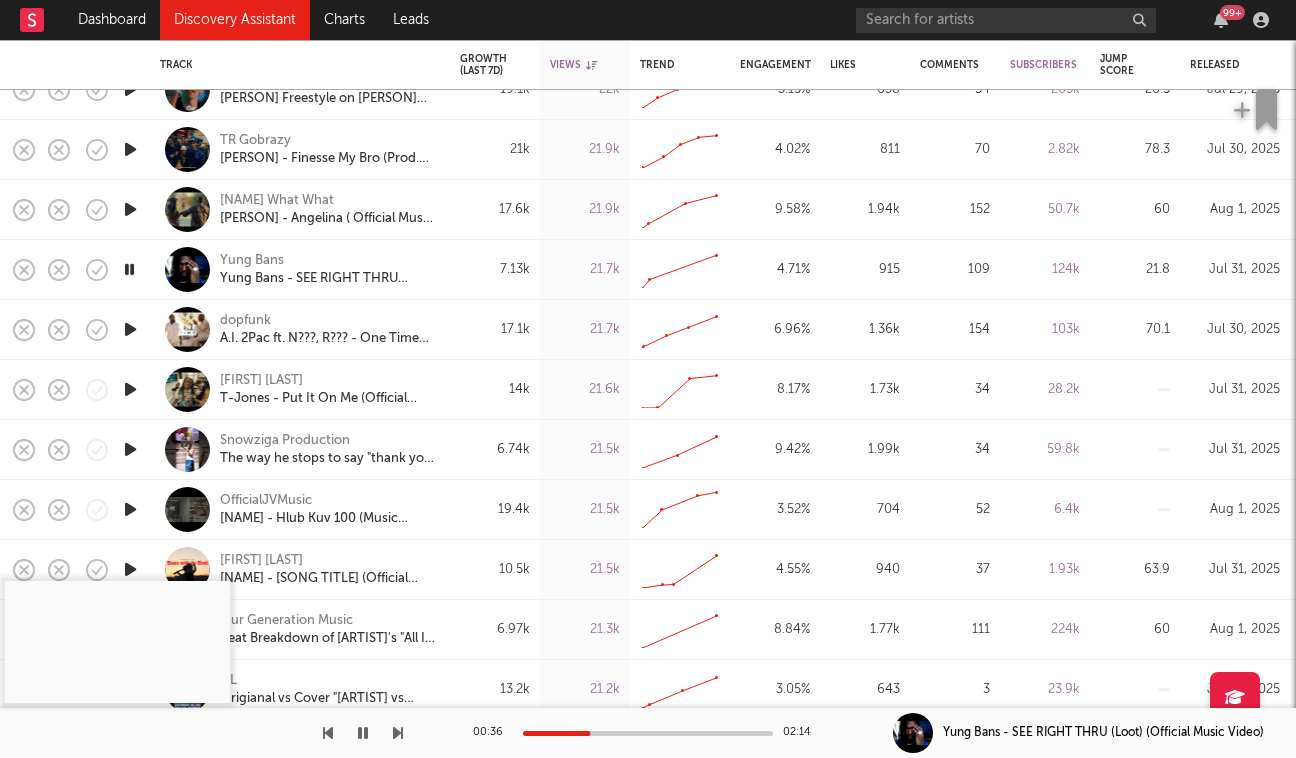 click at bounding box center [130, 329] 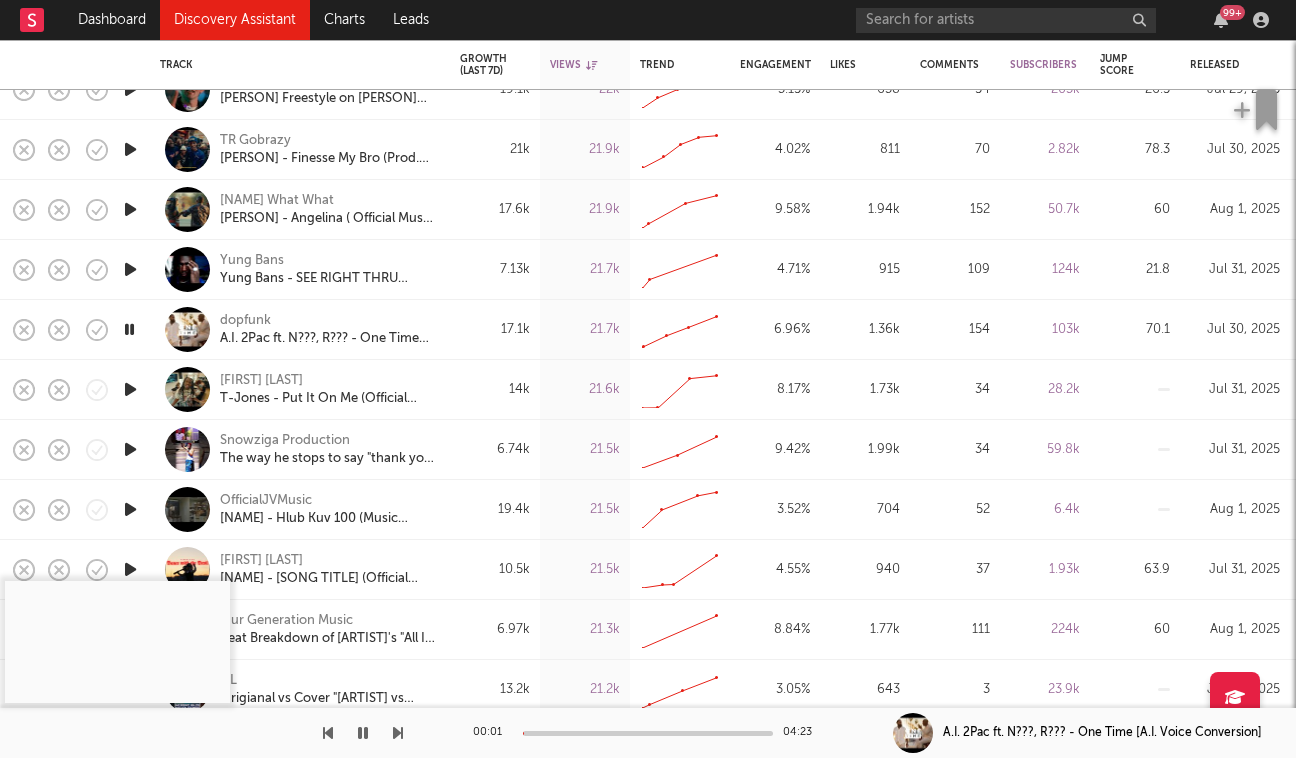 click at bounding box center (130, 389) 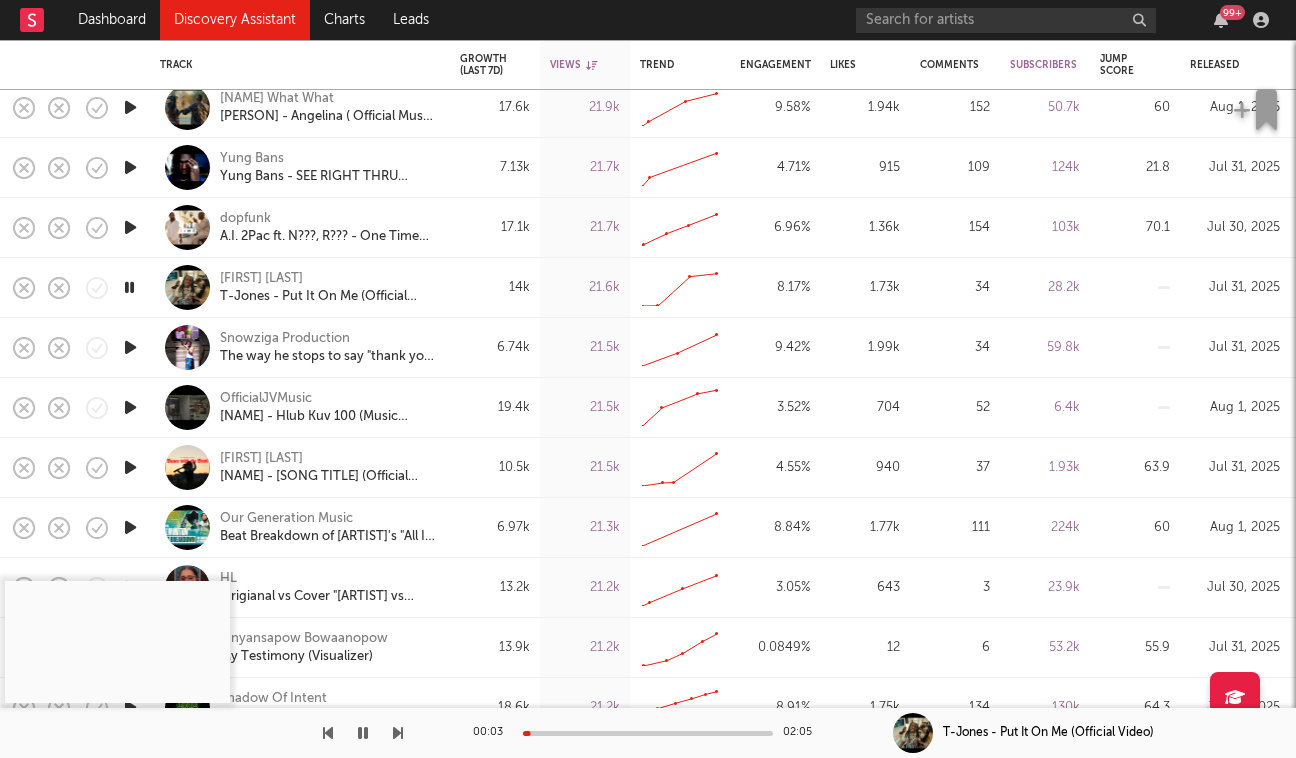 click at bounding box center (648, 733) 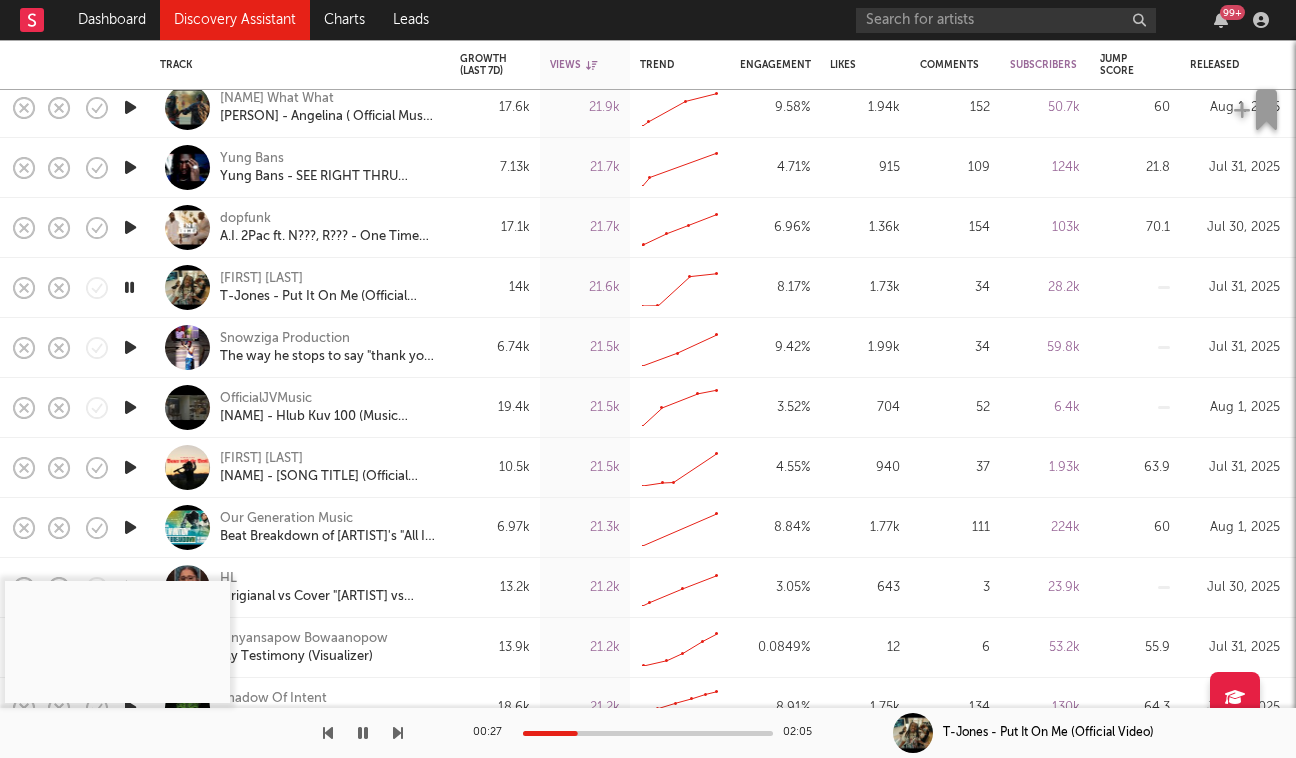 click at bounding box center (130, 407) 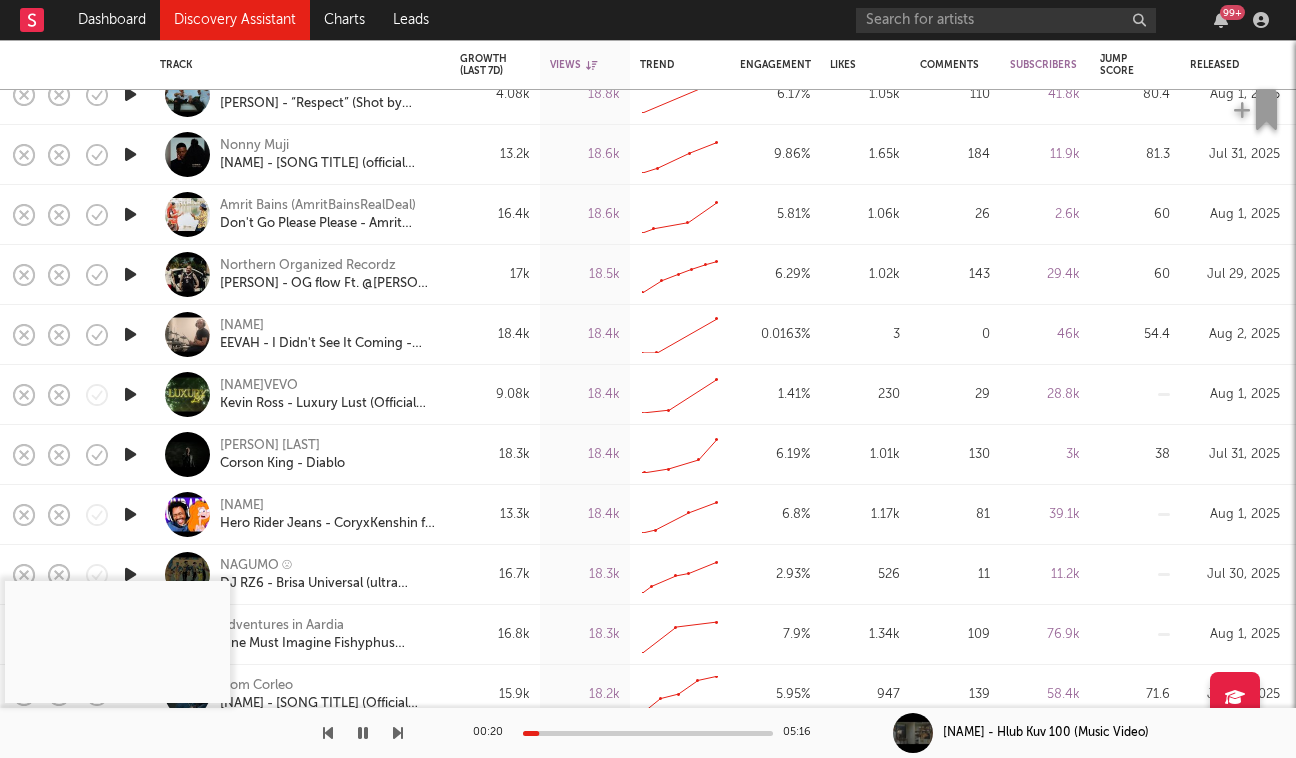 click at bounding box center [130, 334] 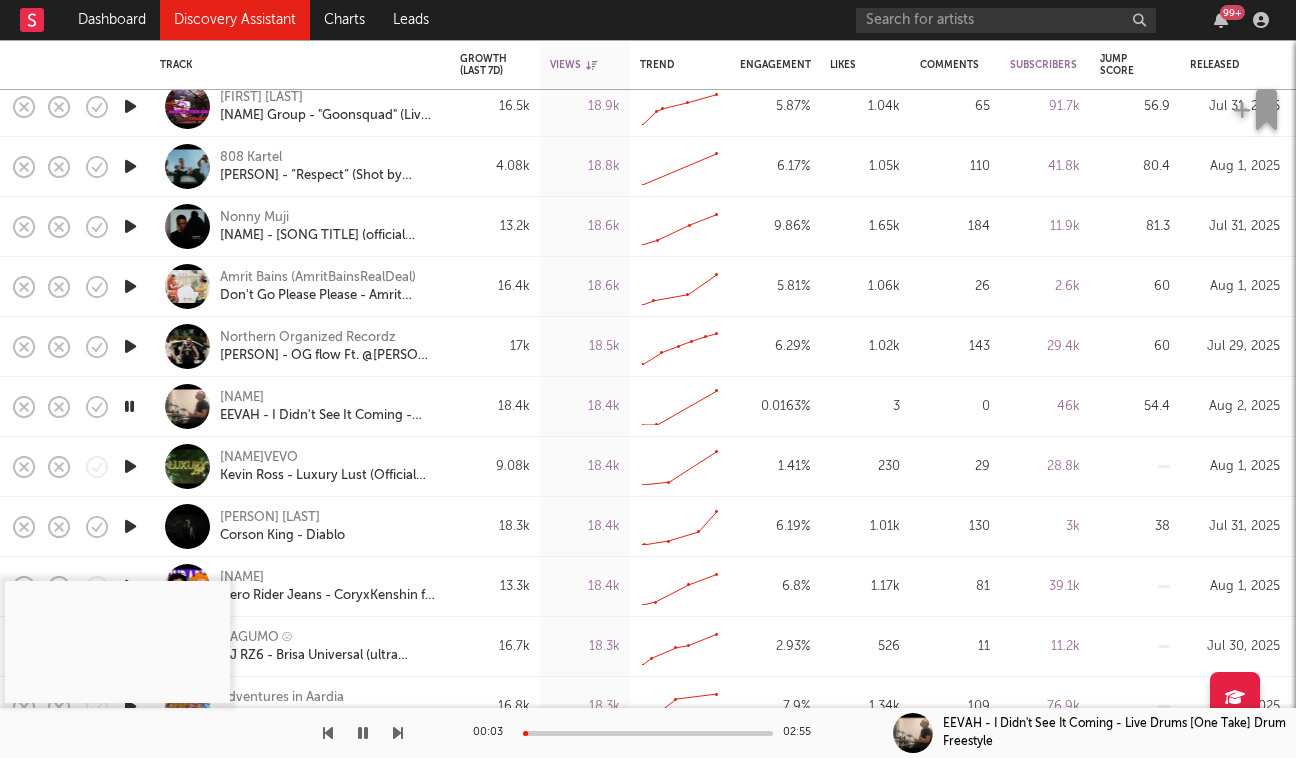 click at bounding box center (130, 346) 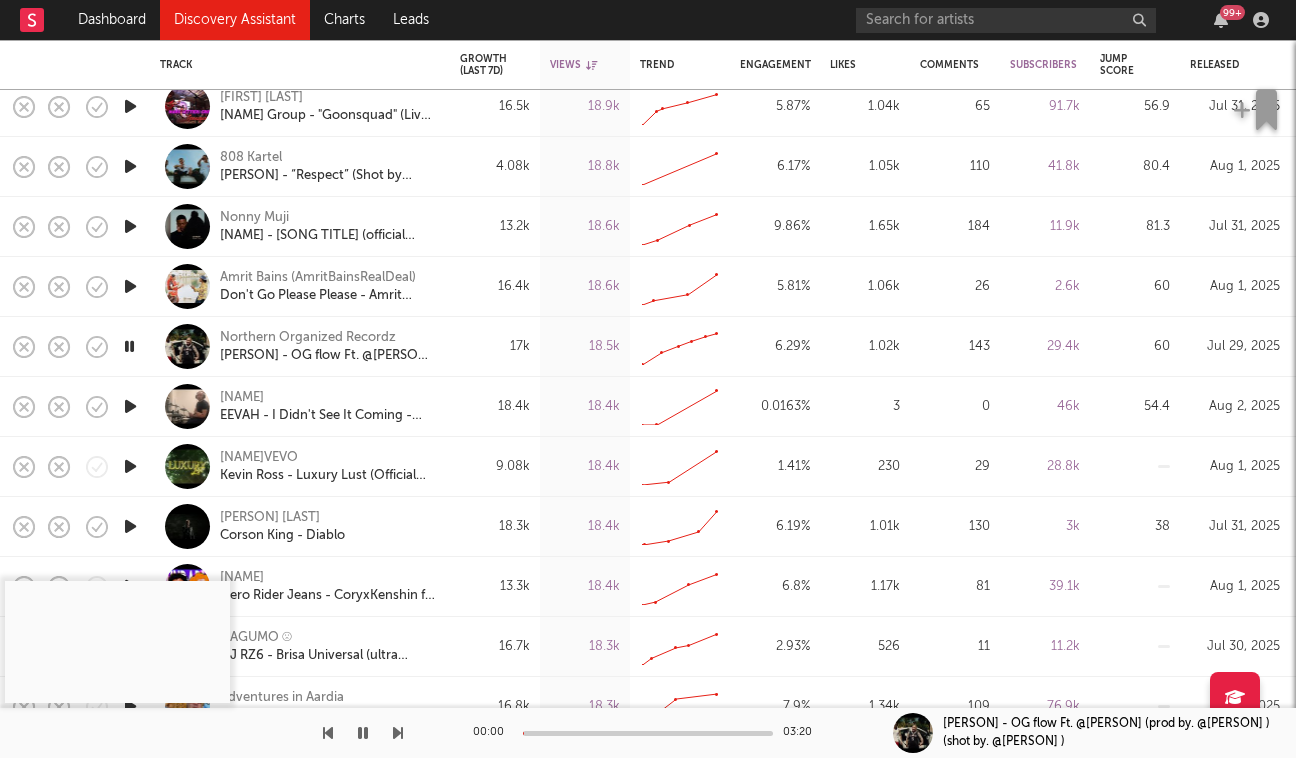 click on "00:00 03:20" at bounding box center (648, 733) 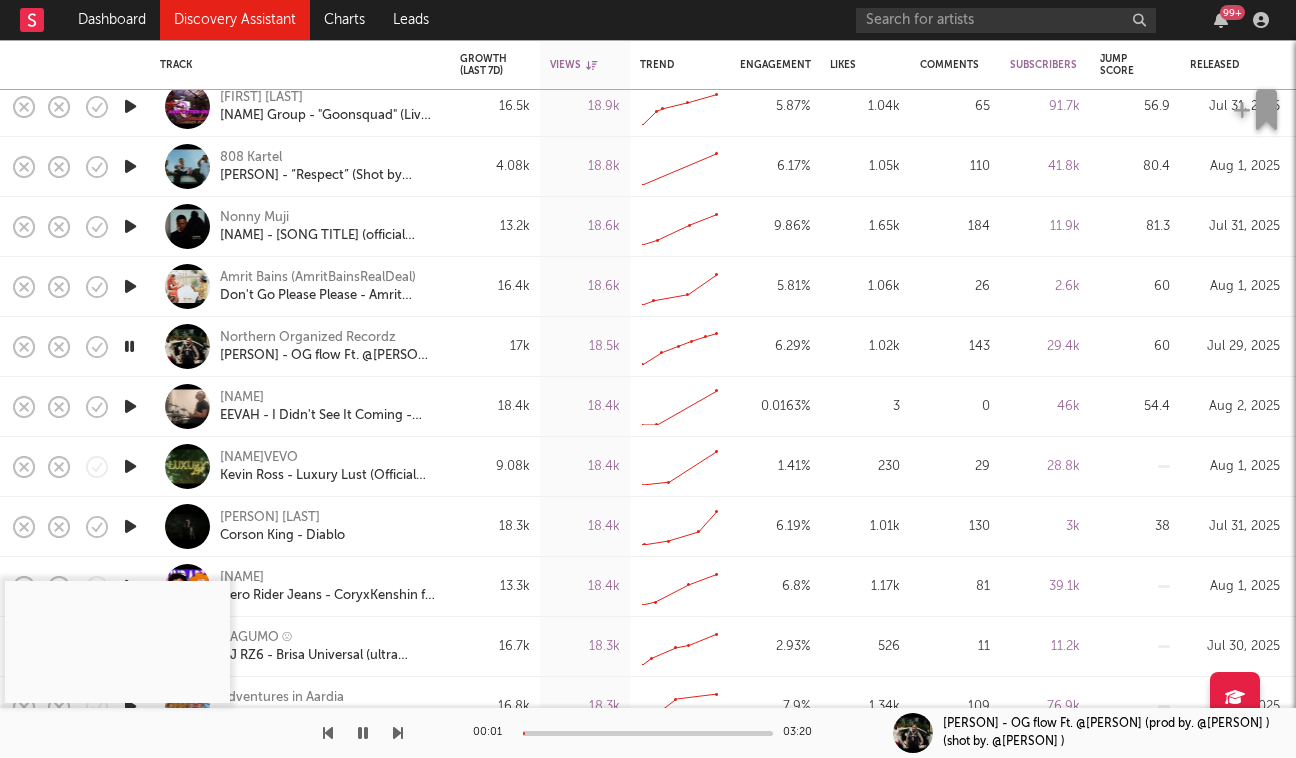 click at bounding box center (648, 733) 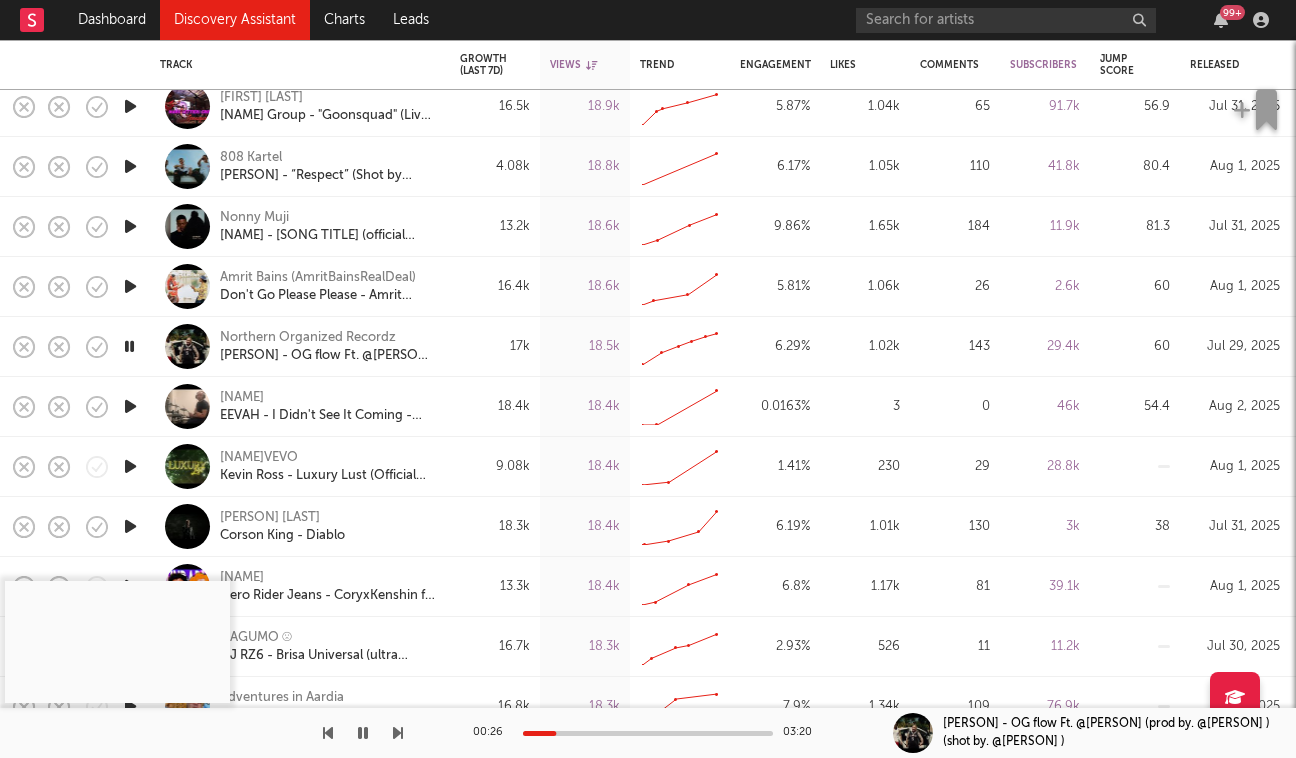 click at bounding box center [648, 733] 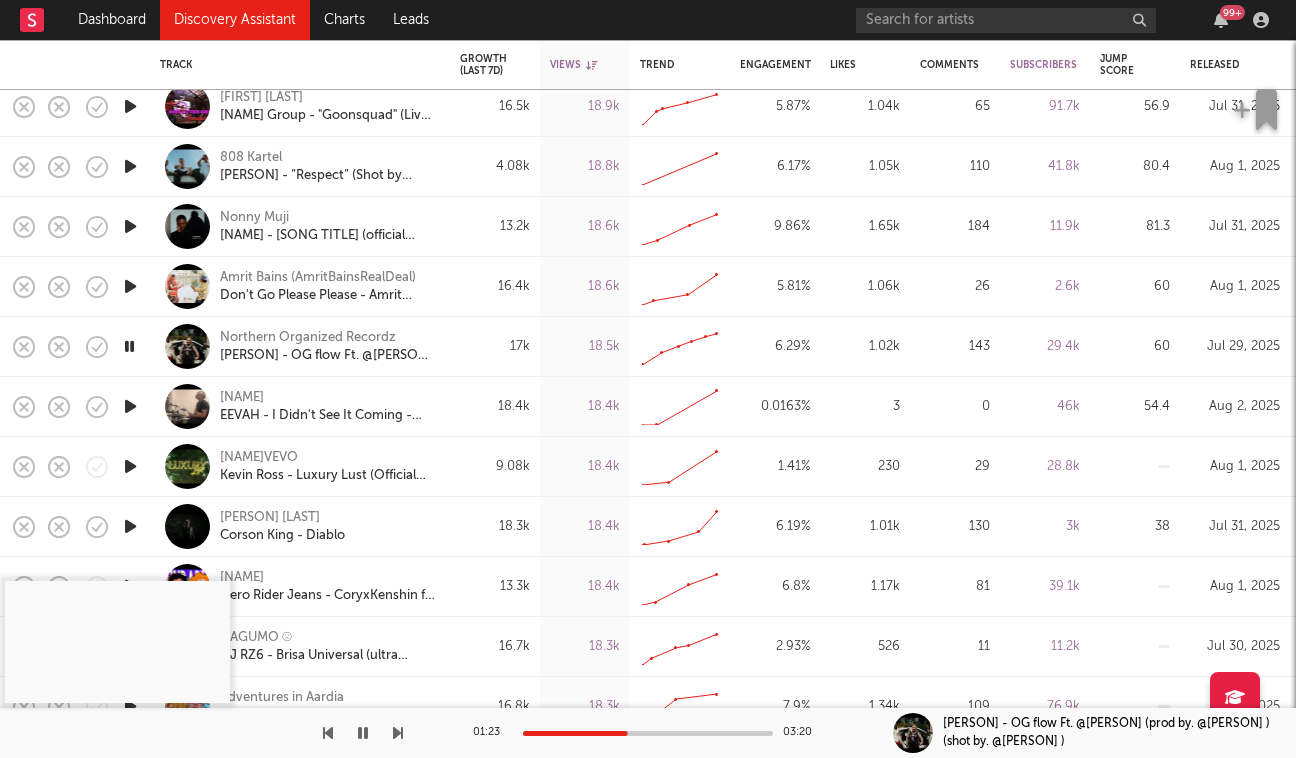 click at bounding box center [130, 166] 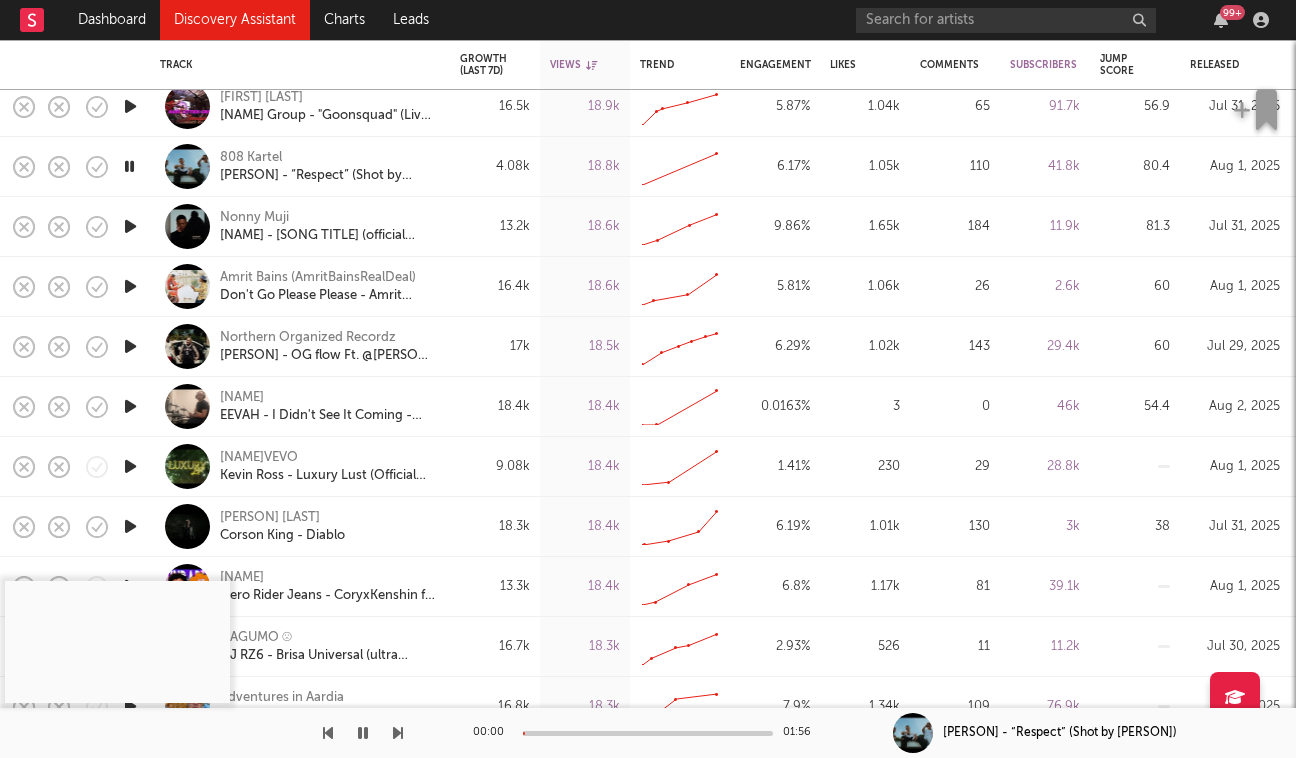 click at bounding box center (648, 733) 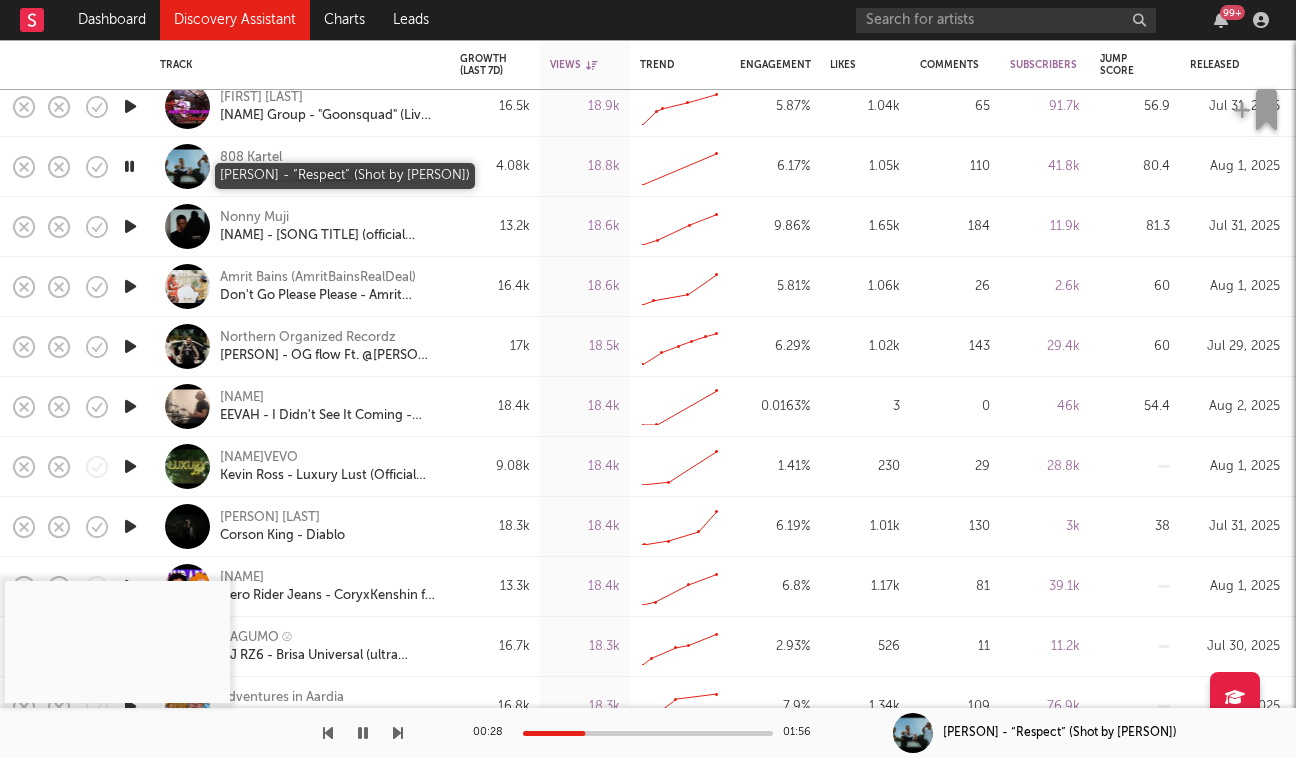 click on "2euceface - “Respect” (Shot by DJ Flippp)" at bounding box center (327, 176) 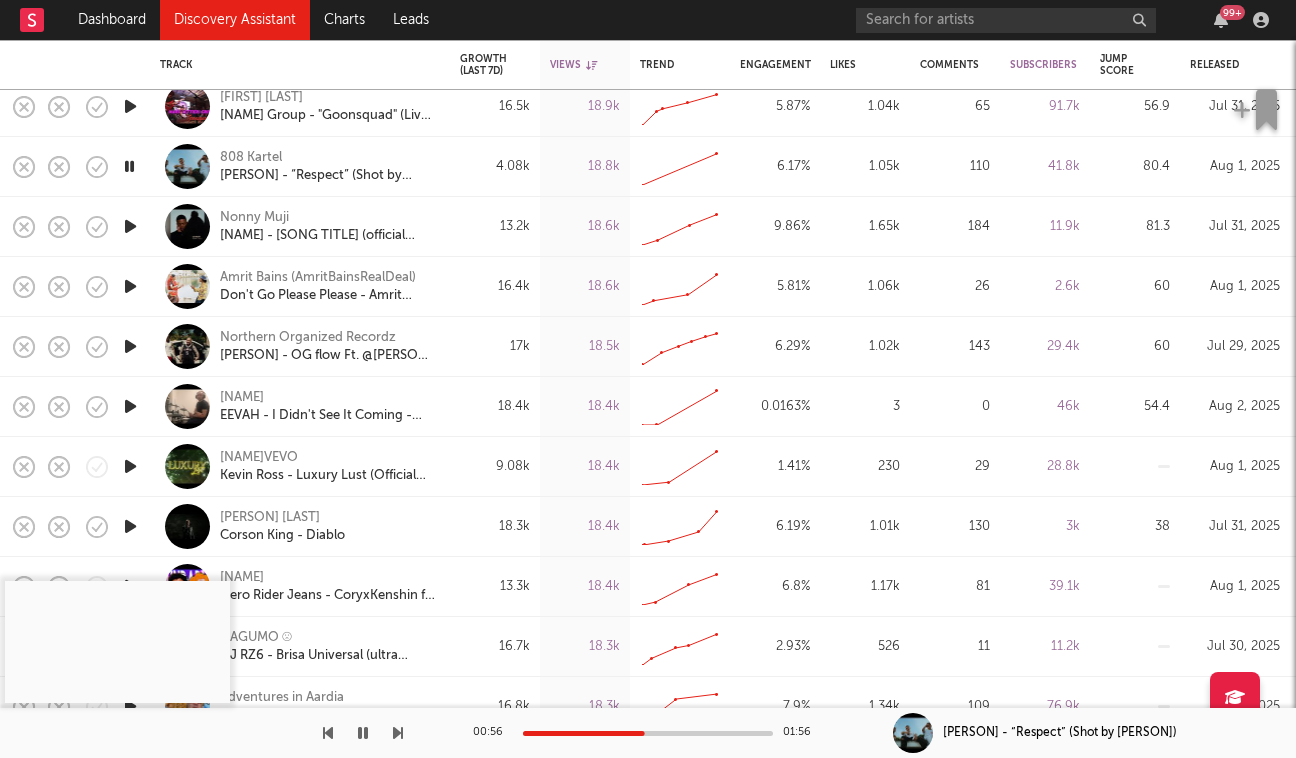 click at bounding box center (129, 166) 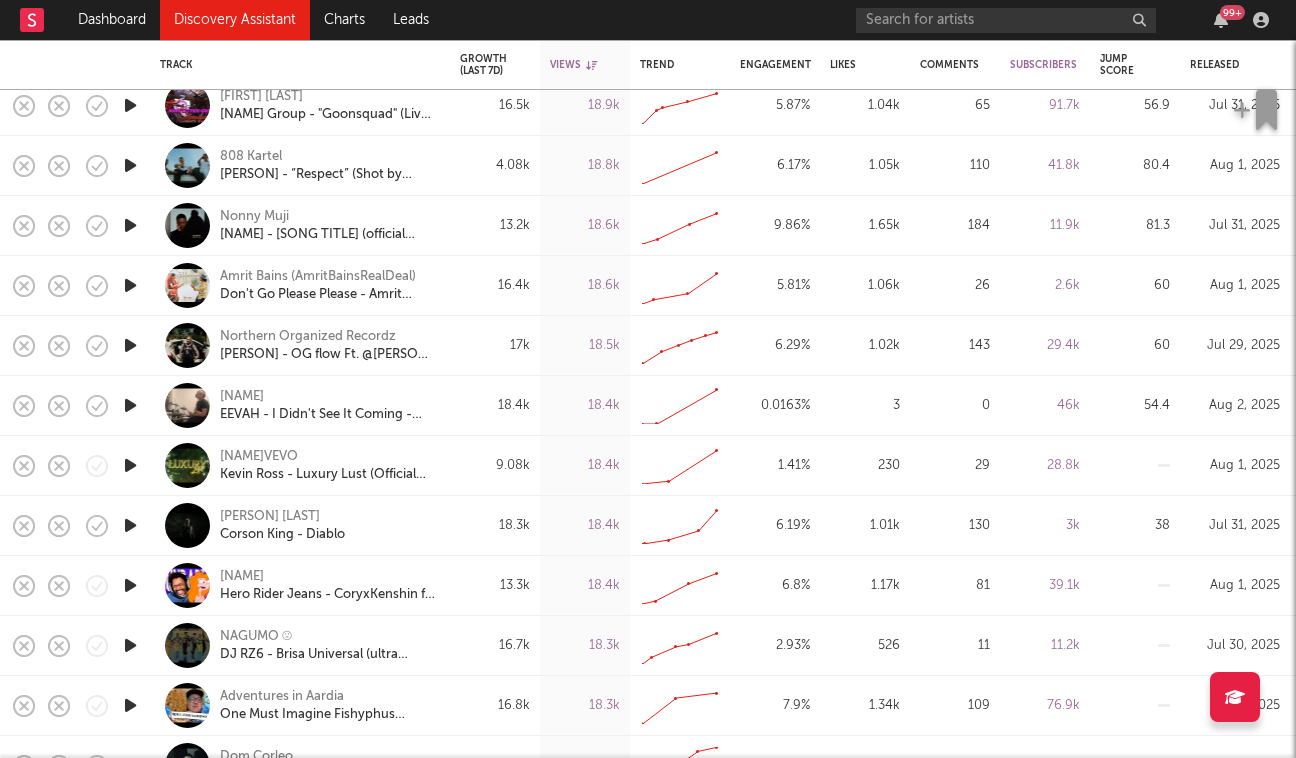 click at bounding box center [130, 465] 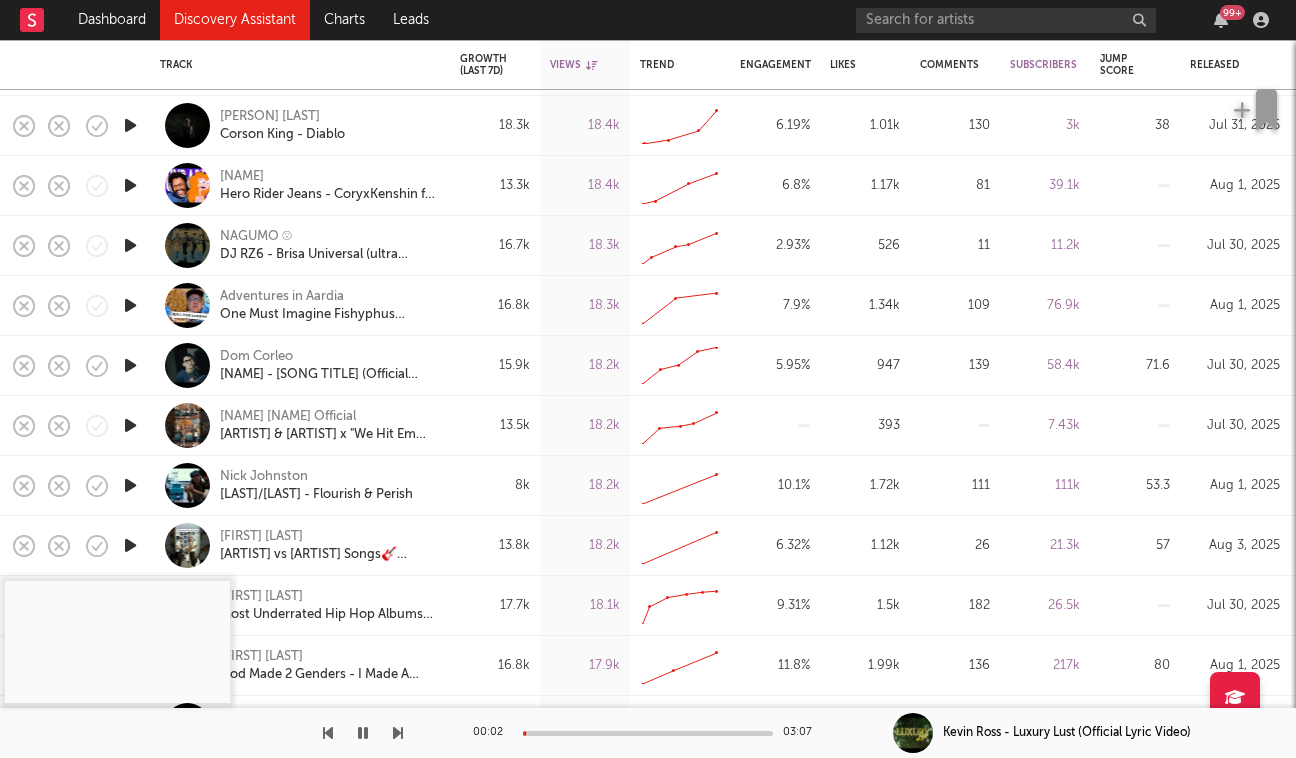 click at bounding box center (130, 365) 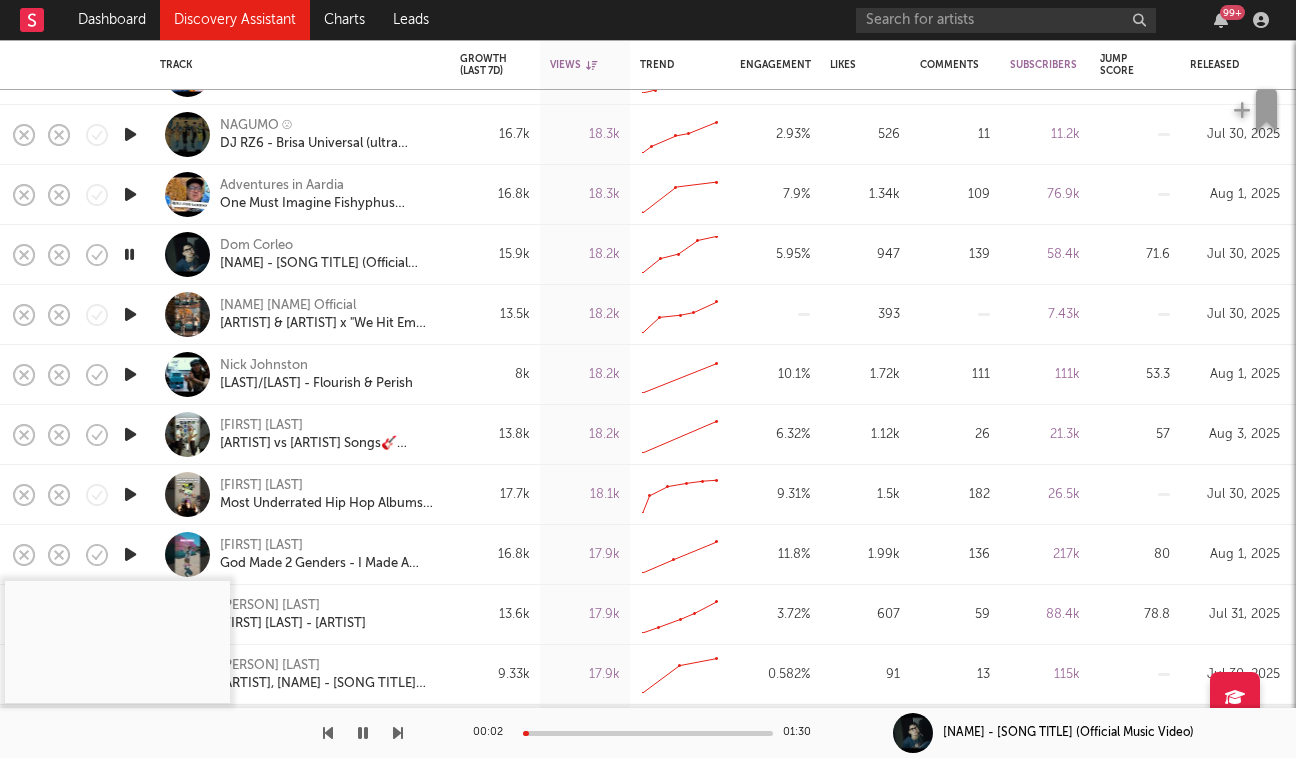click at bounding box center (648, 733) 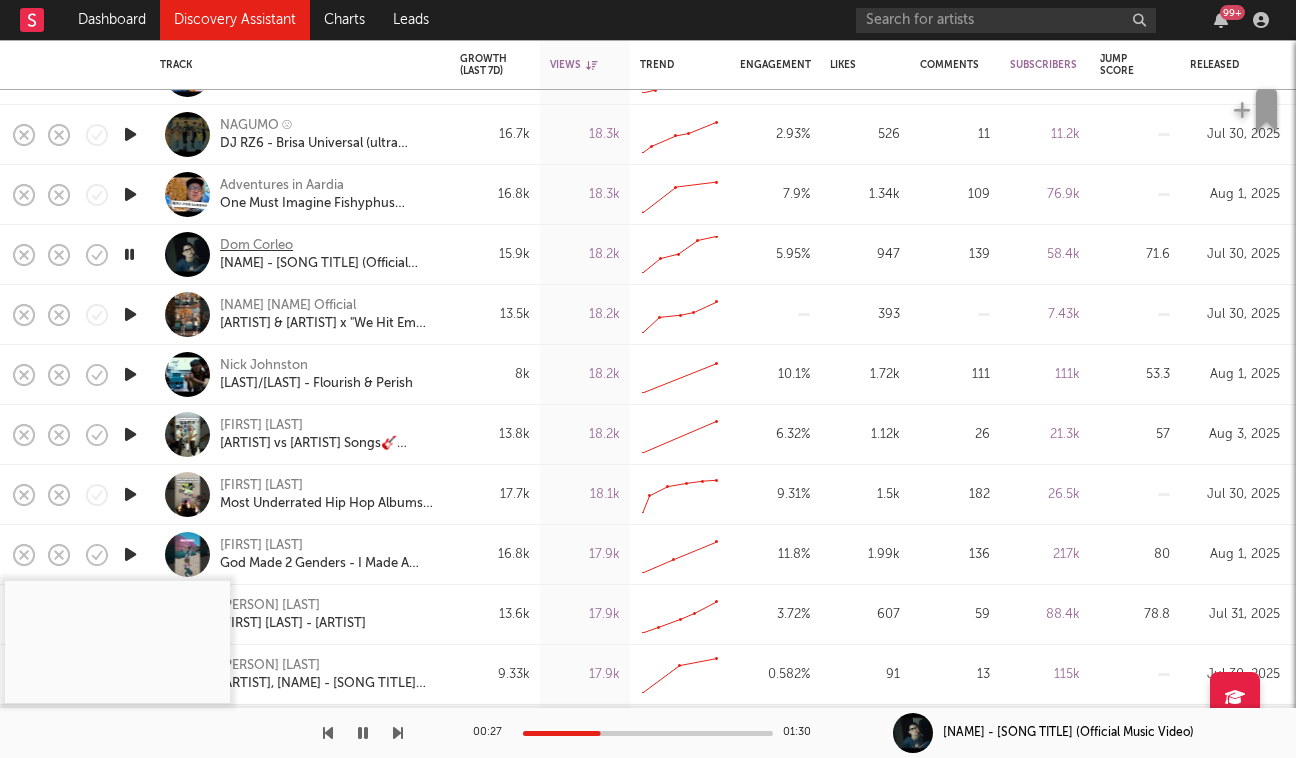 click on "Dom Corleo" at bounding box center [256, 246] 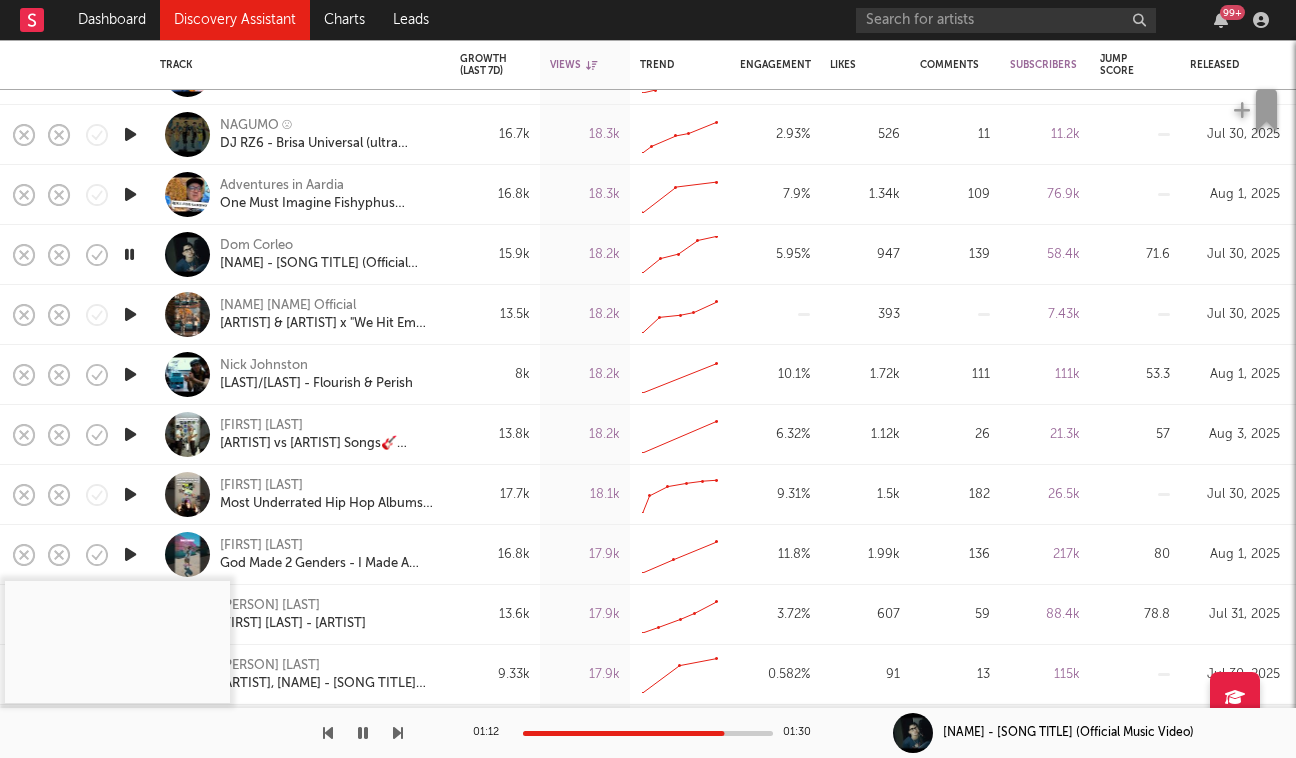 click at bounding box center (363, 733) 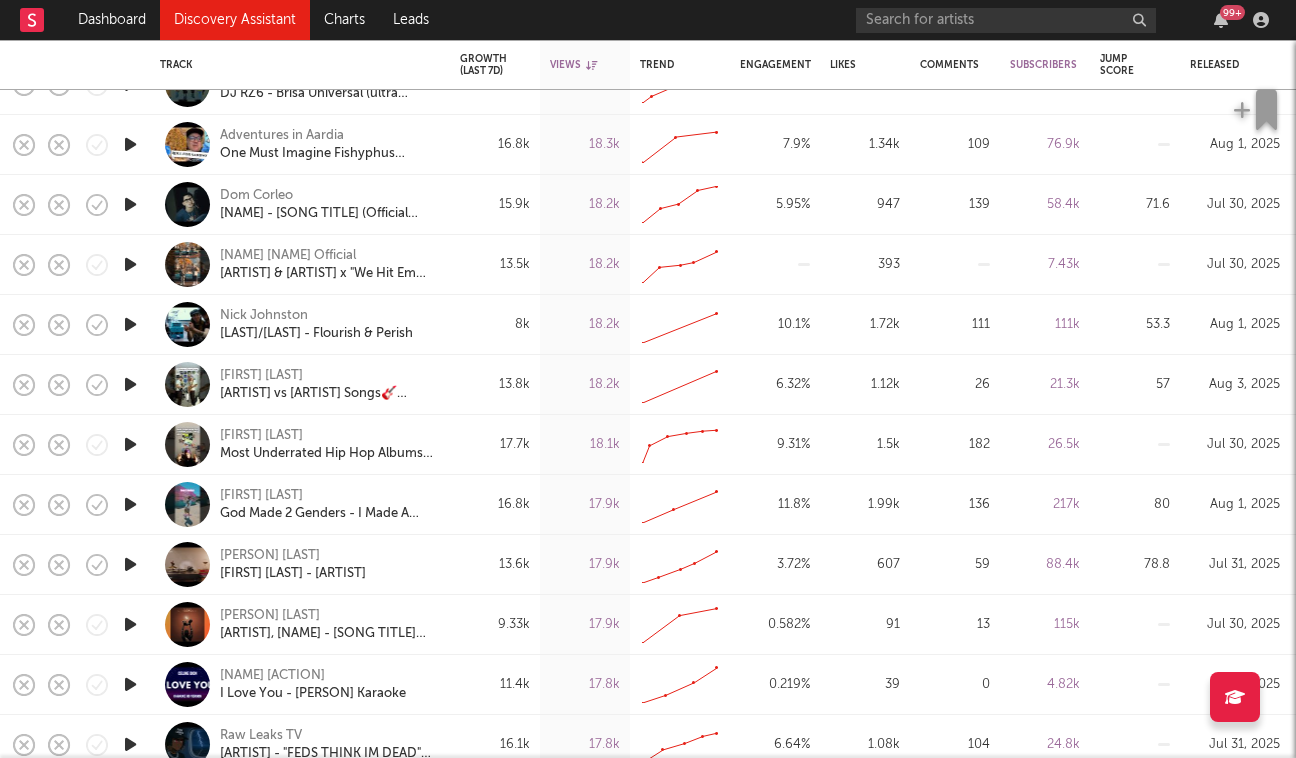 click at bounding box center (130, 384) 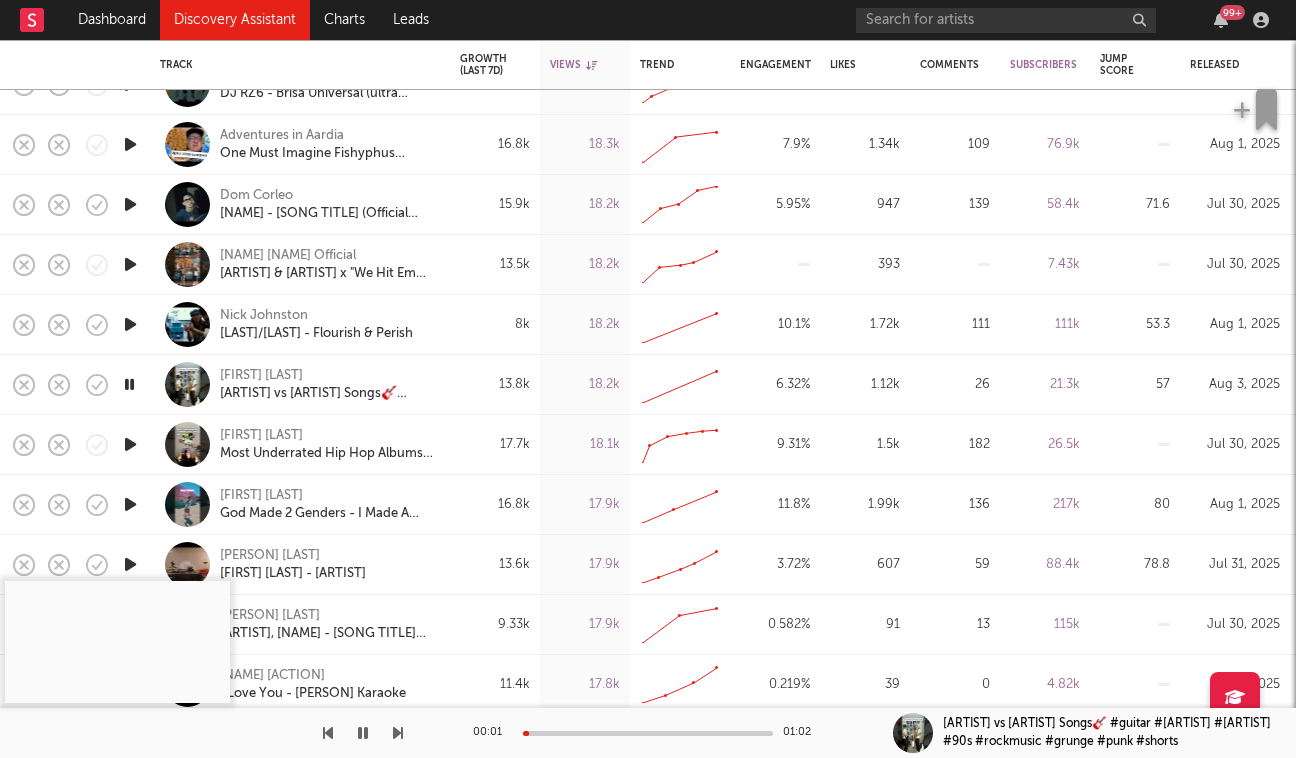 click at bounding box center [129, 384] 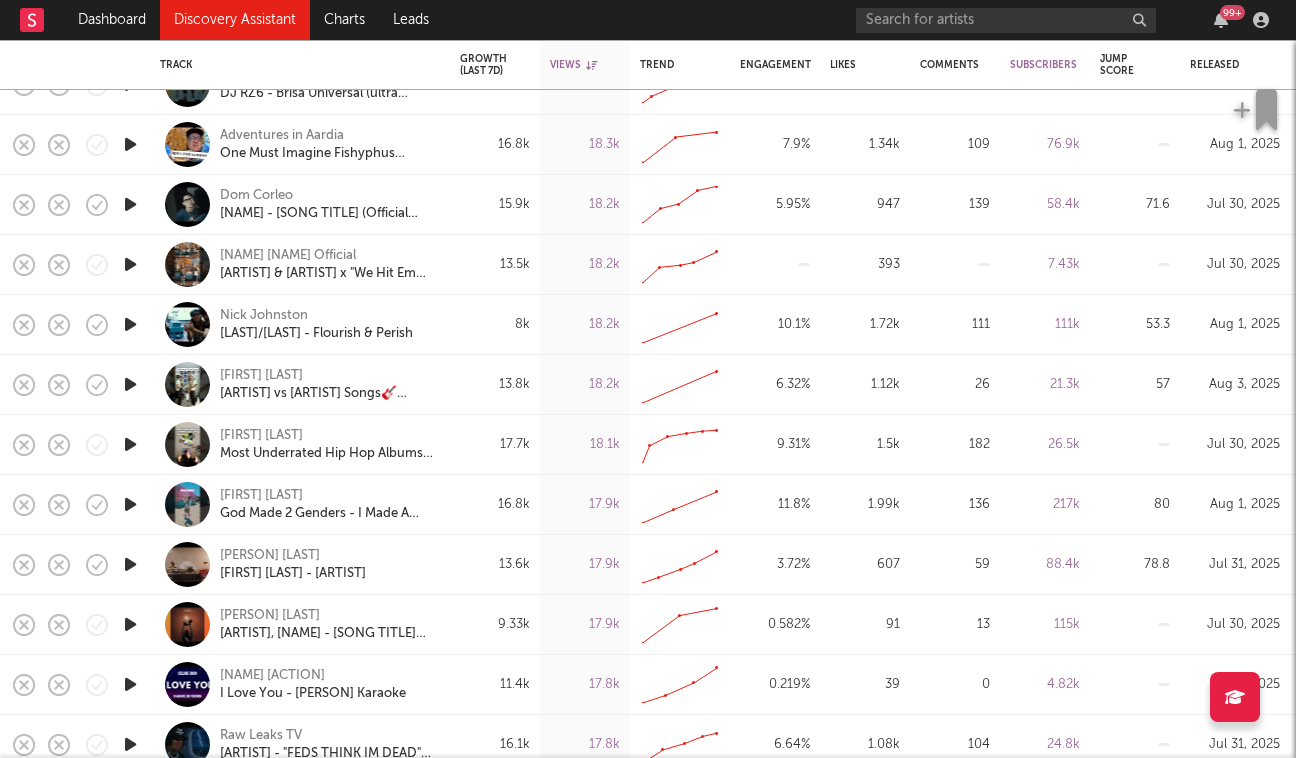click at bounding box center [130, 384] 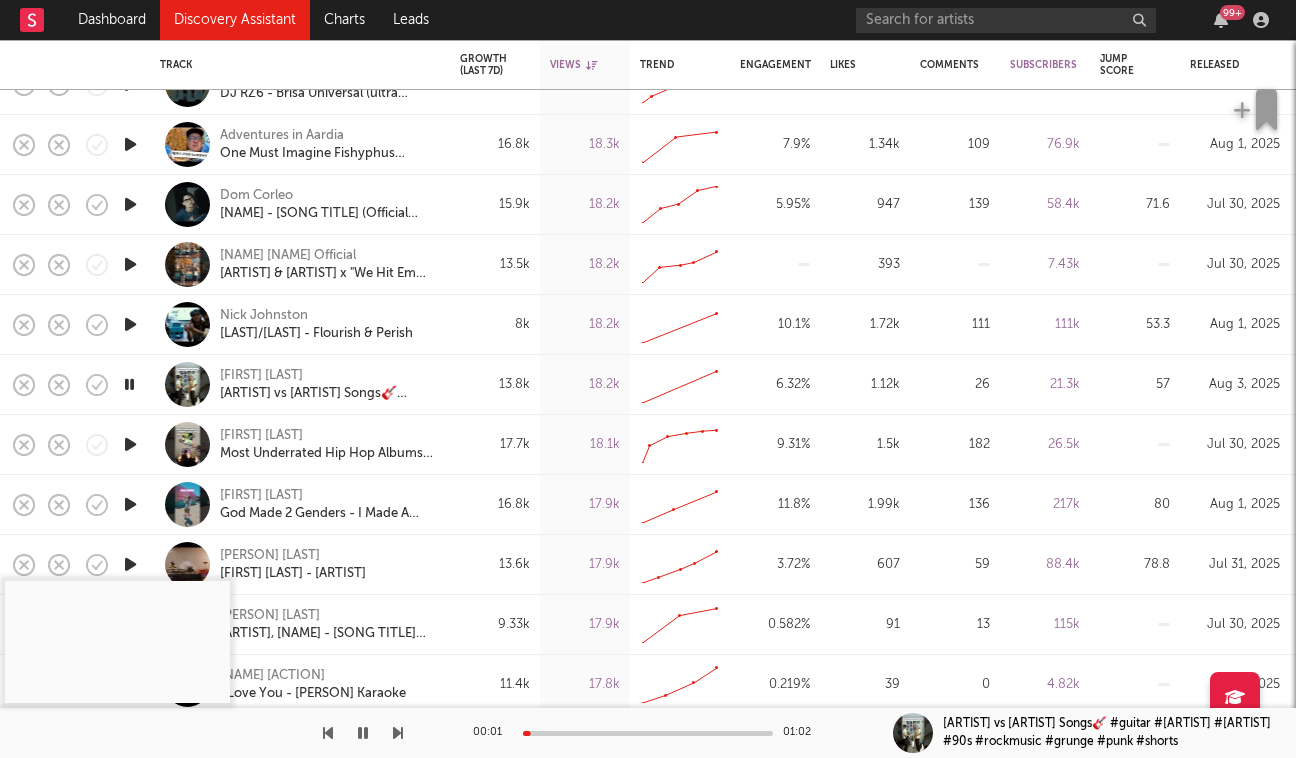 click at bounding box center [129, 384] 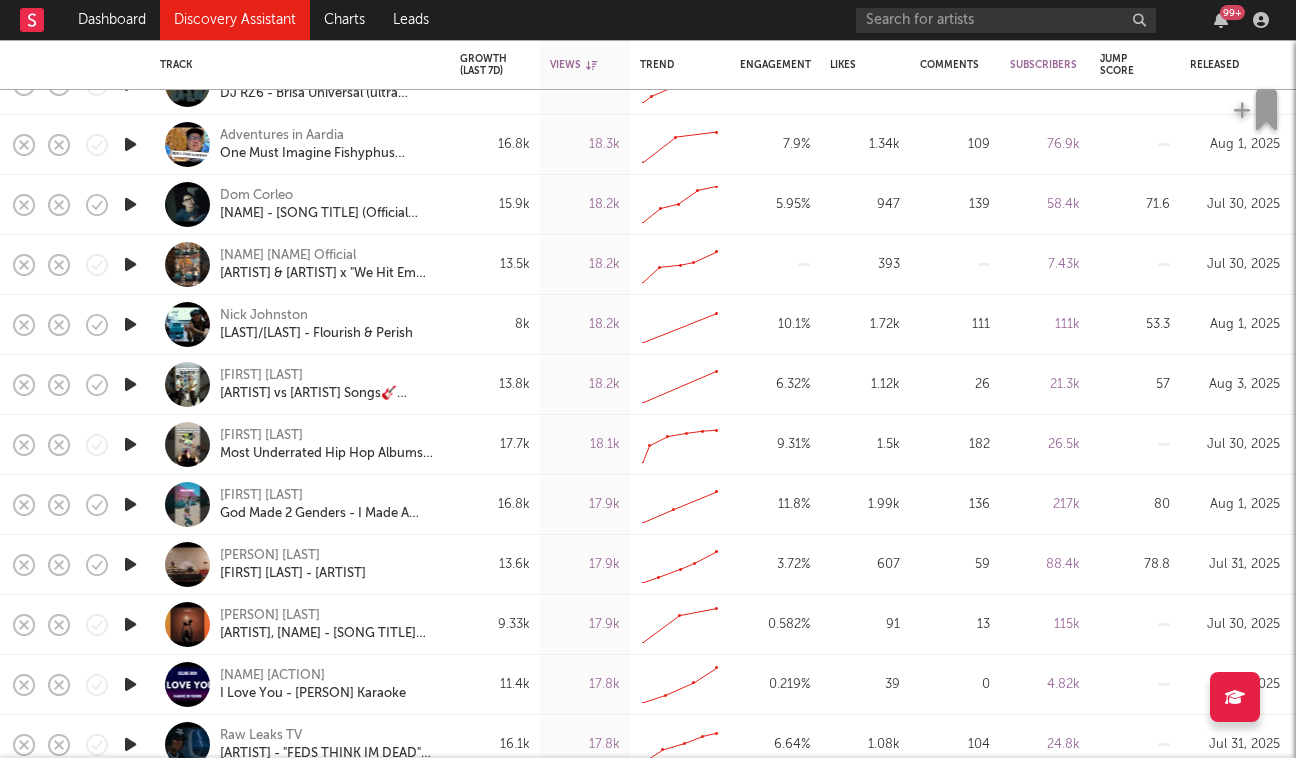 click at bounding box center (130, 384) 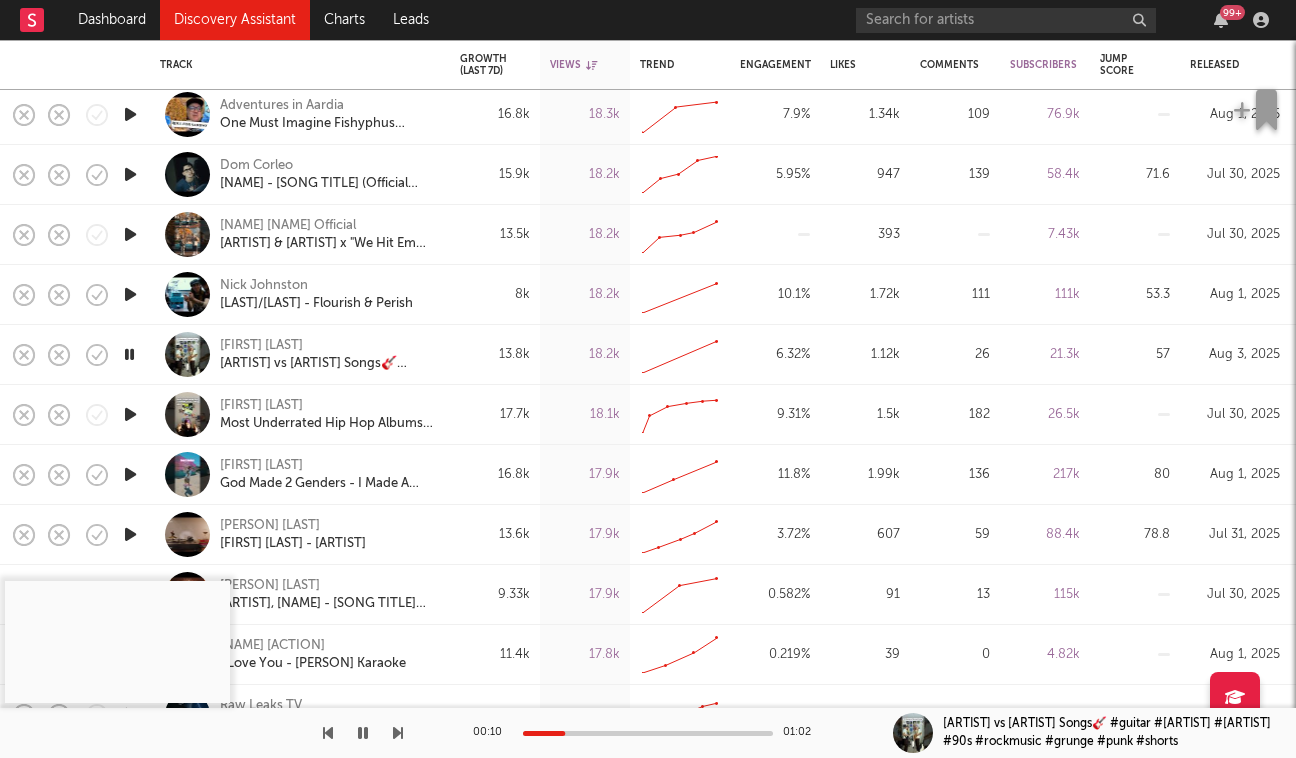 click at bounding box center (130, 414) 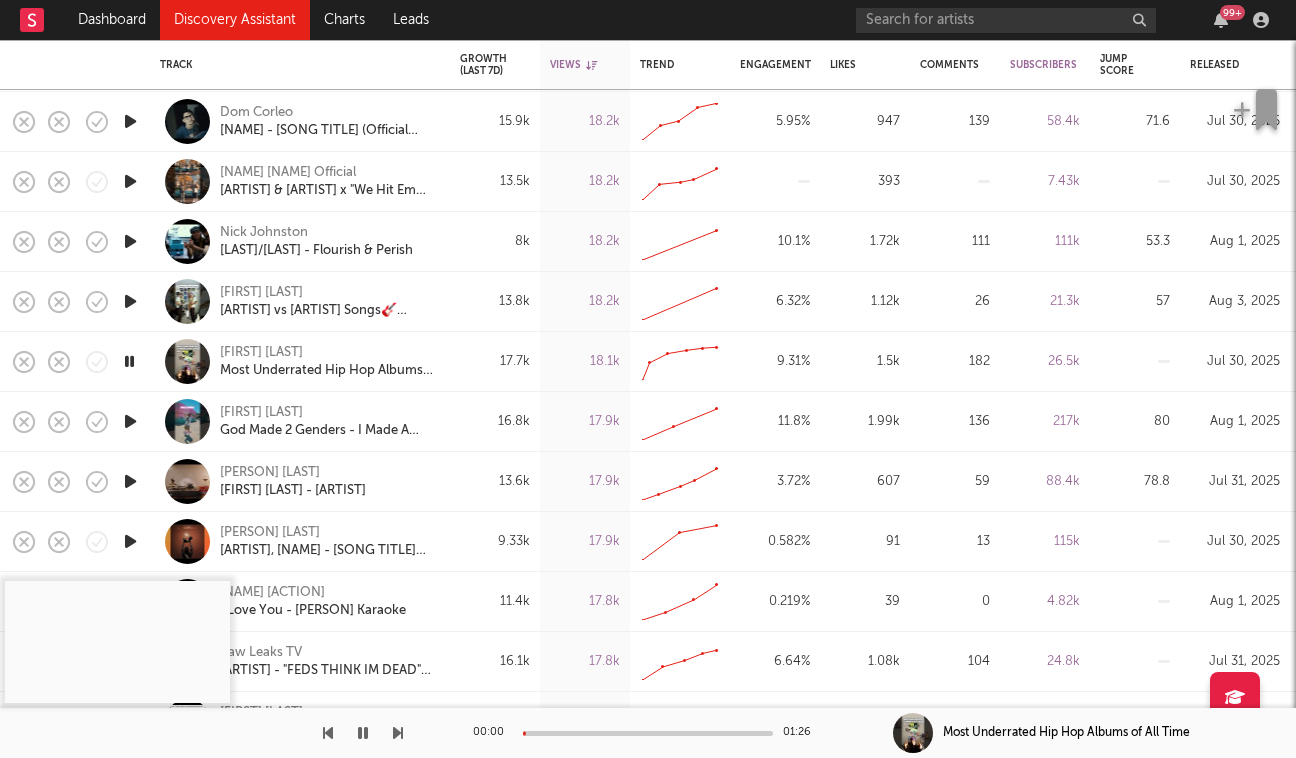 click at bounding box center [130, 421] 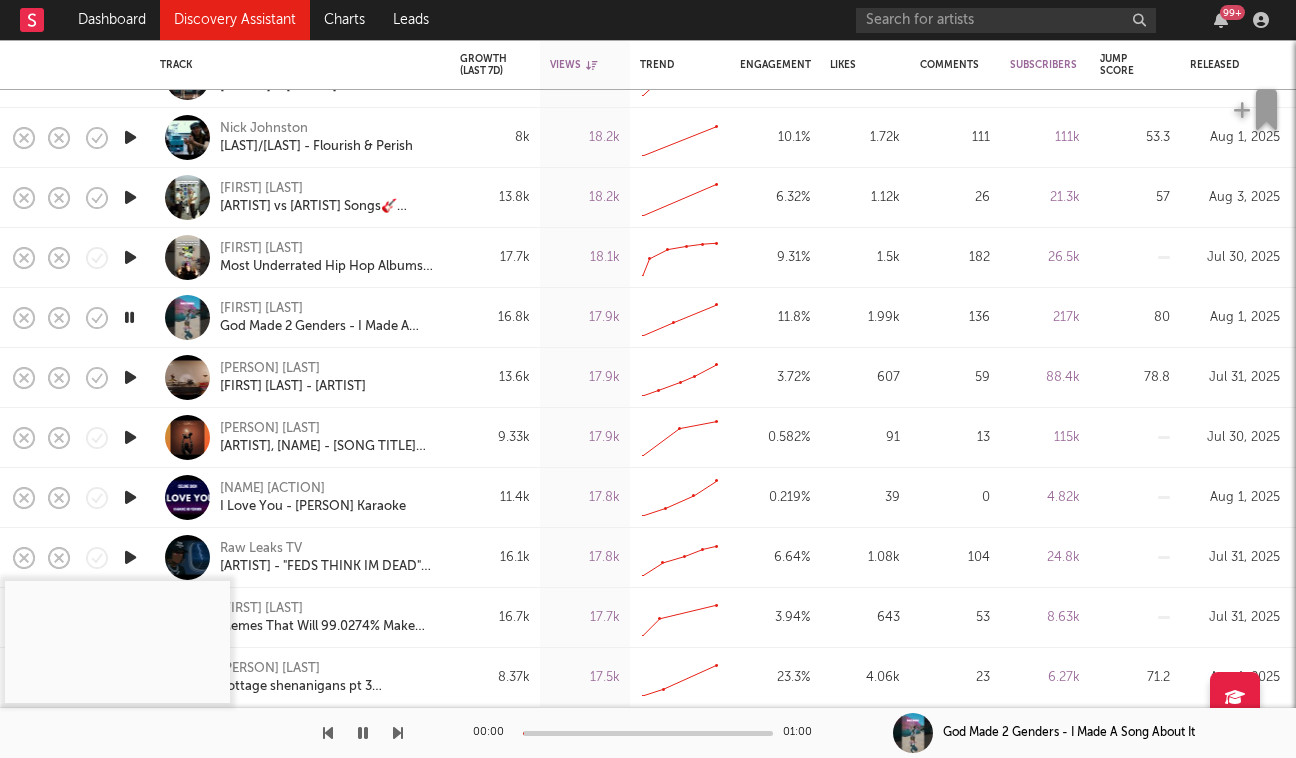 click at bounding box center [130, 377] 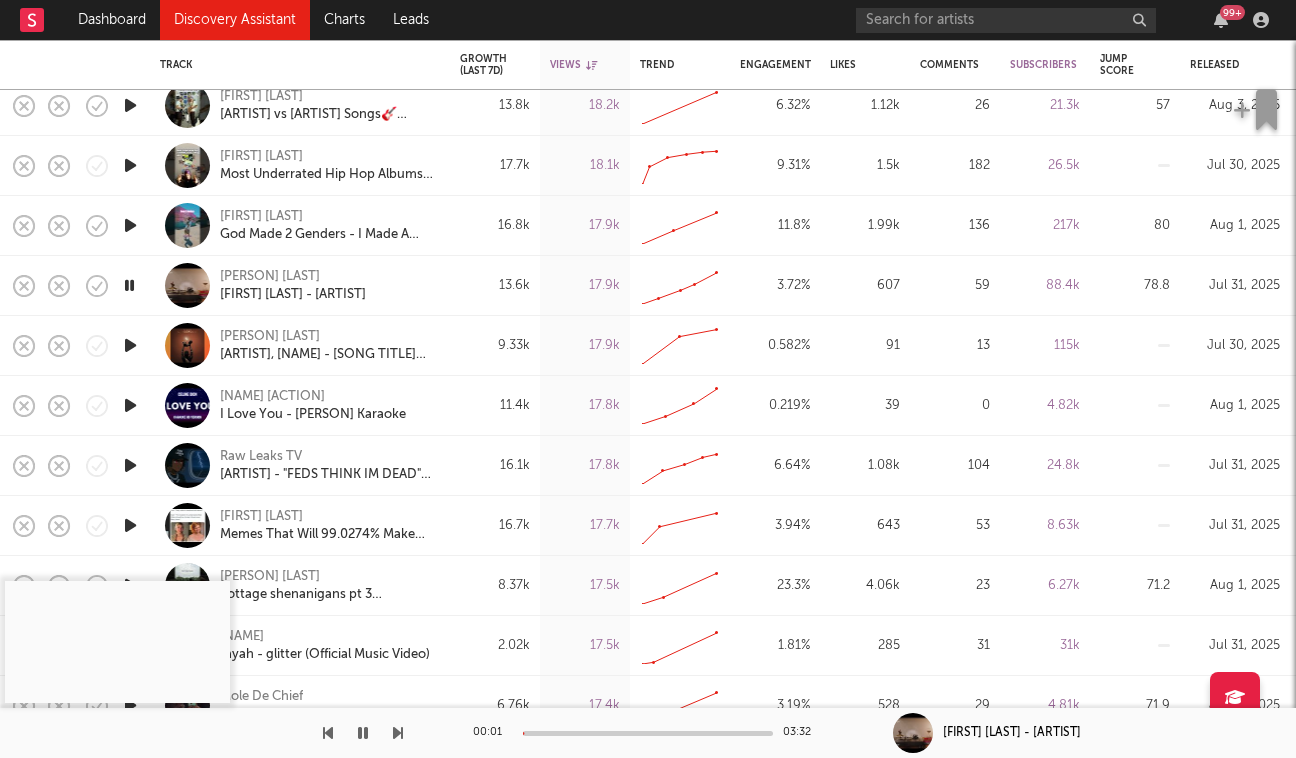 click at bounding box center [130, 345] 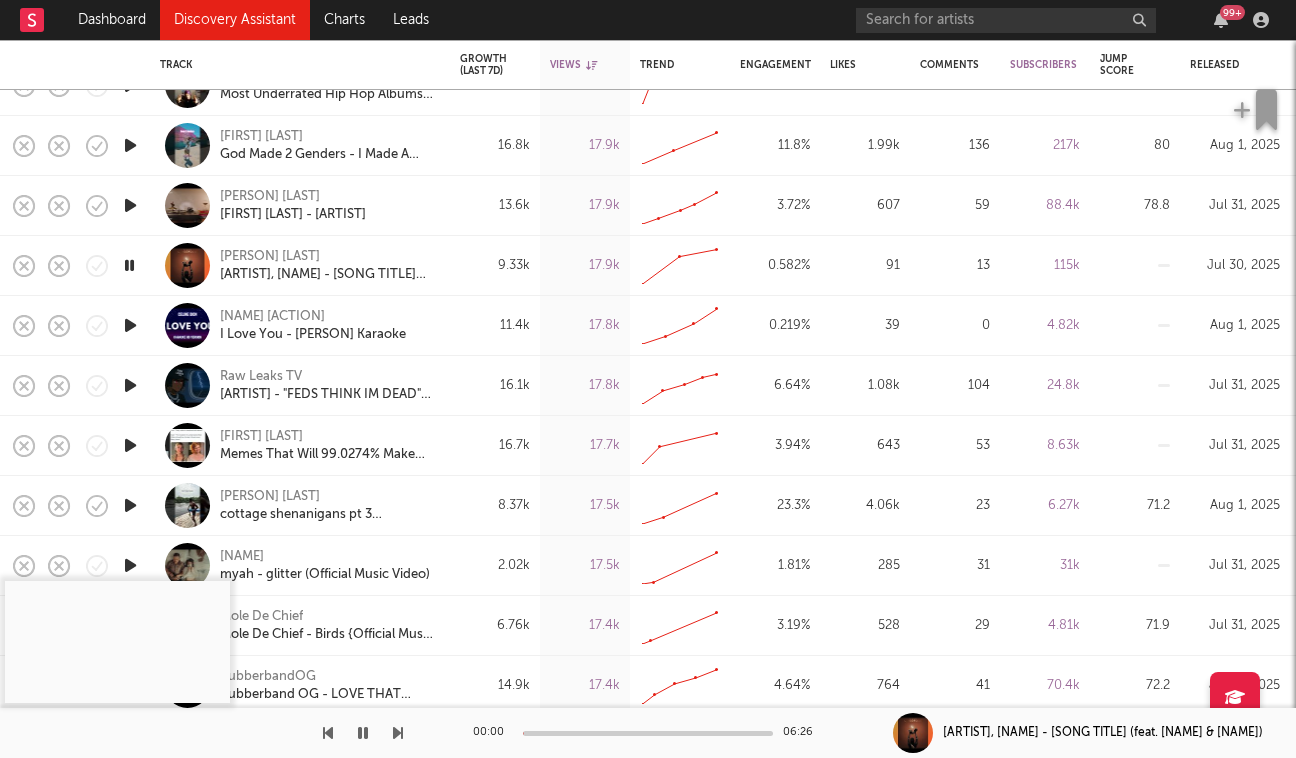 click at bounding box center [130, 385] 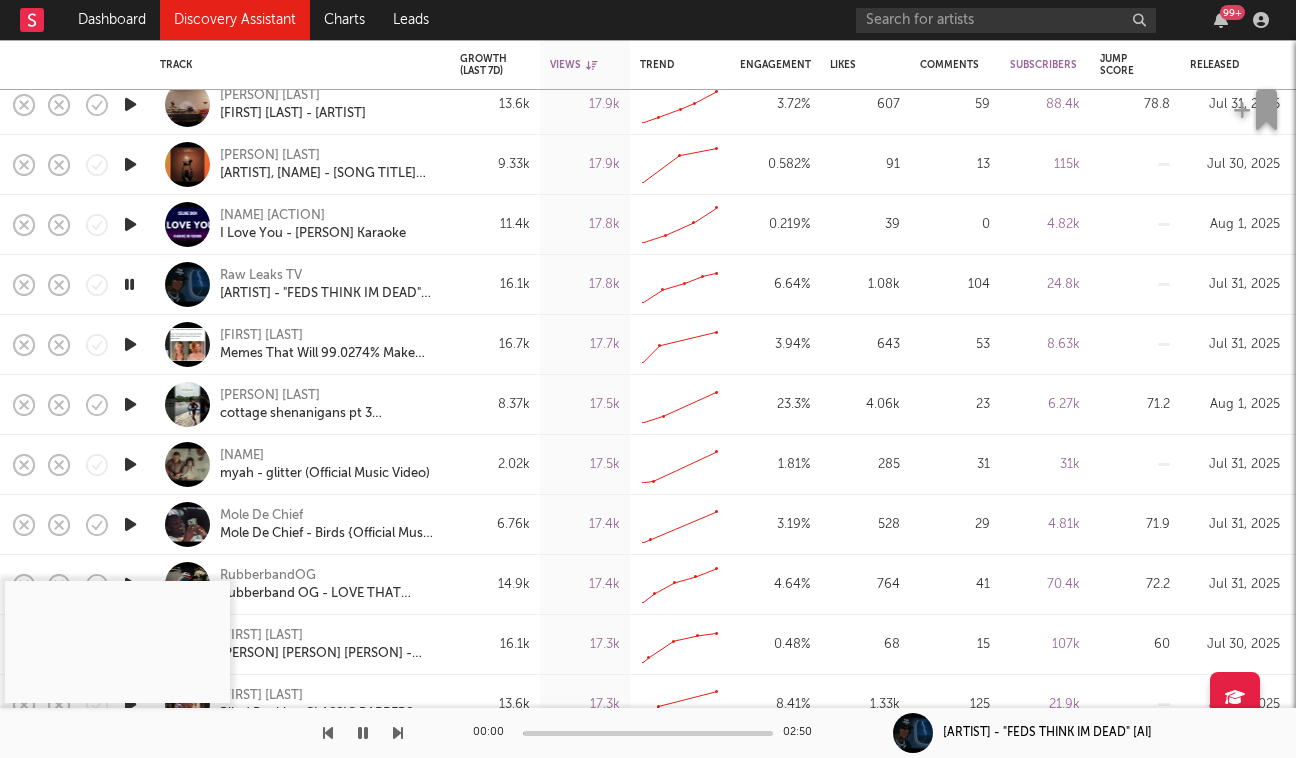 click at bounding box center [130, 404] 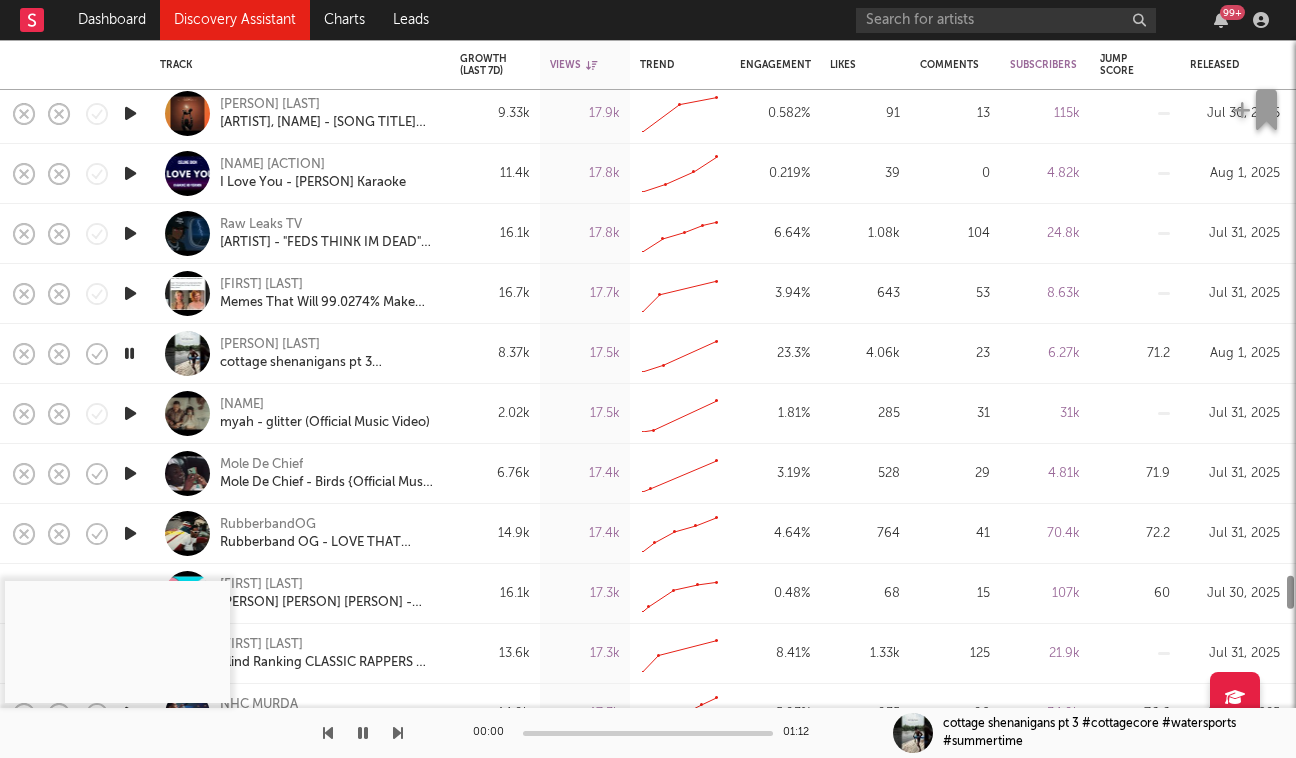 click at bounding box center (130, 413) 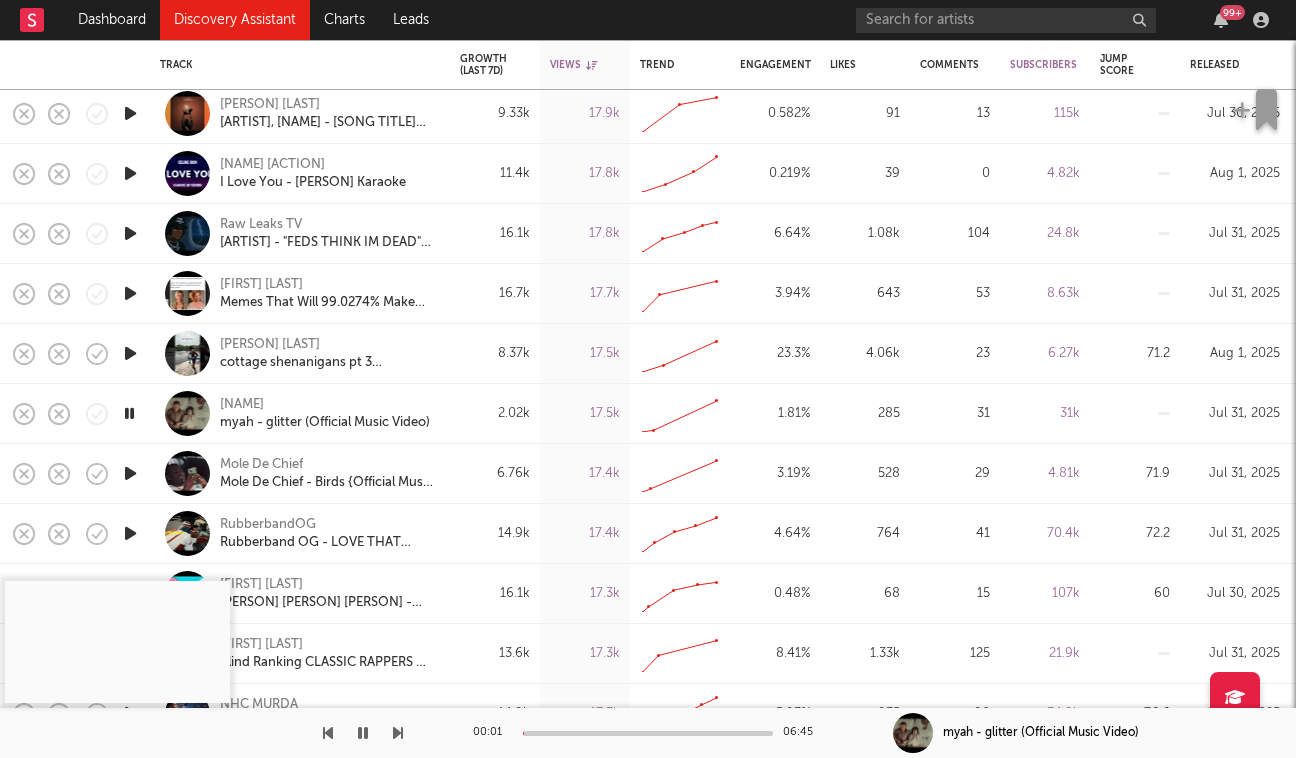 click at bounding box center [129, 413] 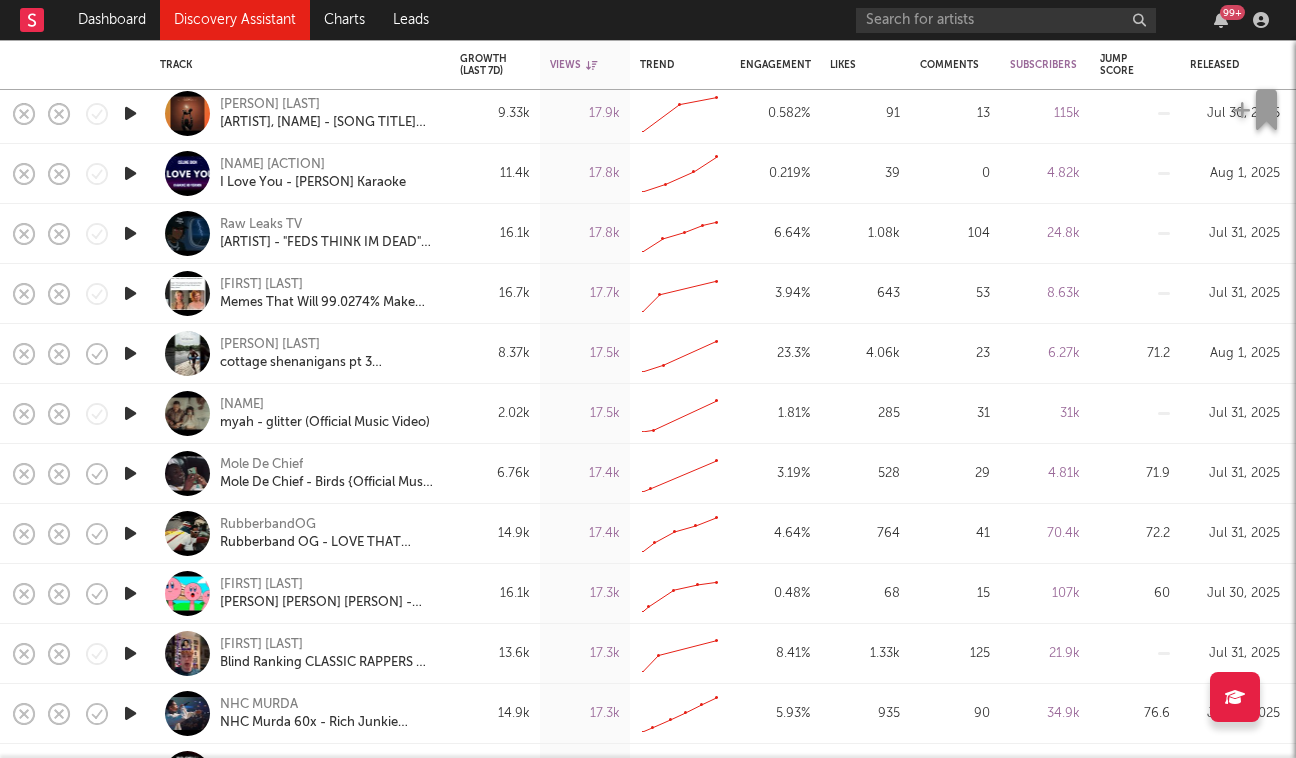 click at bounding box center [130, 413] 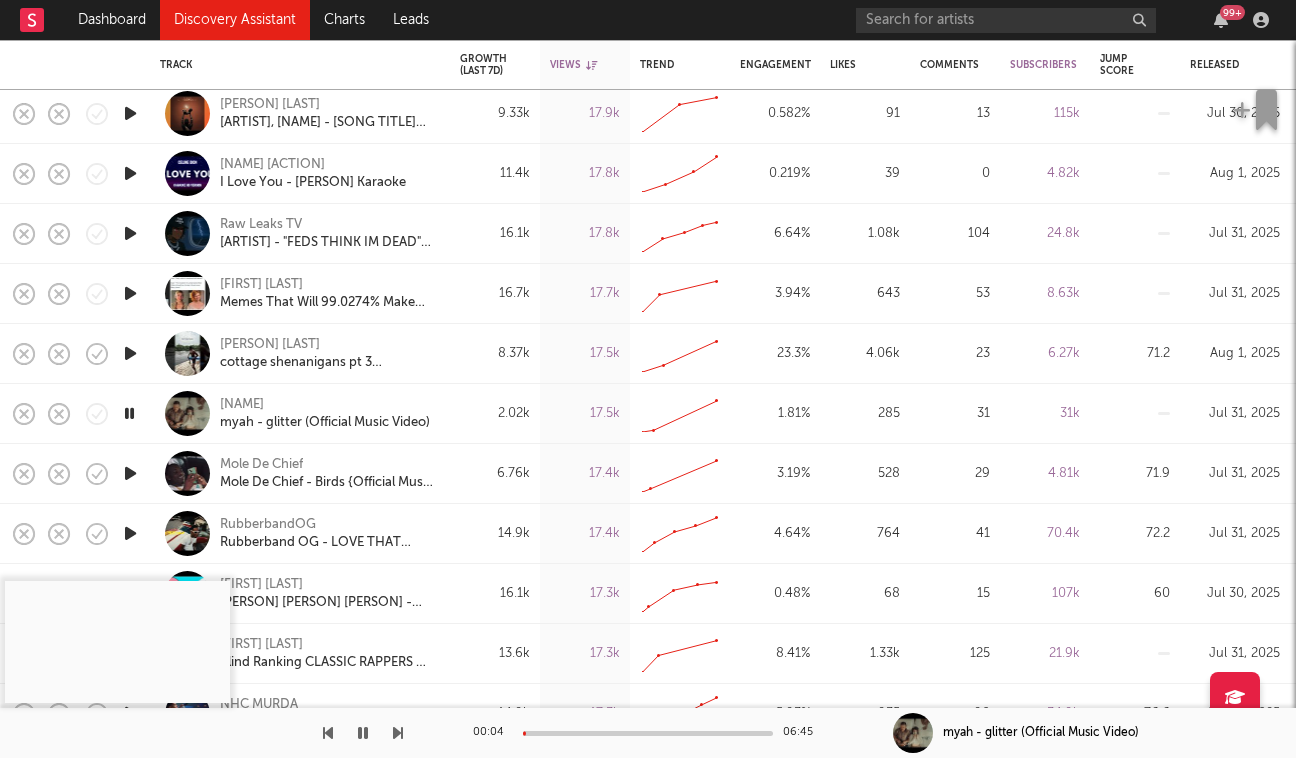 click on "00:04 06:45" at bounding box center (648, 733) 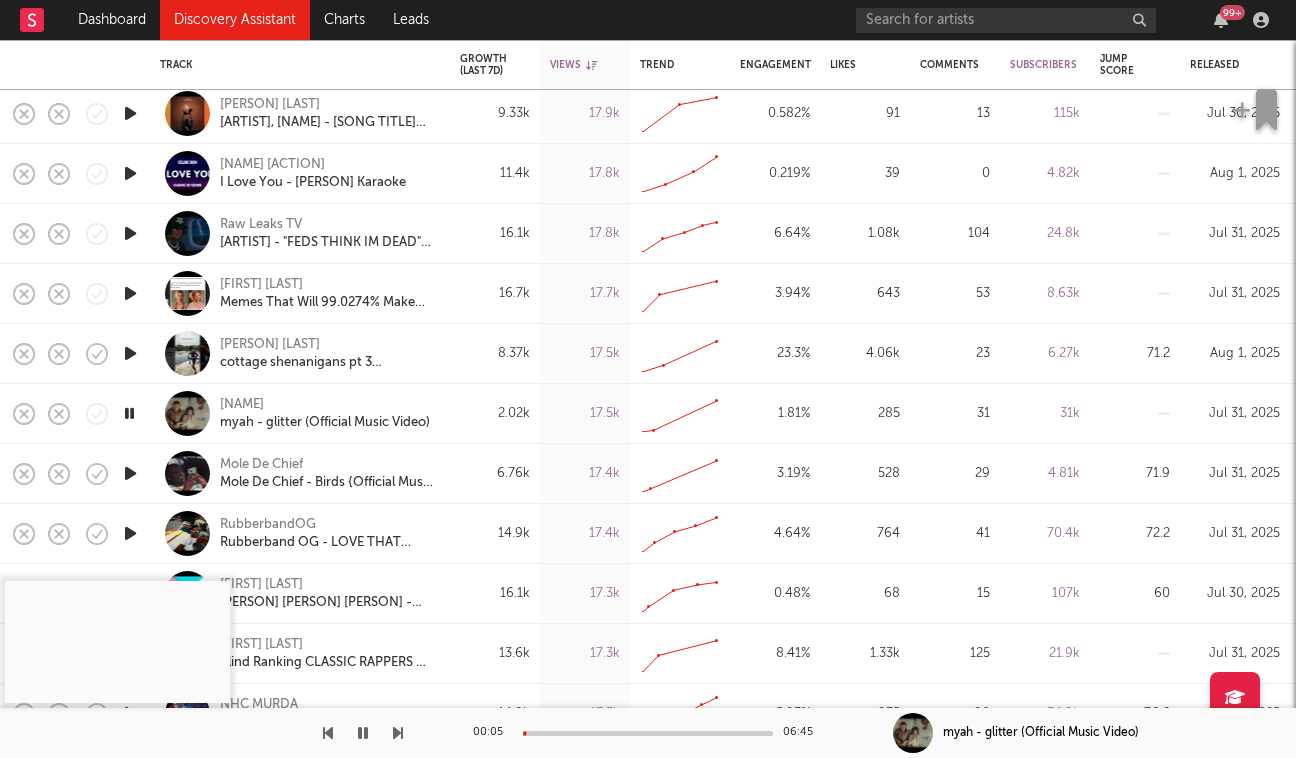 click on "00:05 06:45" at bounding box center [648, 733] 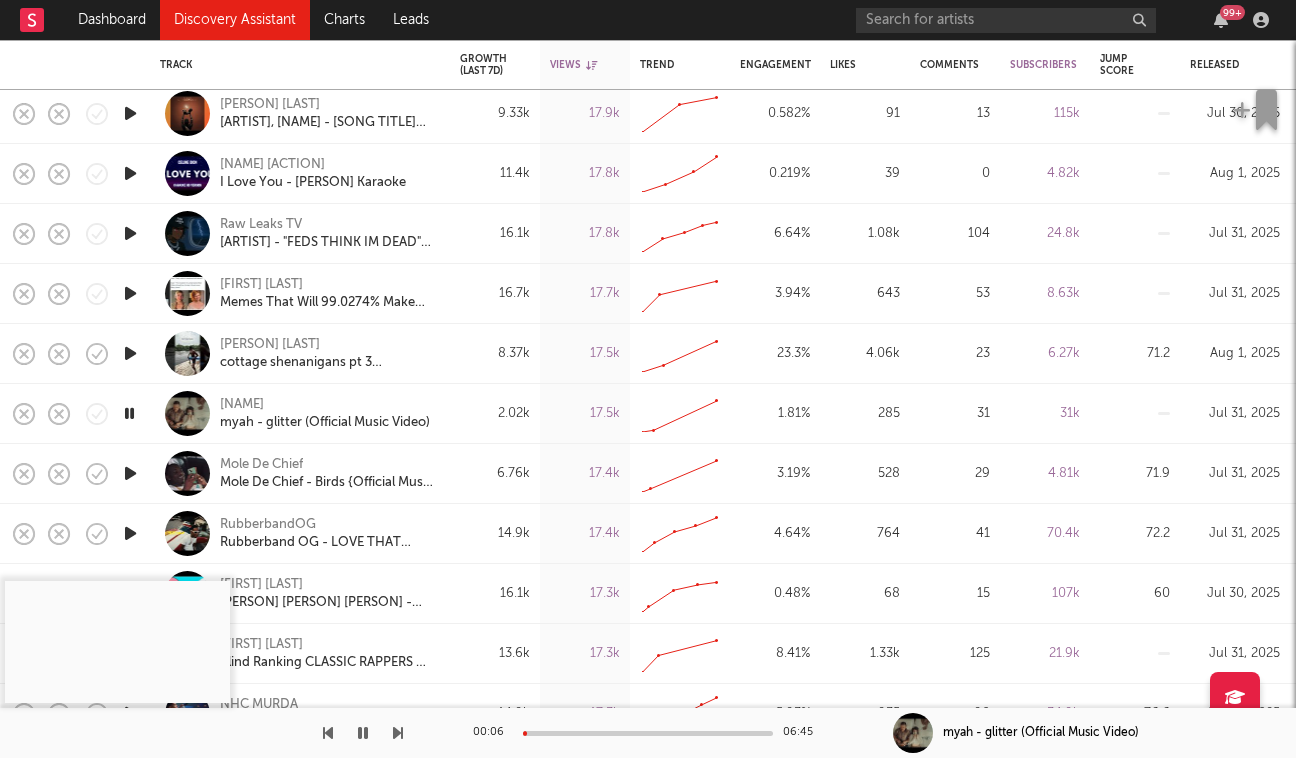 click at bounding box center (648, 733) 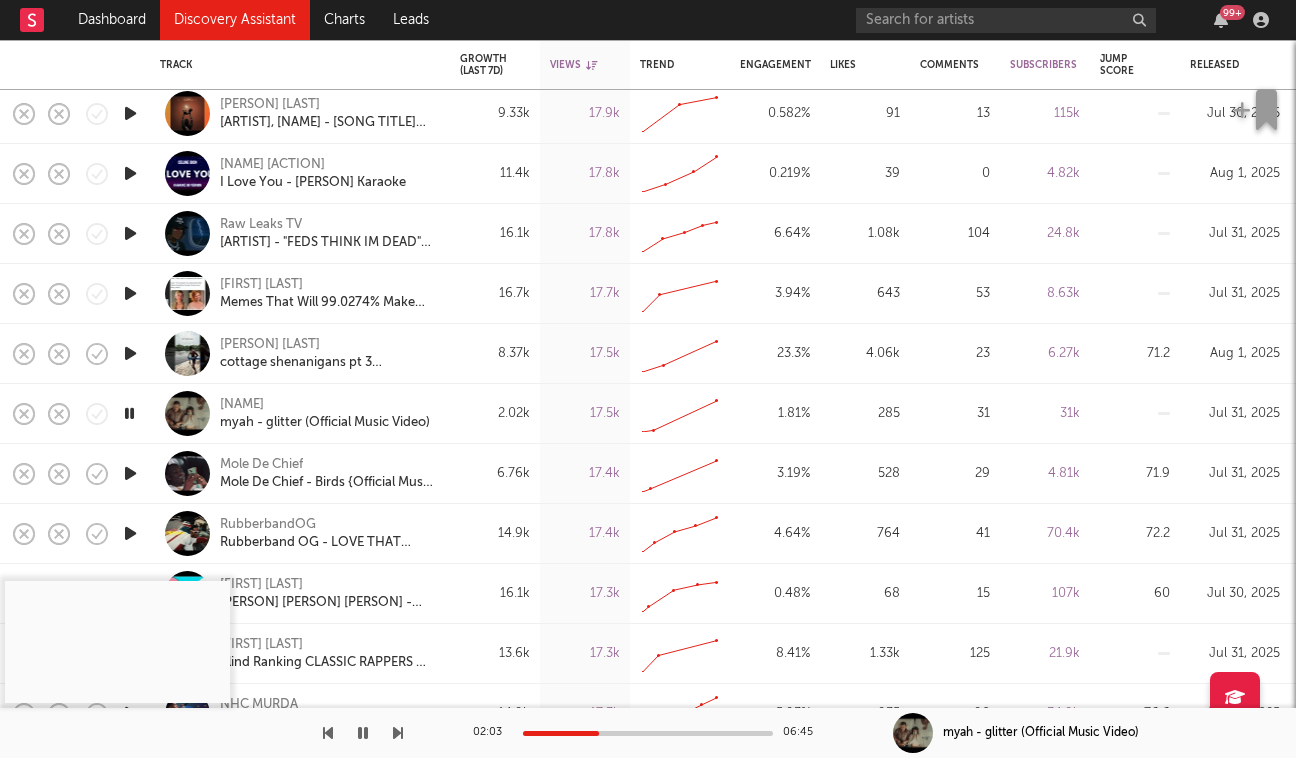 click at bounding box center (129, 413) 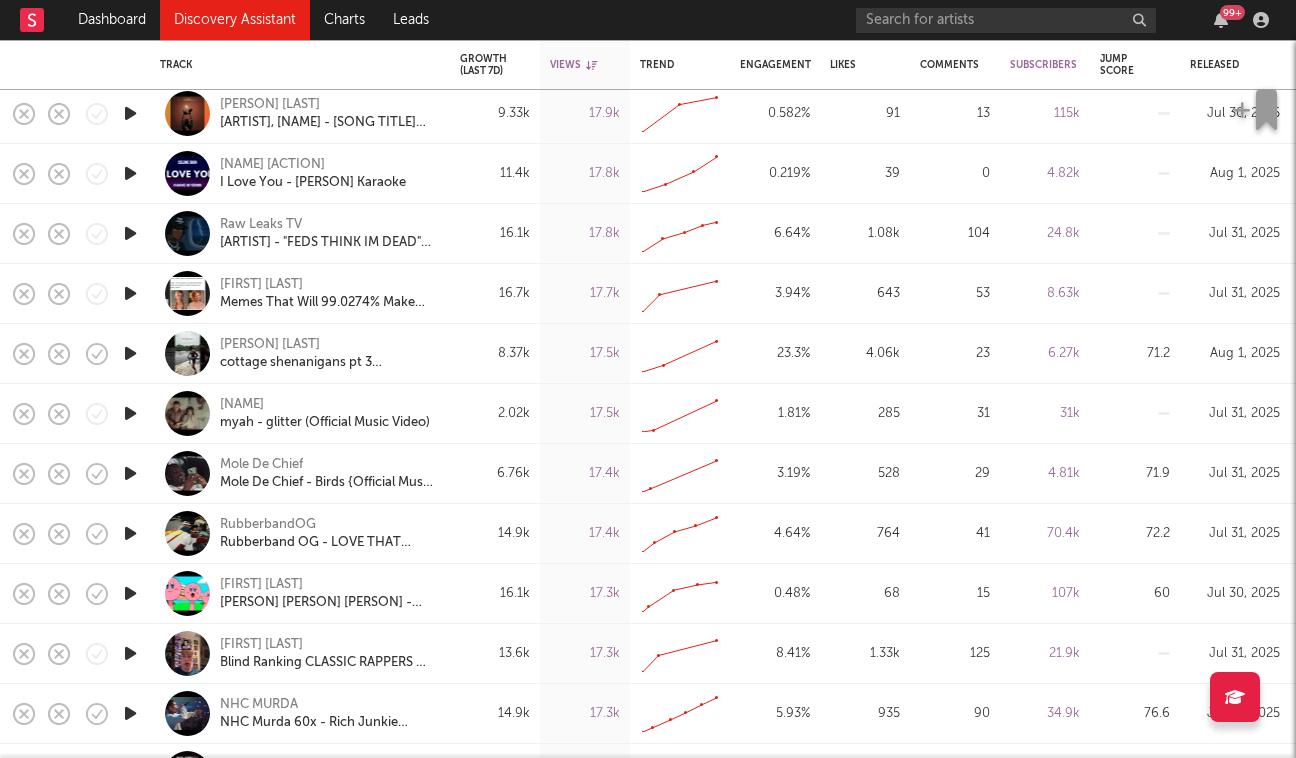 click at bounding box center [130, 473] 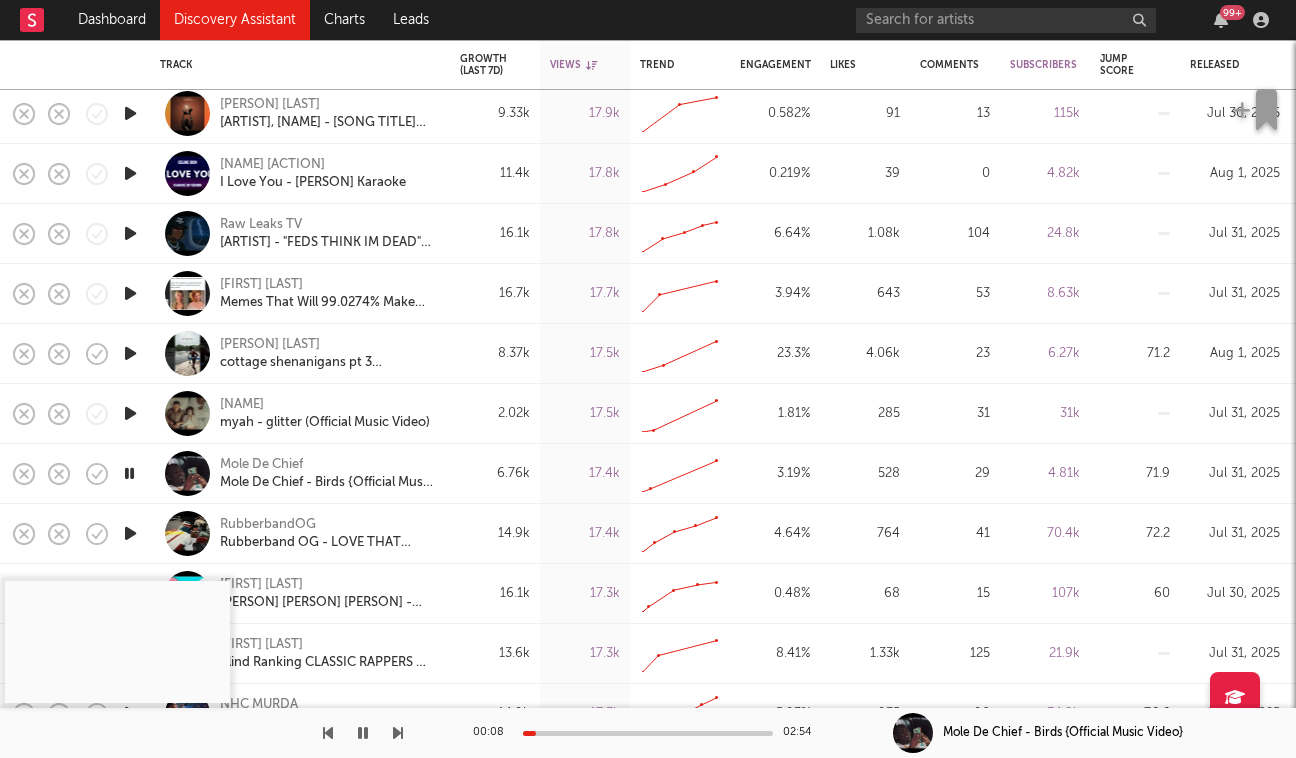 click at bounding box center [129, 473] 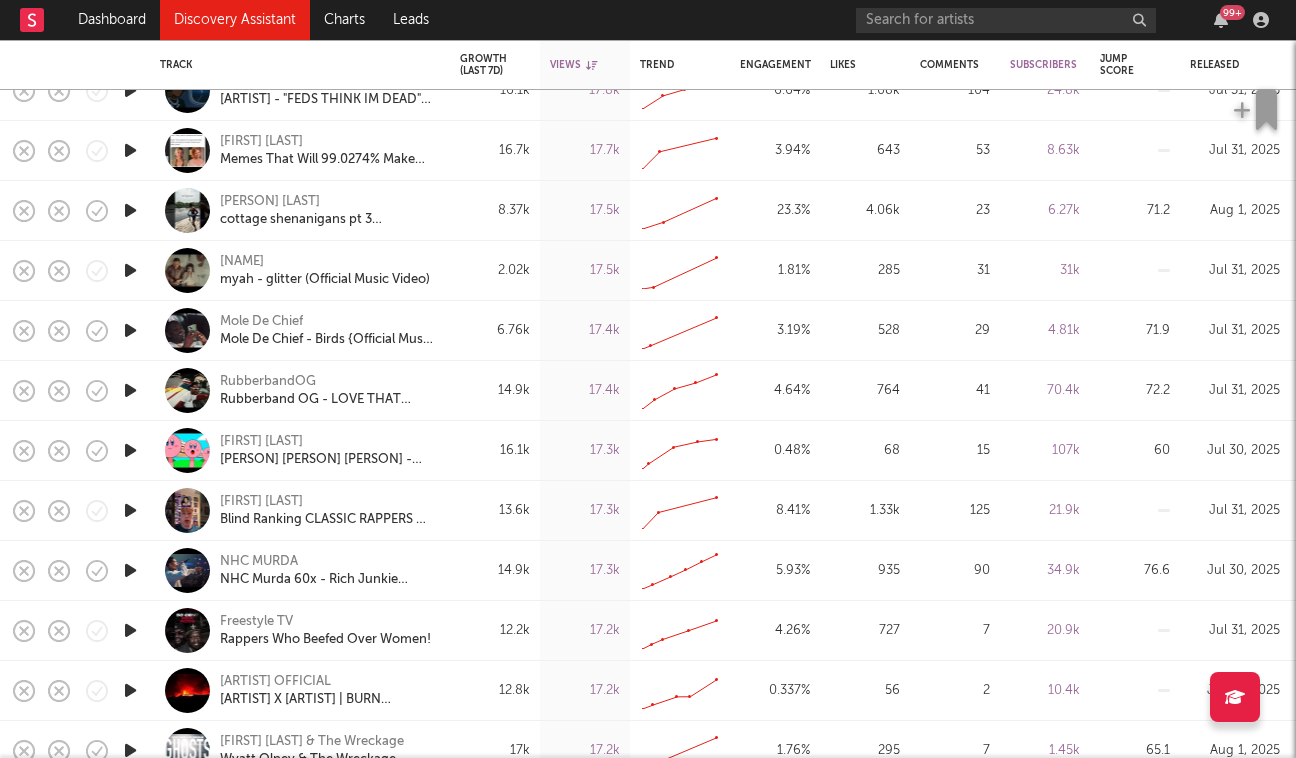 click at bounding box center (130, 450) 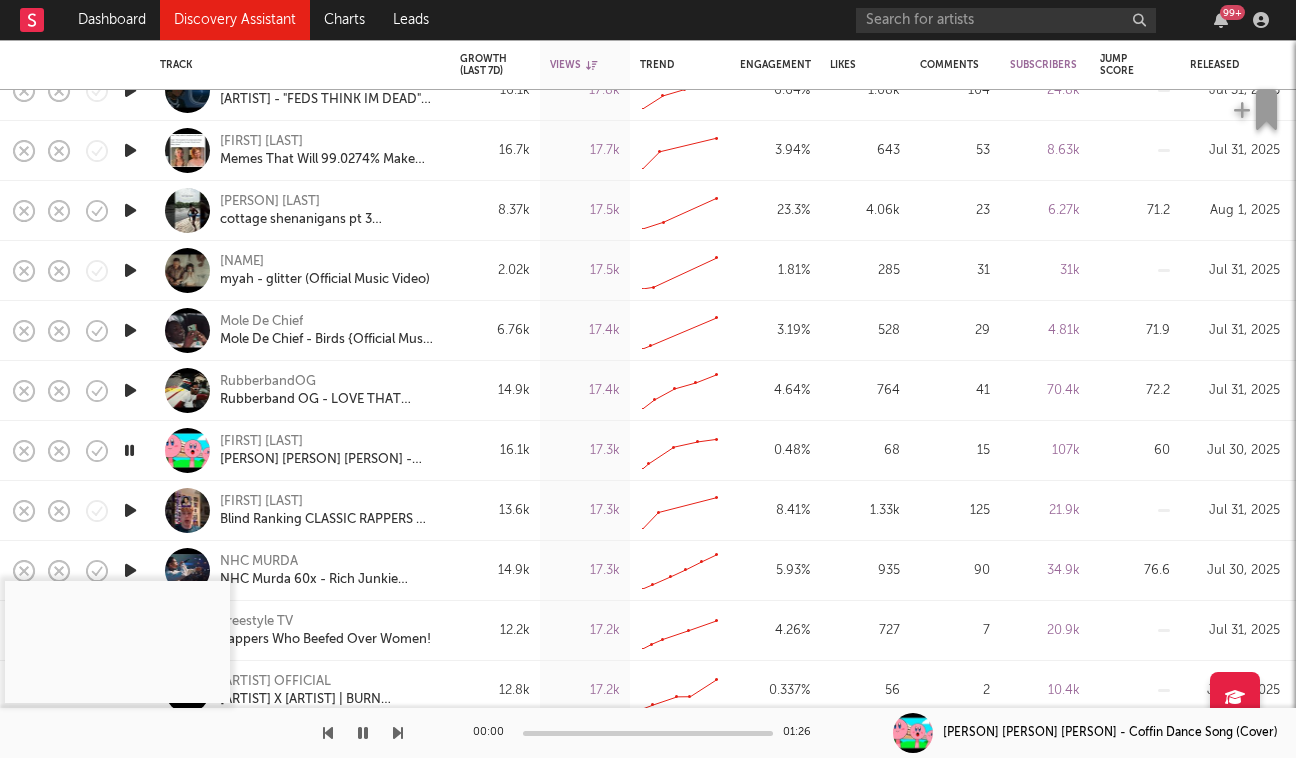 click at bounding box center (129, 450) 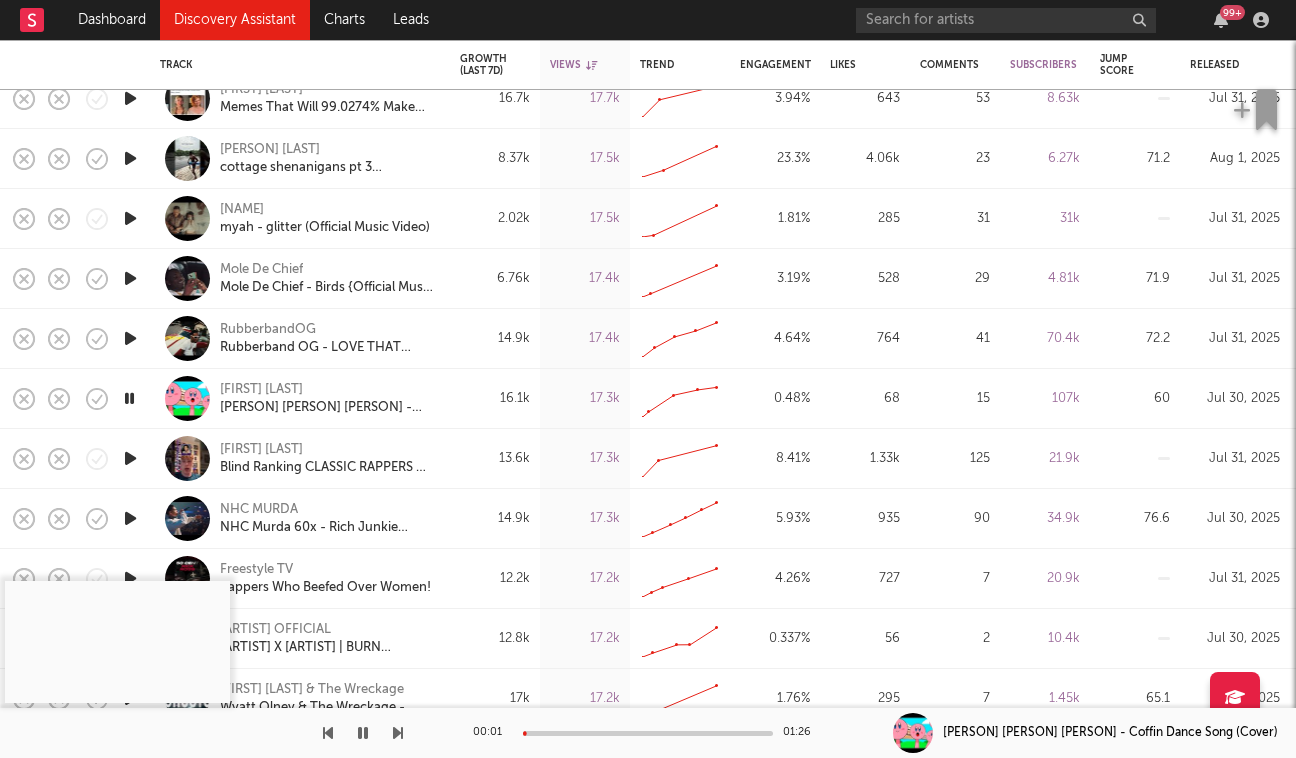 click at bounding box center (129, 398) 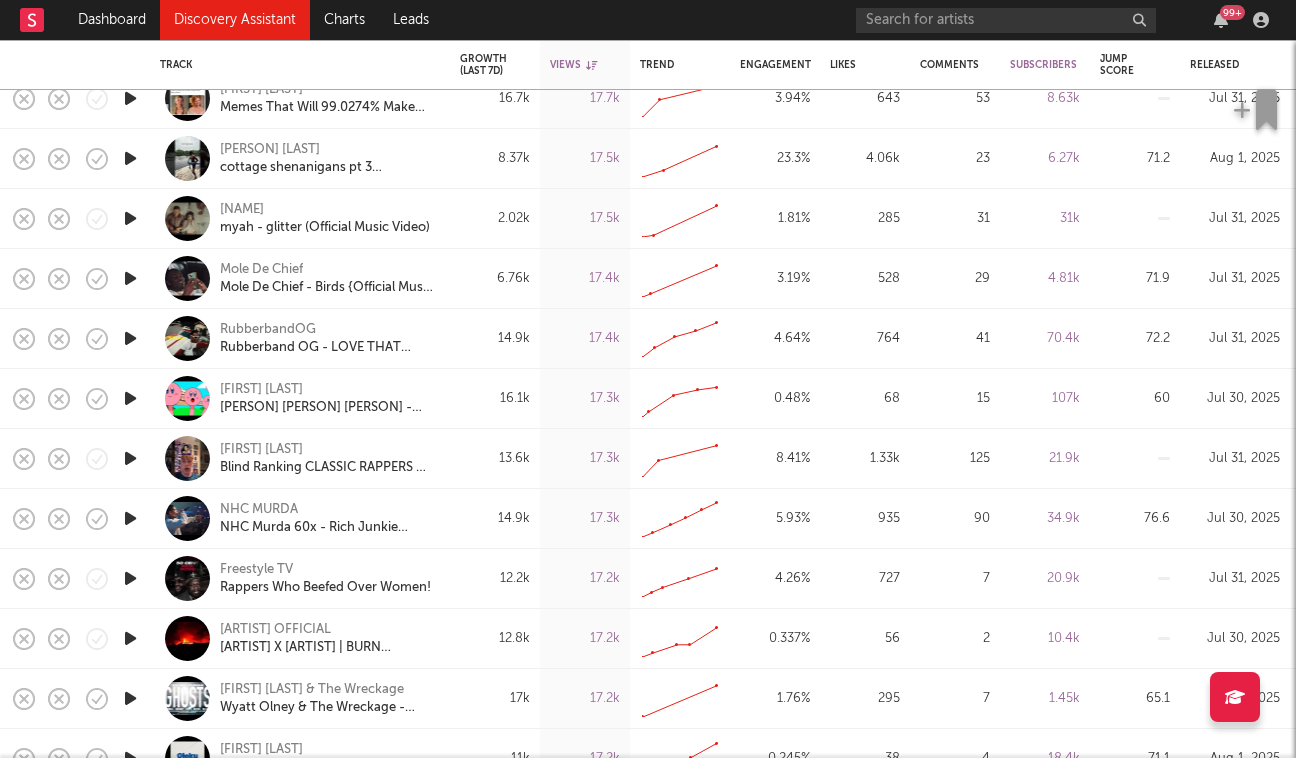 click at bounding box center (130, 458) 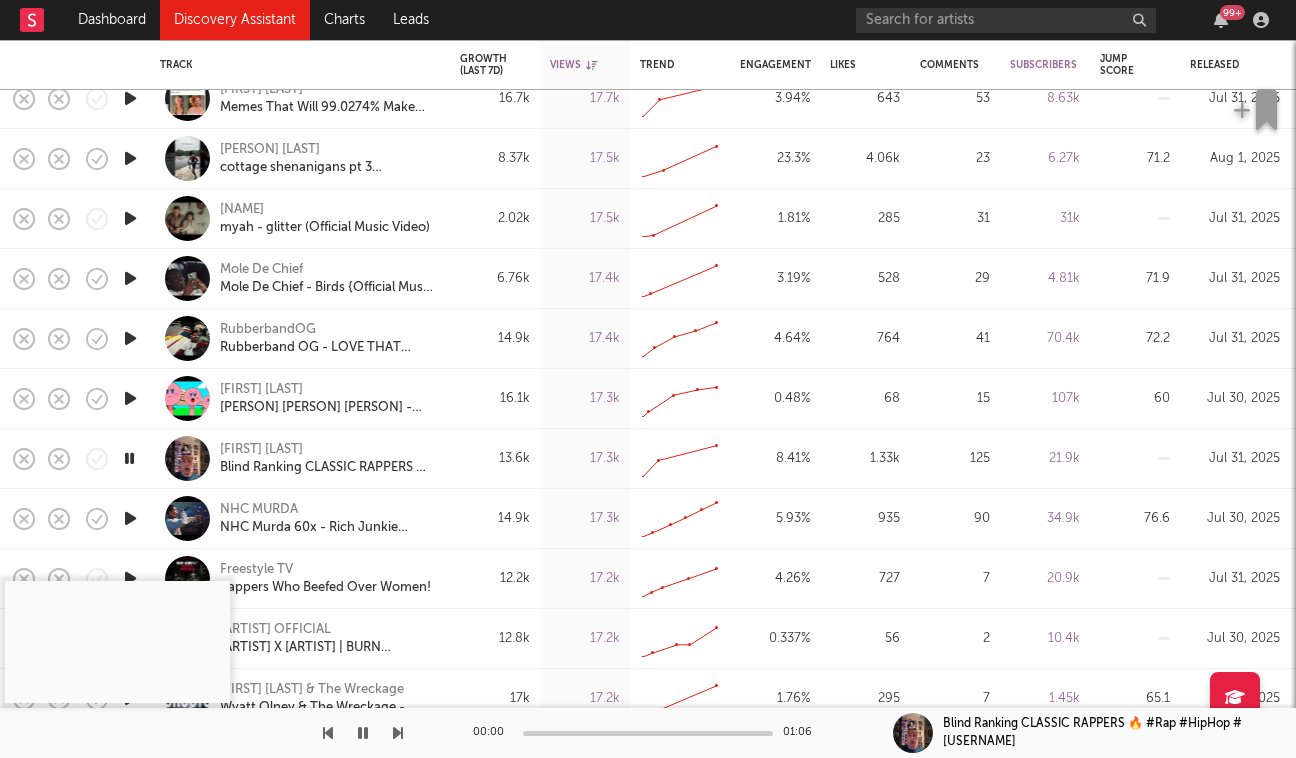 click at bounding box center (129, 458) 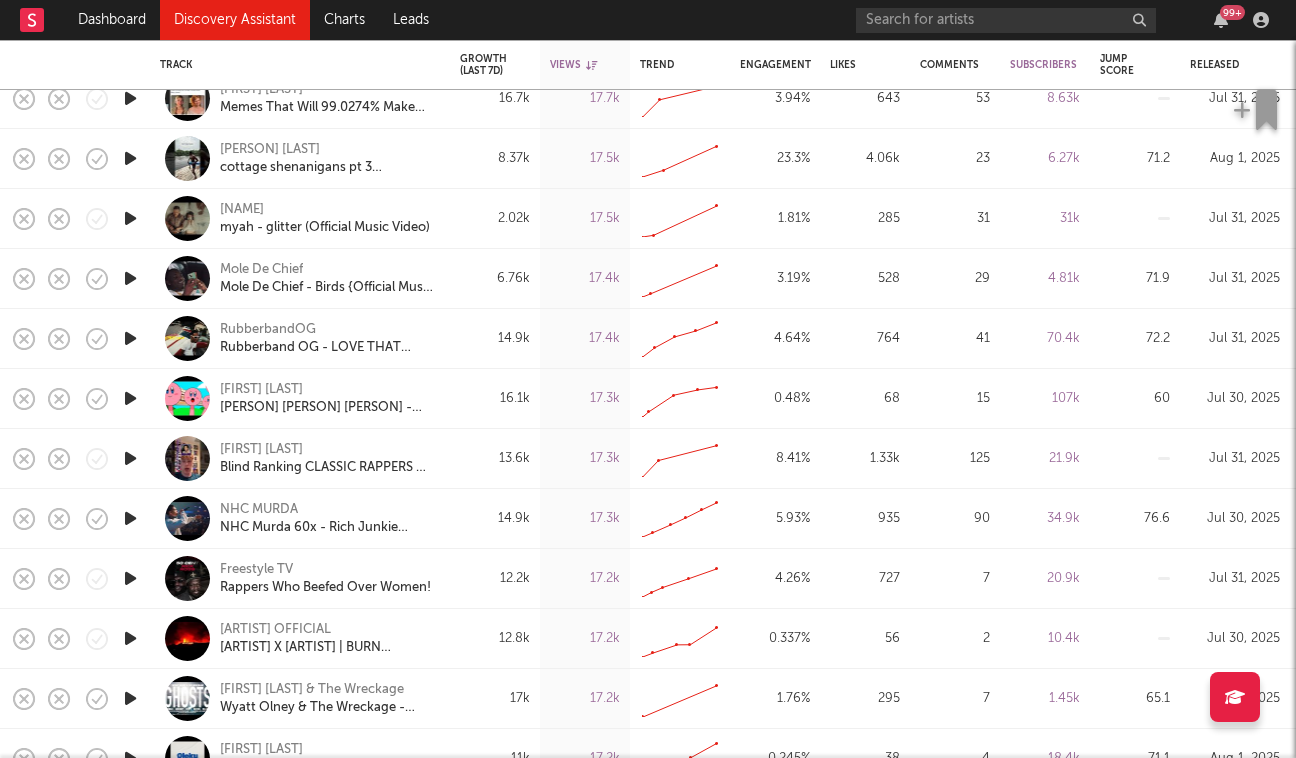 click at bounding box center [130, 458] 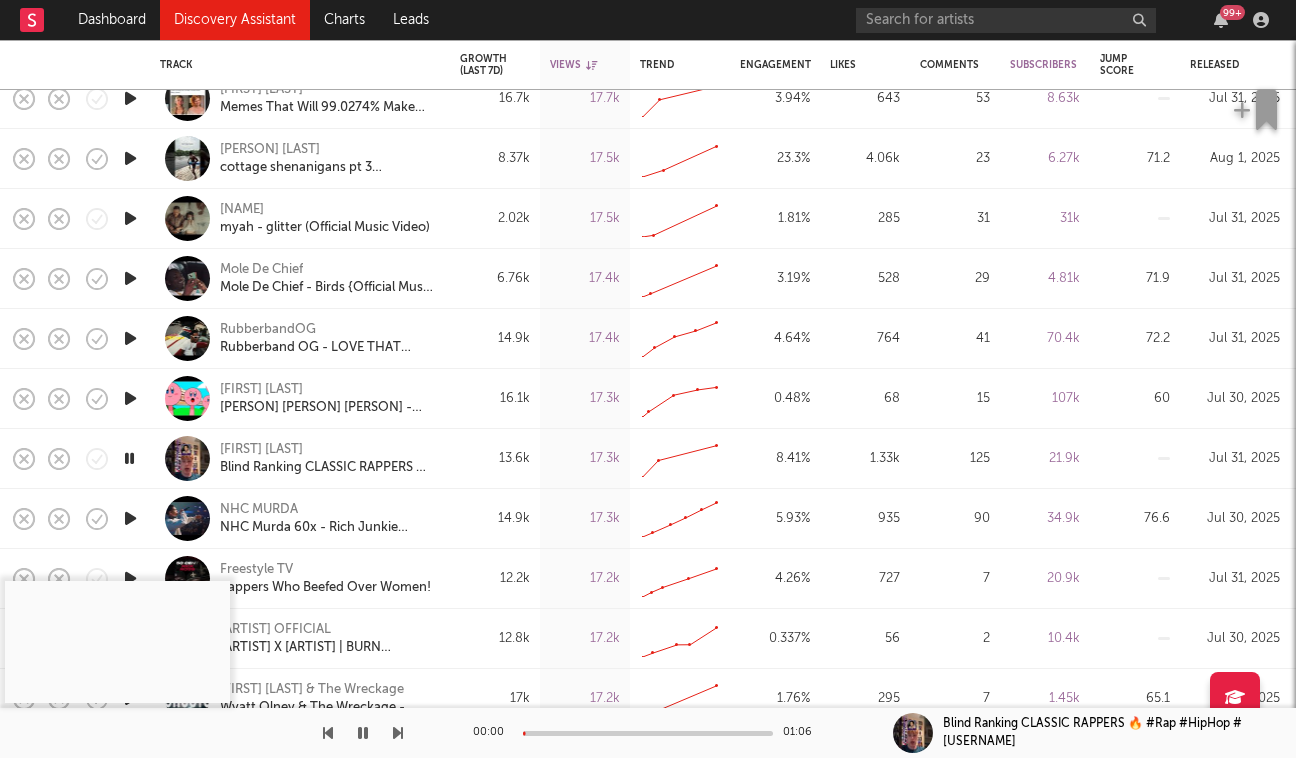 click at bounding box center [129, 458] 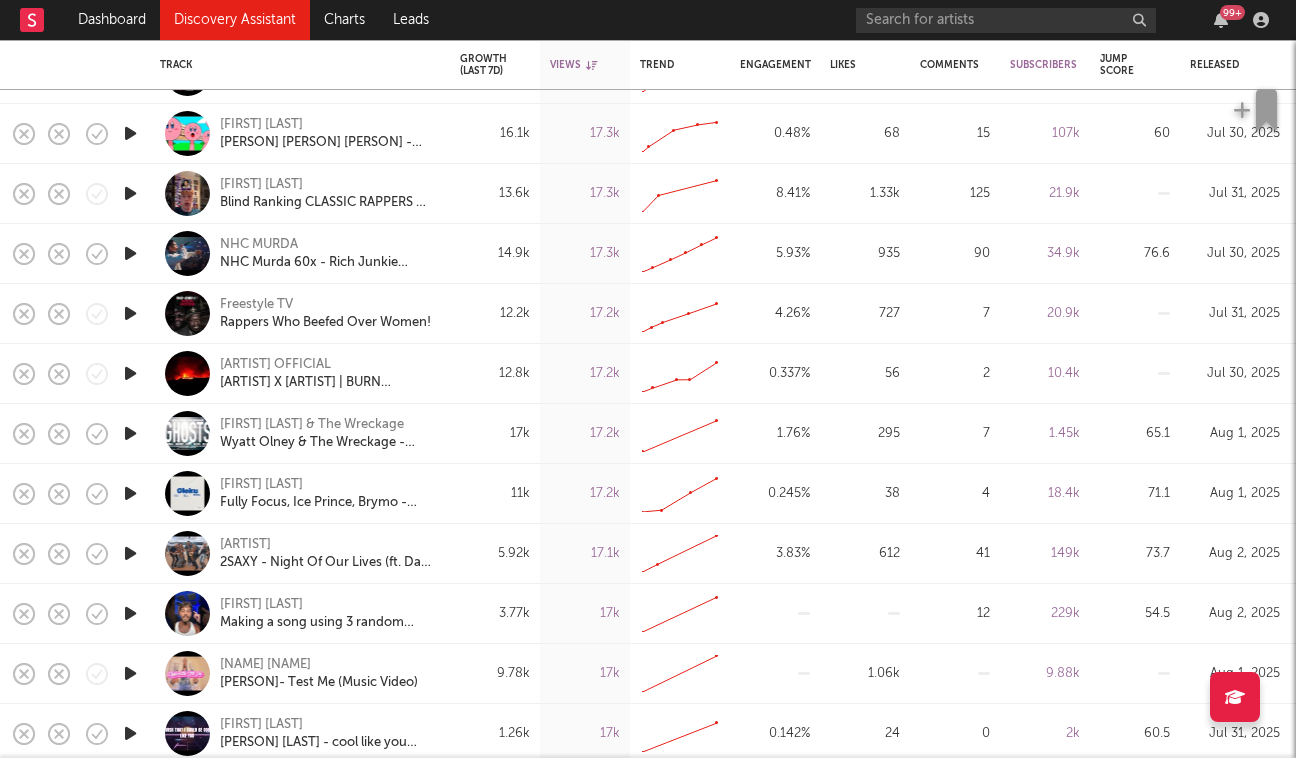 click at bounding box center (130, 253) 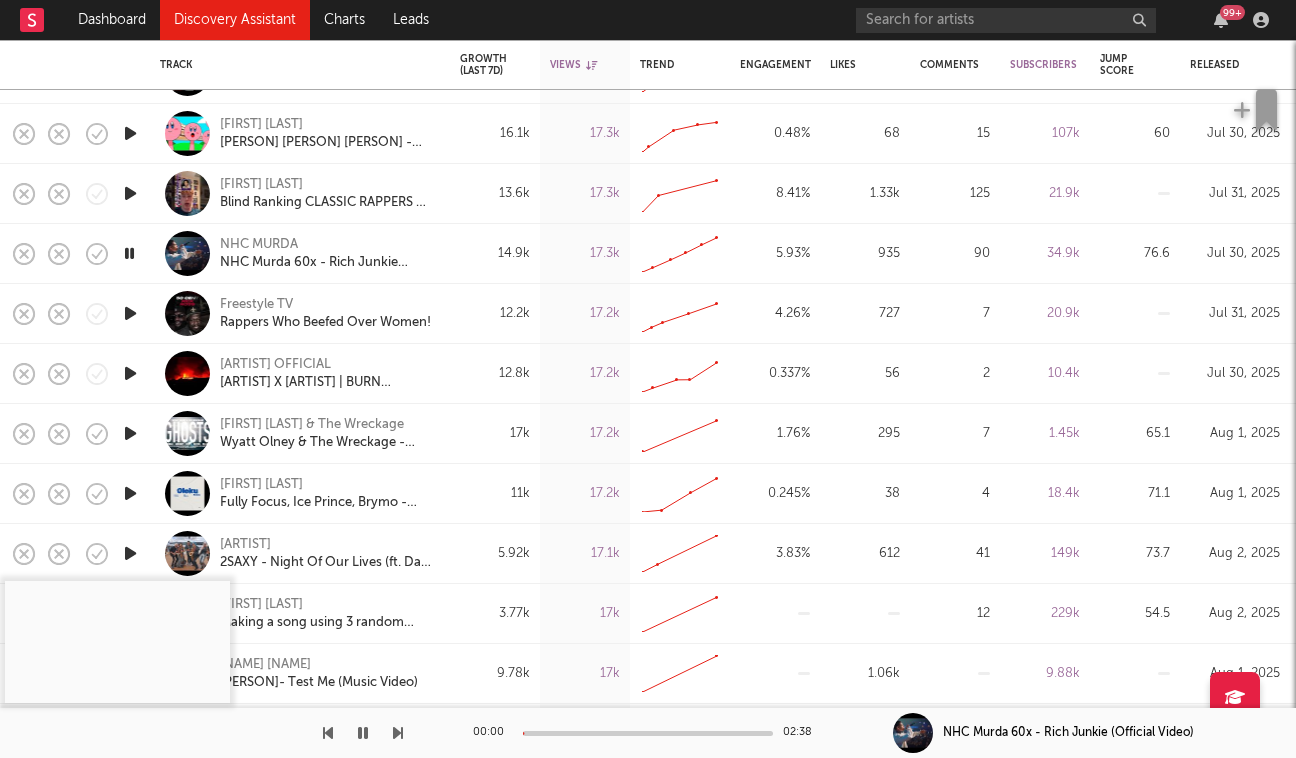 click at bounding box center [129, 253] 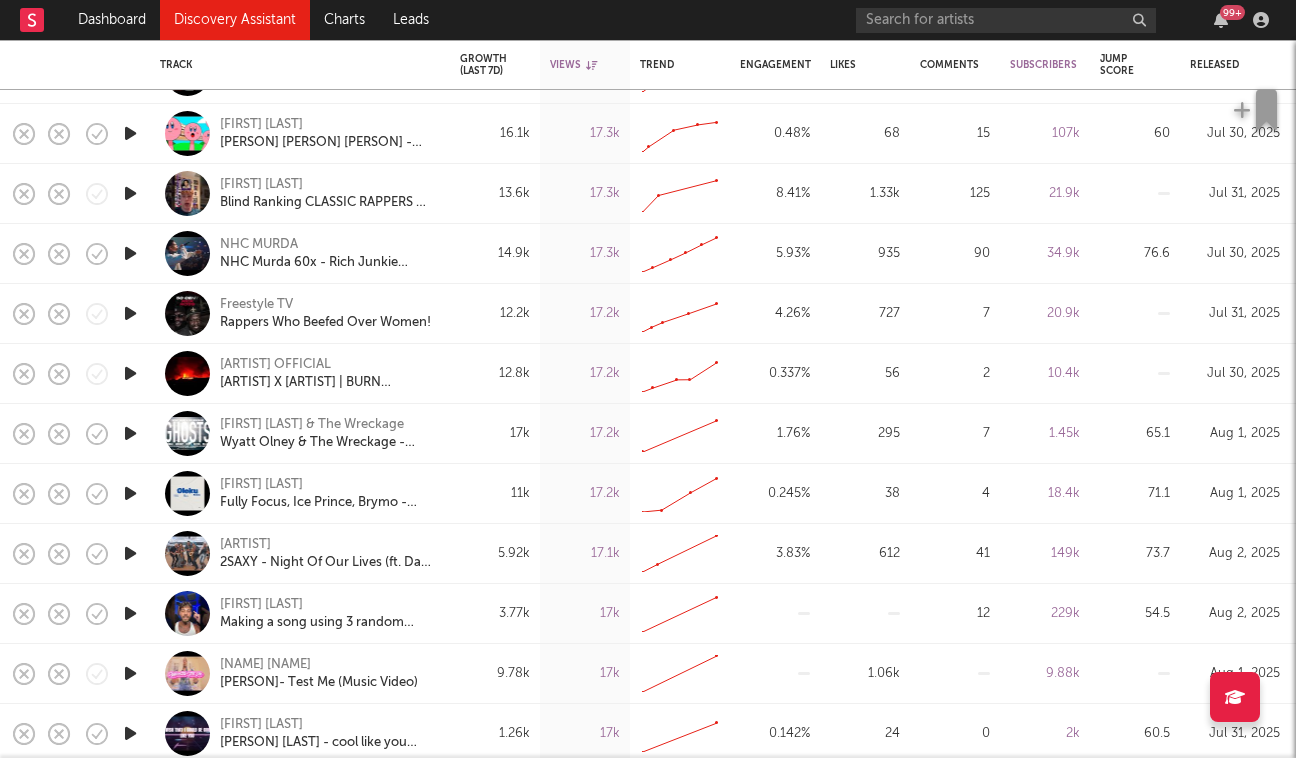click at bounding box center (130, 253) 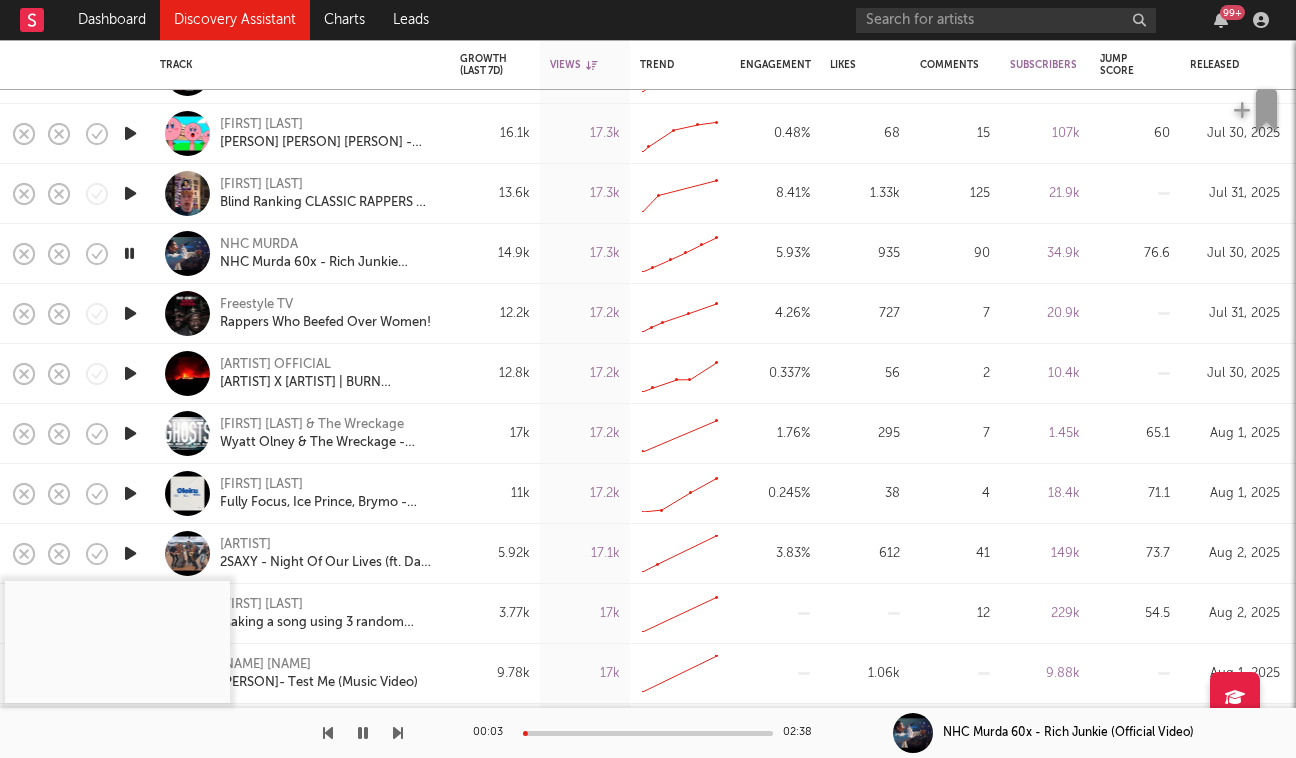 click at bounding box center [129, 253] 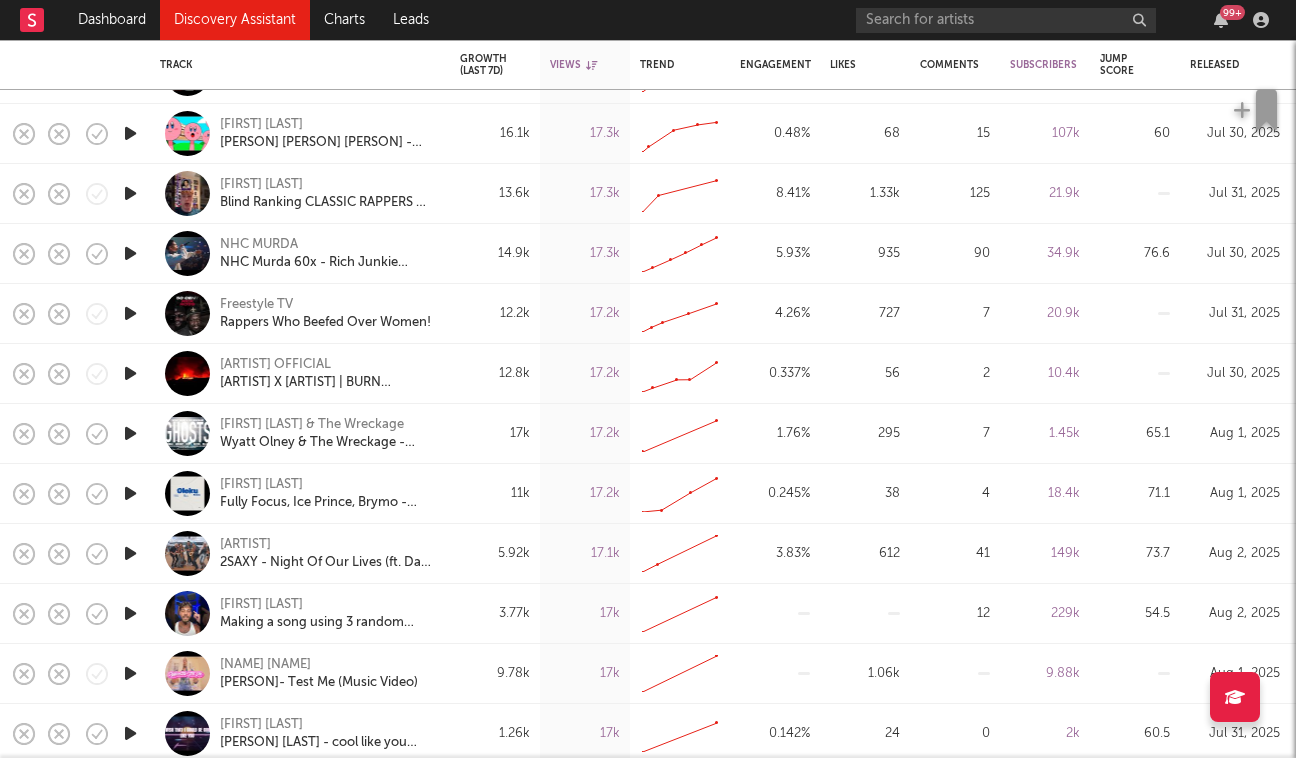 click at bounding box center [130, 253] 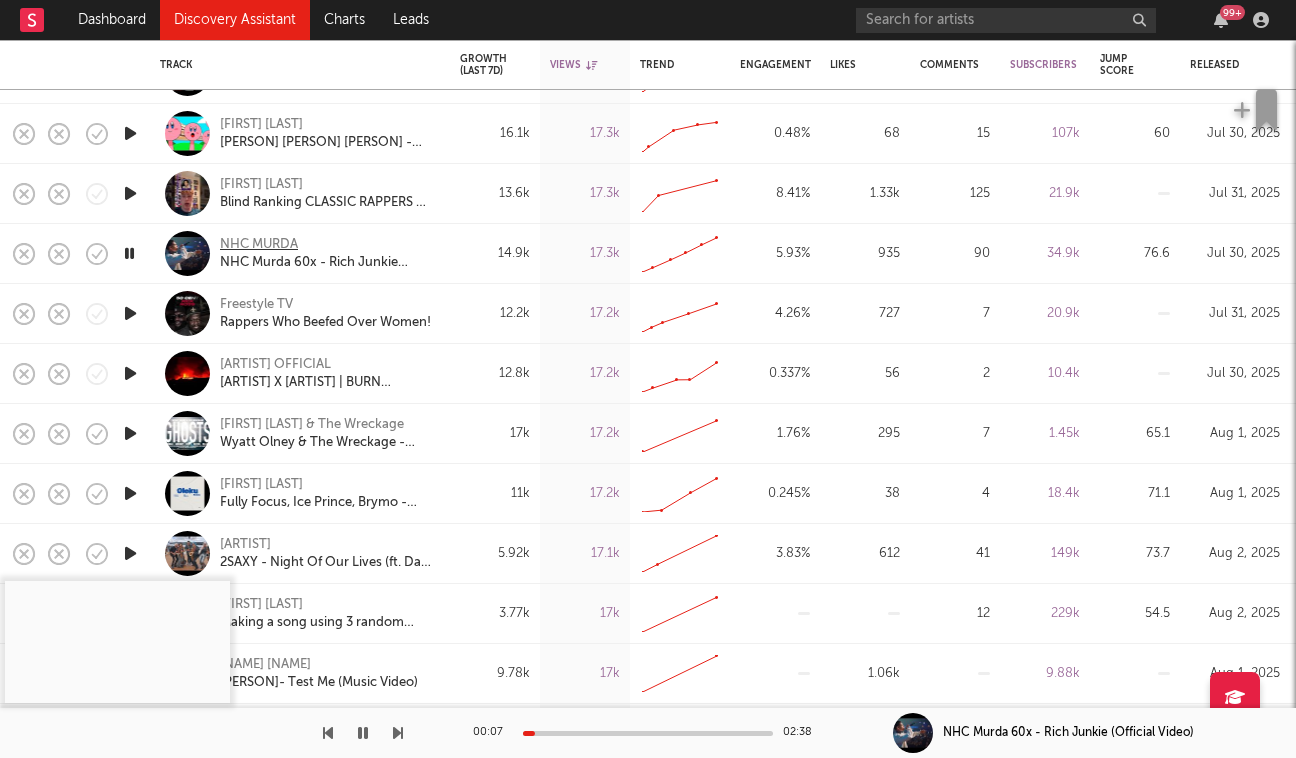 click on "NHC MURDA" at bounding box center [259, 245] 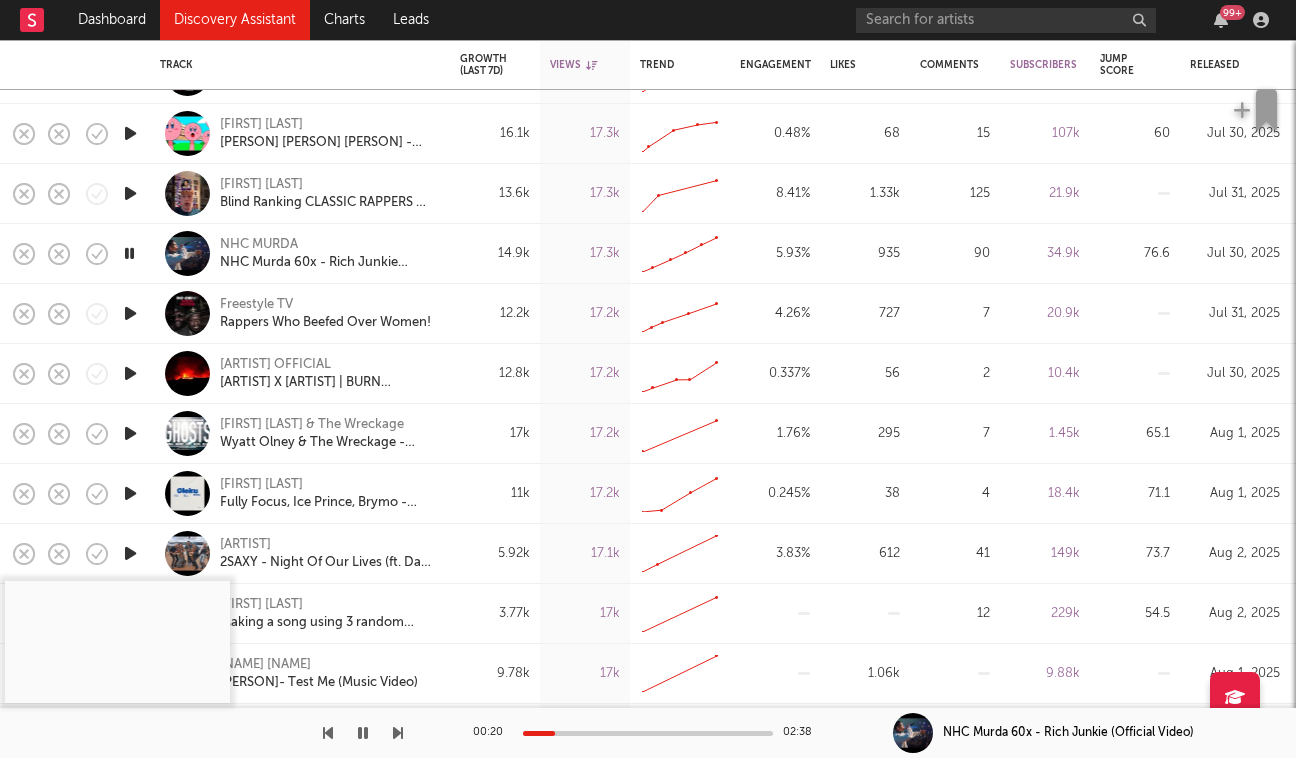 click at bounding box center [129, 253] 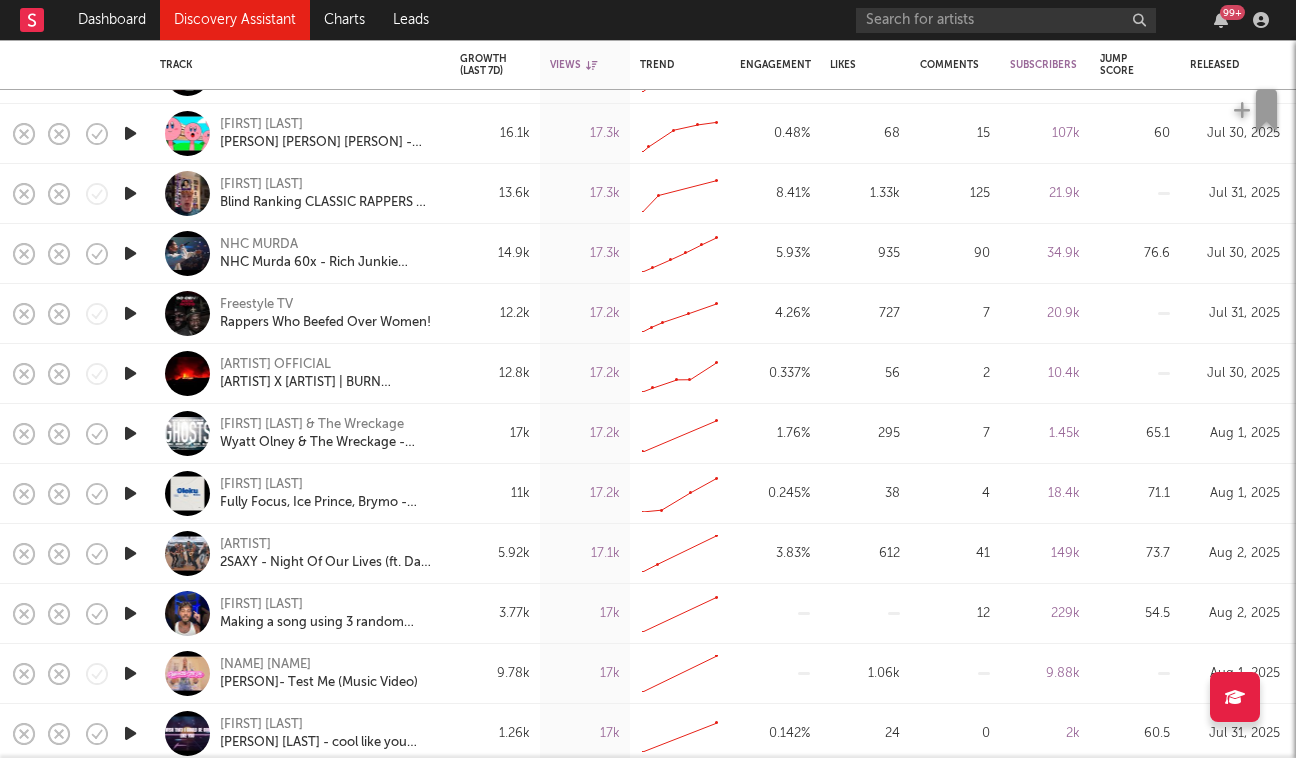 click at bounding box center [130, 553] 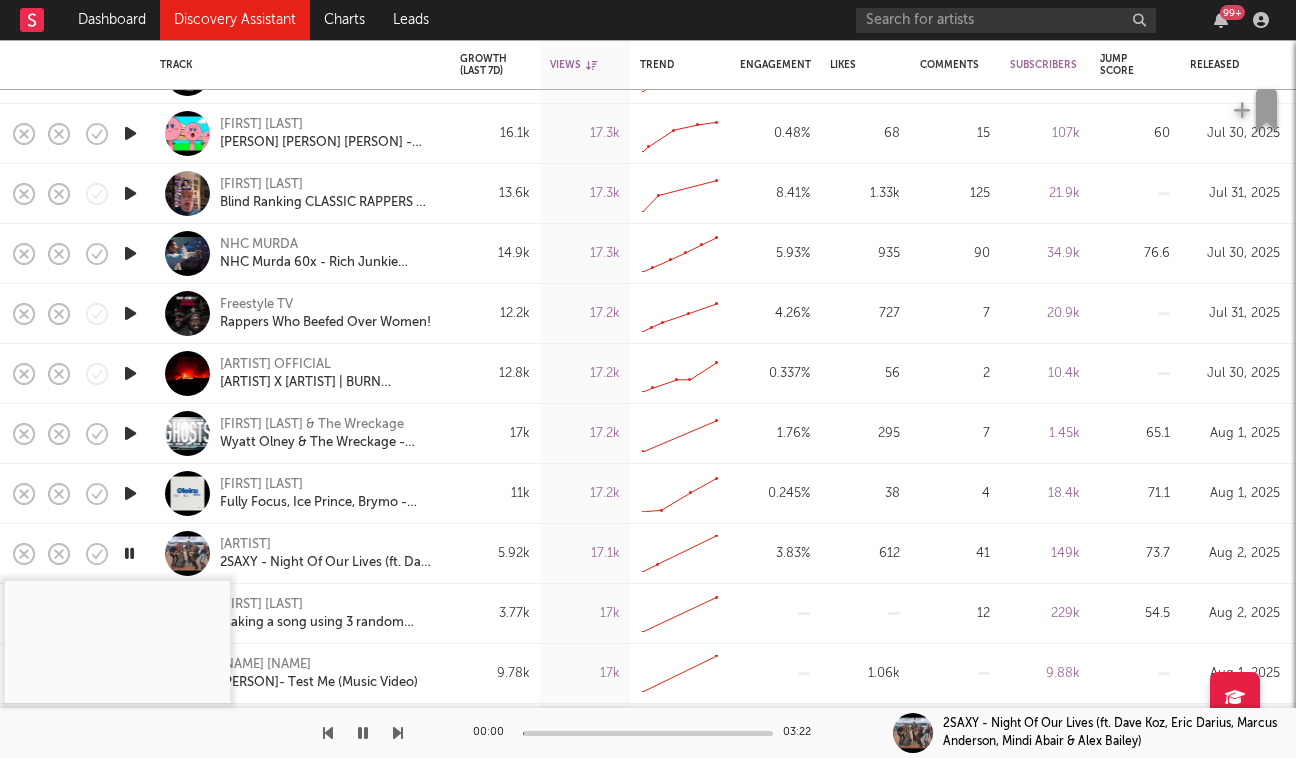 click at bounding box center [648, 733] 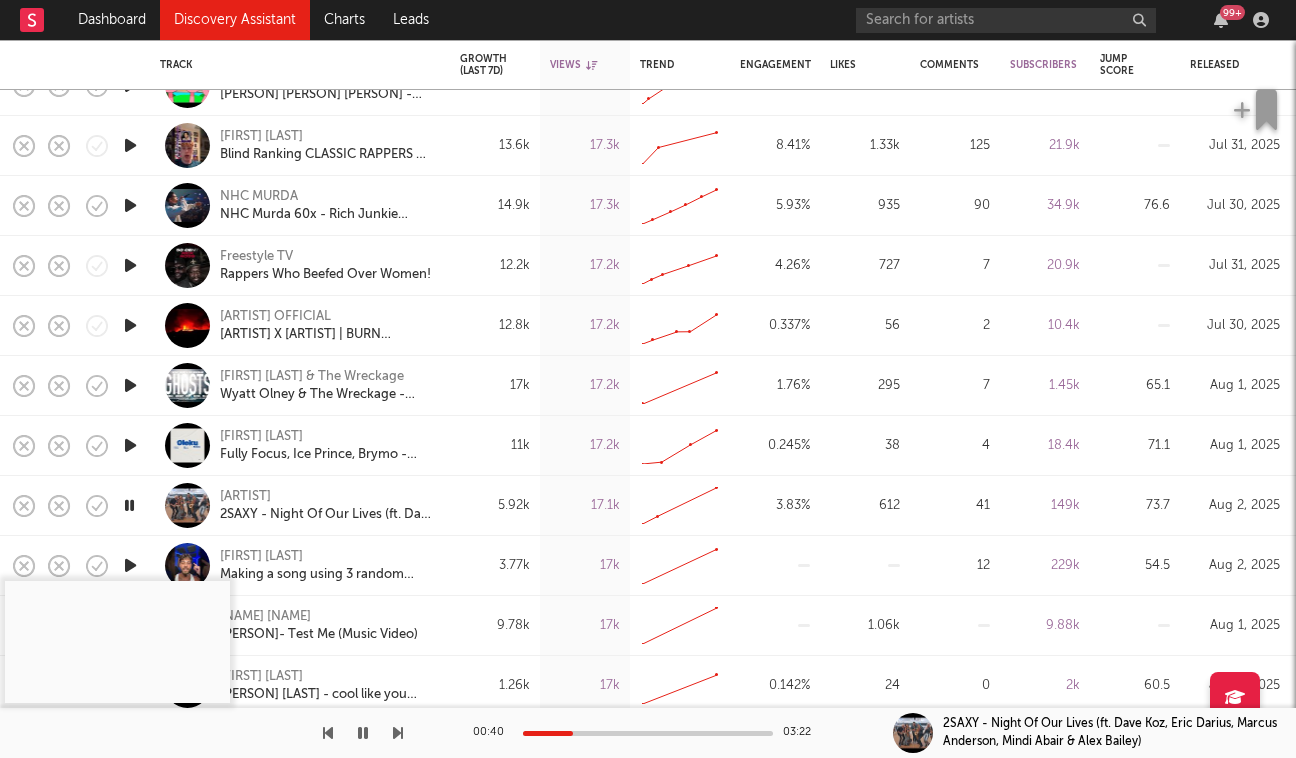 click at bounding box center (129, 505) 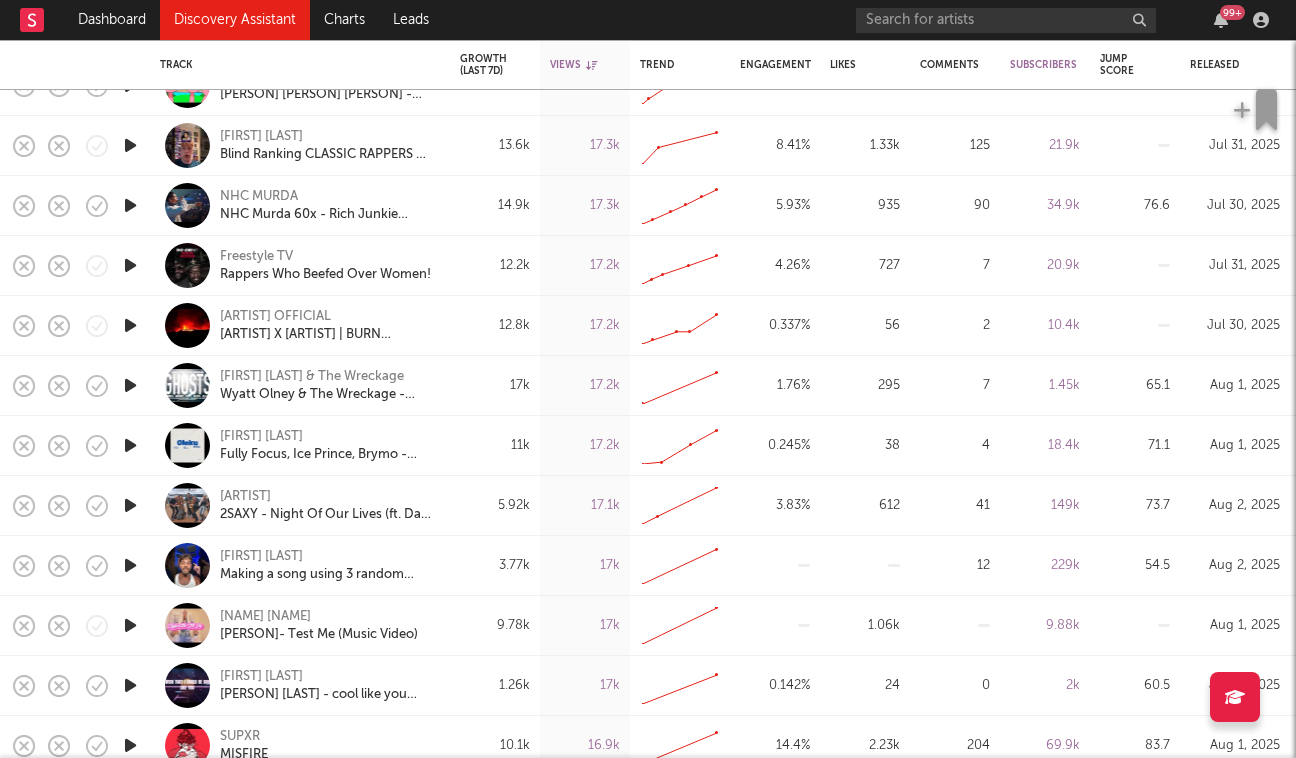 click at bounding box center (130, 505) 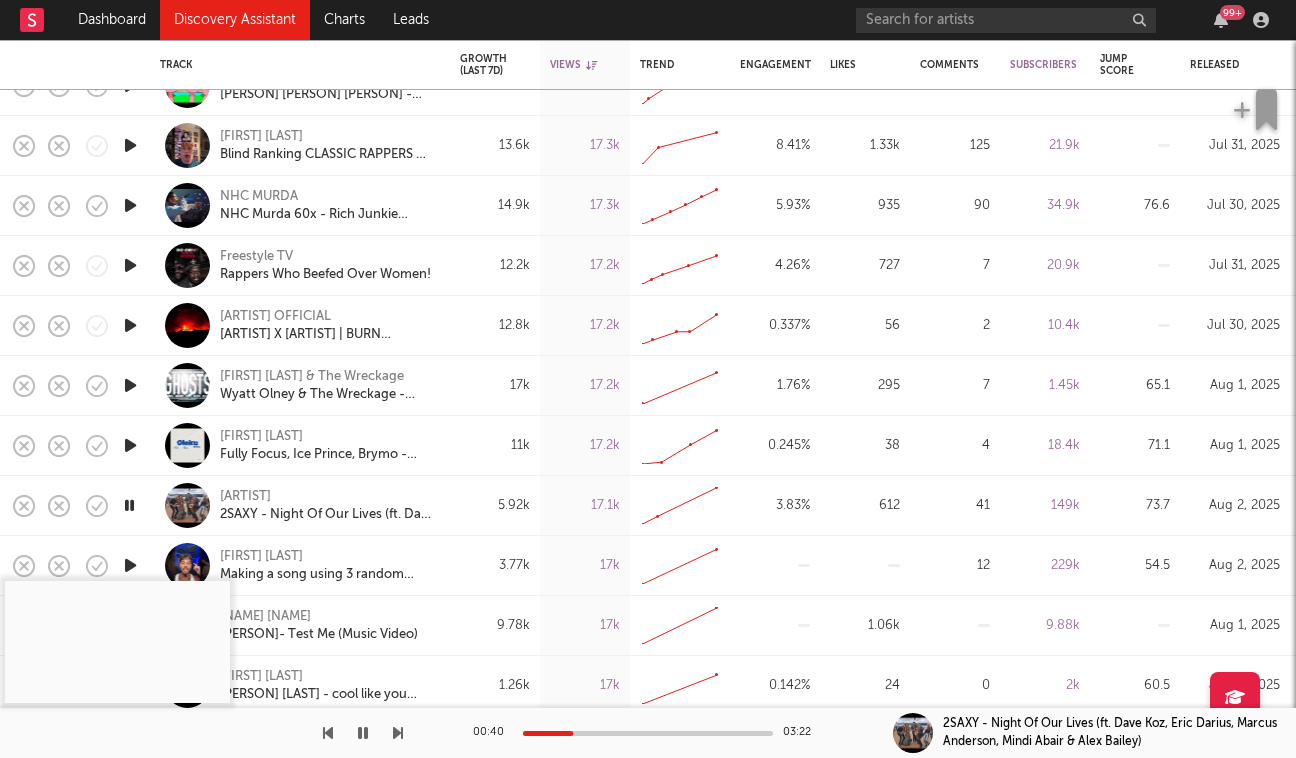 click at bounding box center [129, 505] 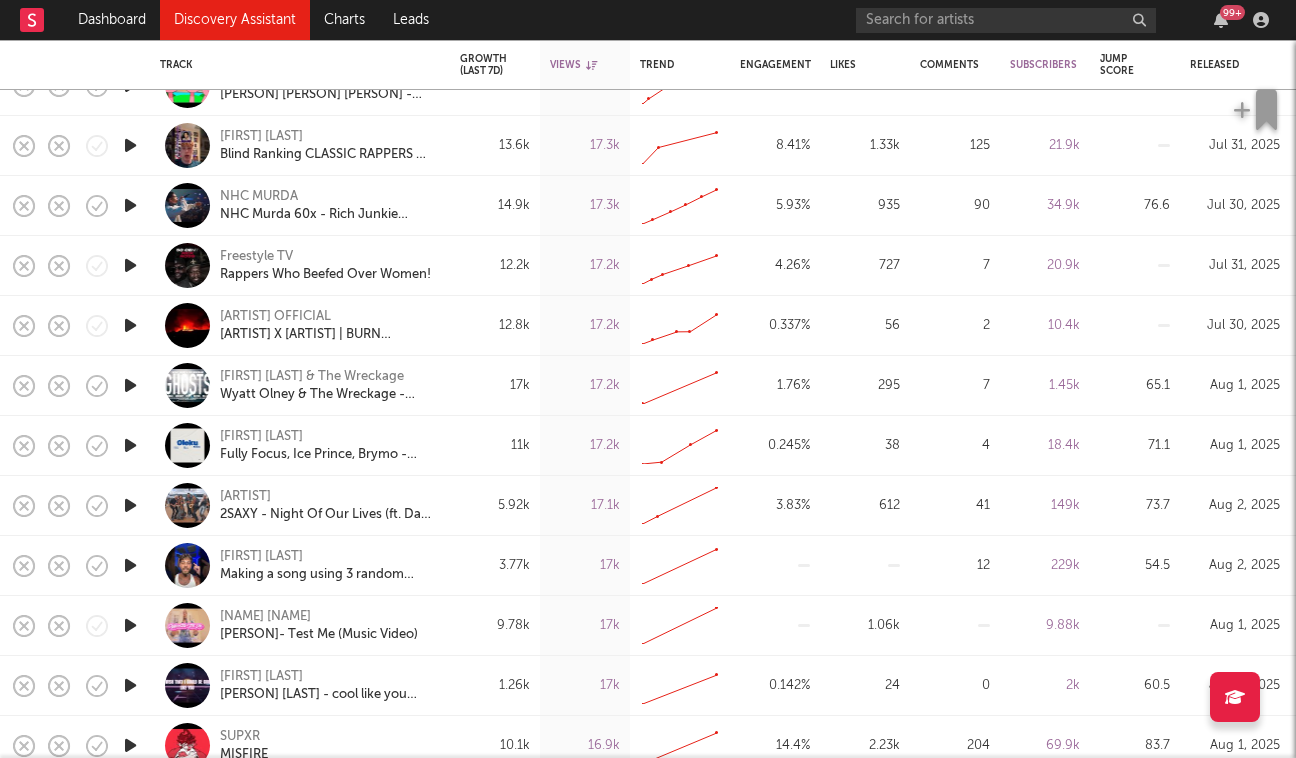 click at bounding box center (130, 505) 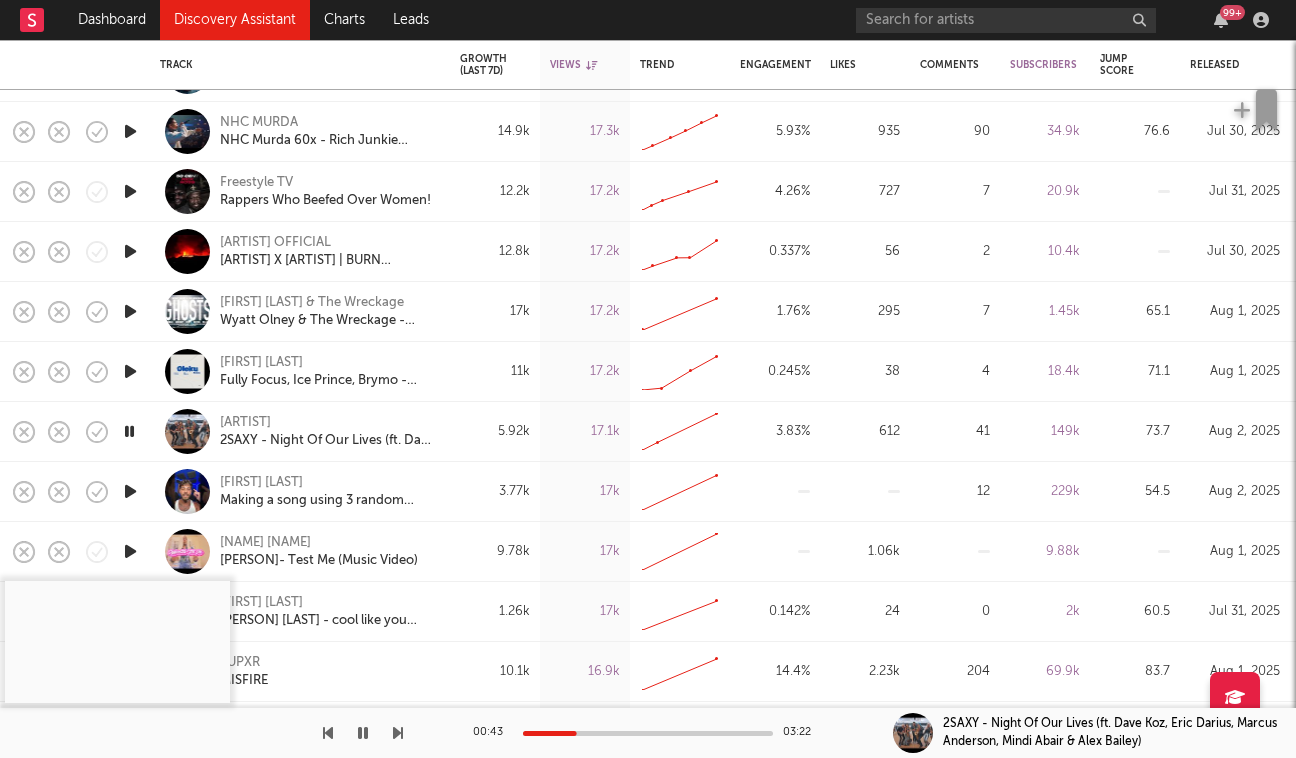 click at bounding box center [130, 491] 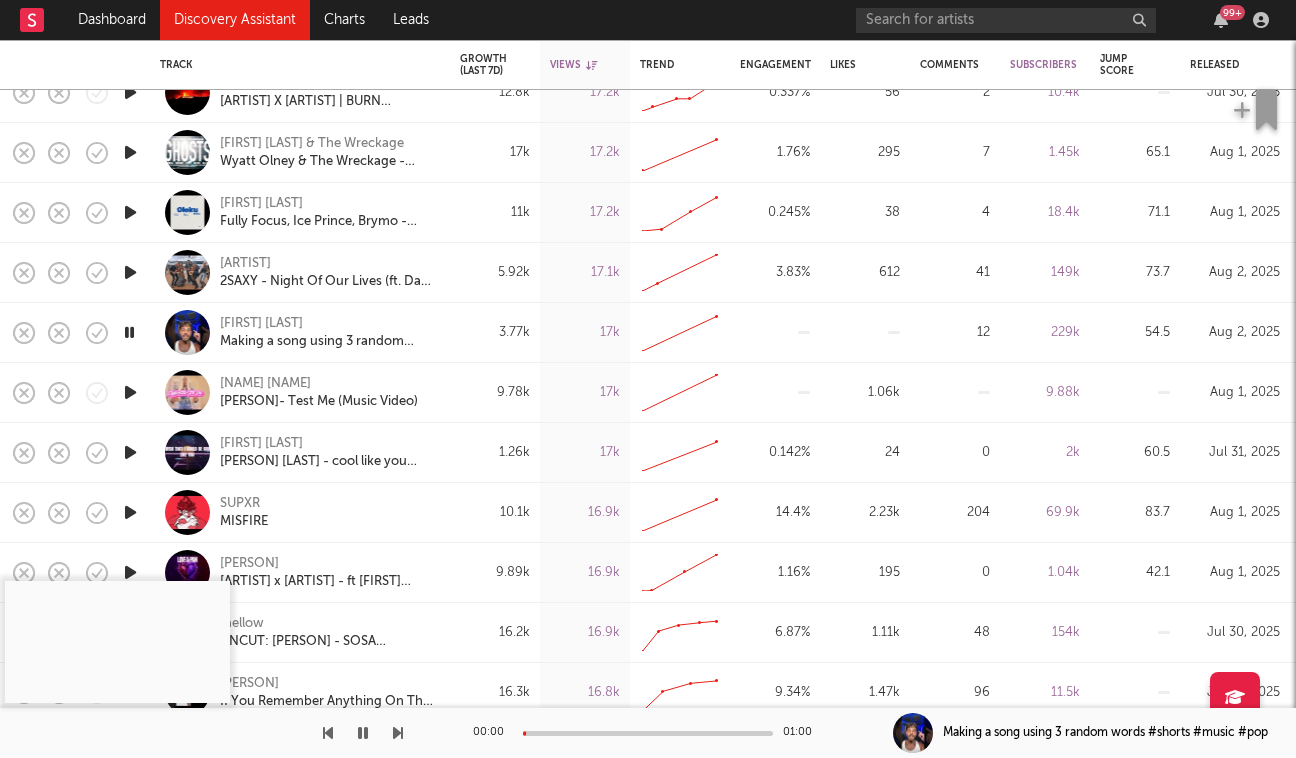click at bounding box center (130, 392) 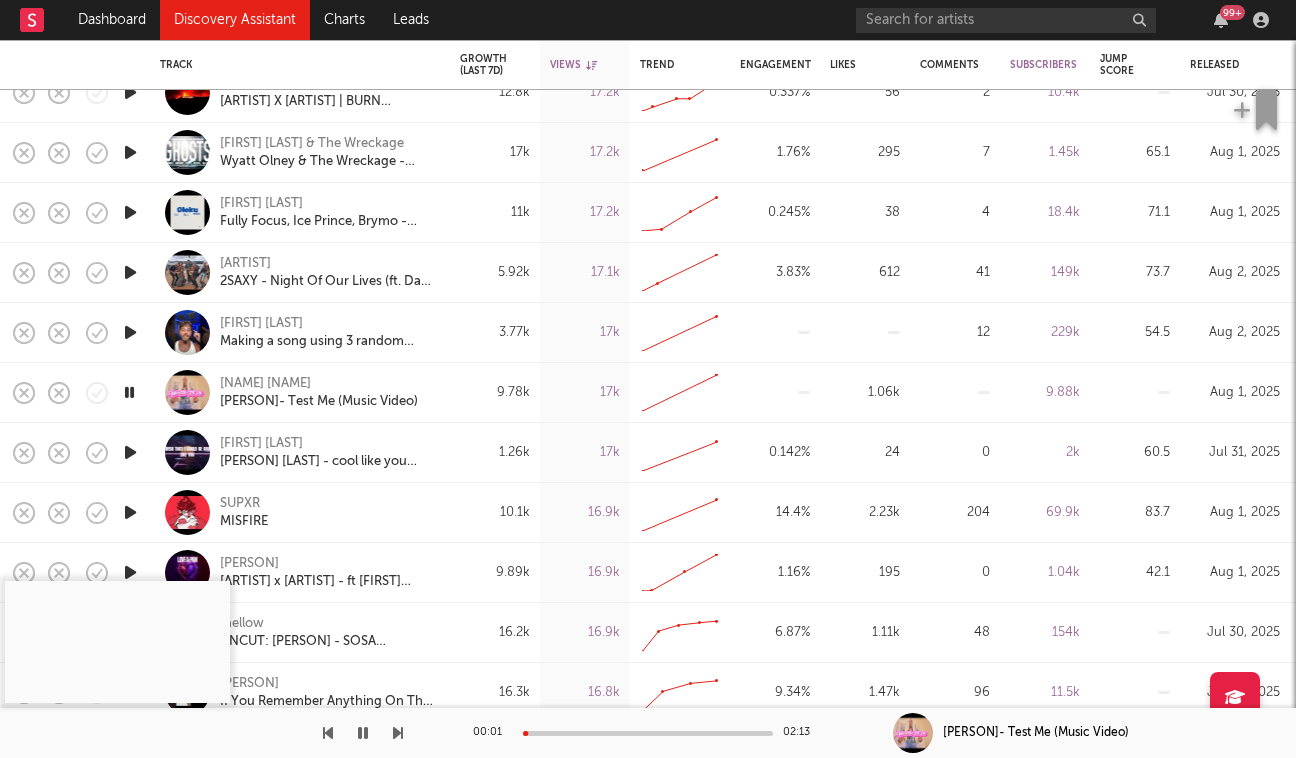 click at bounding box center [129, 392] 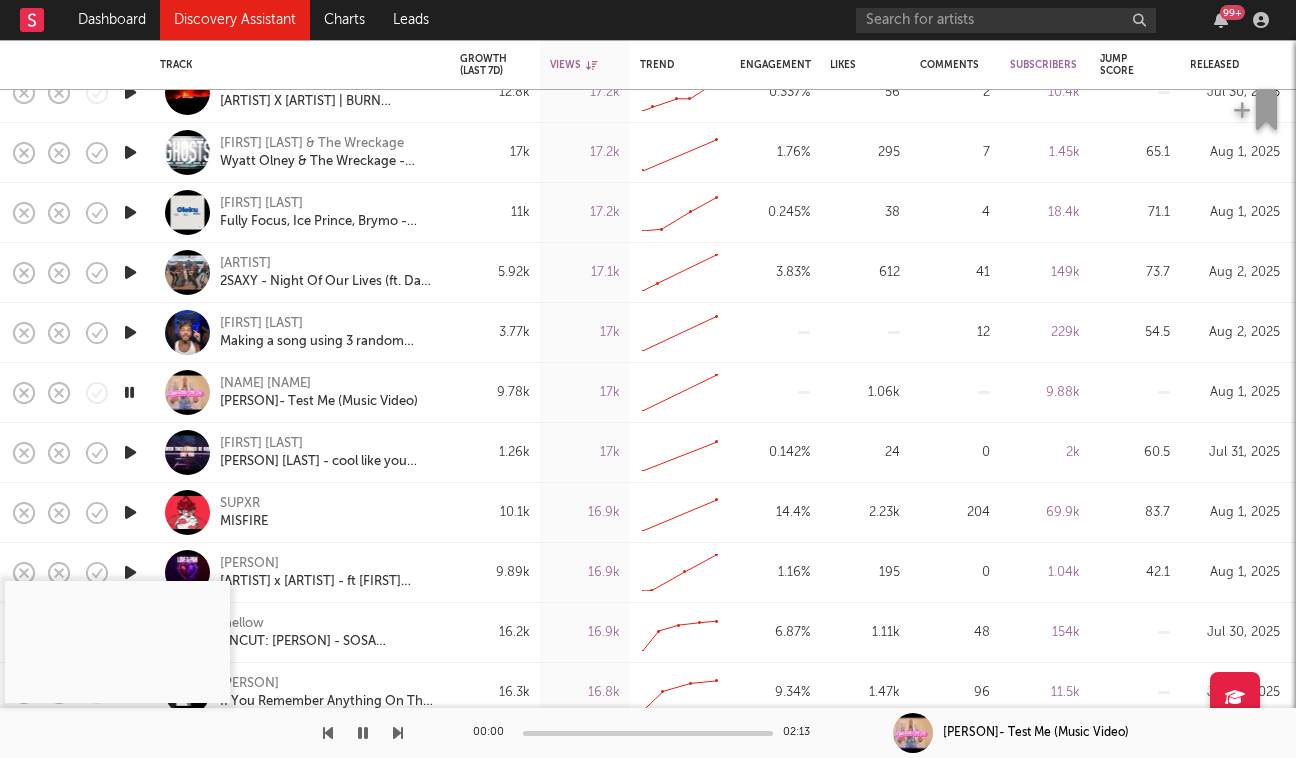 click at bounding box center [129, 392] 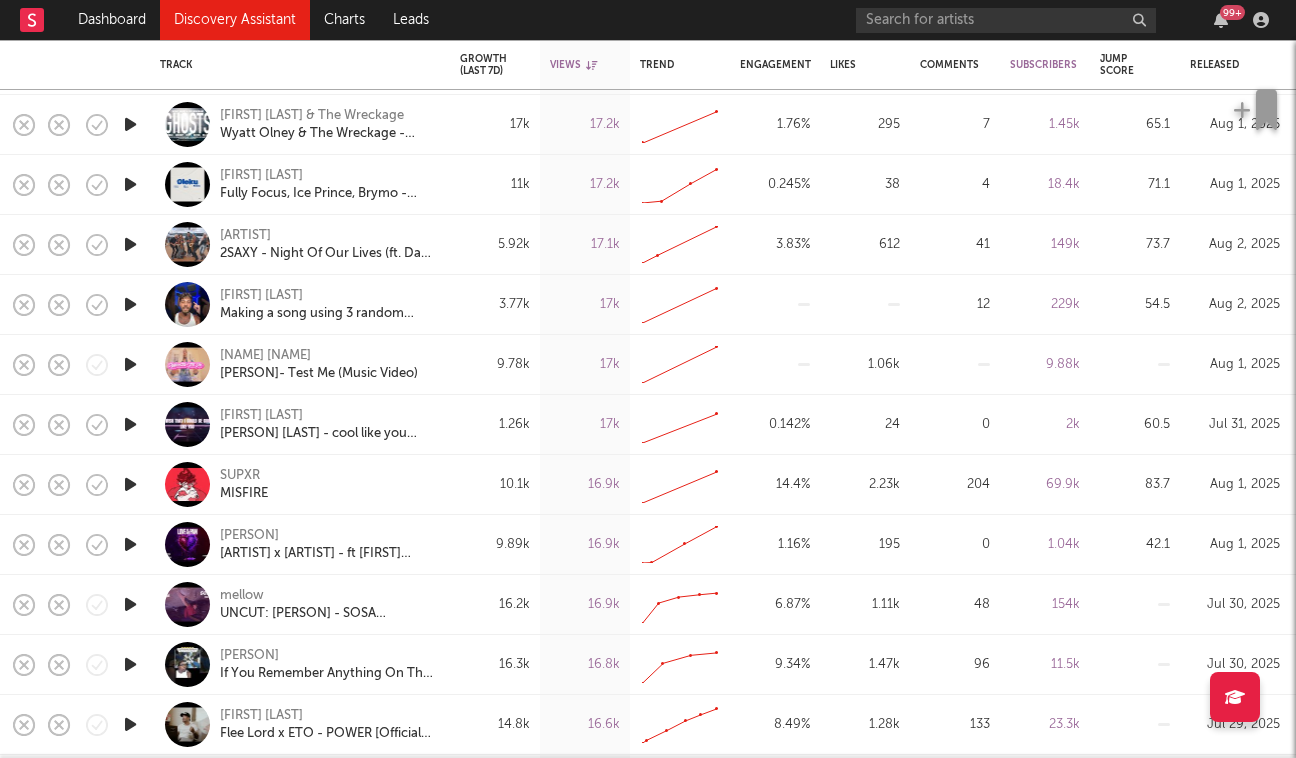 click at bounding box center (130, 424) 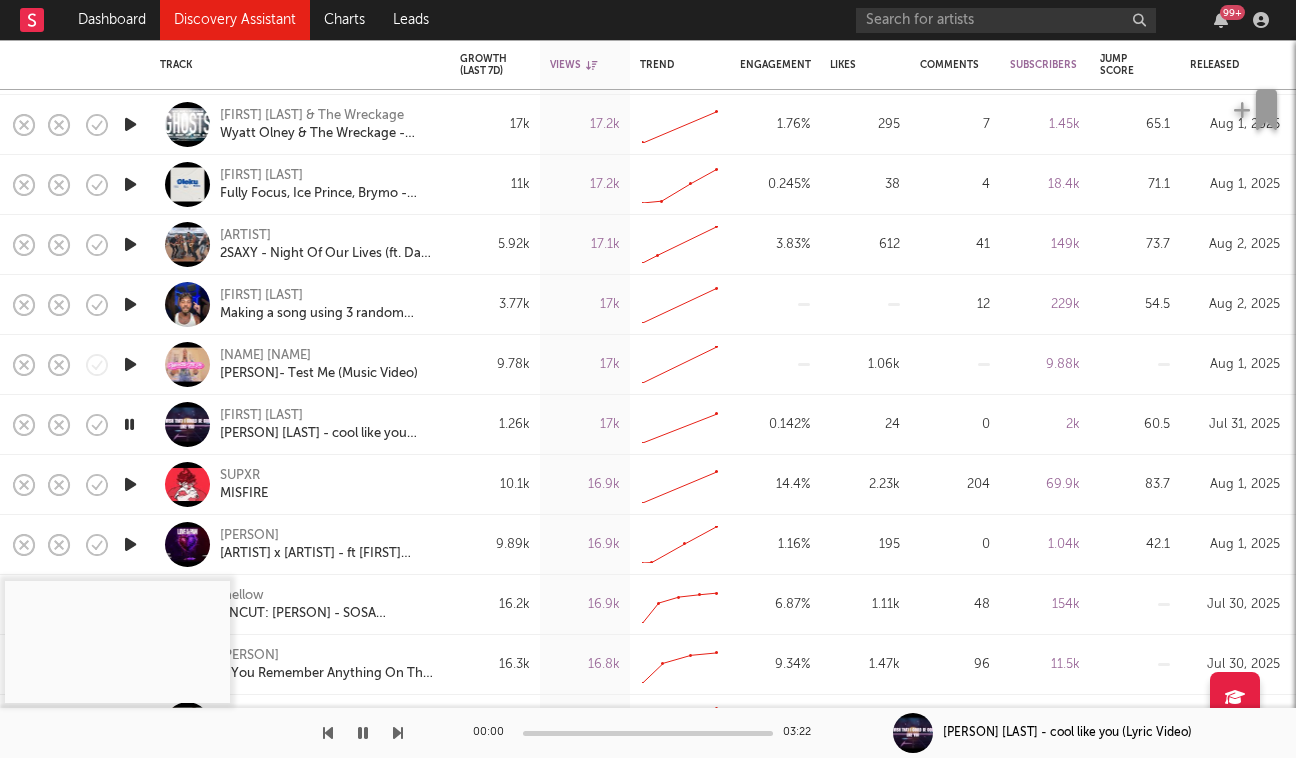 click at bounding box center (129, 424) 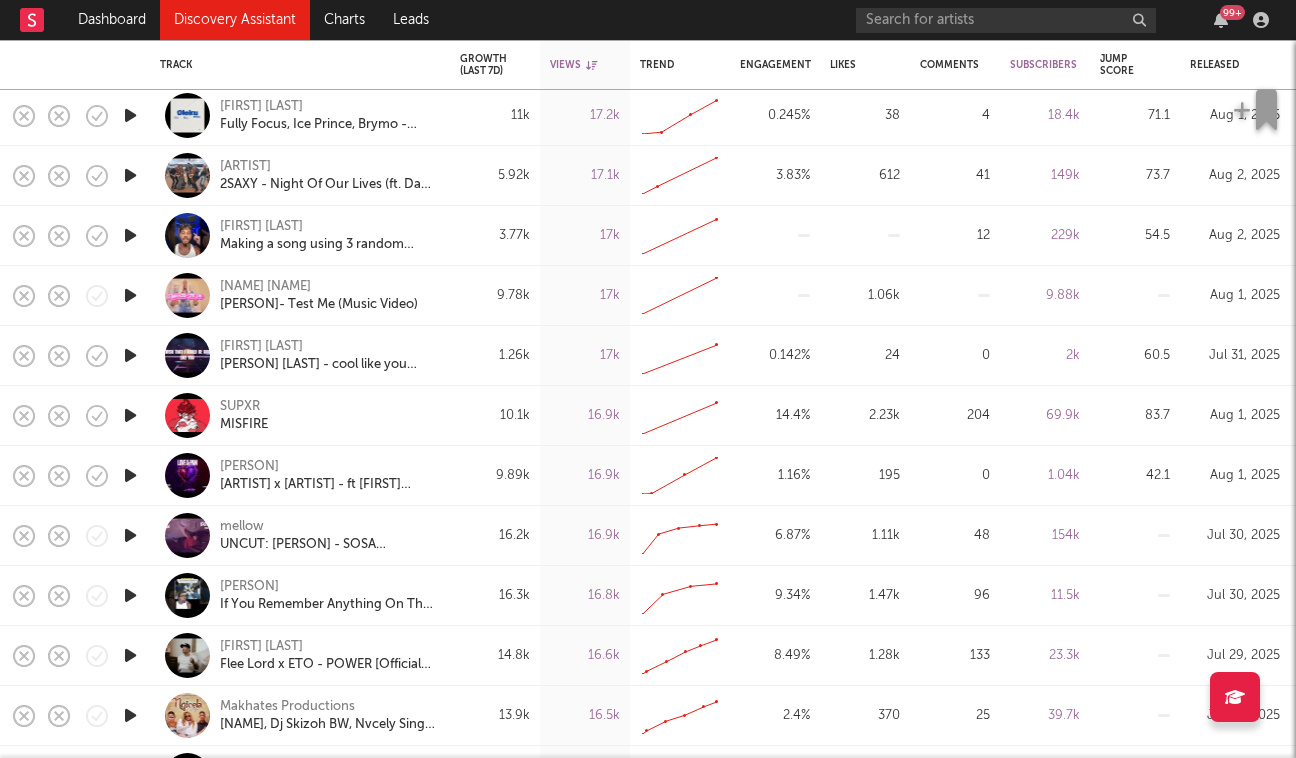 click at bounding box center [130, 475] 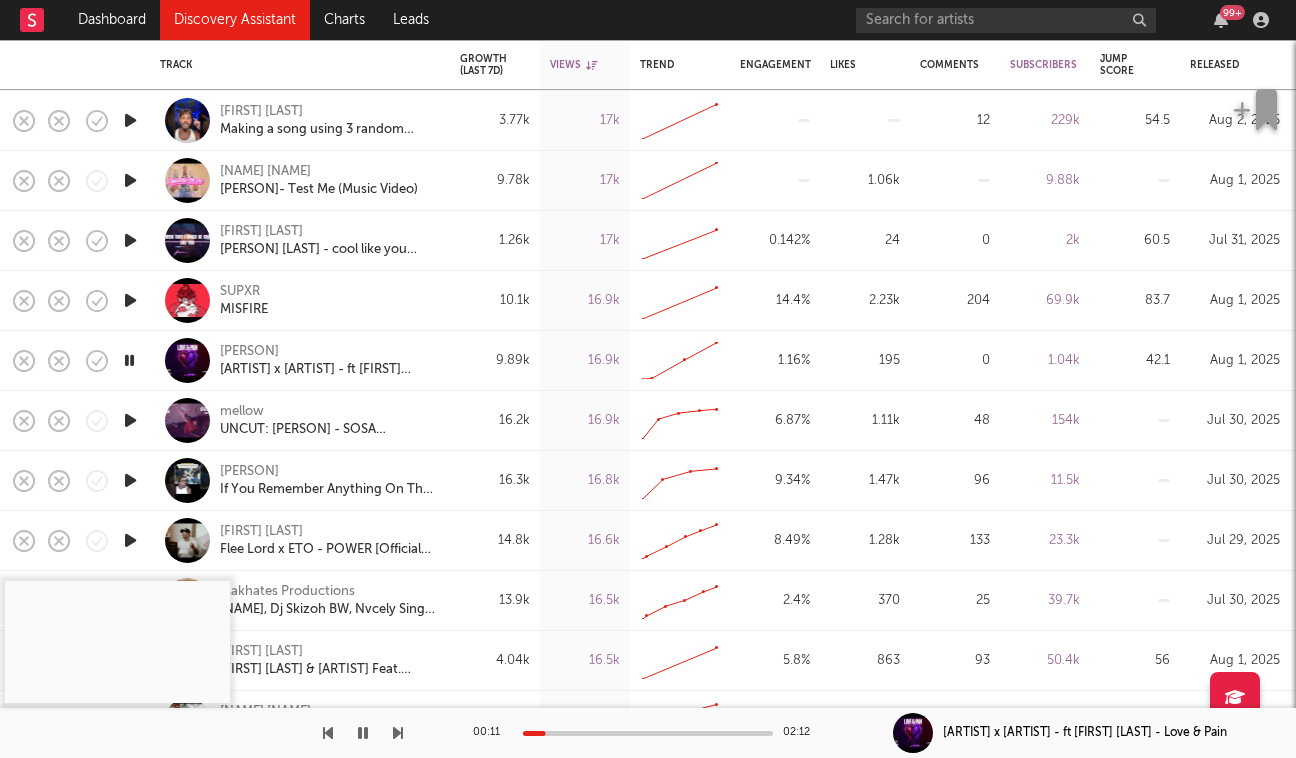 click at bounding box center (648, 733) 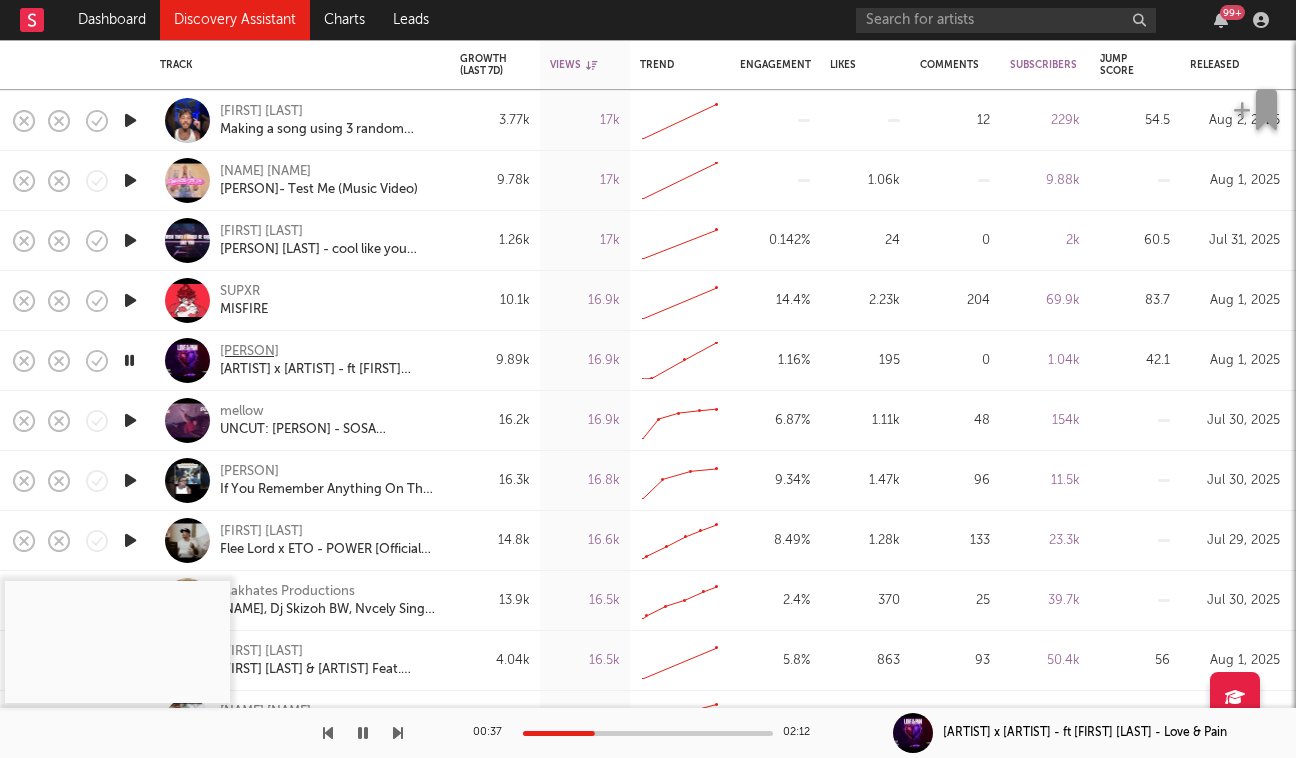 click on "Papirus" at bounding box center (249, 352) 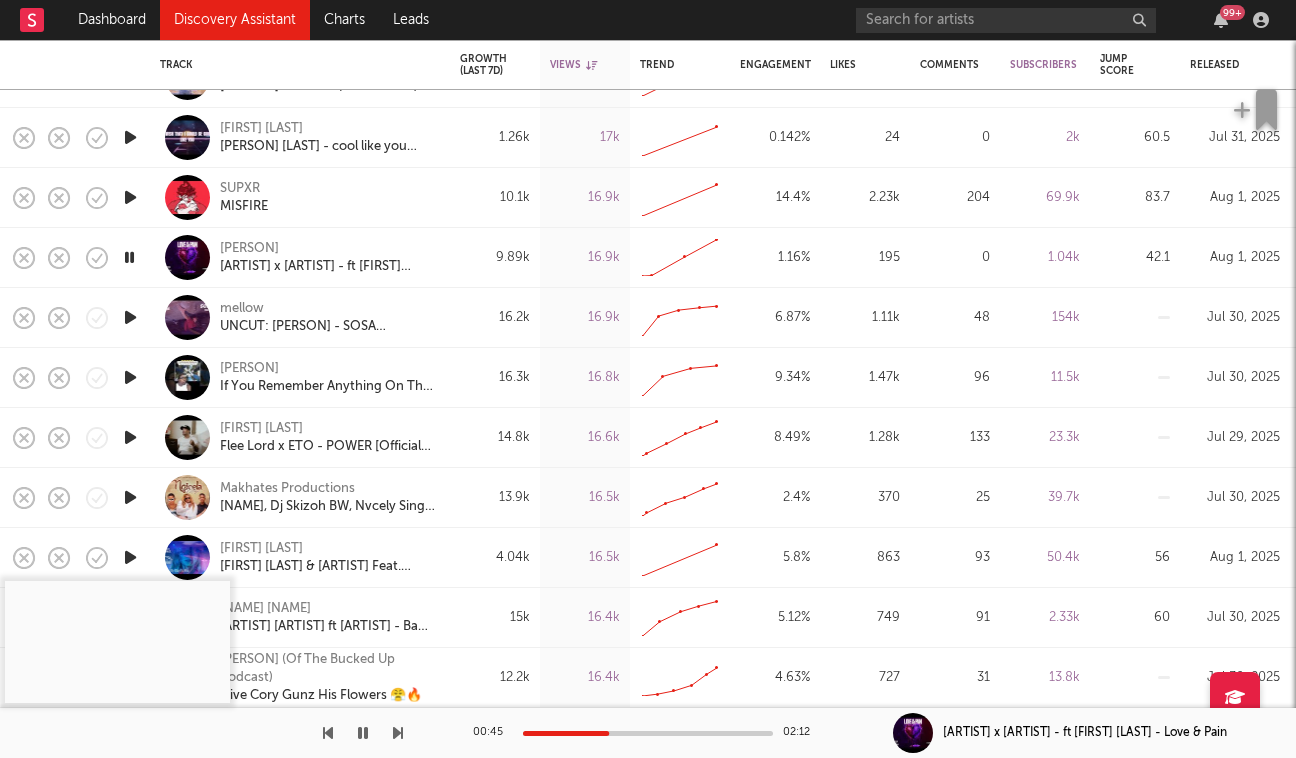 click at bounding box center [130, 377] 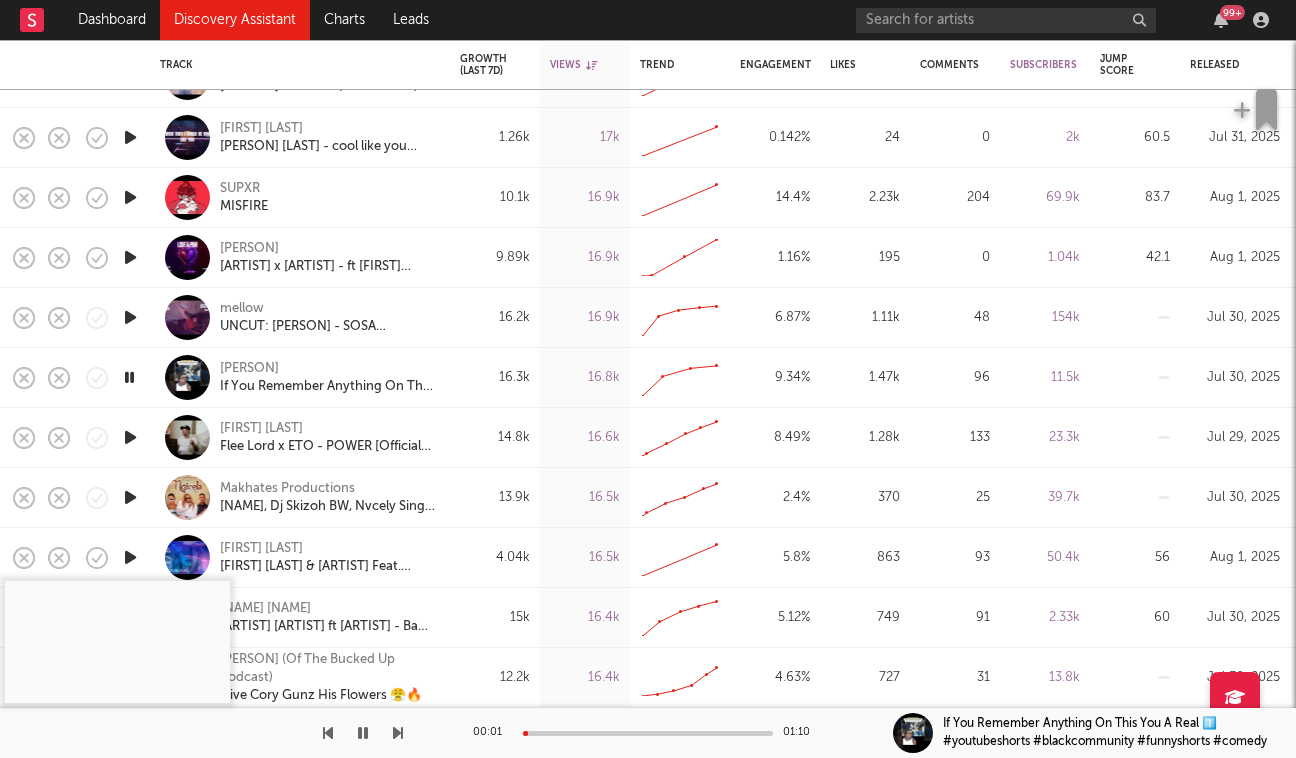 click on "00:01 01:10" at bounding box center (648, 733) 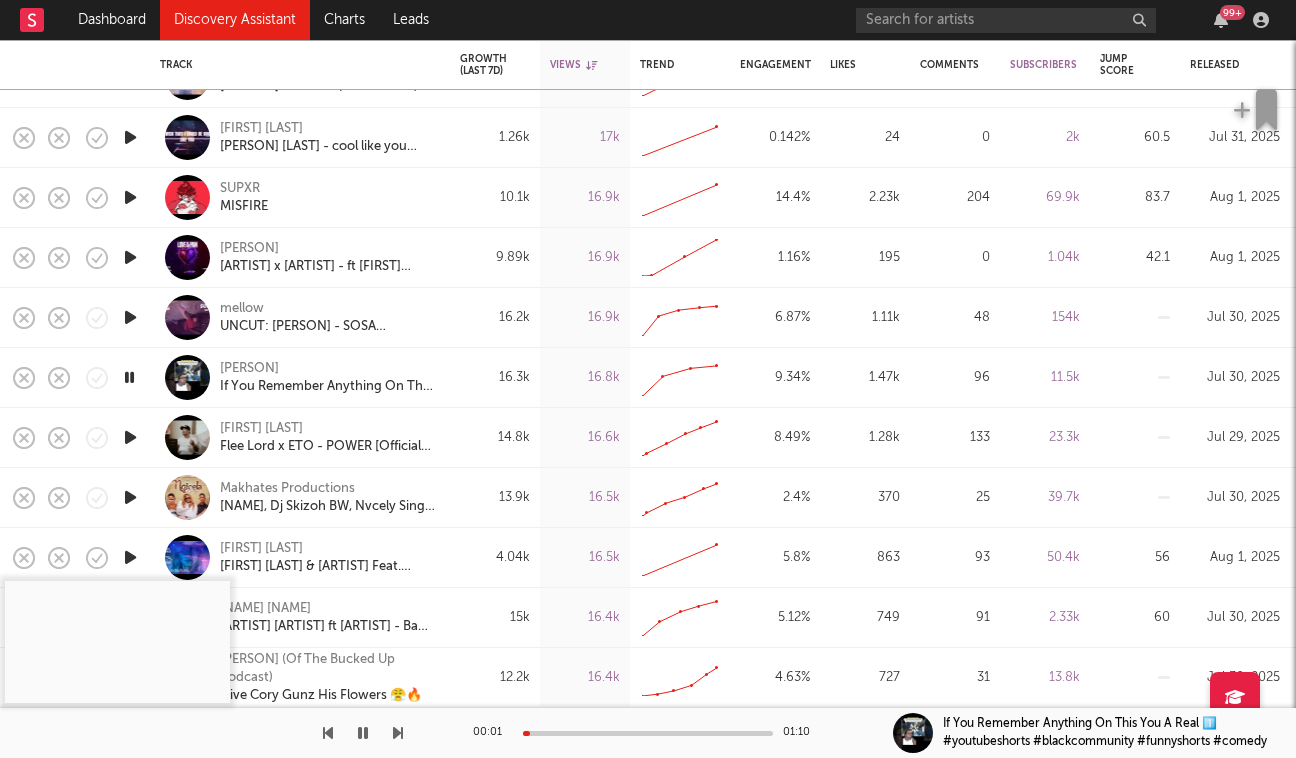 click on "00:01 01:10" at bounding box center [648, 733] 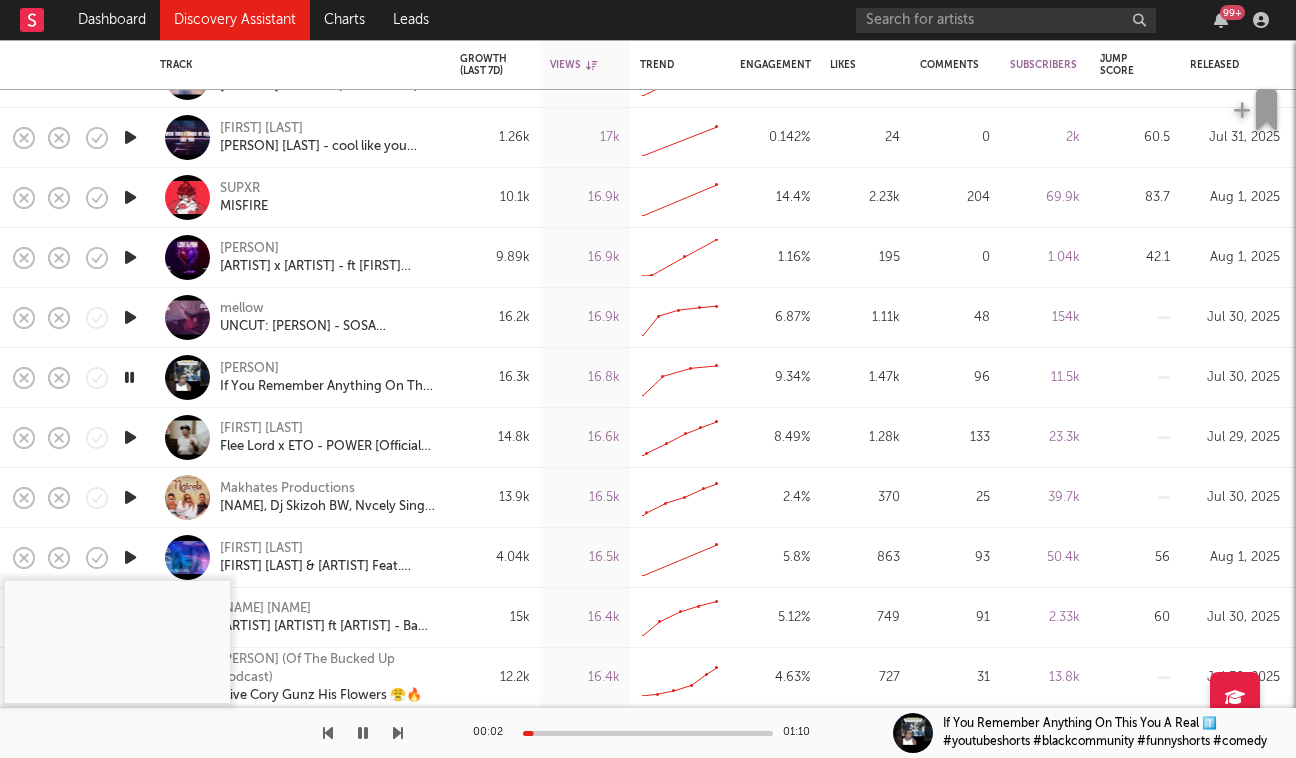 click at bounding box center (648, 733) 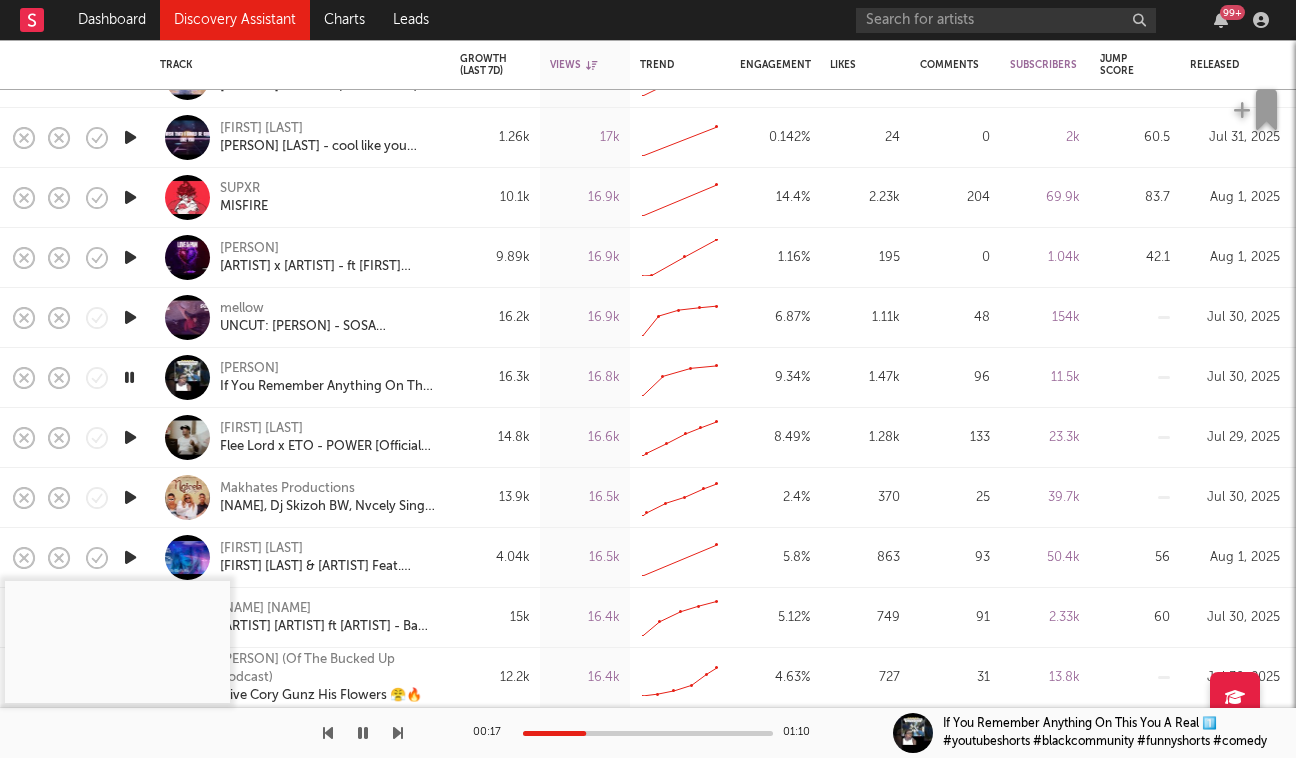 click on "00:17 01:10" at bounding box center (648, 733) 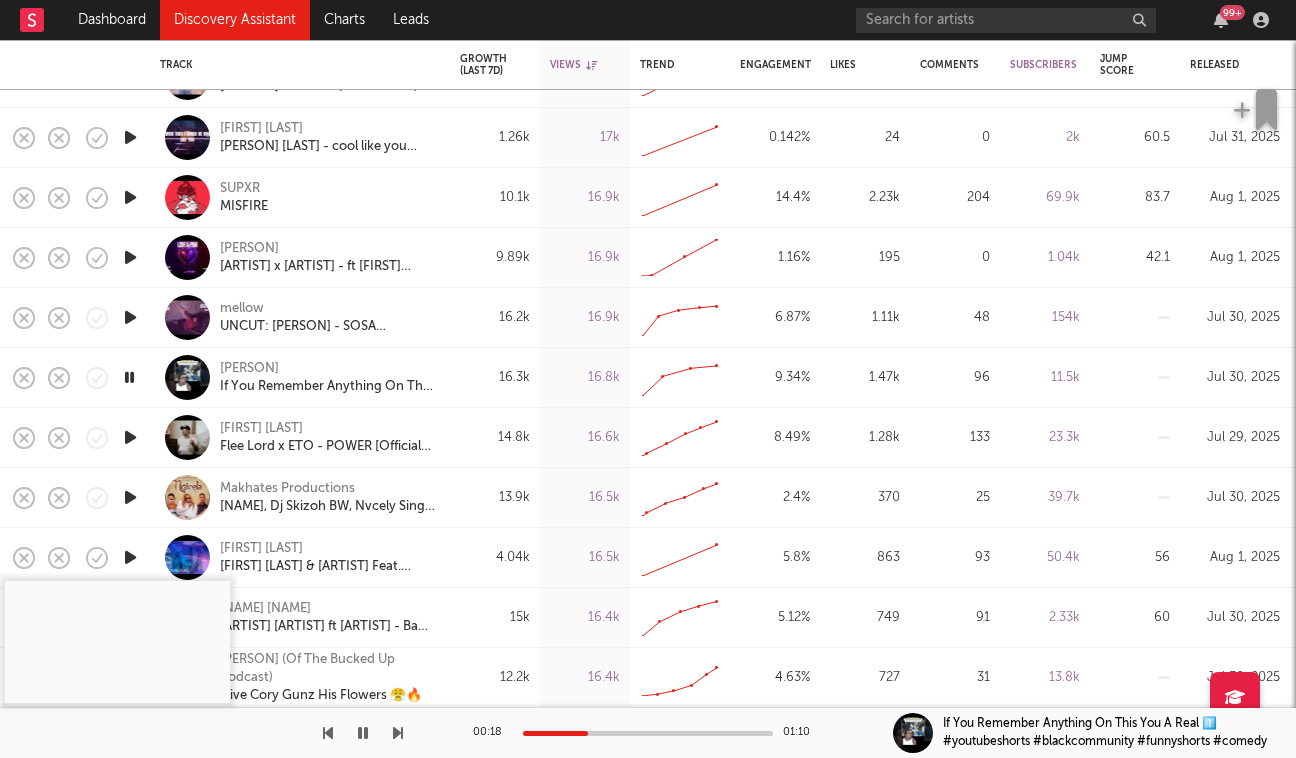 click on "00:18 01:10" at bounding box center (648, 733) 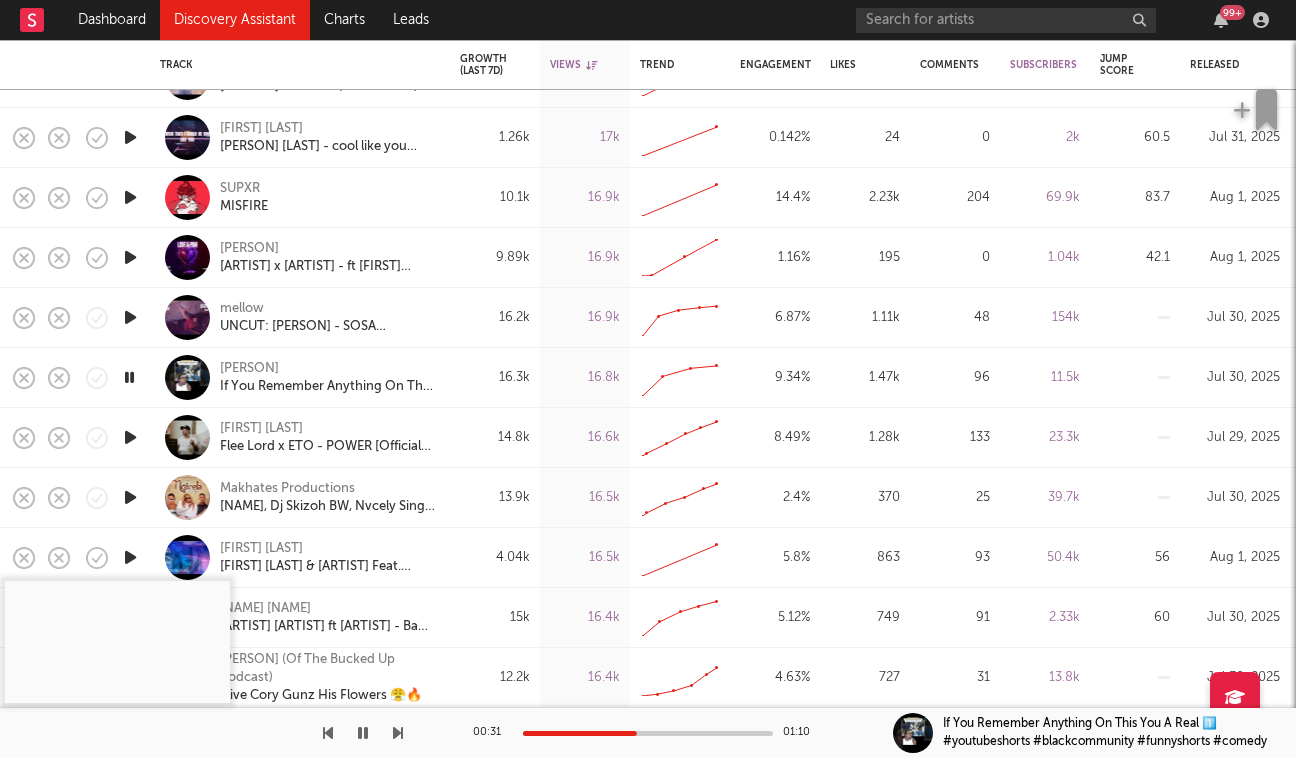 click at bounding box center [363, 733] 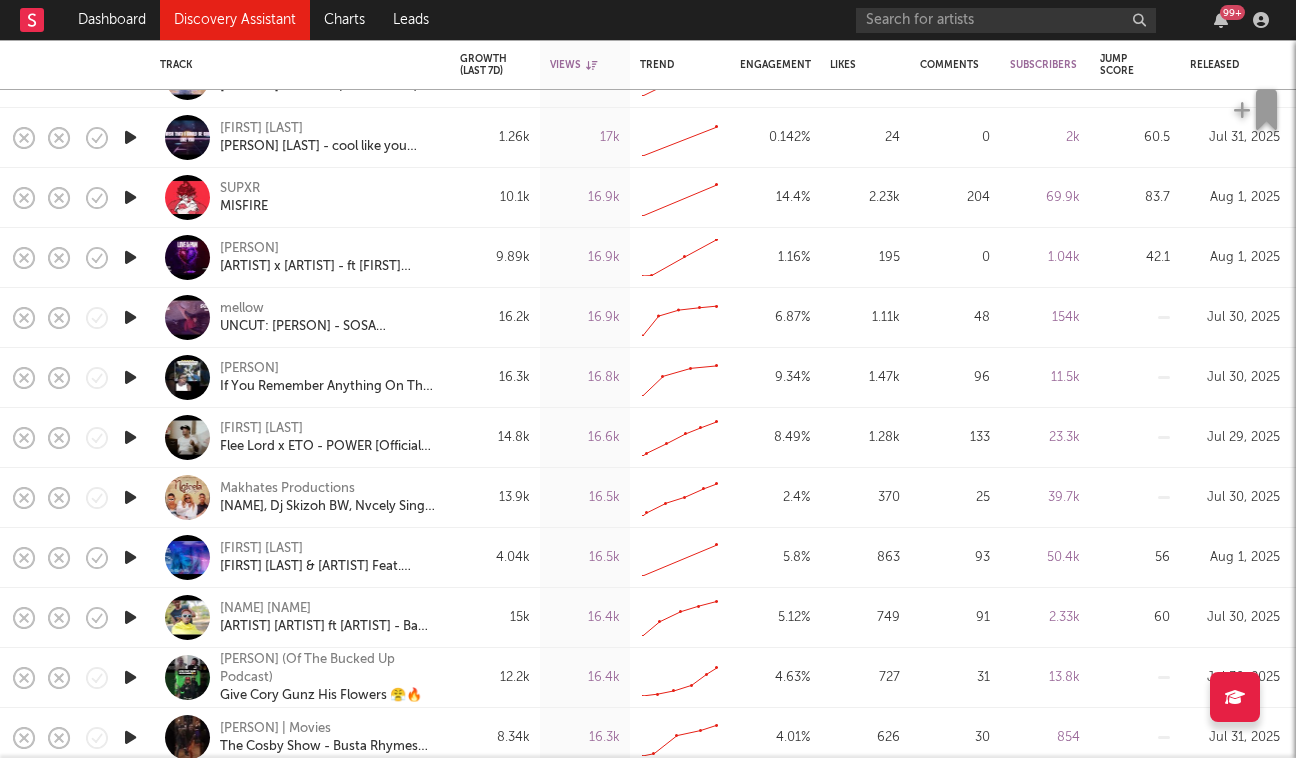 click at bounding box center [130, 437] 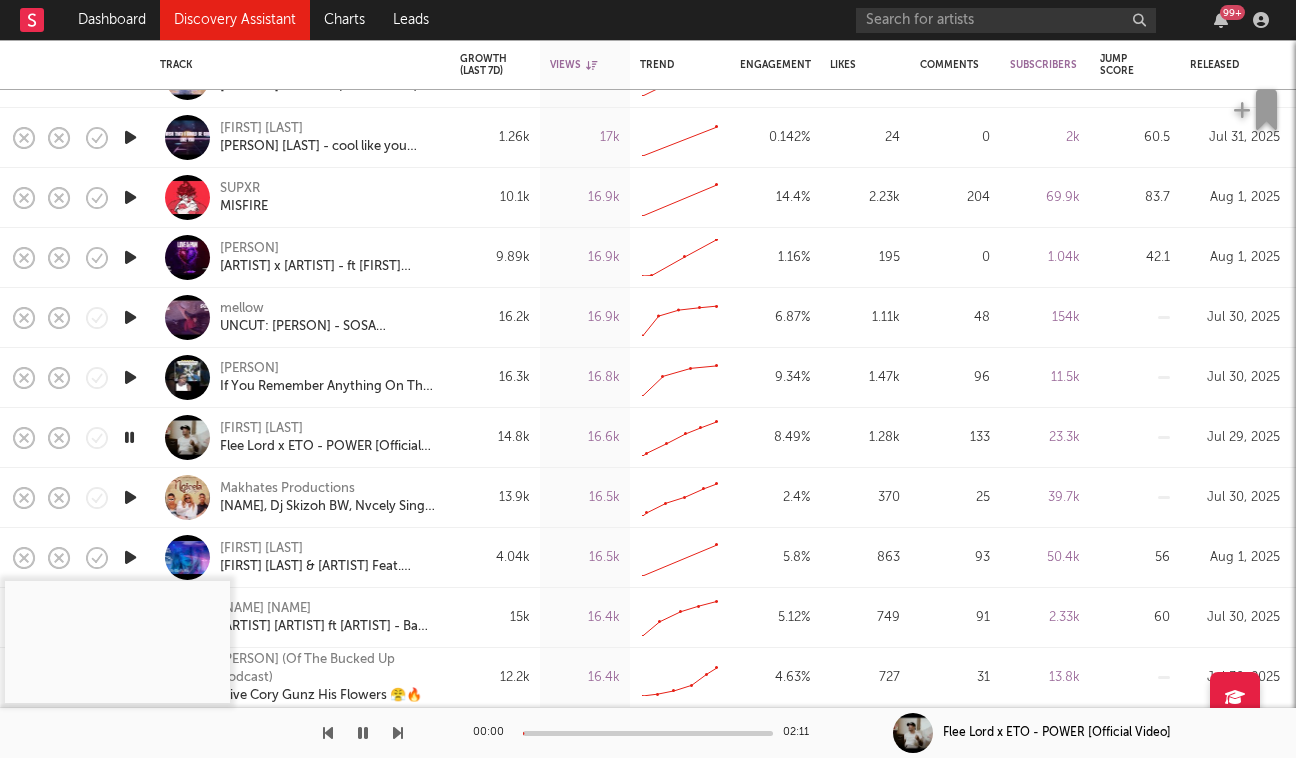 click at bounding box center (129, 437) 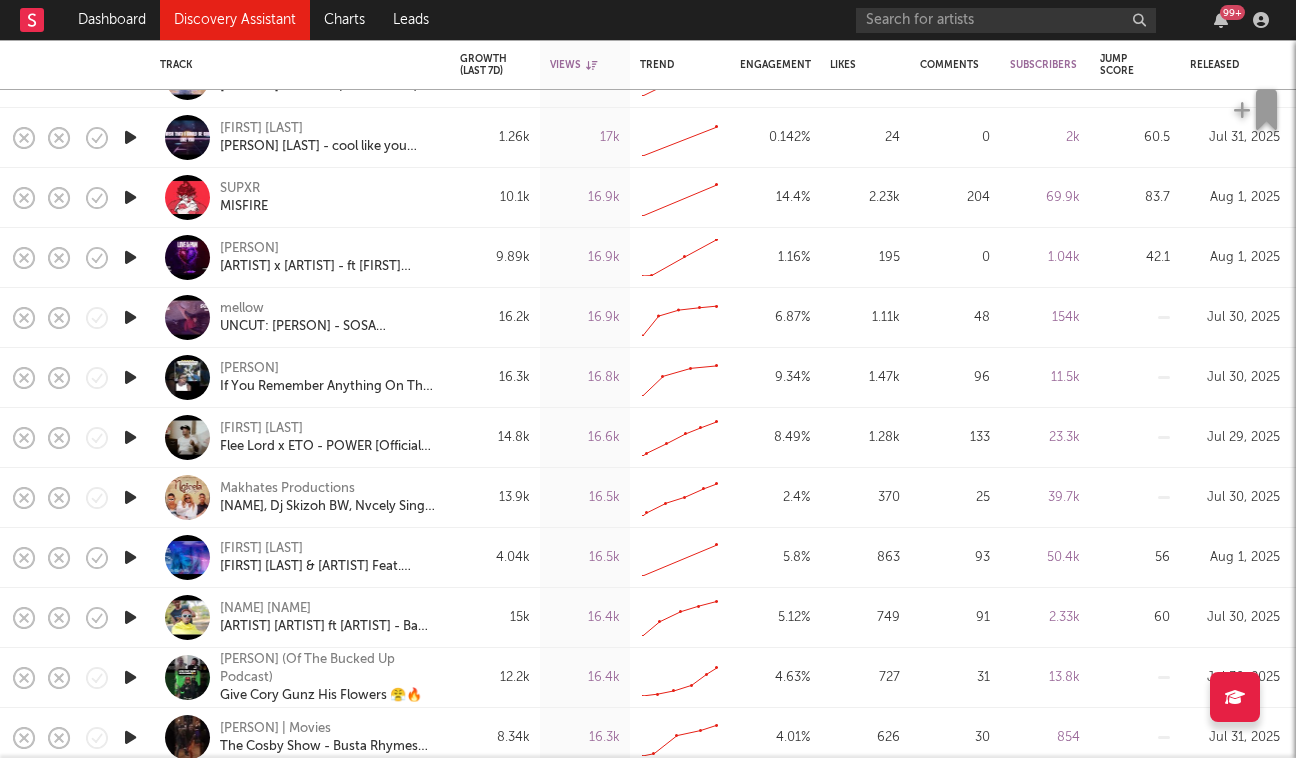 click at bounding box center [130, 437] 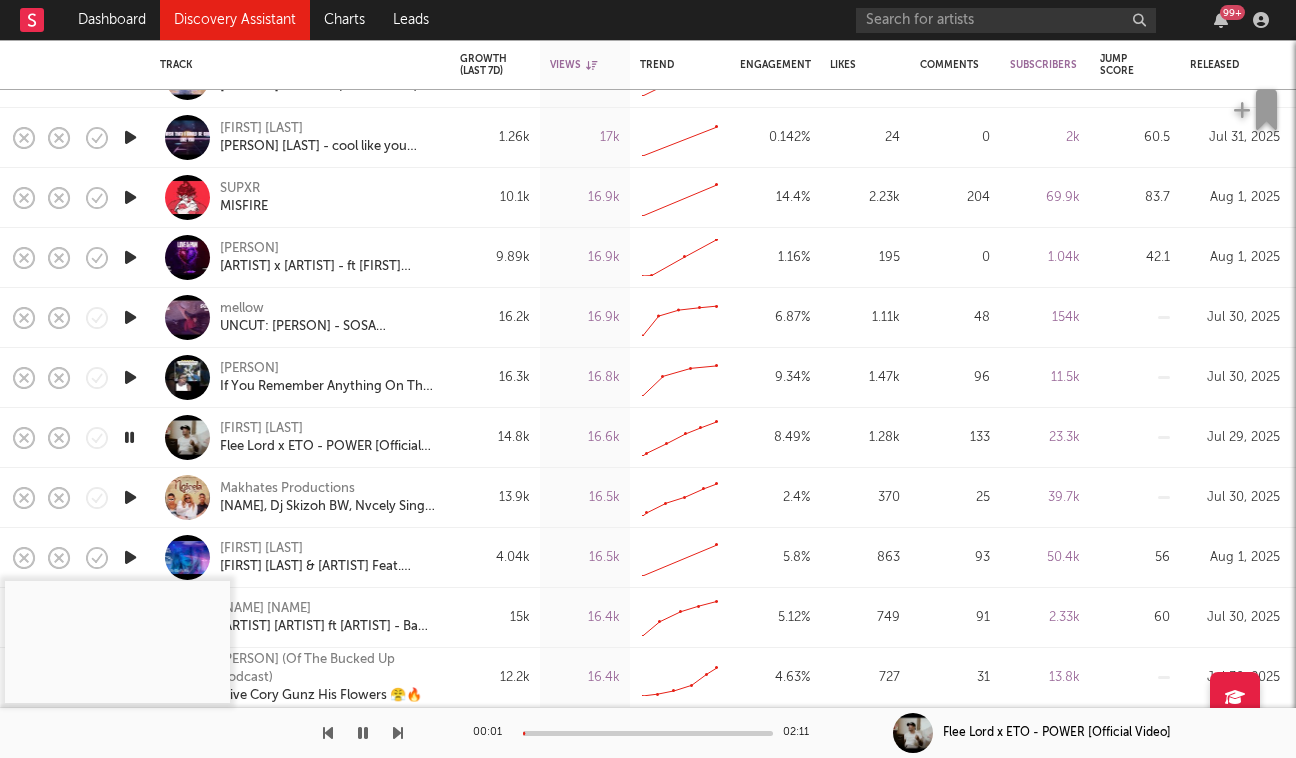 click at bounding box center (129, 437) 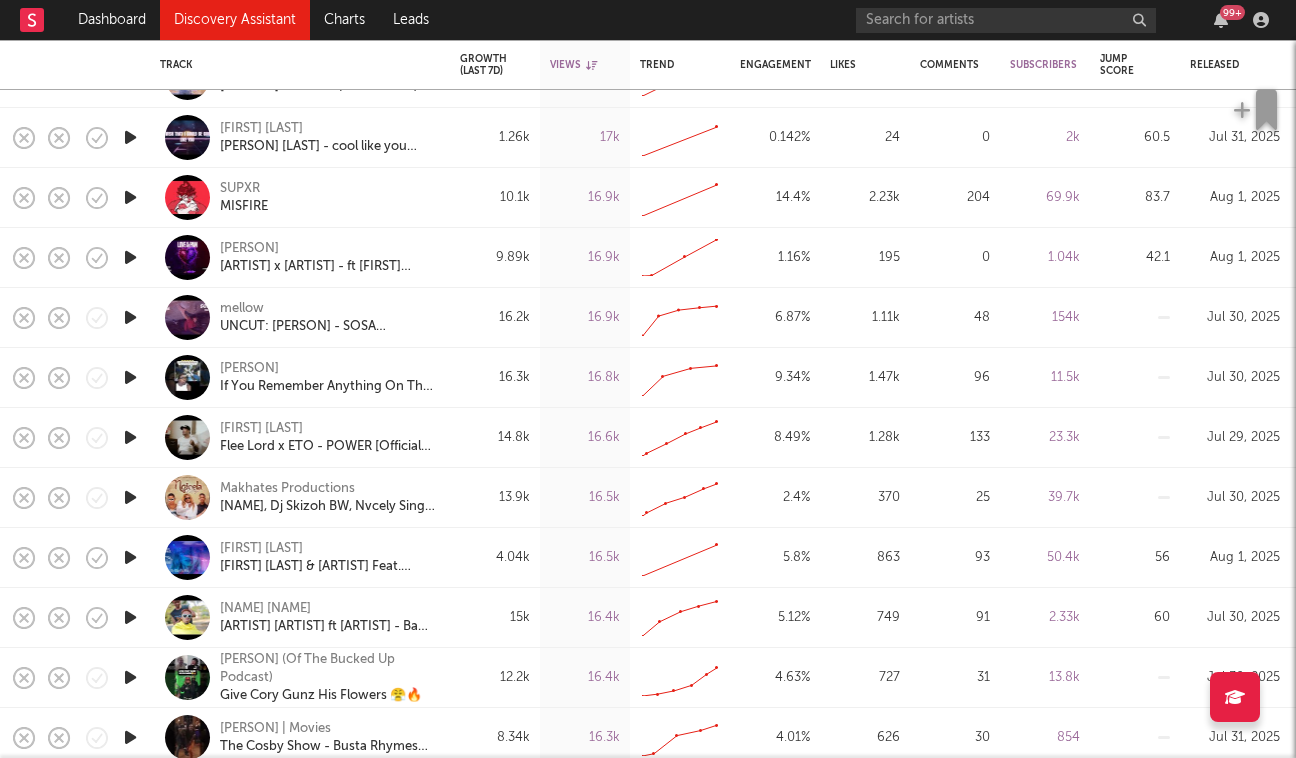 click at bounding box center (130, 437) 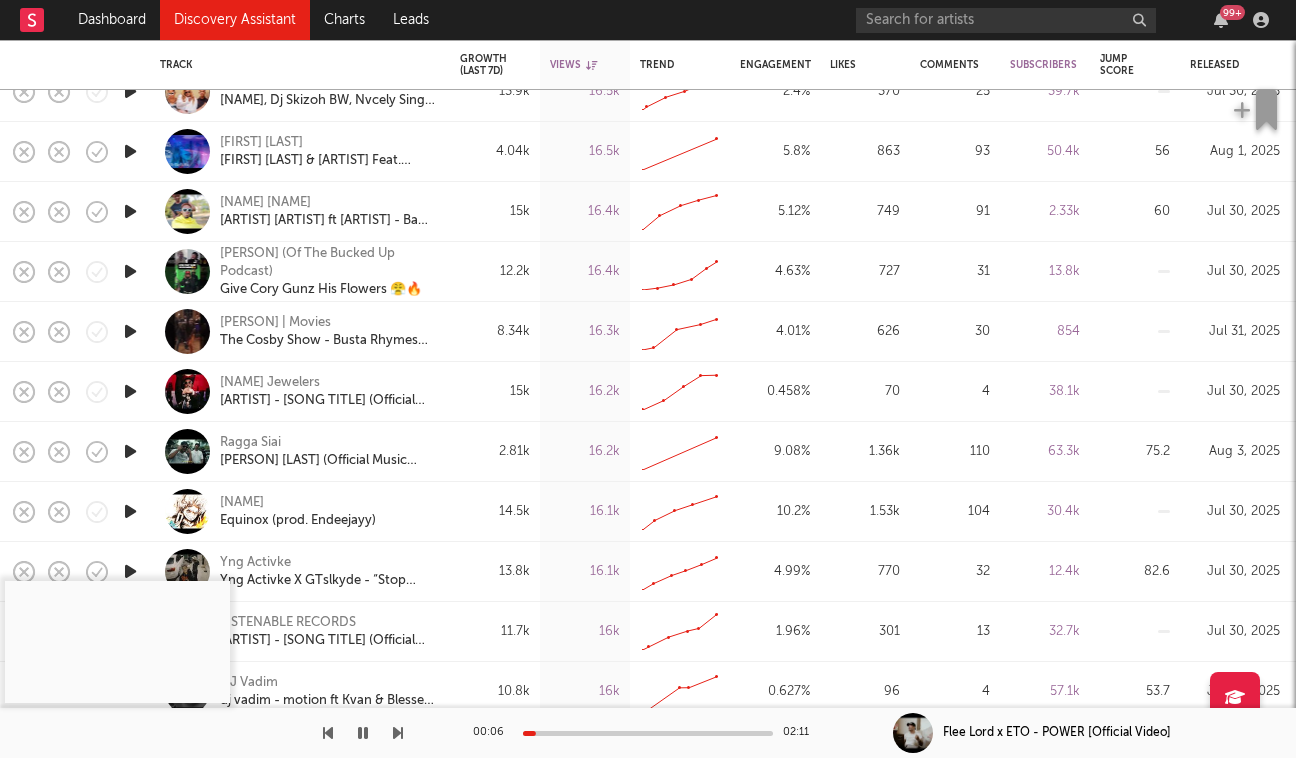 click at bounding box center (130, 391) 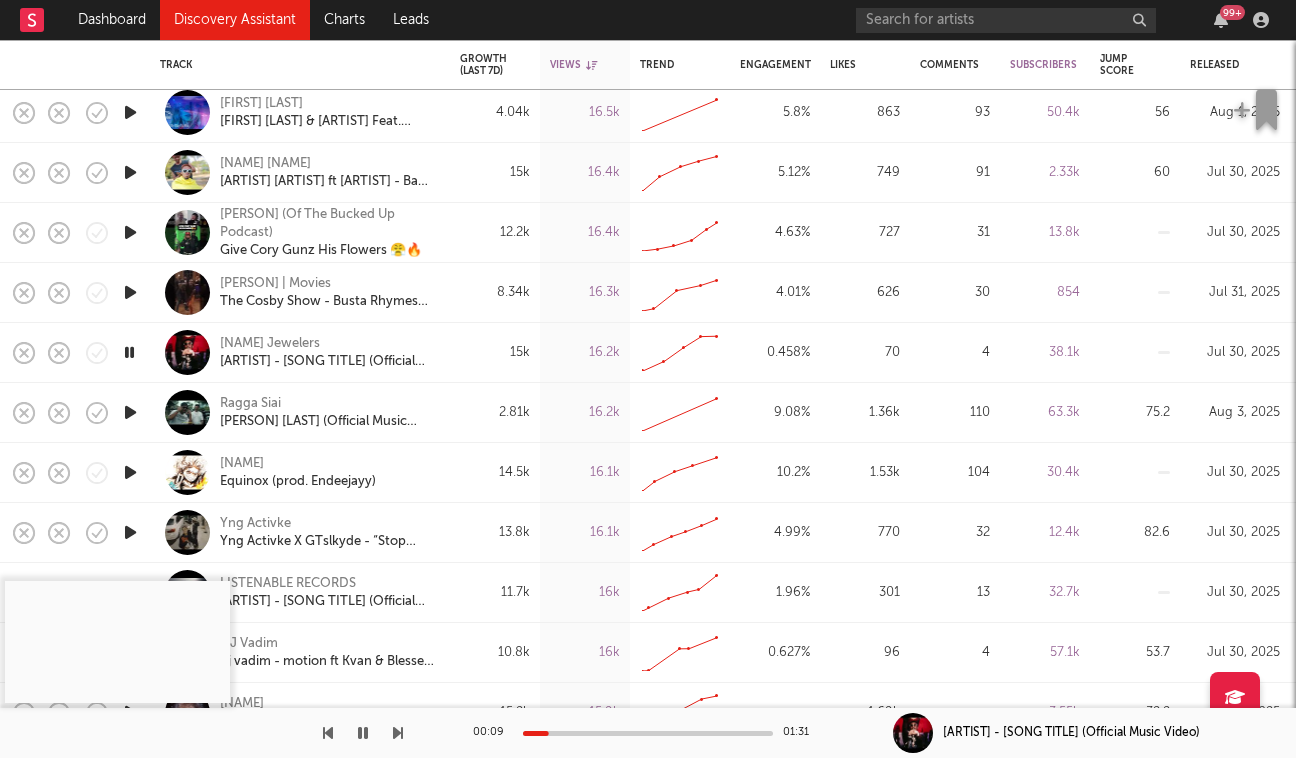 click on "00:09 01:31" at bounding box center (648, 733) 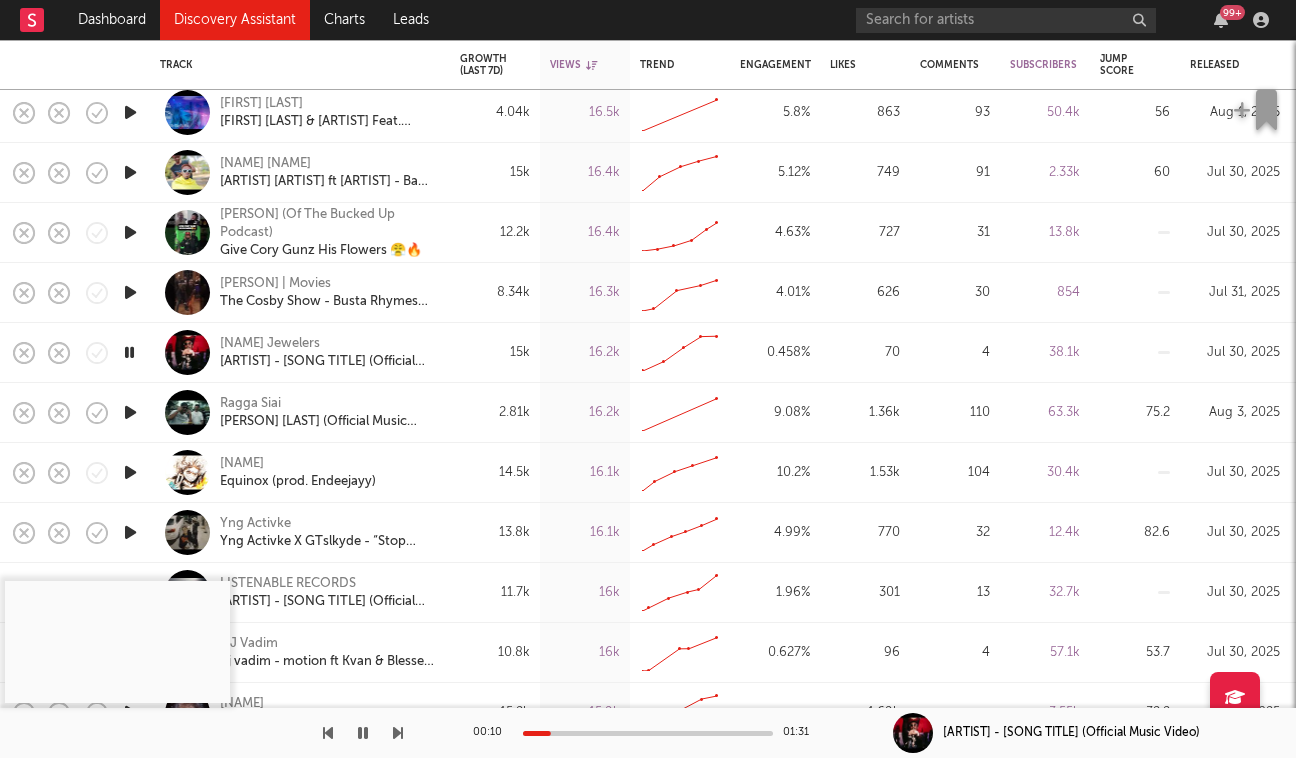 click on "00:10 01:31" at bounding box center (648, 733) 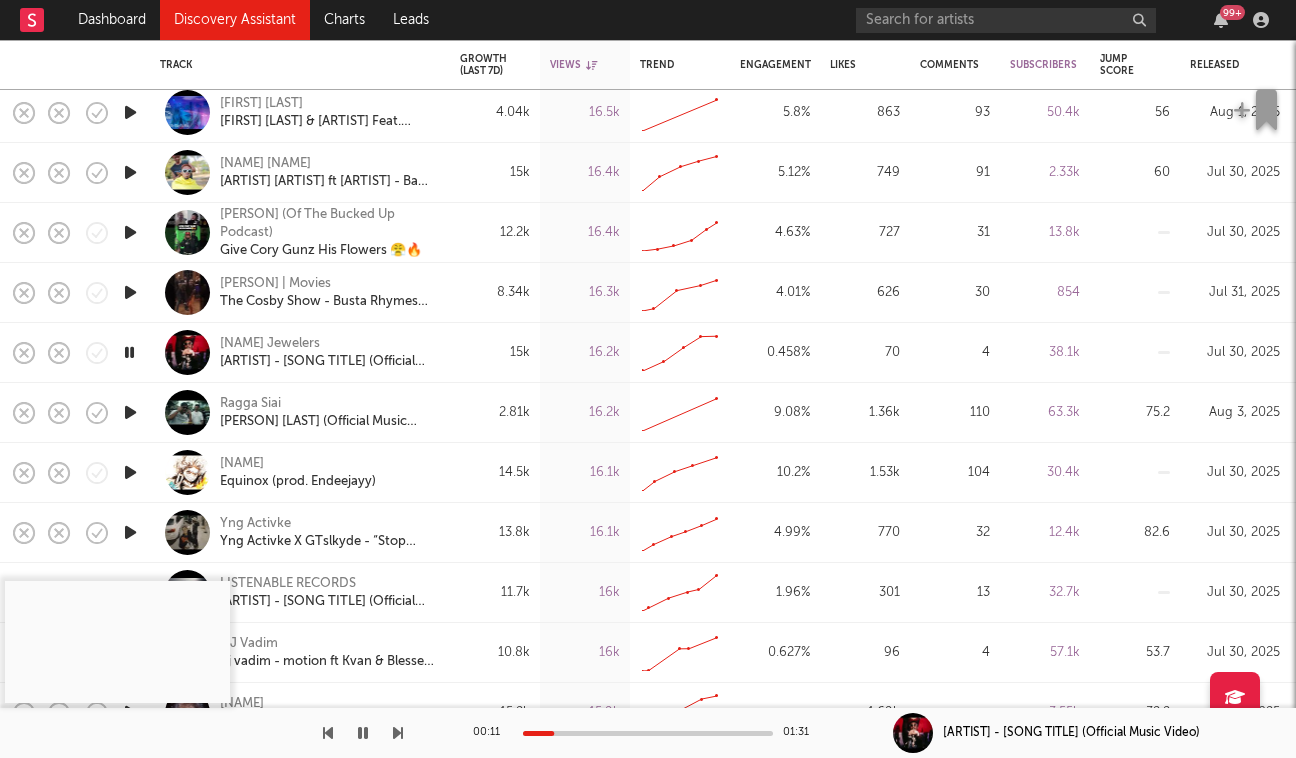click on "00:11 01:31" at bounding box center (648, 733) 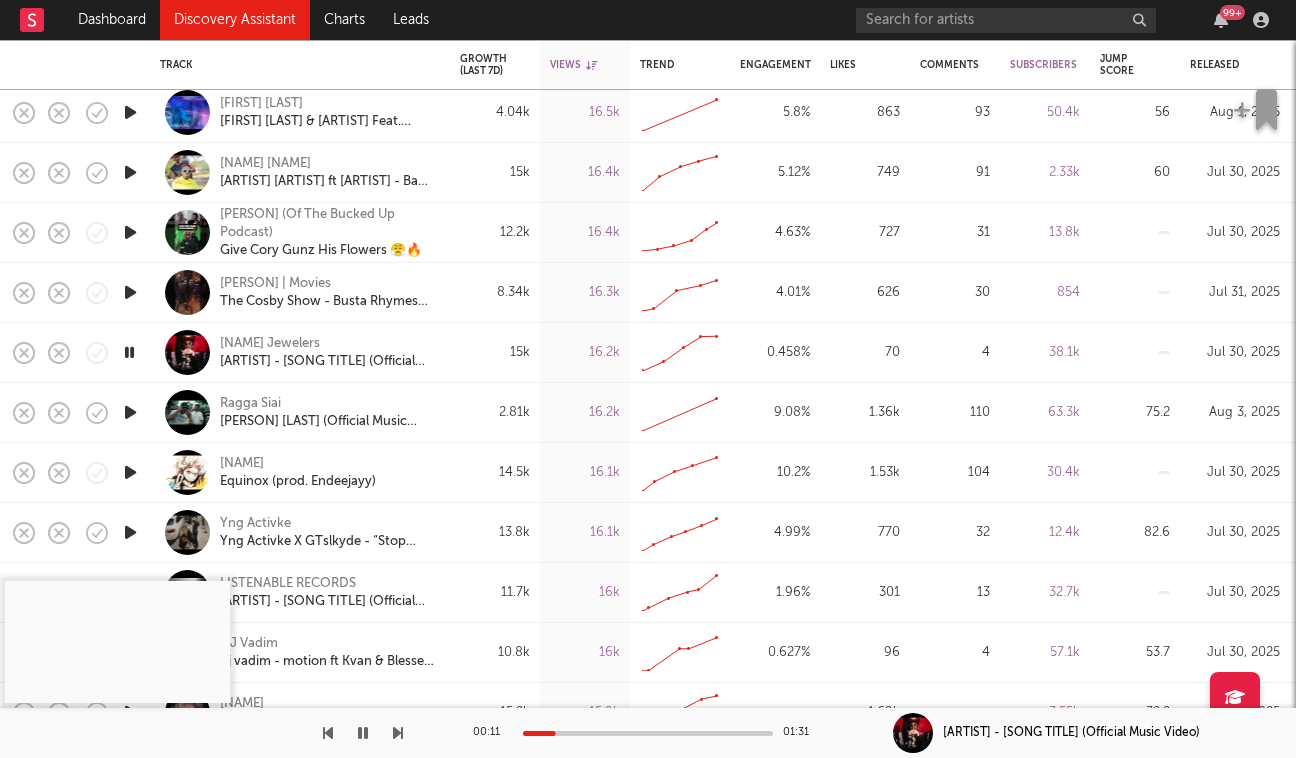 click on "00:11 01:31" at bounding box center (648, 733) 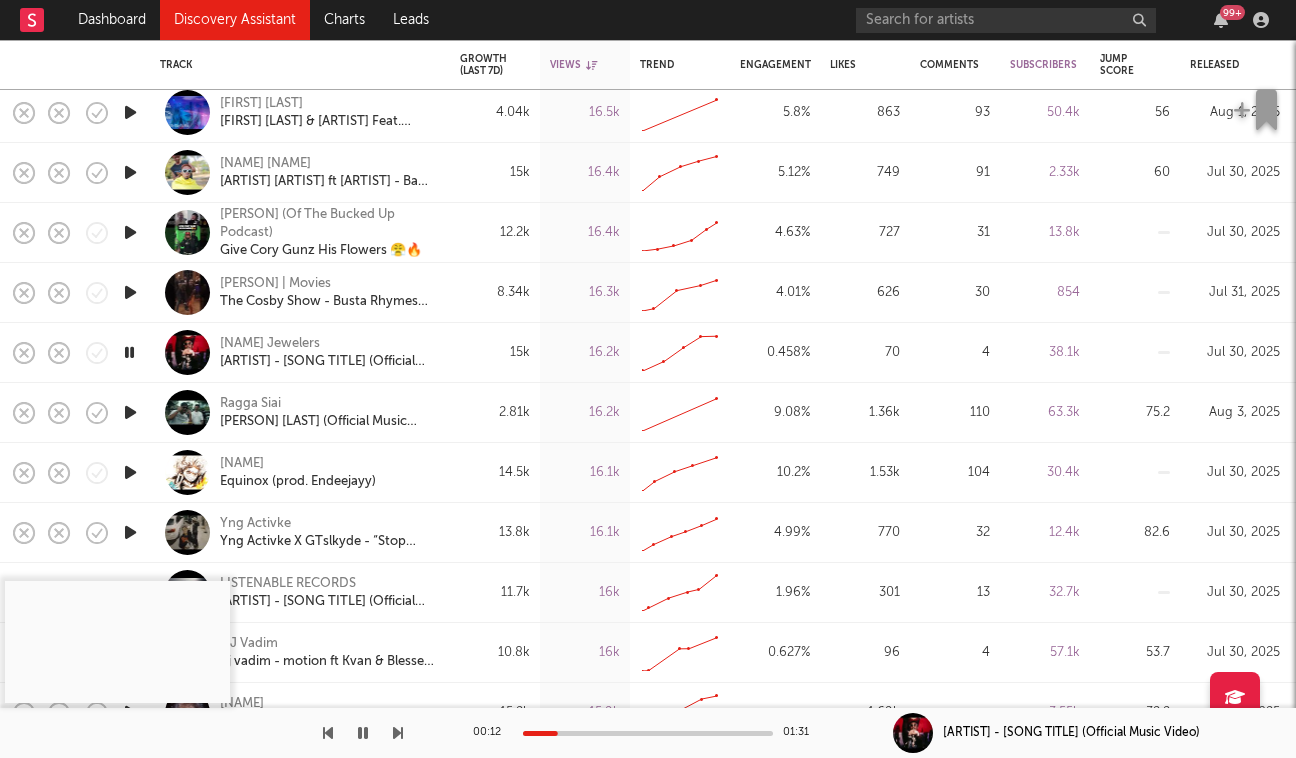 click at bounding box center (648, 733) 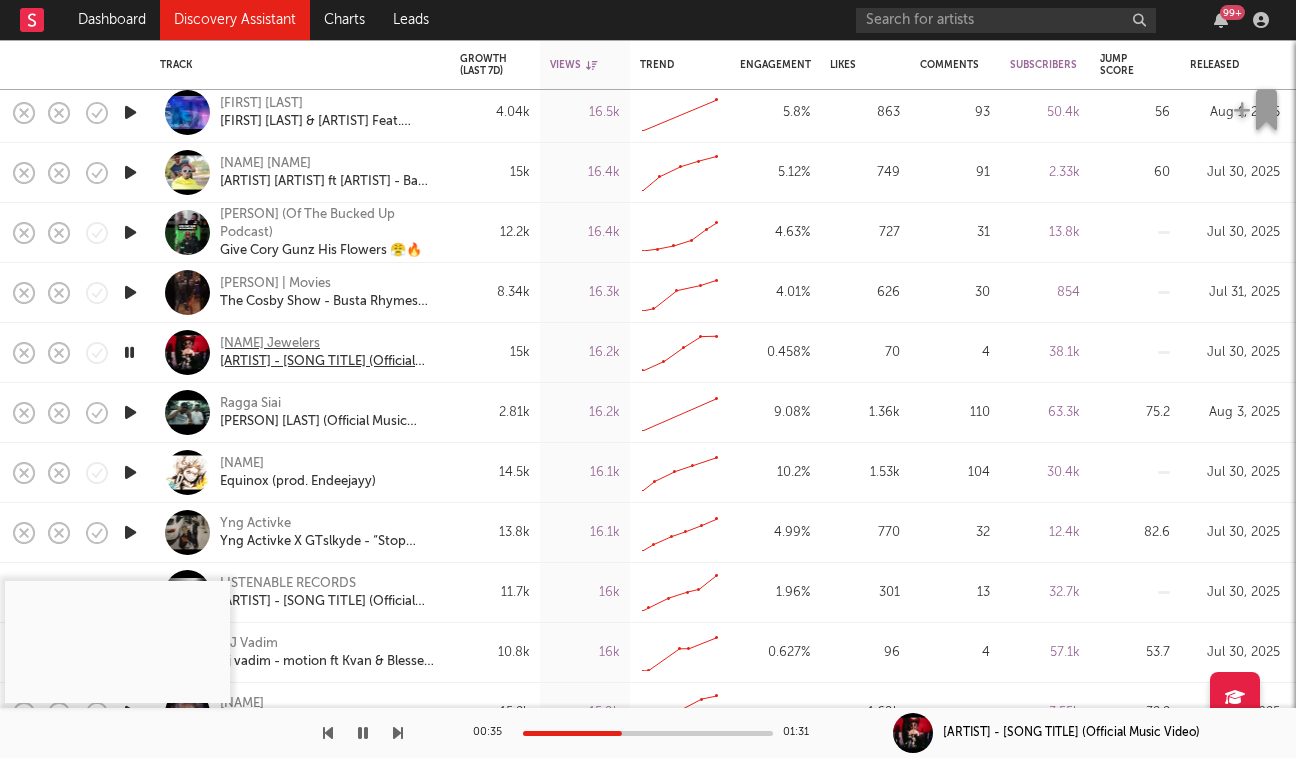 click on "Empire Jewelers" at bounding box center [327, 344] 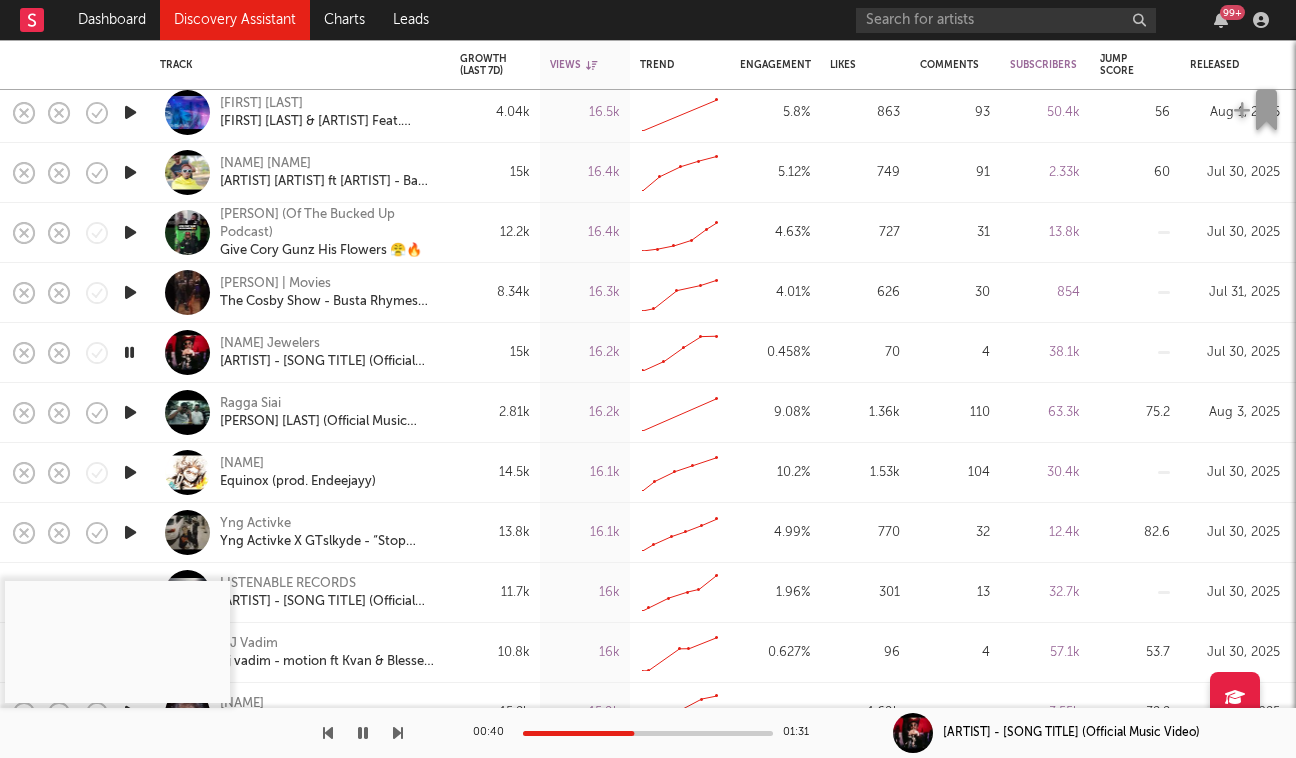 click at bounding box center [130, 412] 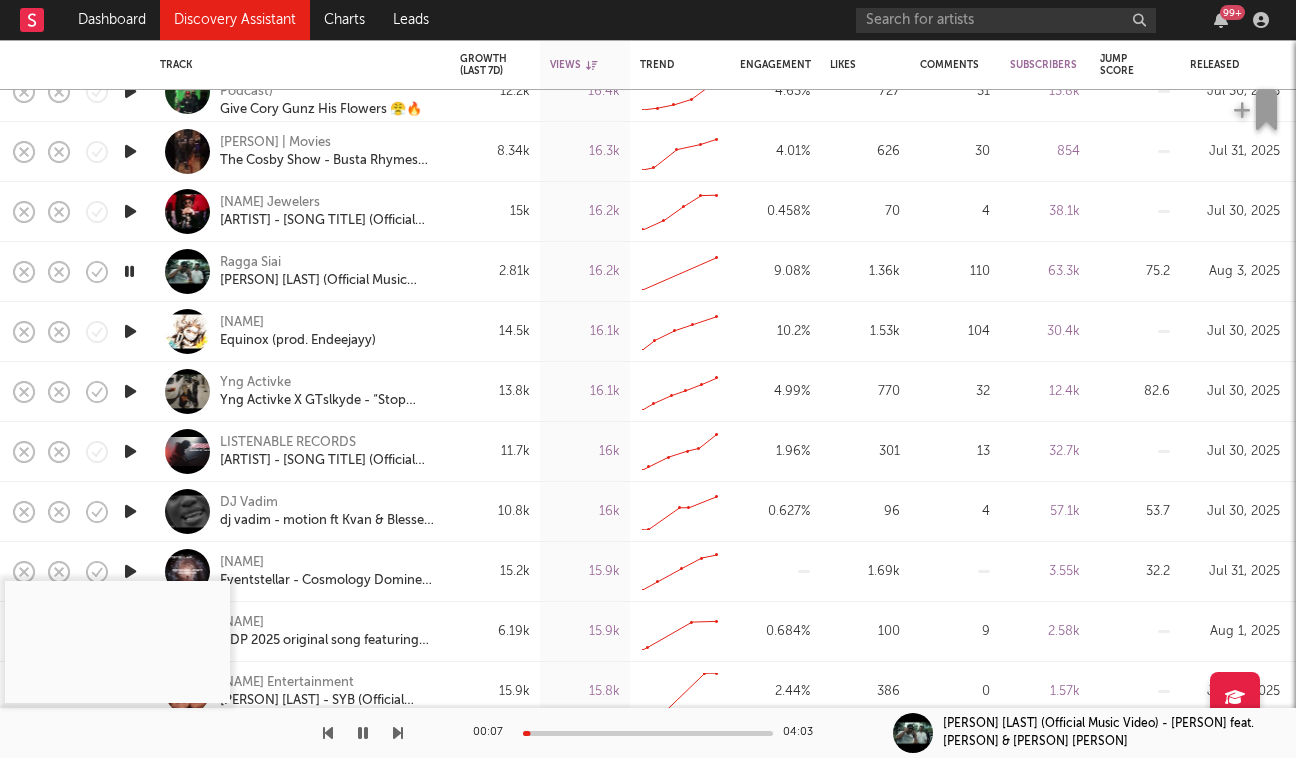 click at bounding box center (130, 391) 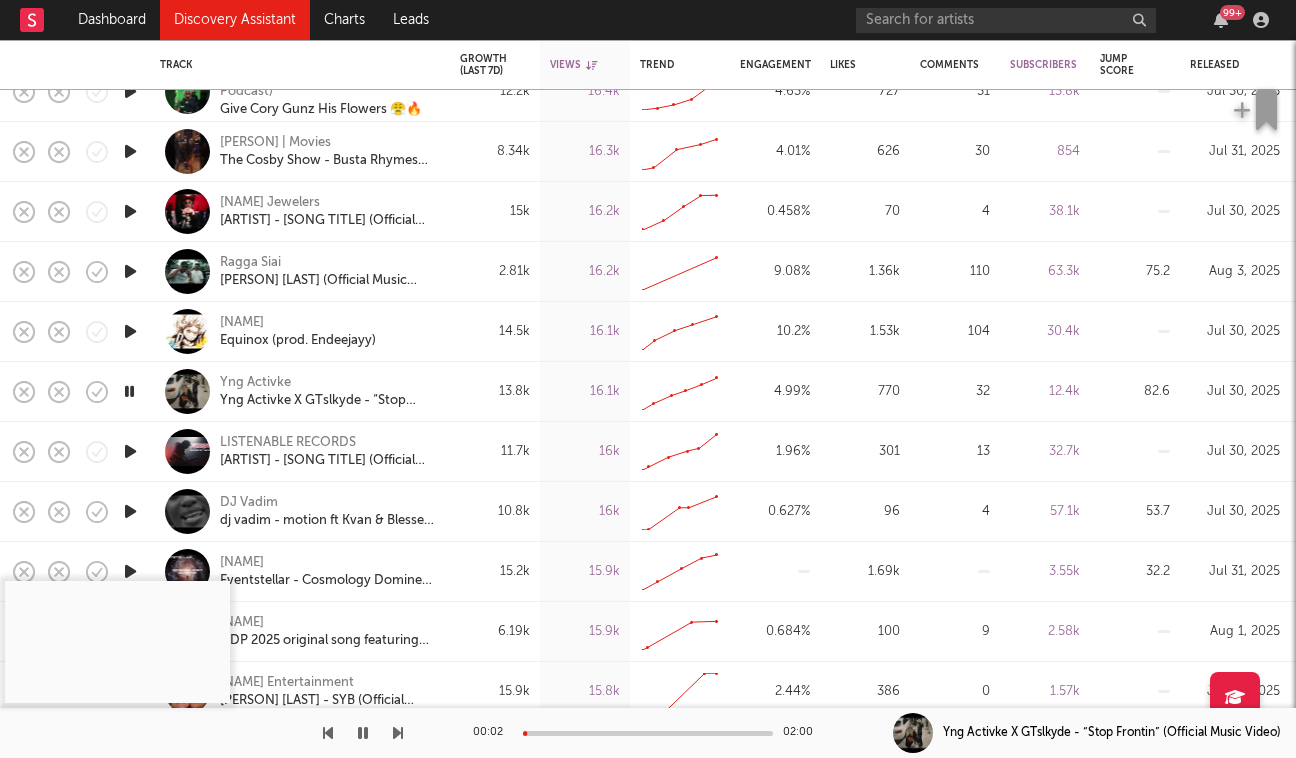 click at bounding box center [648, 733] 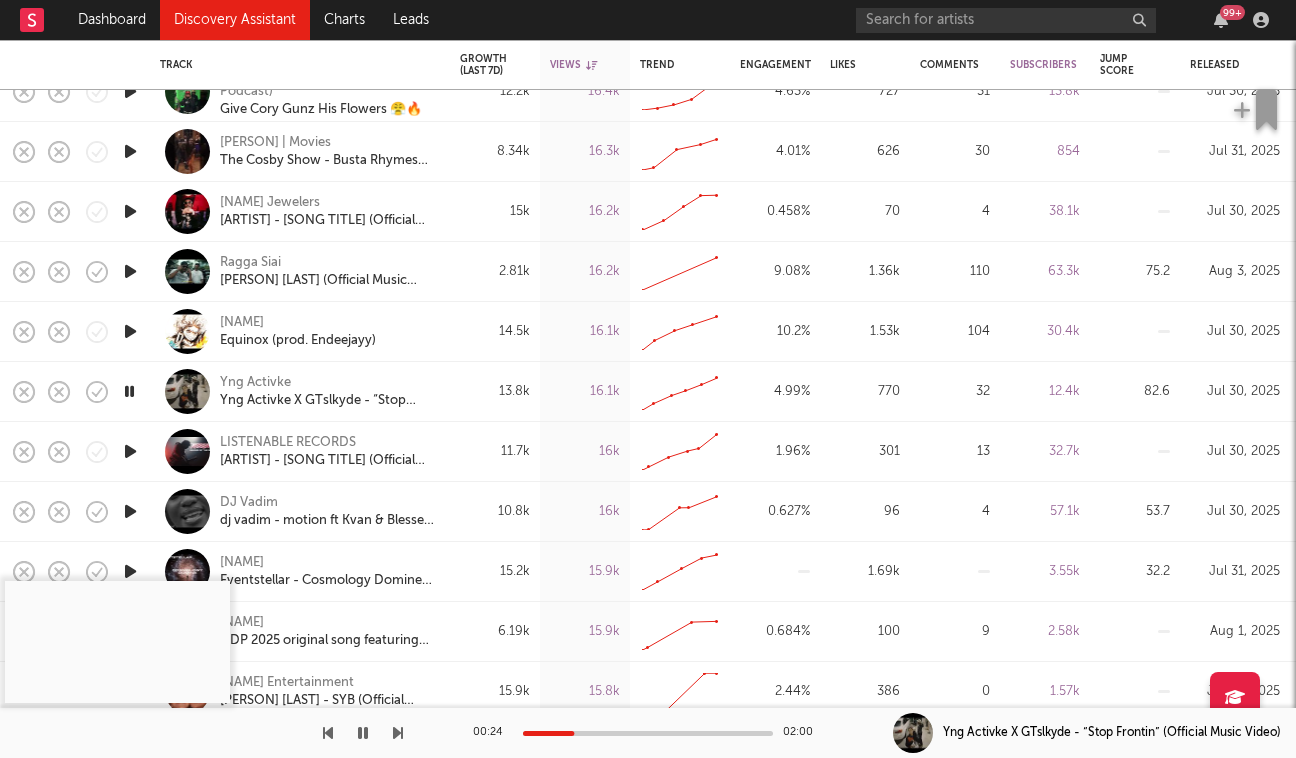 click at bounding box center (130, 451) 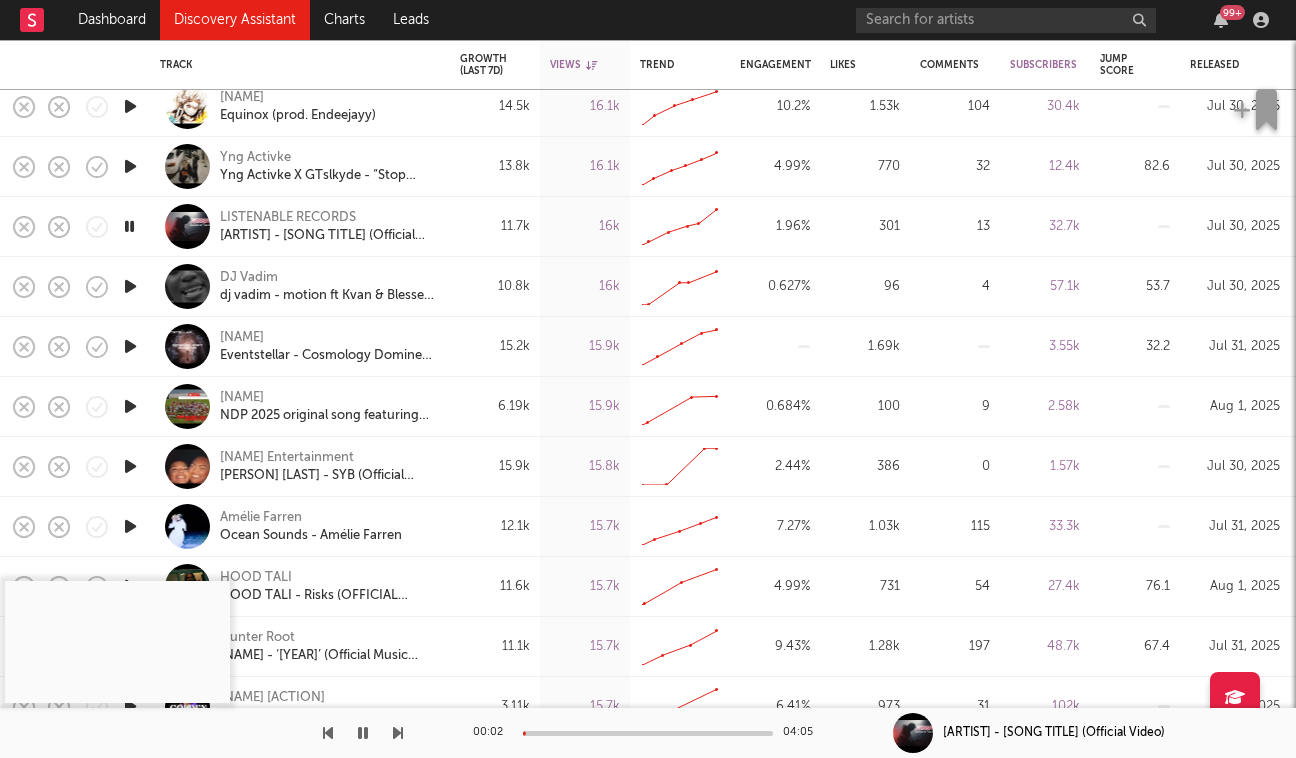 click at bounding box center [130, 346] 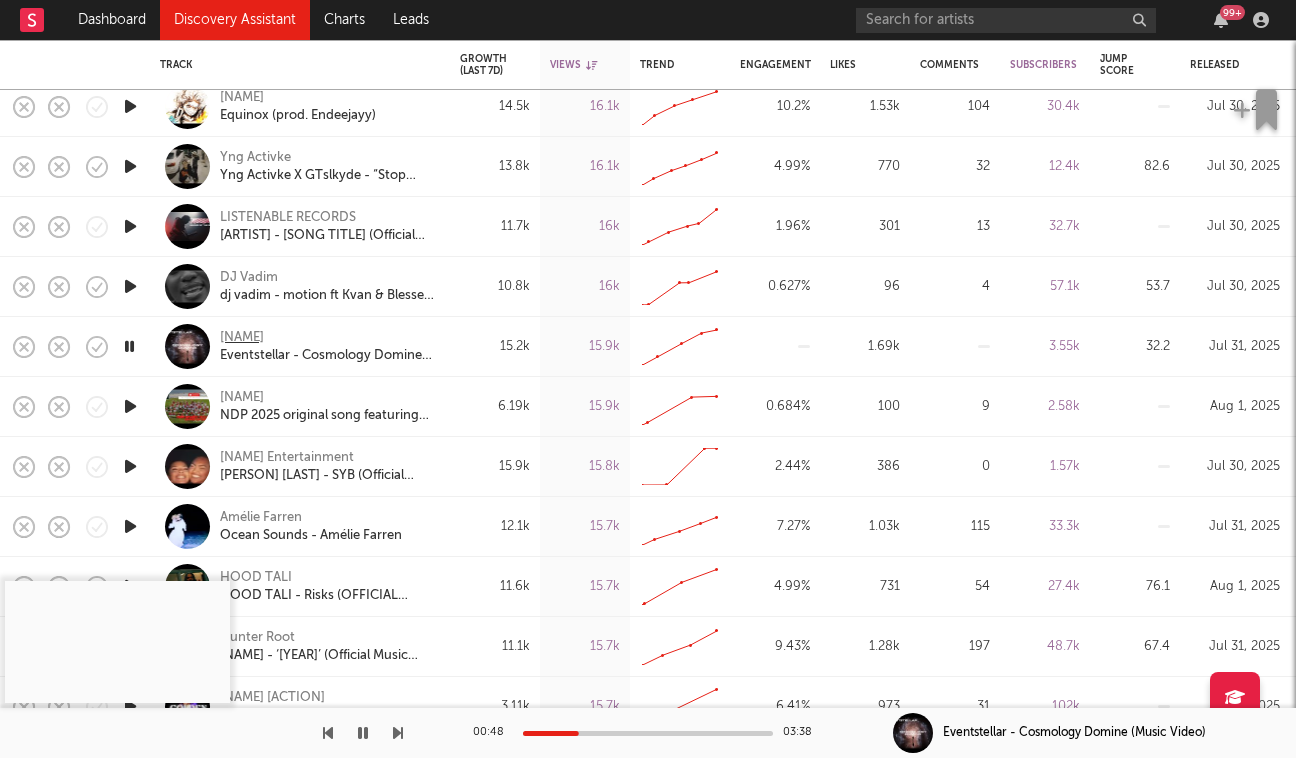 click on "Eventstellar" at bounding box center (242, 338) 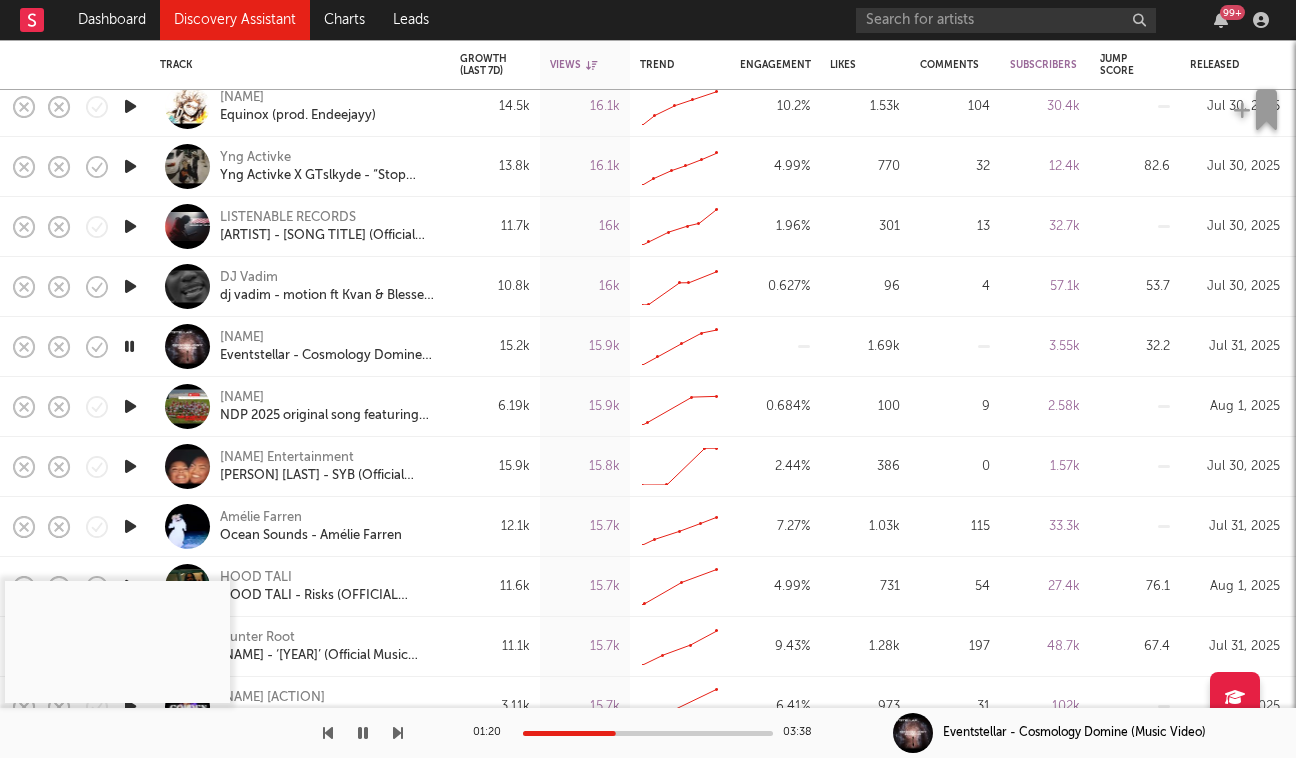 click at bounding box center (363, 733) 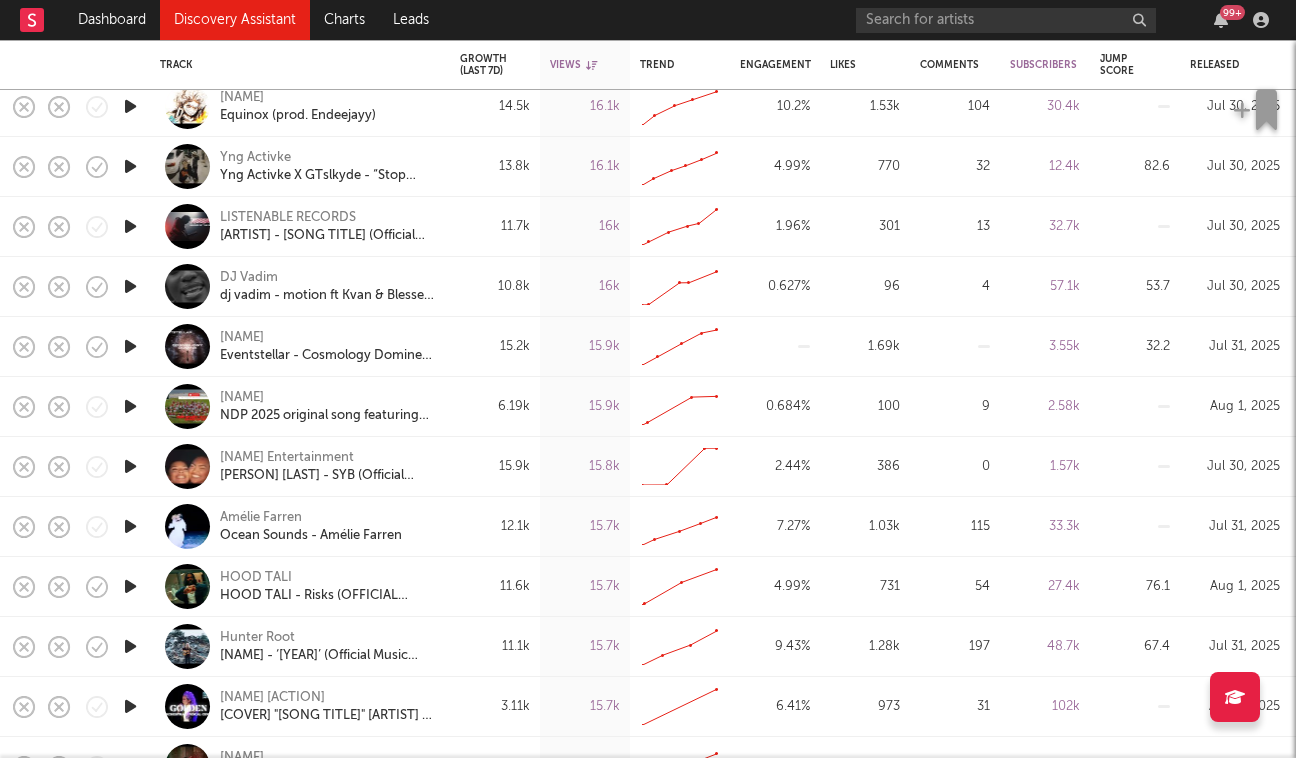 click at bounding box center [130, 406] 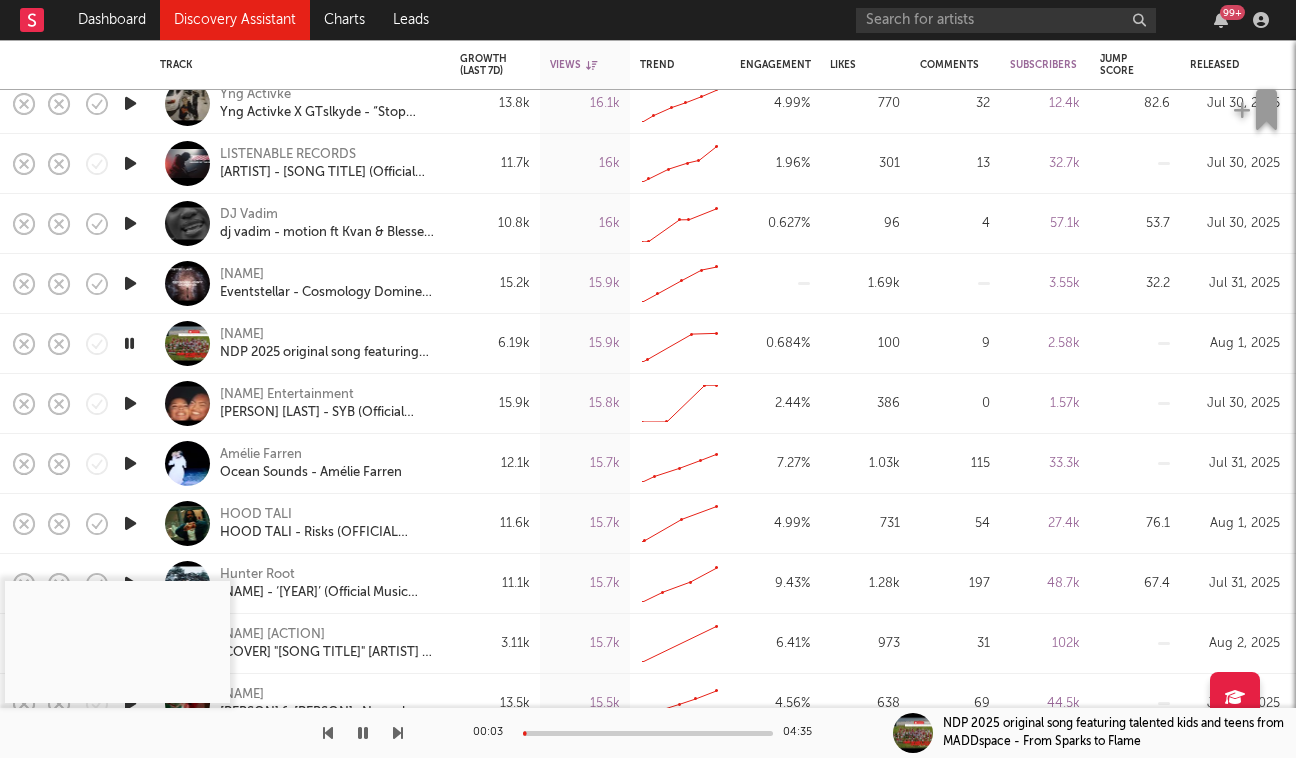 click at bounding box center (130, 523) 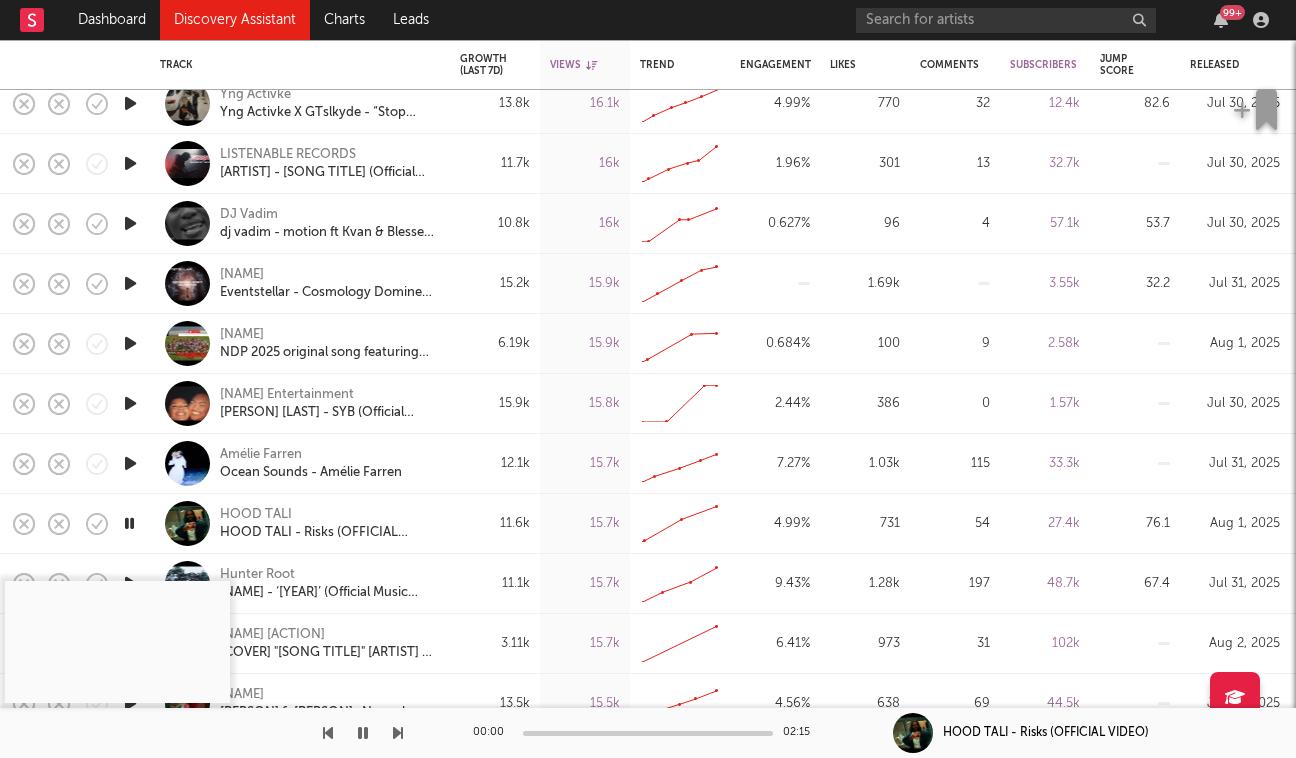 click at bounding box center [129, 523] 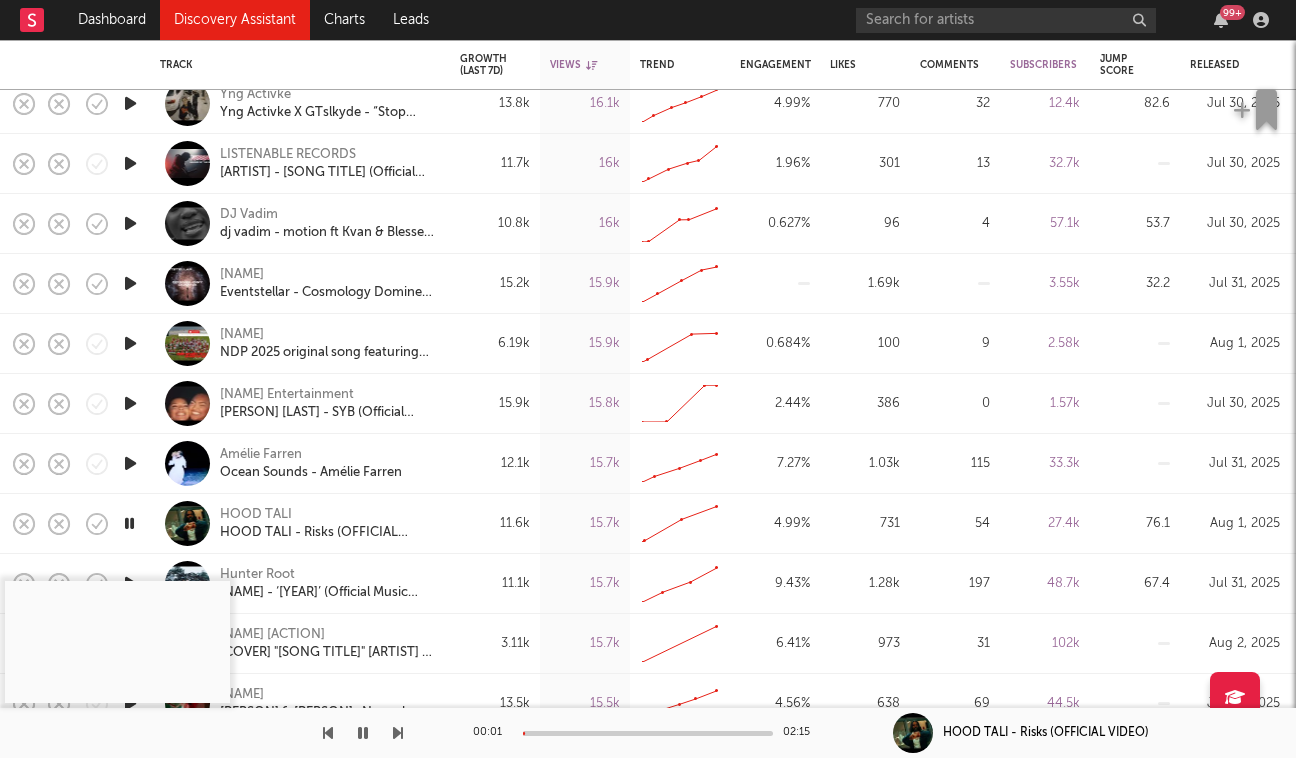 click at bounding box center (129, 523) 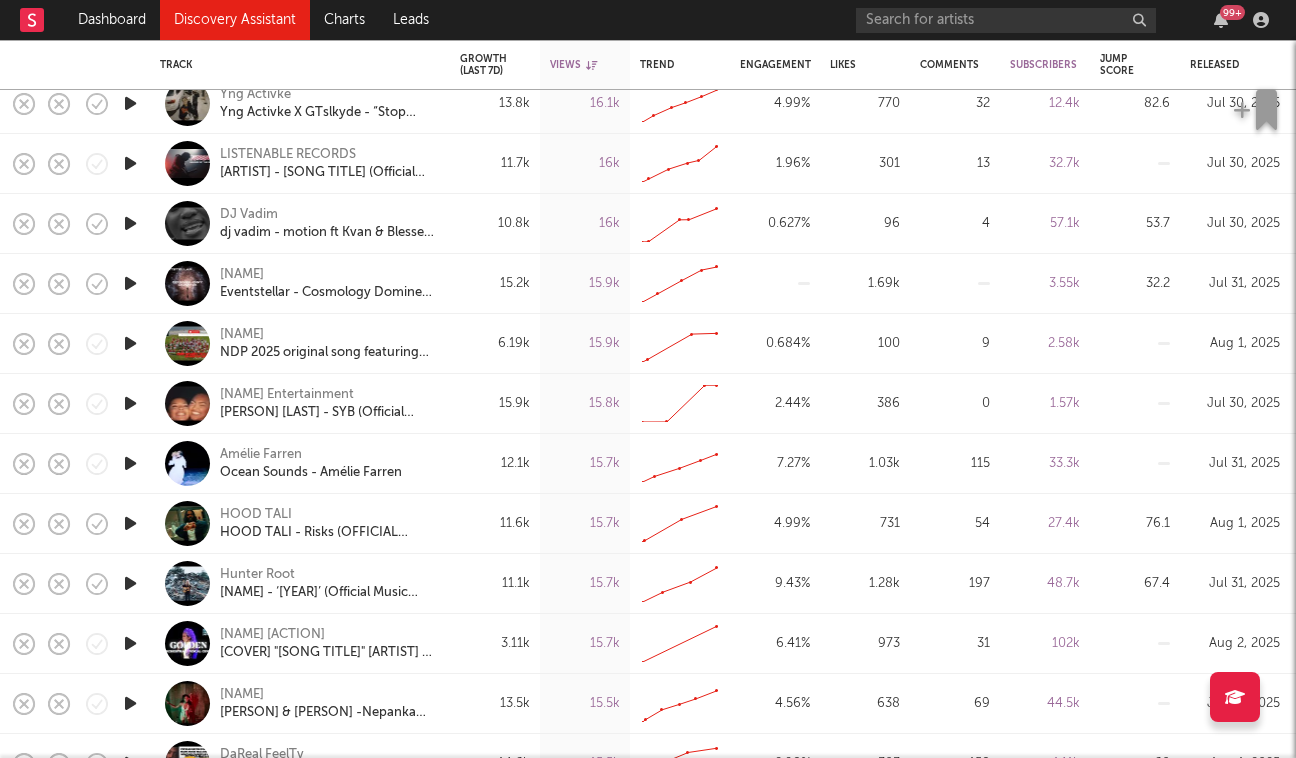 click at bounding box center (130, 523) 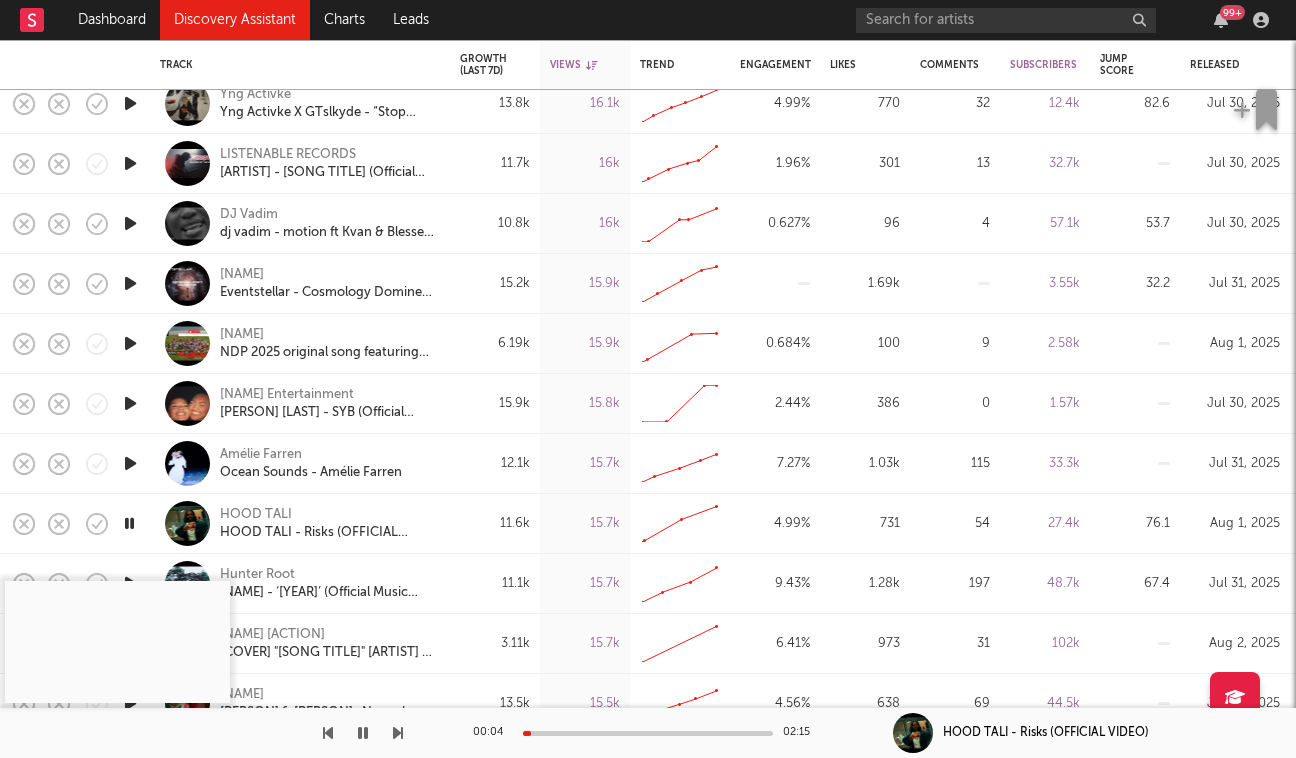 click at bounding box center (648, 733) 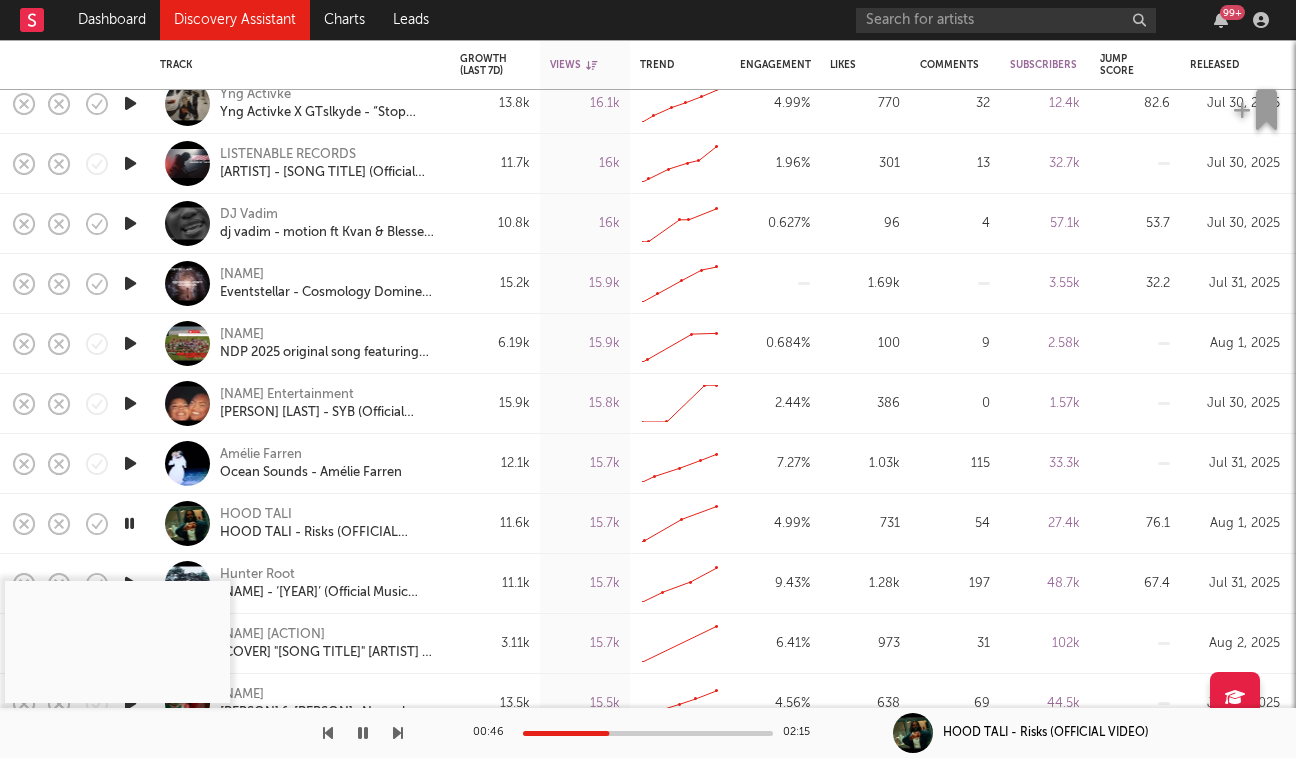 click at bounding box center (363, 733) 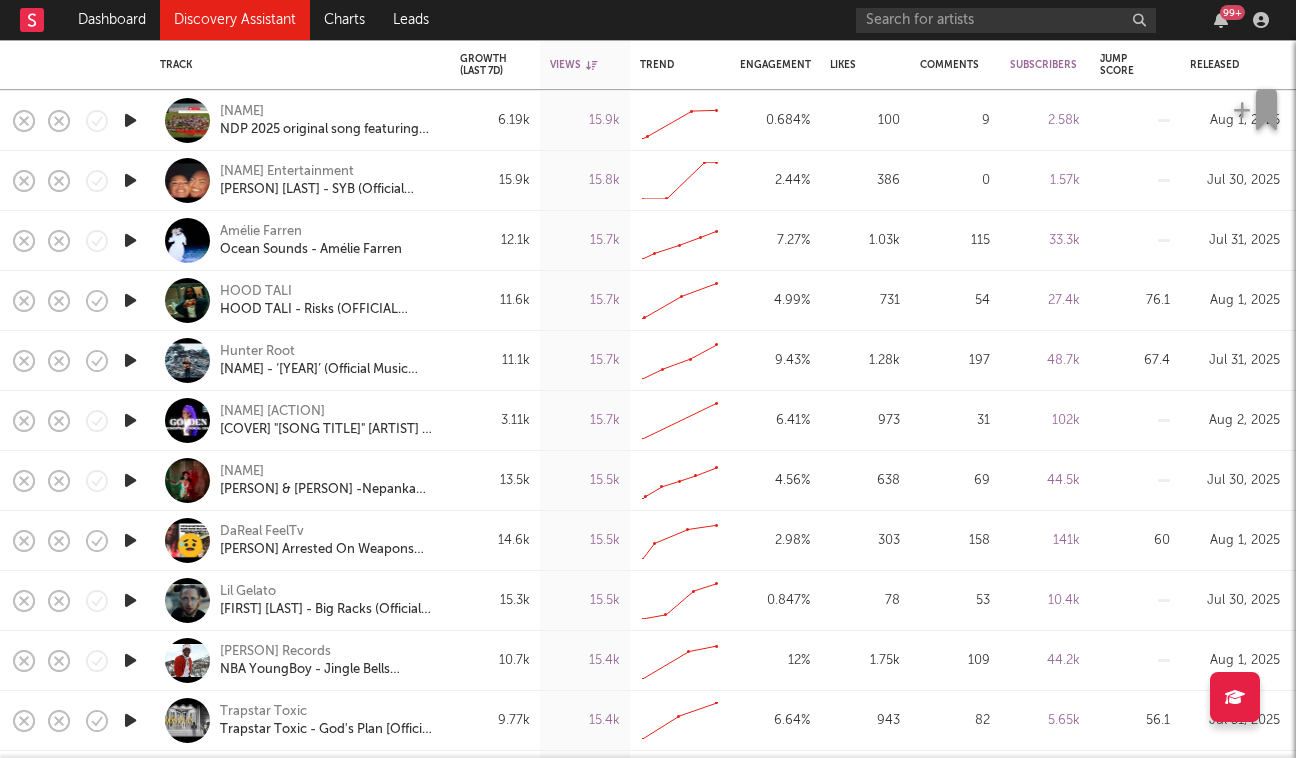 click at bounding box center [130, 360] 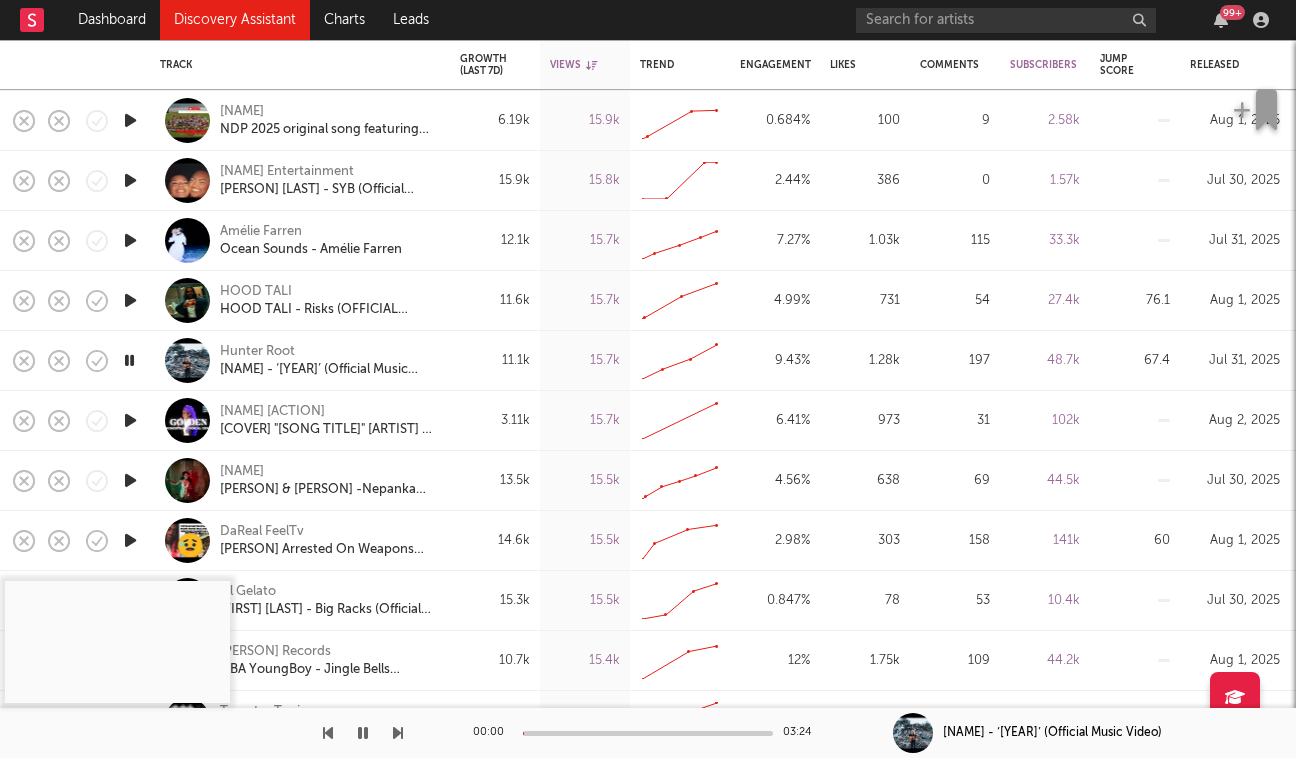 click at bounding box center (648, 733) 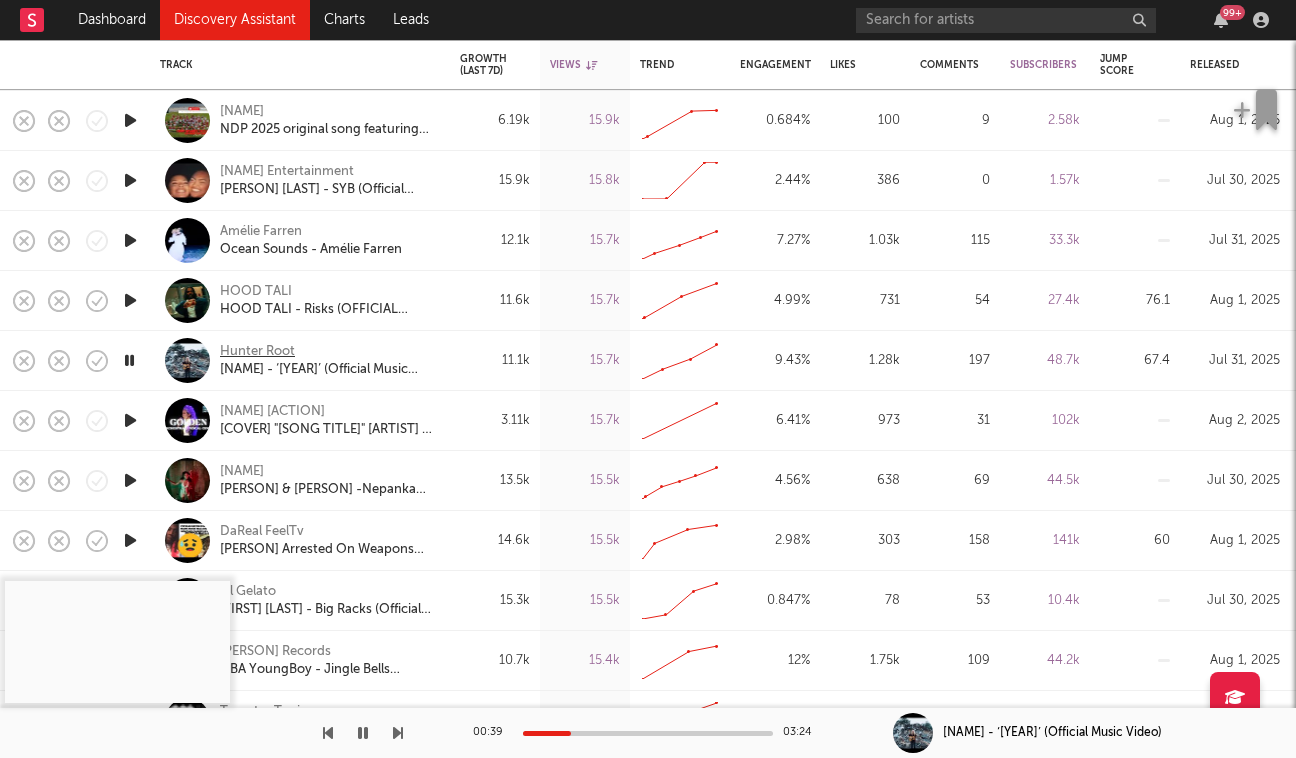 click on "Hunter Root" at bounding box center (257, 352) 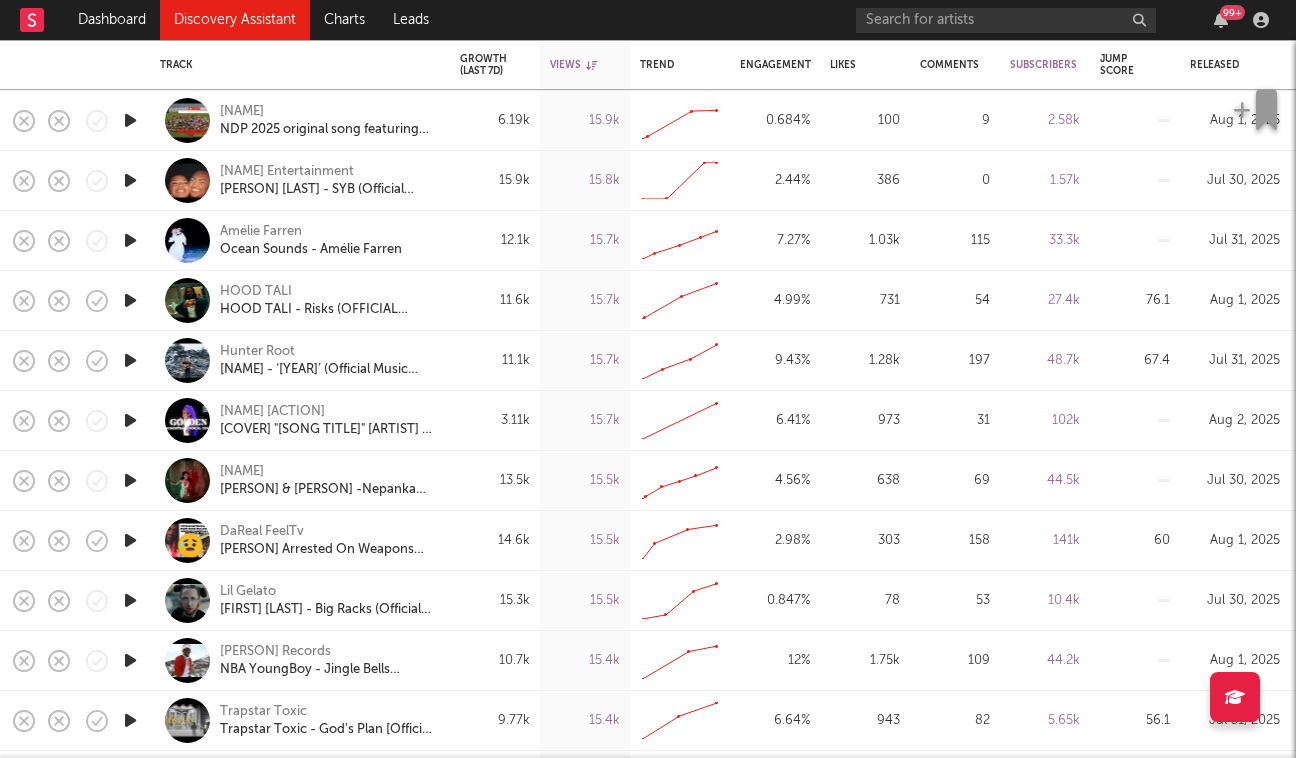 click at bounding box center (130, 360) 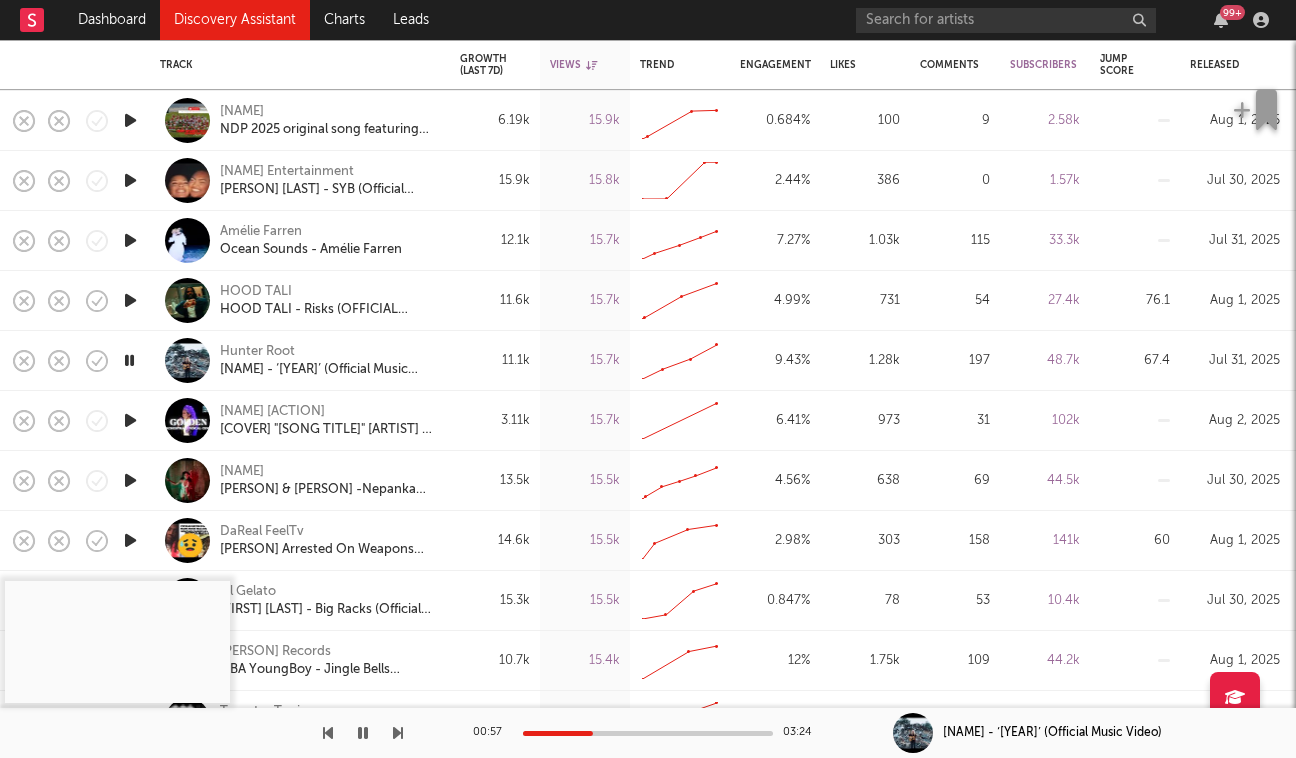 click at bounding box center [129, 360] 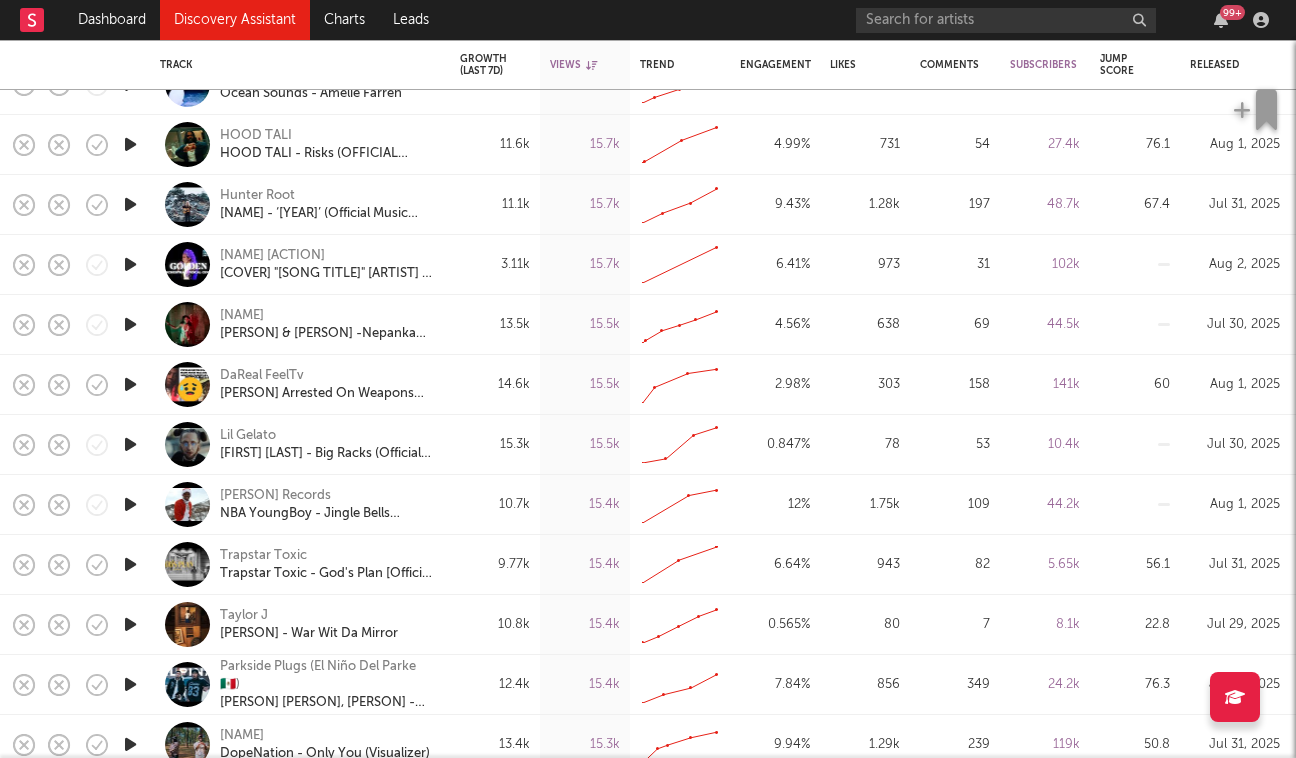 click at bounding box center (130, 324) 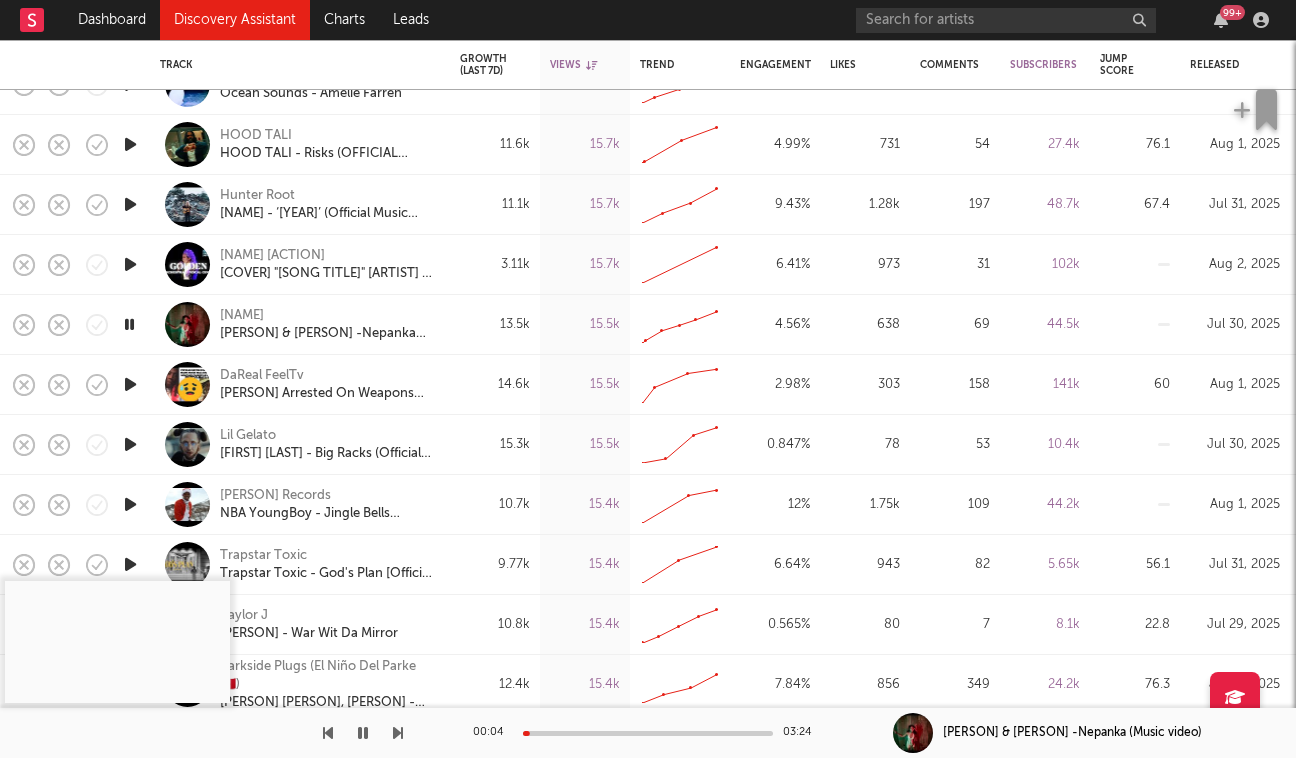 click at bounding box center [130, 384] 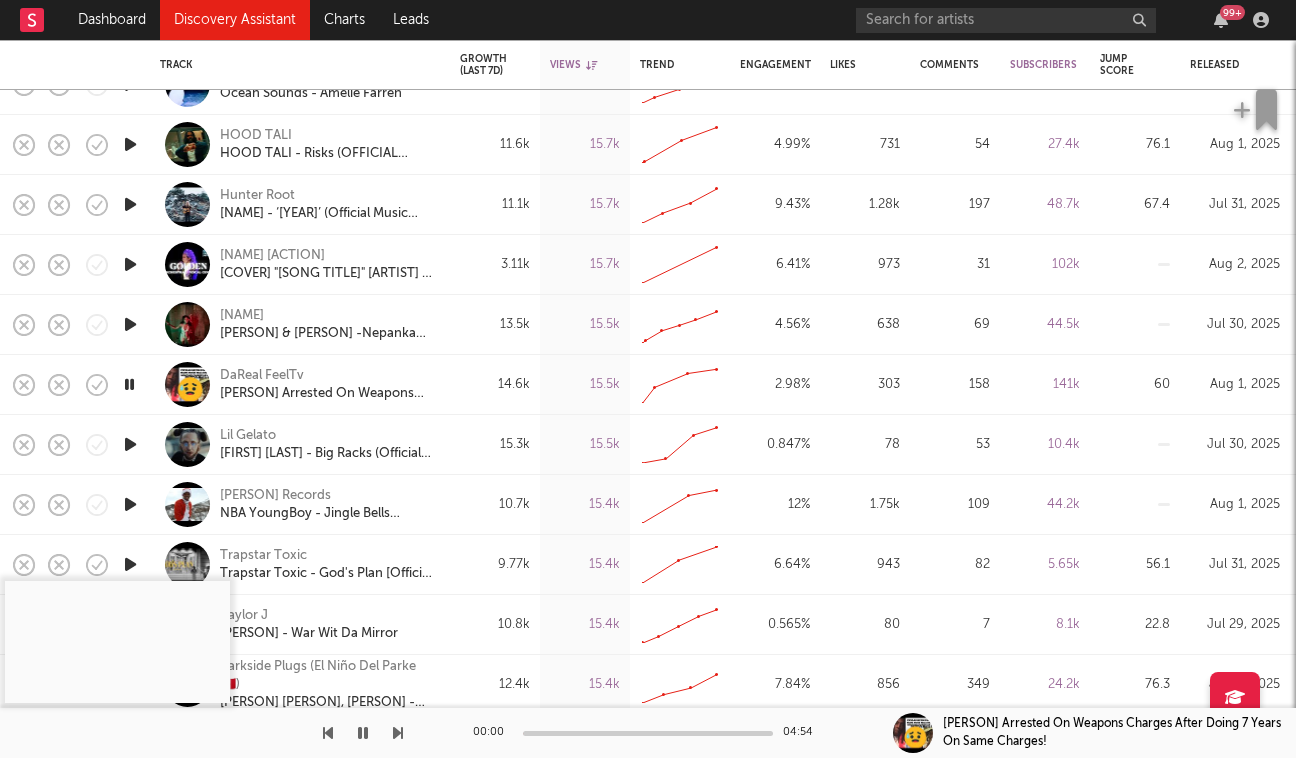 click at bounding box center [130, 444] 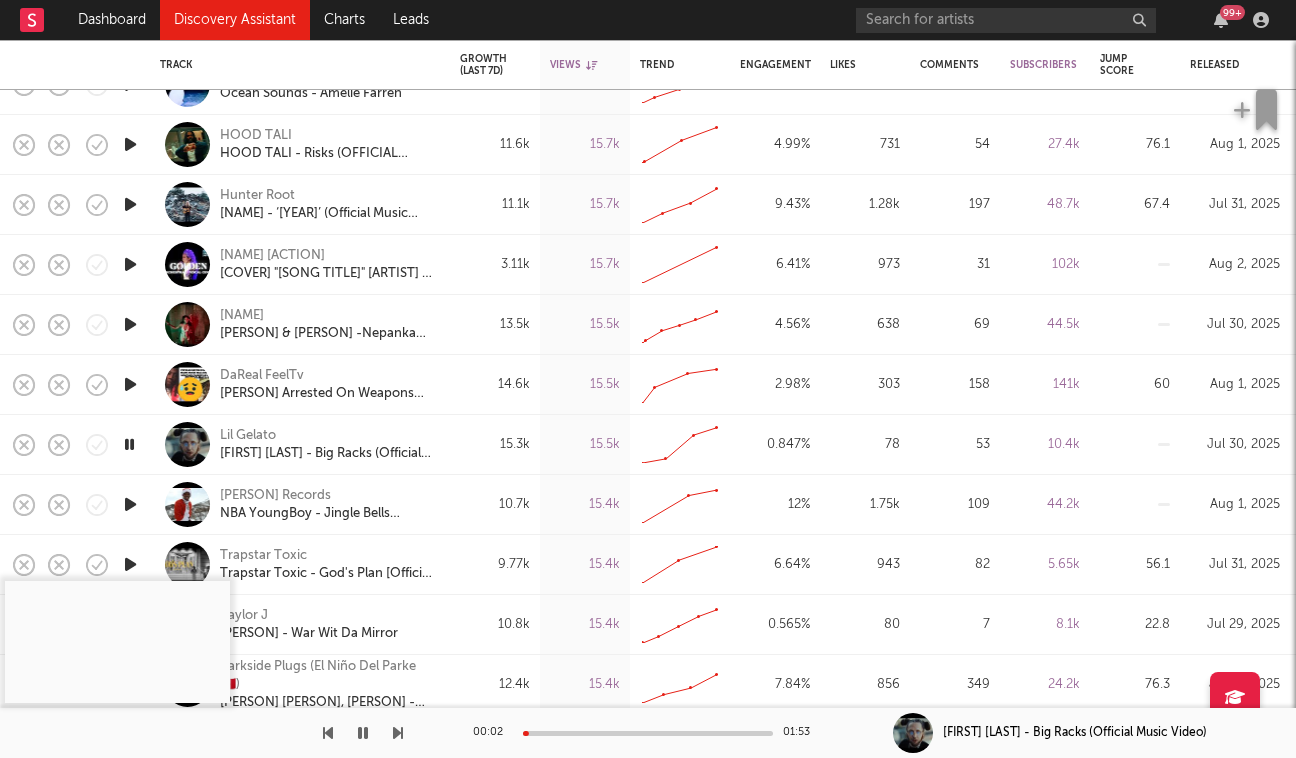 click on "00:02 01:53" at bounding box center [648, 733] 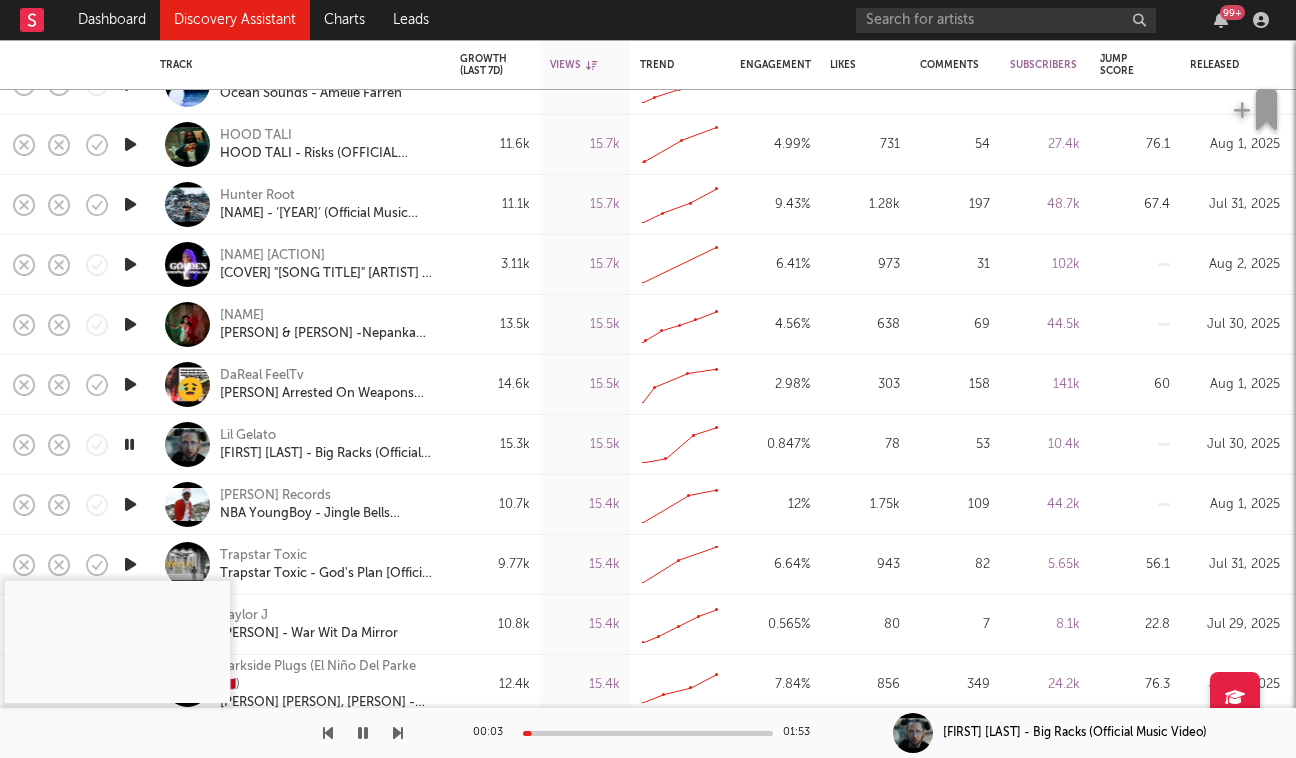 click at bounding box center [648, 733] 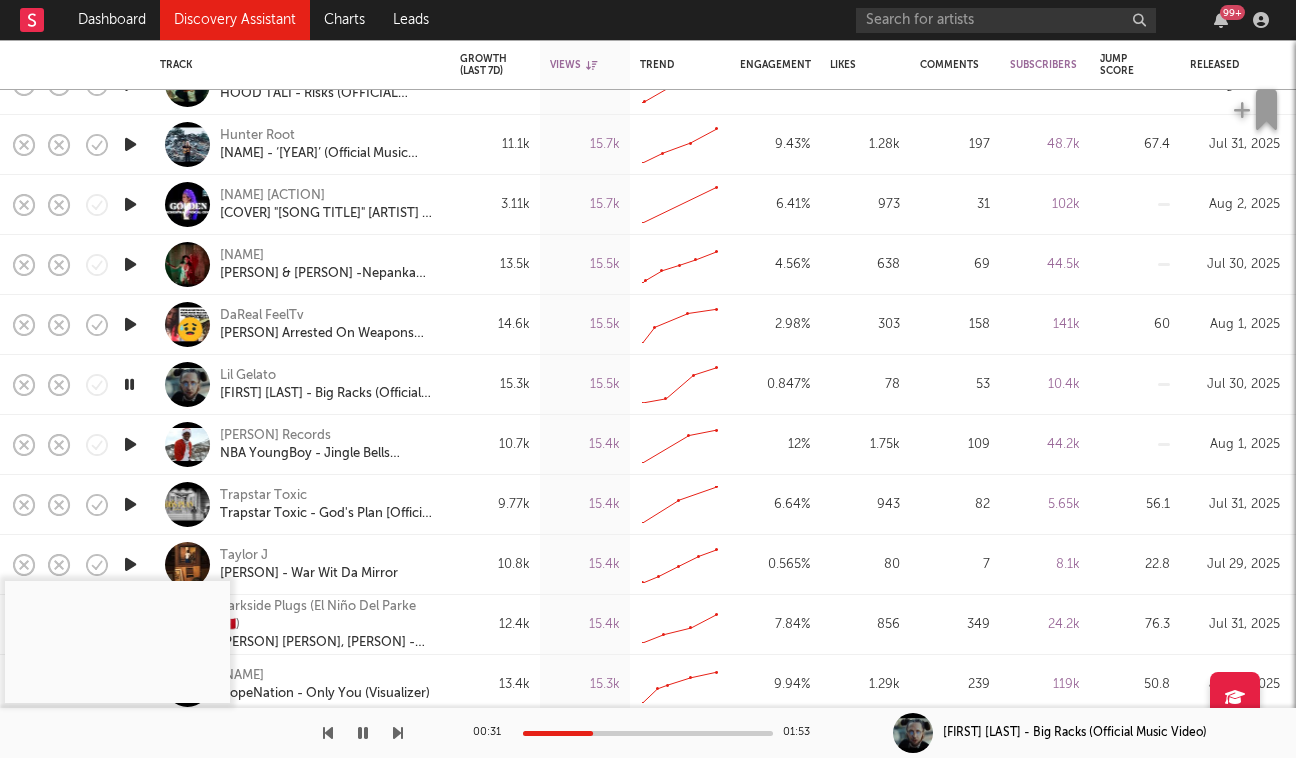 click at bounding box center [130, 444] 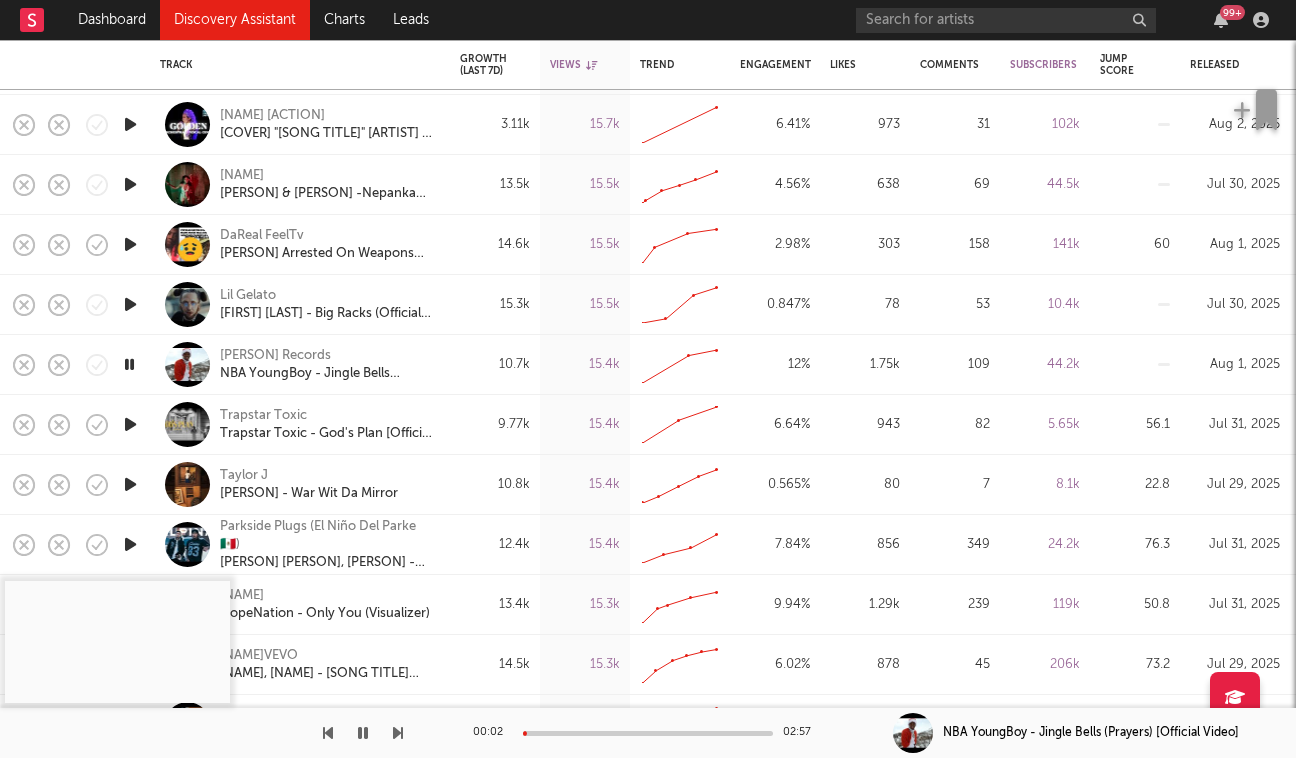 click at bounding box center [130, 424] 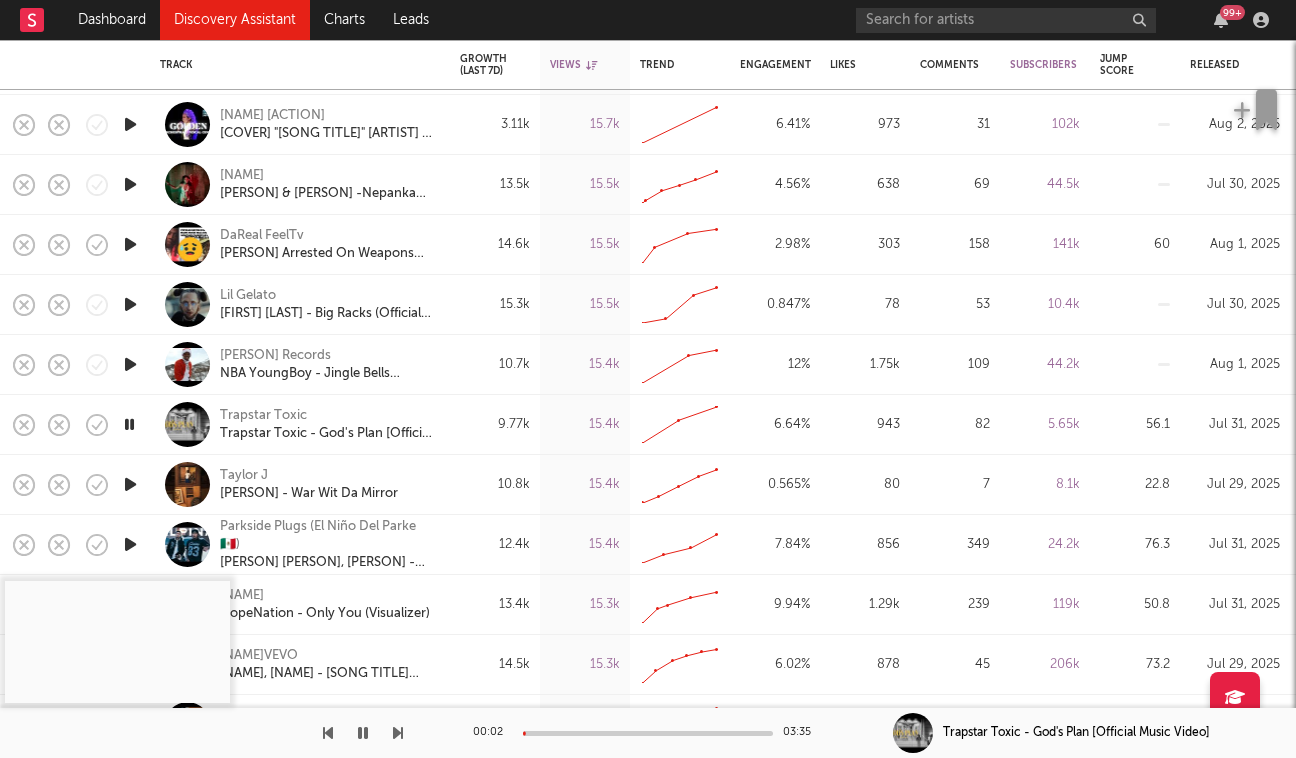 click at bounding box center [648, 733] 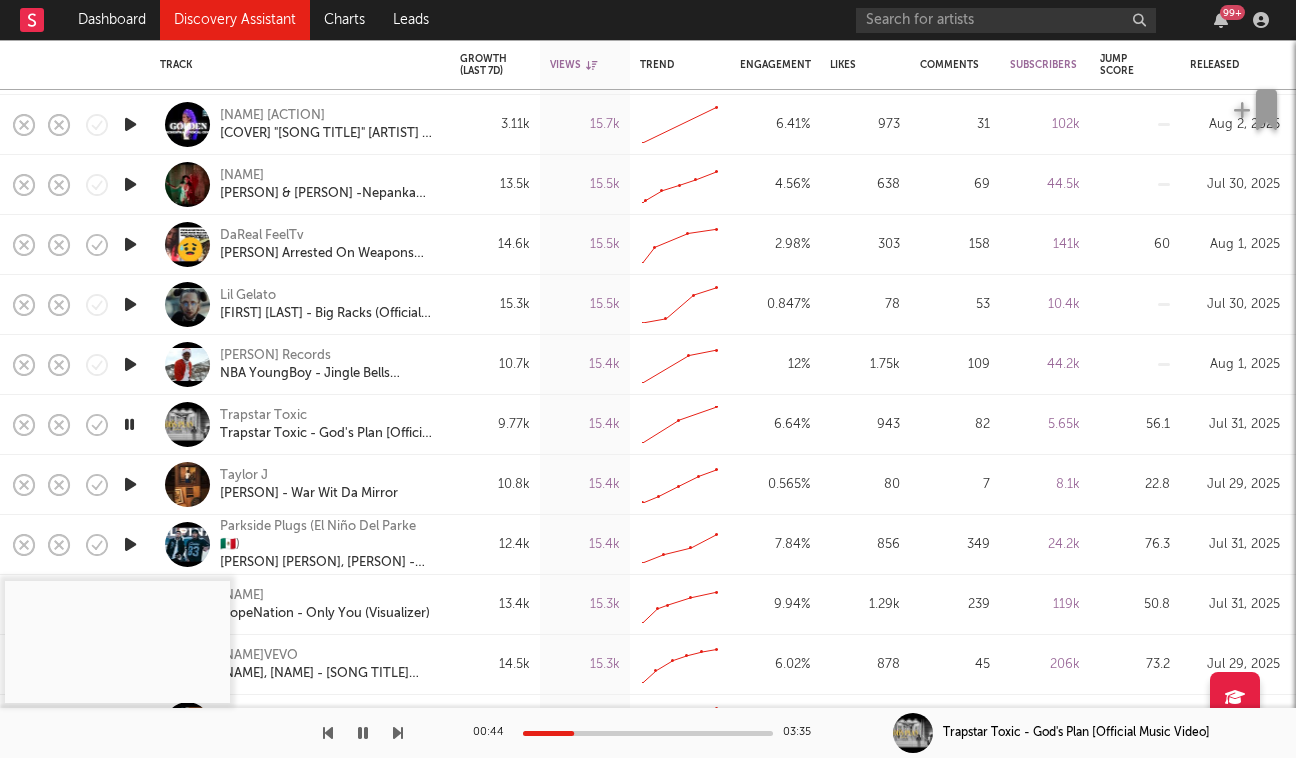 click at bounding box center (363, 733) 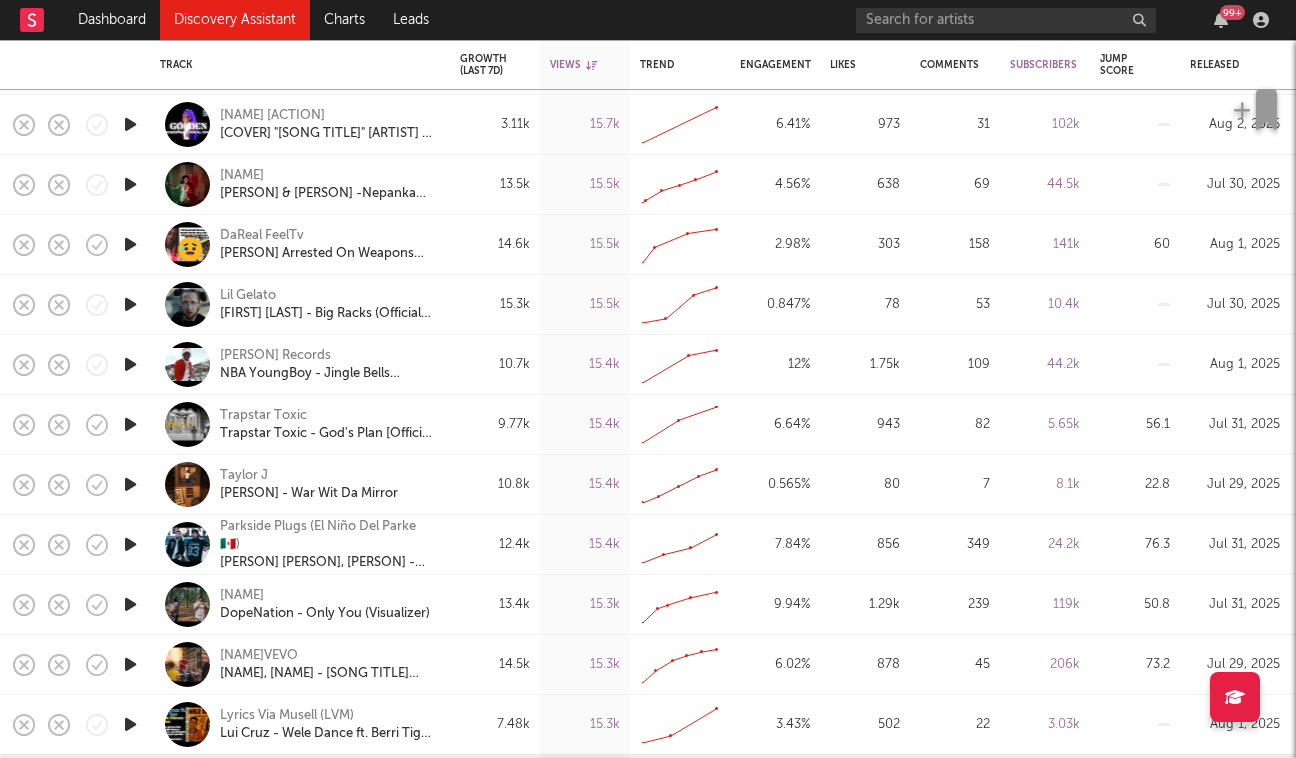 click at bounding box center [130, 484] 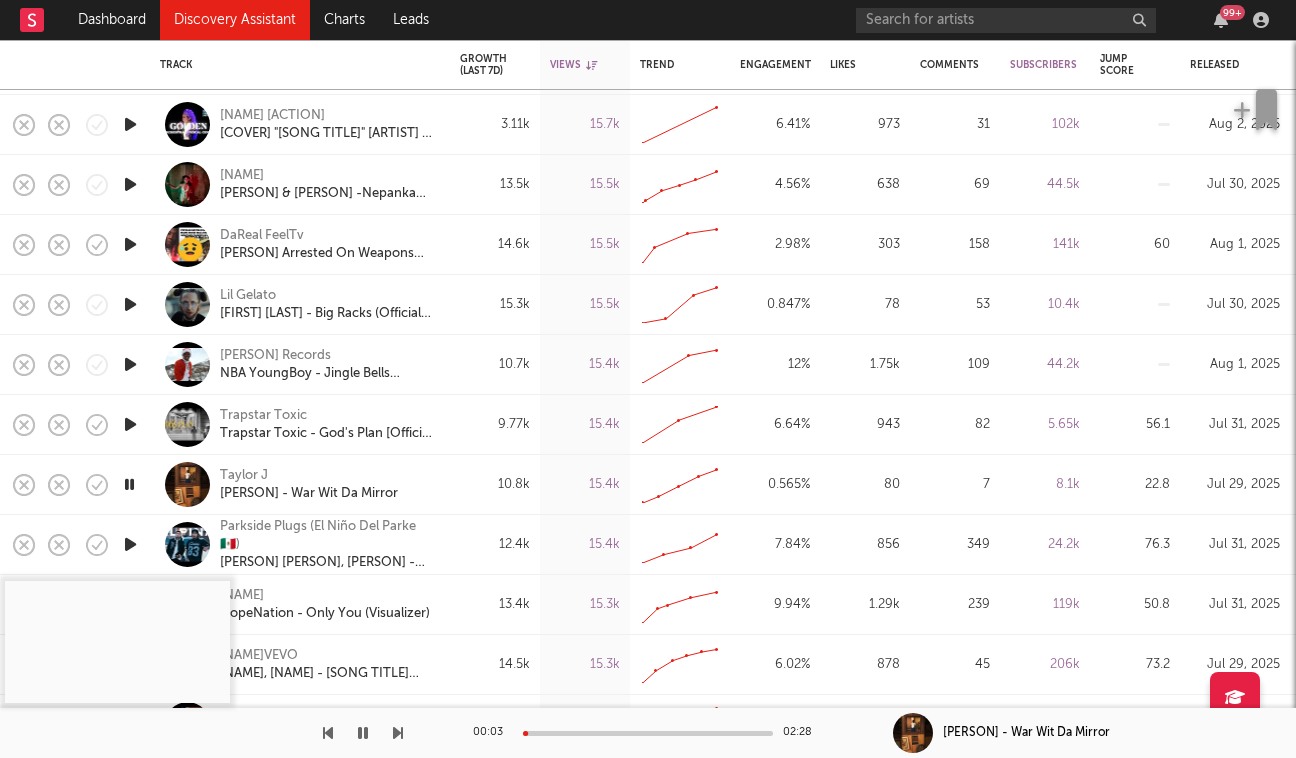 click at bounding box center (648, 733) 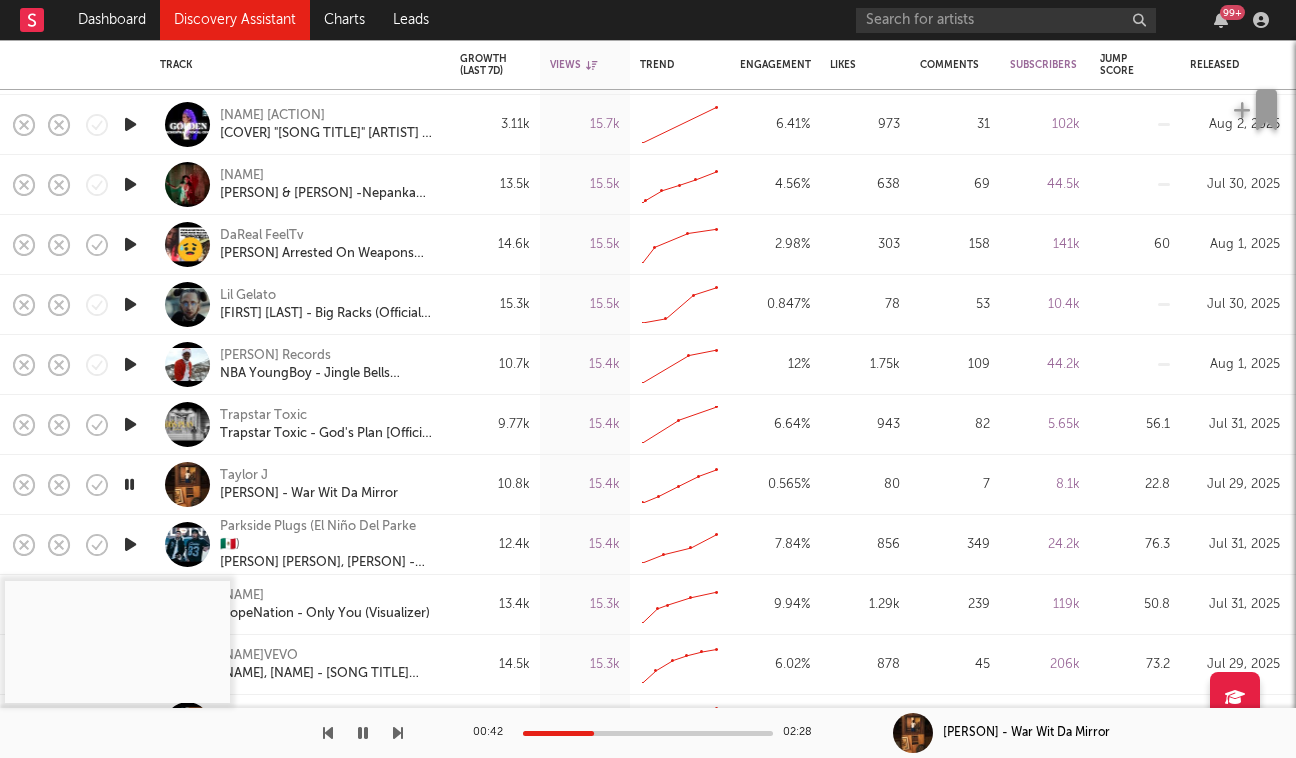 click at bounding box center (648, 733) 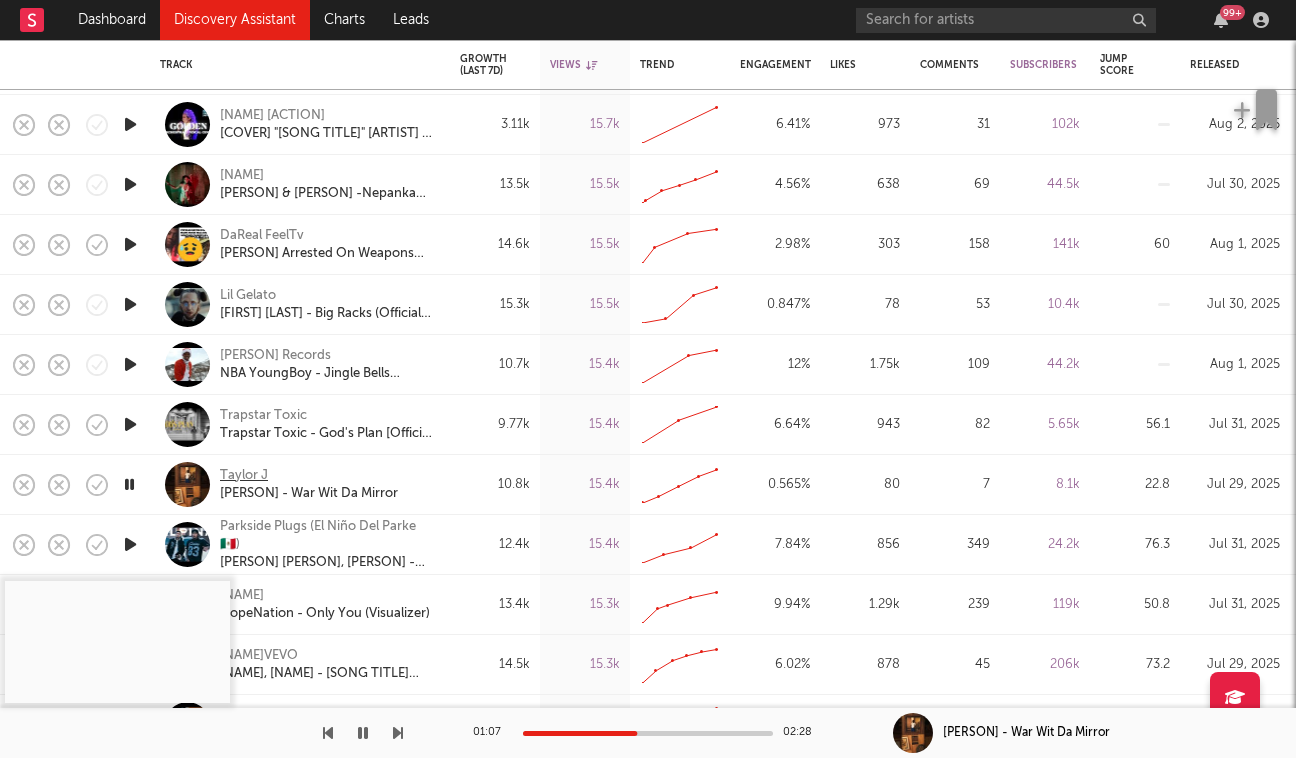 click on "Taylor J" at bounding box center (244, 476) 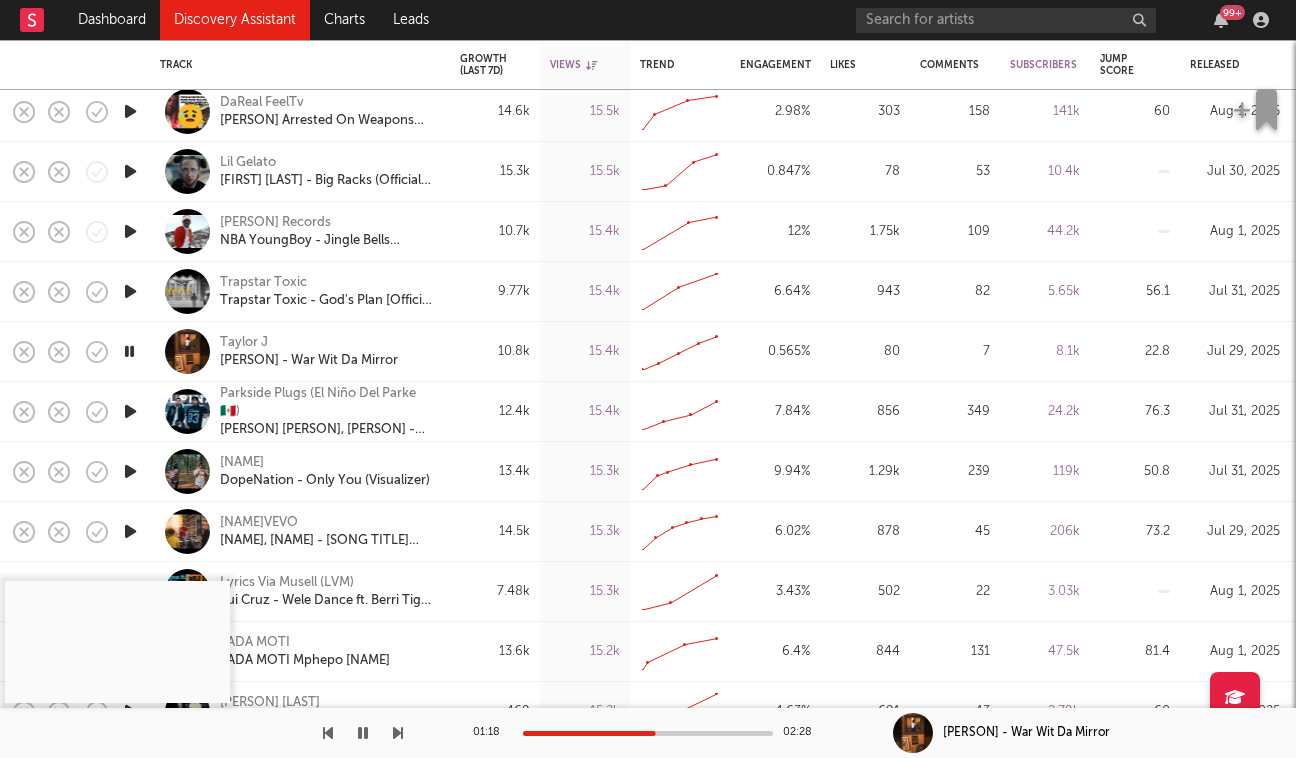 click at bounding box center [130, 411] 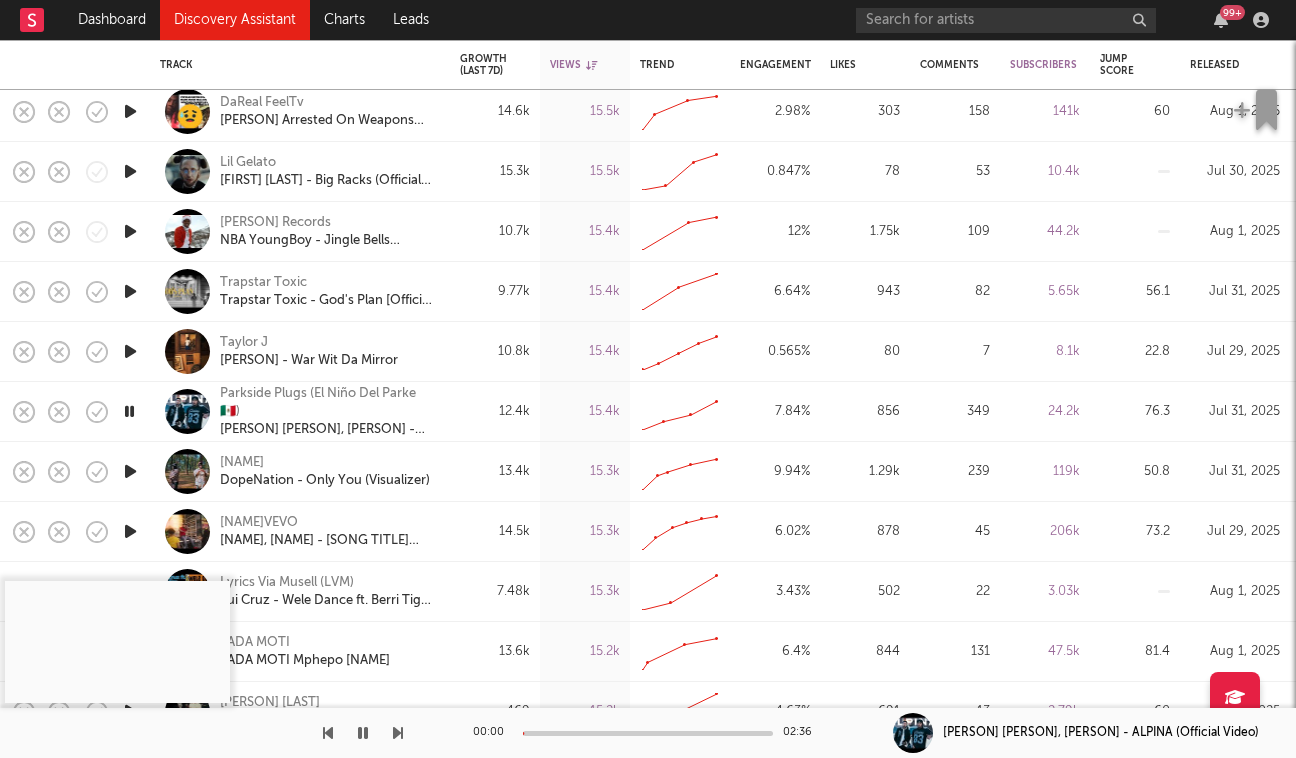 click on "00:00 02:36" at bounding box center [648, 733] 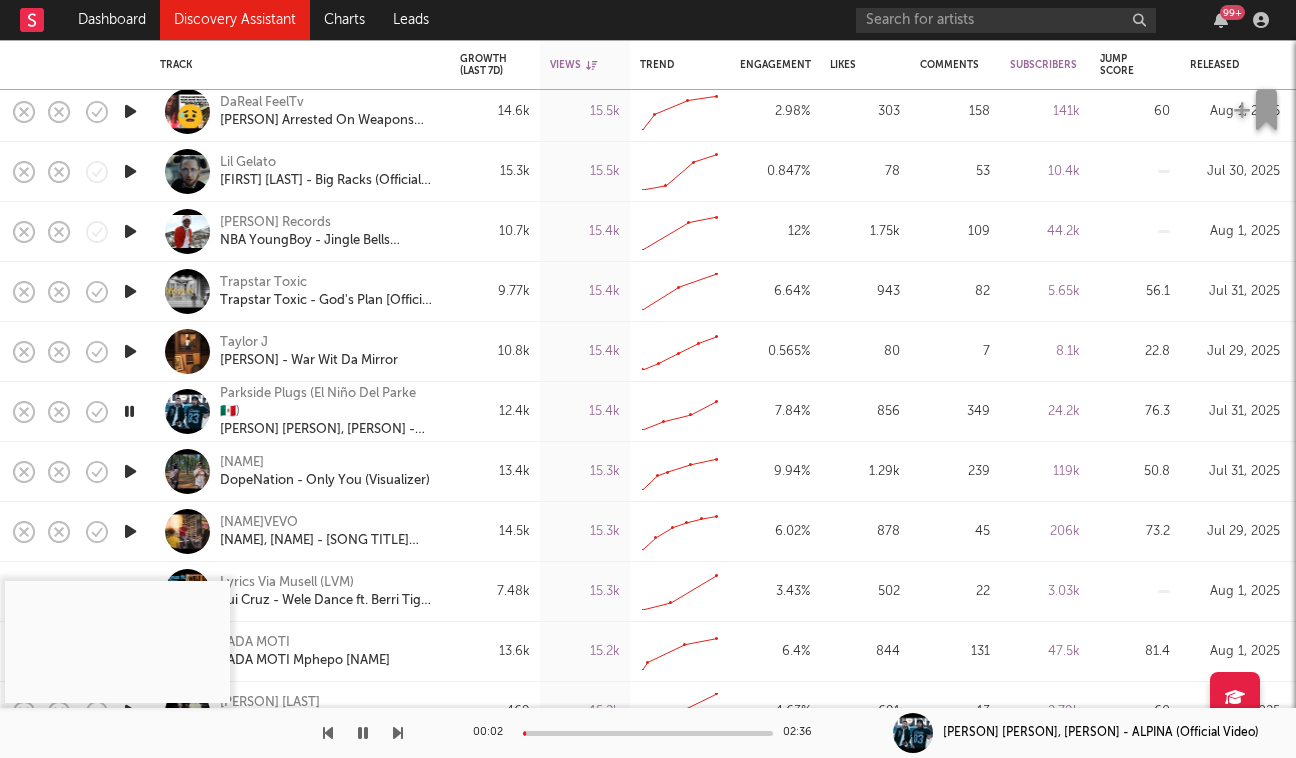 click at bounding box center [648, 733] 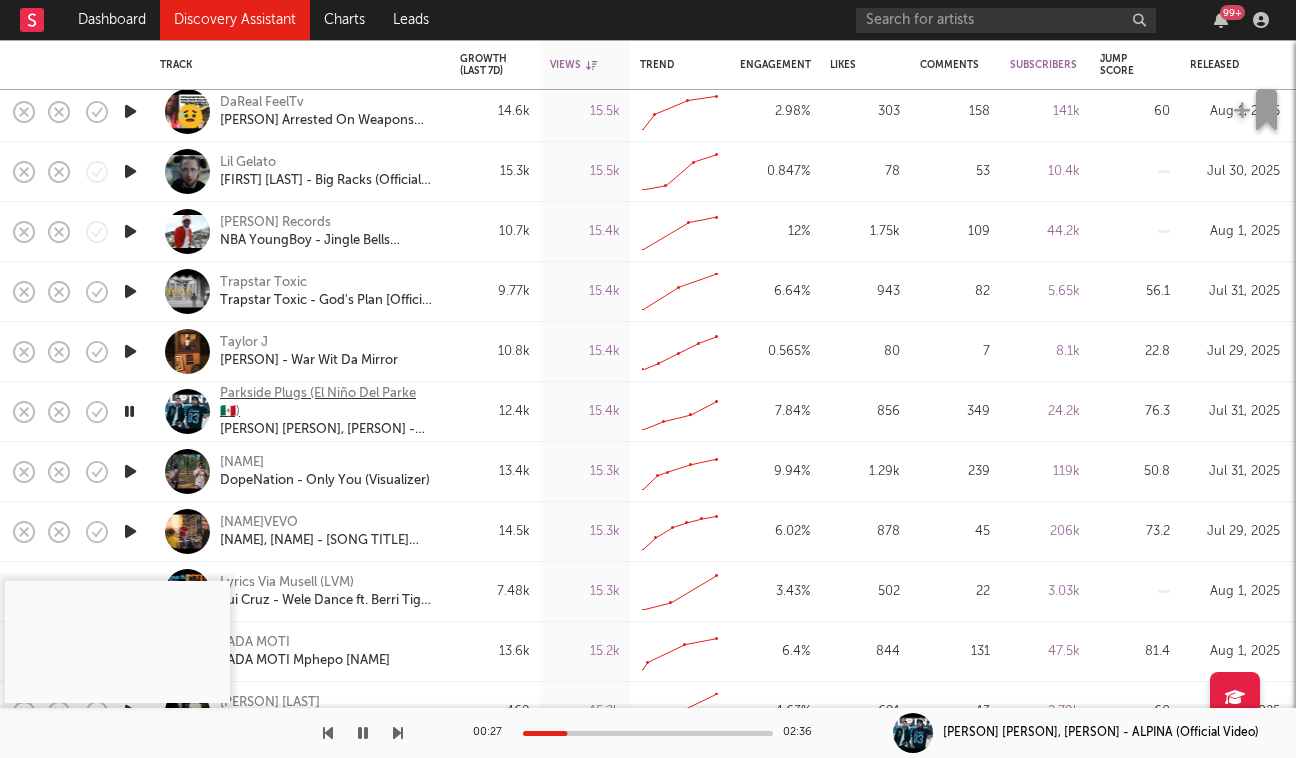 click on "Parkside Plugs (El Niño Del Parke 🇲🇽)" at bounding box center (327, 403) 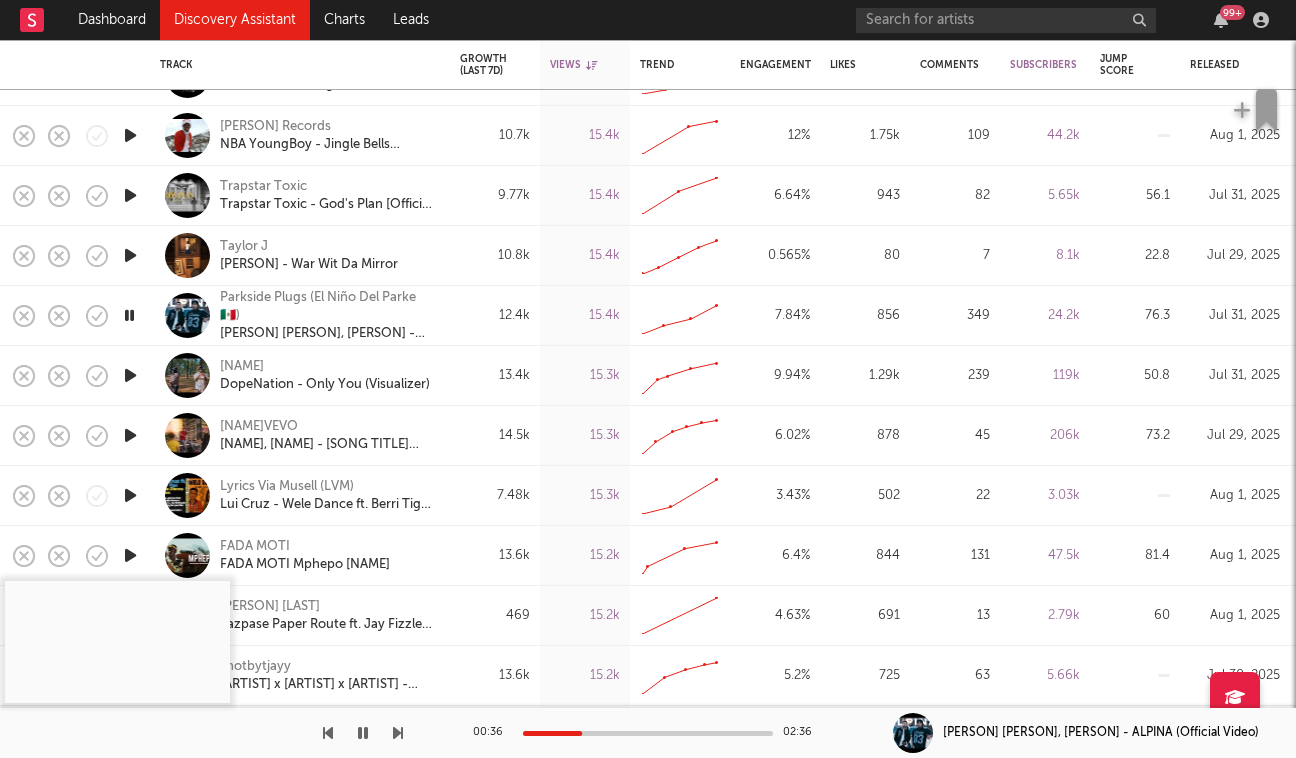click at bounding box center [130, 376] 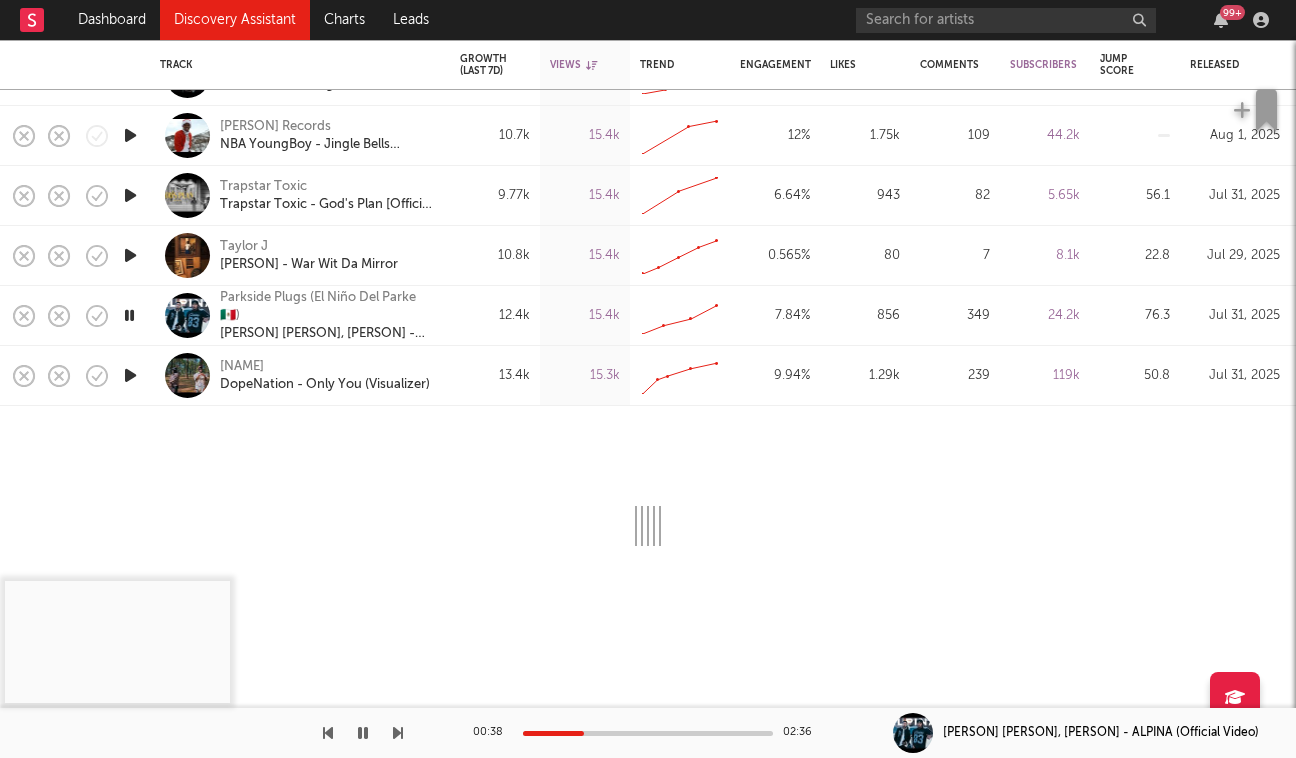 click at bounding box center (130, 375) 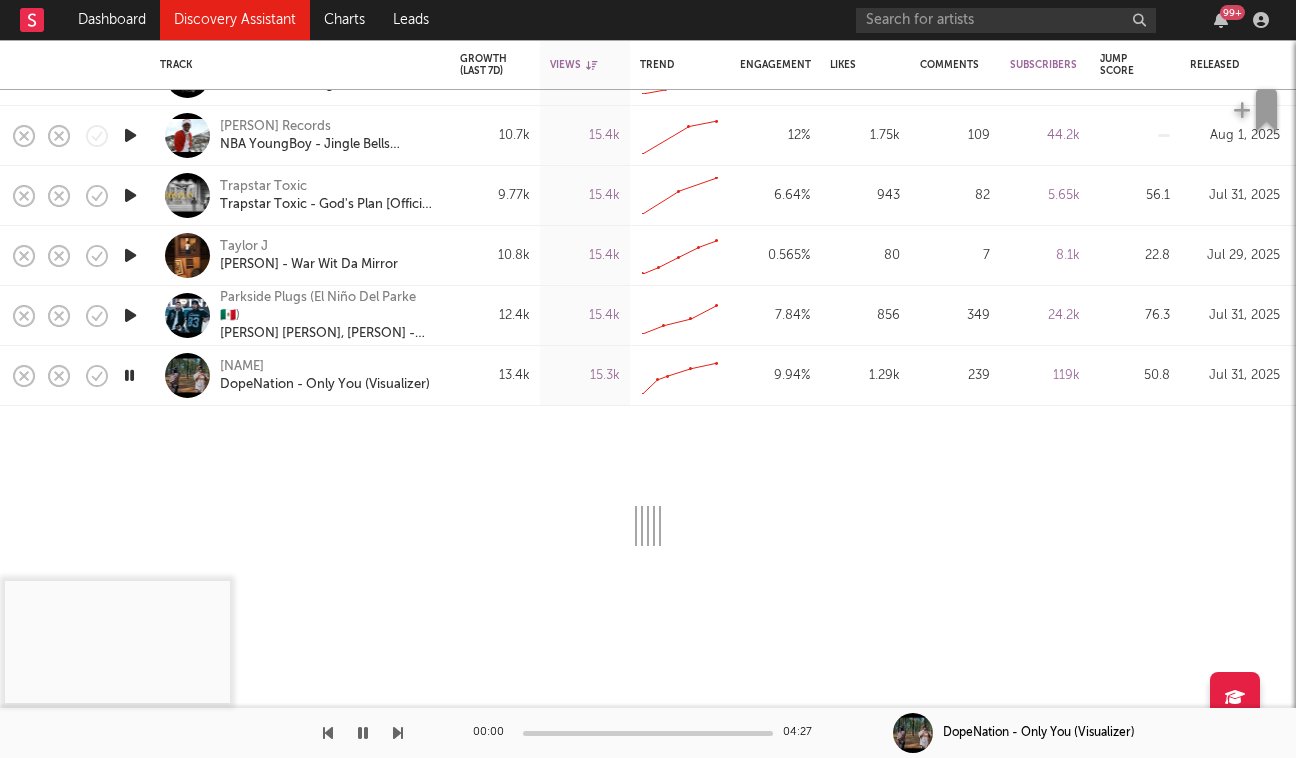 click on "DopeNation DopeNation -  Only You (Visualizer)" at bounding box center (300, 376) 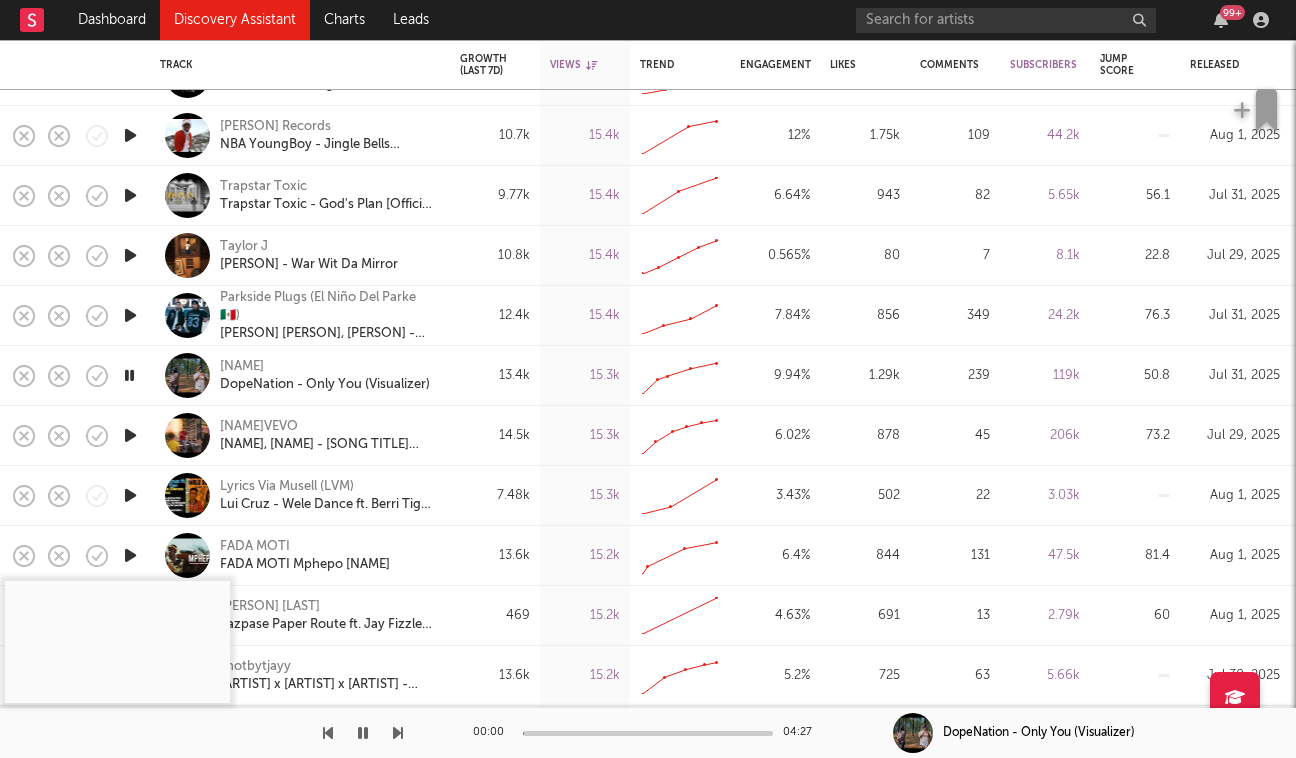 click on "00:00 04:27" at bounding box center [648, 733] 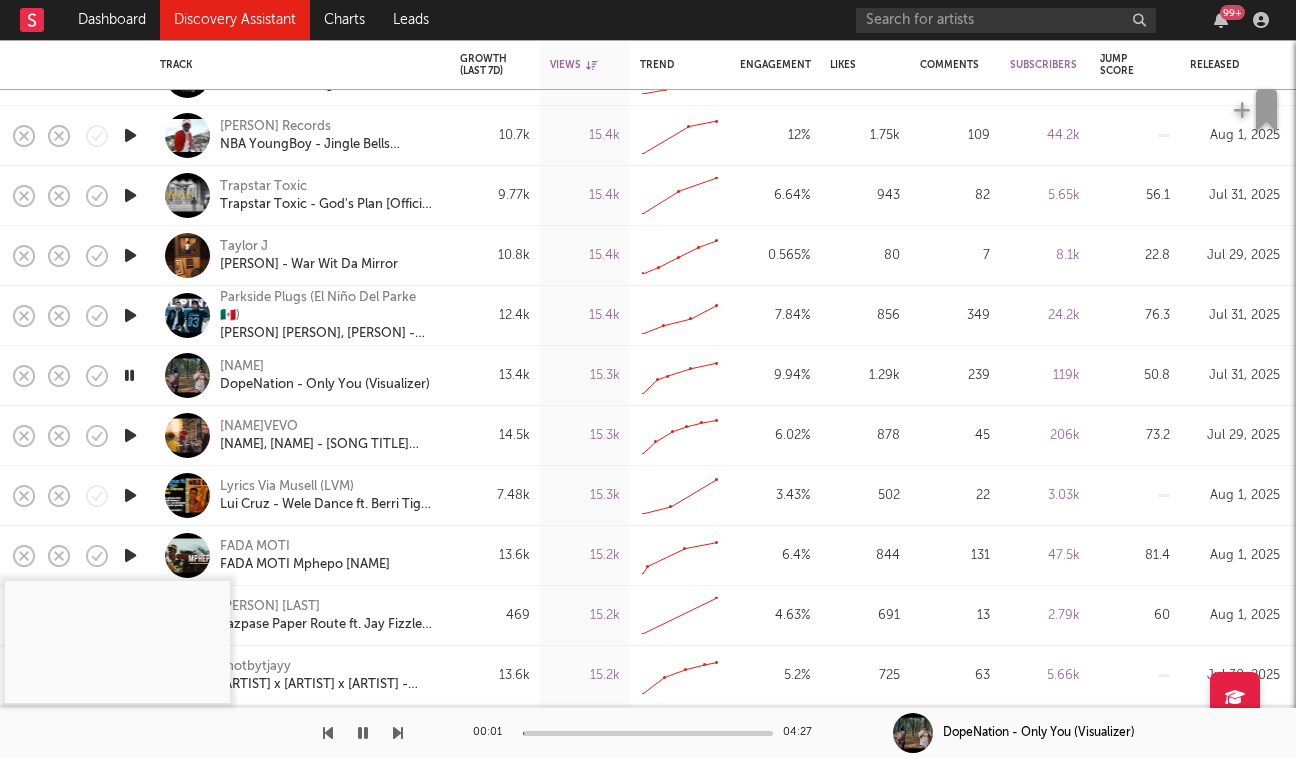 click at bounding box center [648, 733] 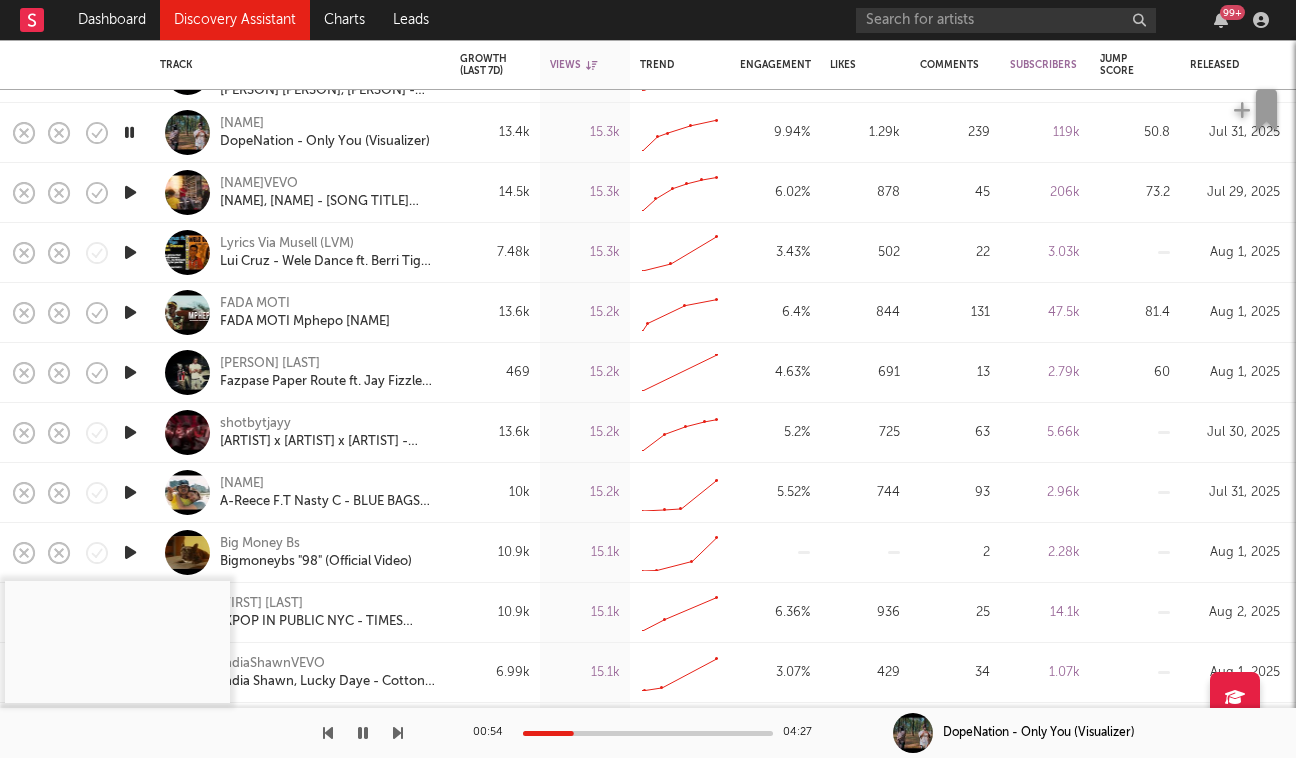 click at bounding box center [130, 372] 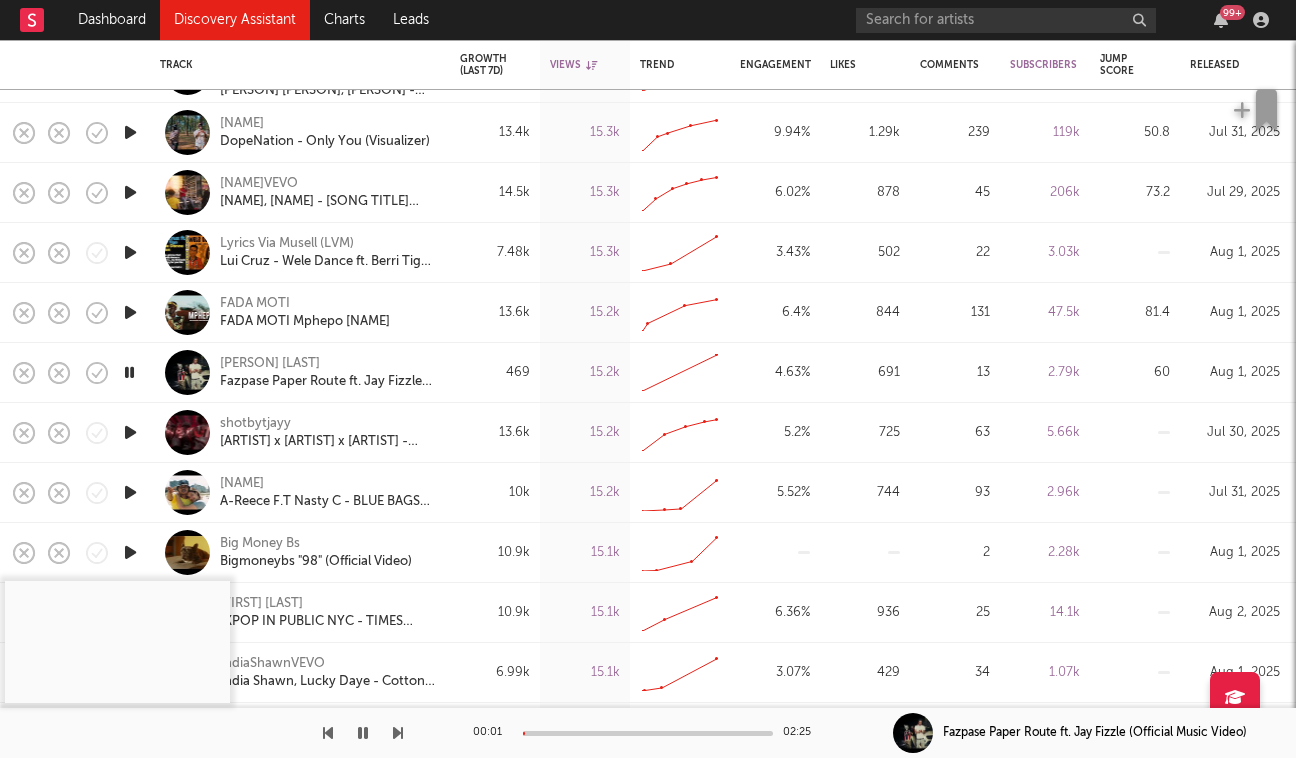 click at bounding box center [648, 733] 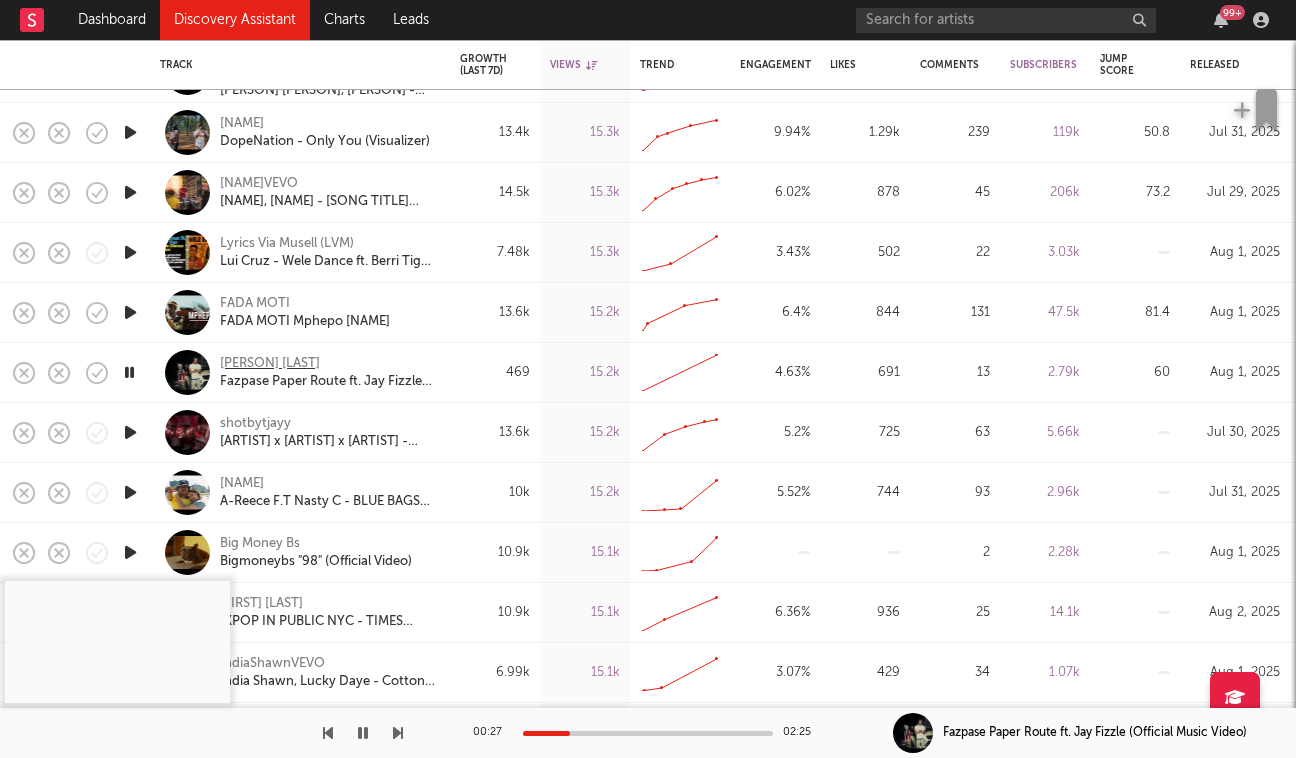 click on "FP Relly" at bounding box center (270, 364) 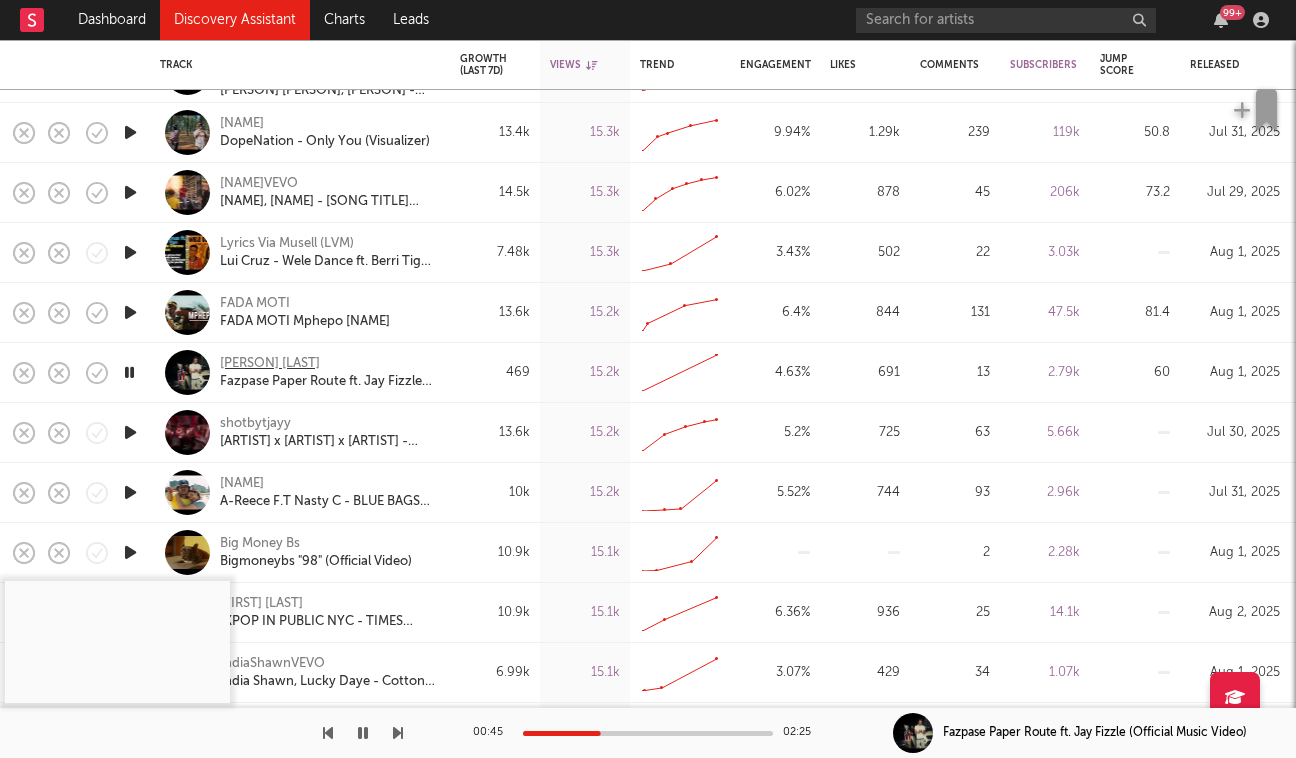 click on "FP Relly" at bounding box center [270, 364] 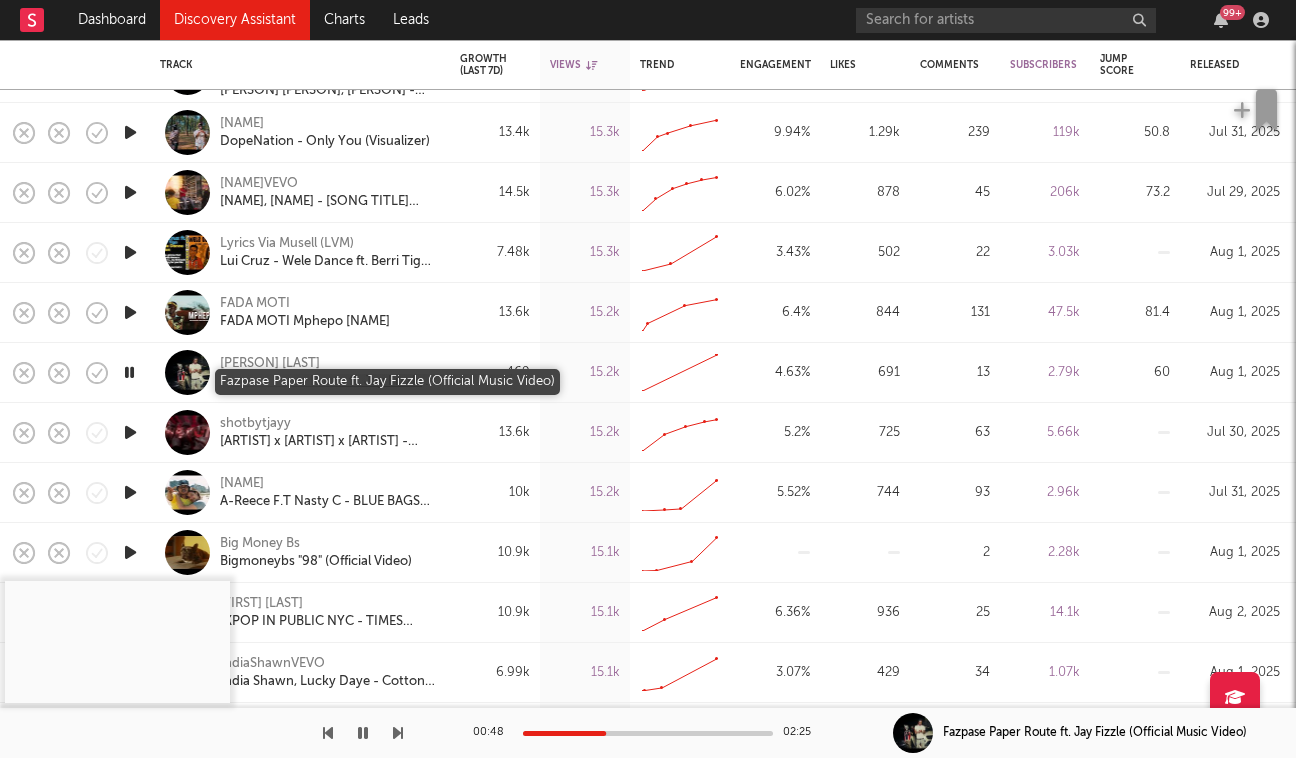 click on "Fazpase Paper Route ft. Jay Fizzle (Official Music Video)" at bounding box center (327, 382) 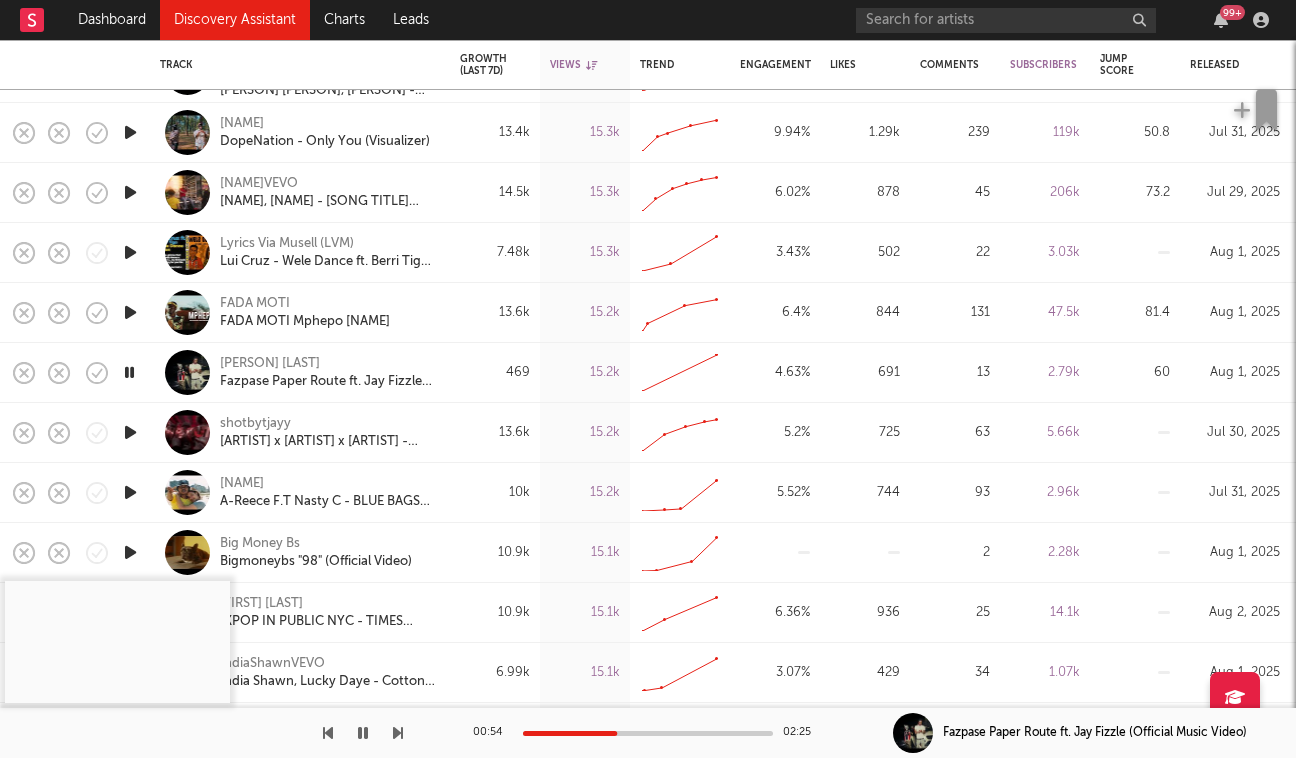 click at bounding box center [129, 372] 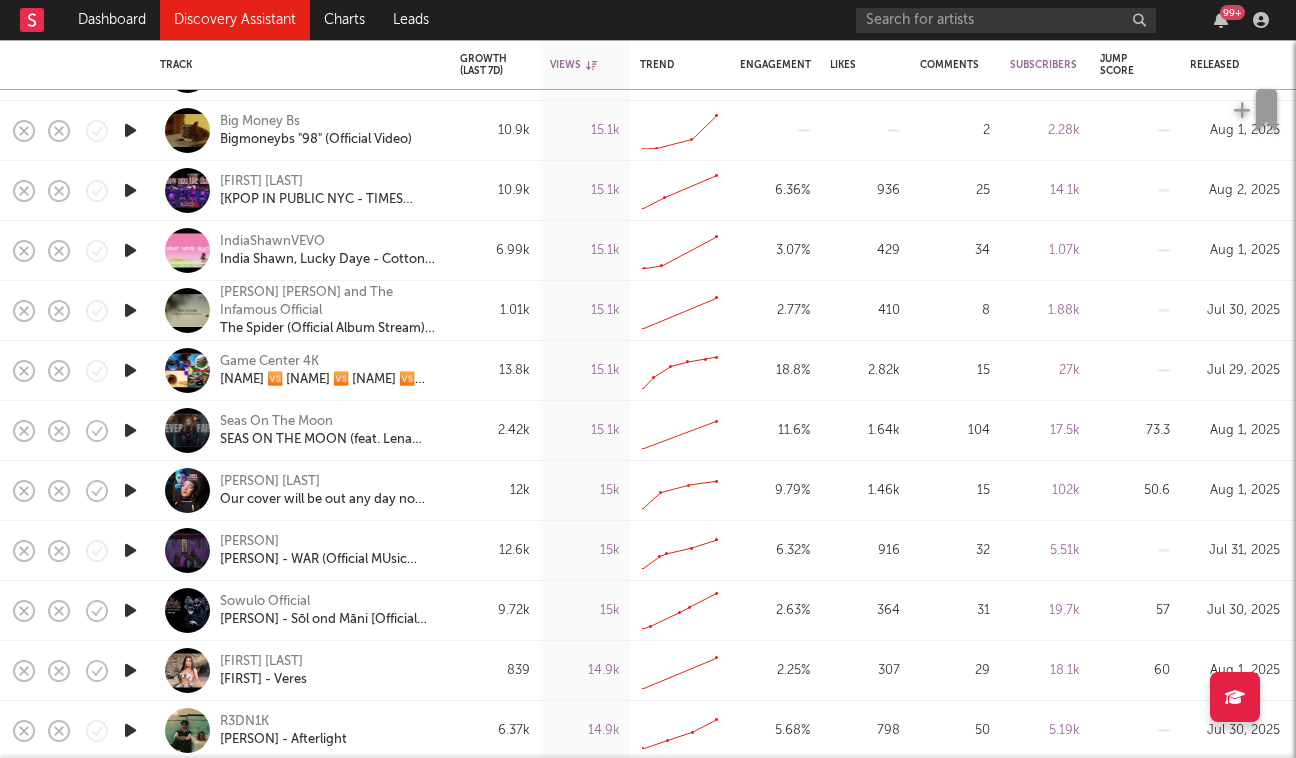 click at bounding box center (130, 490) 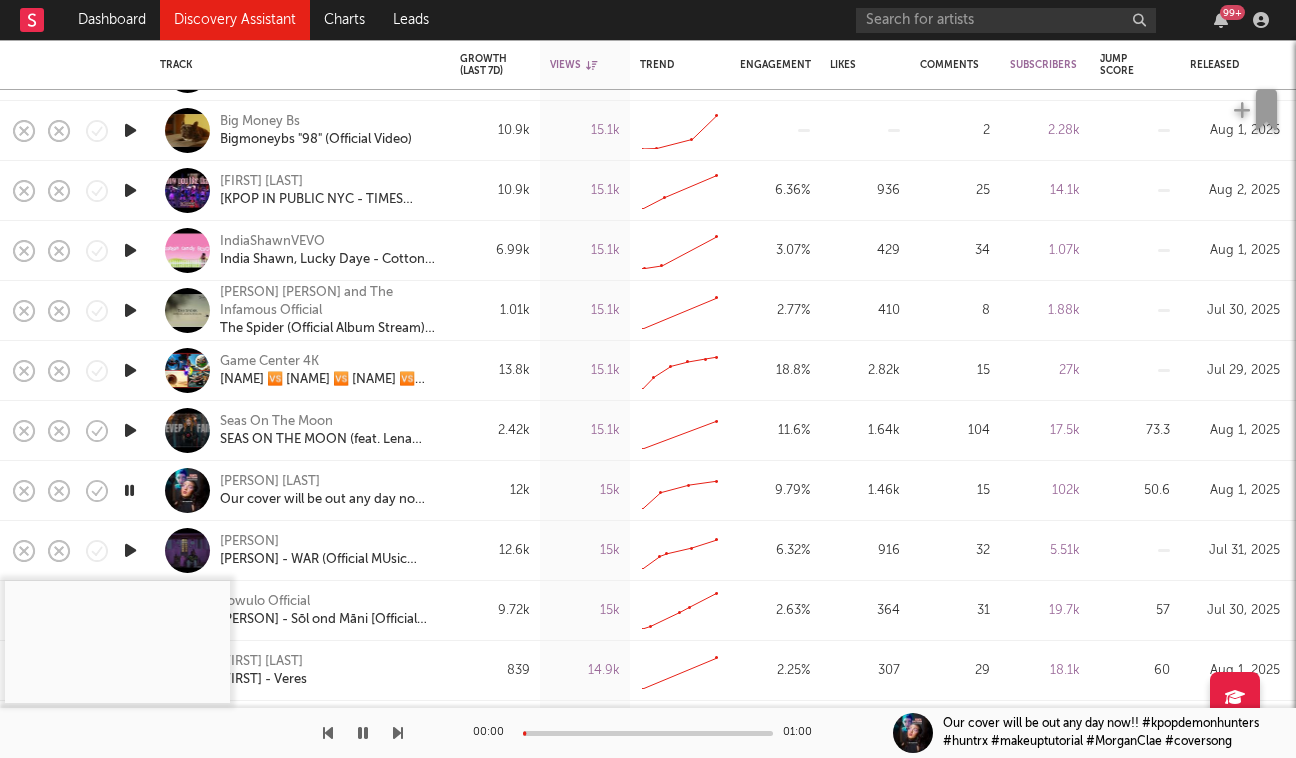 click at bounding box center [130, 550] 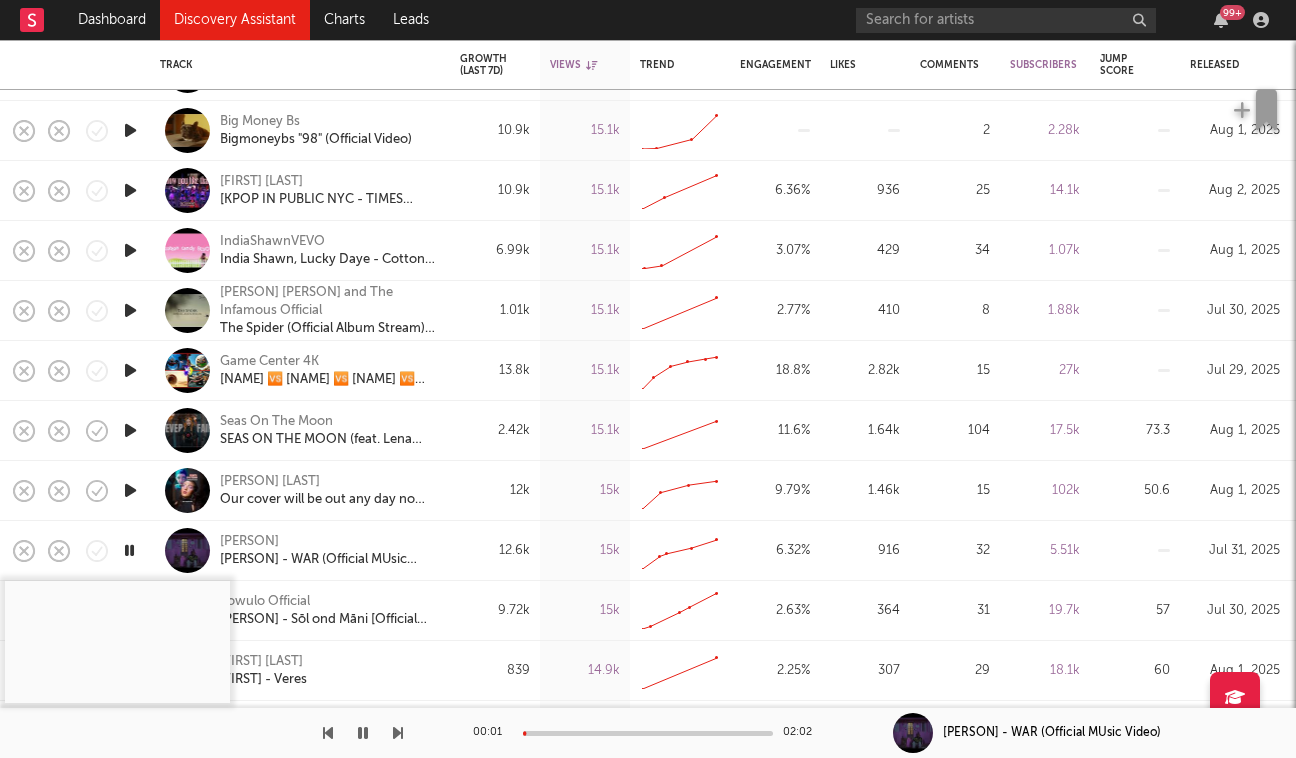 click on "00:01 02:02" at bounding box center [648, 733] 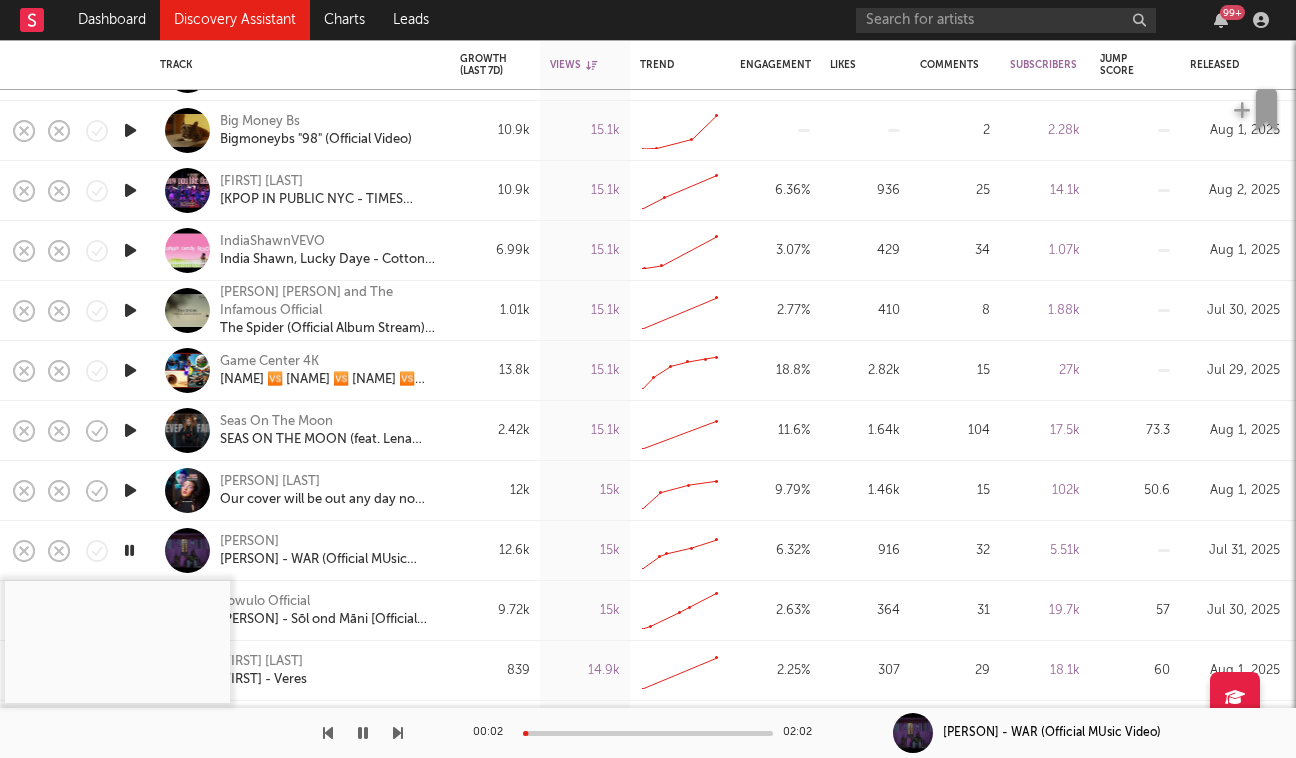 click on "00:02 02:02" at bounding box center (648, 733) 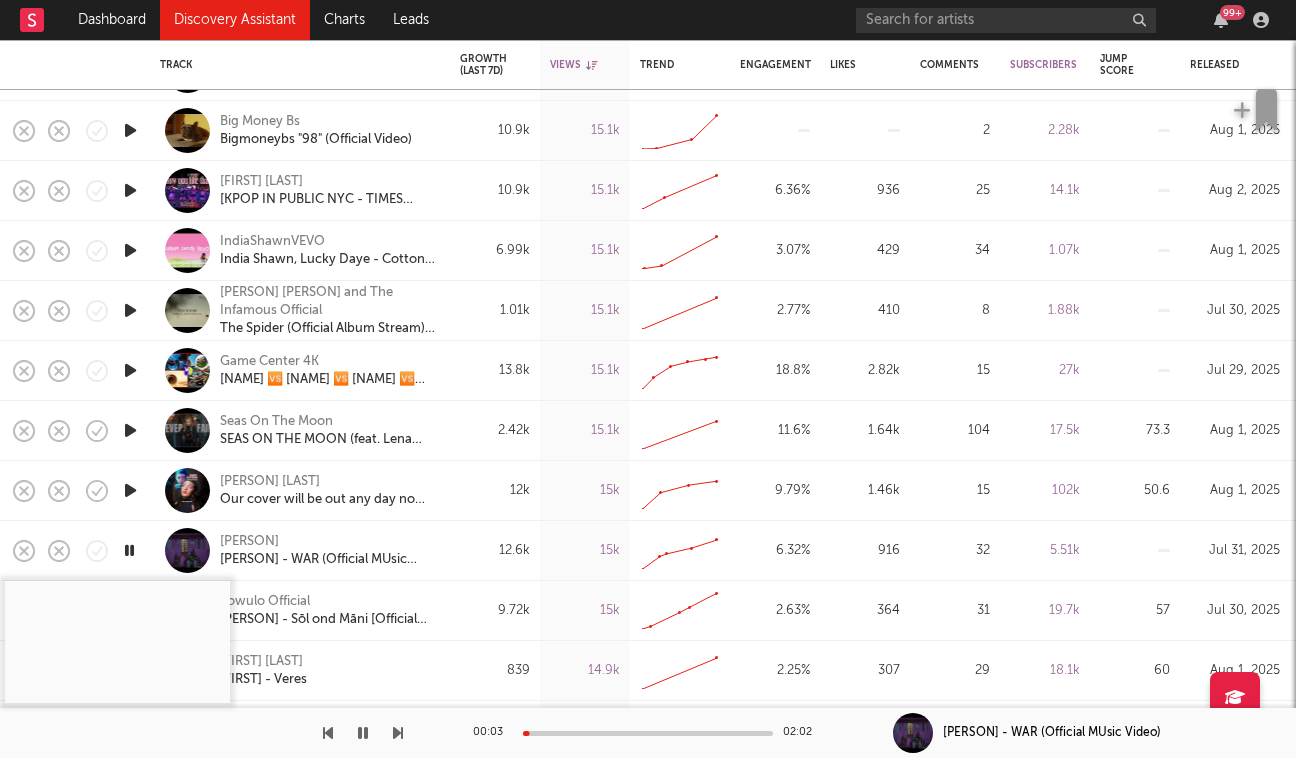 click at bounding box center (648, 733) 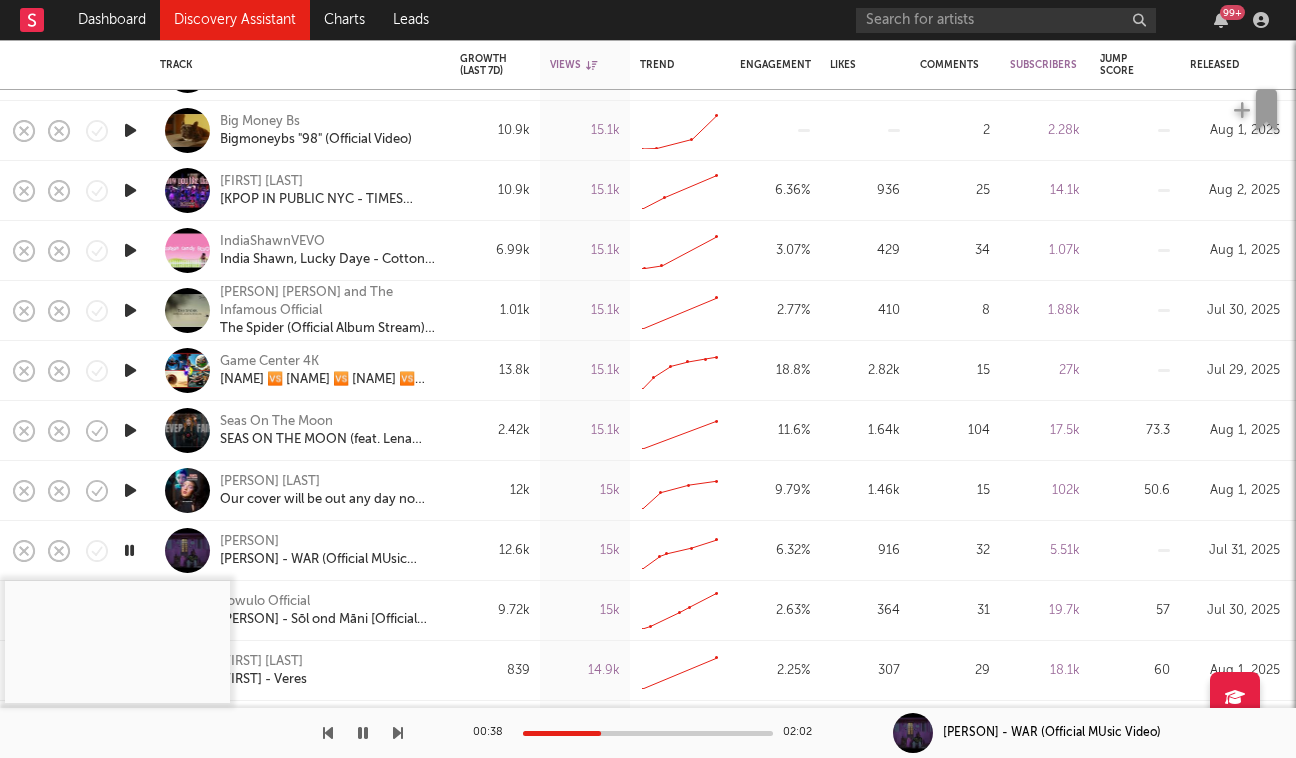 click at bounding box center (648, 733) 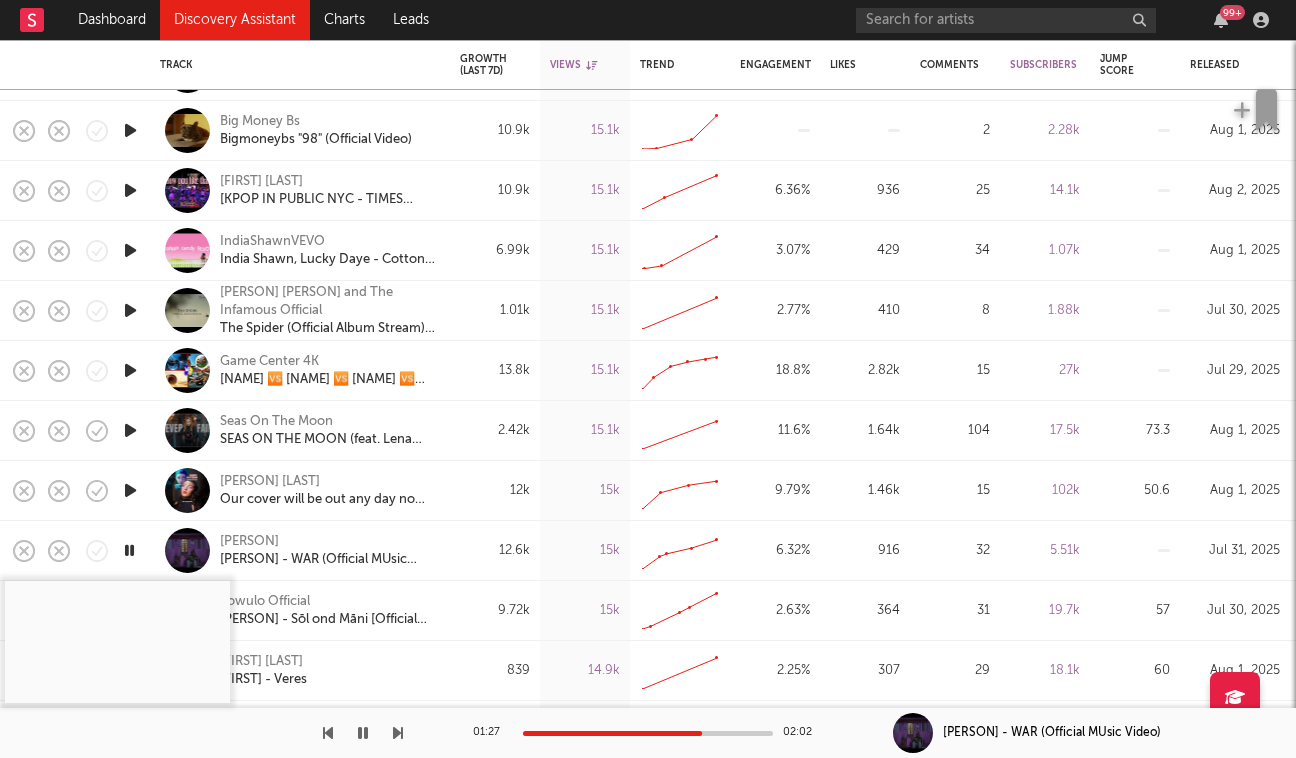 click at bounding box center (130, 130) 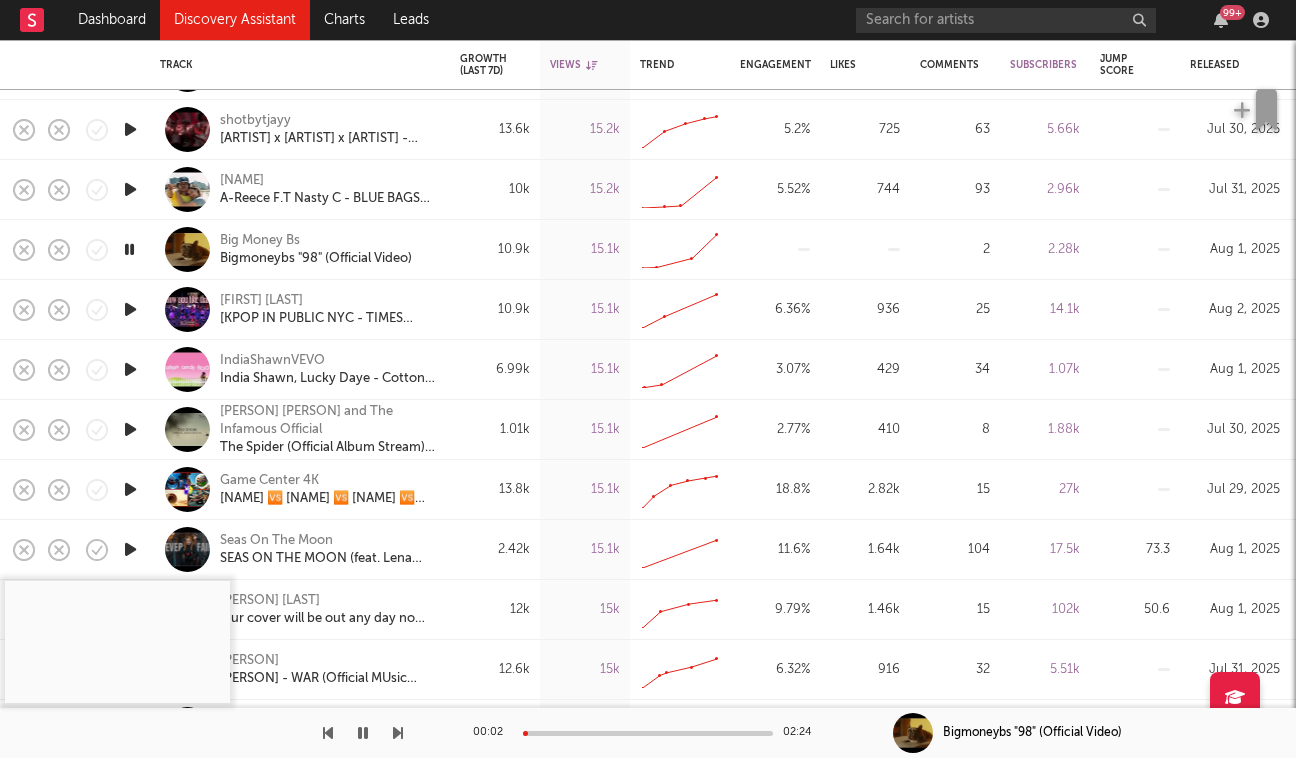 click at bounding box center (648, 733) 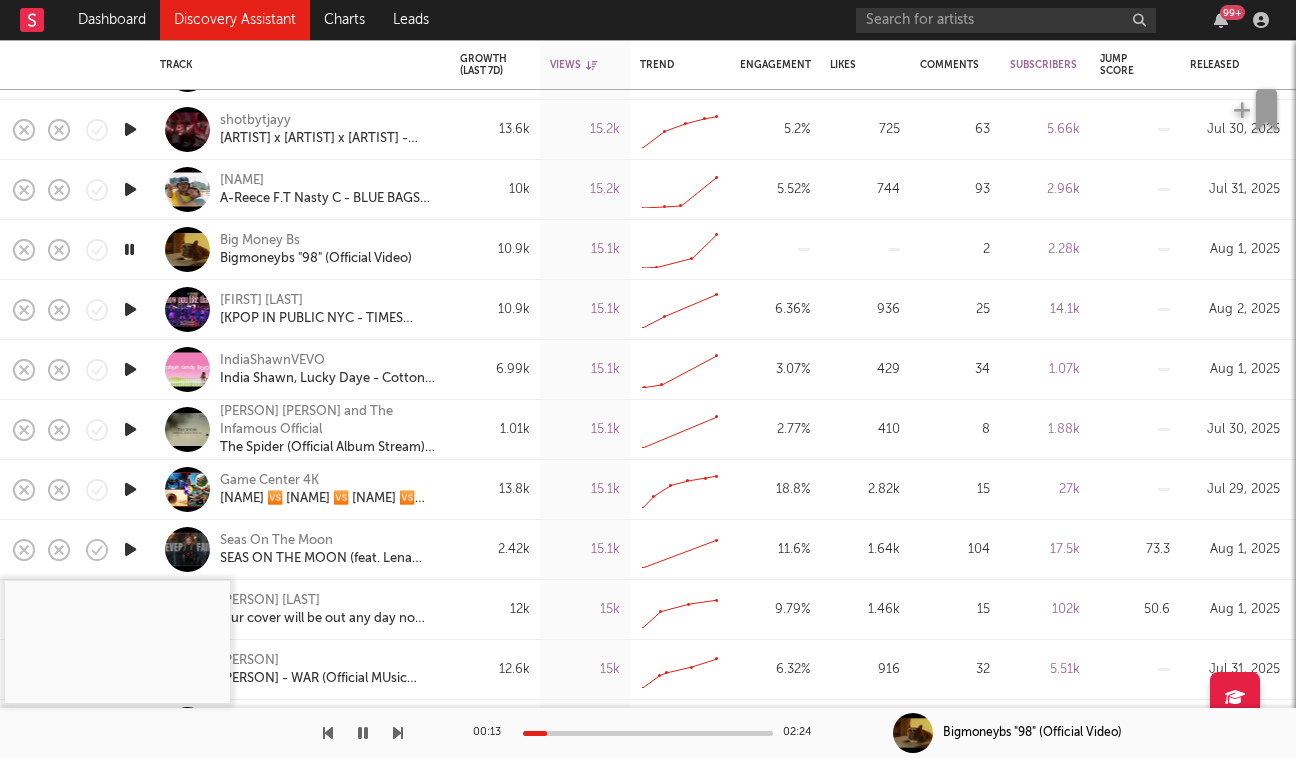 click at bounding box center (648, 733) 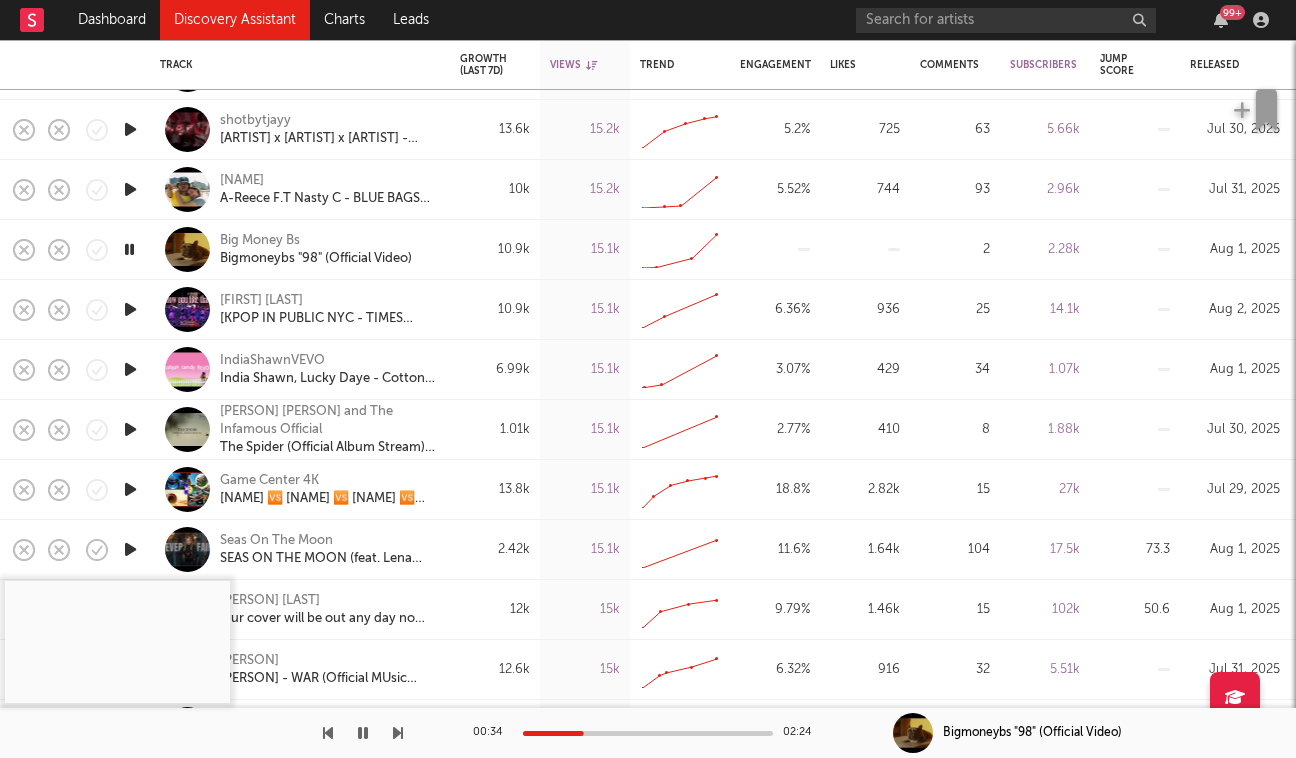 click at bounding box center [398, 733] 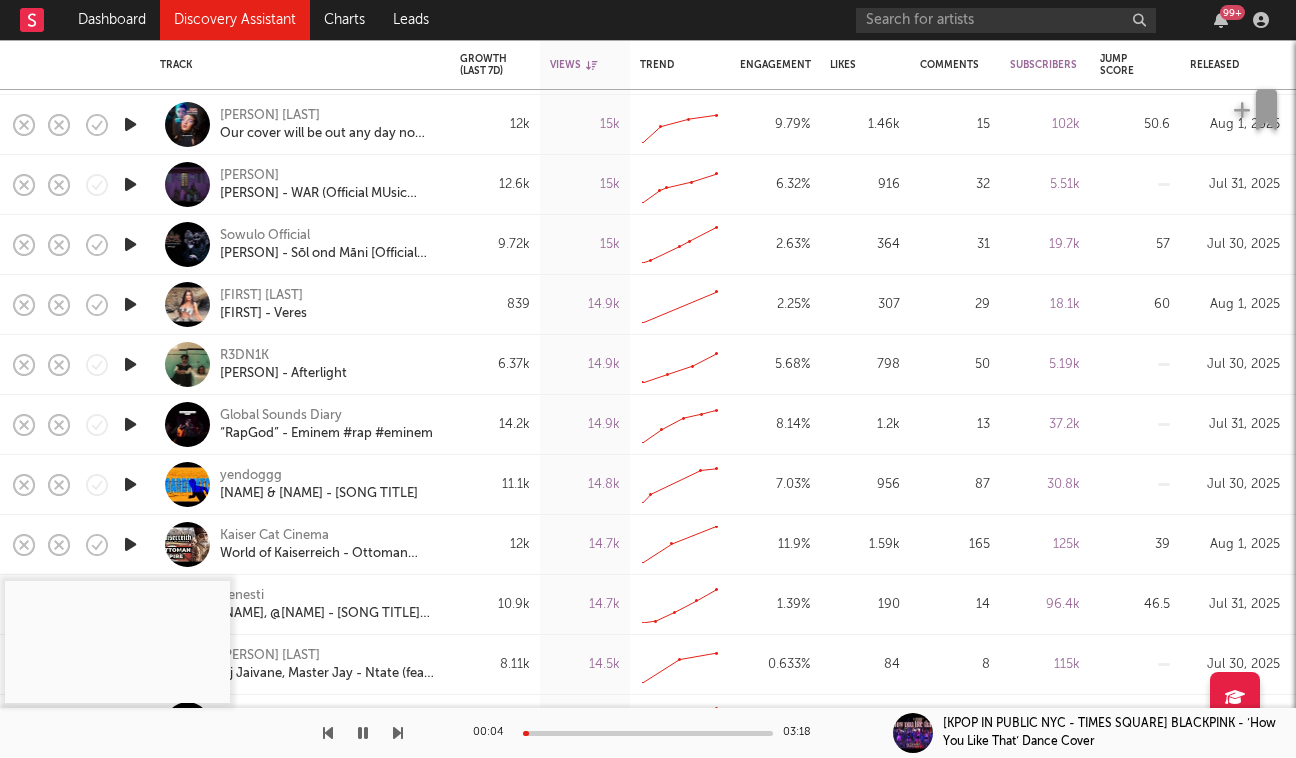 click at bounding box center (130, 364) 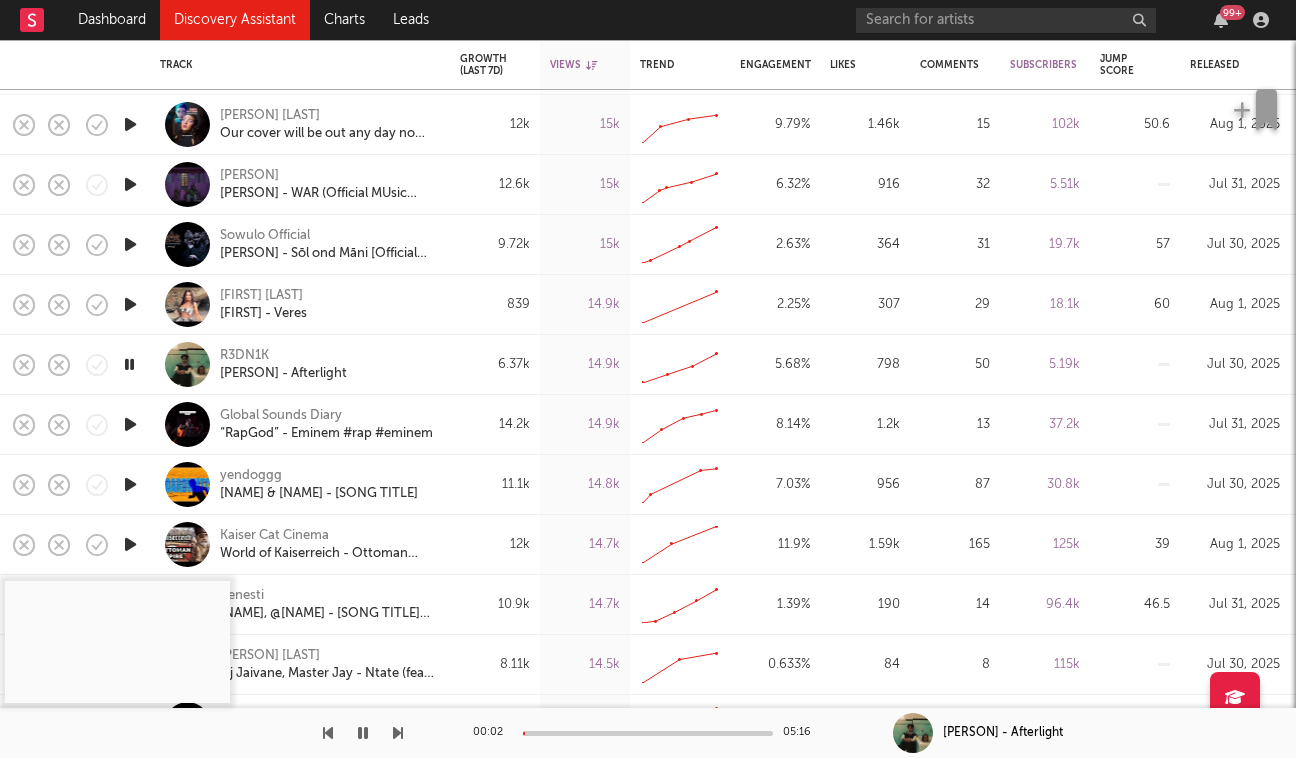 click at bounding box center [648, 733] 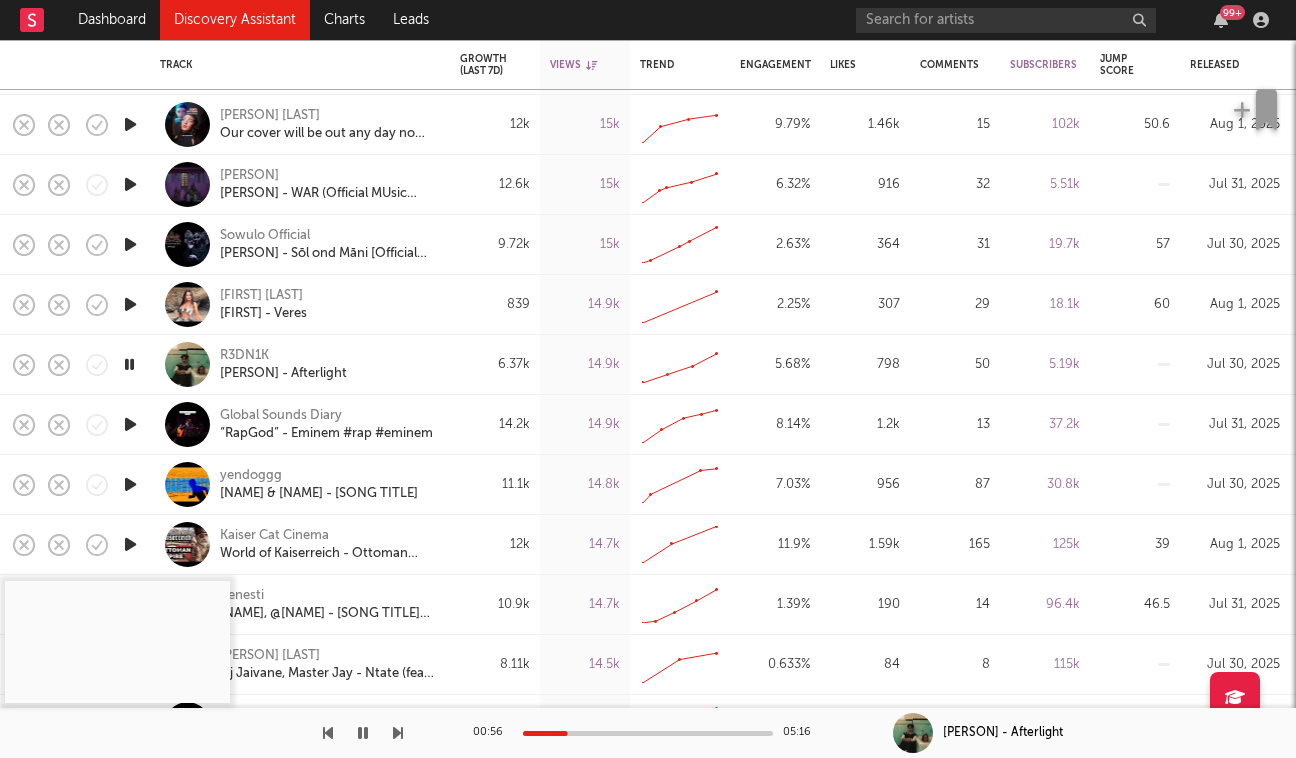 click at bounding box center (130, 244) 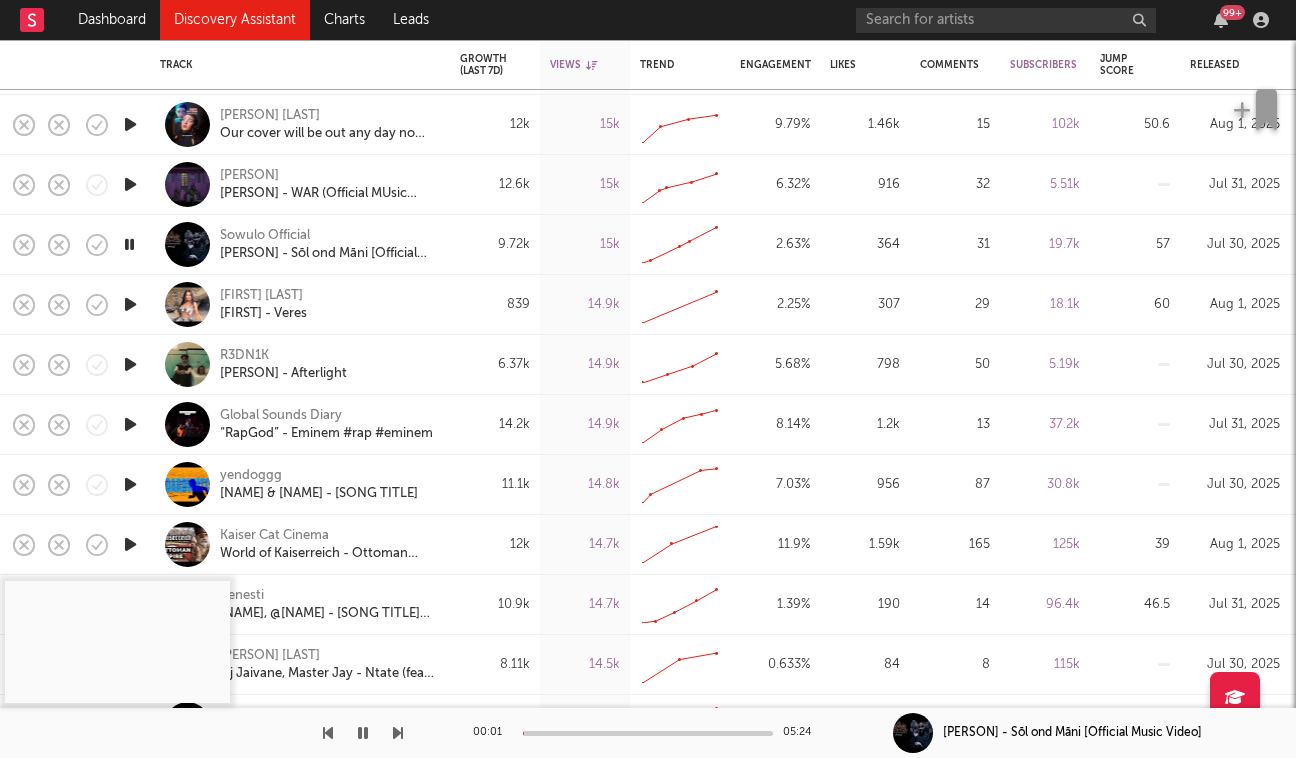 click at bounding box center (648, 733) 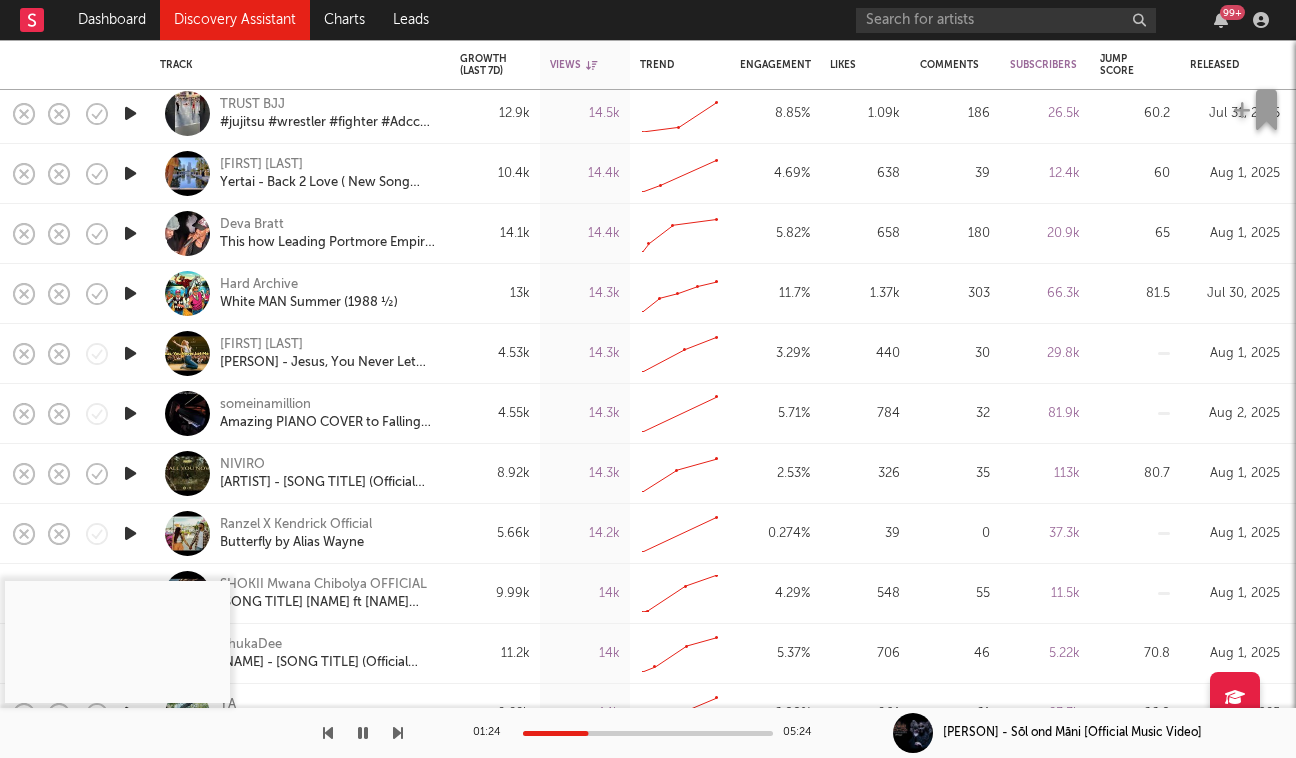 click at bounding box center (130, 233) 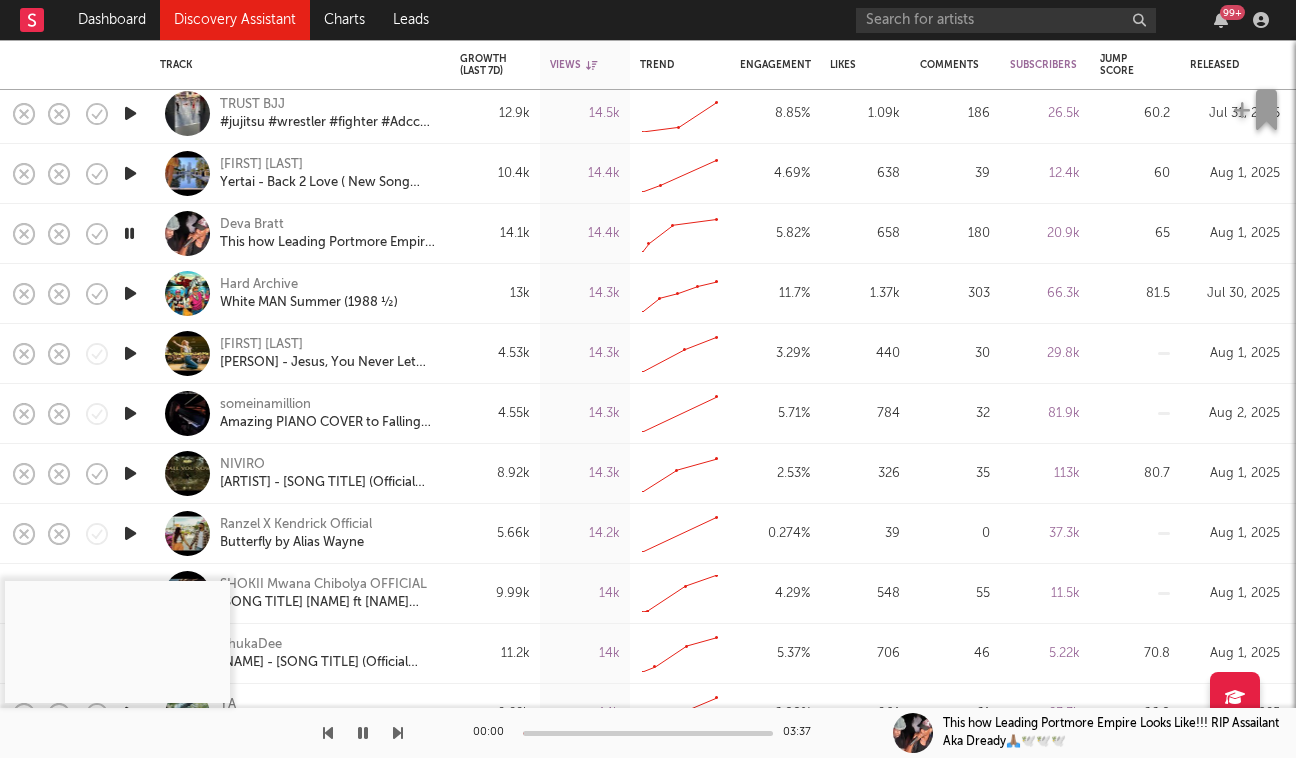 click at bounding box center (129, 233) 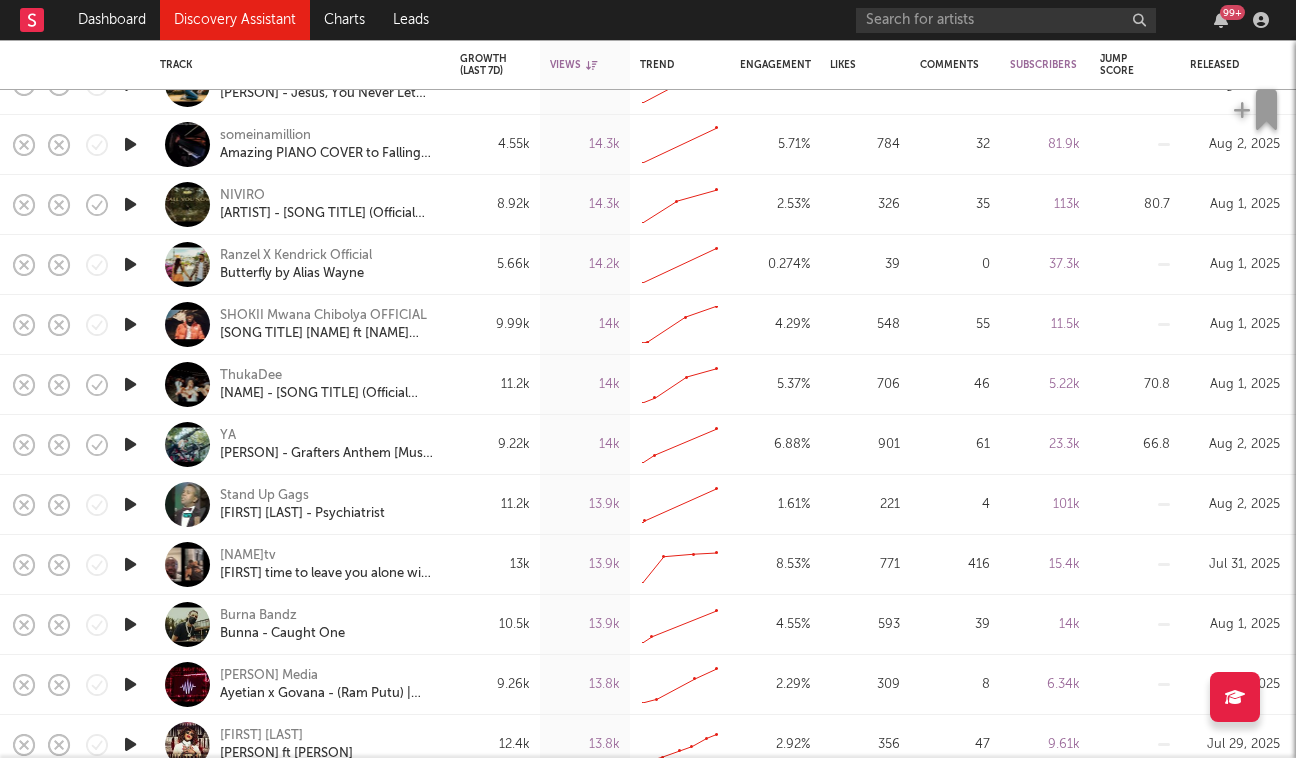 click at bounding box center (130, 384) 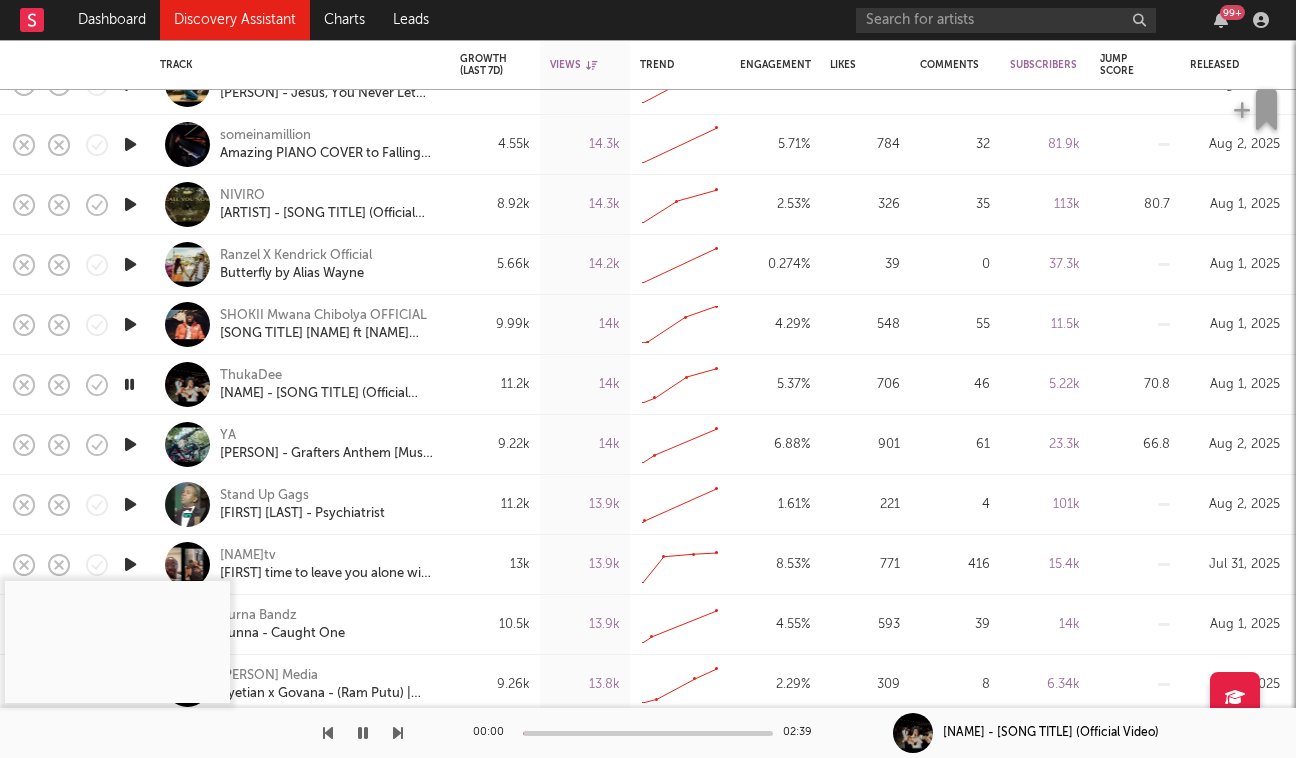 click at bounding box center (129, 384) 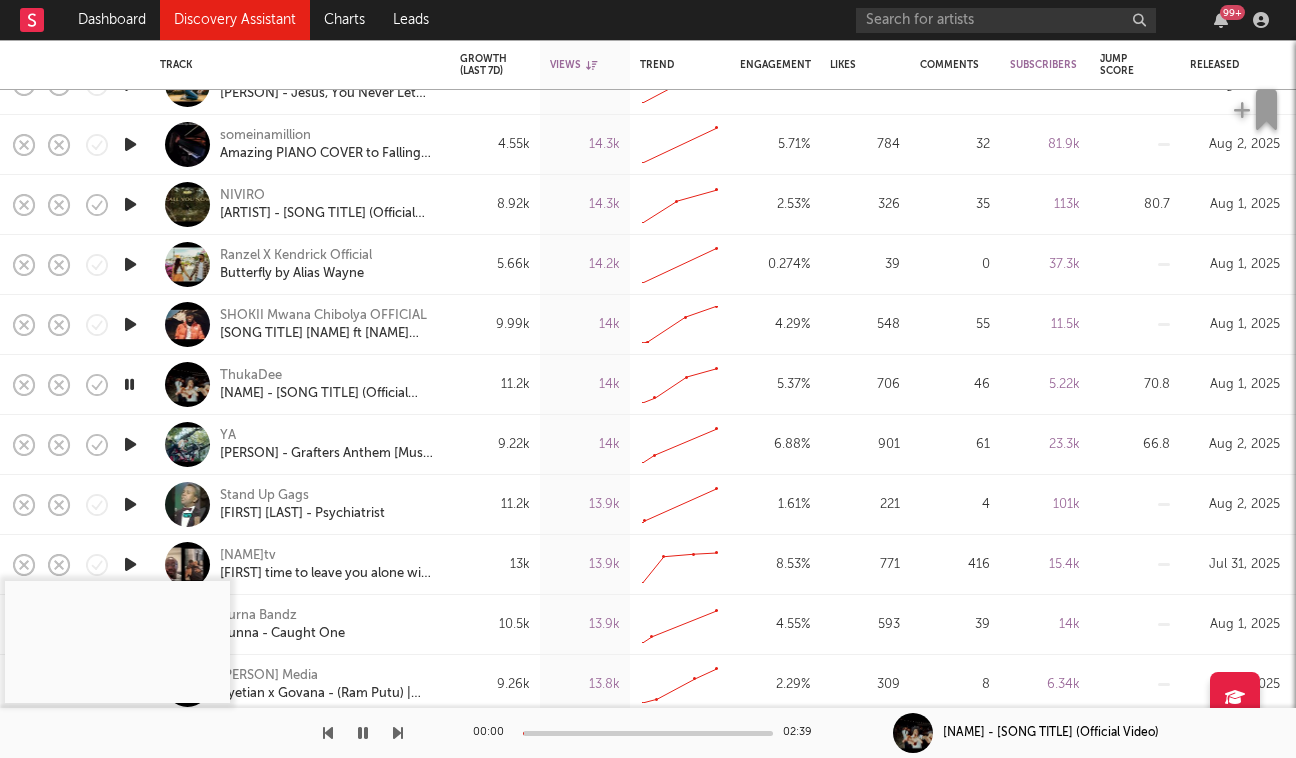click at bounding box center (129, 384) 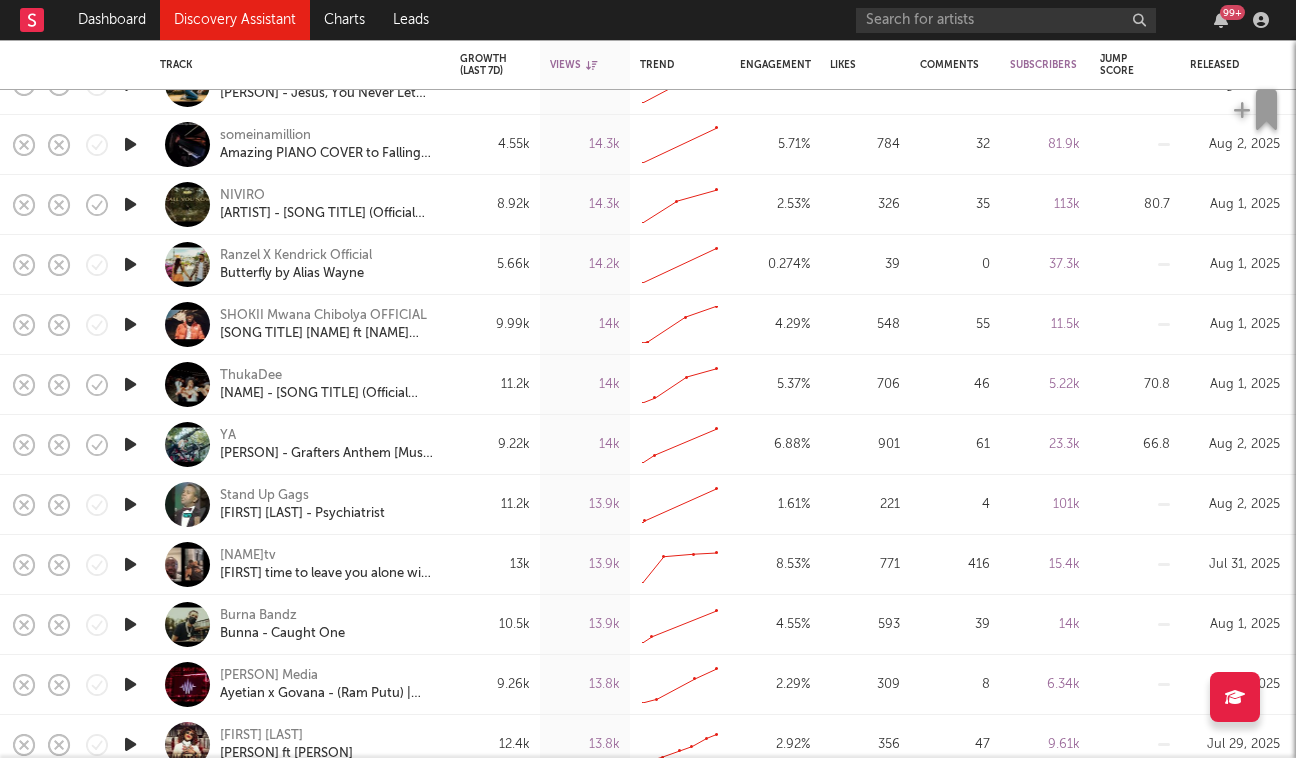 click at bounding box center [130, 384] 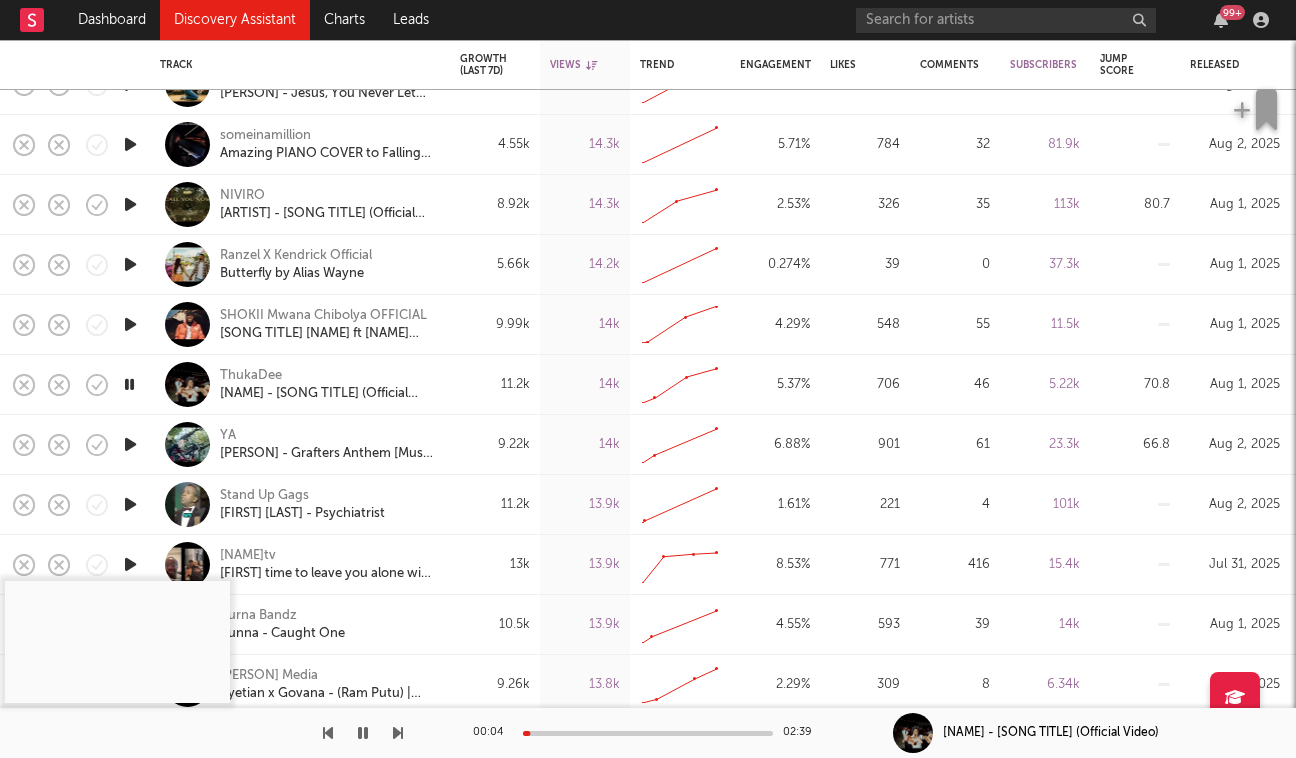 click at bounding box center (648, 733) 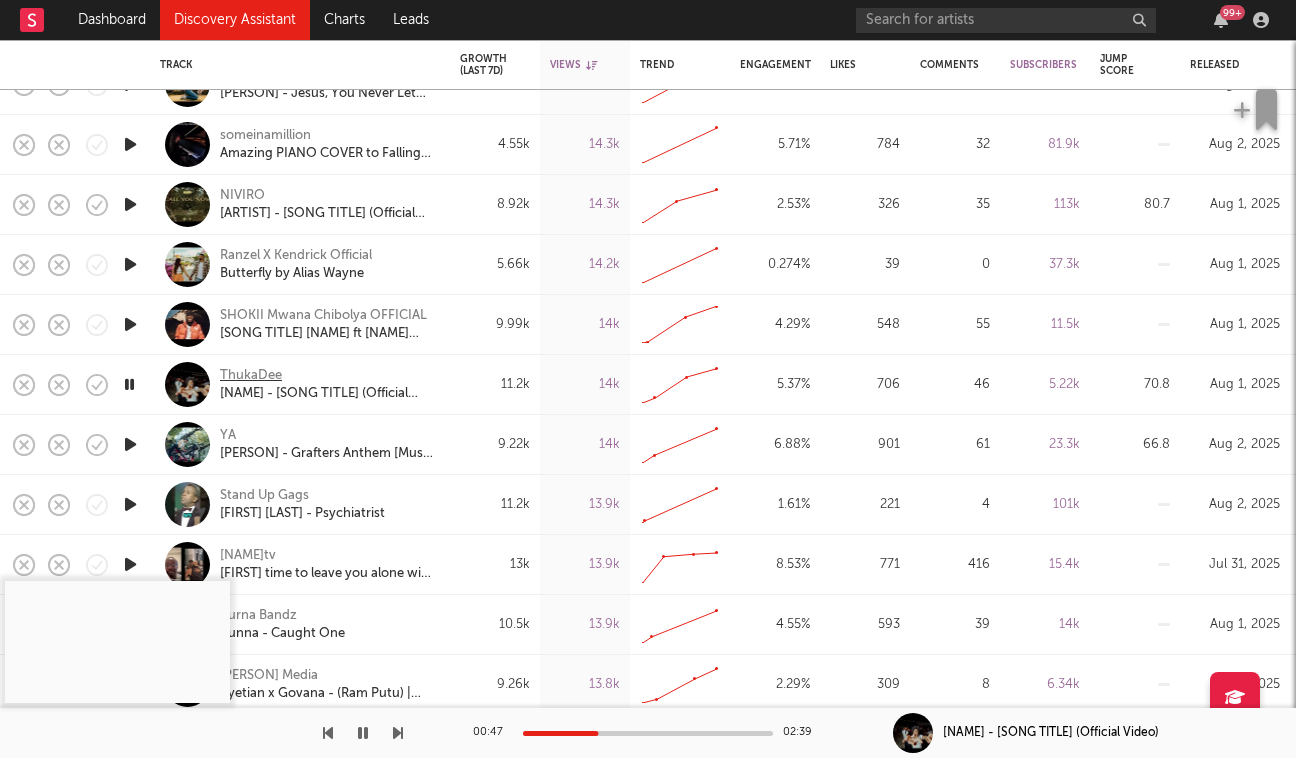 click on "ThukaDee" at bounding box center [251, 376] 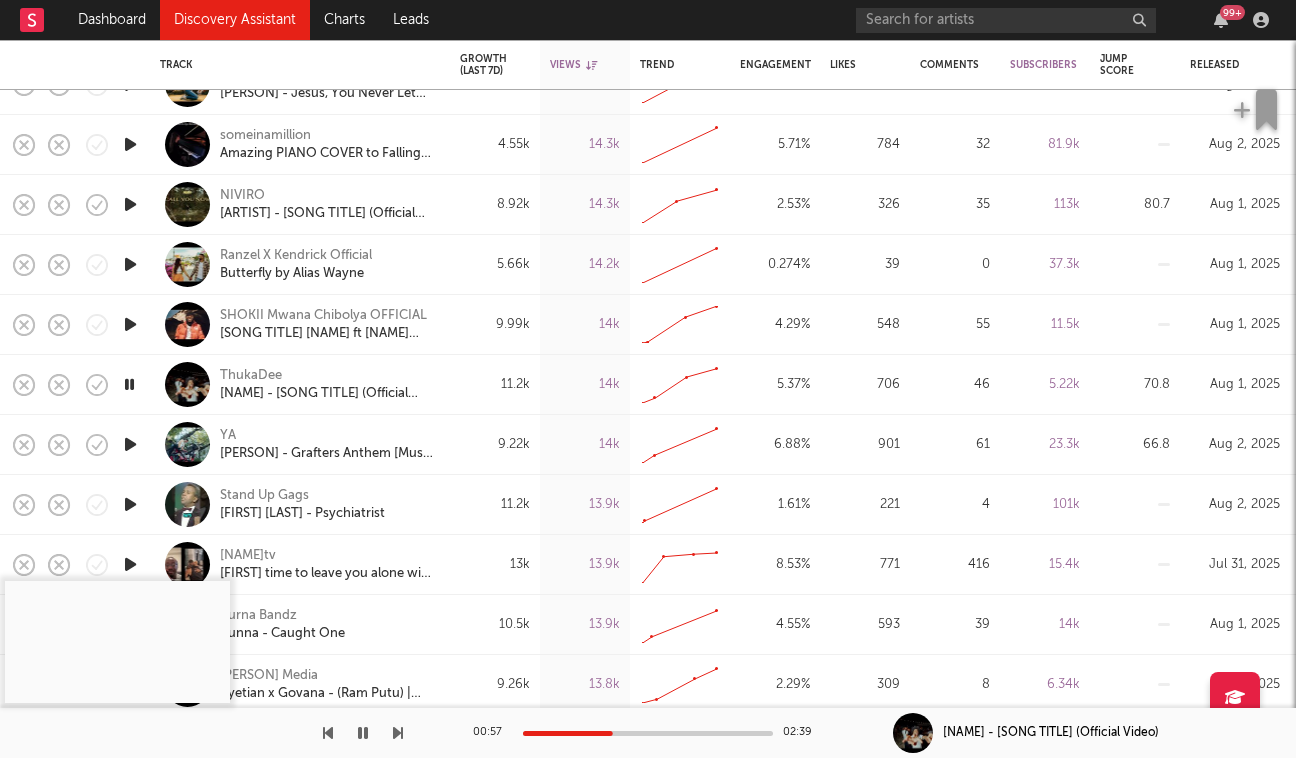 click at bounding box center (129, 384) 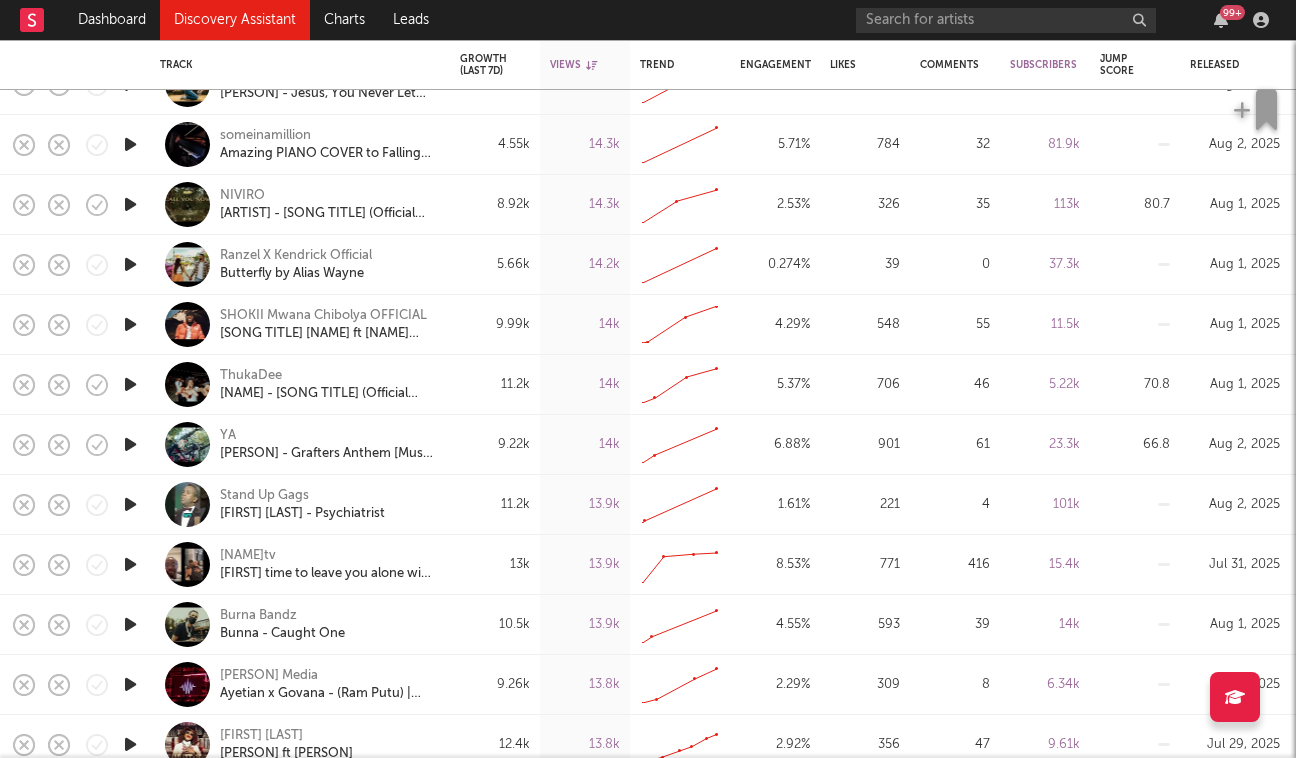 click at bounding box center [130, 384] 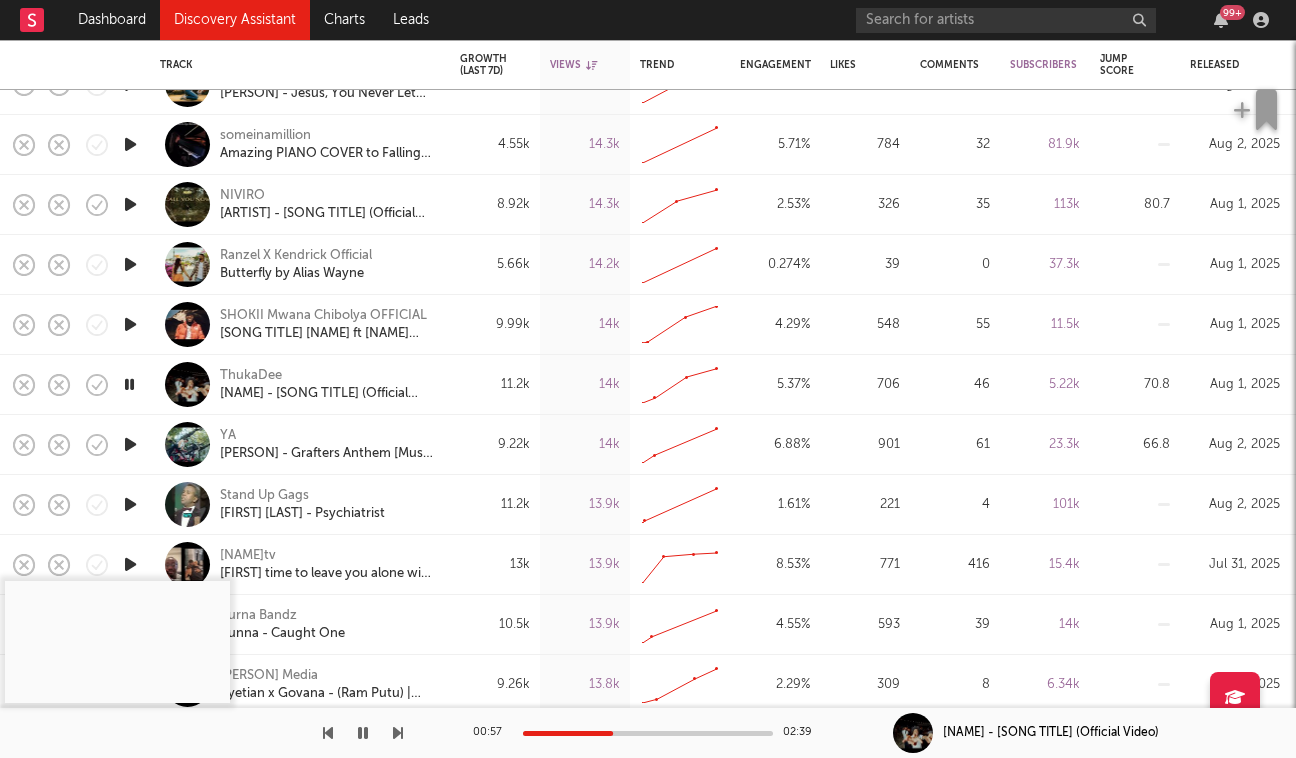 click at bounding box center [129, 384] 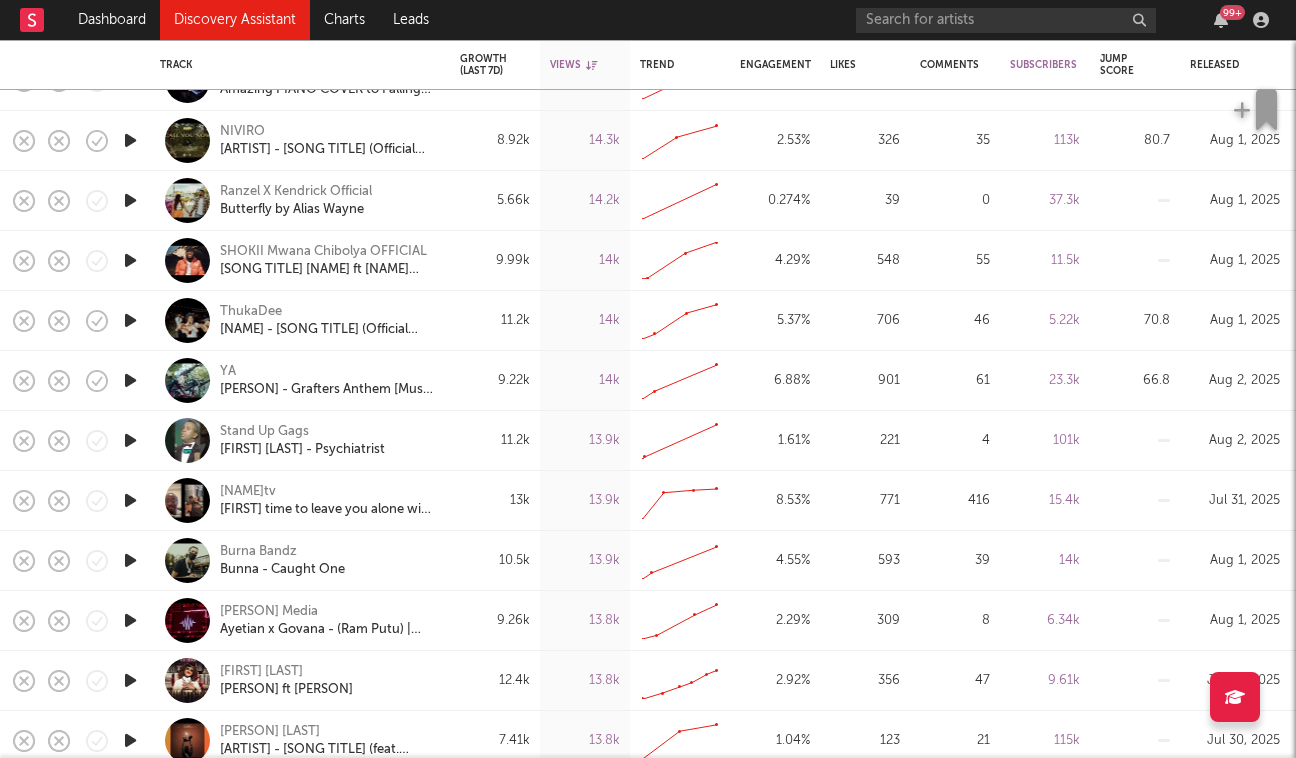 click at bounding box center [130, 380] 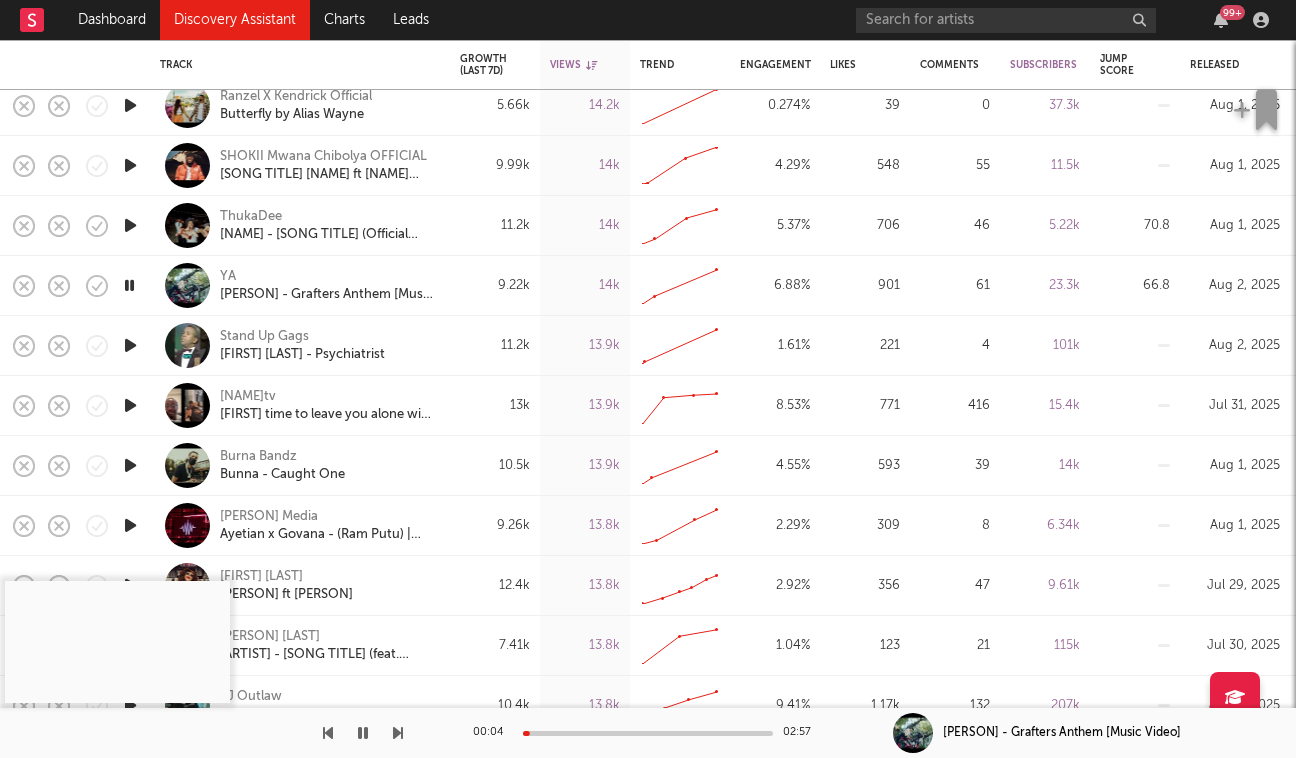 click at bounding box center (130, 465) 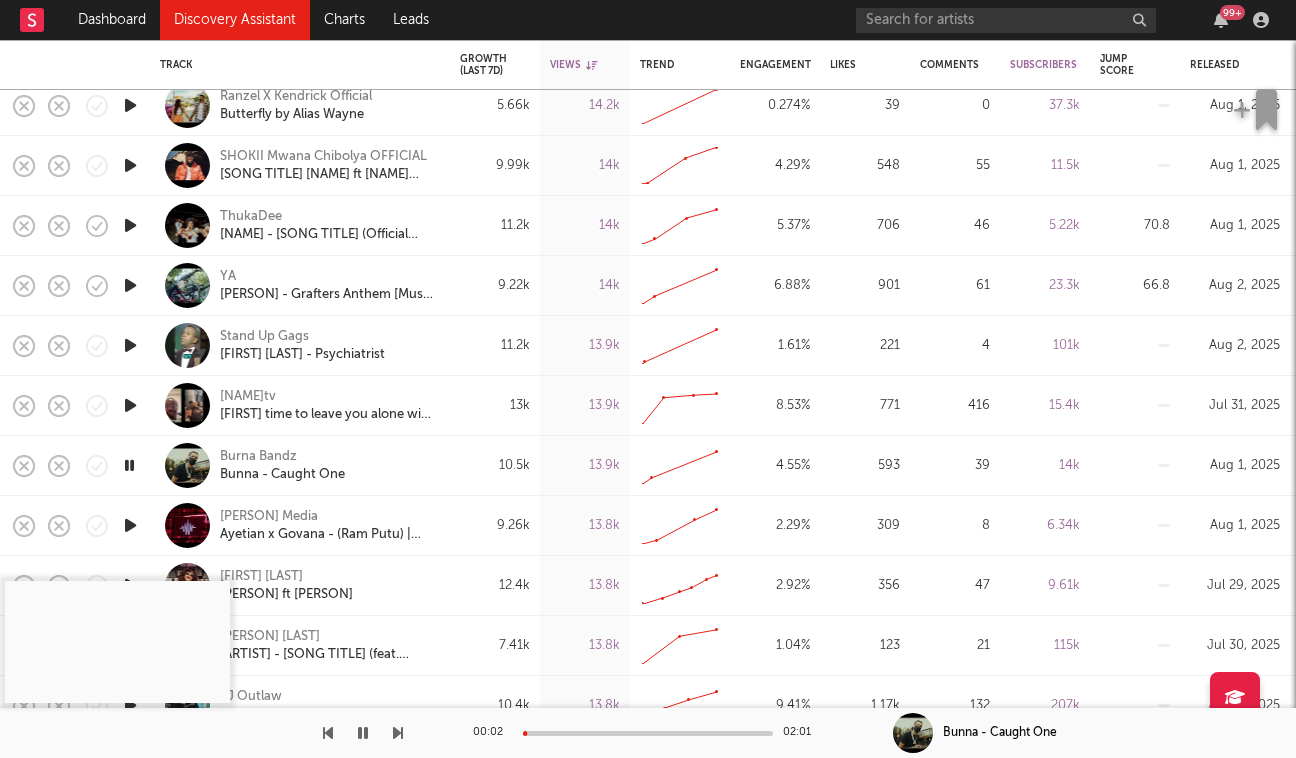click on "00:02 02:01" at bounding box center (648, 733) 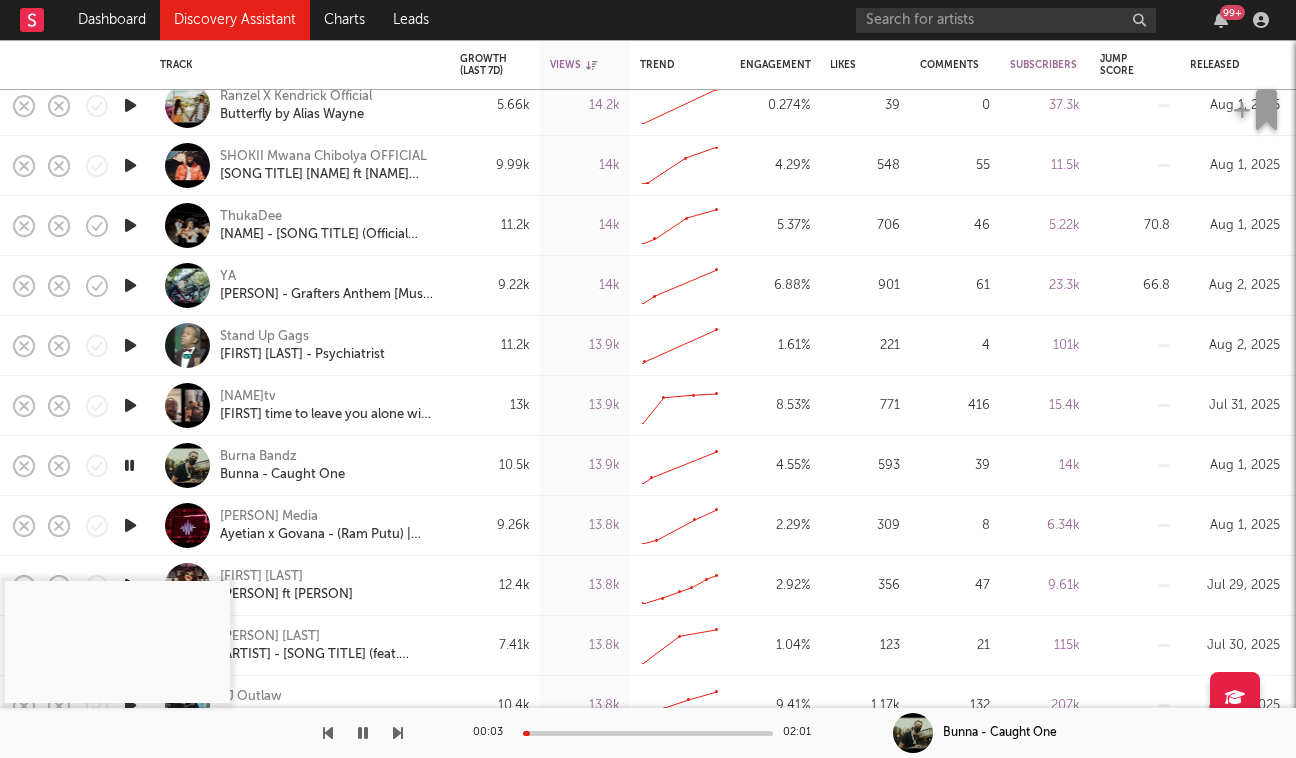 click on "00:03 02:01" at bounding box center (648, 733) 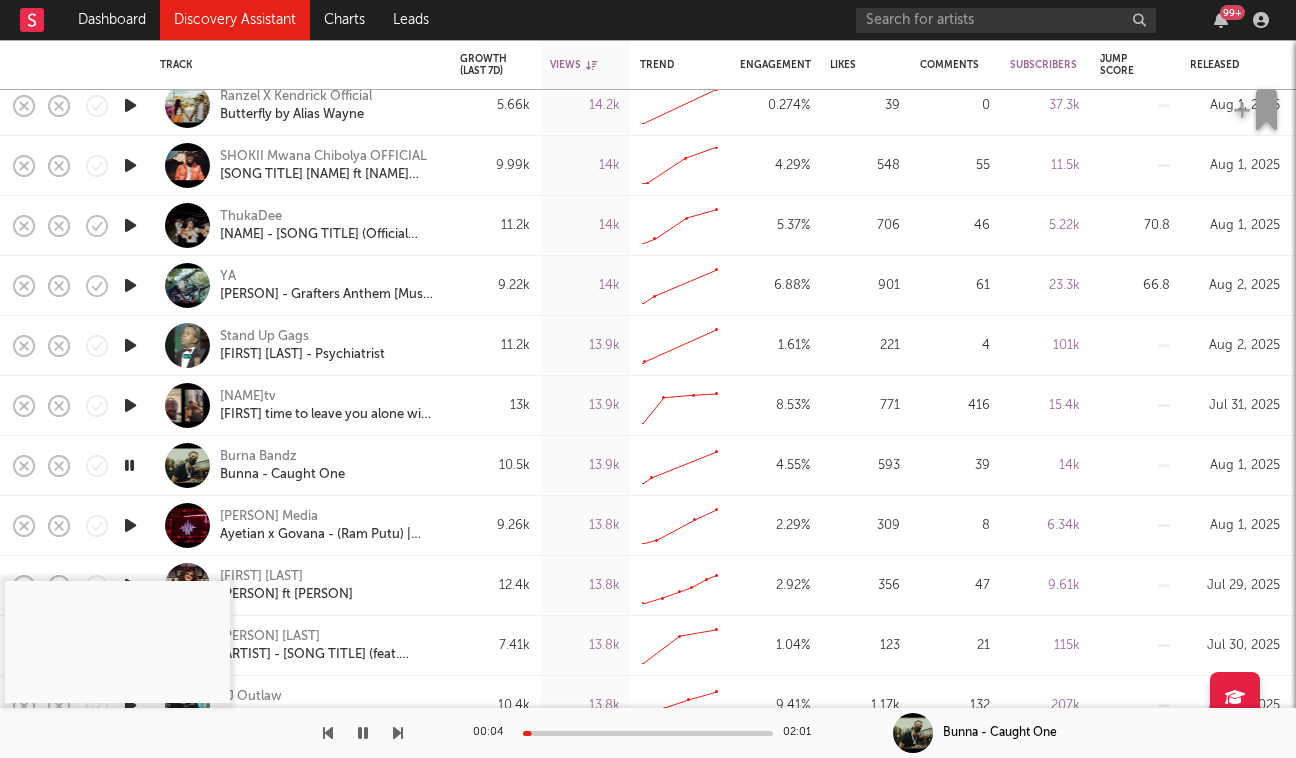 click at bounding box center [648, 733] 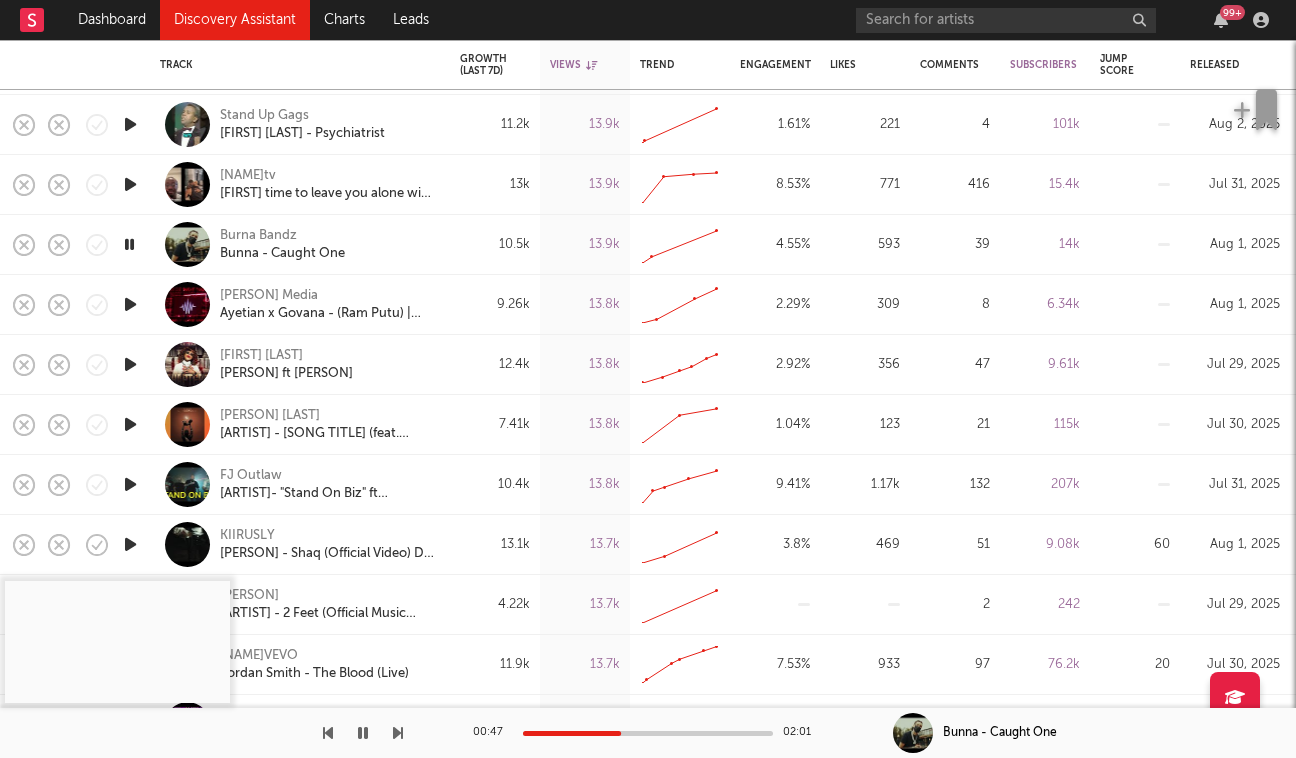 click at bounding box center (130, 364) 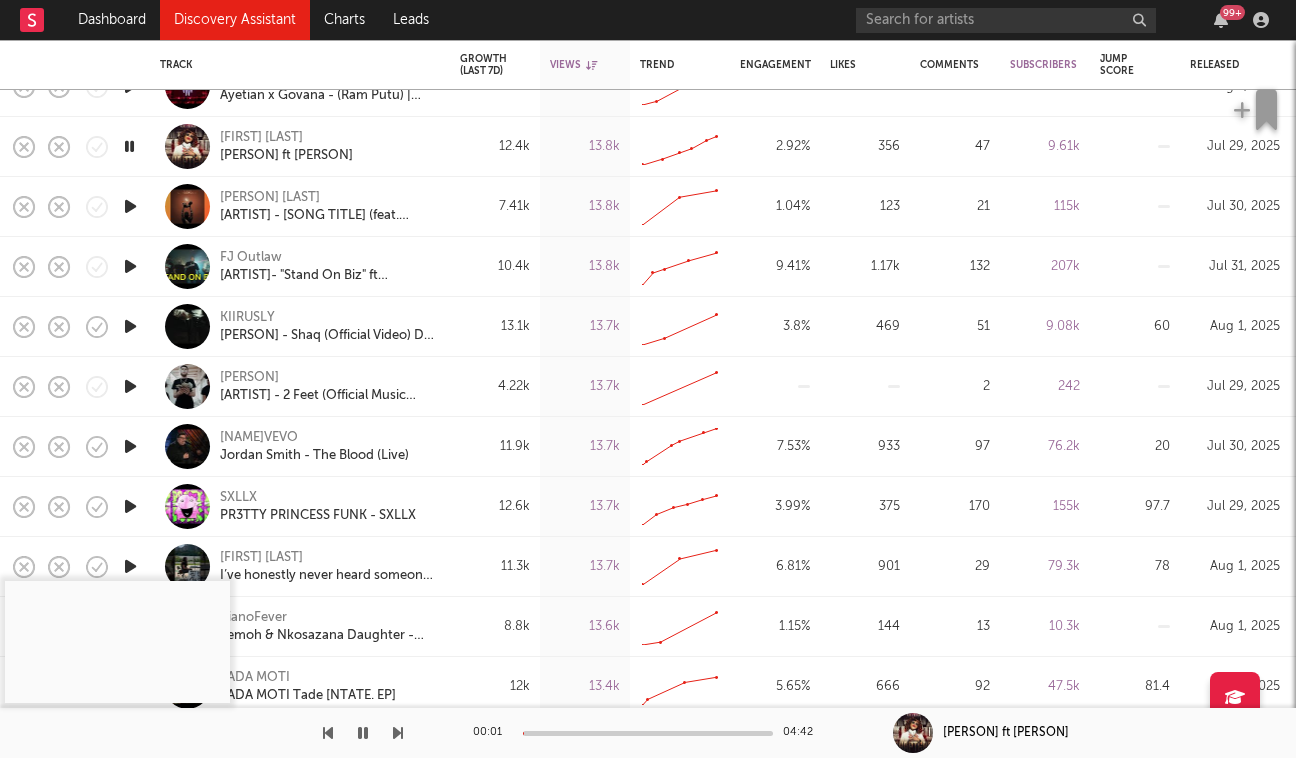 click at bounding box center [130, 386] 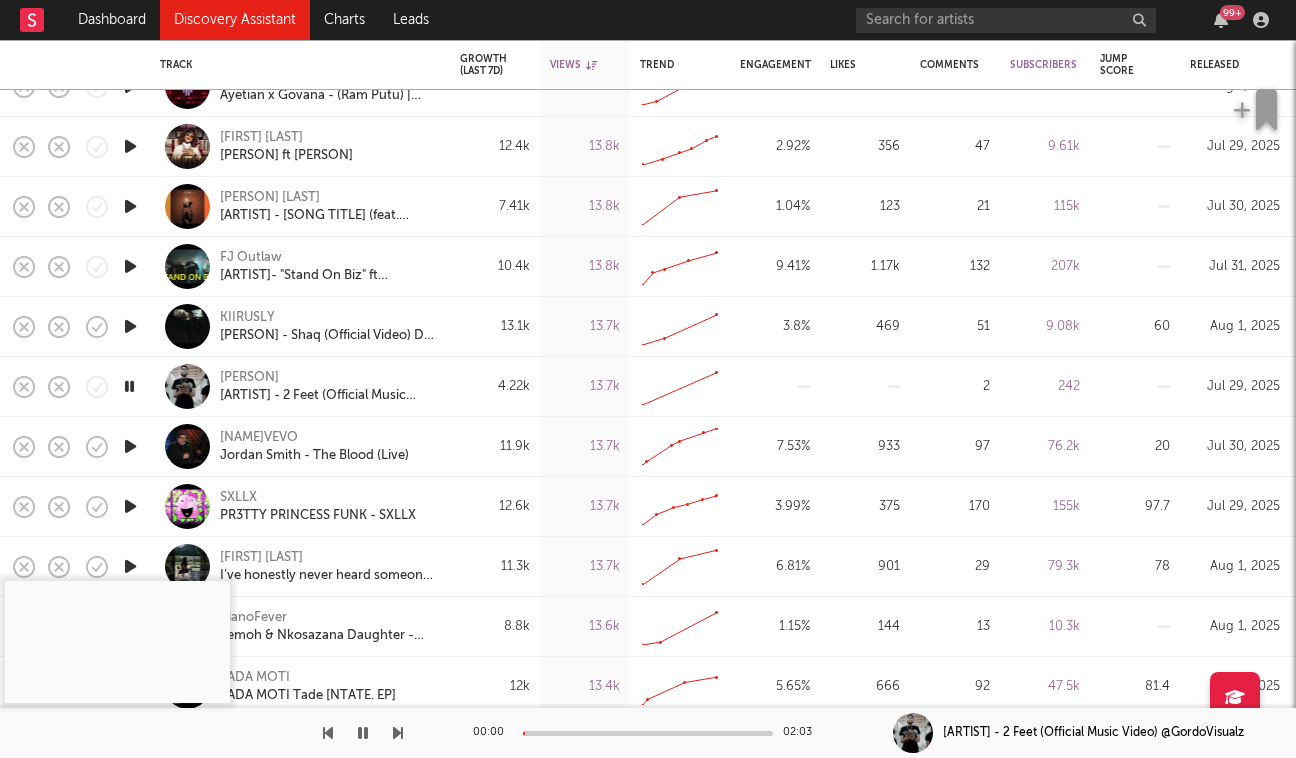 click on "00:00 02:03" at bounding box center [648, 733] 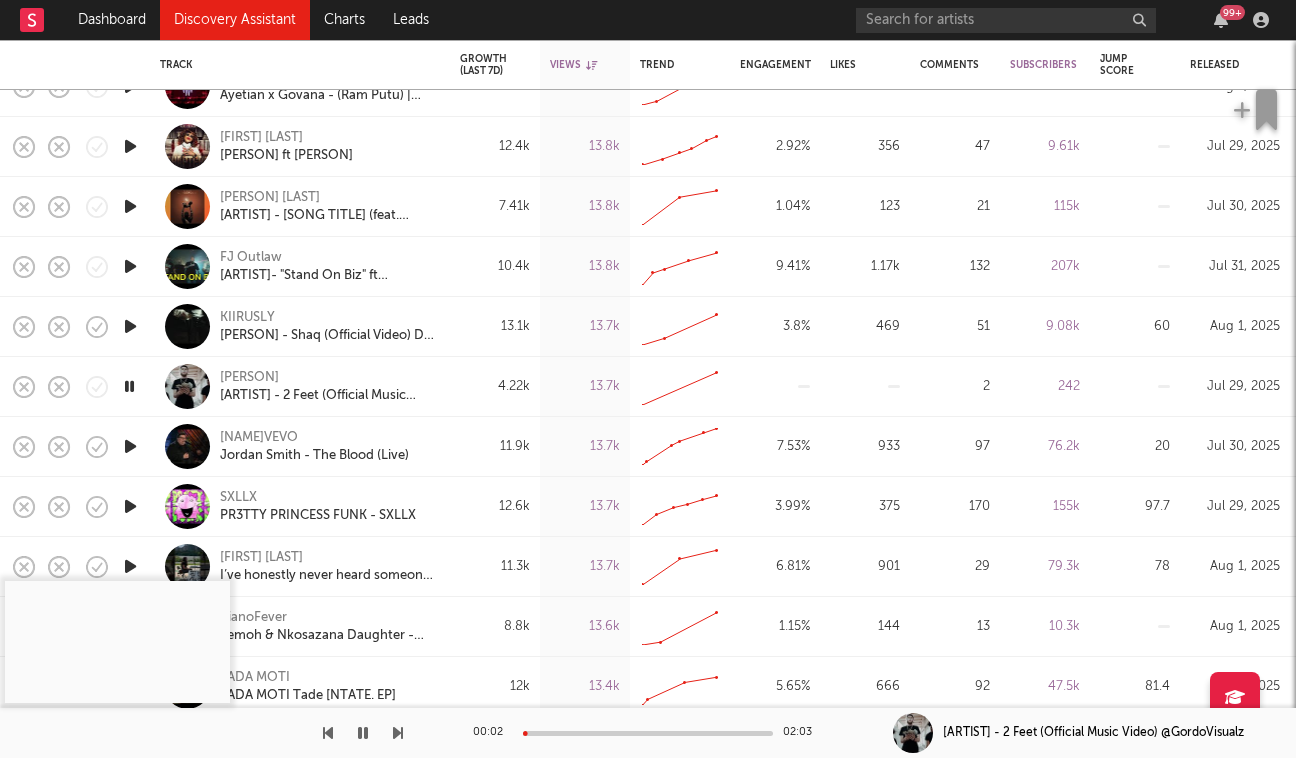 click on "00:02 02:03" at bounding box center [648, 733] 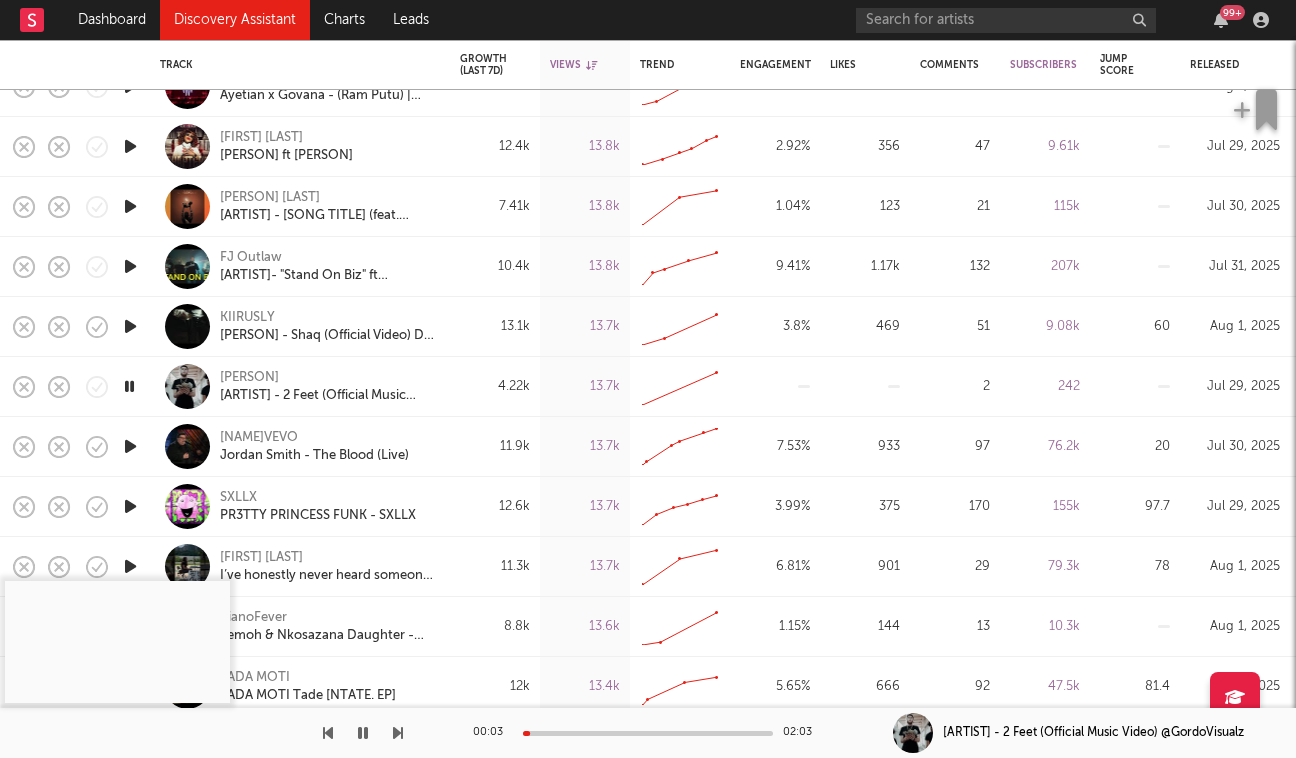 click on "00:03 02:03" at bounding box center (648, 733) 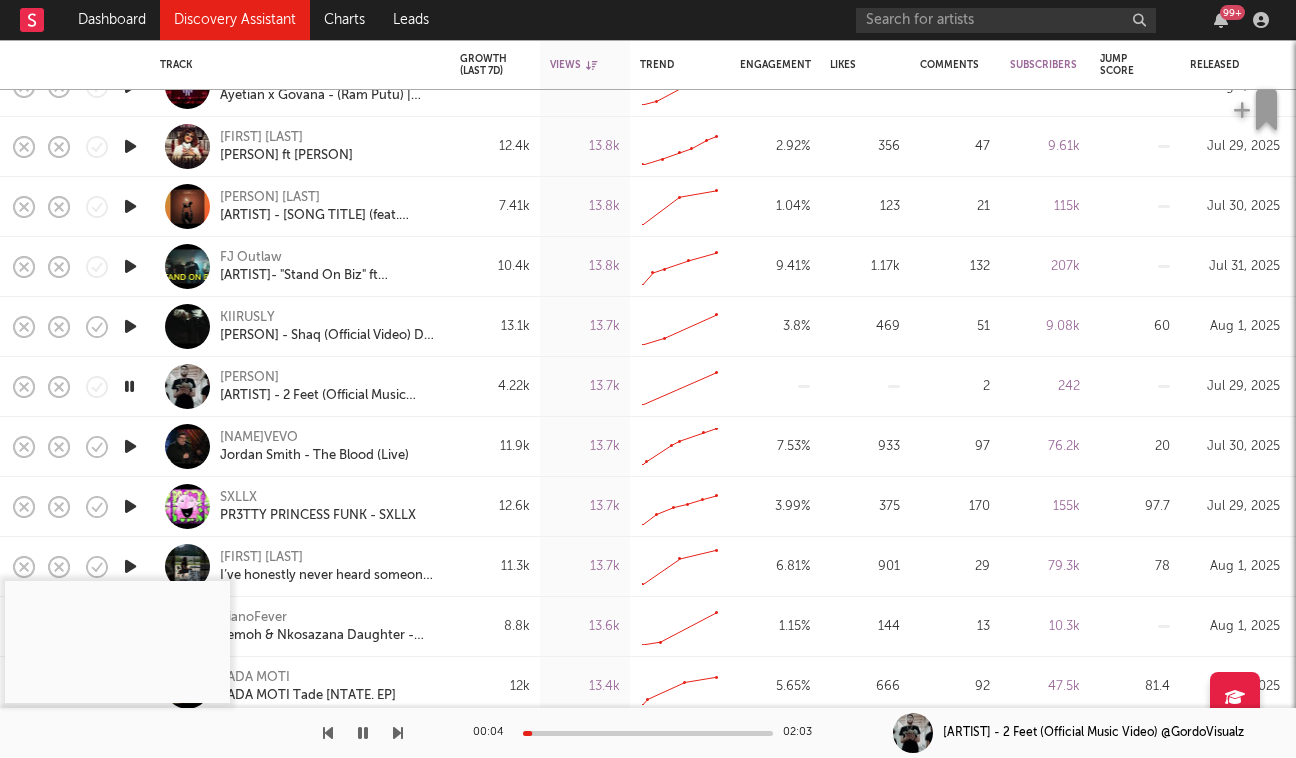 click at bounding box center (648, 733) 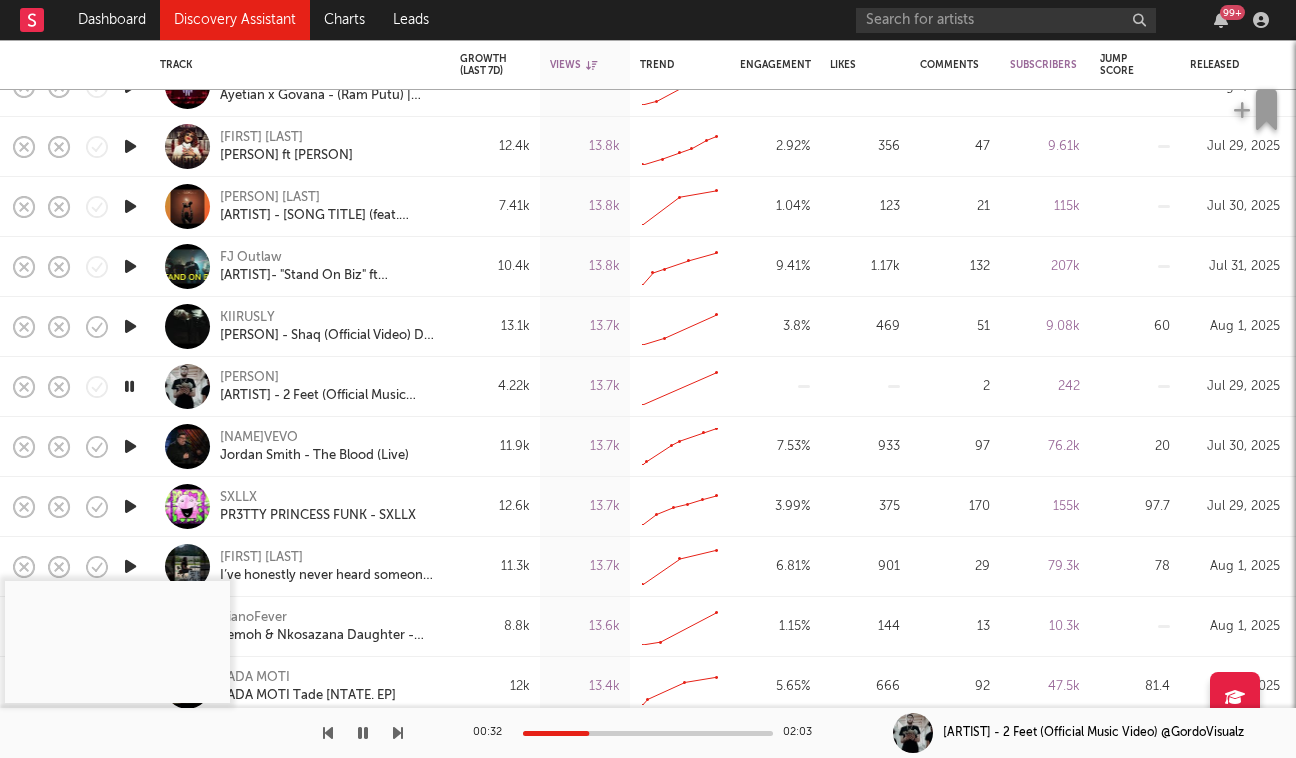 click at bounding box center (363, 733) 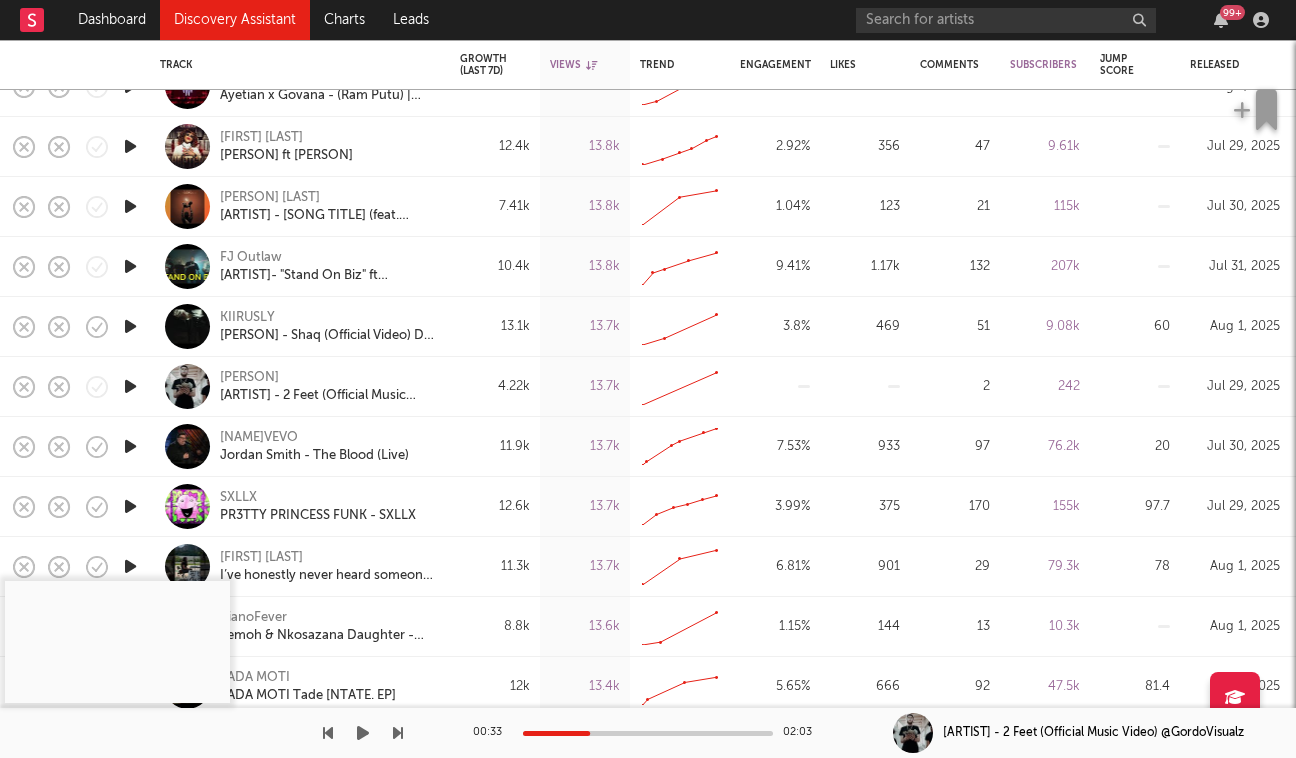 click at bounding box center [363, 733] 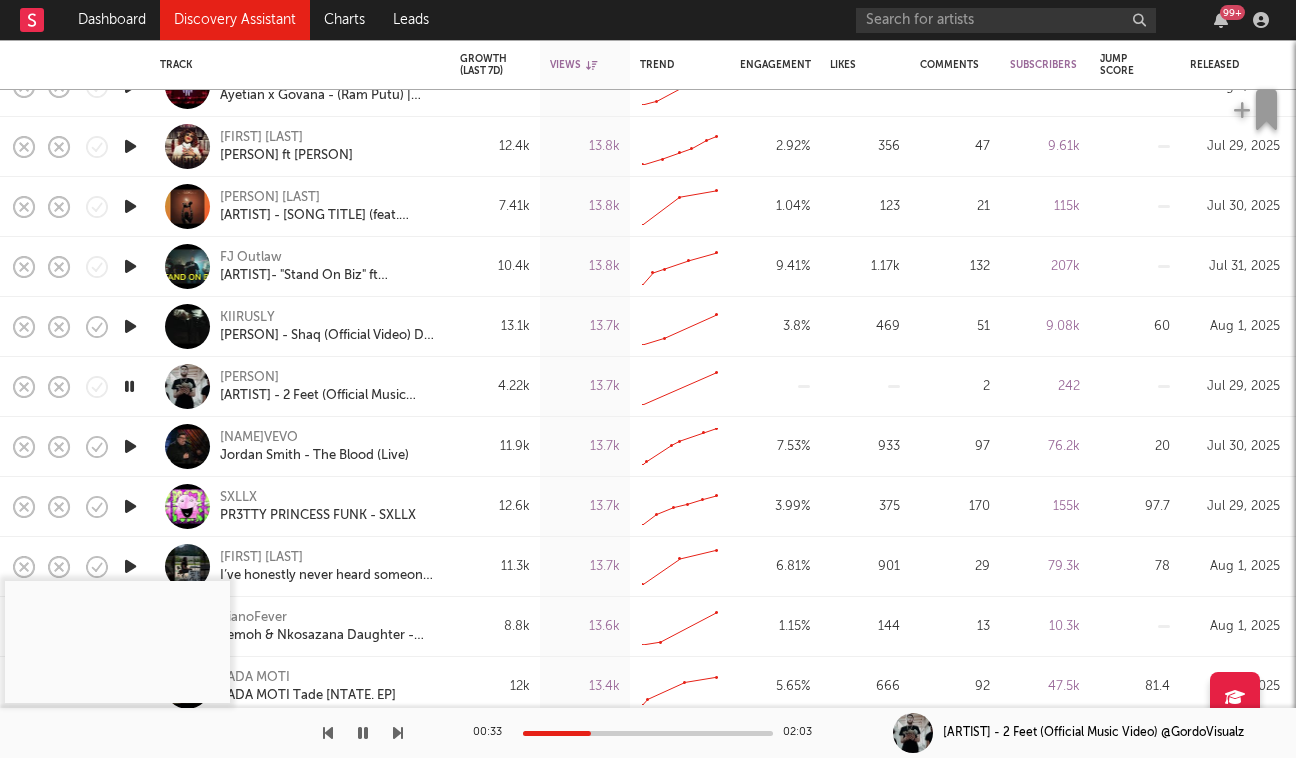 click at bounding box center (363, 733) 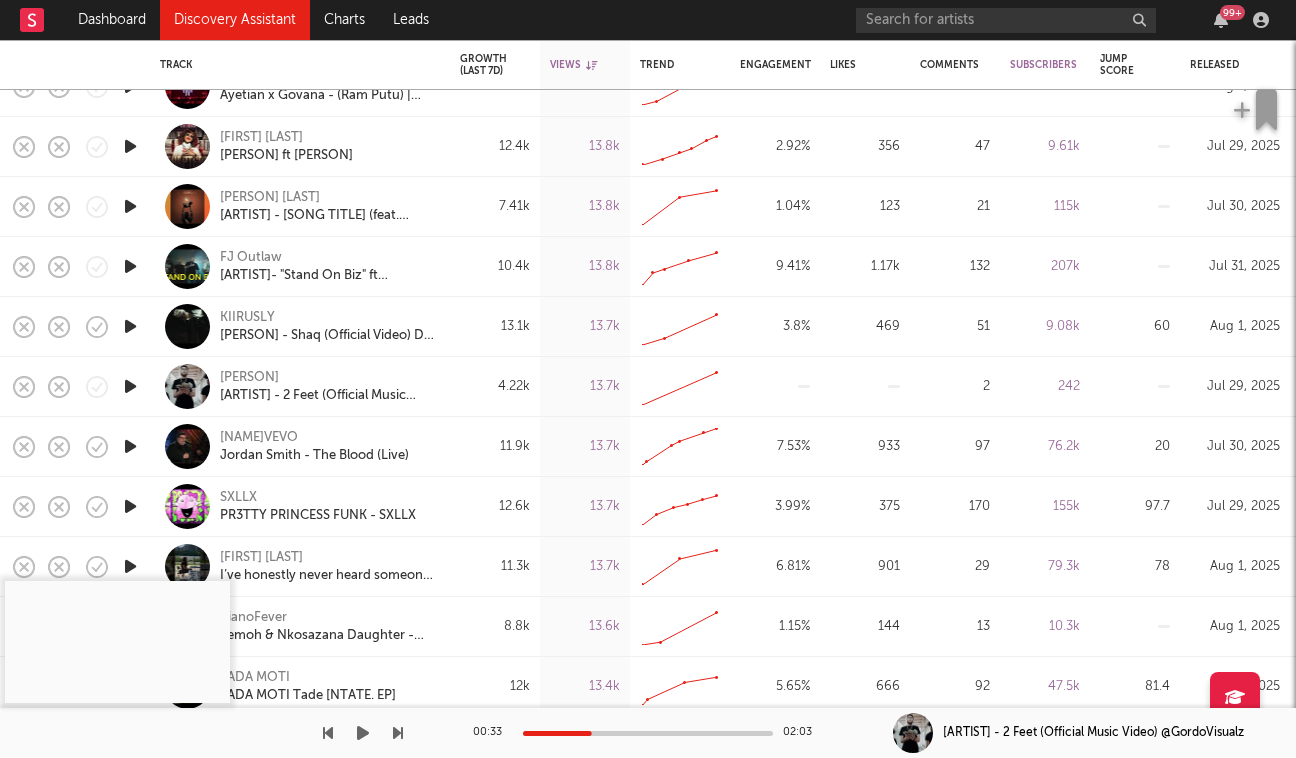 click at bounding box center (398, 733) 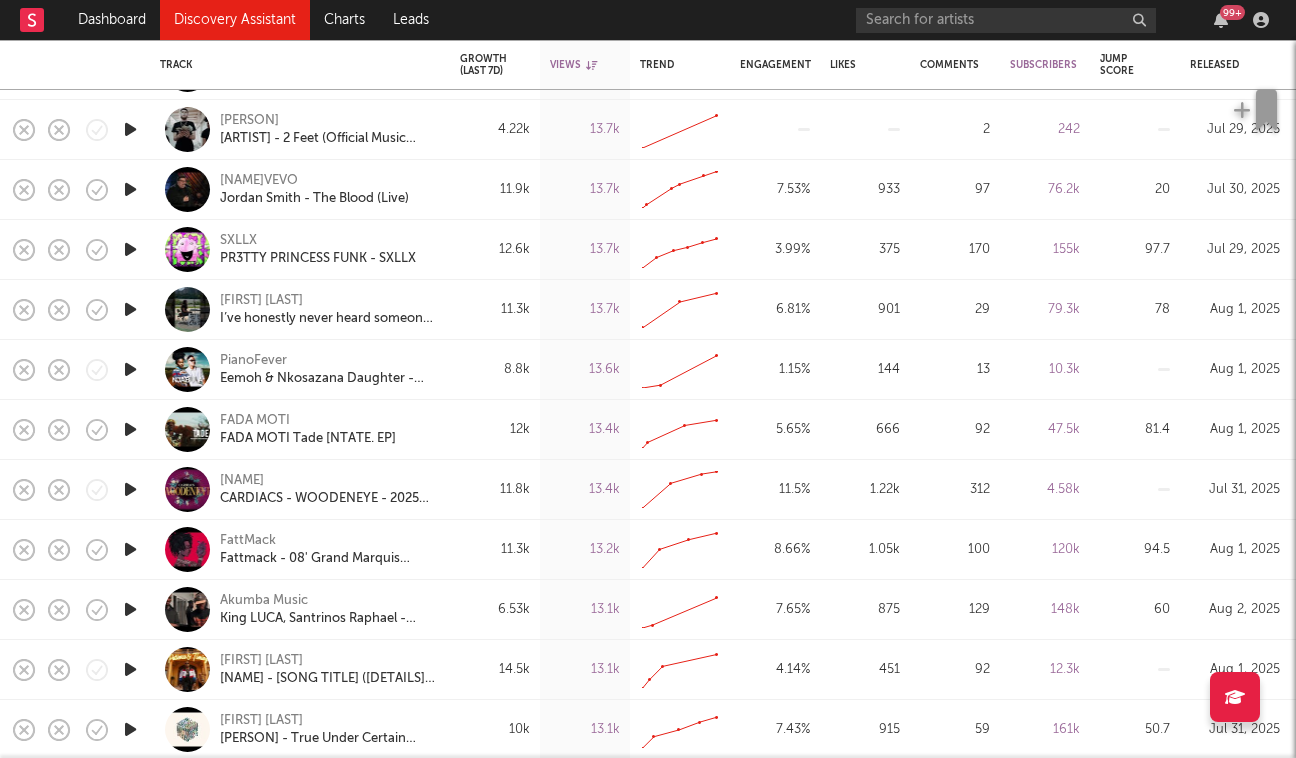 click at bounding box center (130, 309) 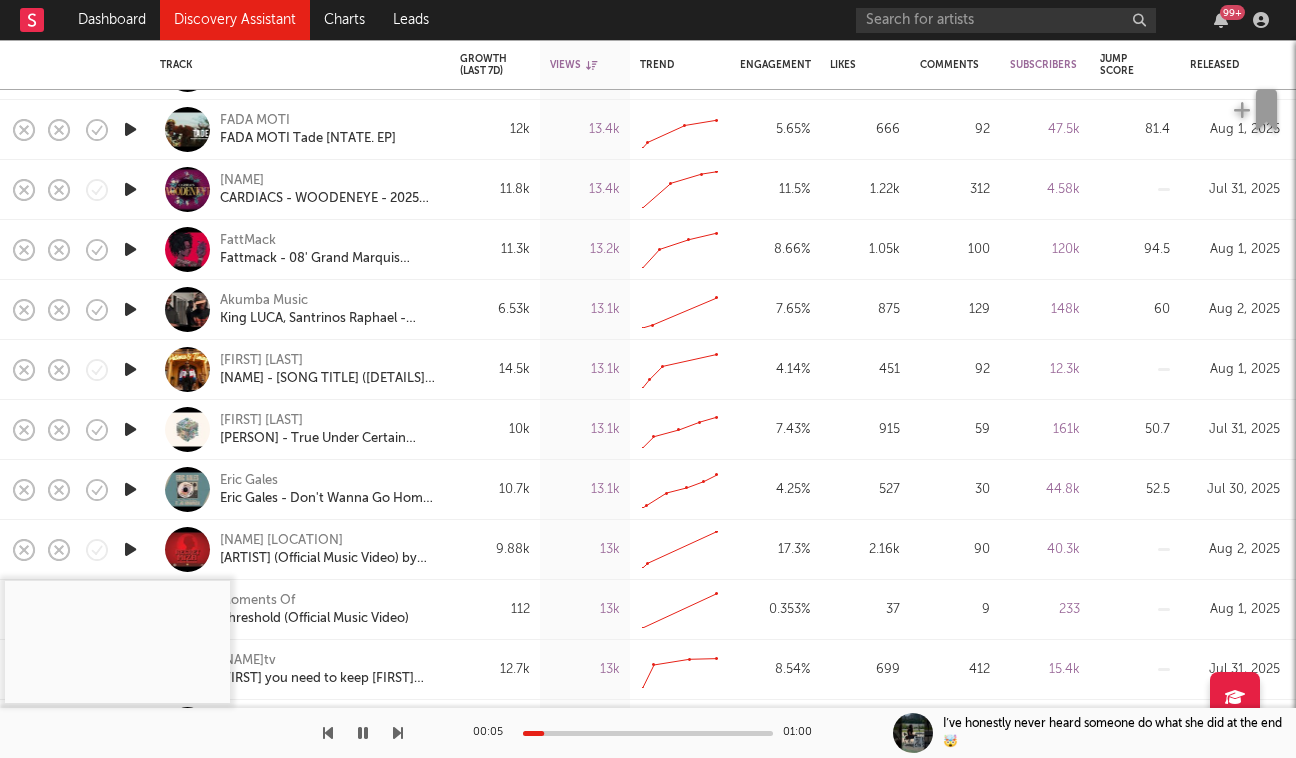click at bounding box center [130, 309] 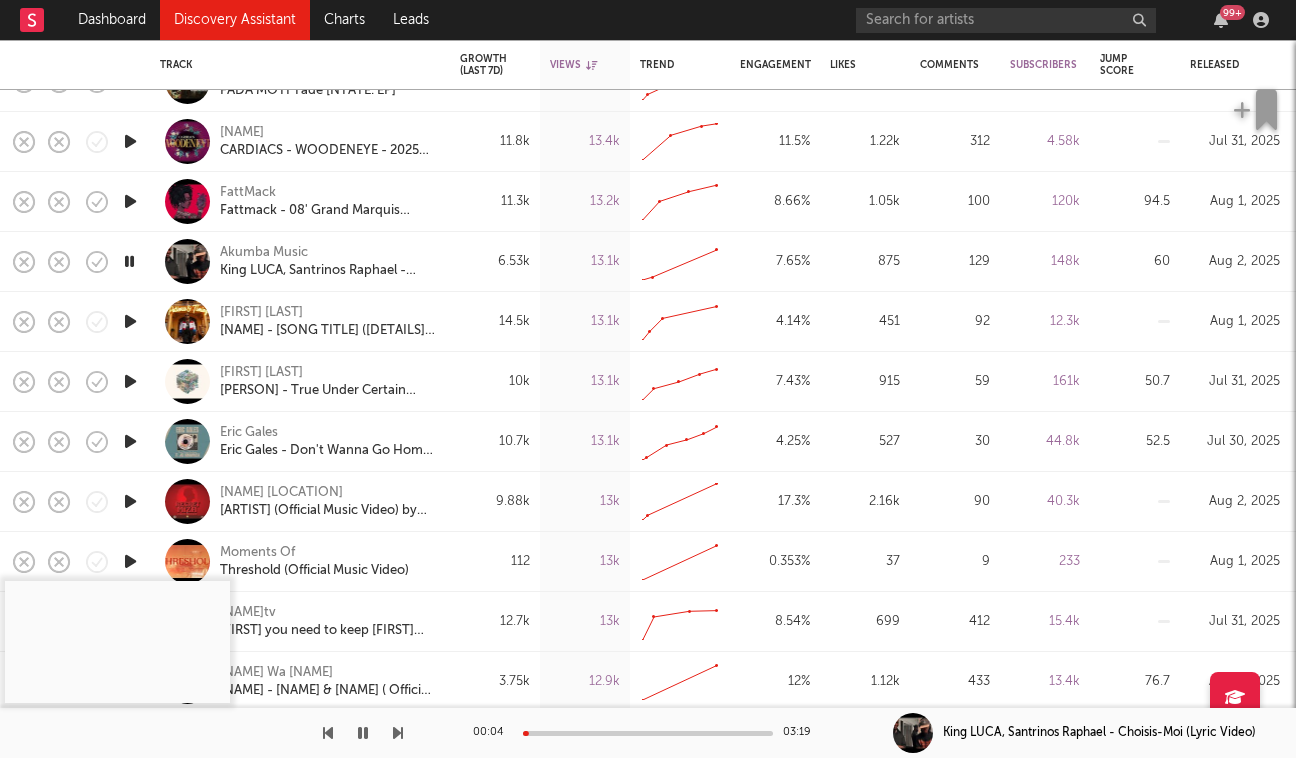 click at bounding box center [130, 321] 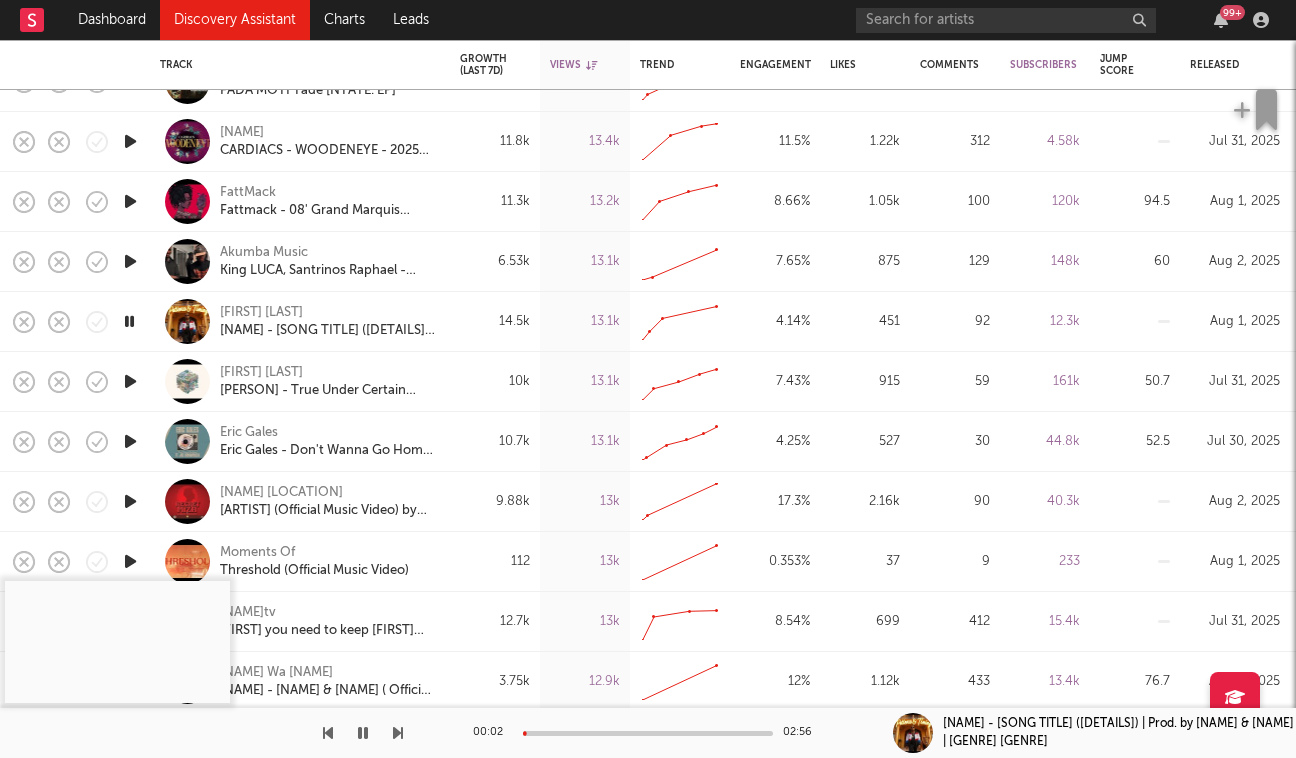 click at bounding box center [130, 381] 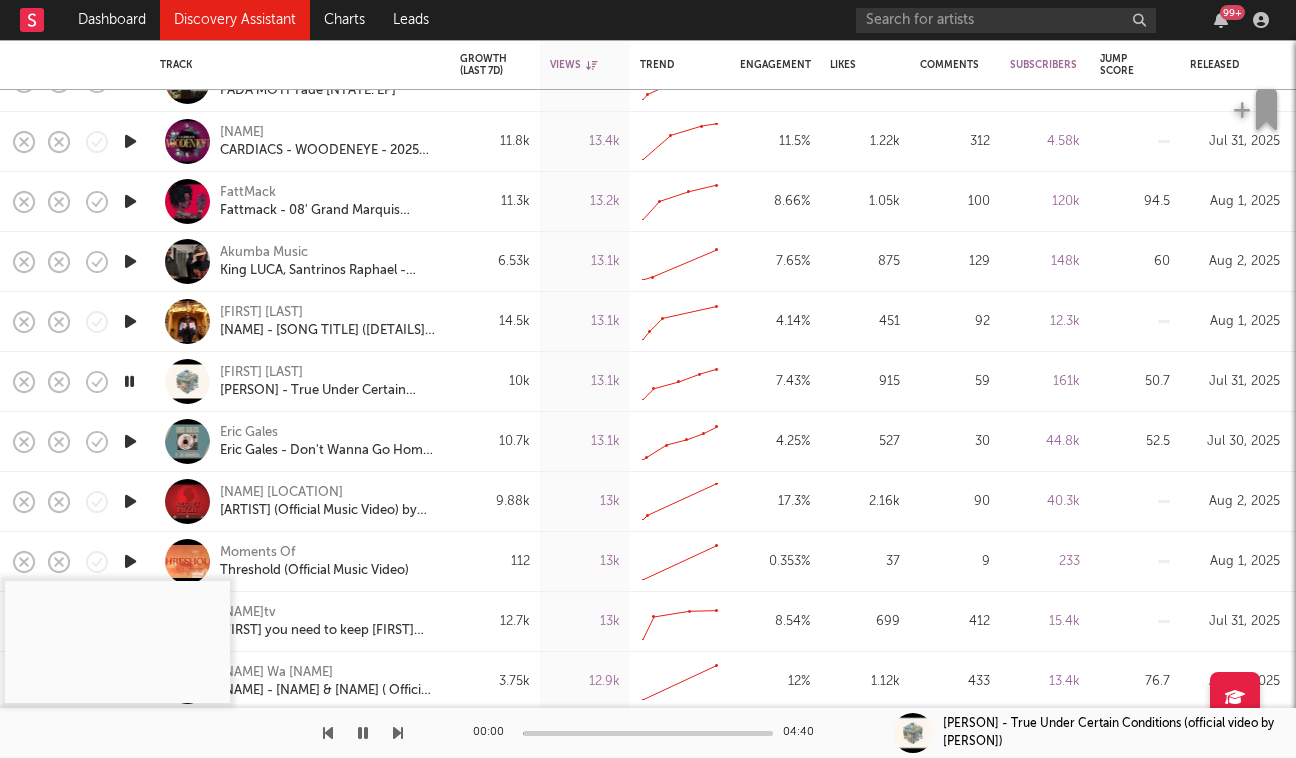 click at bounding box center (130, 441) 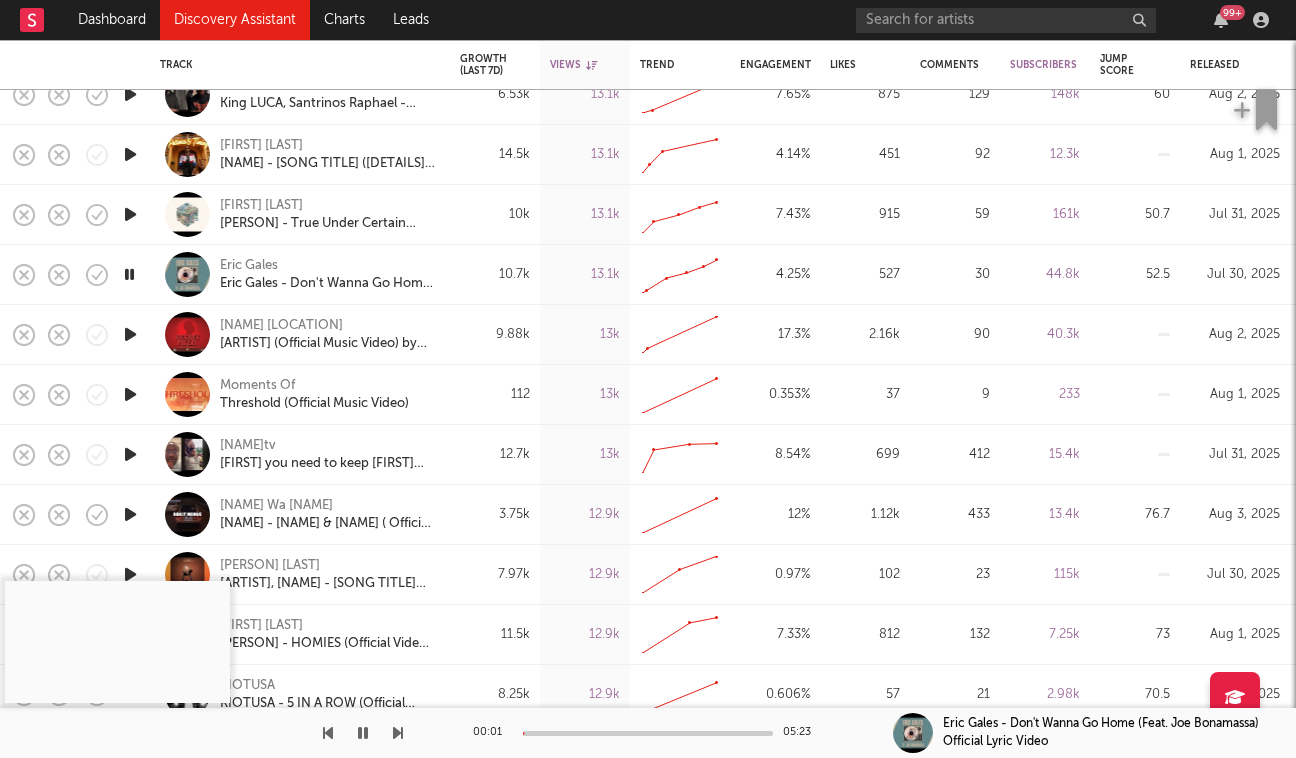 click at bounding box center [130, 454] 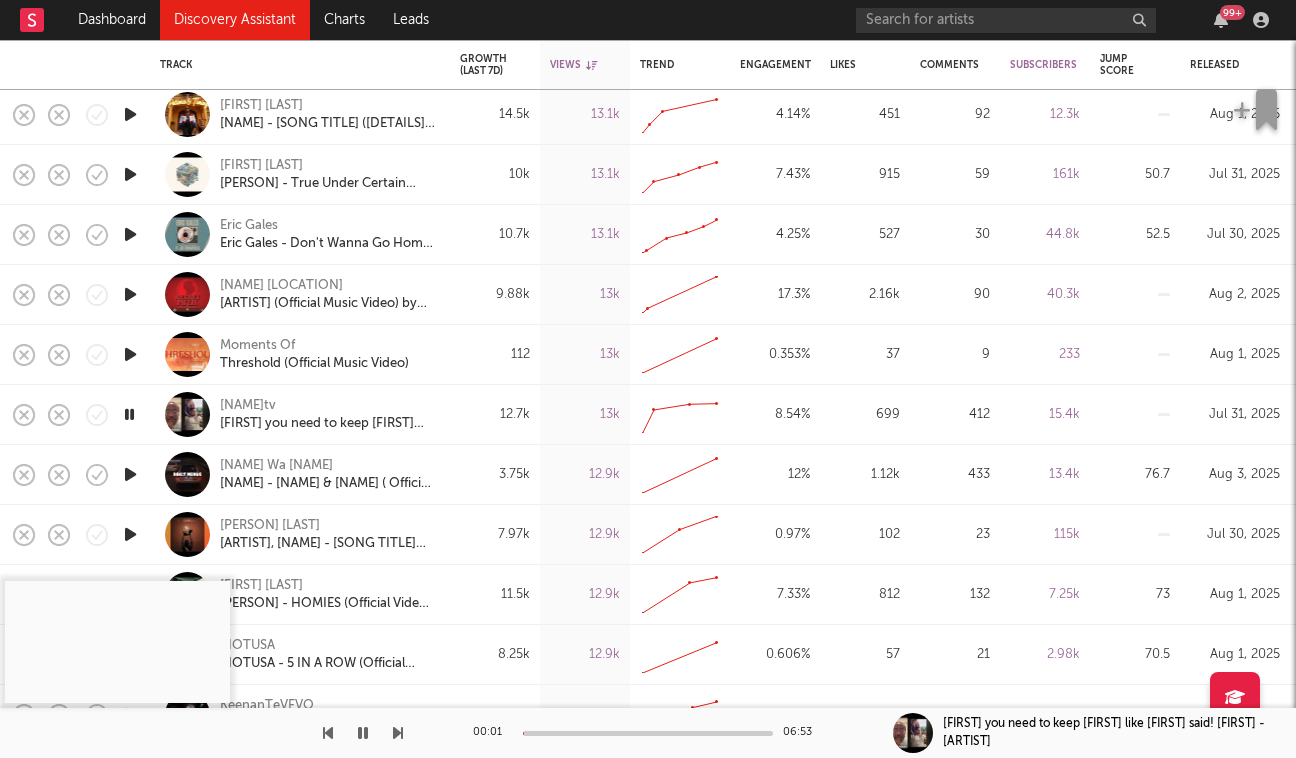 click at bounding box center [130, 474] 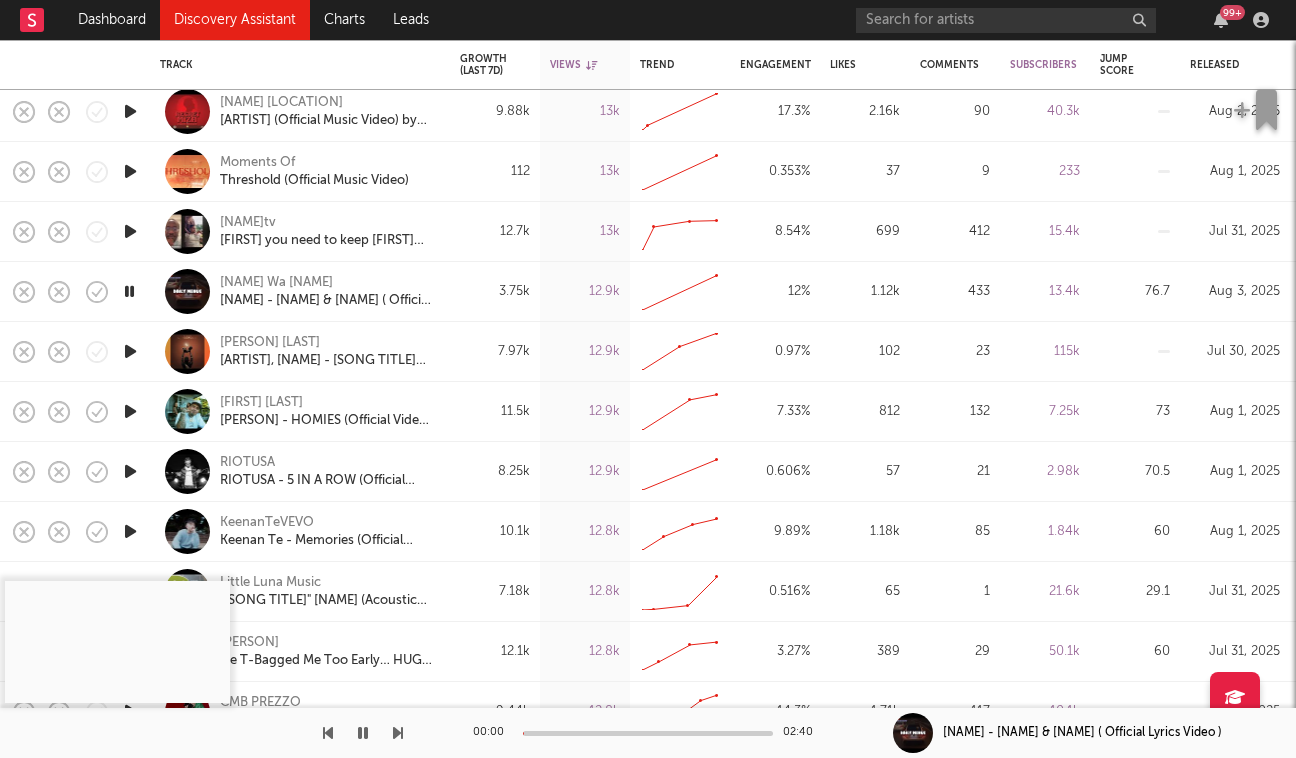 click at bounding box center (130, 411) 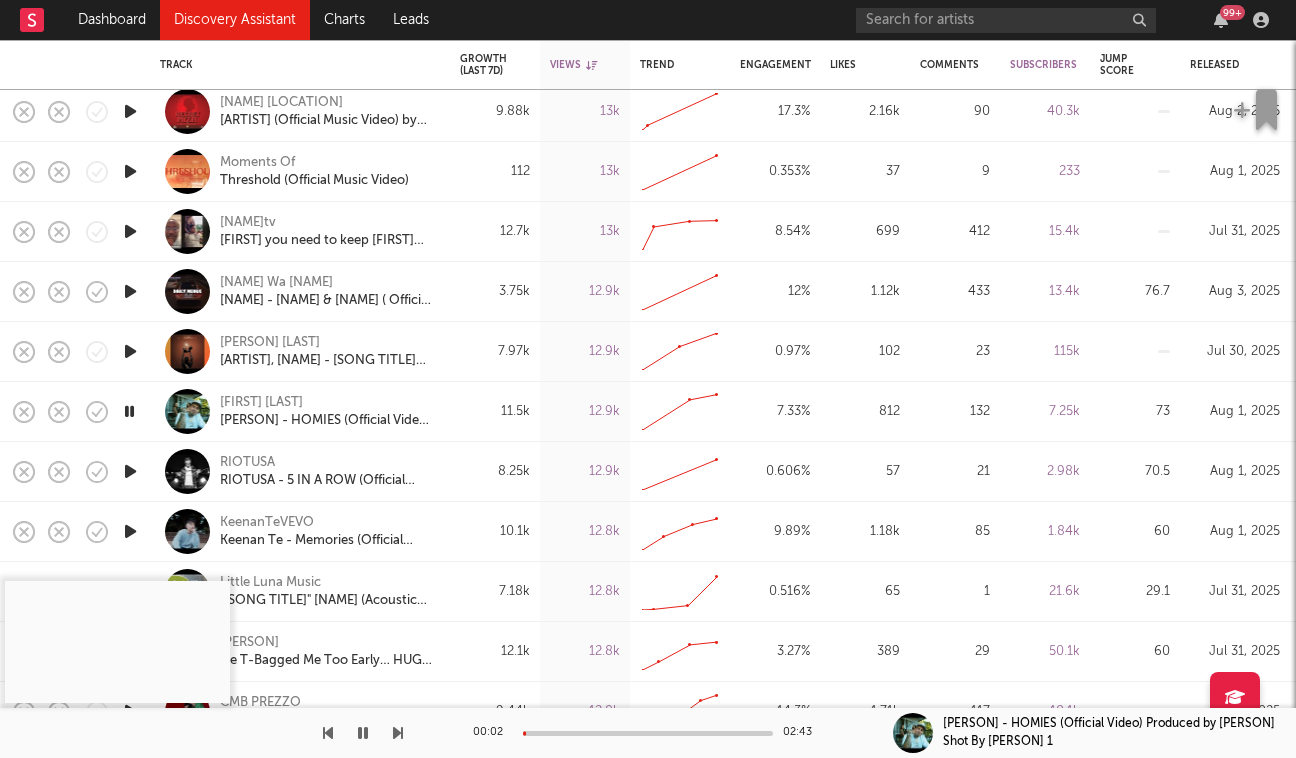 click at bounding box center (648, 733) 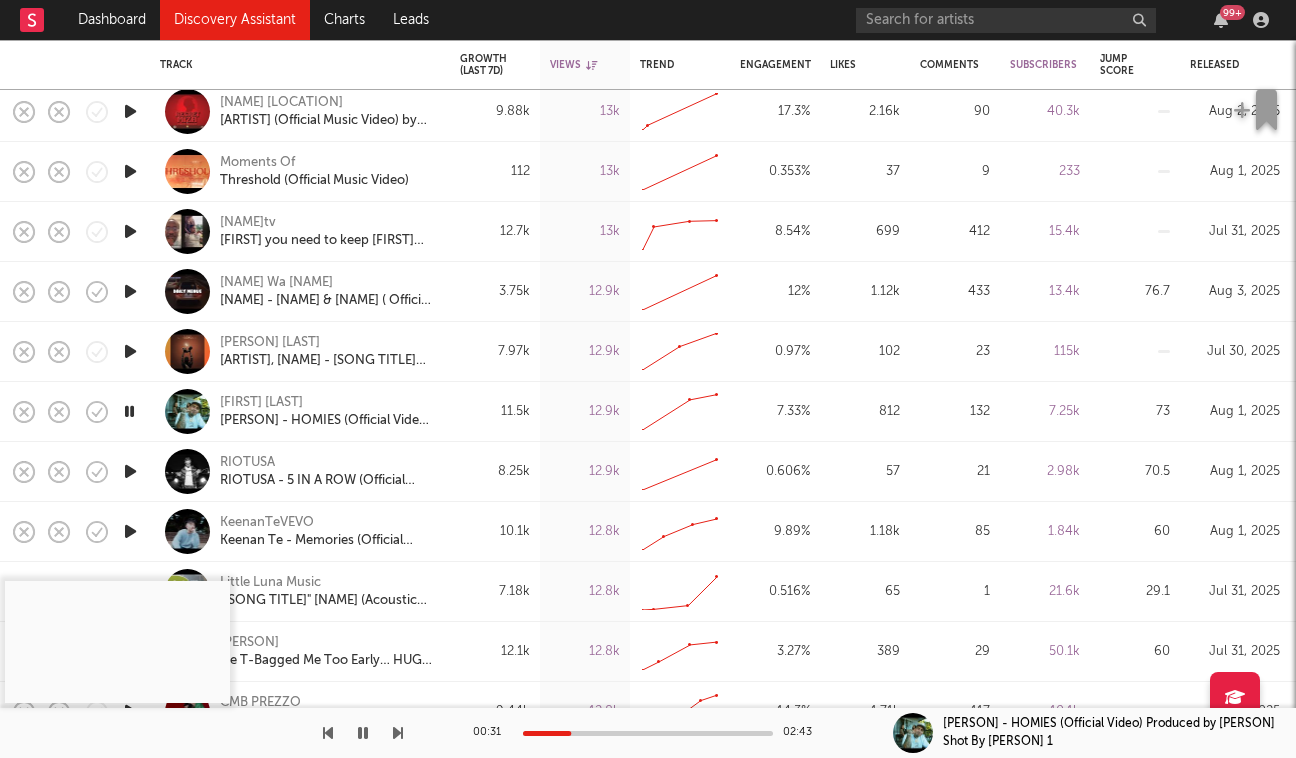 click at bounding box center [129, 411] 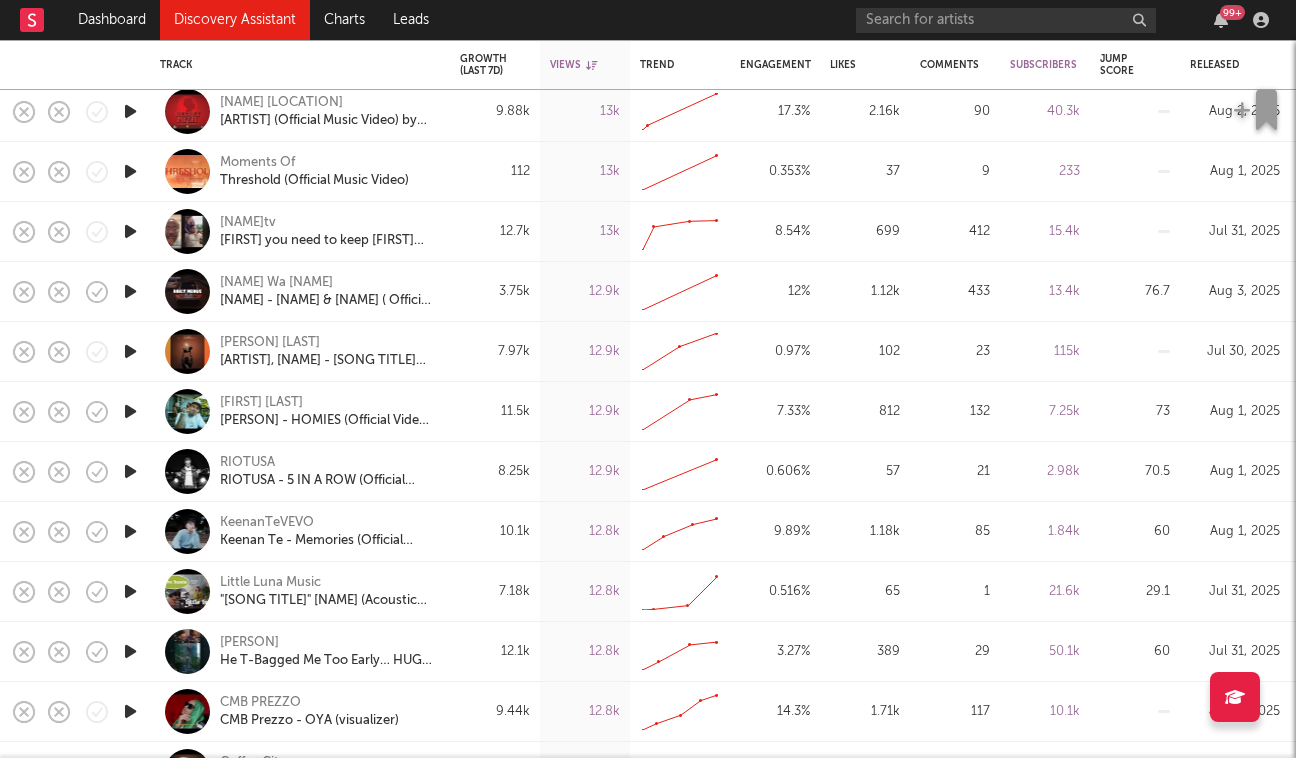 click at bounding box center (130, 471) 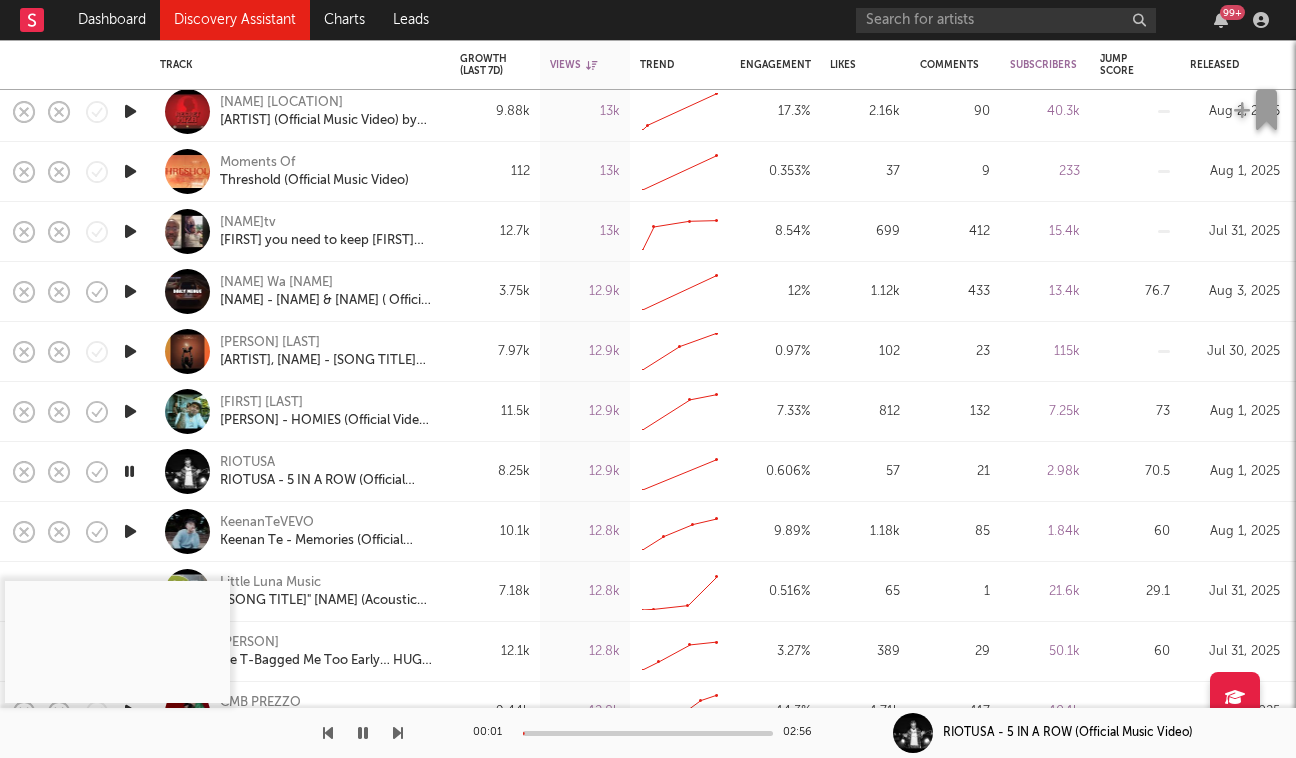 click at bounding box center [648, 733] 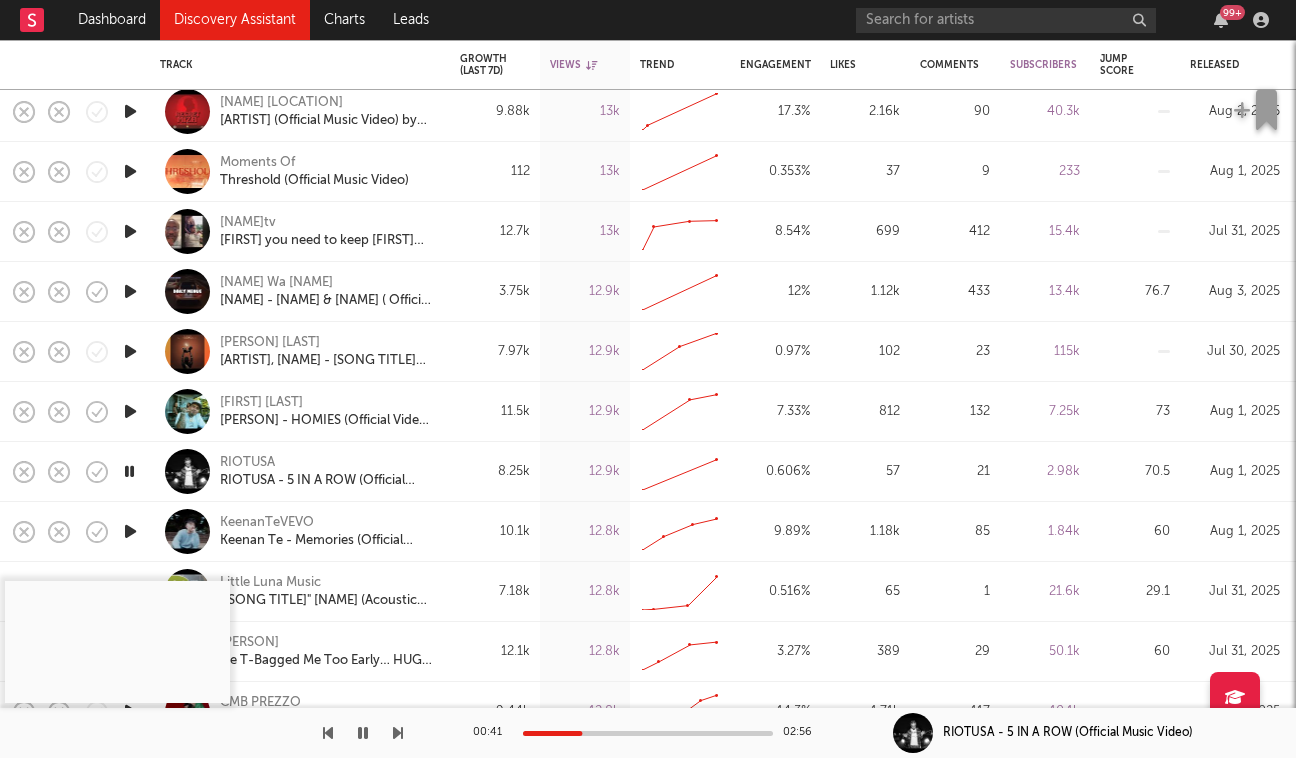 click at bounding box center [648, 733] 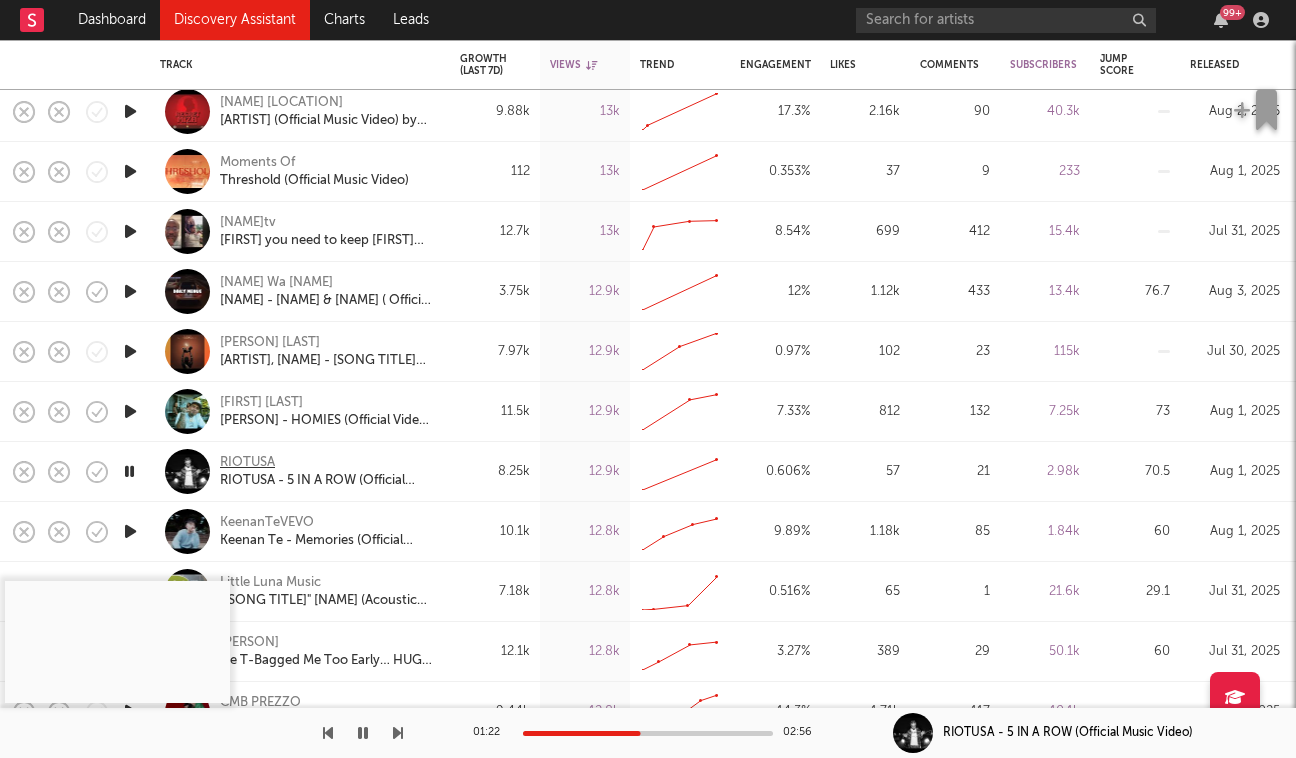 click on "RIOTUSA" at bounding box center (247, 463) 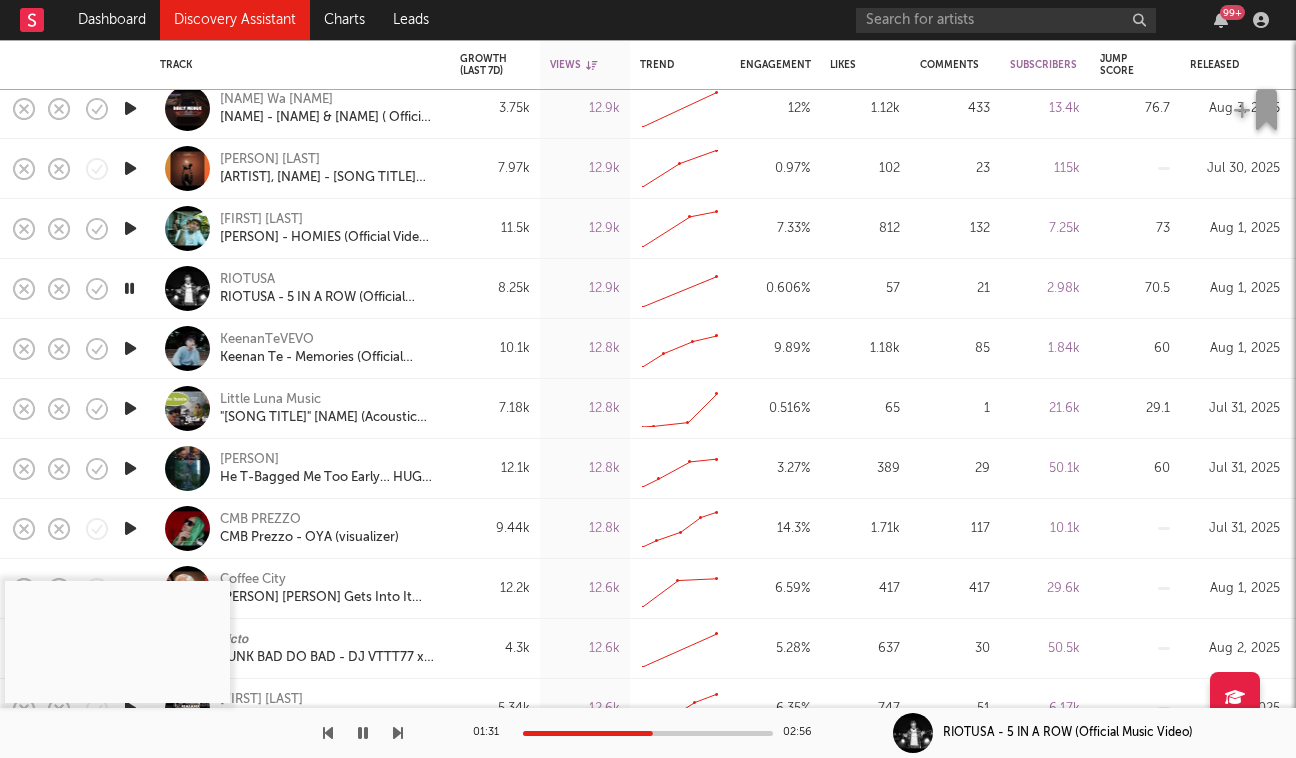 click at bounding box center (129, 288) 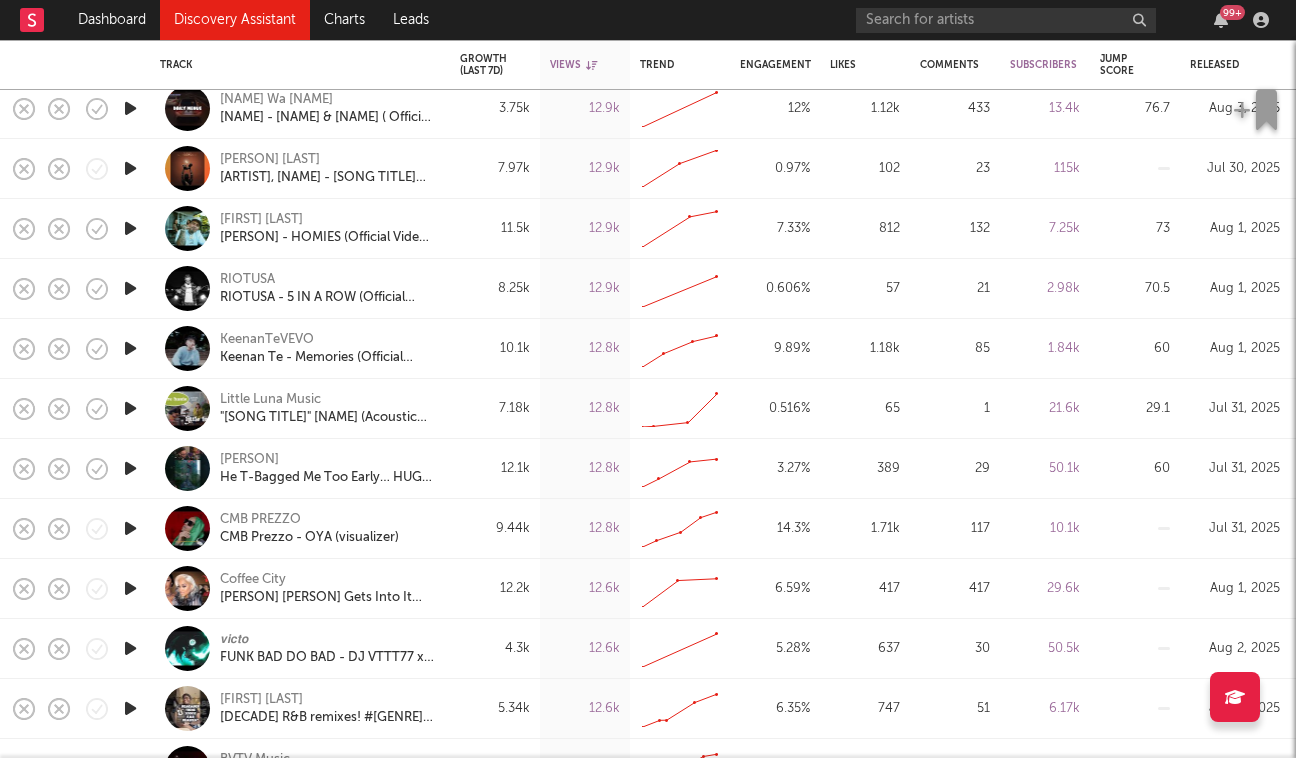click at bounding box center (130, 348) 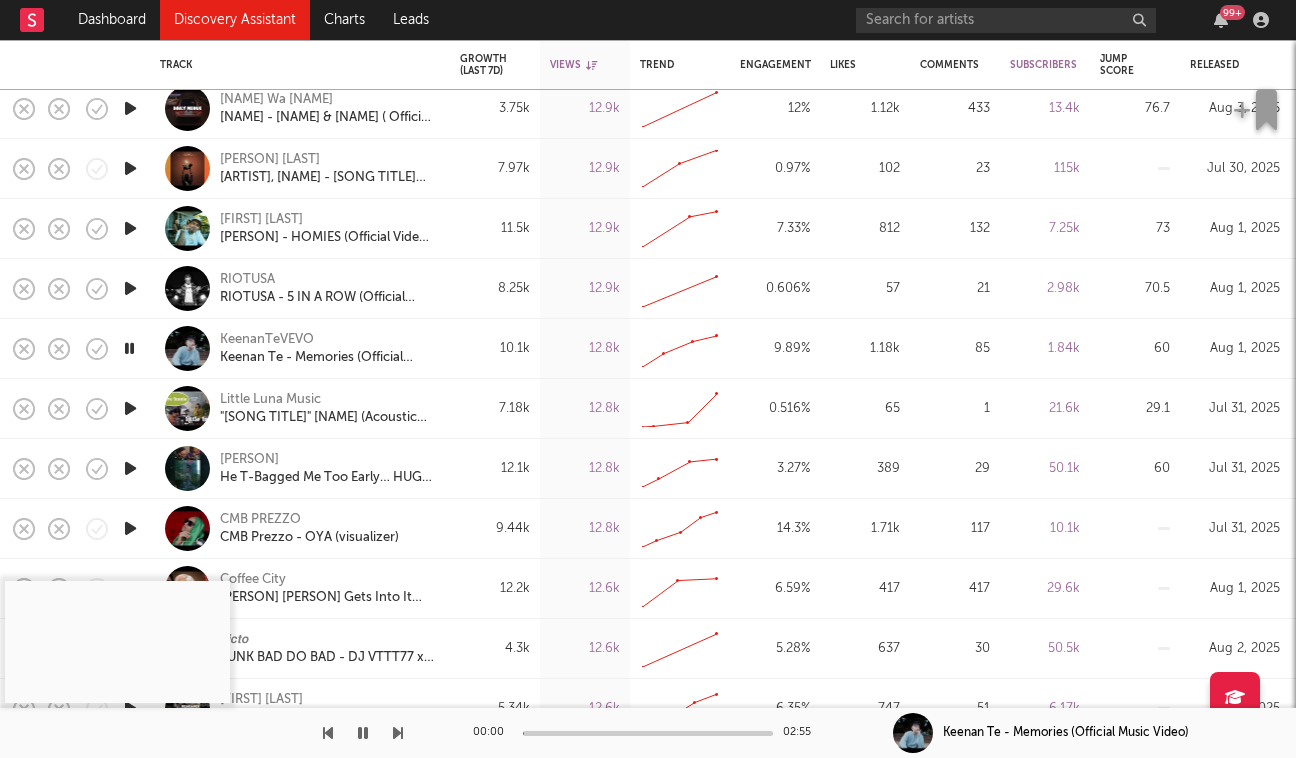 click at bounding box center (130, 408) 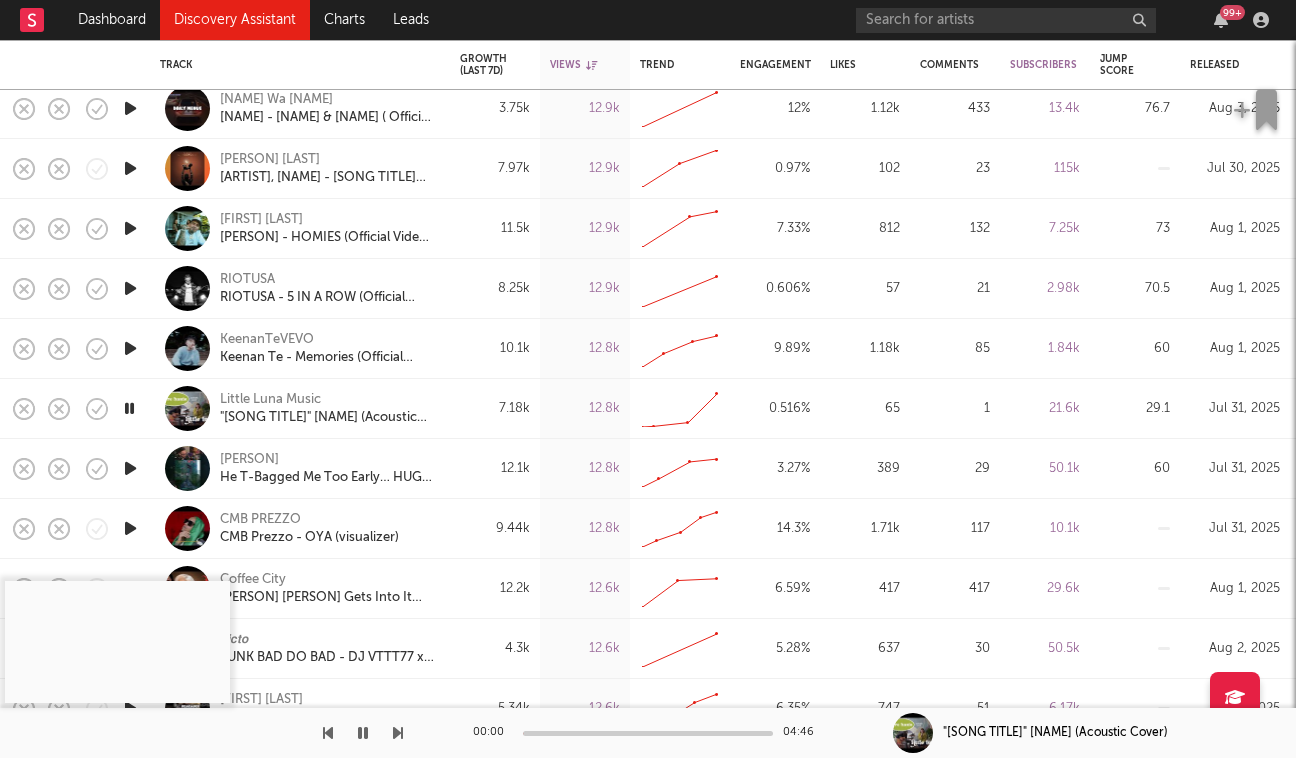 click at bounding box center [130, 468] 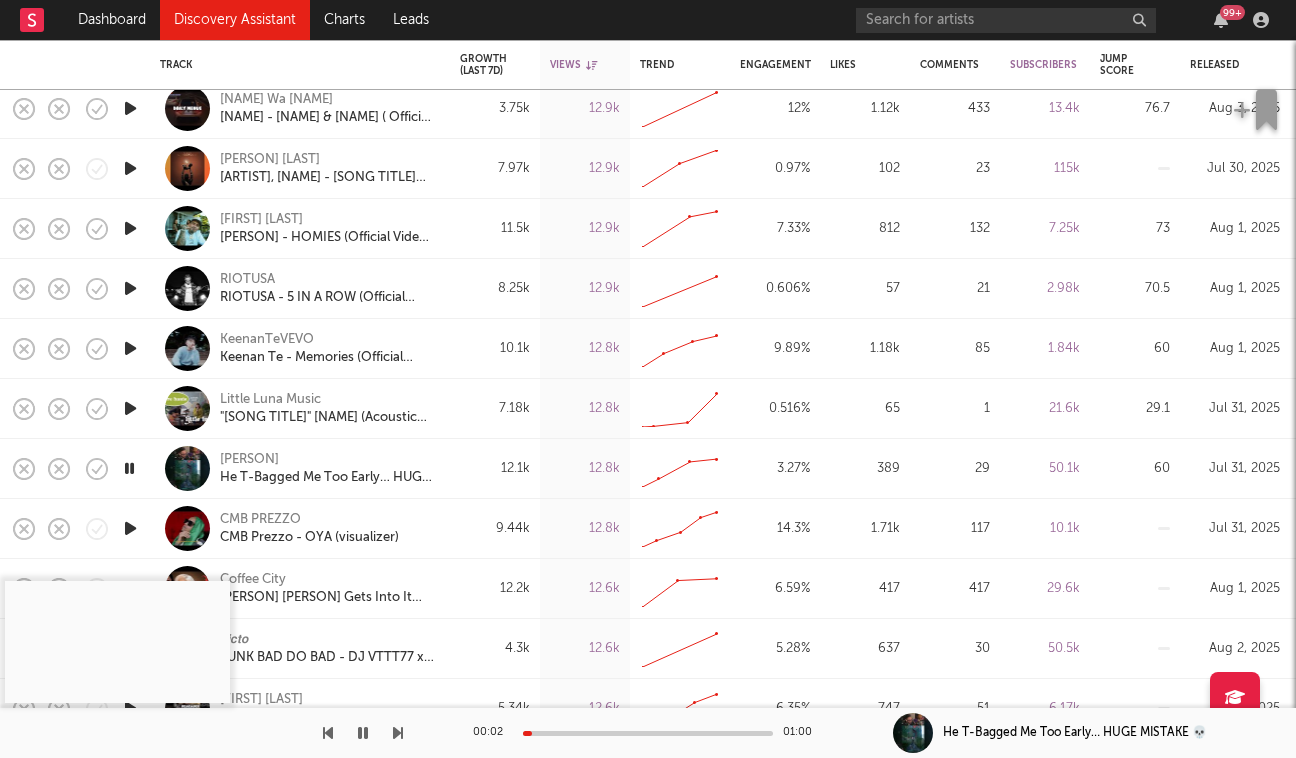click at bounding box center [130, 528] 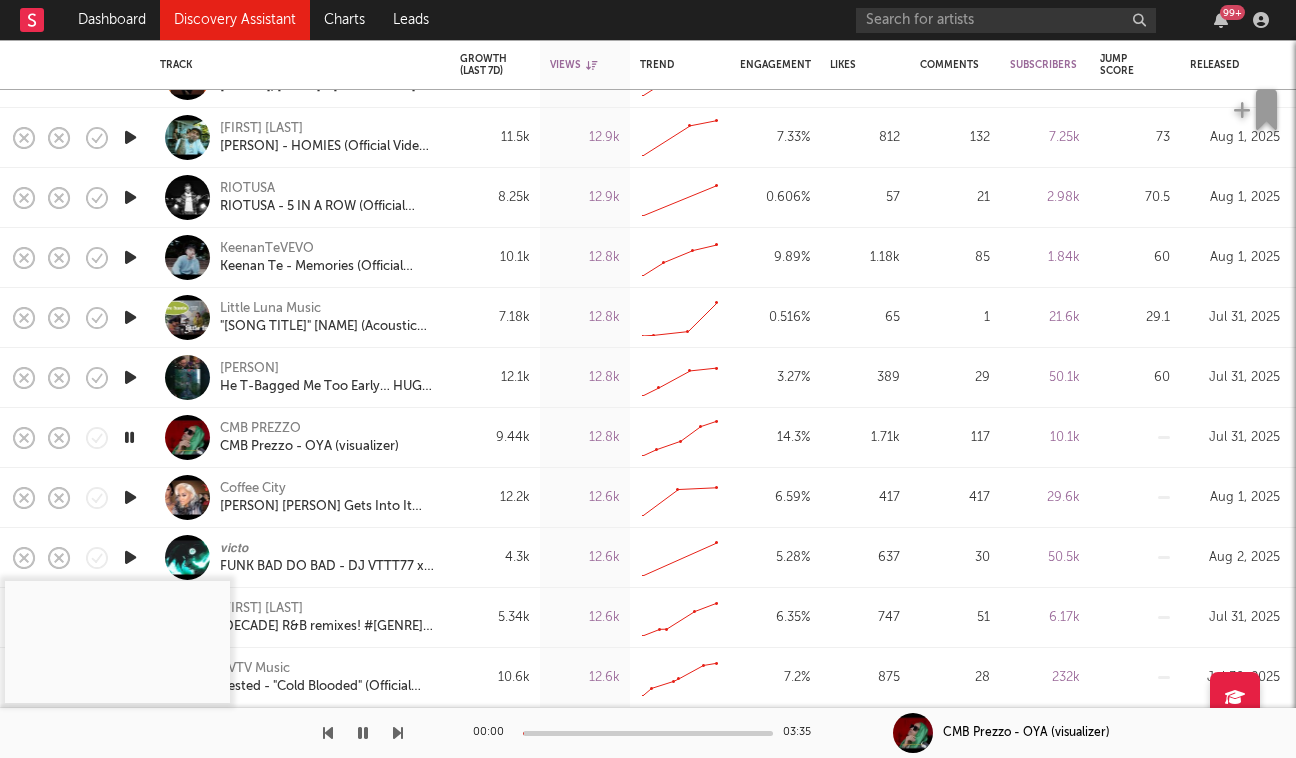 click at bounding box center (648, 733) 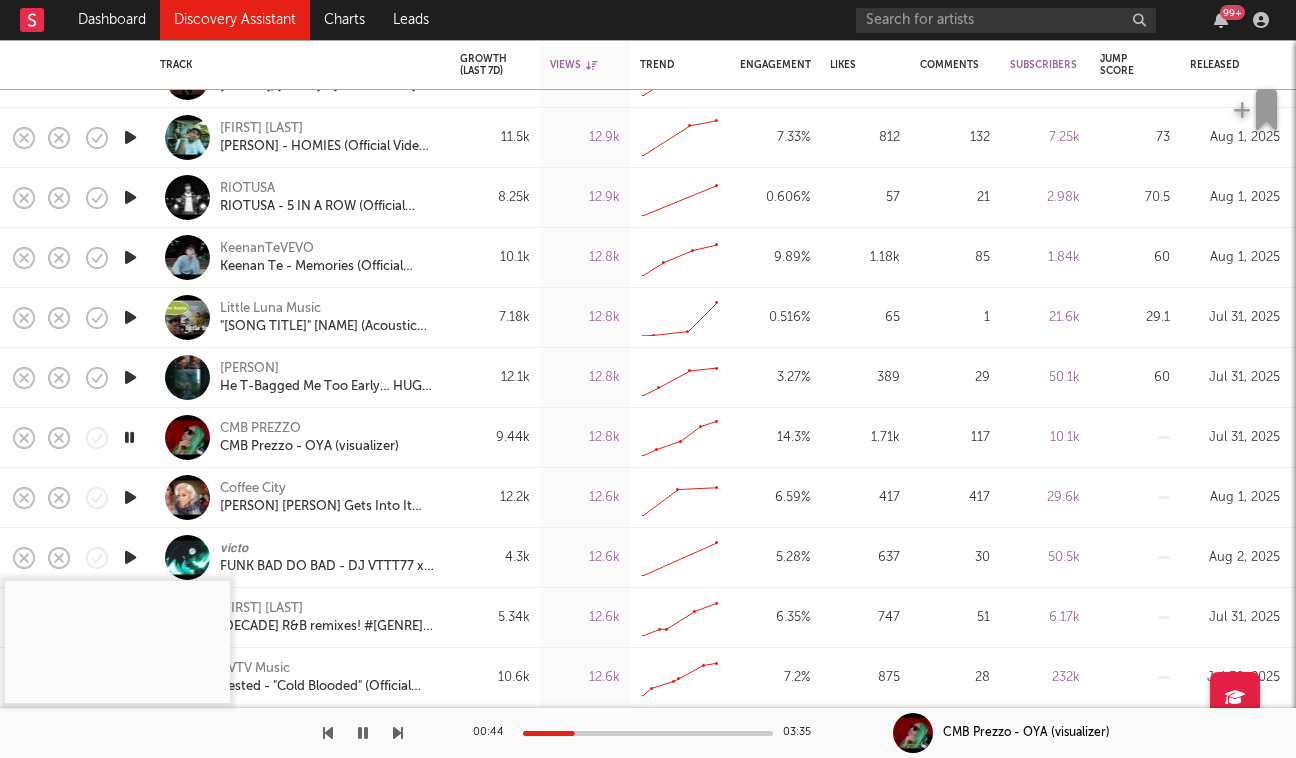 click at bounding box center [129, 437] 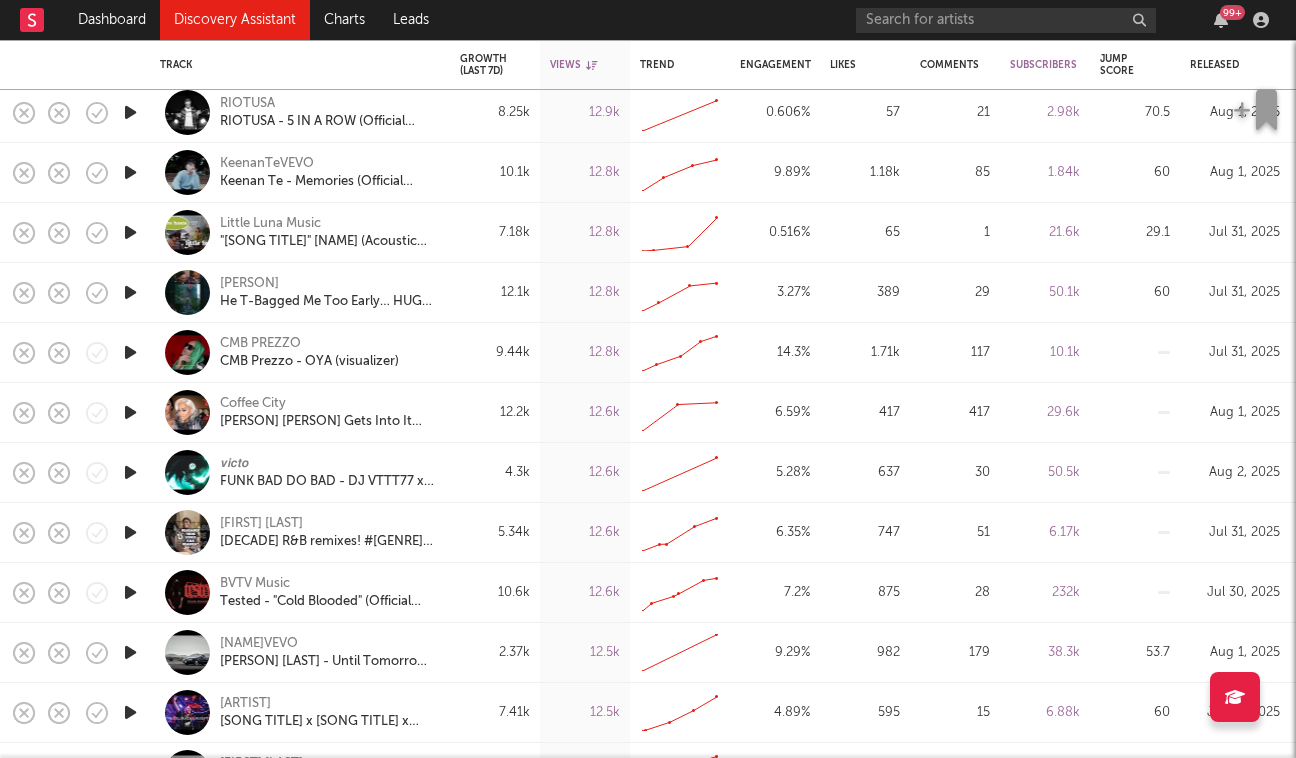 click at bounding box center [130, 412] 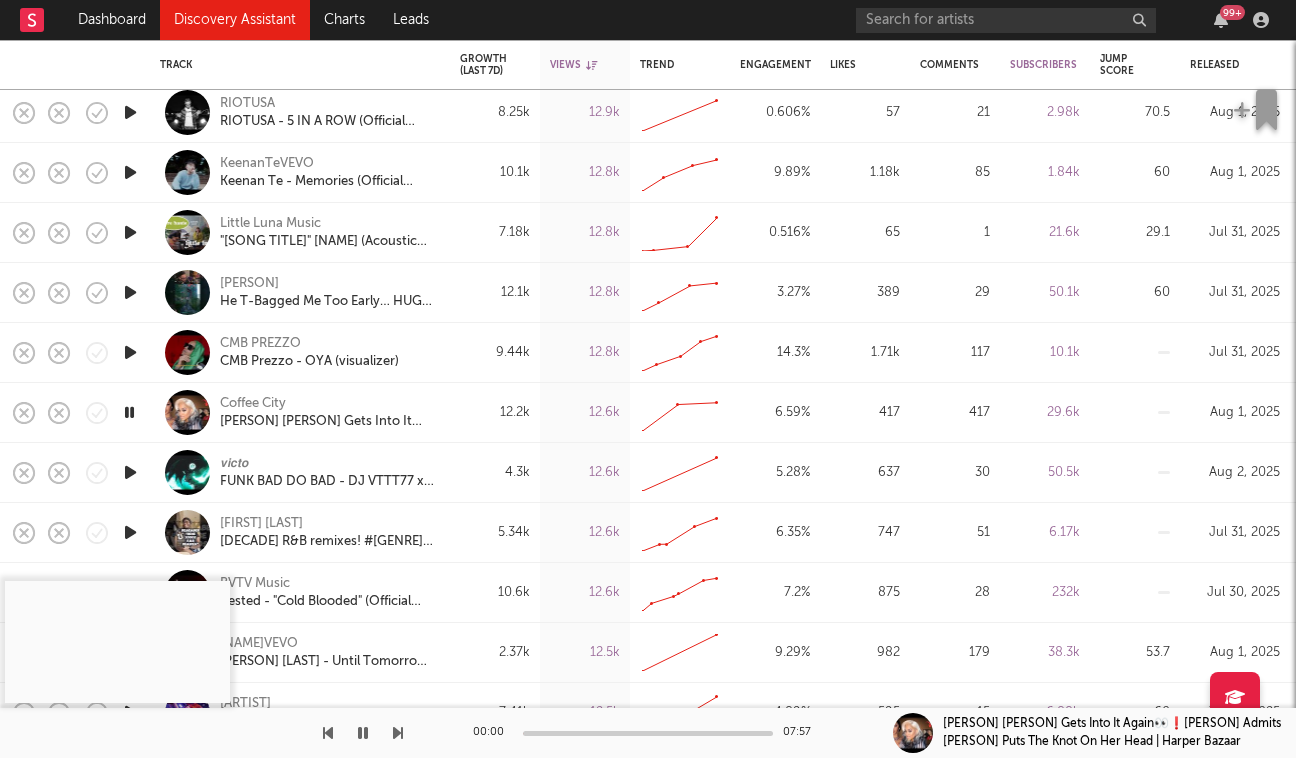 click at bounding box center (648, 733) 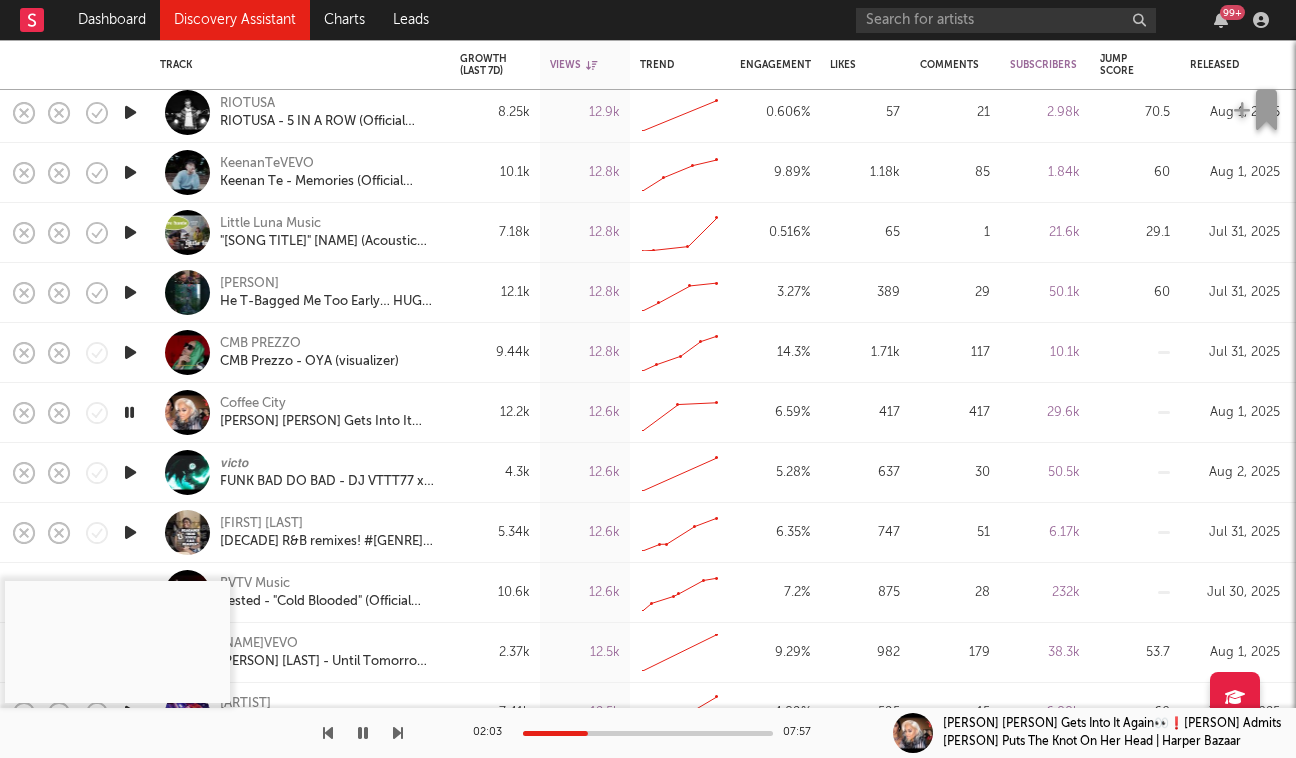 click at bounding box center (130, 472) 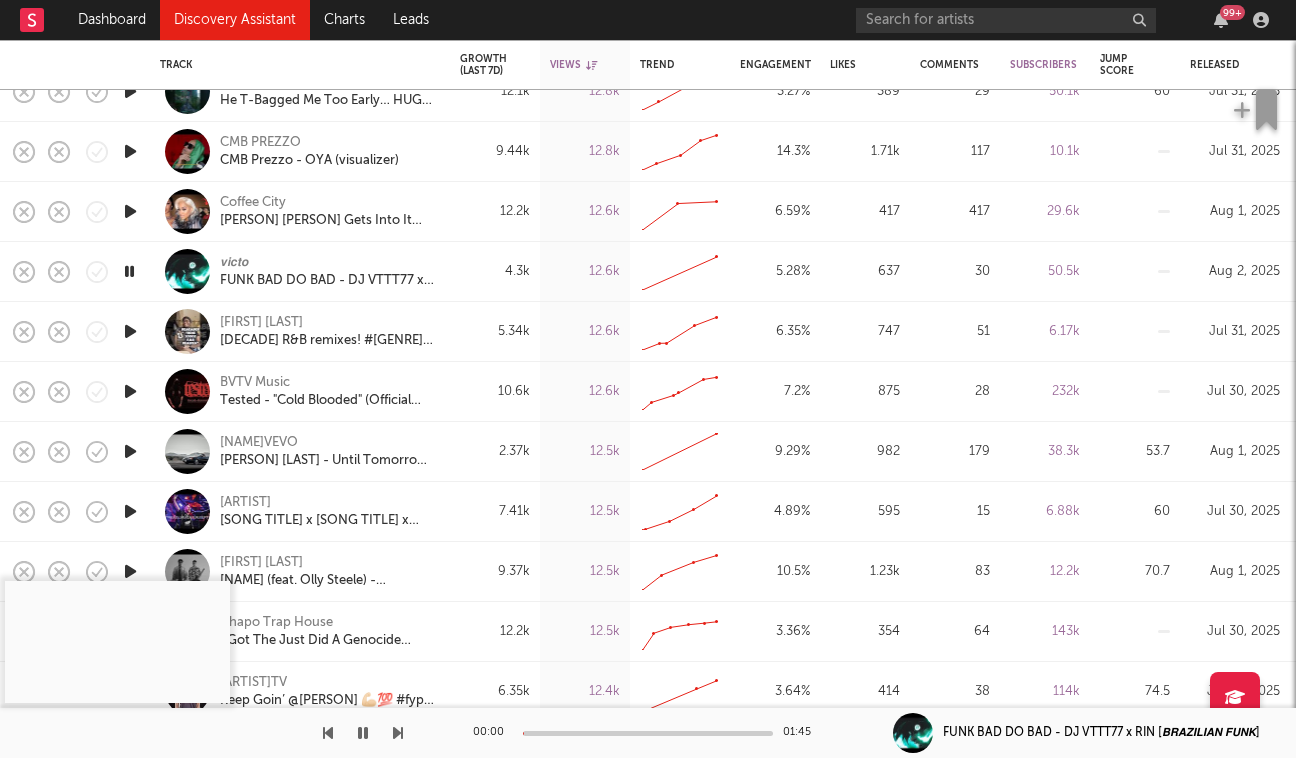 click at bounding box center [648, 733] 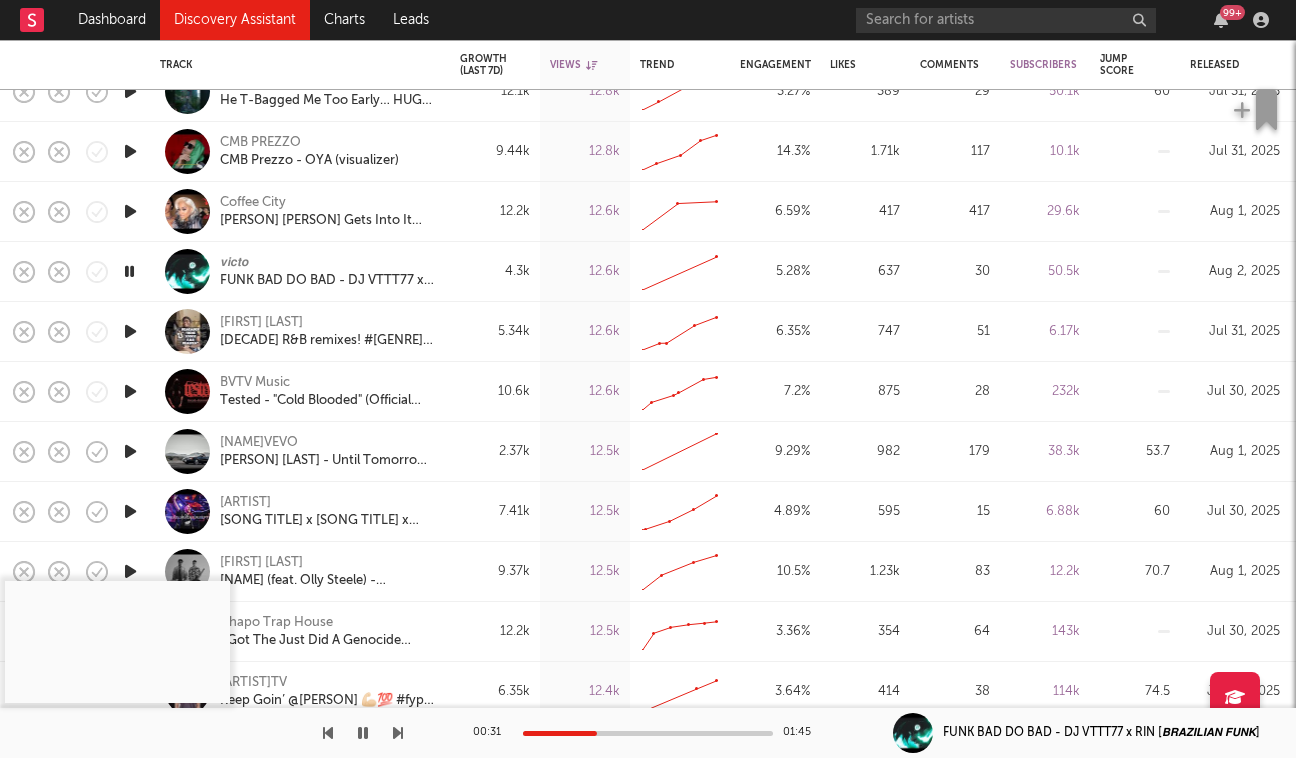 click at bounding box center (130, 391) 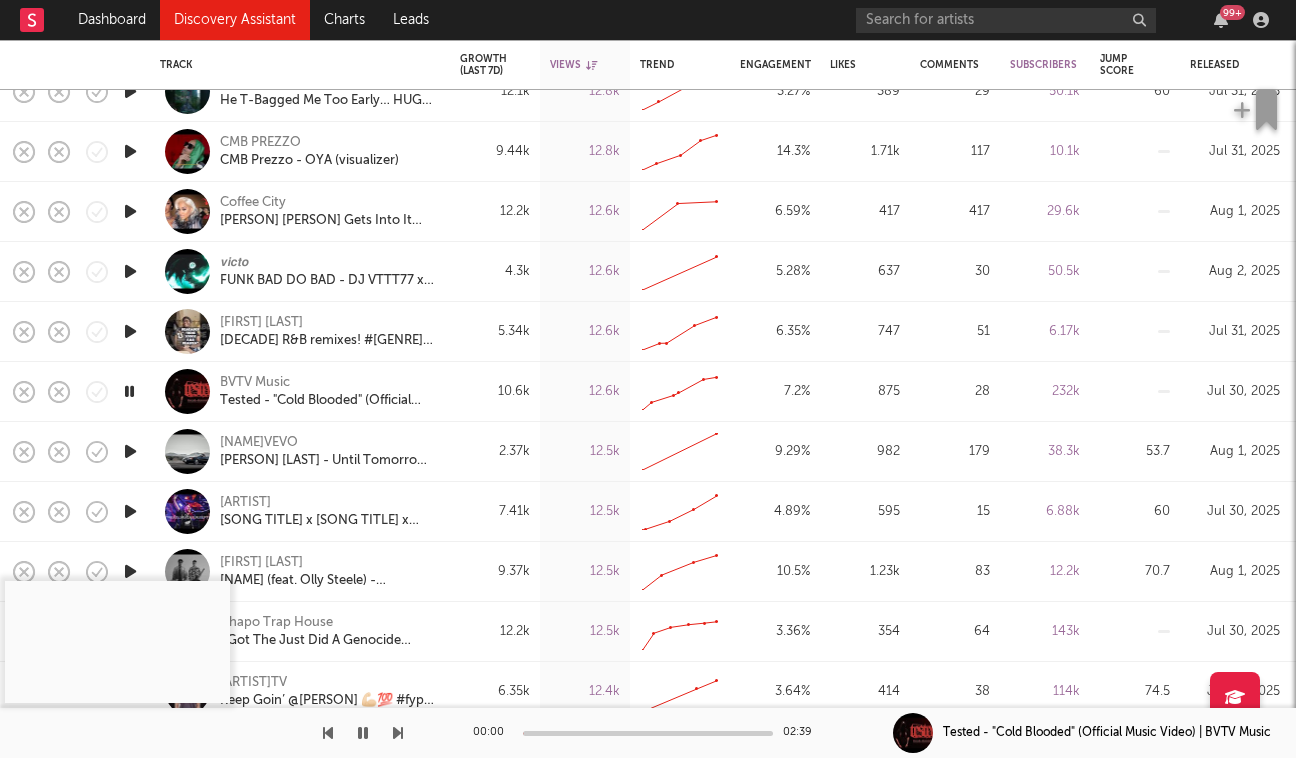 click at bounding box center [130, 451] 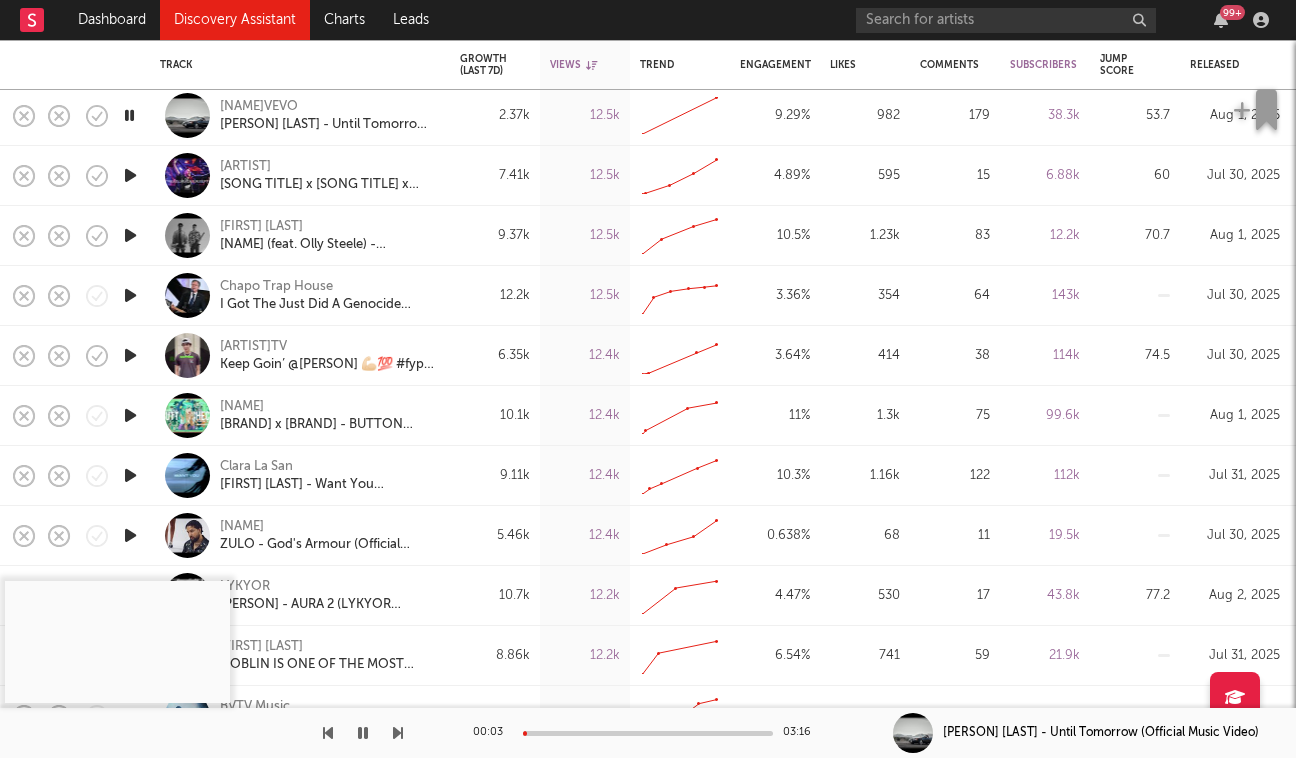 click at bounding box center [130, 475] 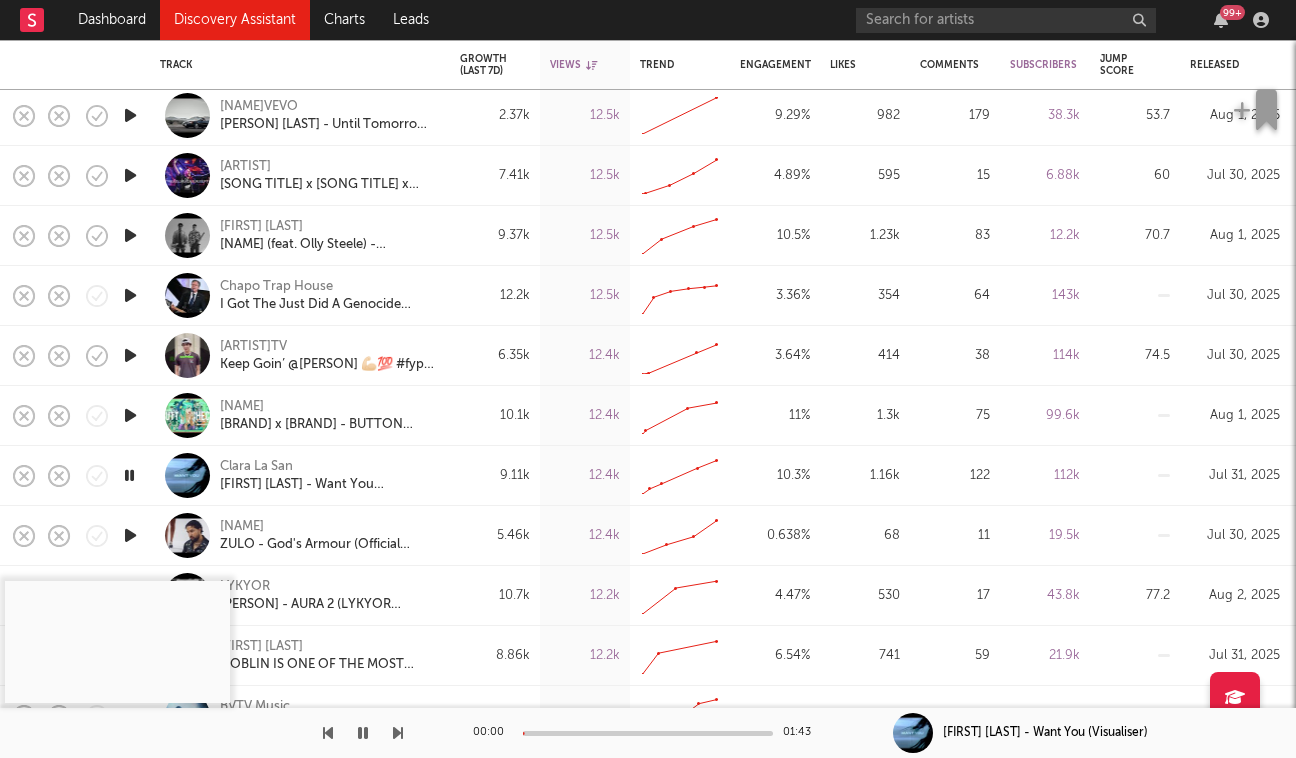 click at bounding box center [648, 733] 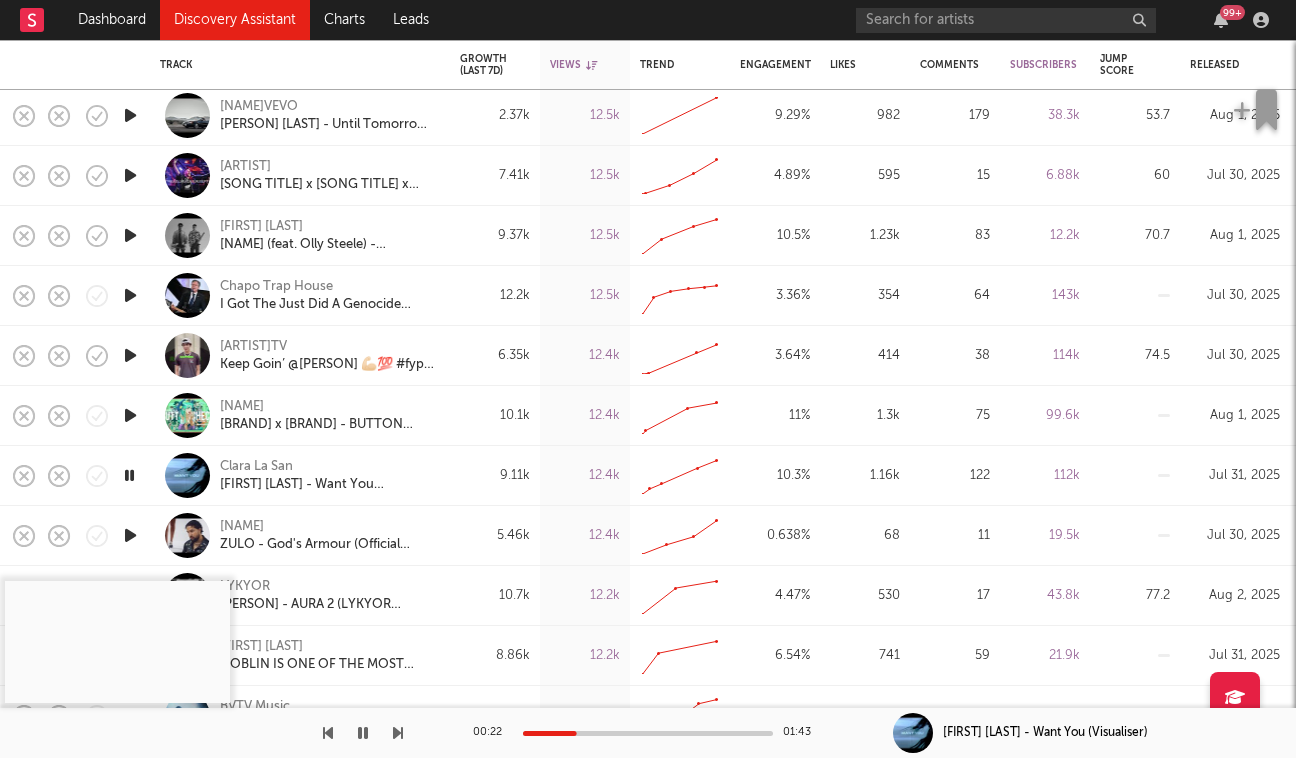 click at bounding box center [129, 475] 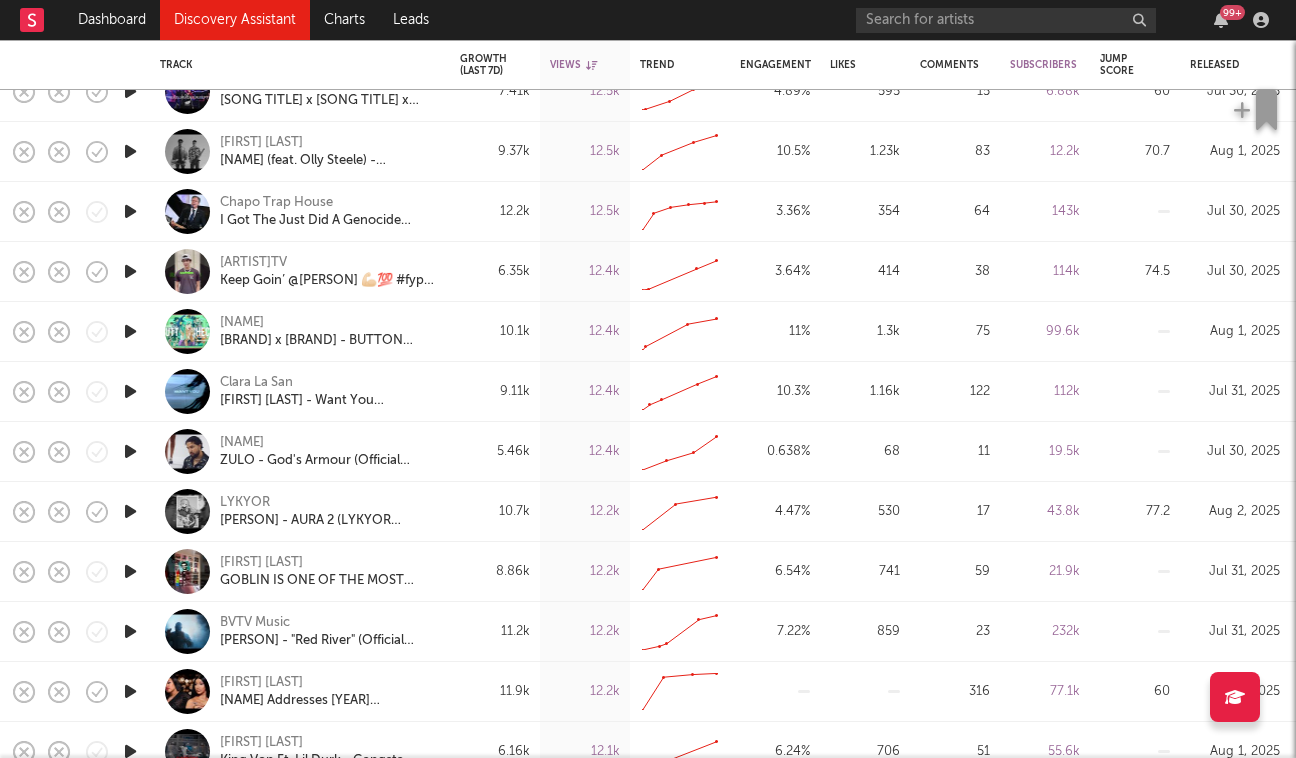 click at bounding box center [130, 451] 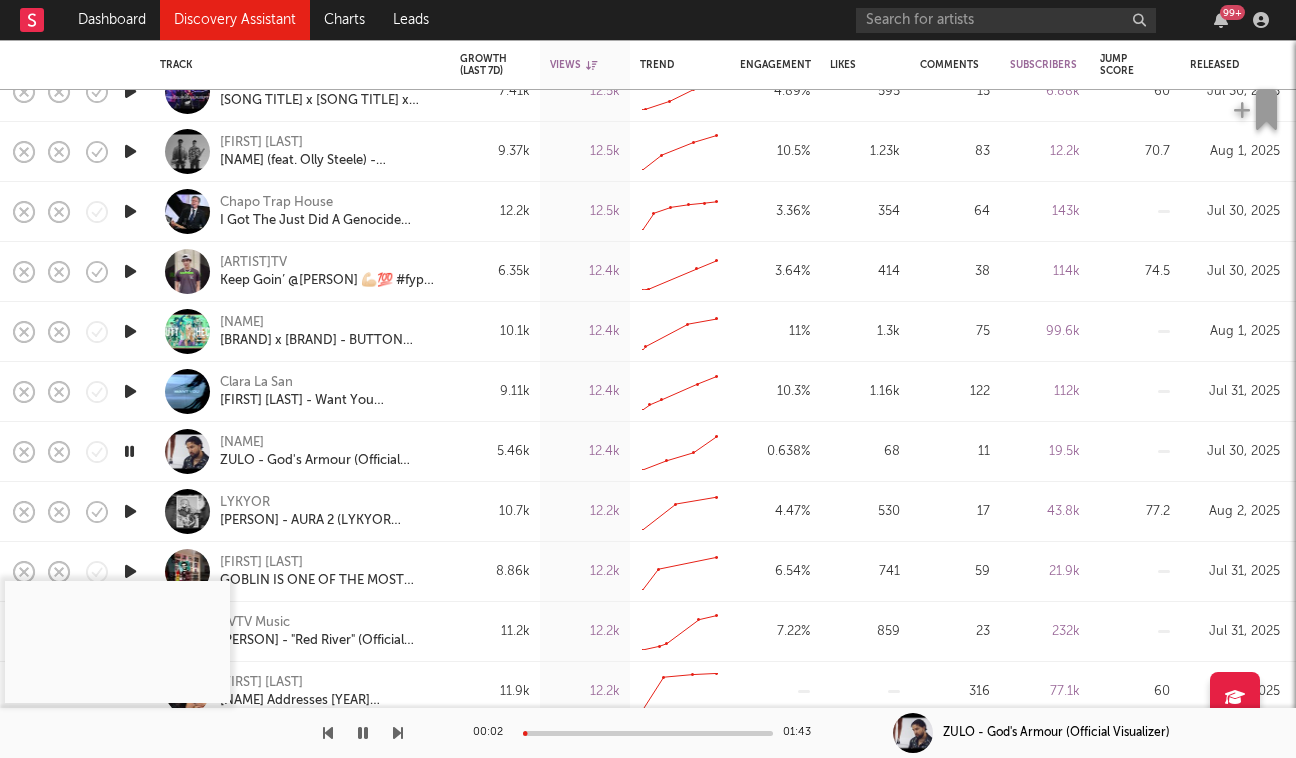 click at bounding box center (648, 733) 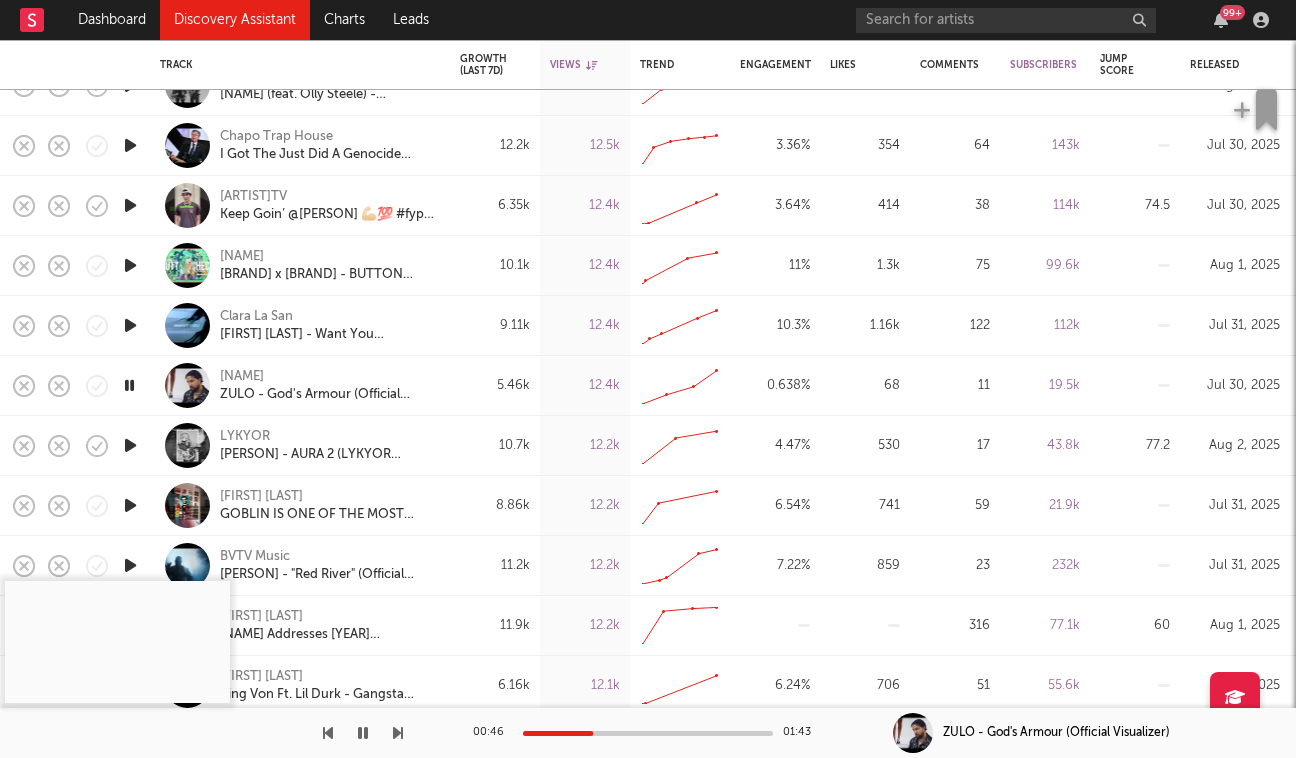 click at bounding box center (130, 445) 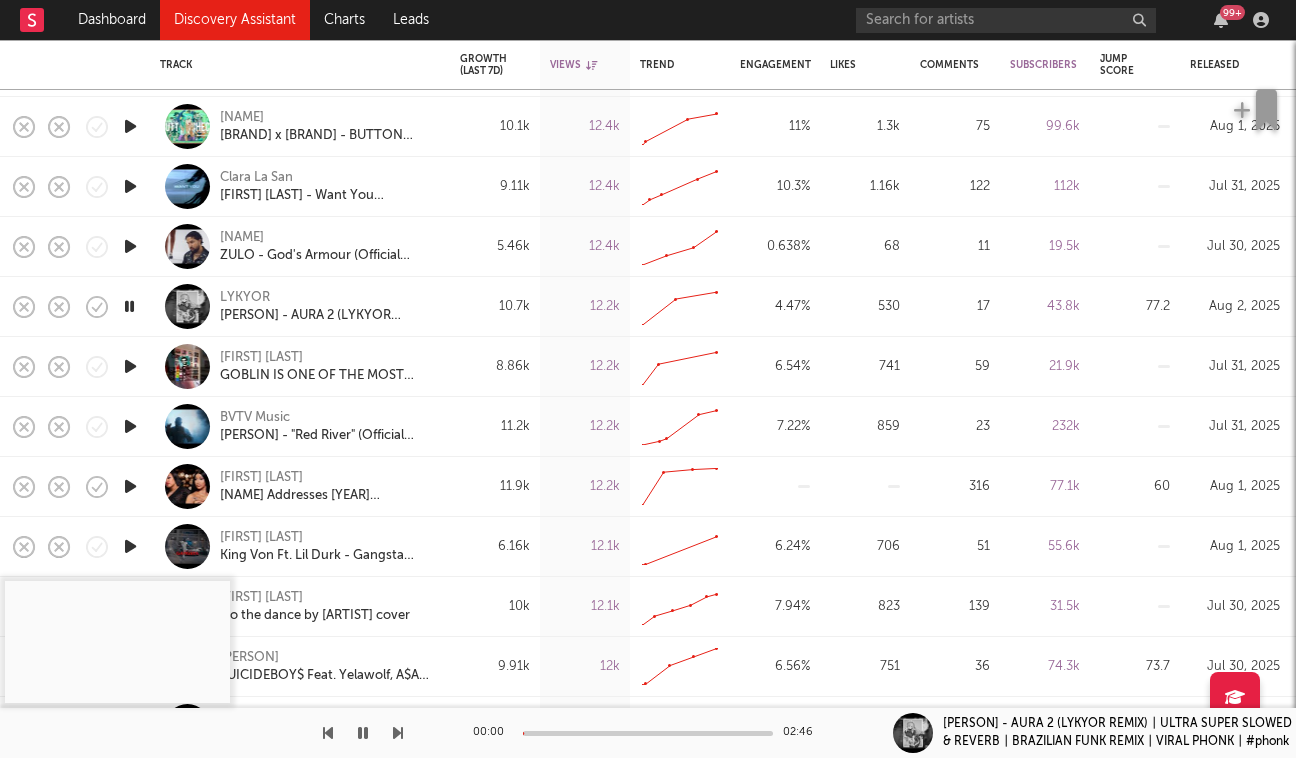 click at bounding box center [130, 366] 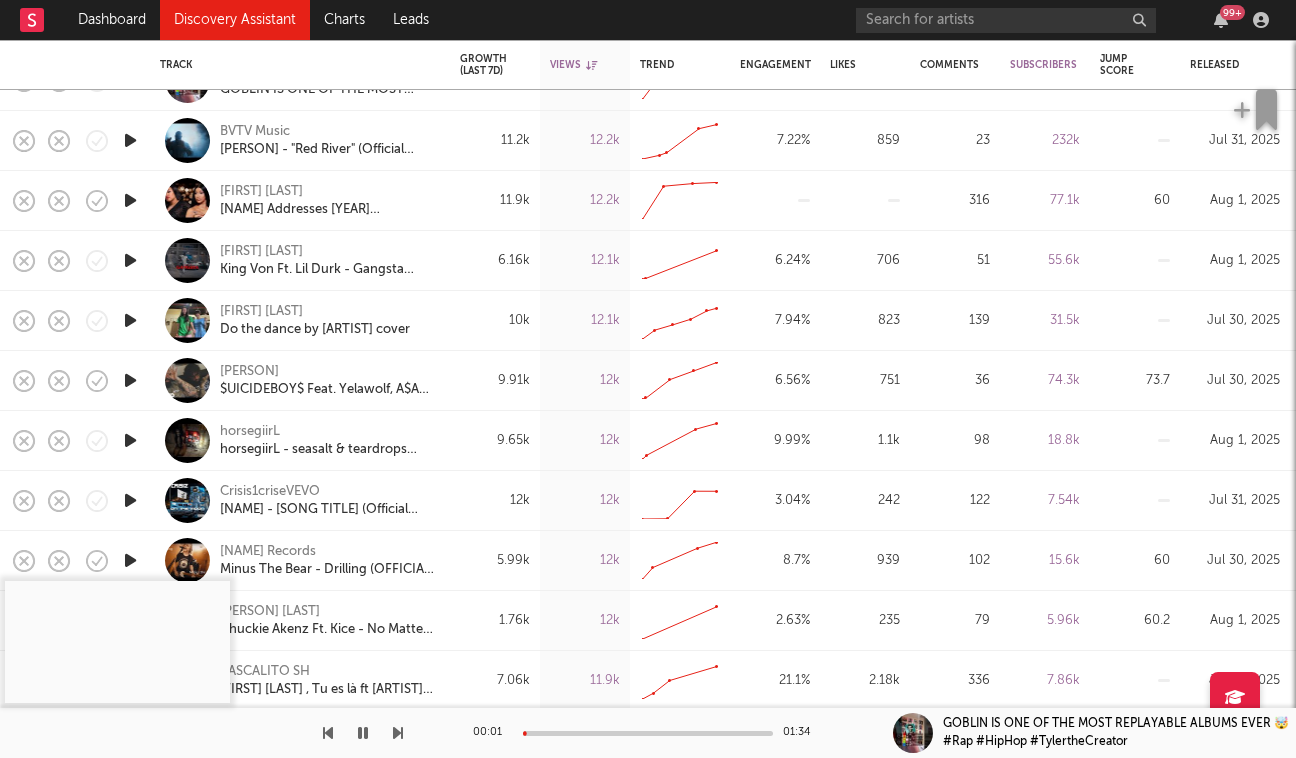 click at bounding box center [130, 320] 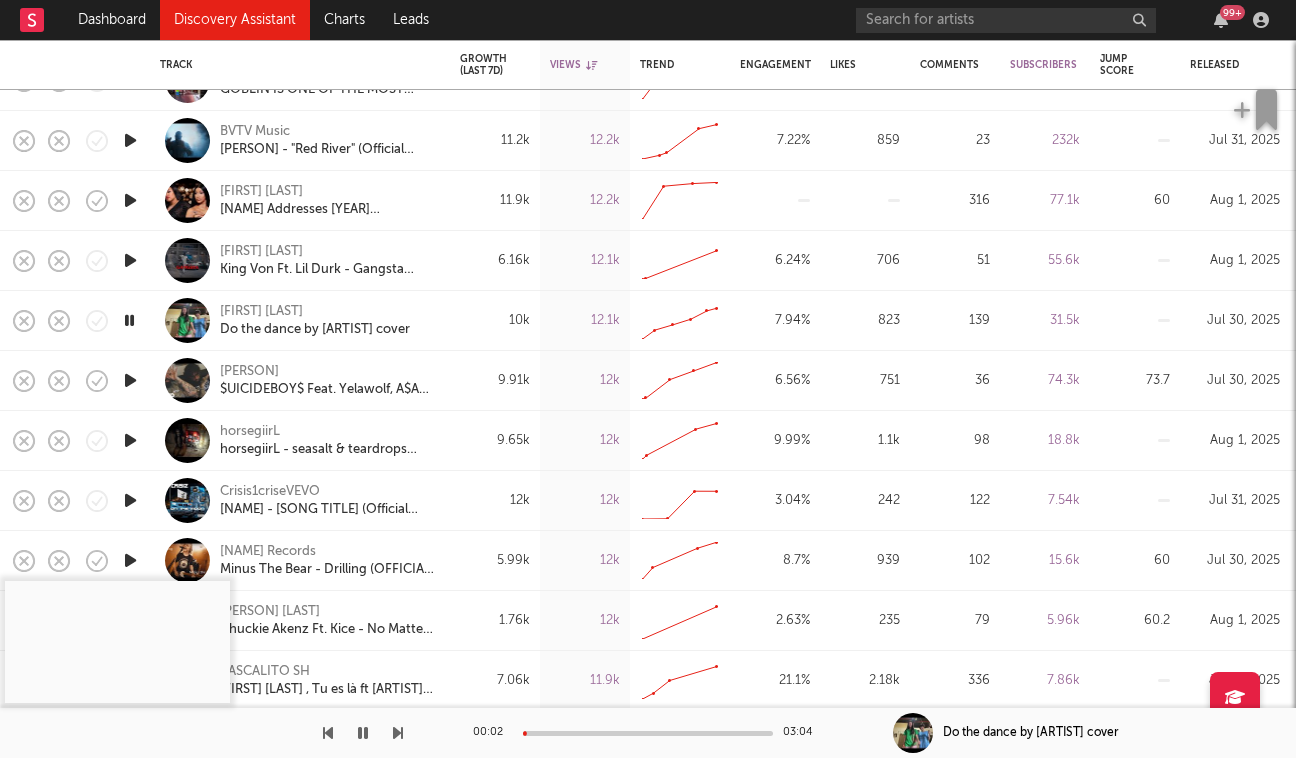 click on "00:02 03:04" at bounding box center [648, 733] 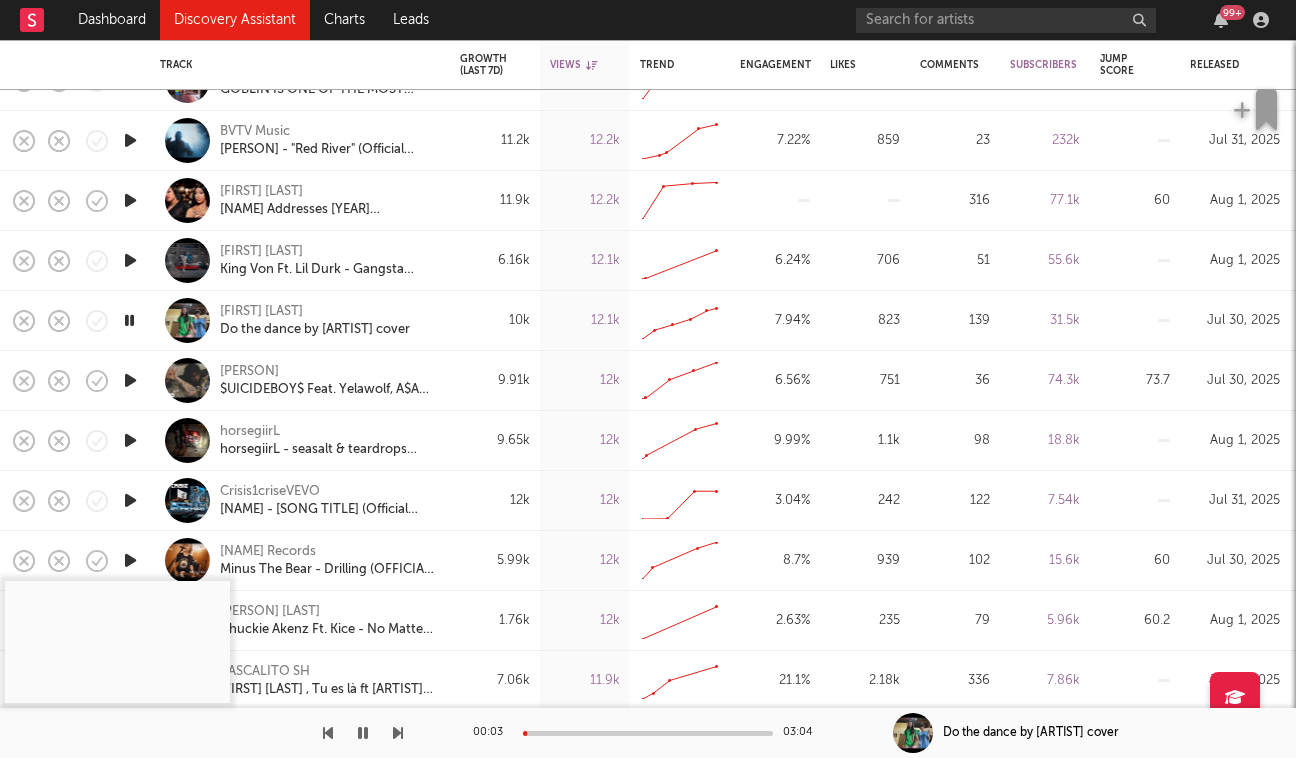 click on "00:03 03:04" at bounding box center [648, 733] 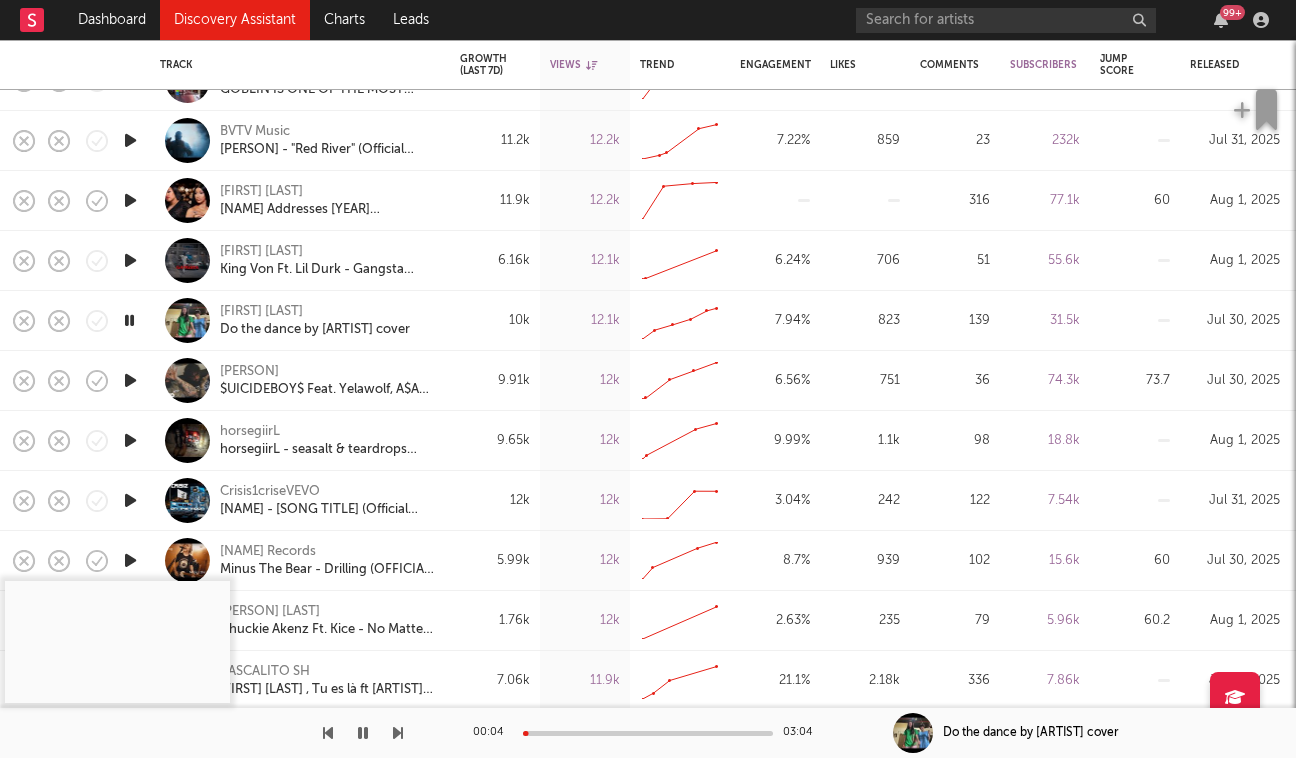 click at bounding box center (648, 733) 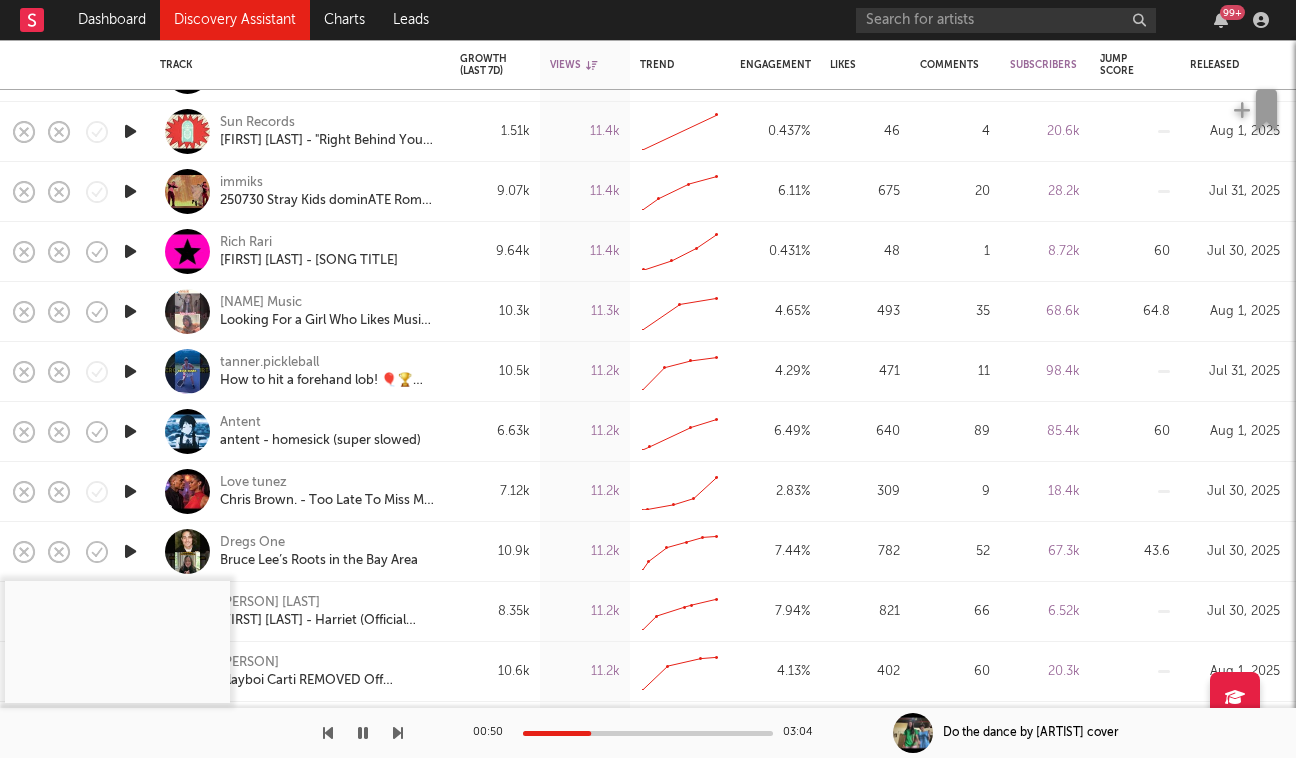 click at bounding box center [363, 733] 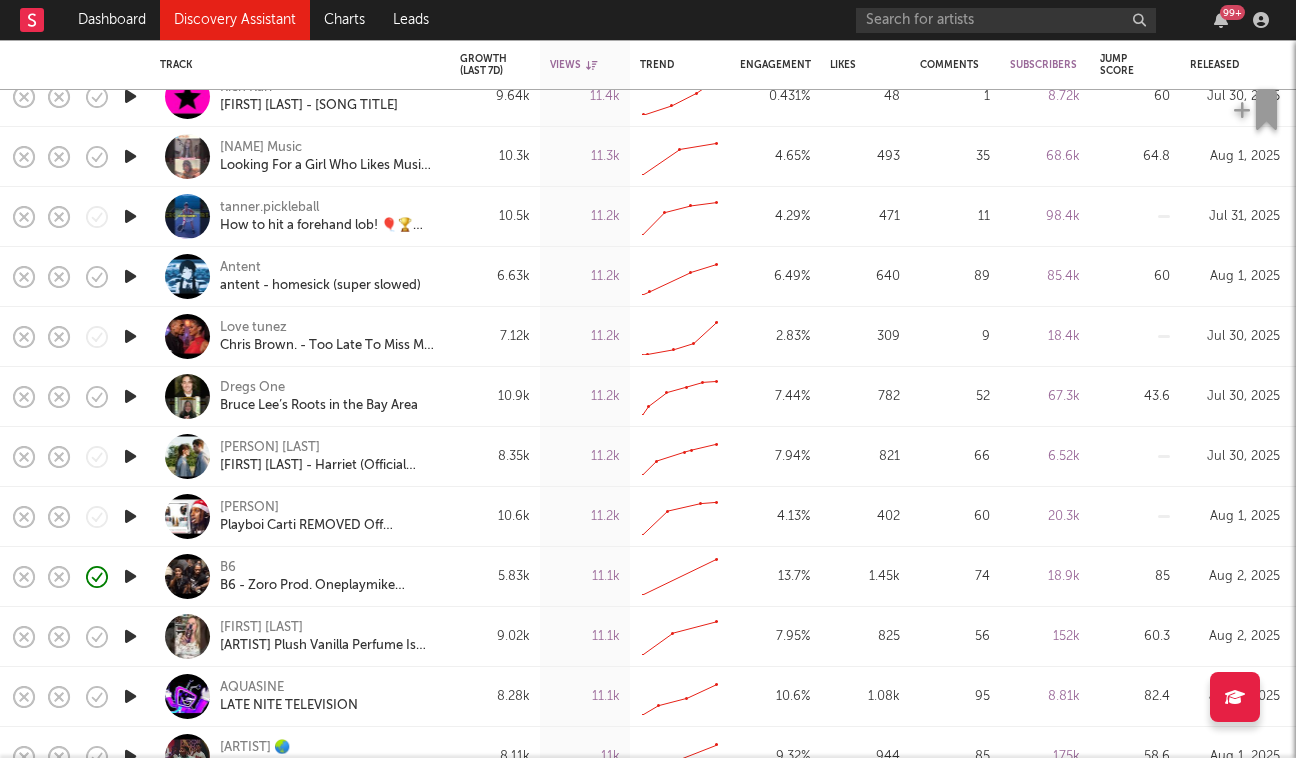 click at bounding box center [130, 396] 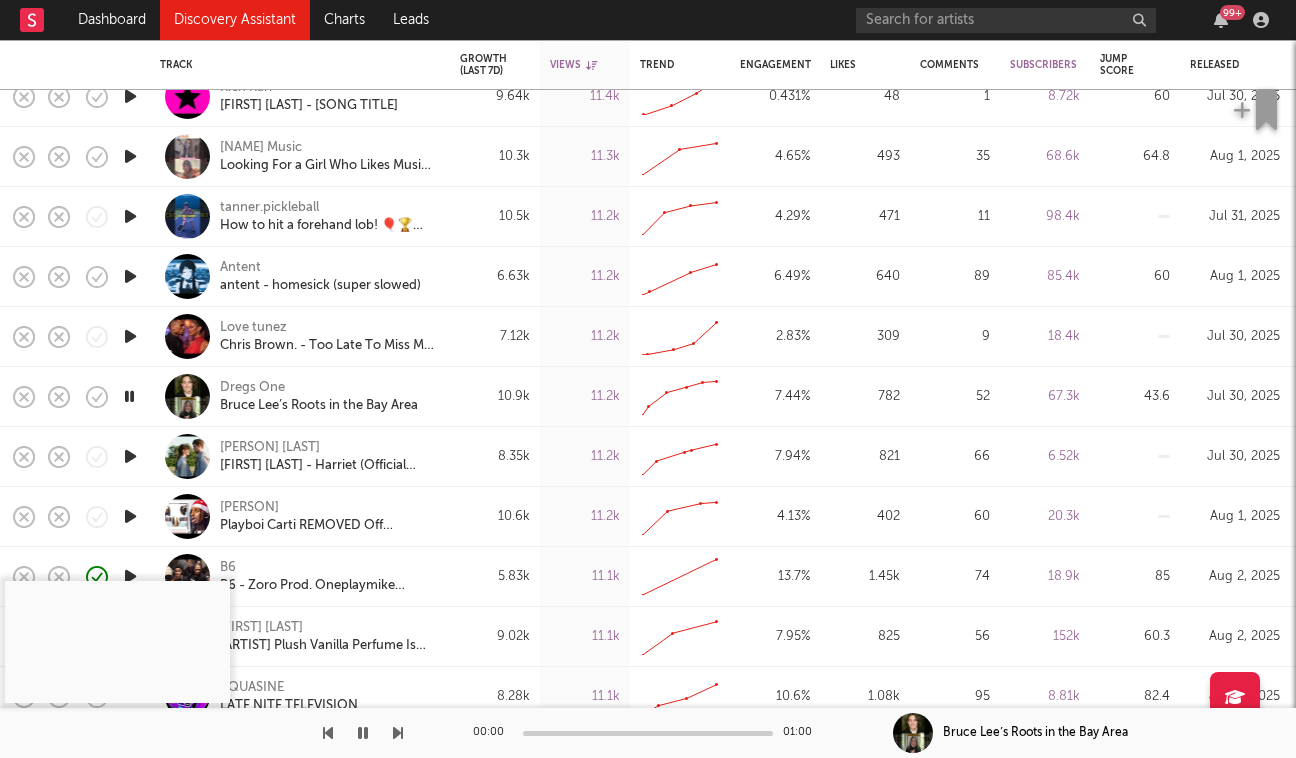 click at bounding box center (129, 396) 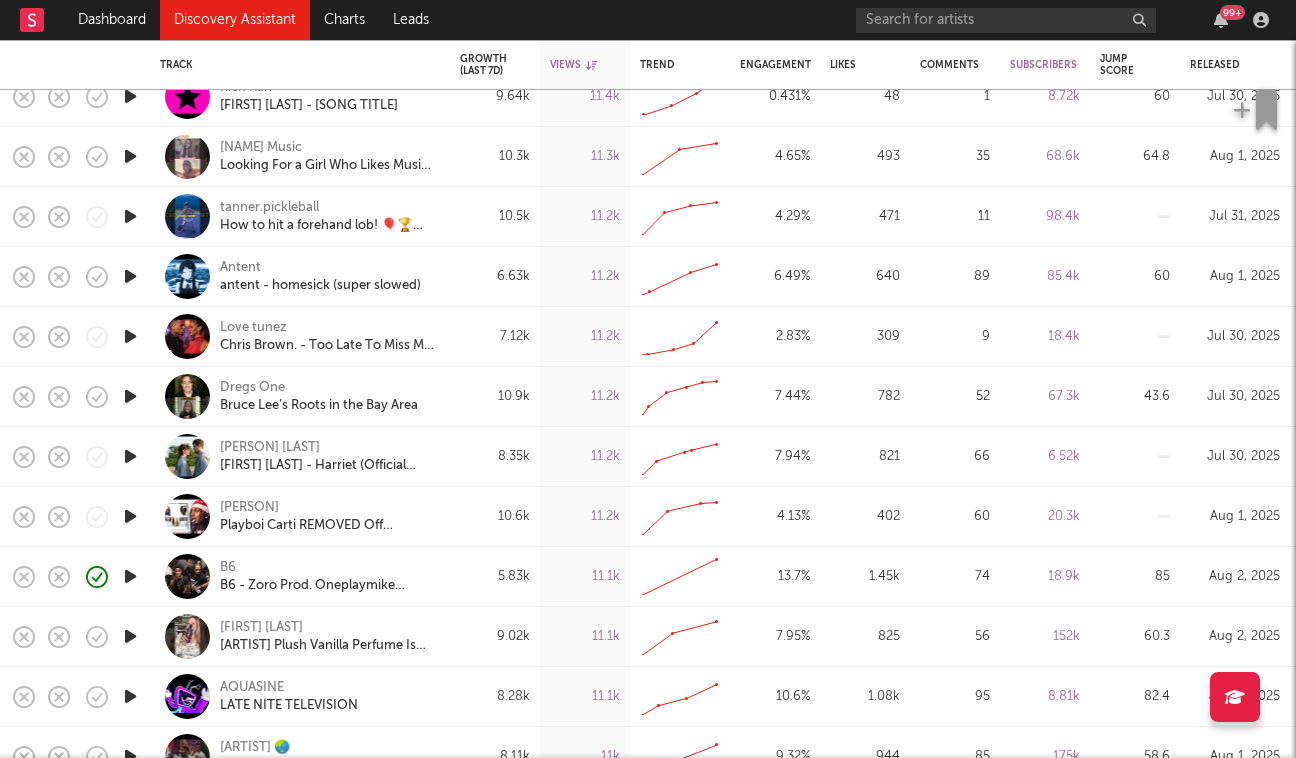 click at bounding box center (130, 516) 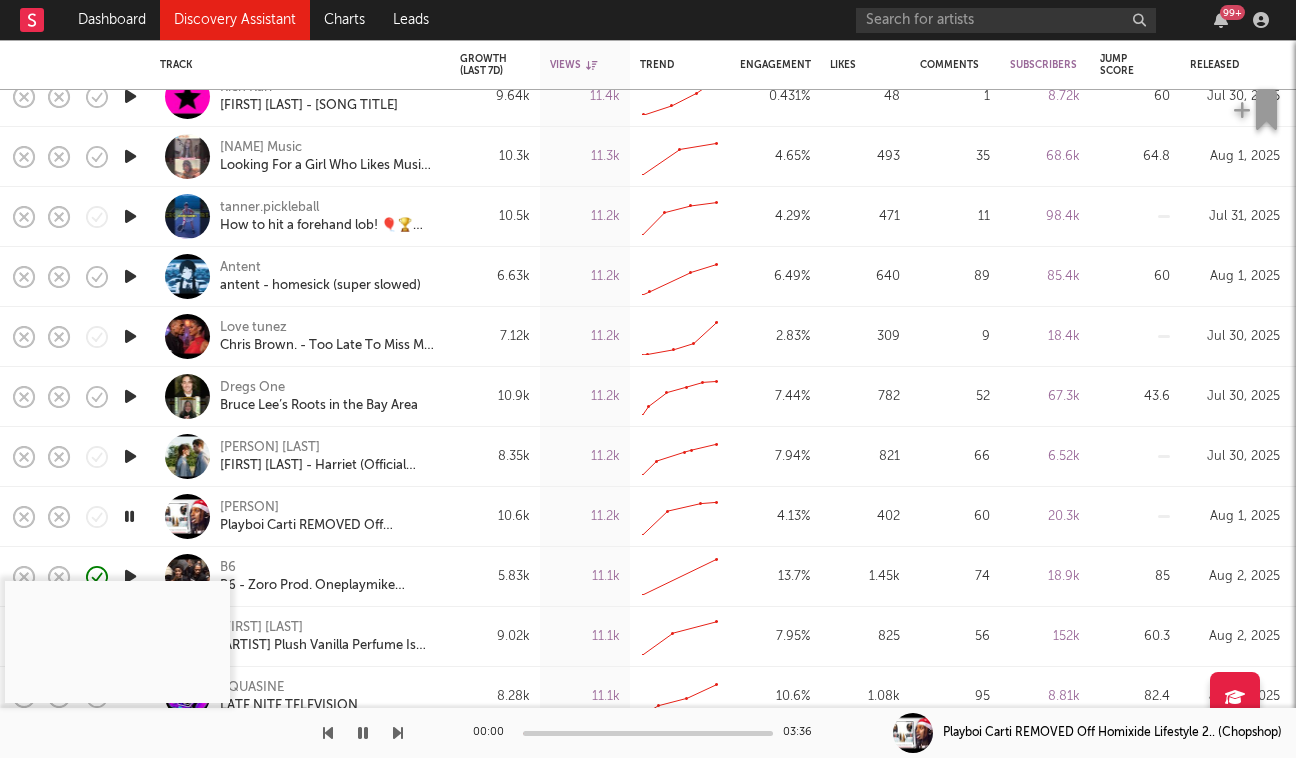 click at bounding box center [129, 516] 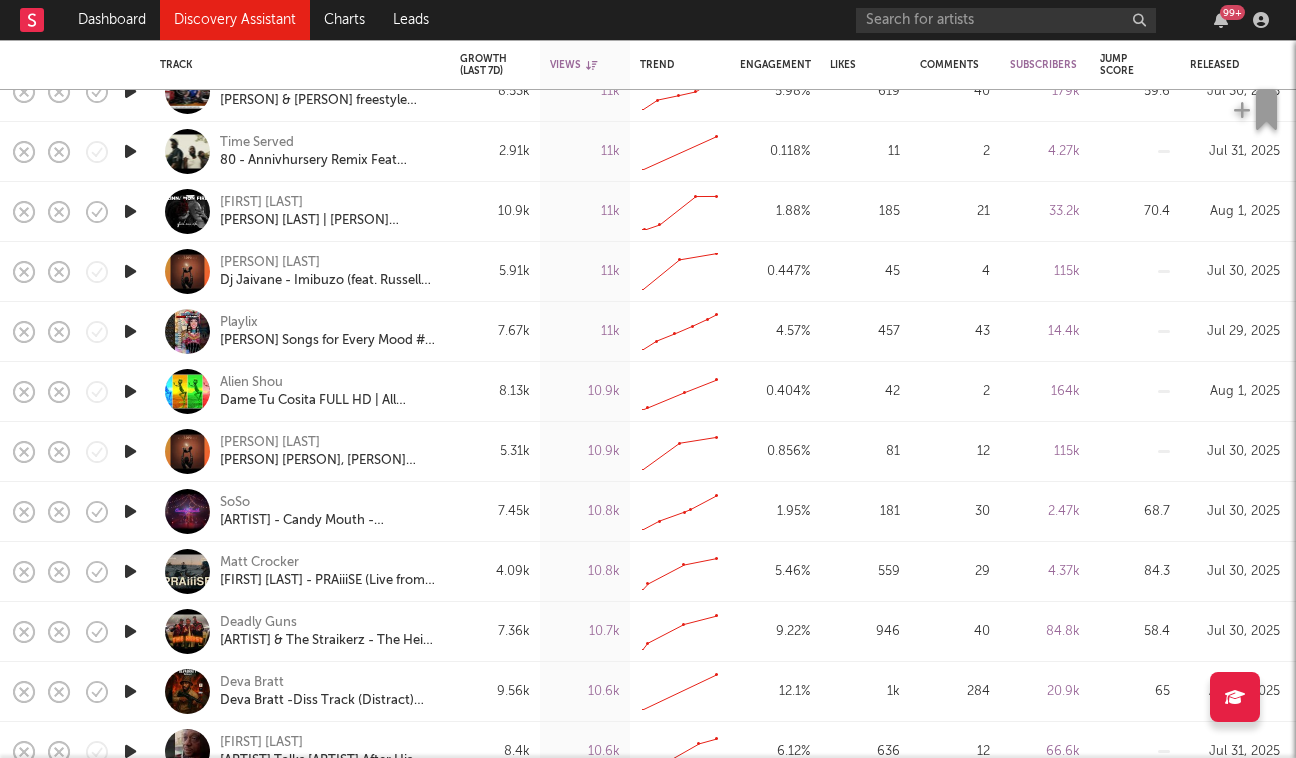 click at bounding box center (130, 511) 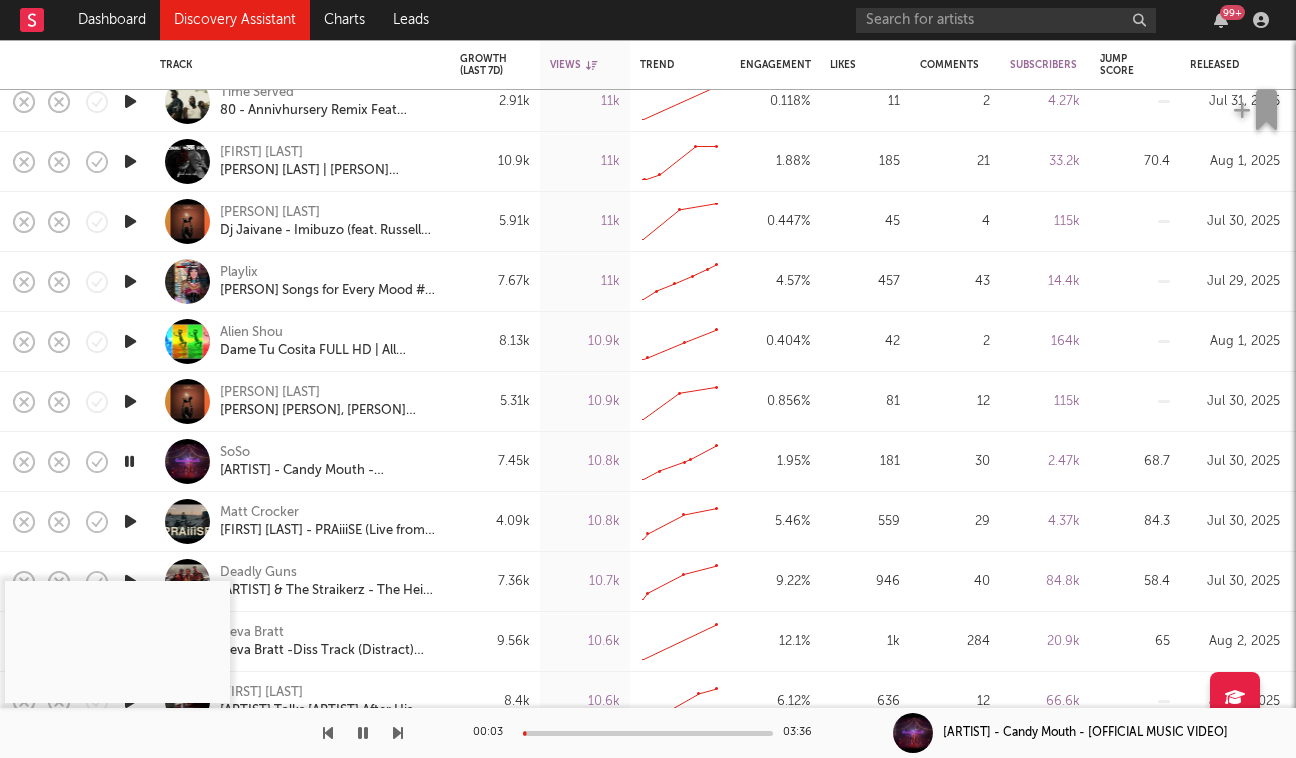 click at bounding box center (129, 461) 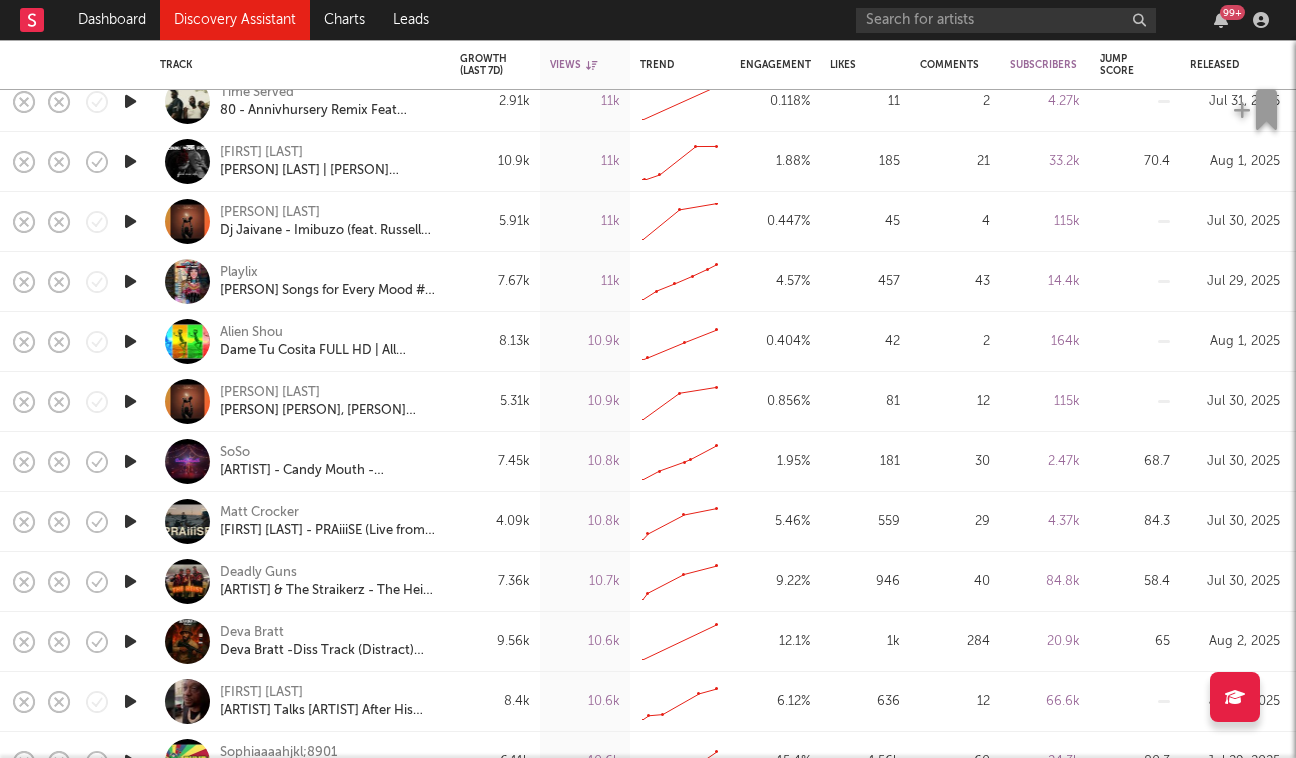 click at bounding box center (130, 461) 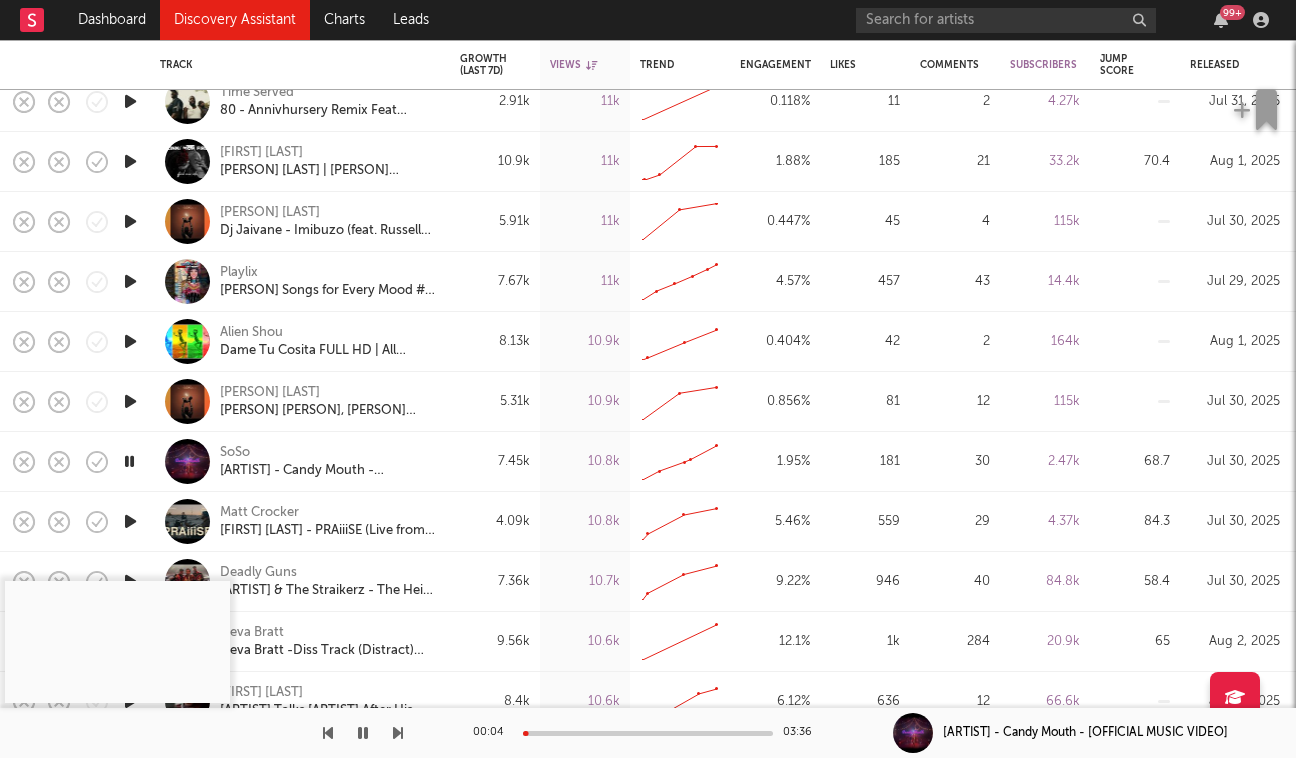 click at bounding box center [648, 733] 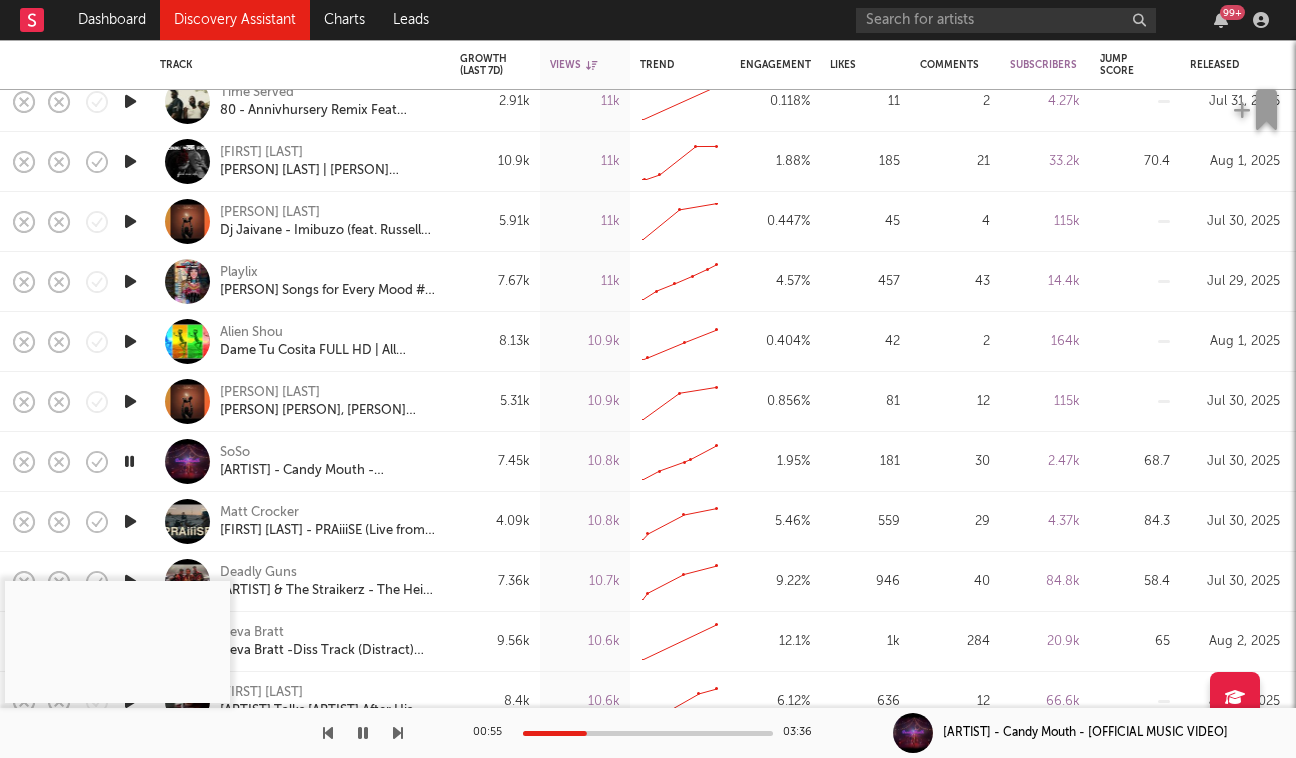 click at bounding box center (363, 733) 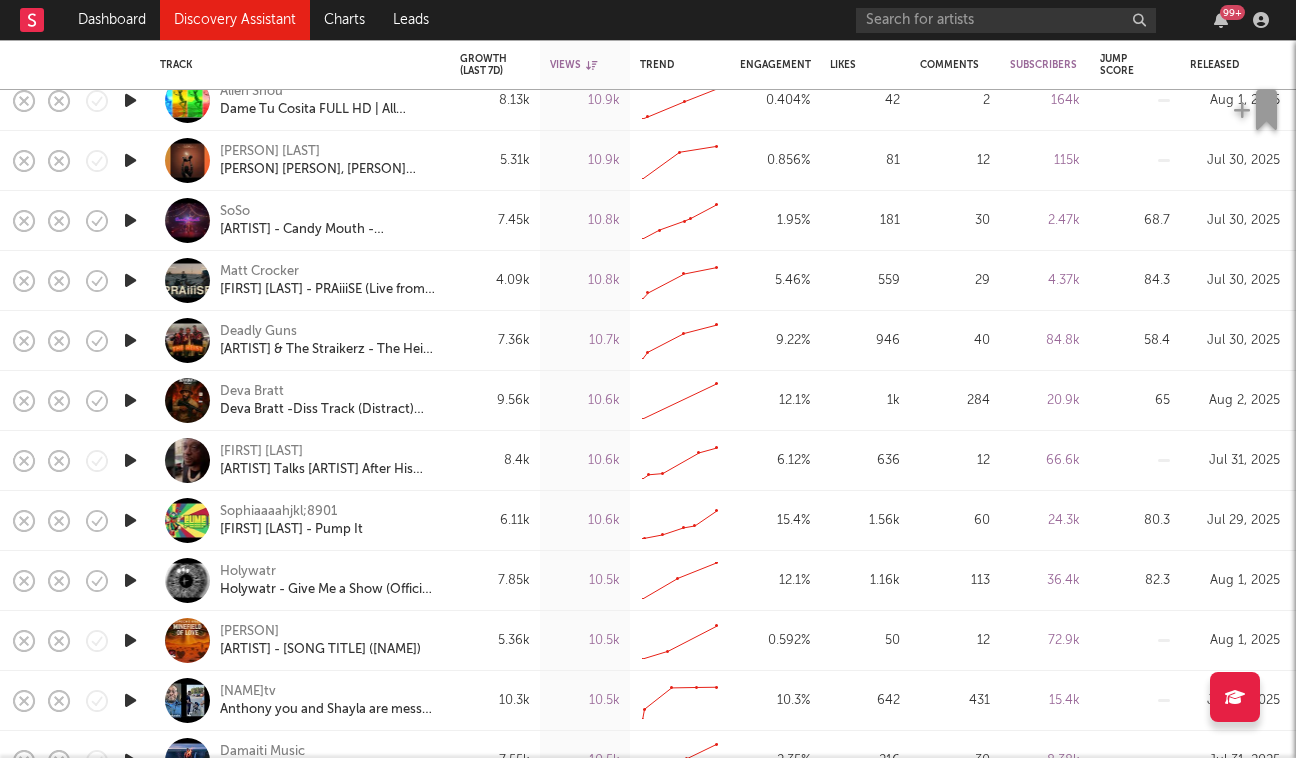 click at bounding box center (130, 340) 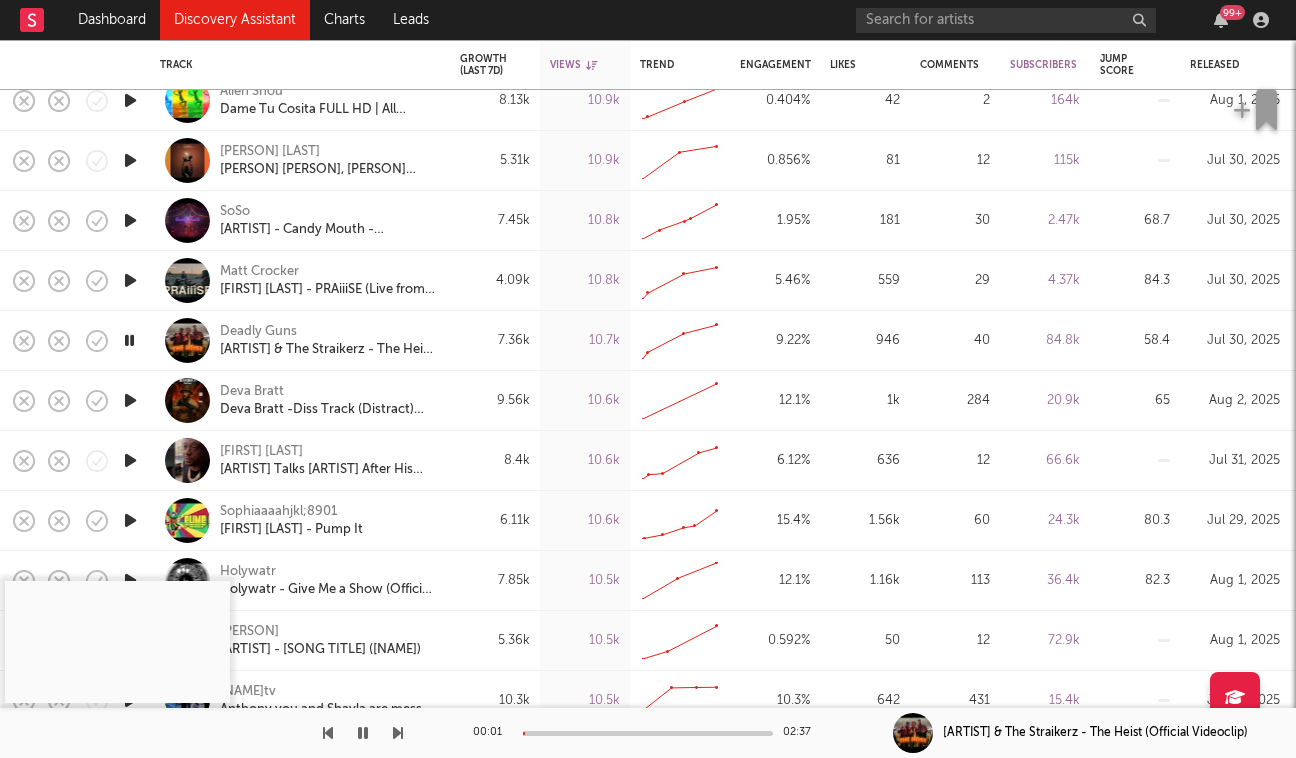 click at bounding box center (129, 340) 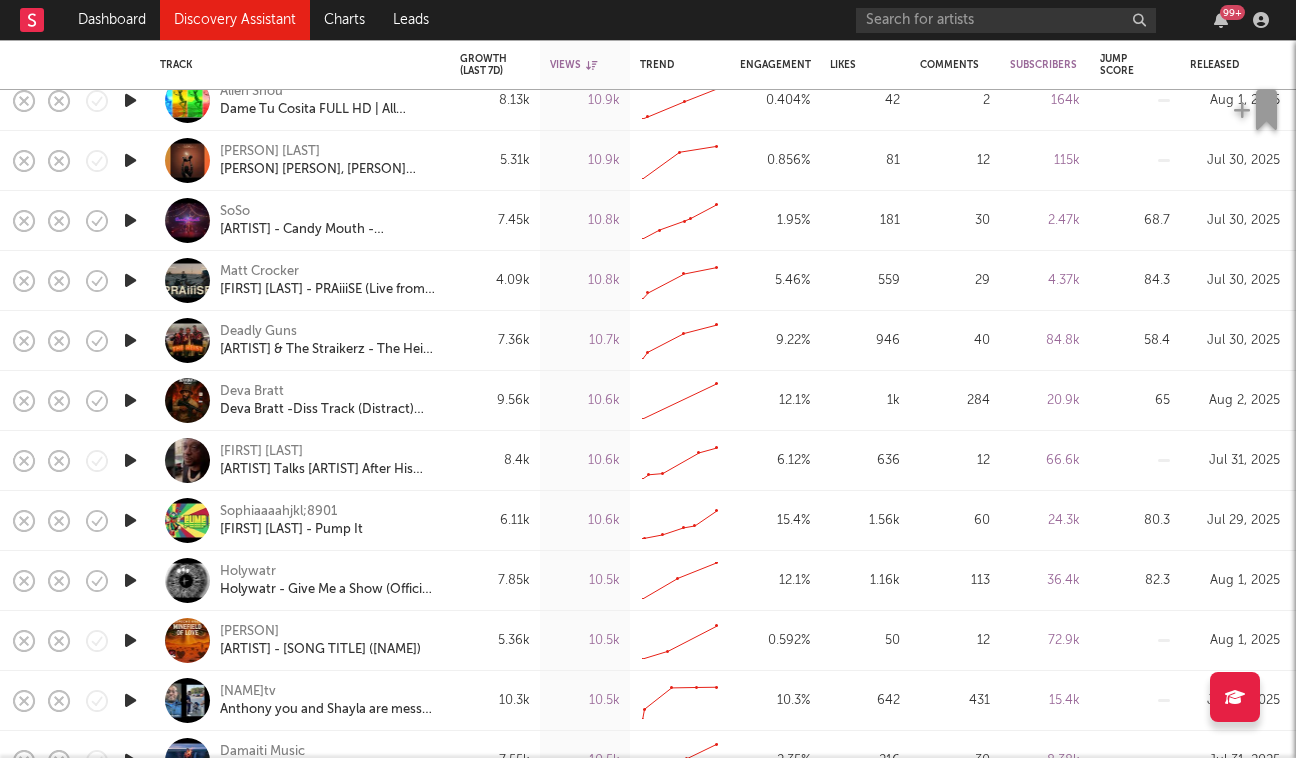 click at bounding box center (130, 340) 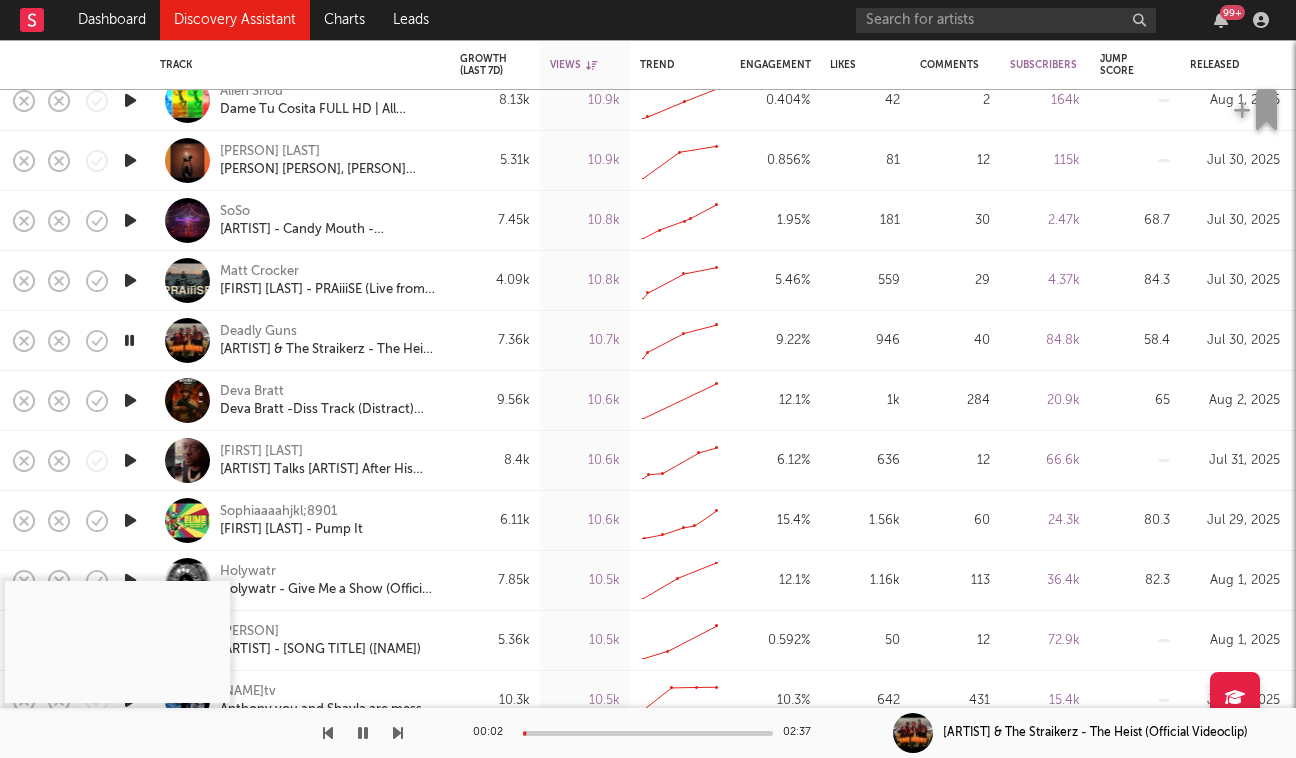 click at bounding box center [129, 340] 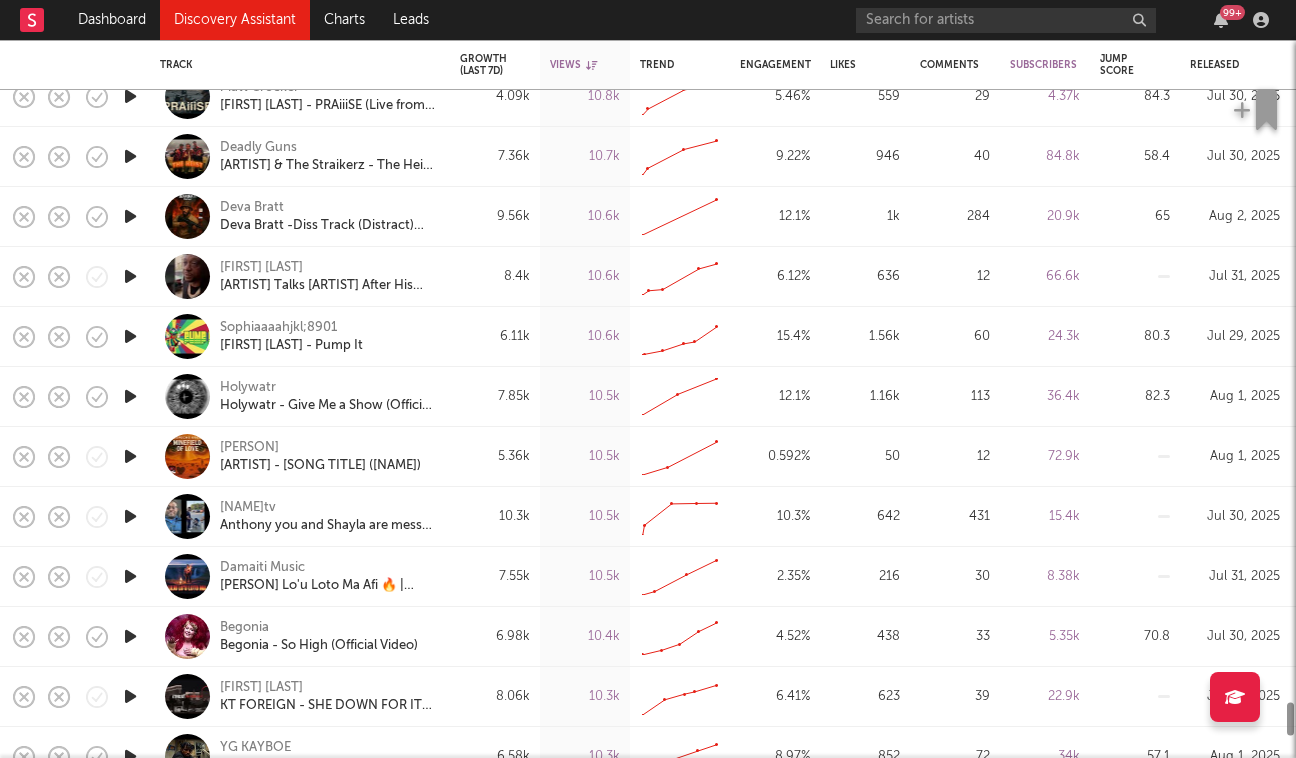 click at bounding box center (130, 396) 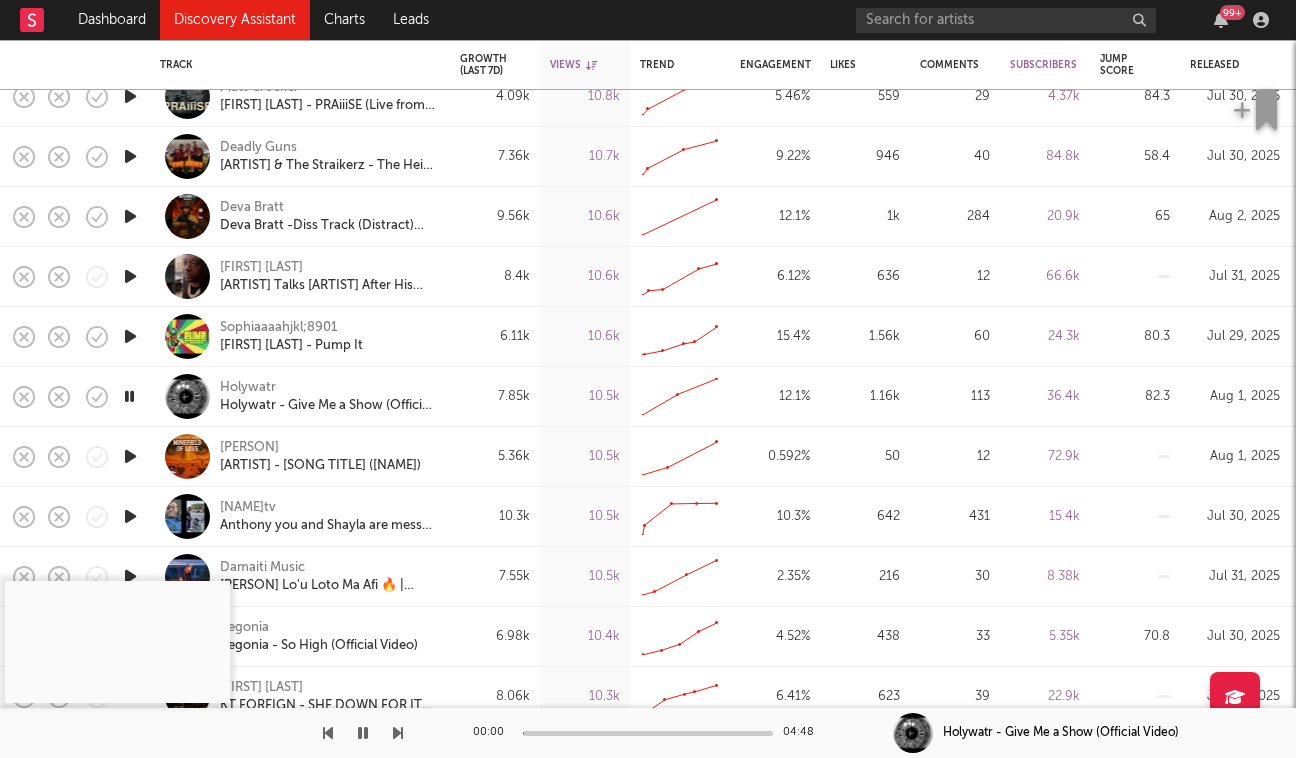 click at bounding box center (648, 733) 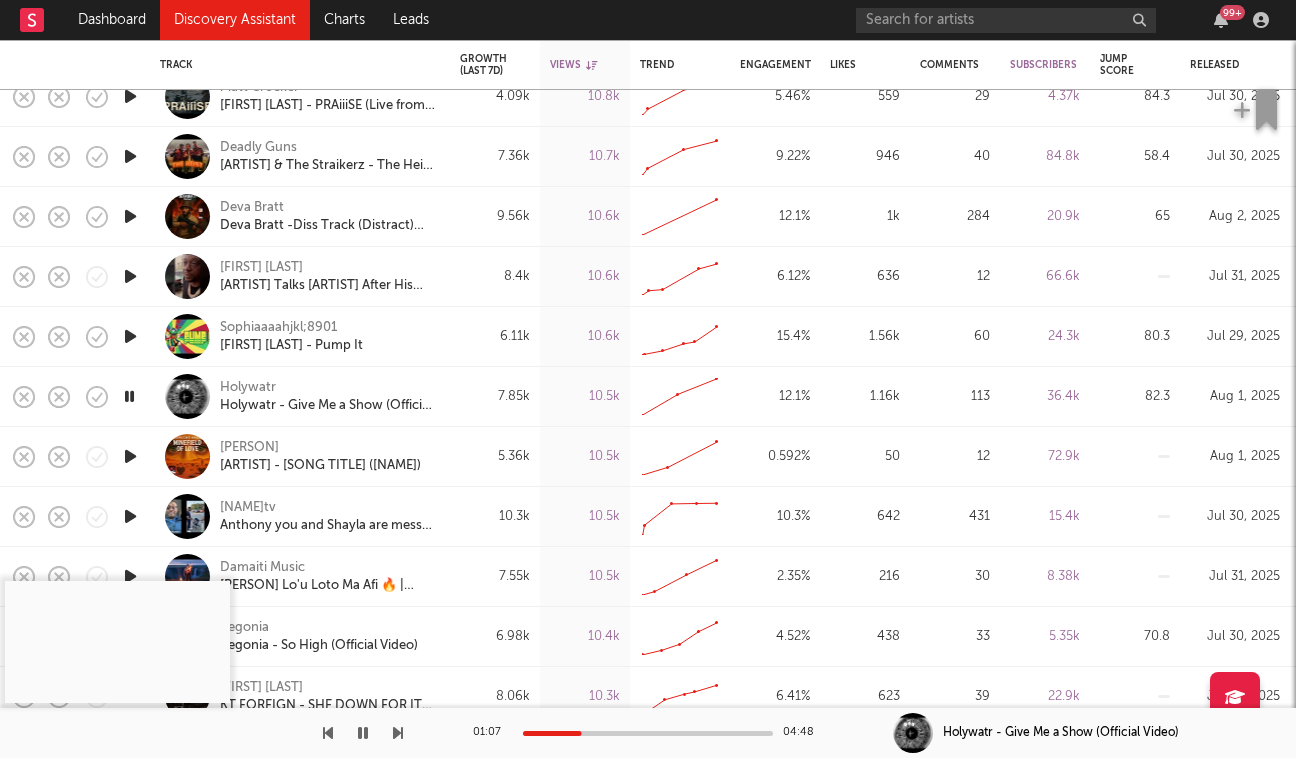 click at bounding box center (363, 733) 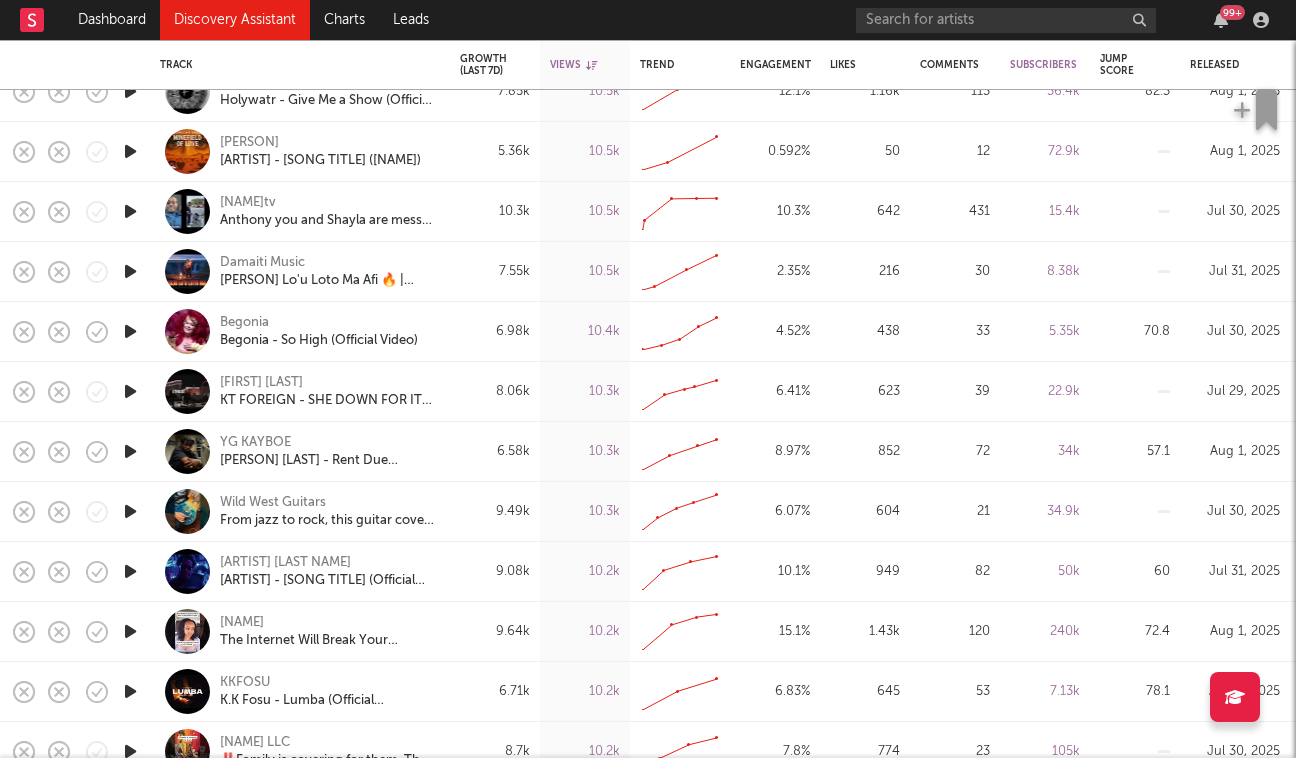 click at bounding box center (130, 391) 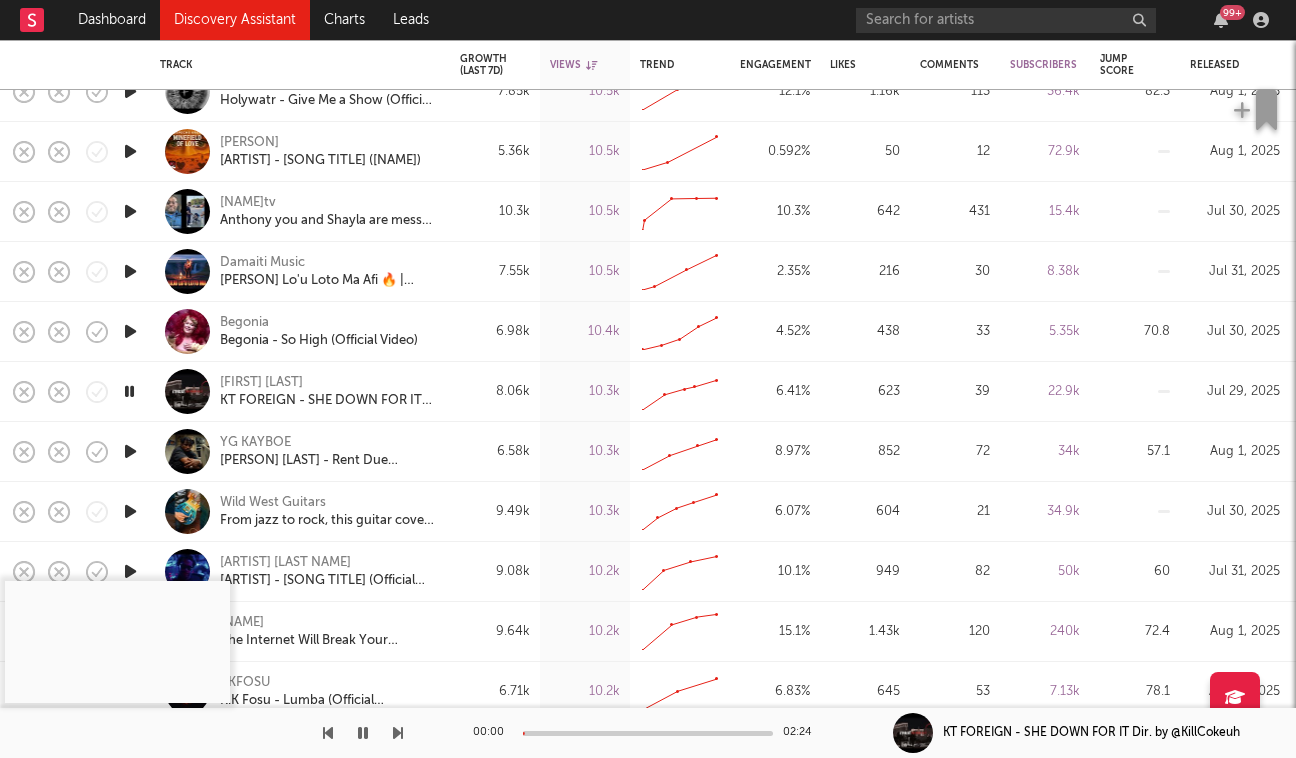 click at bounding box center (648, 733) 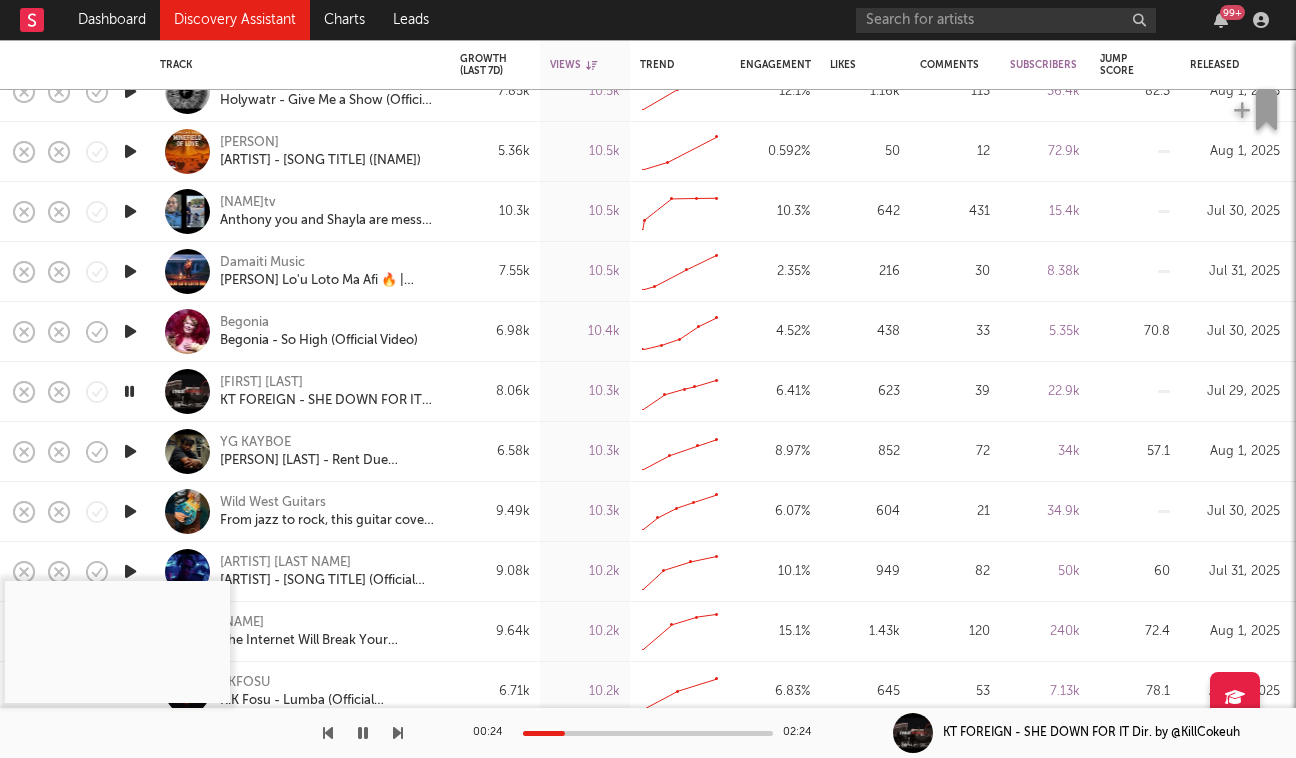 click at bounding box center [648, 733] 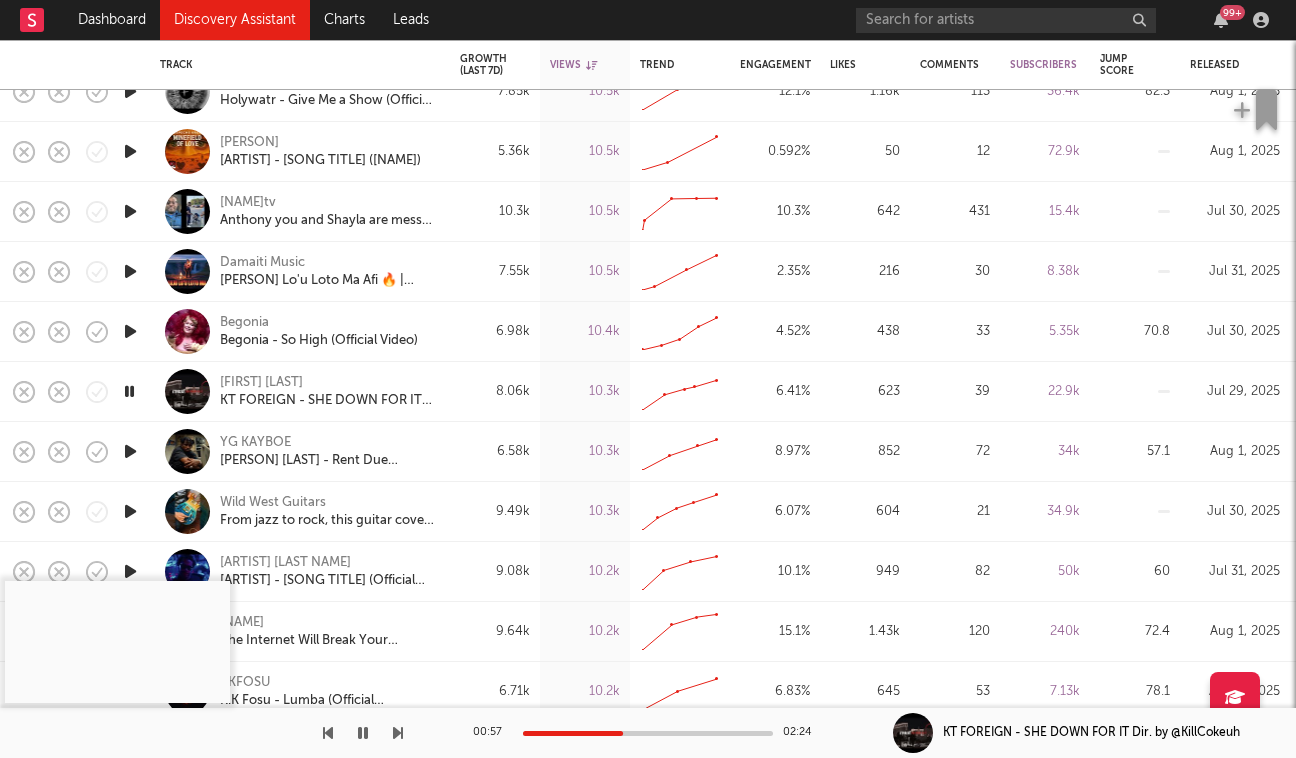 click at bounding box center [363, 733] 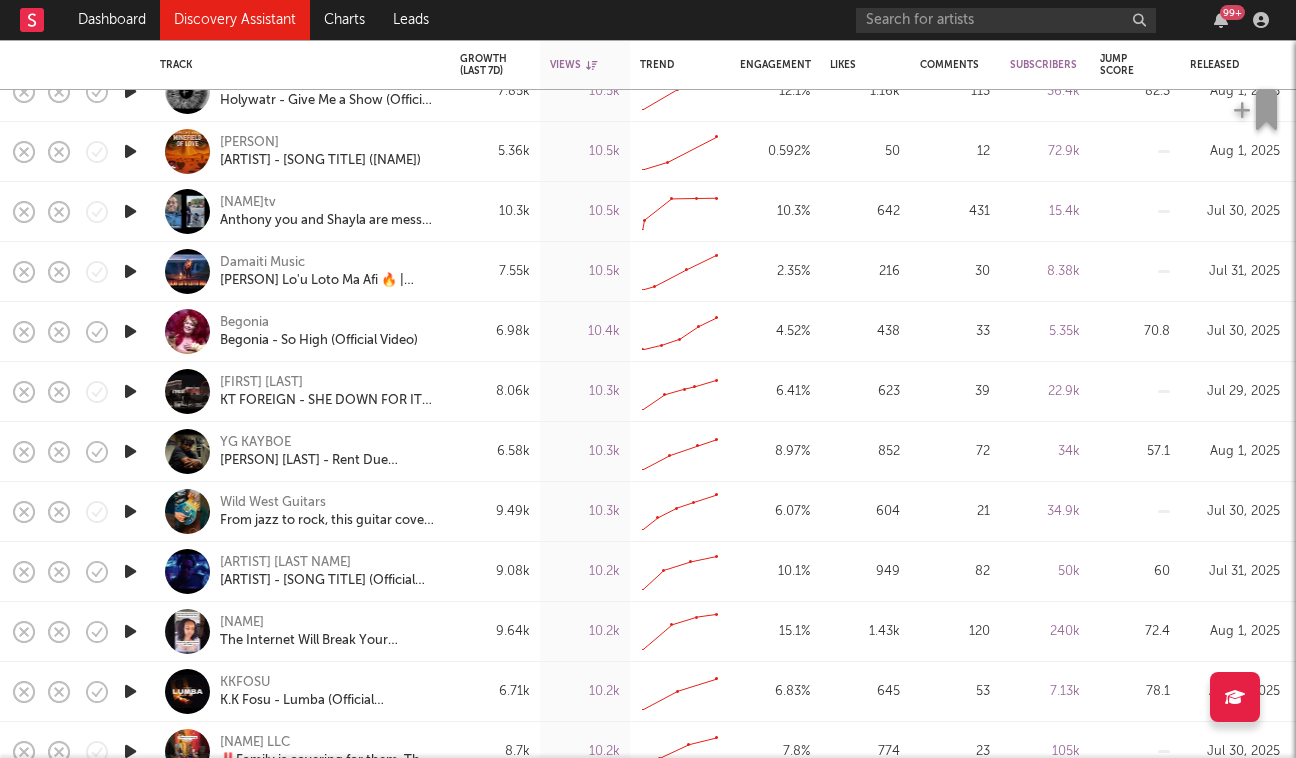 click at bounding box center (130, 451) 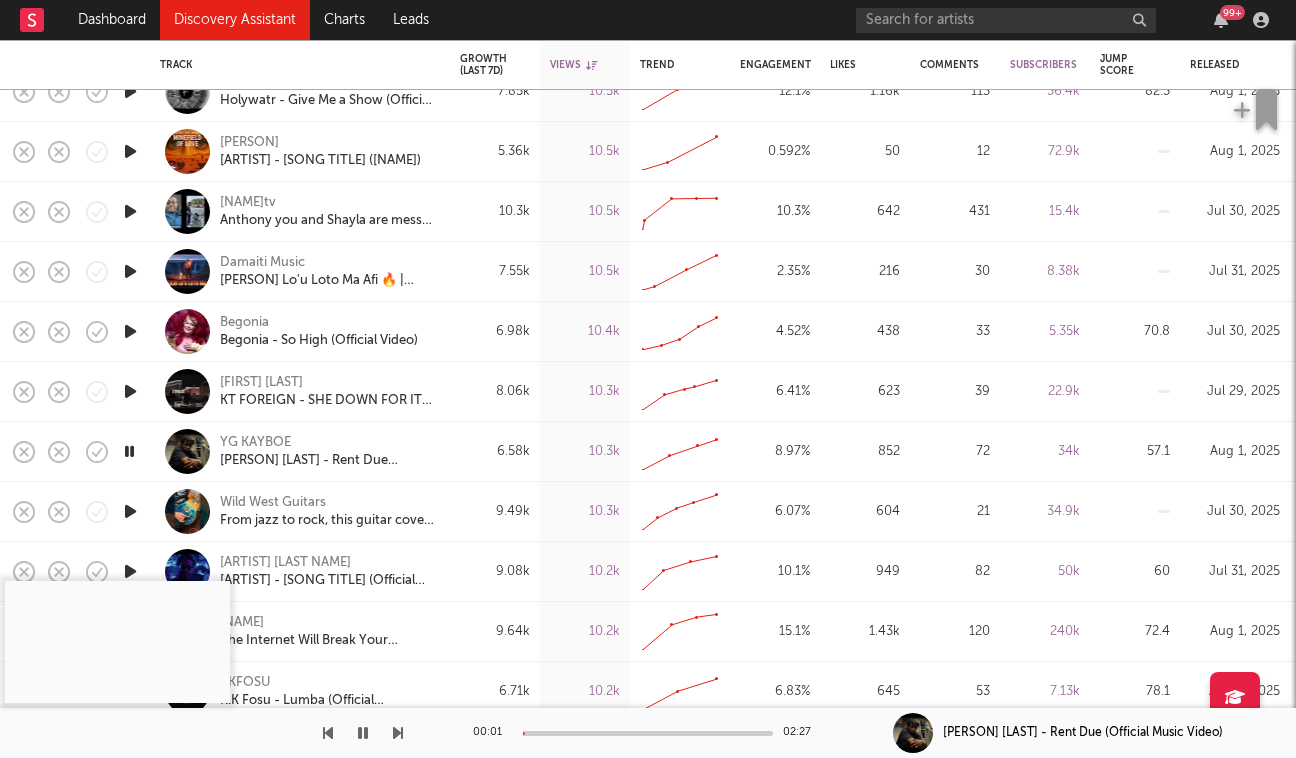 click at bounding box center (648, 733) 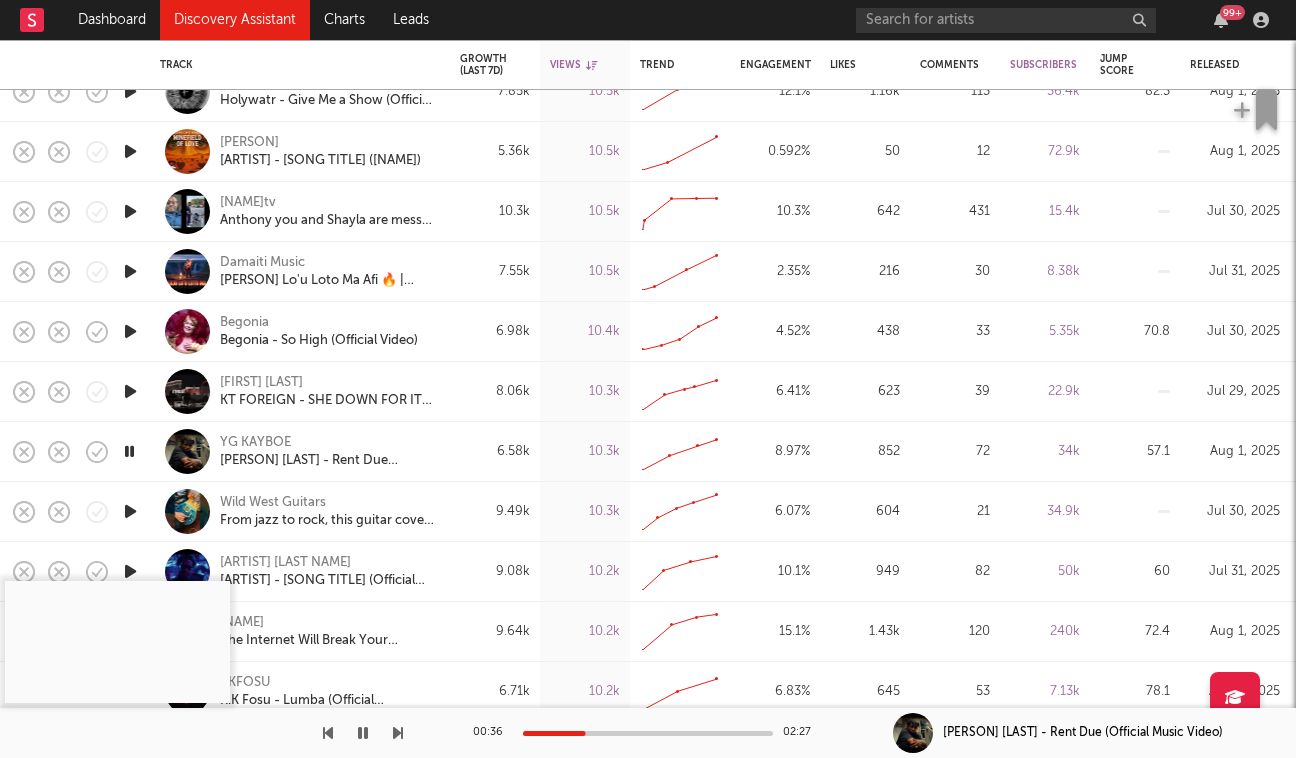 click at bounding box center (398, 733) 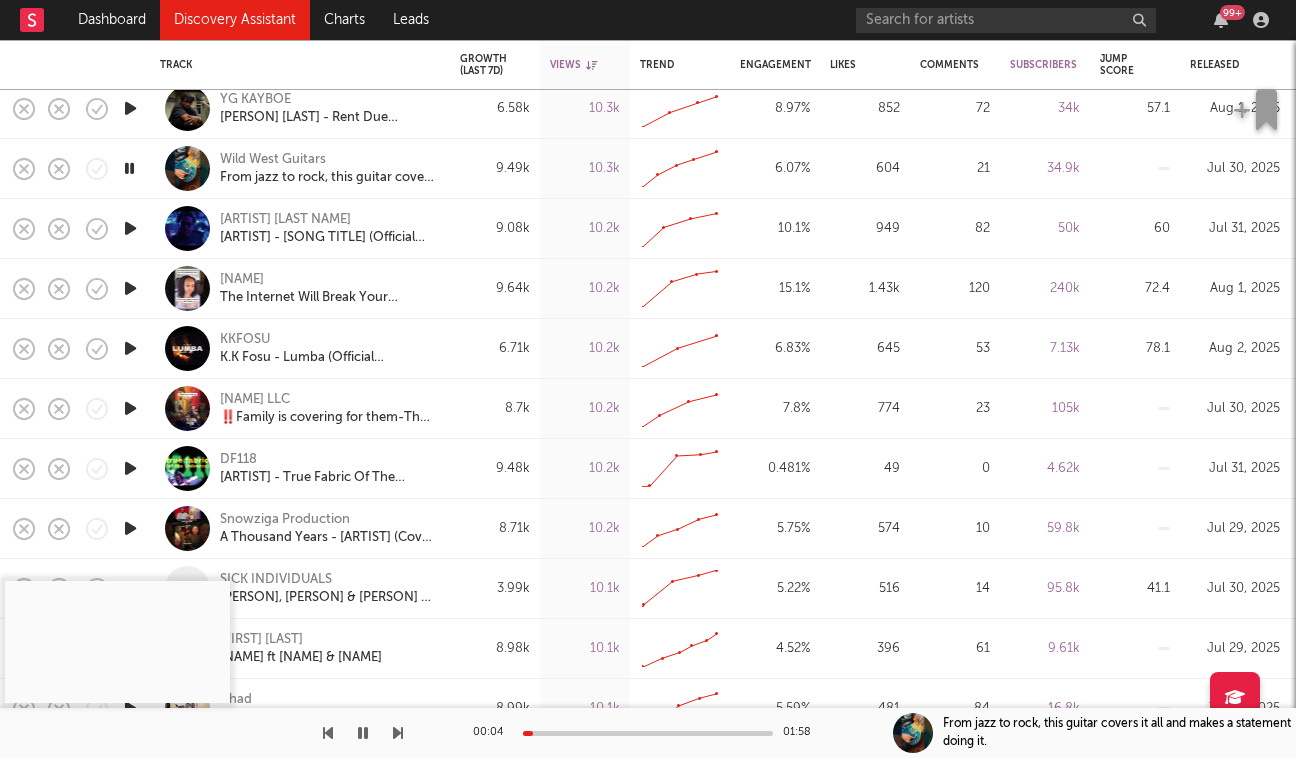 click at bounding box center [363, 733] 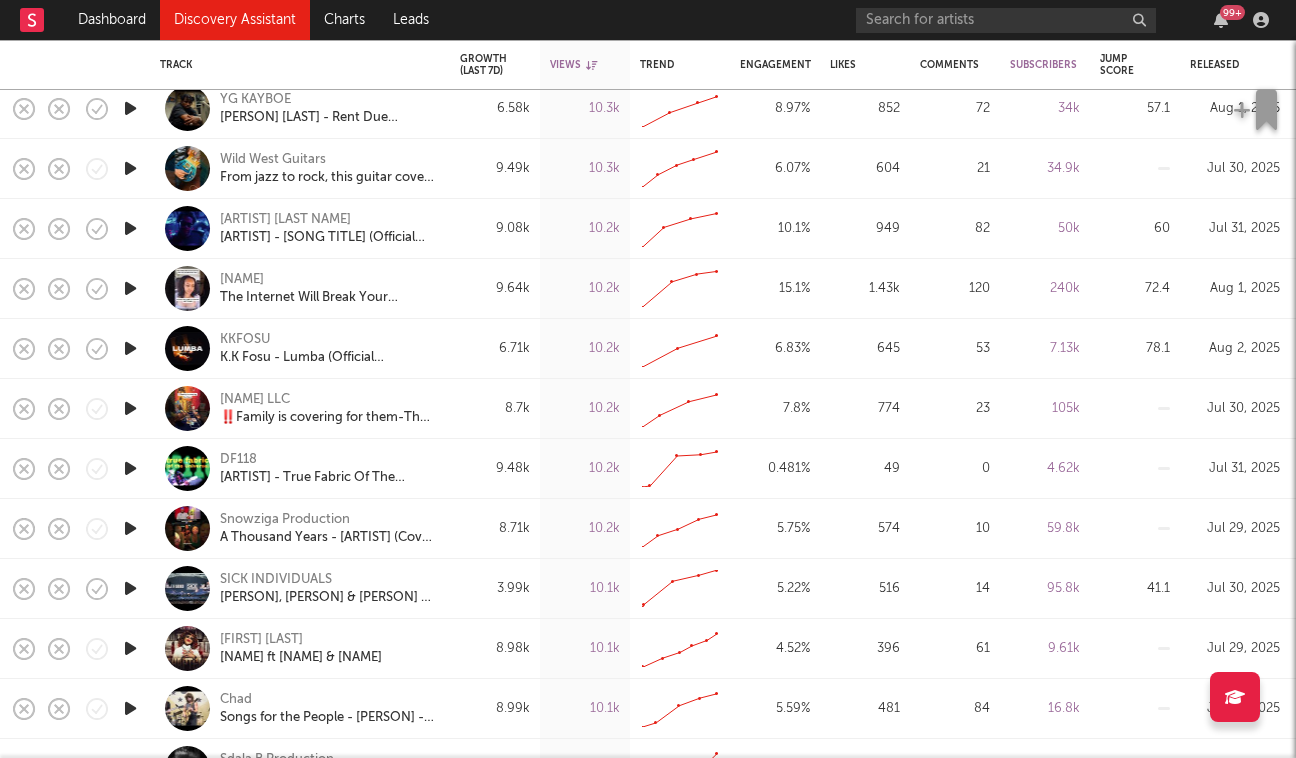 click at bounding box center [130, 468] 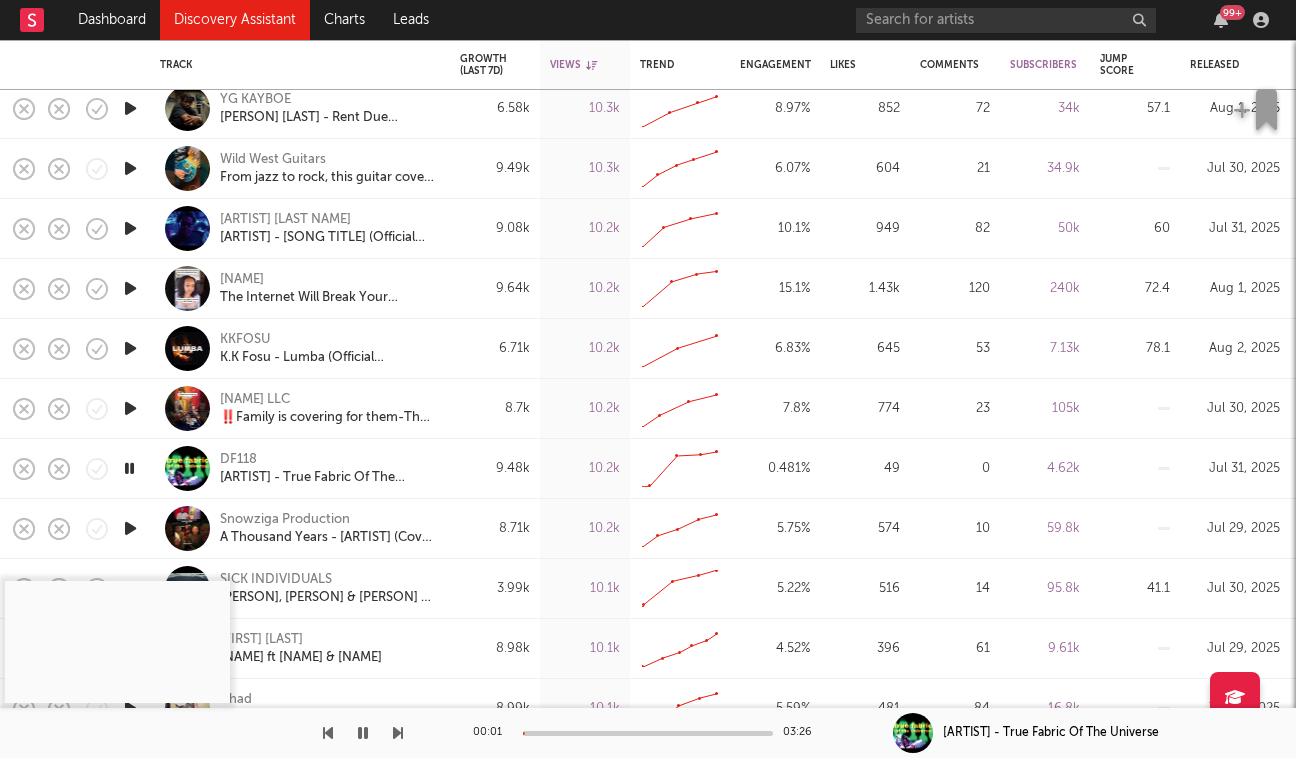 click at bounding box center [129, 468] 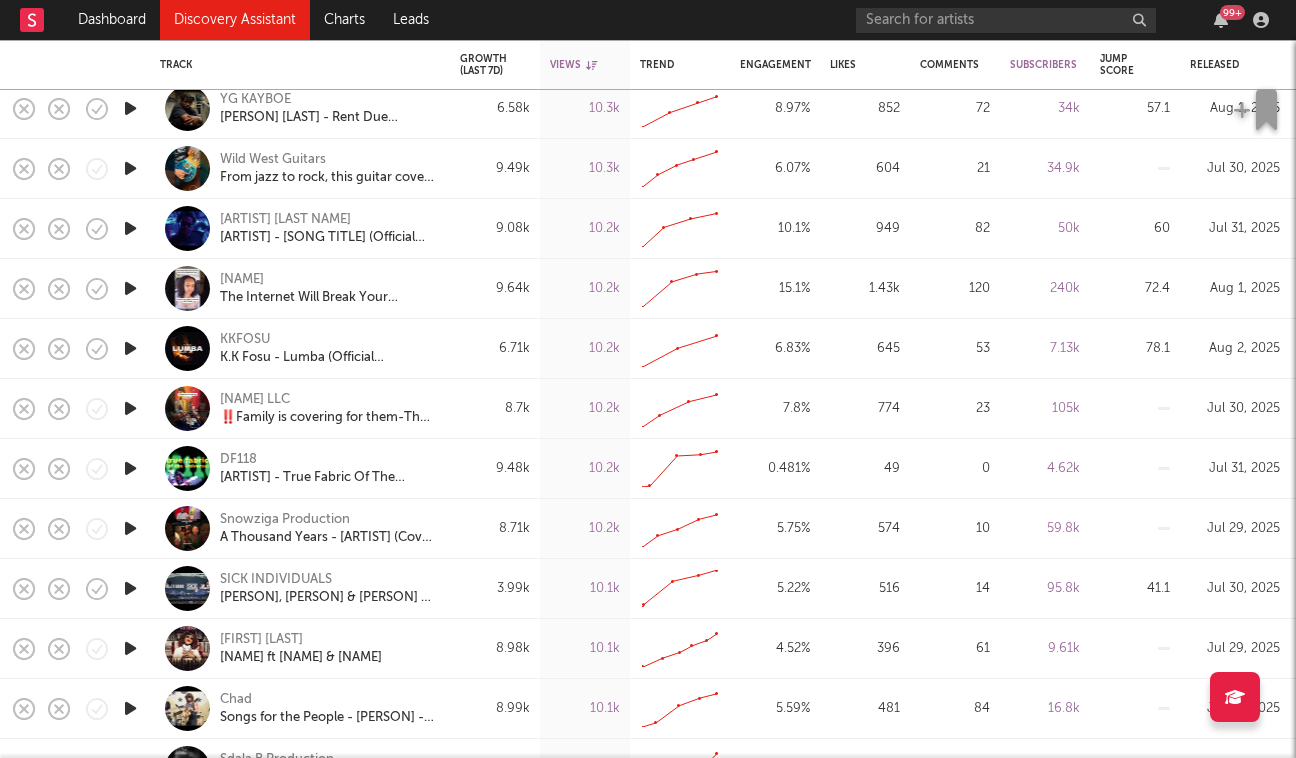click at bounding box center [130, 468] 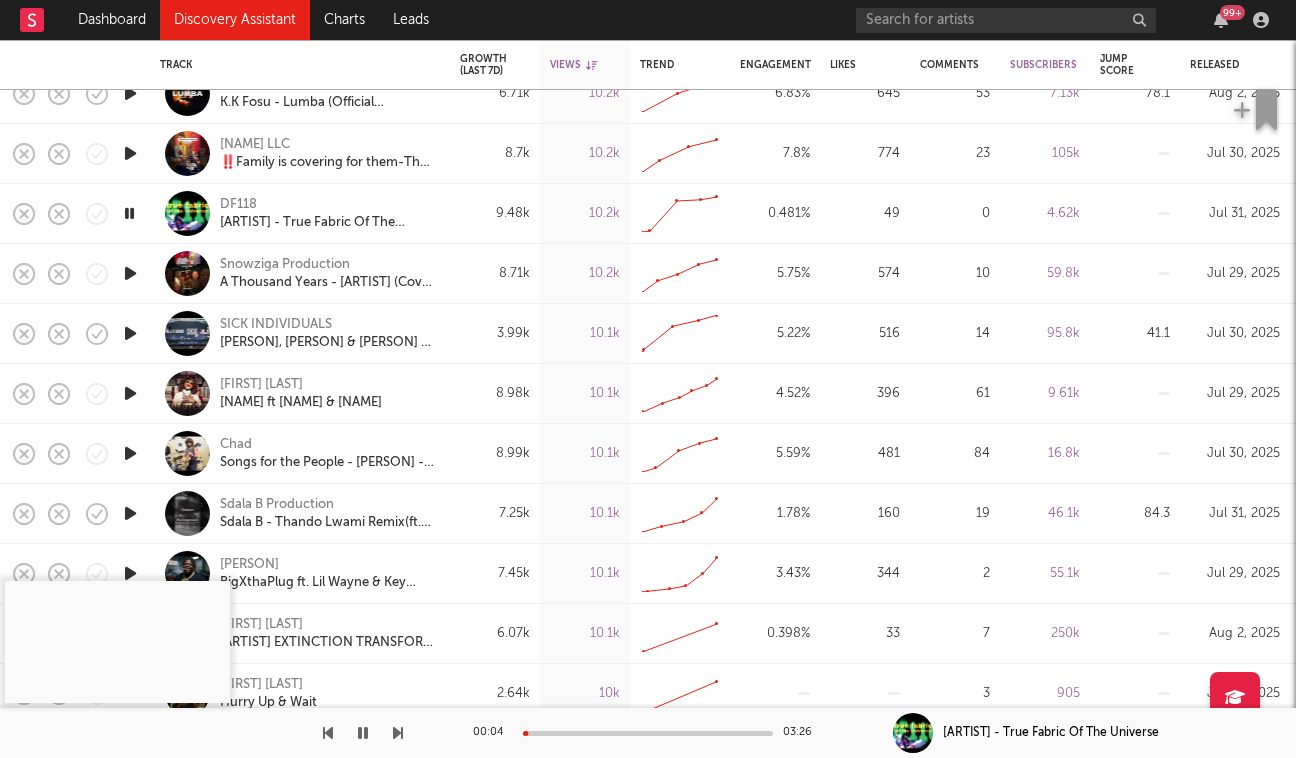 click at bounding box center (130, 393) 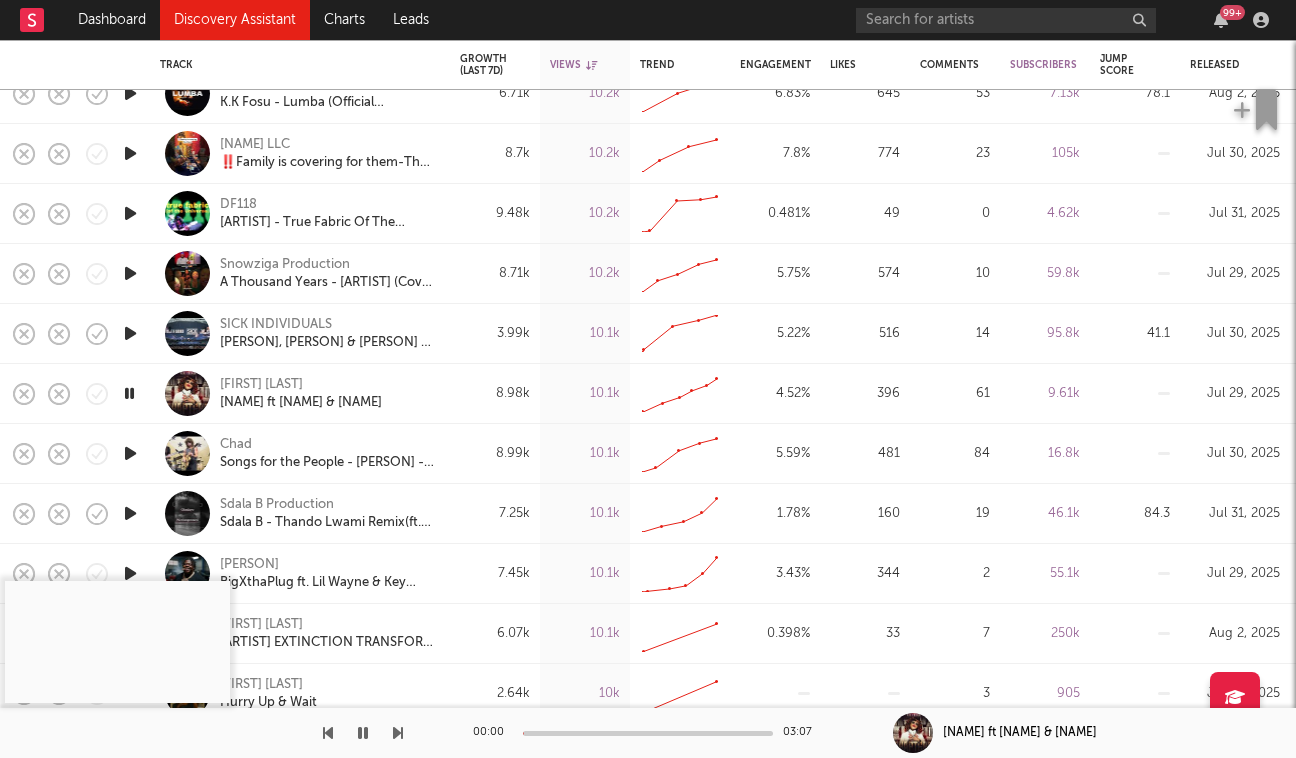 click at bounding box center [129, 393] 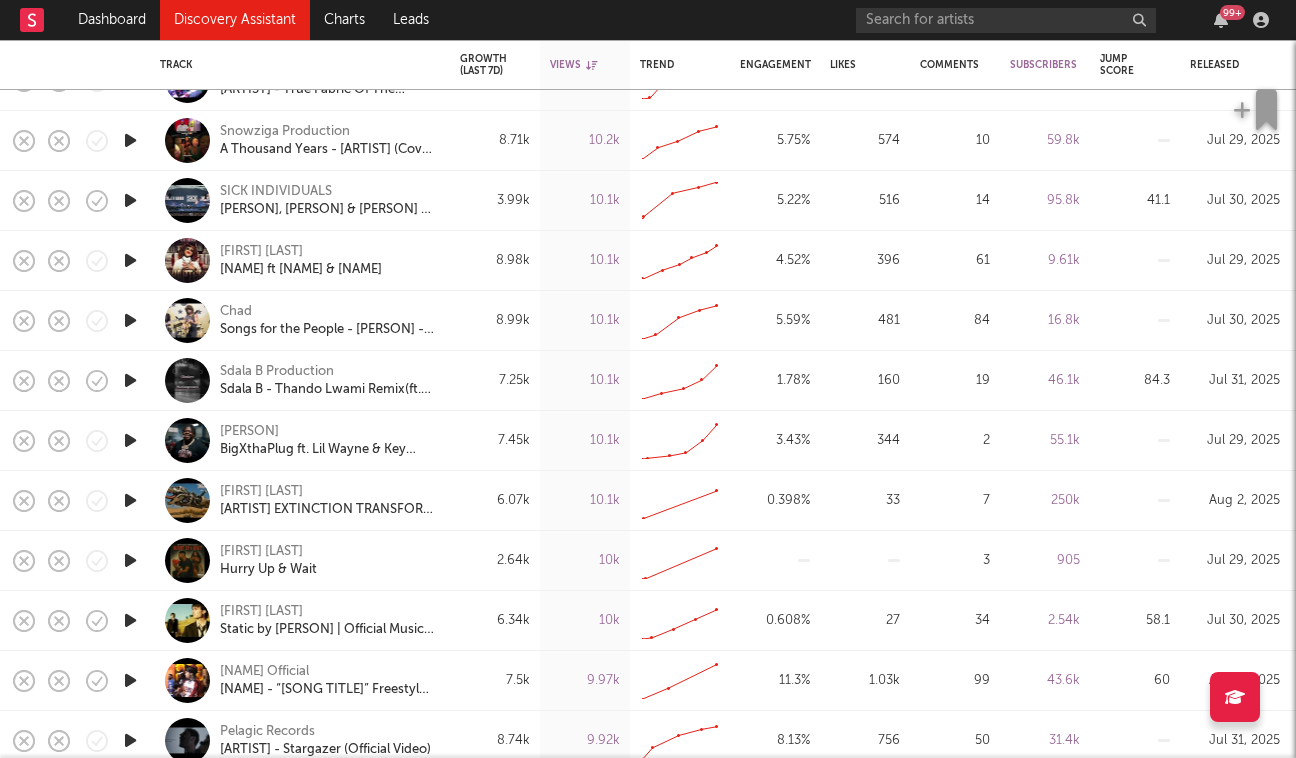 click at bounding box center [130, 440] 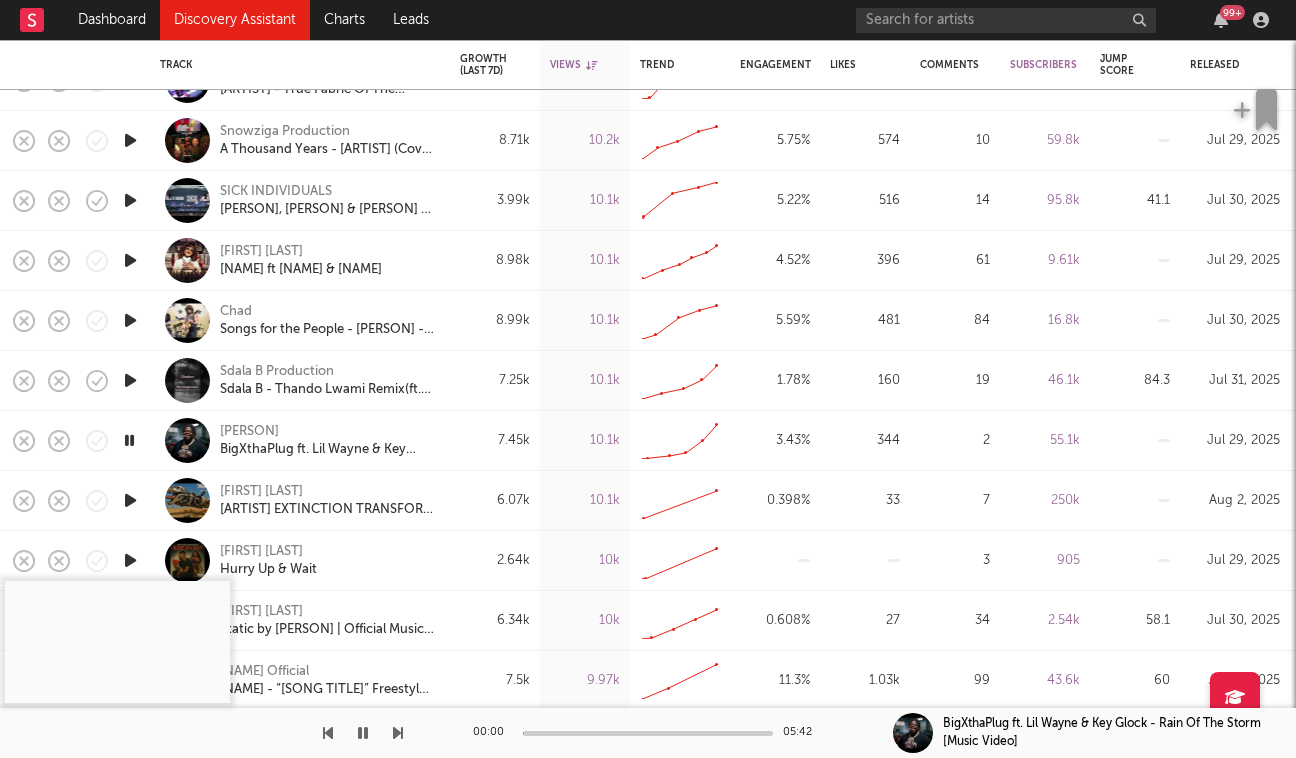 click at bounding box center (129, 440) 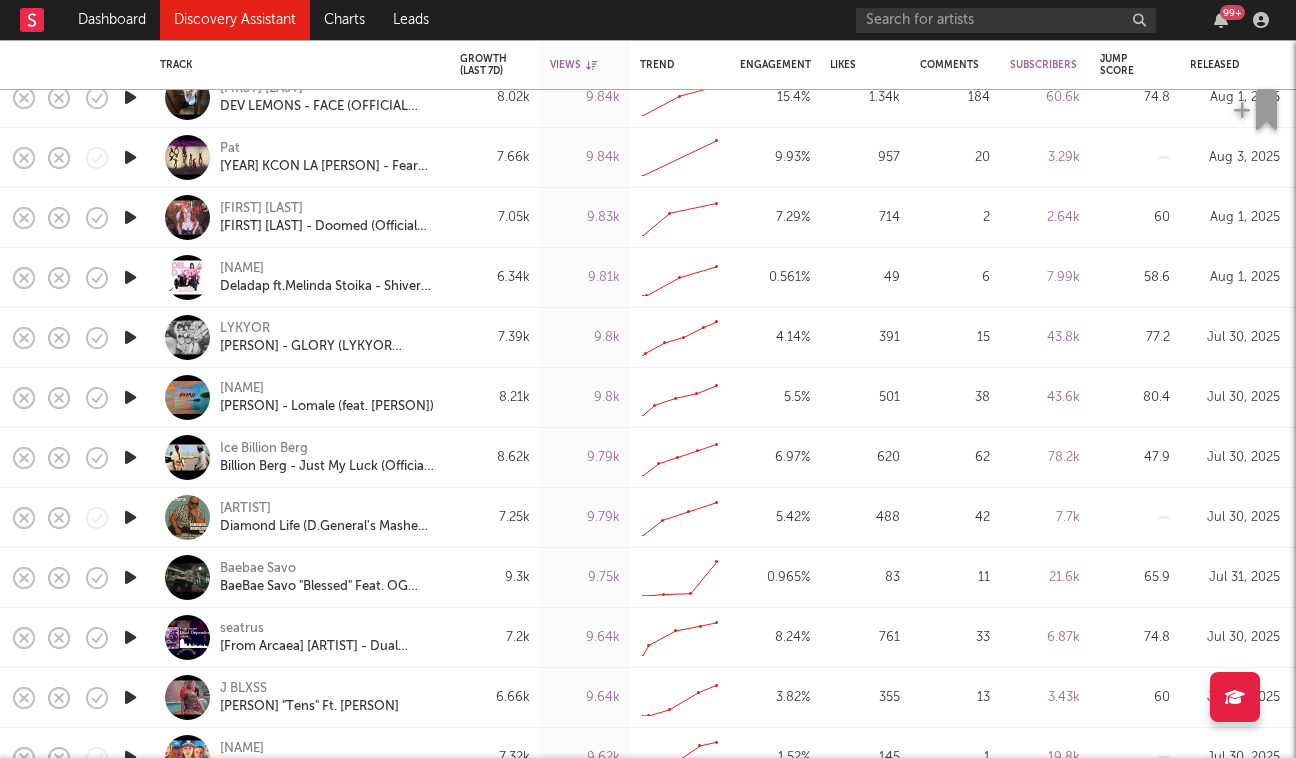 click at bounding box center [130, 577] 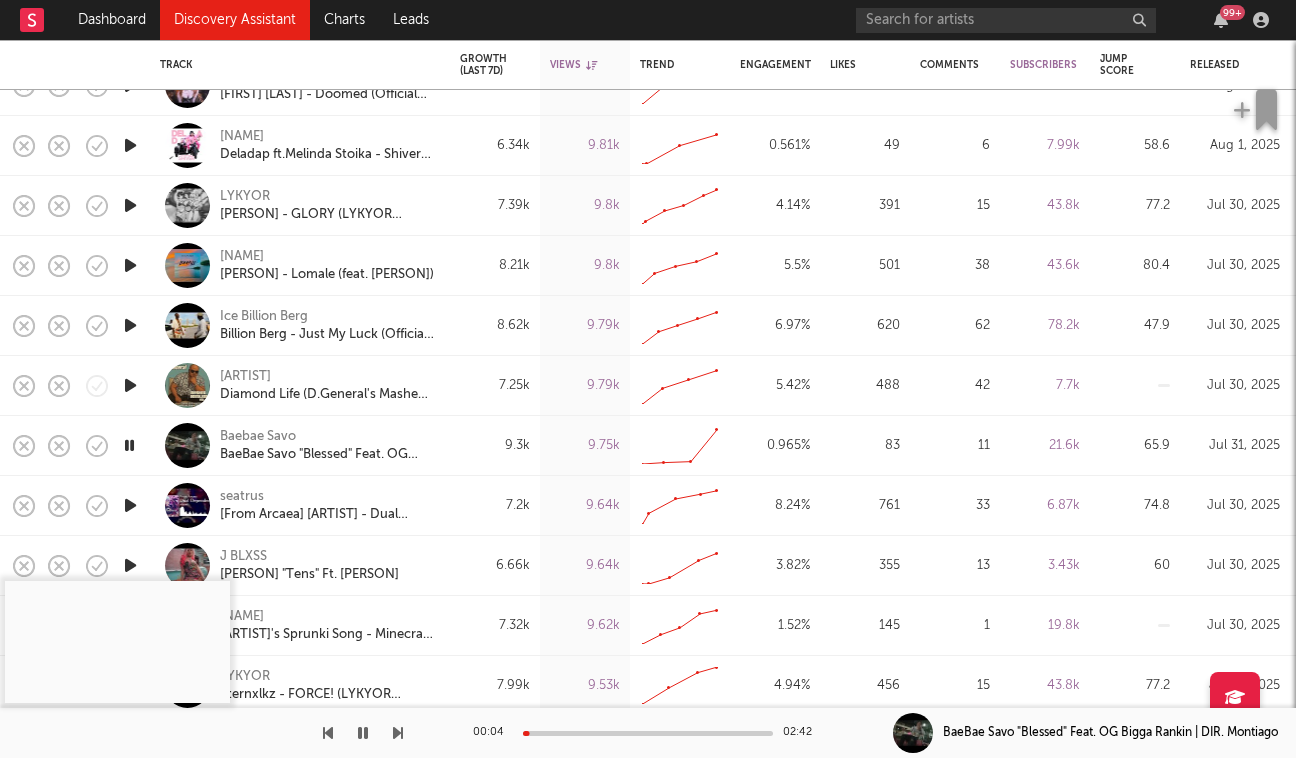 click at bounding box center [648, 733] 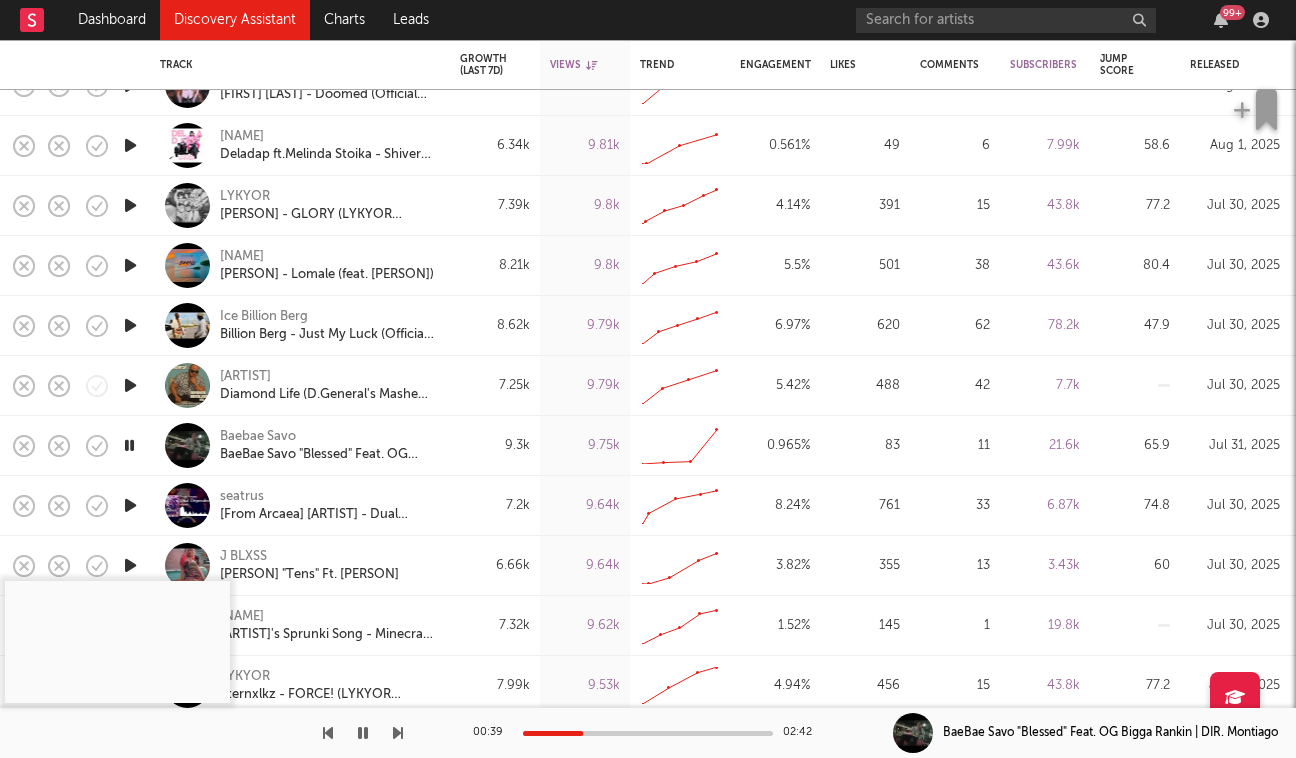 click at bounding box center (363, 733) 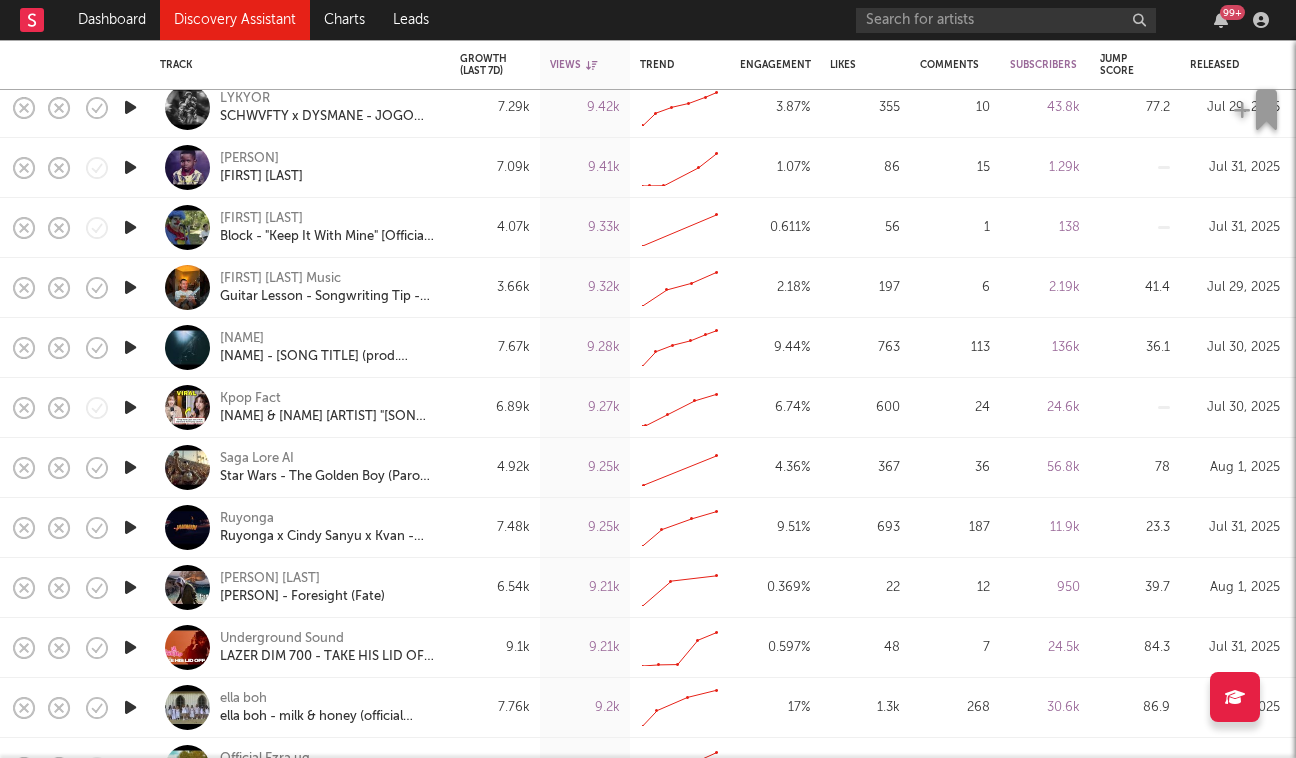 click at bounding box center (130, 587) 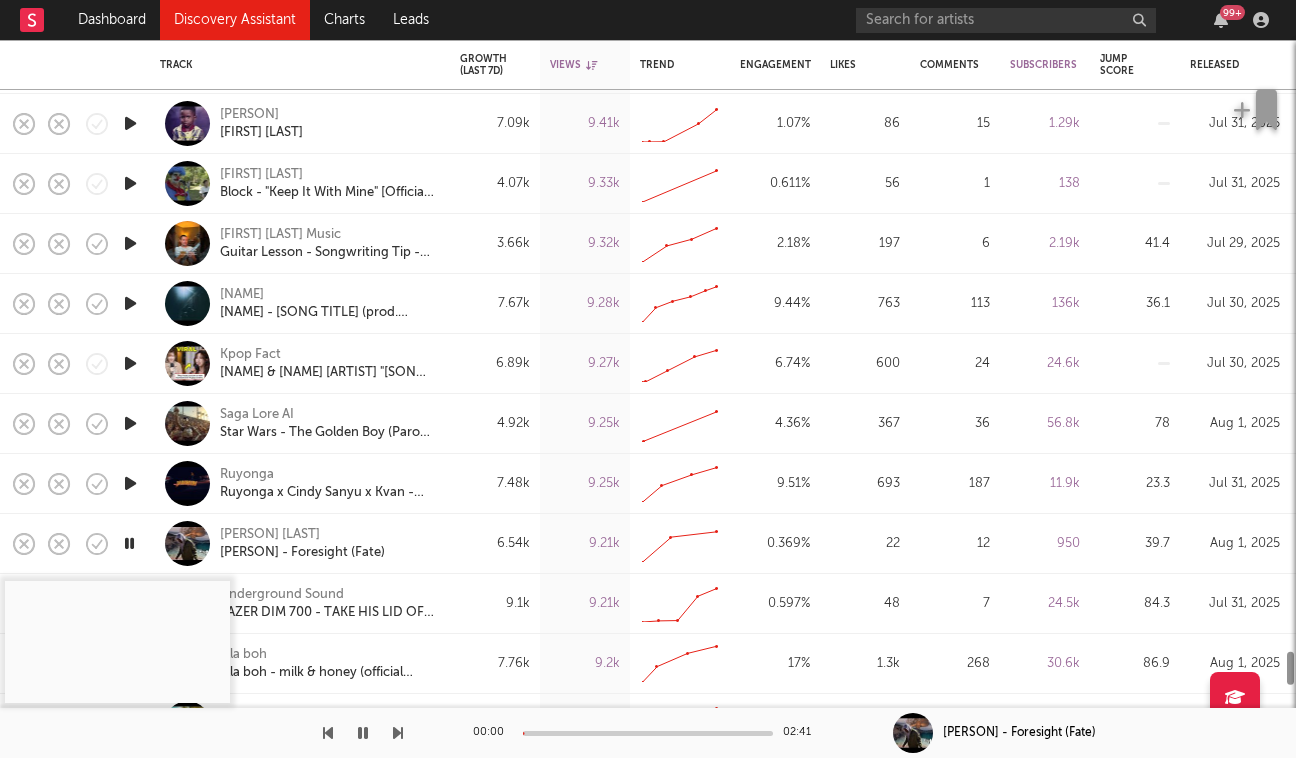 click at bounding box center (129, 543) 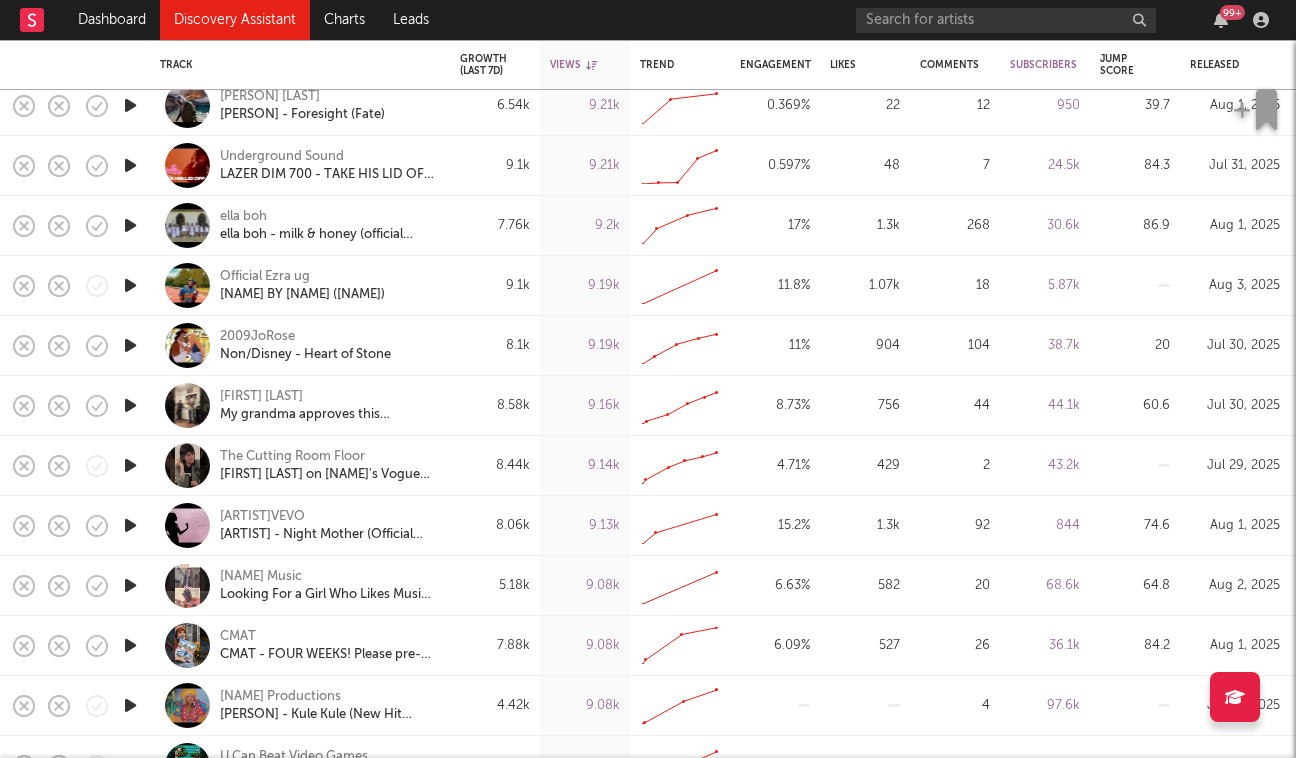 click at bounding box center (130, 225) 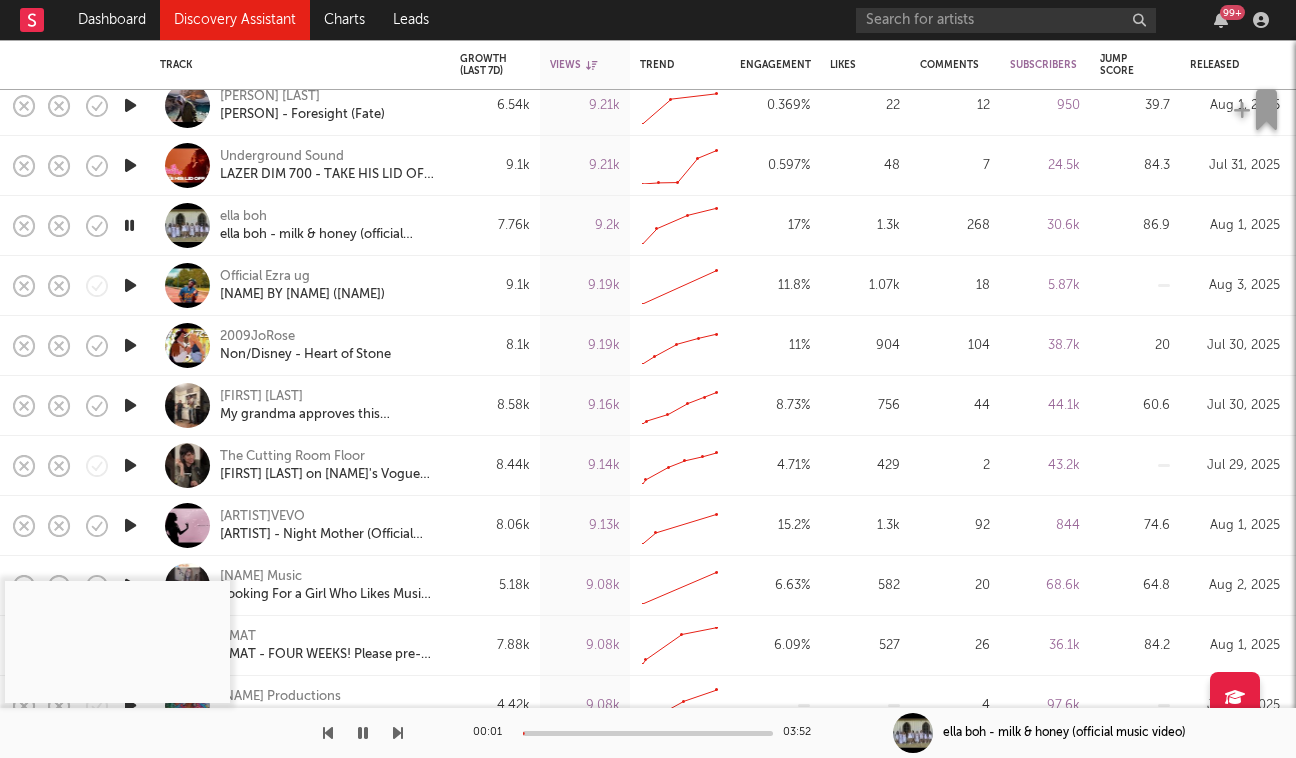 click at bounding box center [648, 733] 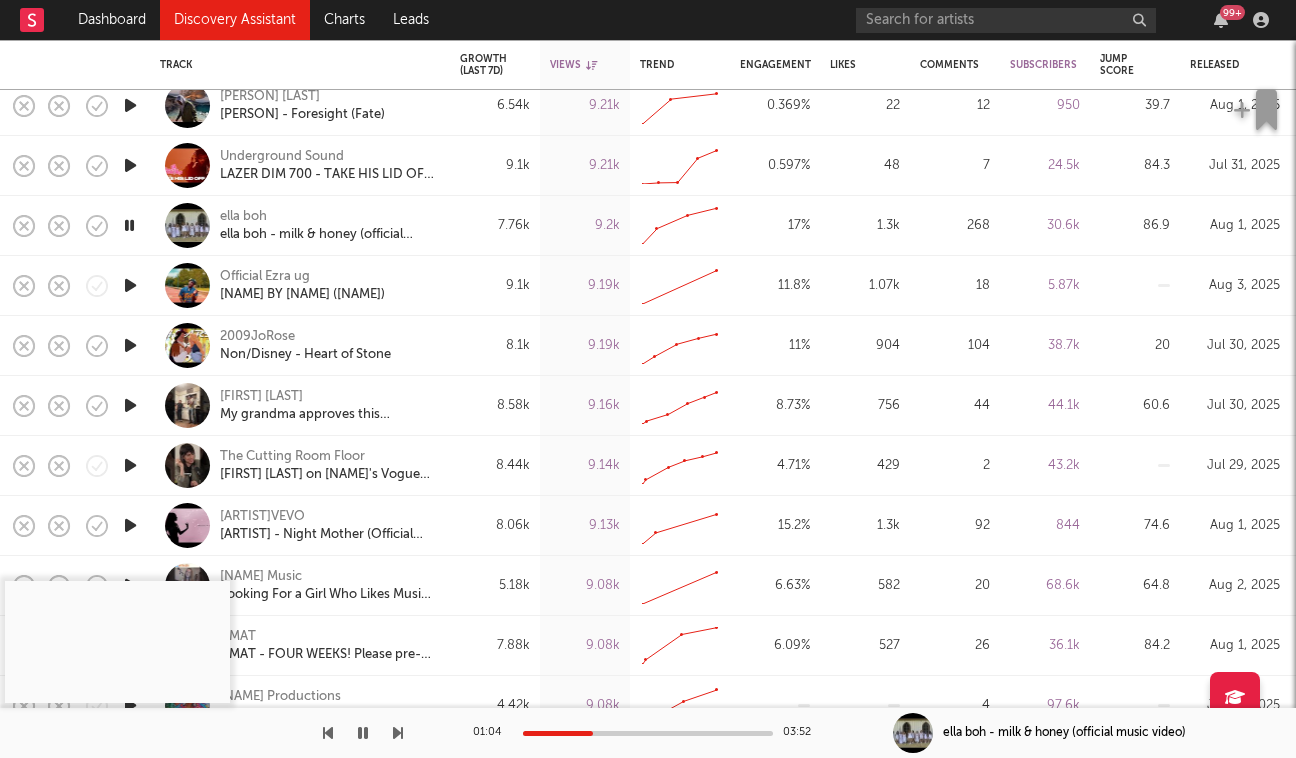 click at bounding box center [363, 733] 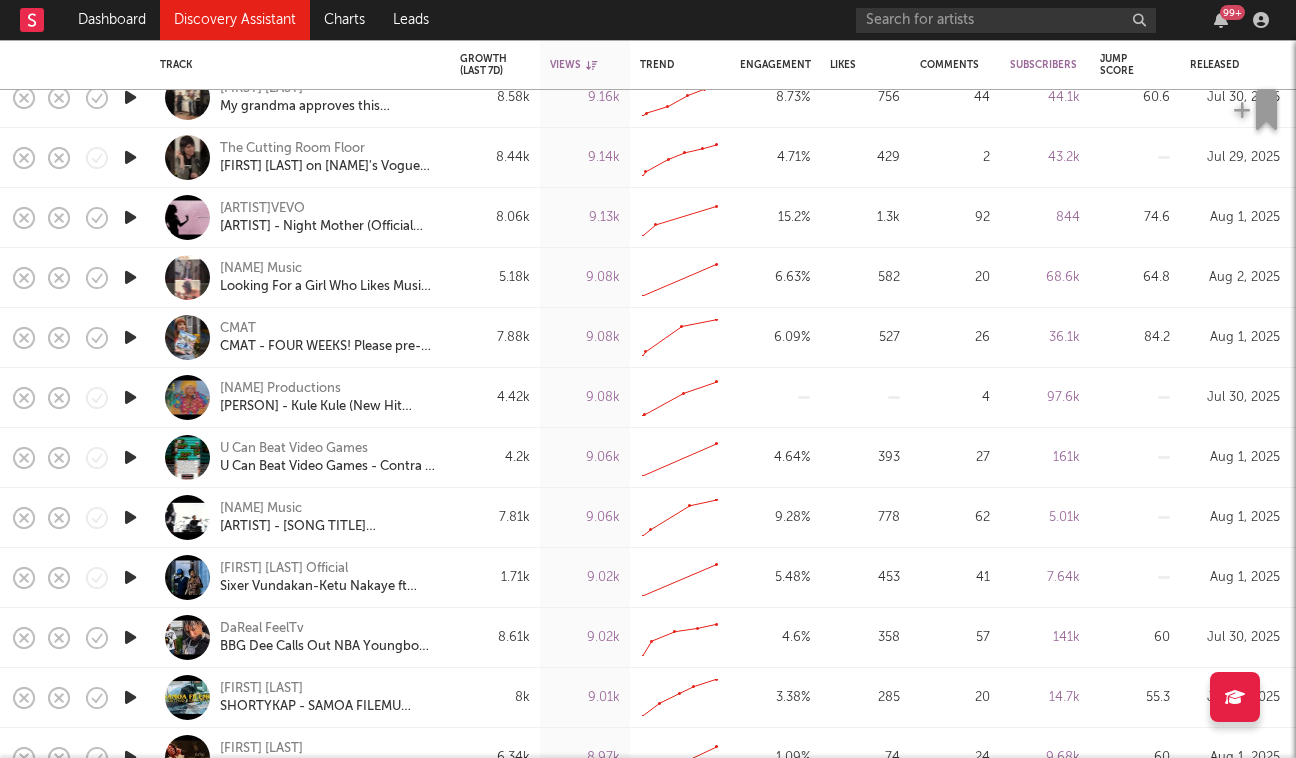 click at bounding box center [130, 517] 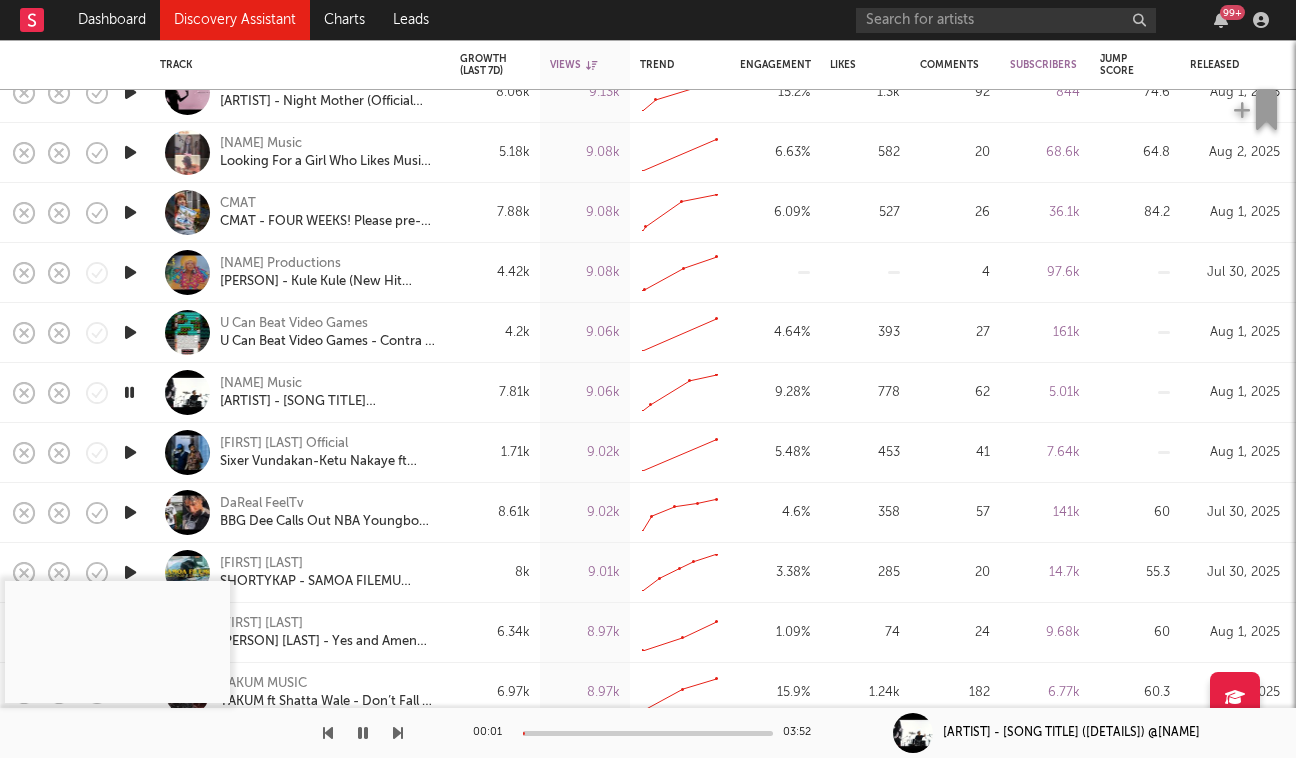 click at bounding box center [129, 392] 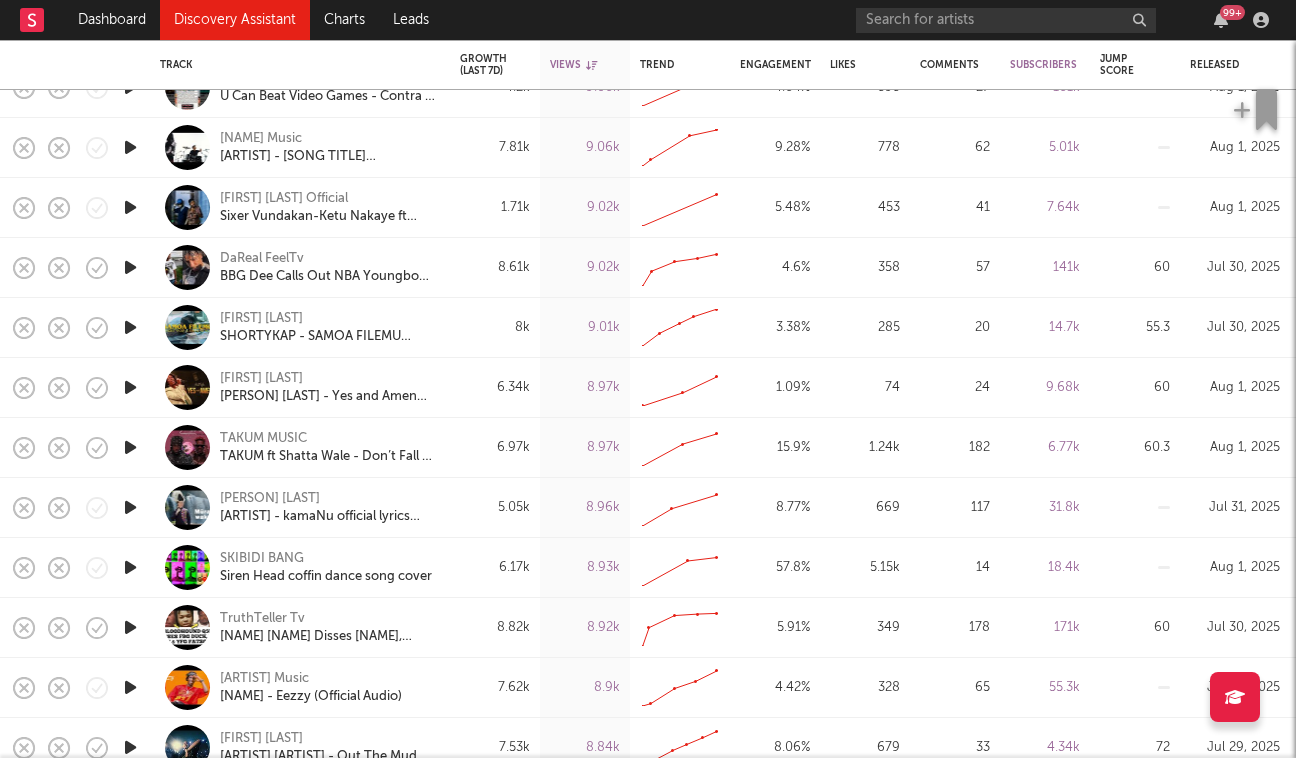 click at bounding box center (130, 447) 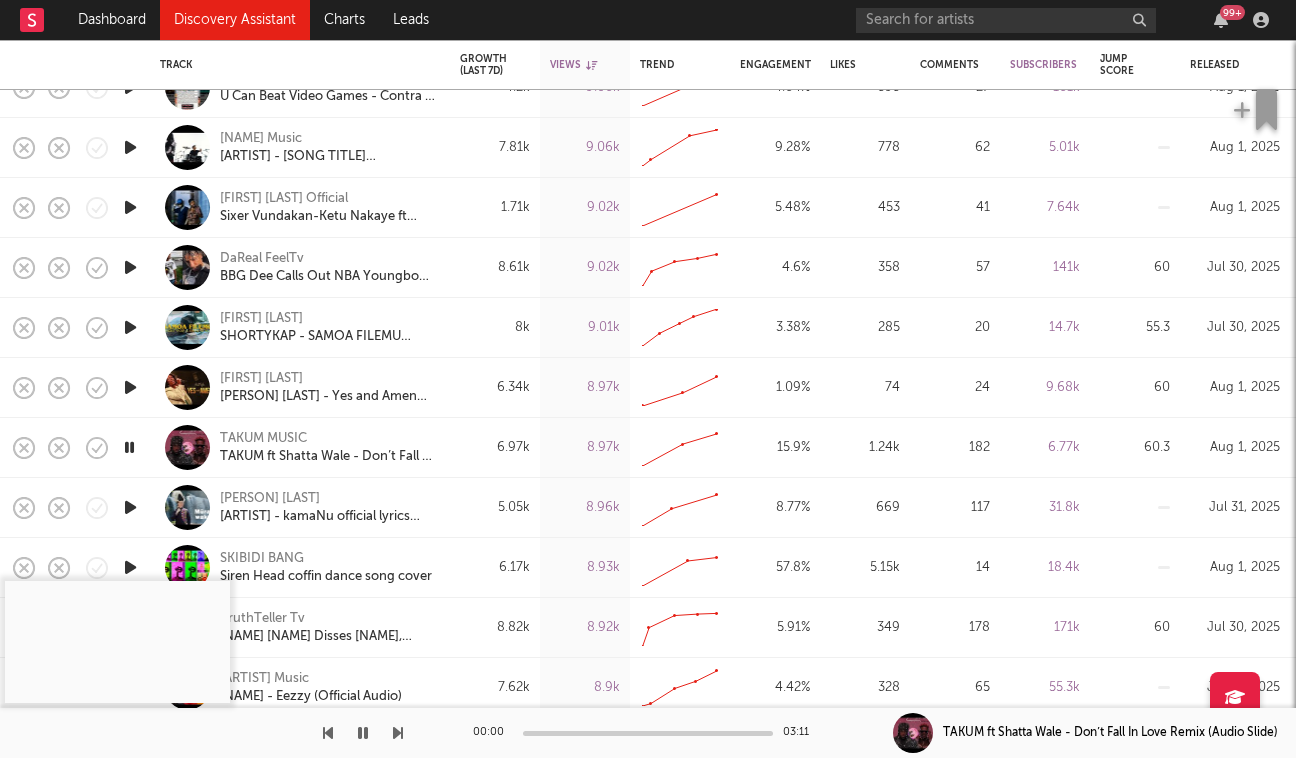 click at bounding box center (129, 447) 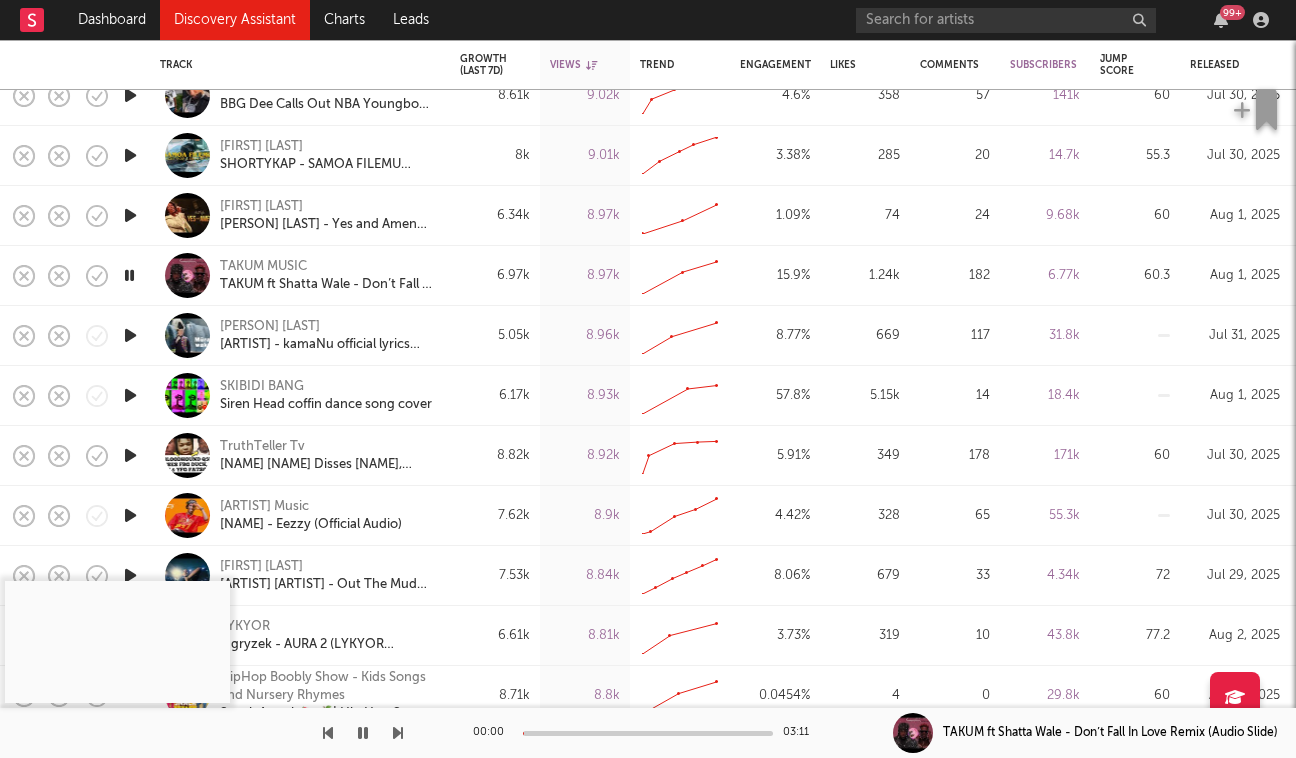 click at bounding box center (130, 515) 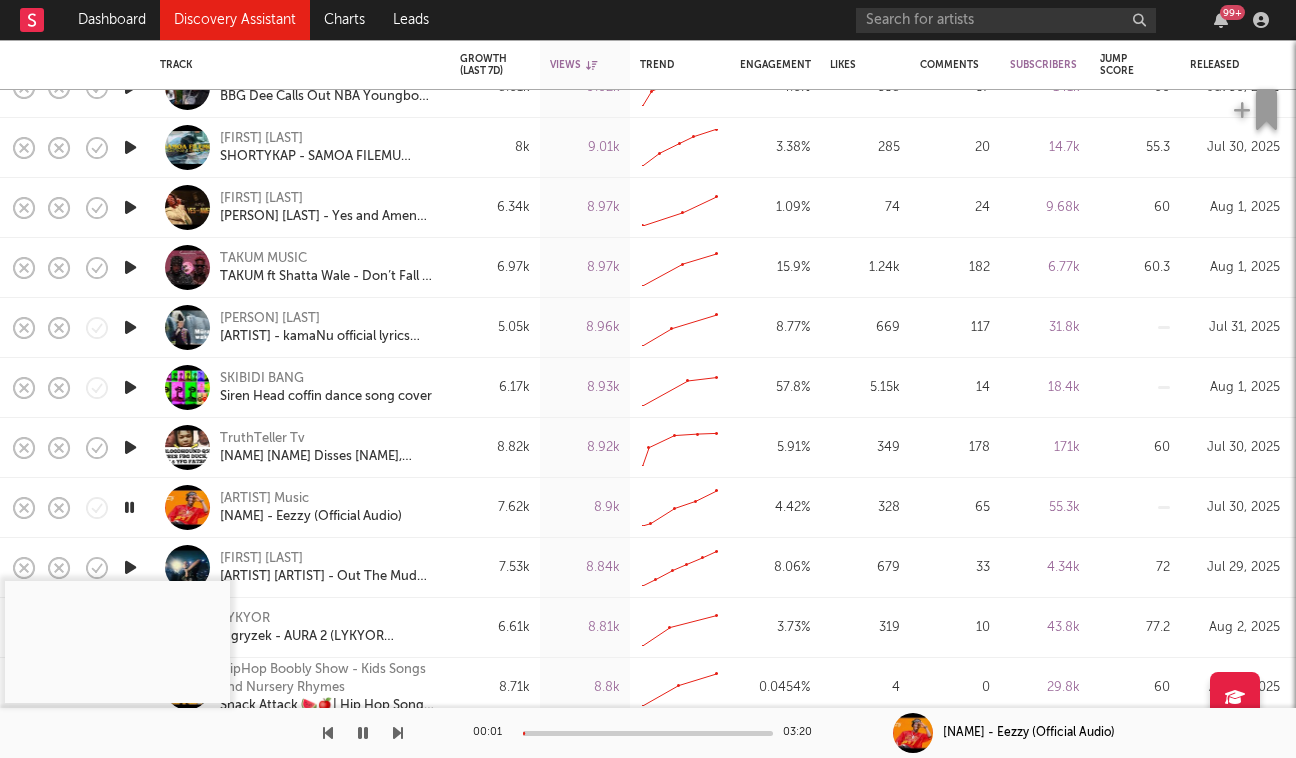 click at bounding box center [129, 507] 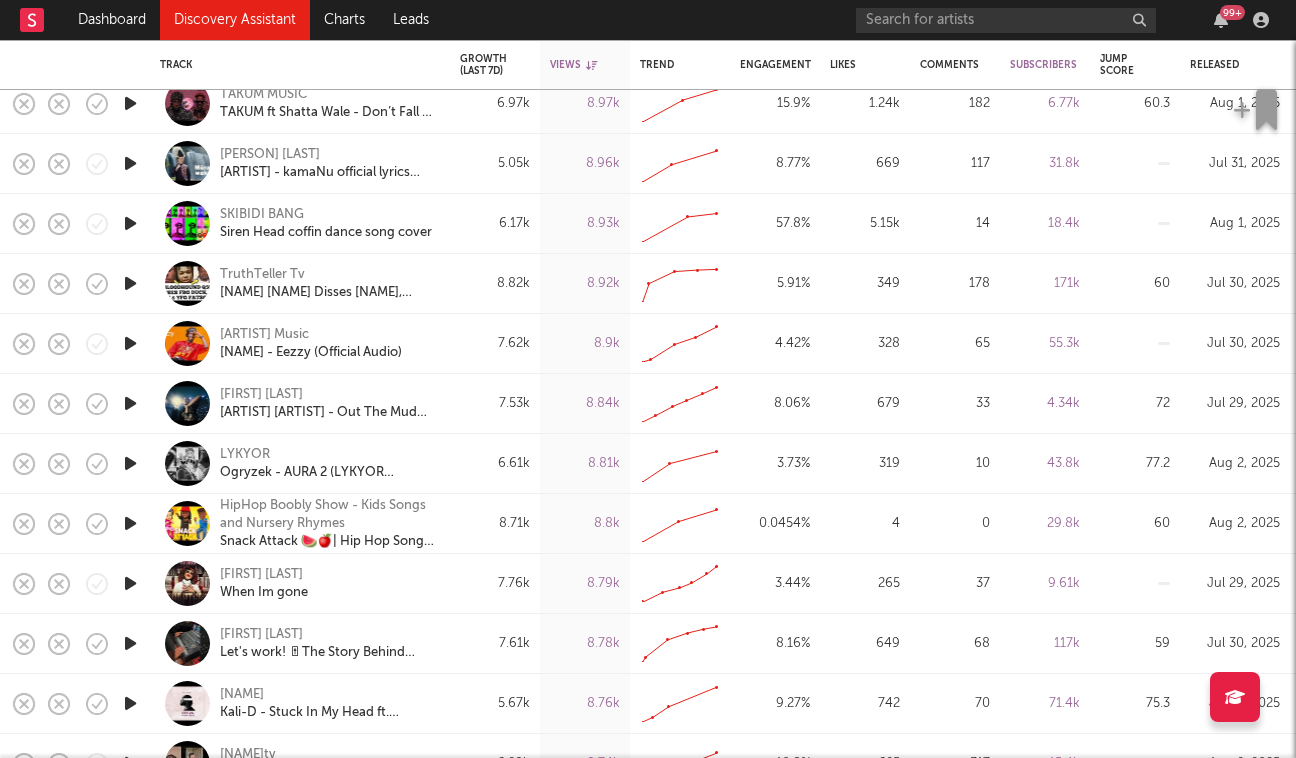 click at bounding box center [130, 403] 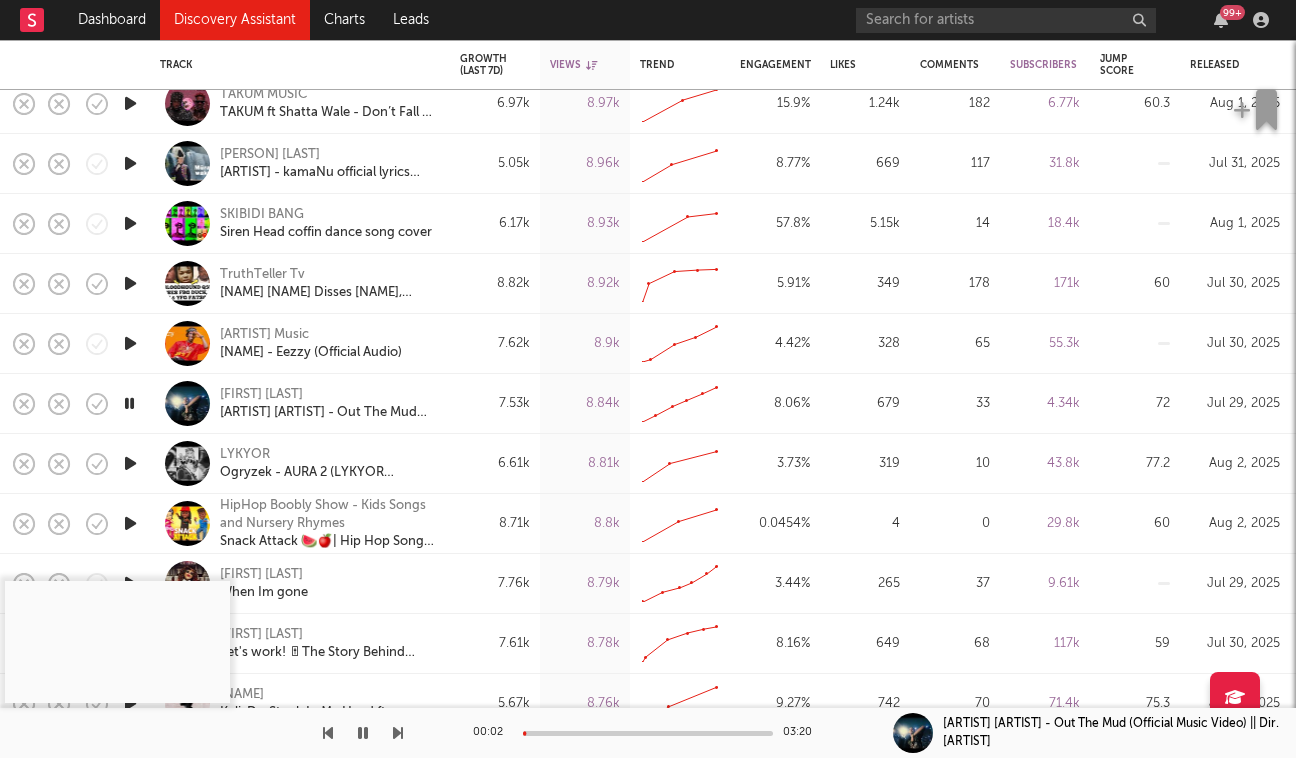 click at bounding box center (648, 733) 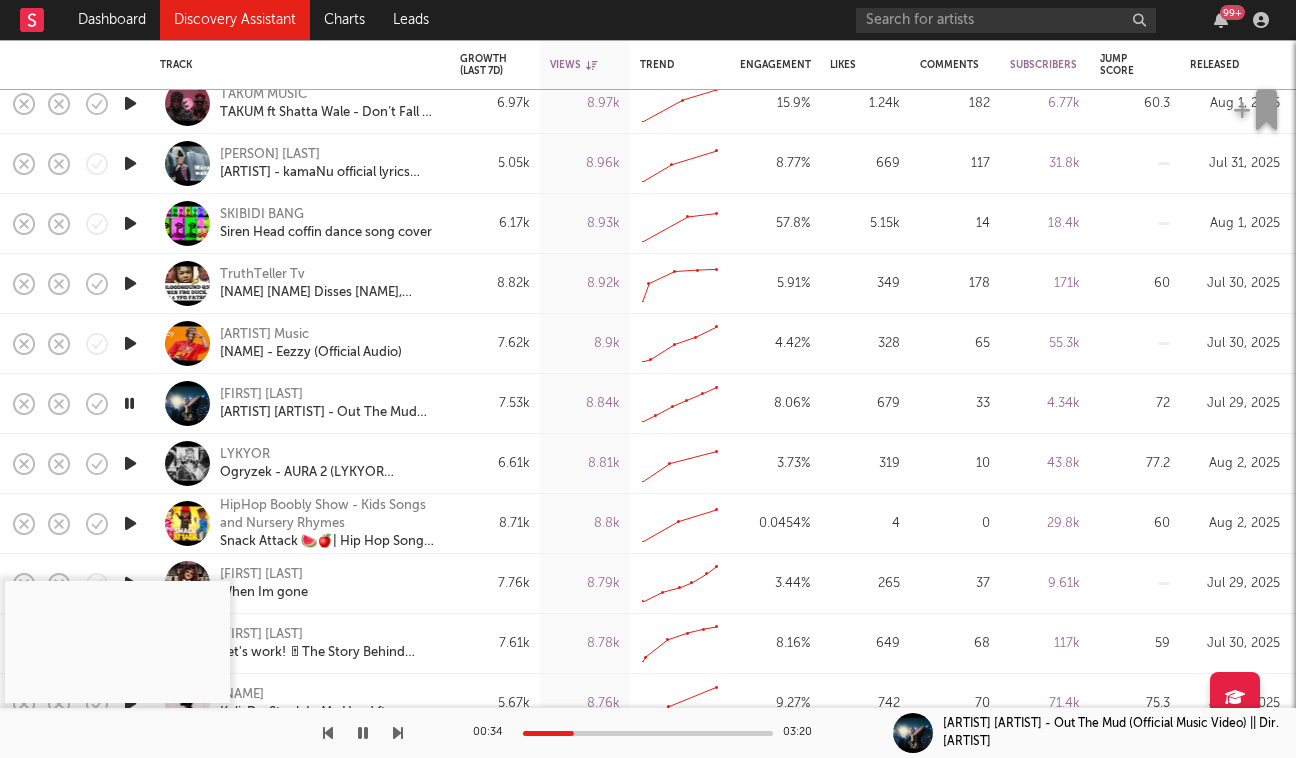 click at bounding box center [648, 733] 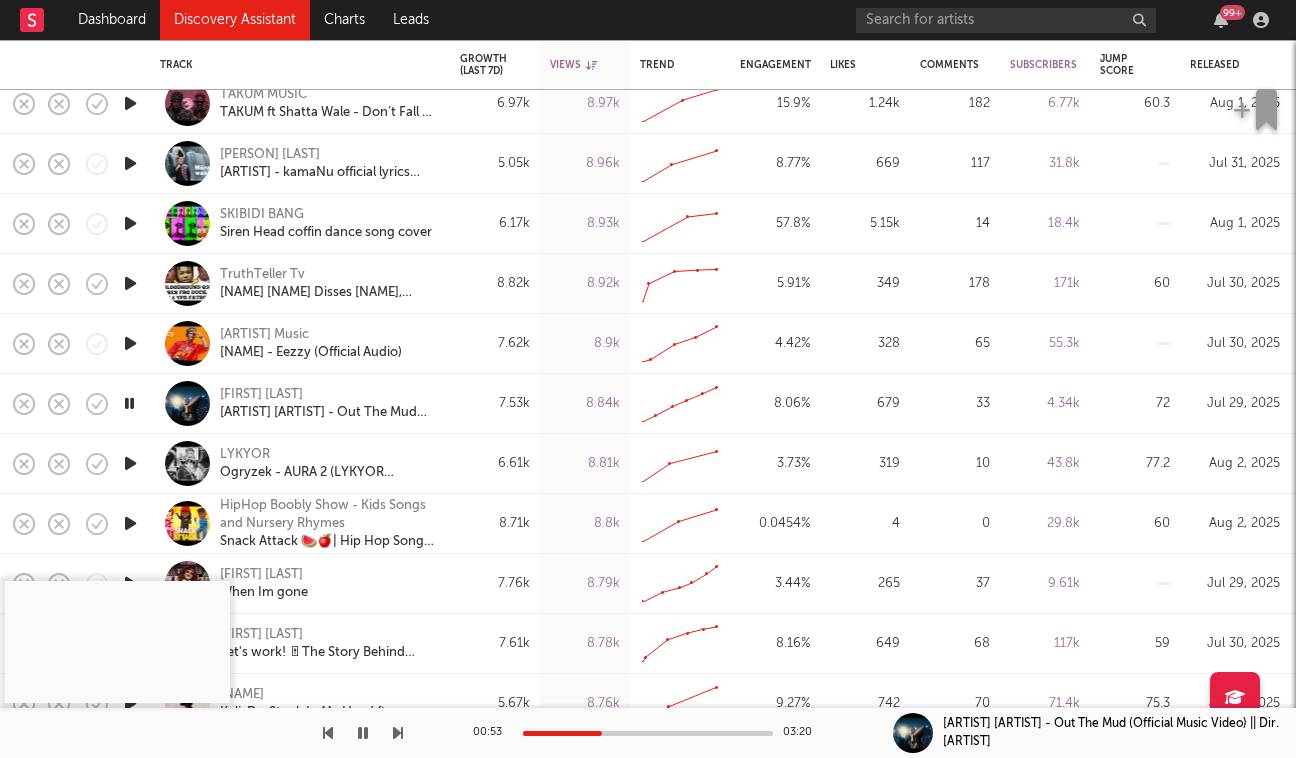 click at bounding box center (363, 733) 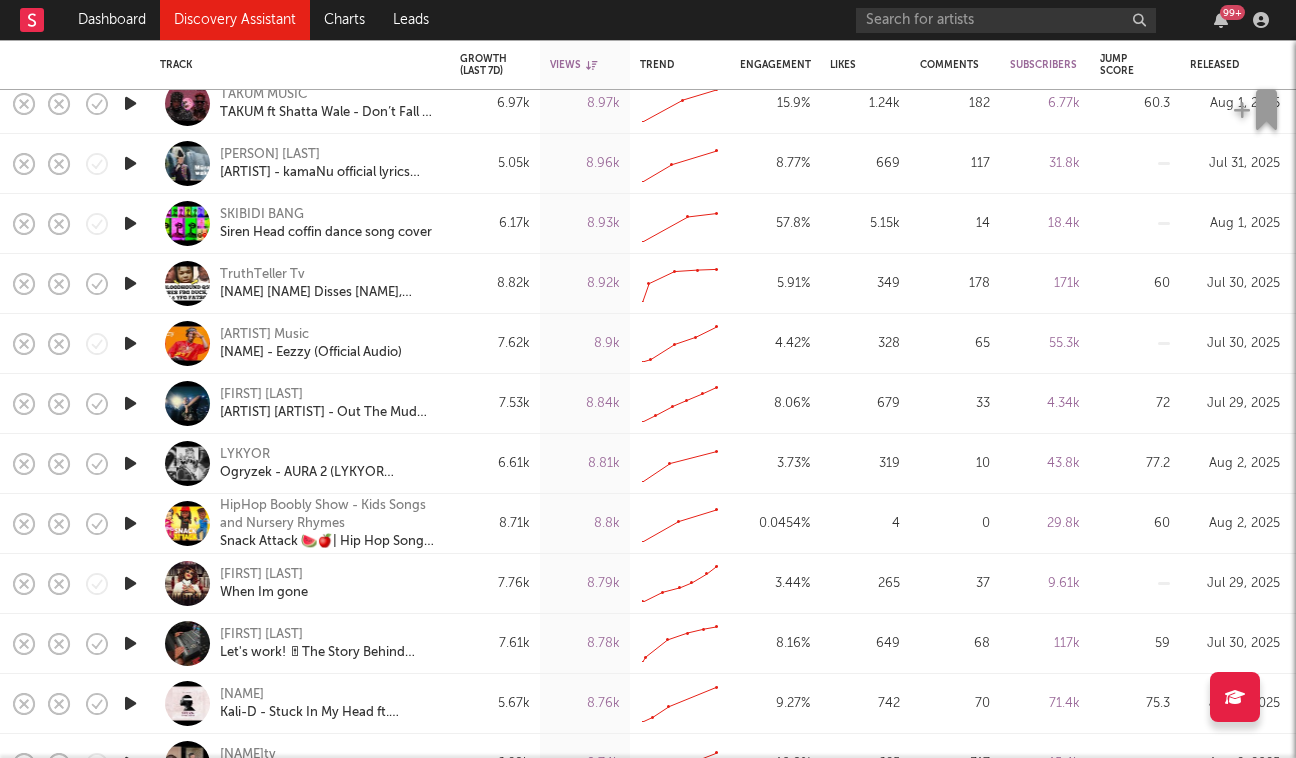 click at bounding box center (130, 403) 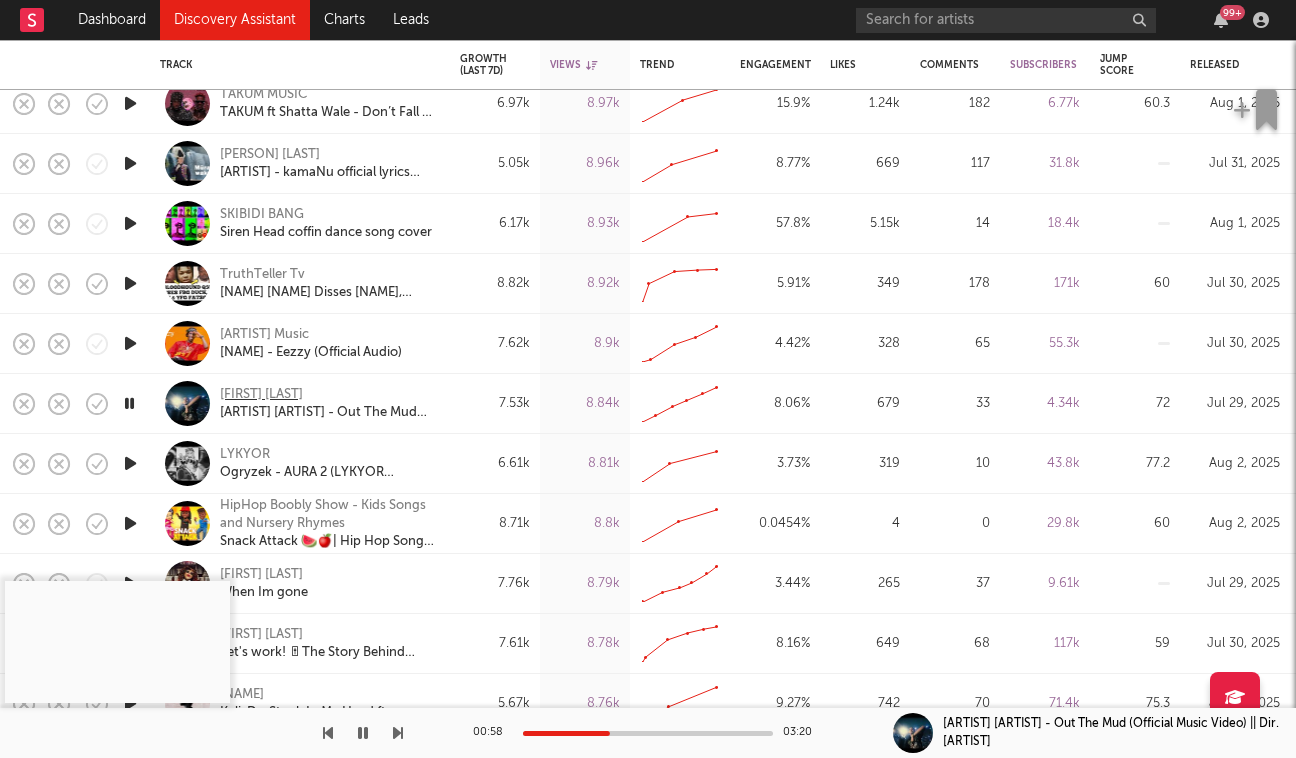 click on "Tooda Osama" at bounding box center [261, 395] 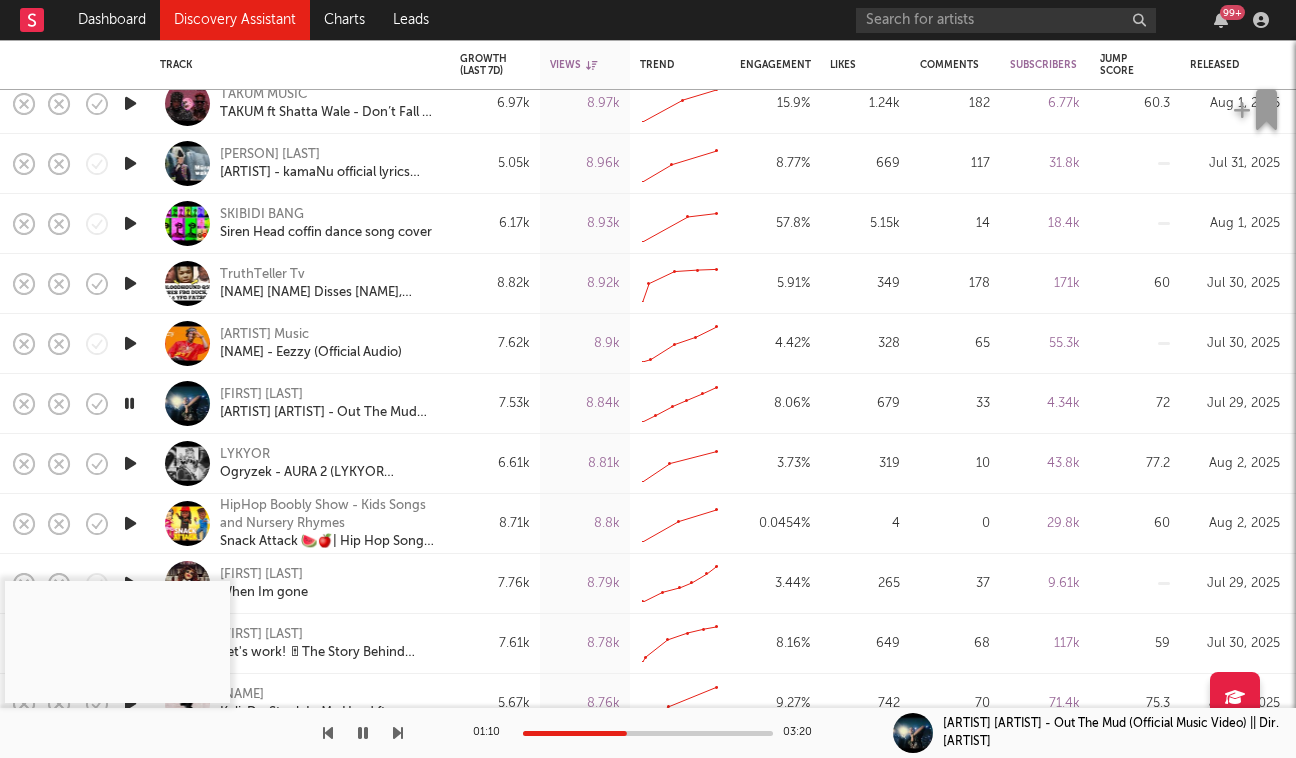 click at bounding box center [129, 403] 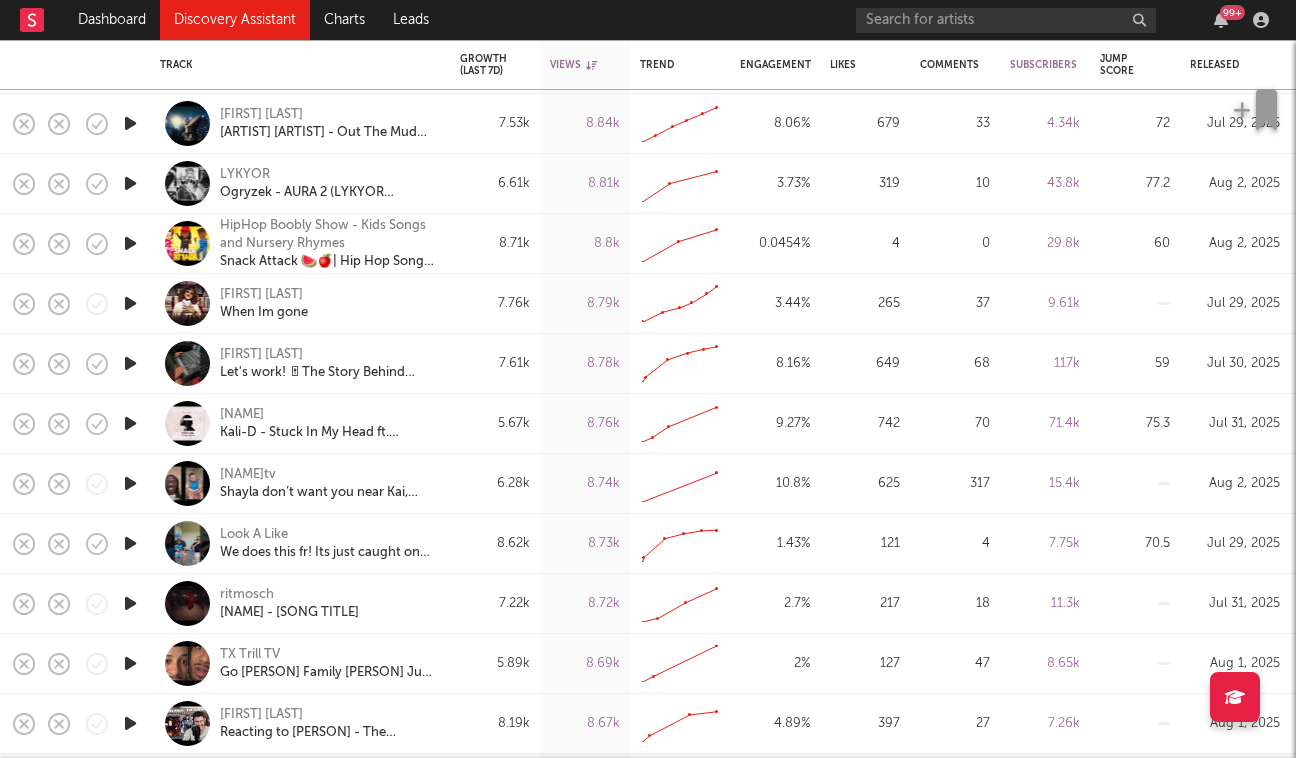 click at bounding box center [130, 363] 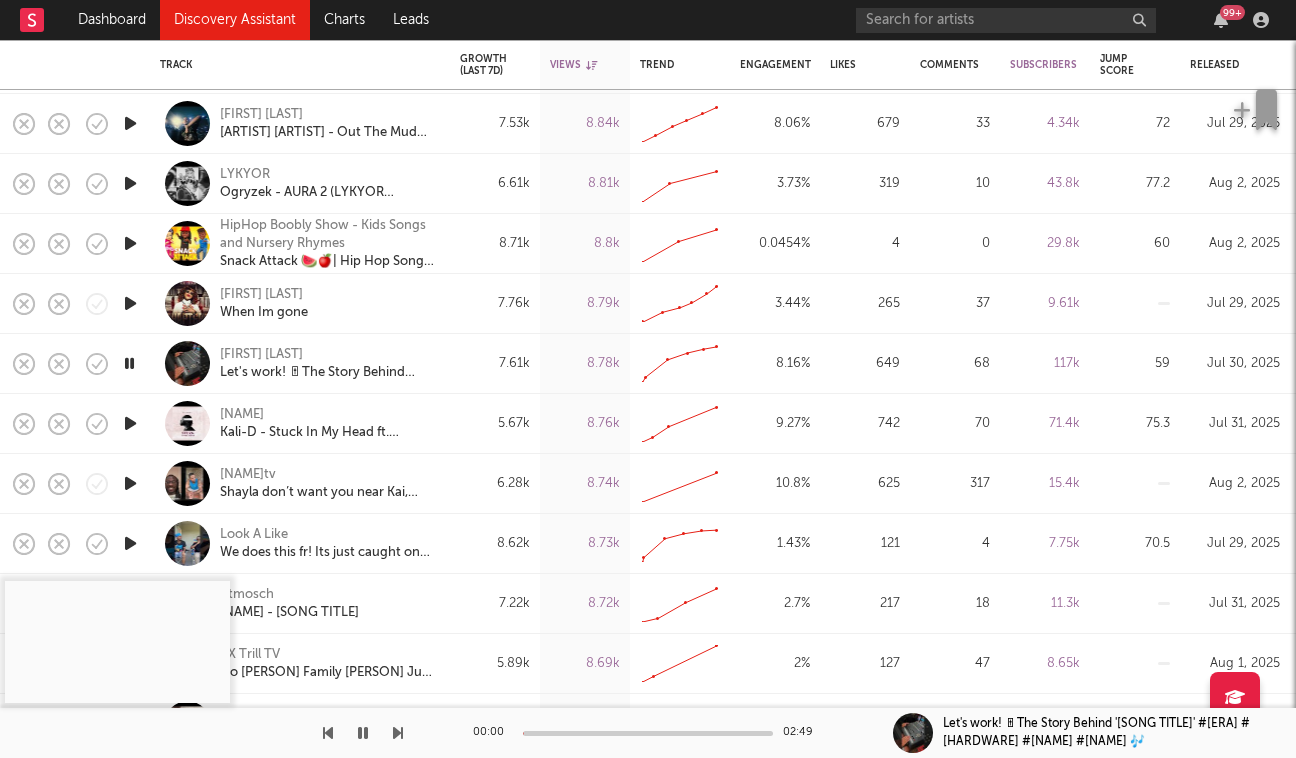 click at bounding box center [129, 363] 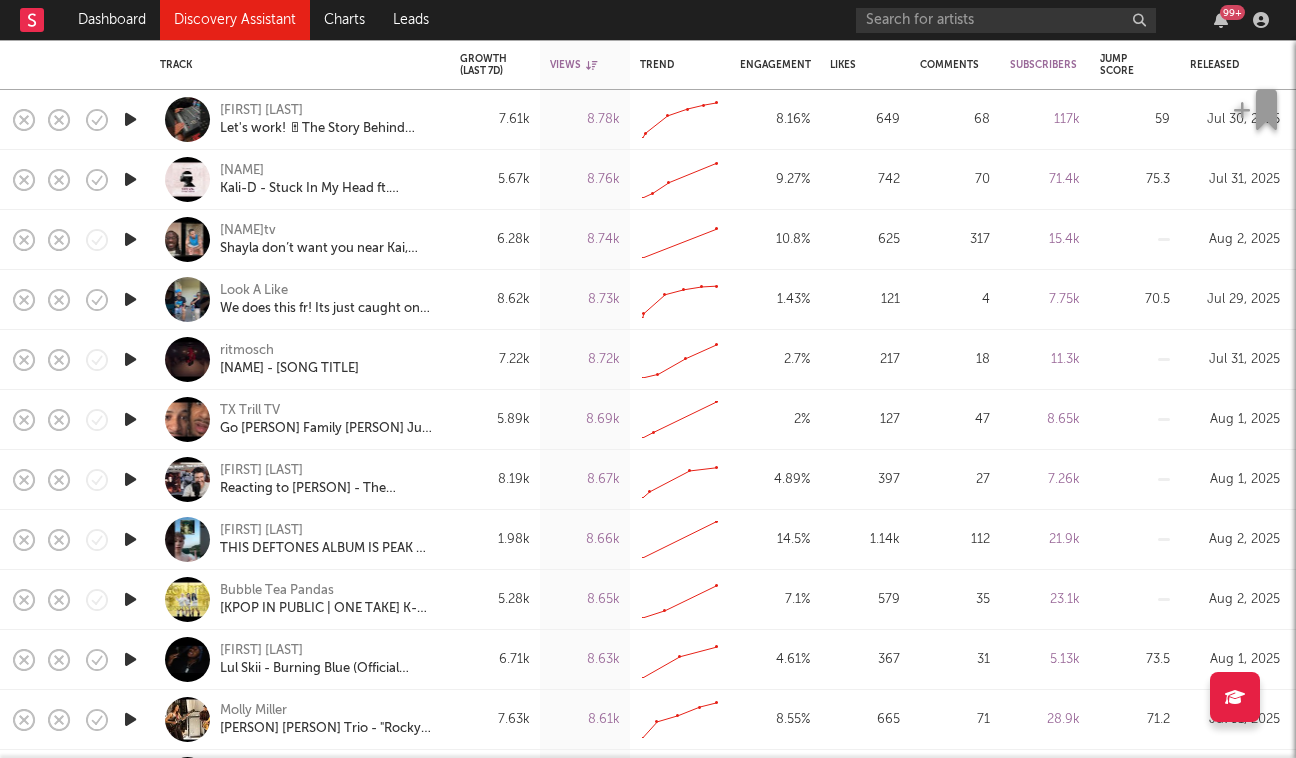 click at bounding box center [130, 359] 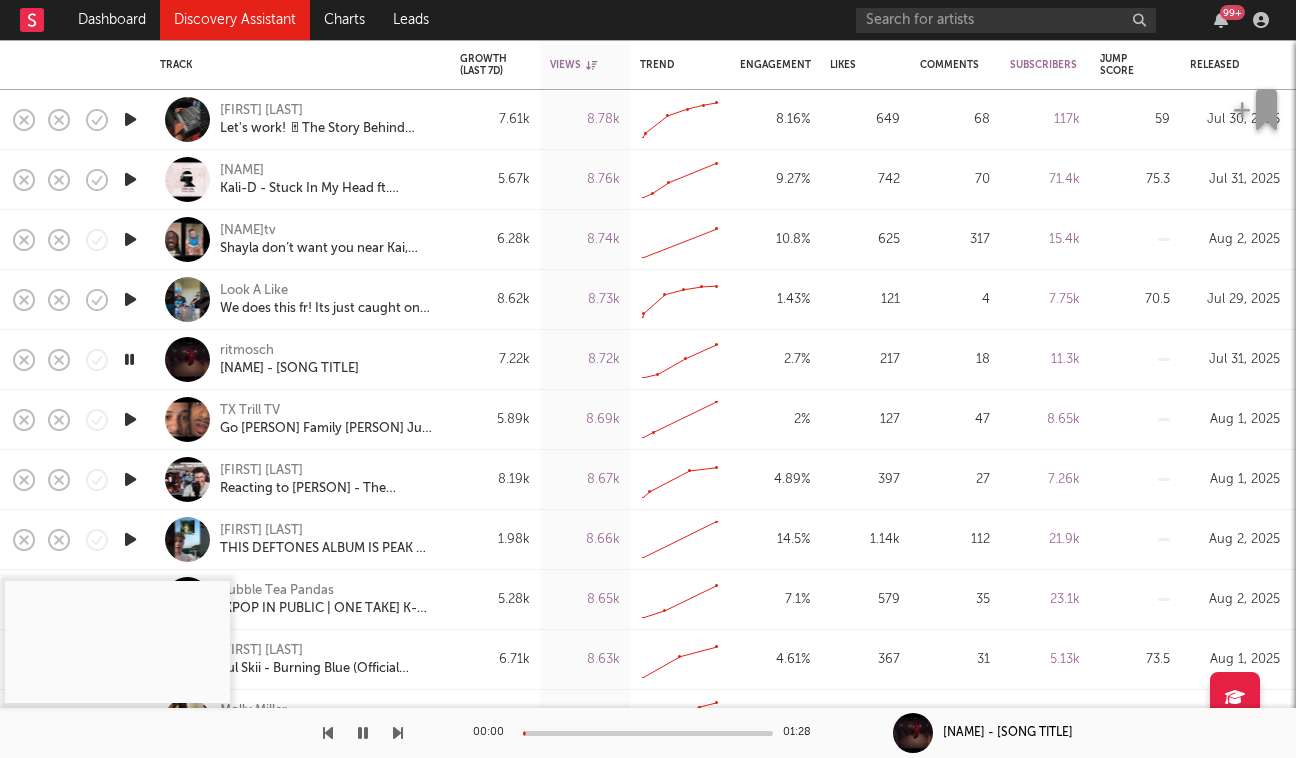 click at bounding box center [129, 359] 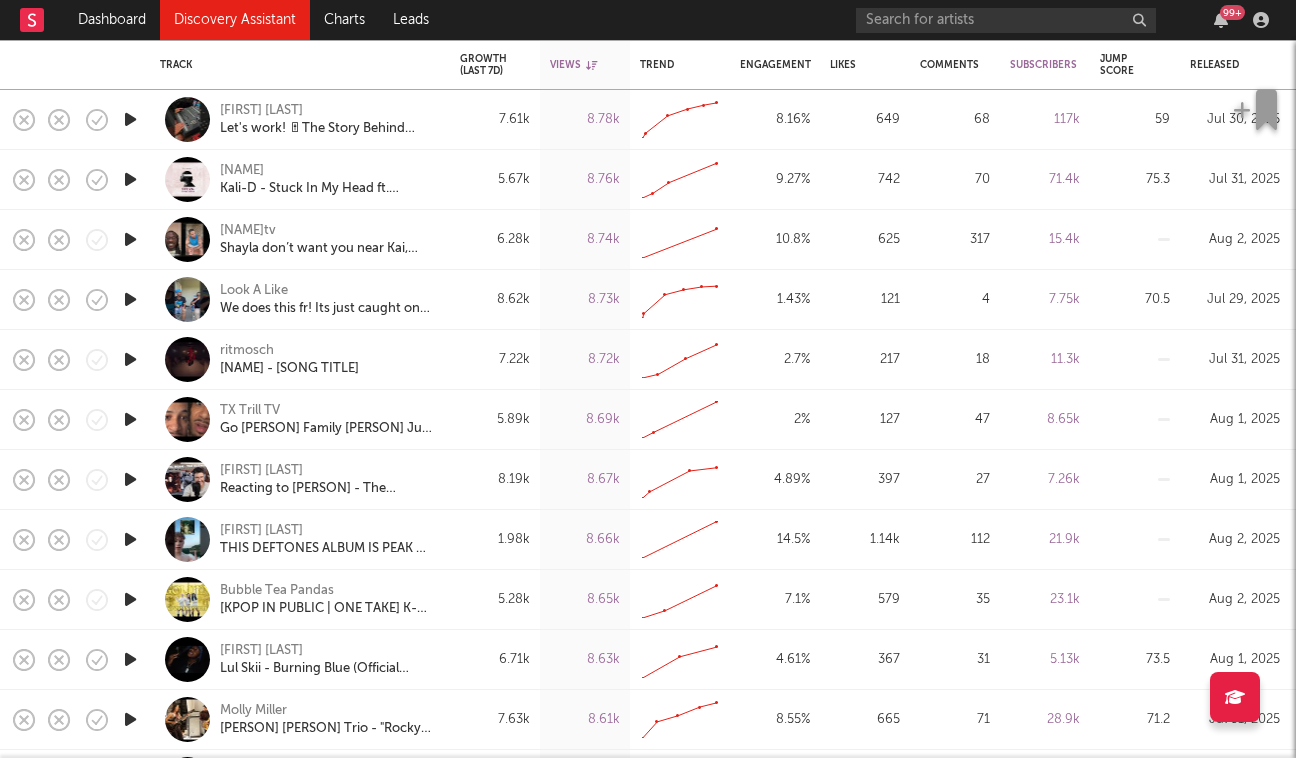 click at bounding box center (130, 299) 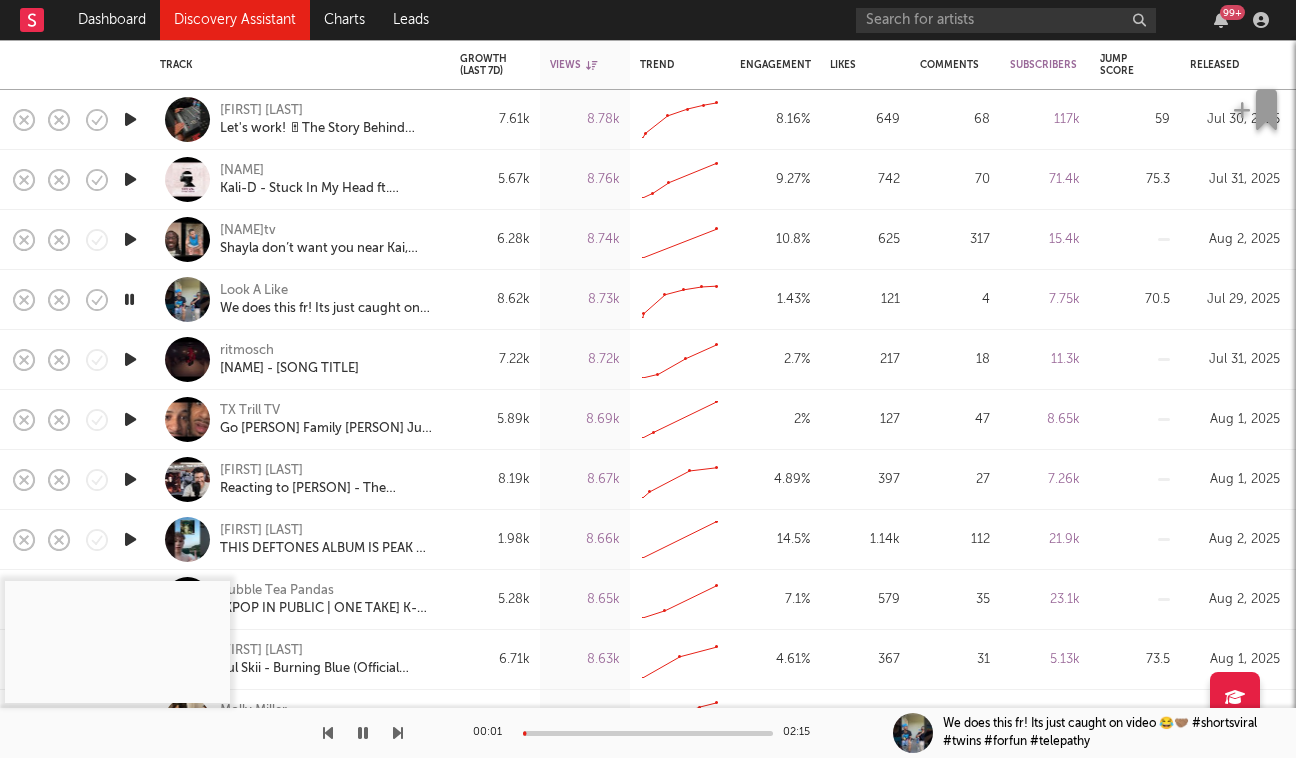 click at bounding box center [129, 299] 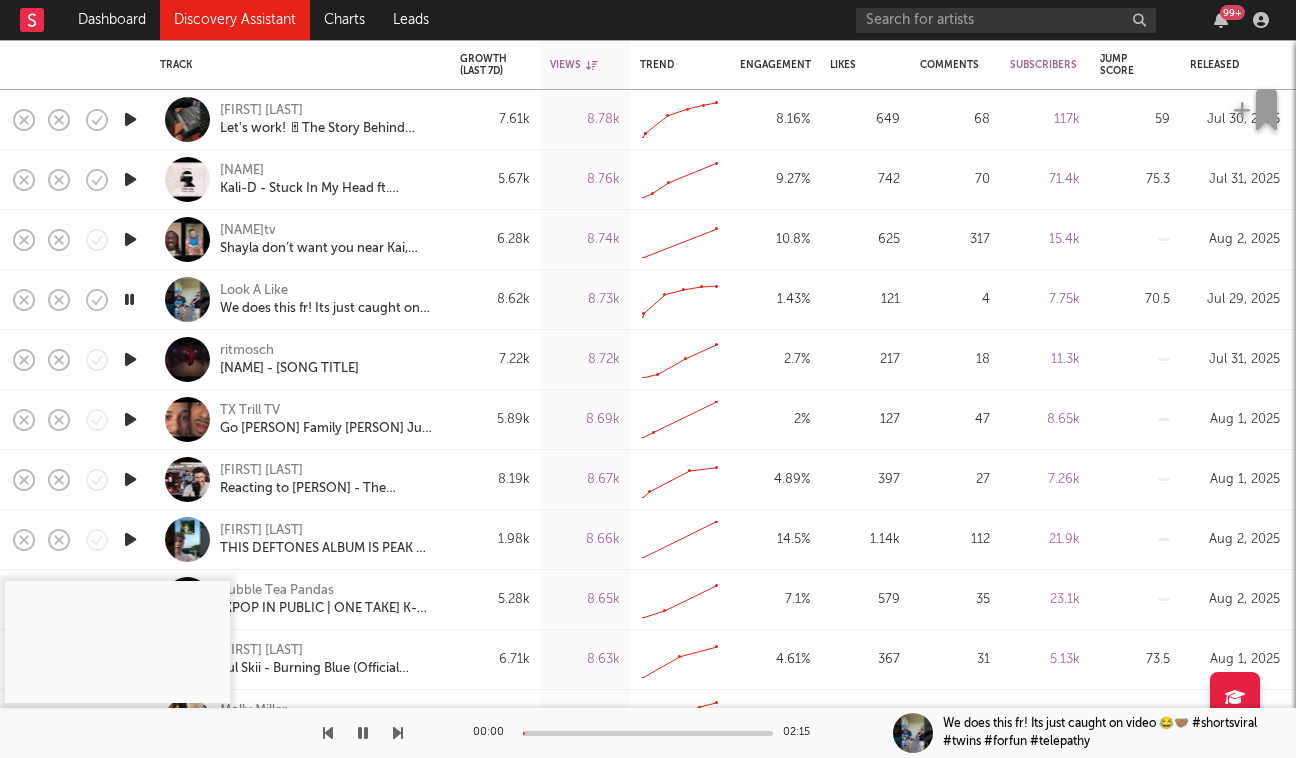 click at bounding box center (129, 299) 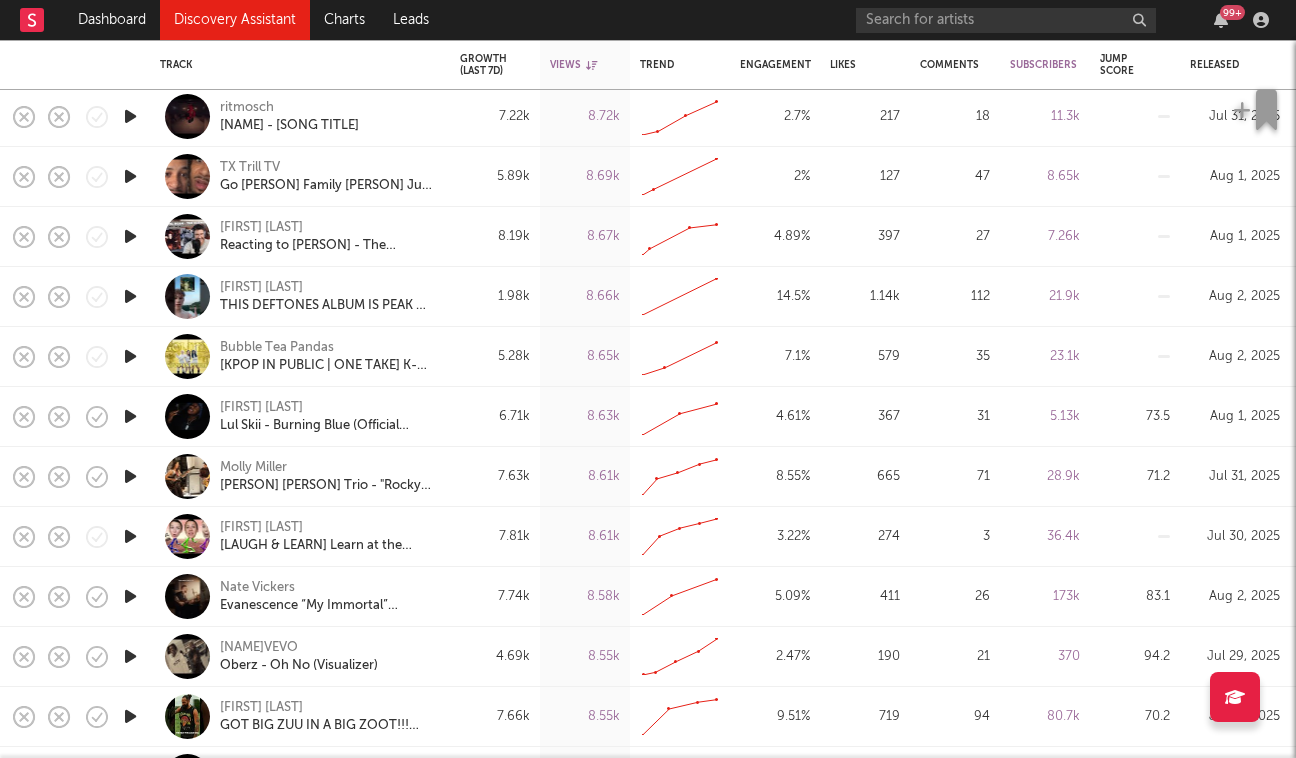 click at bounding box center [130, 416] 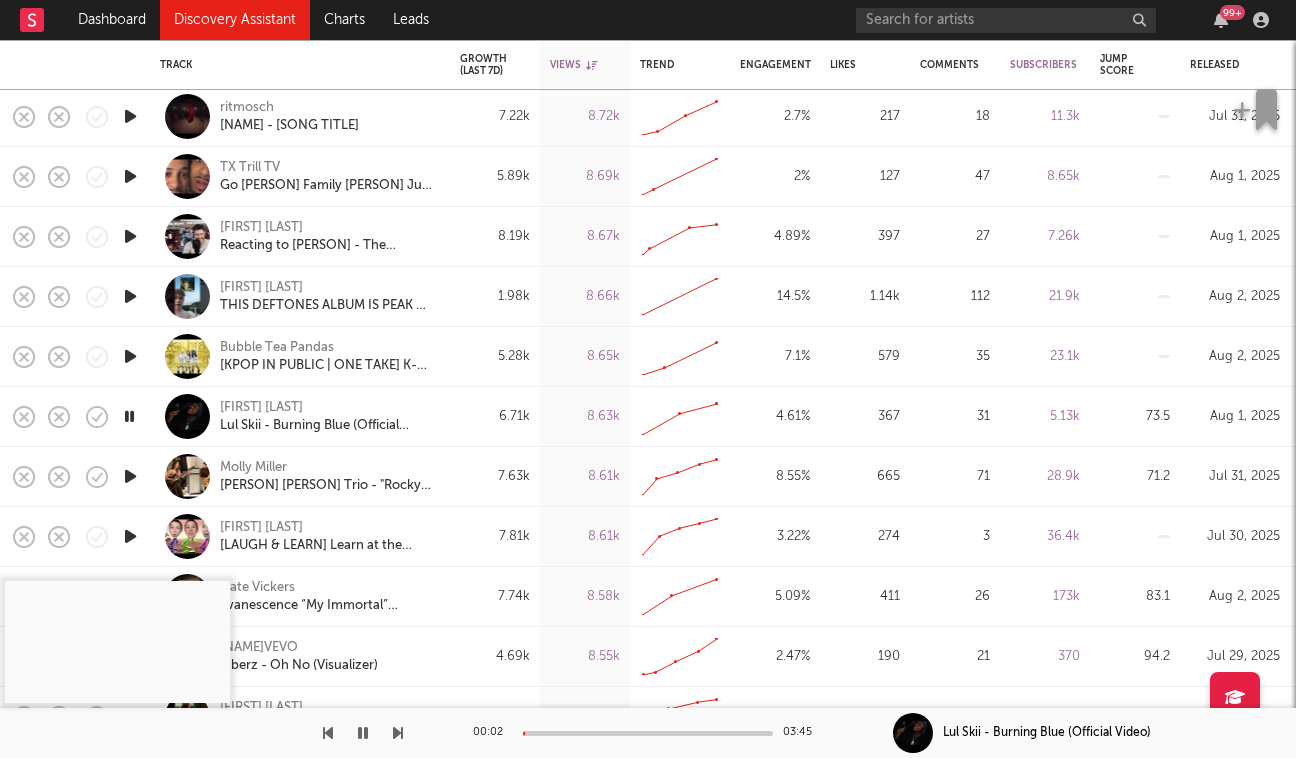 click at bounding box center (648, 733) 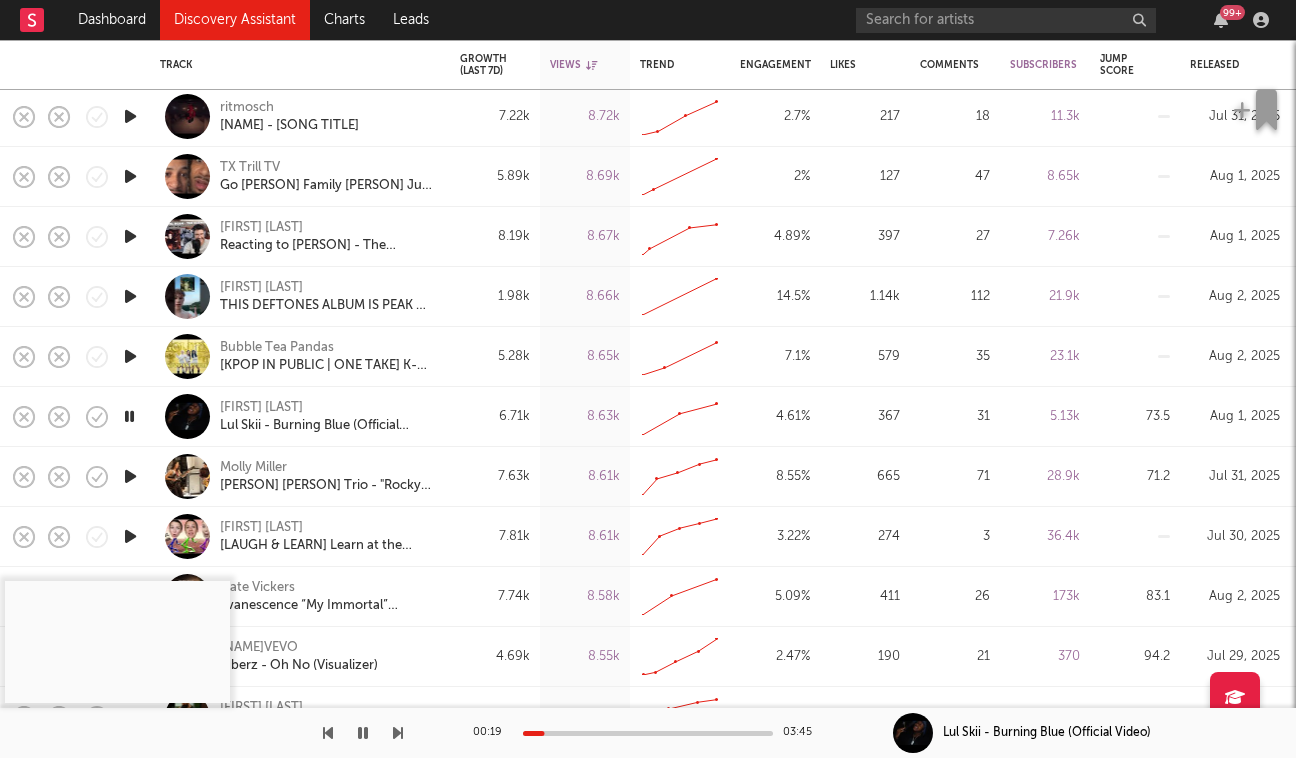 click at bounding box center [648, 733] 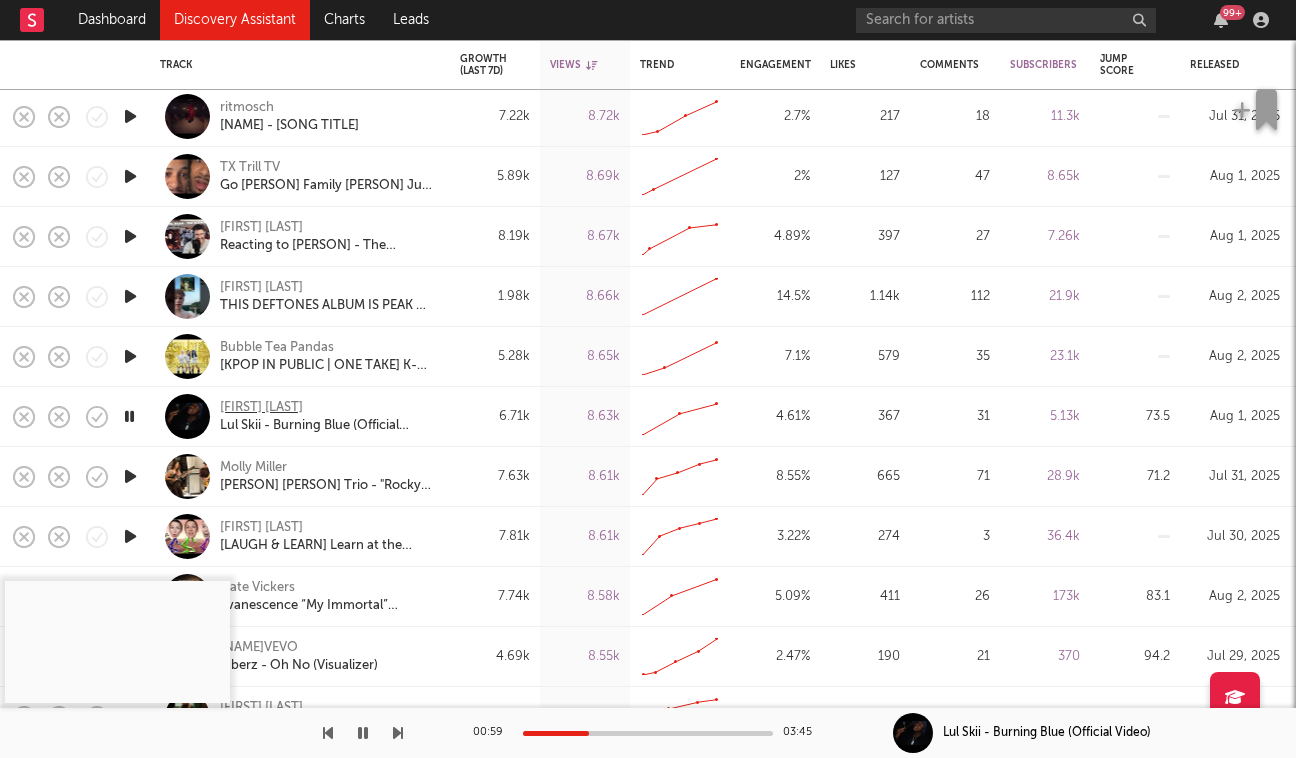 click on "Lulskii" at bounding box center [261, 408] 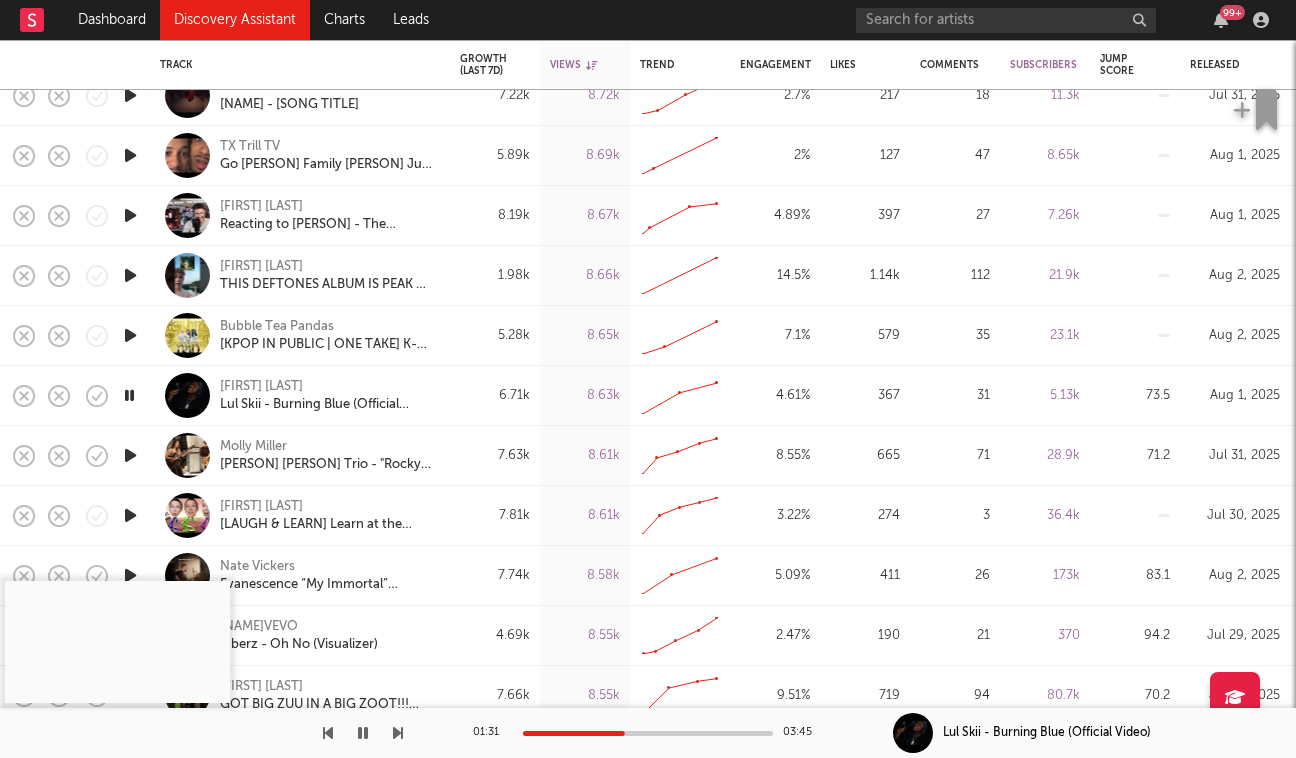 click at bounding box center [130, 455] 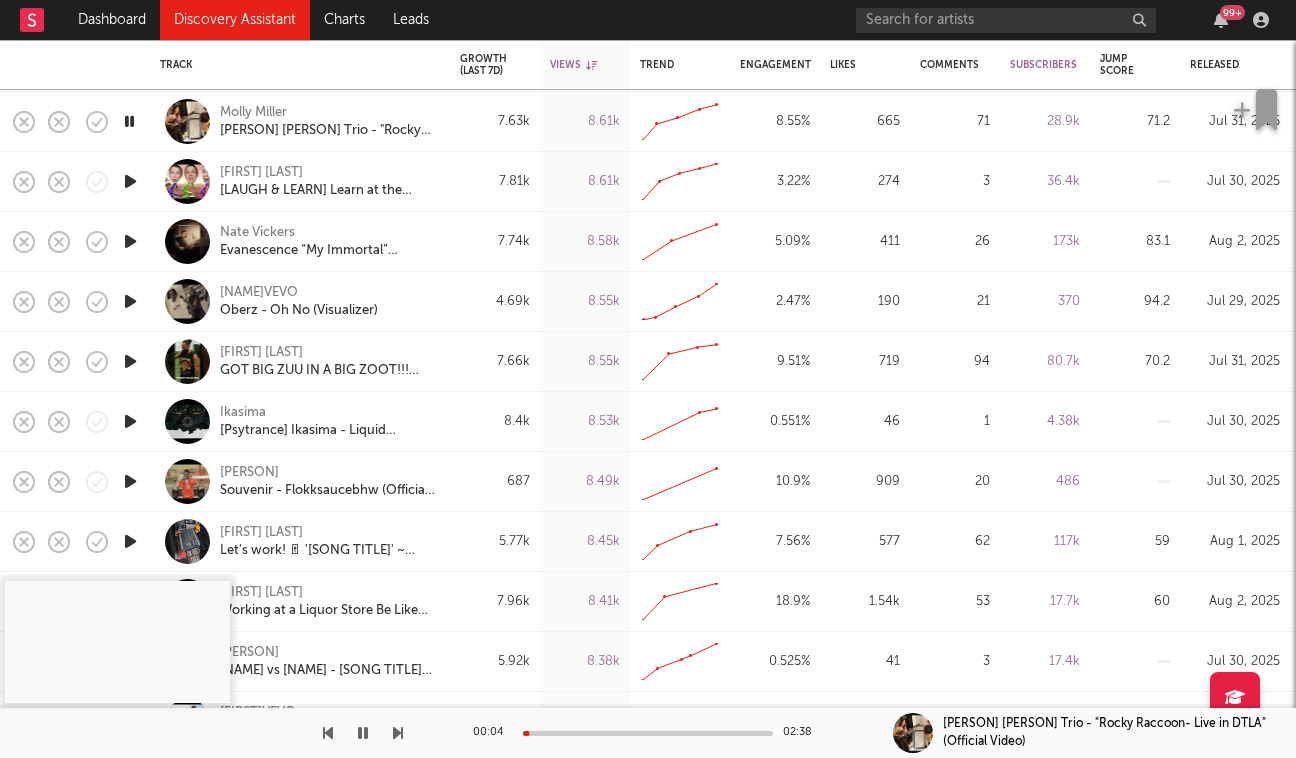 click at bounding box center (130, 421) 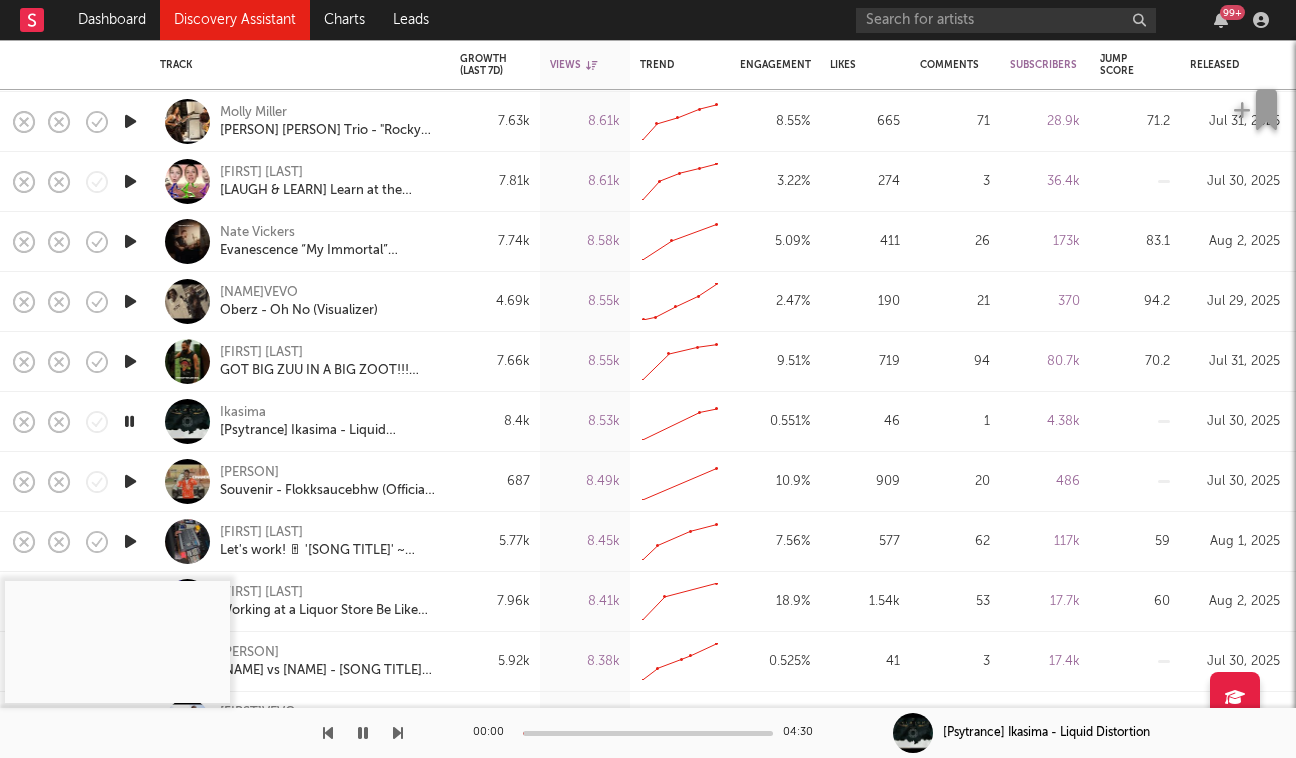 click at bounding box center (129, 421) 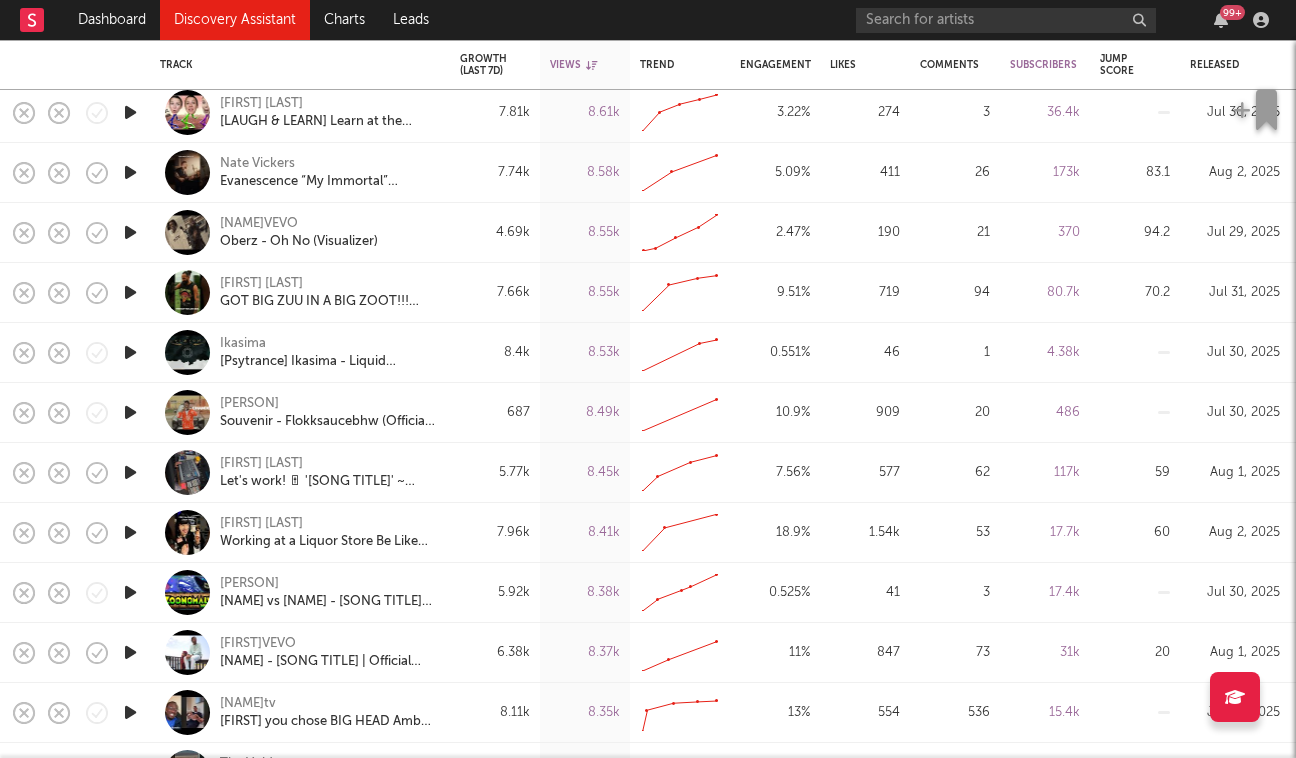click at bounding box center [130, 472] 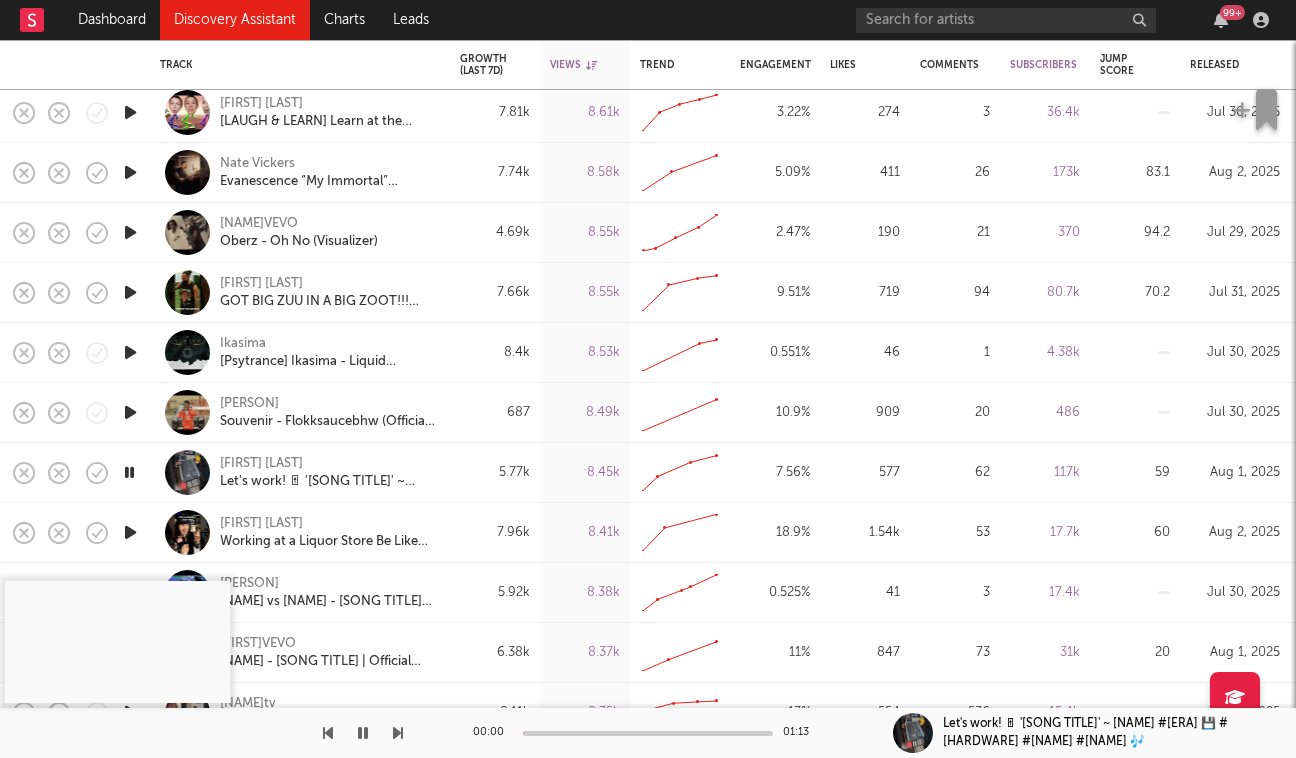 click at bounding box center (129, 472) 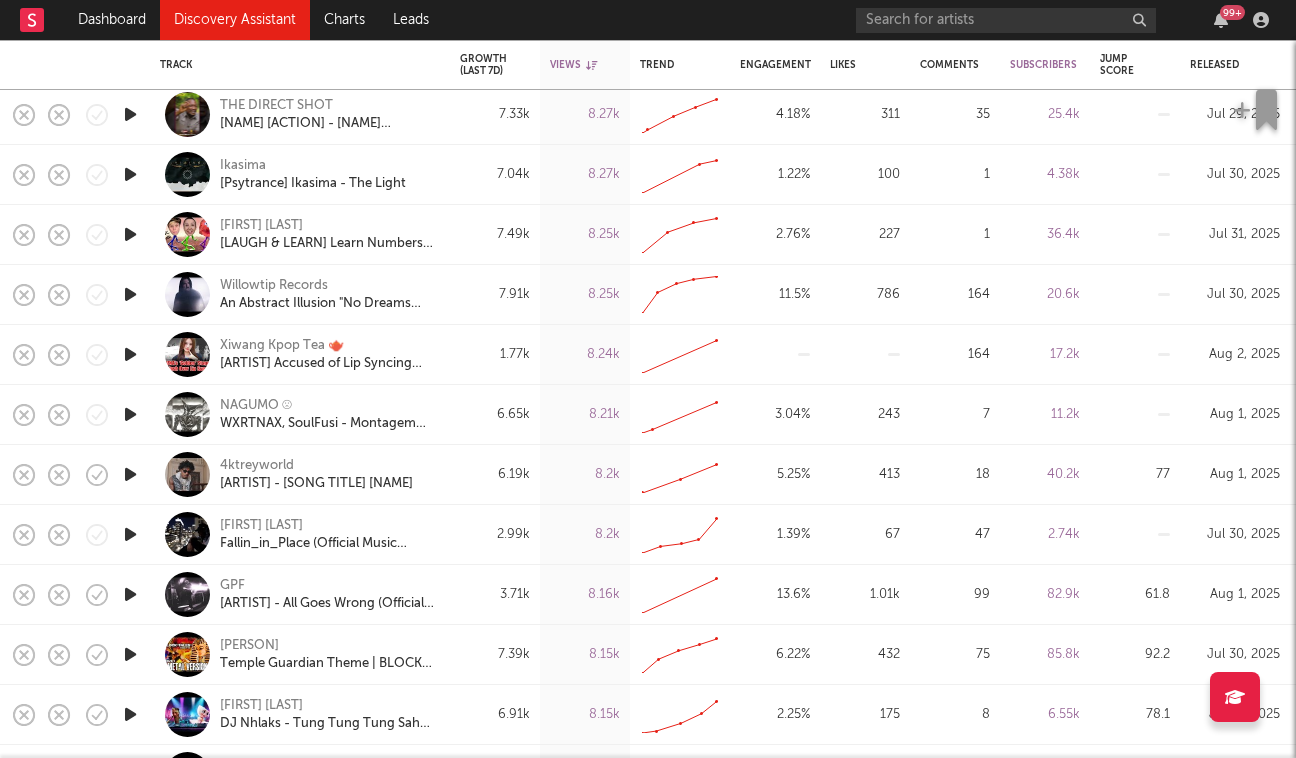 click at bounding box center [130, 474] 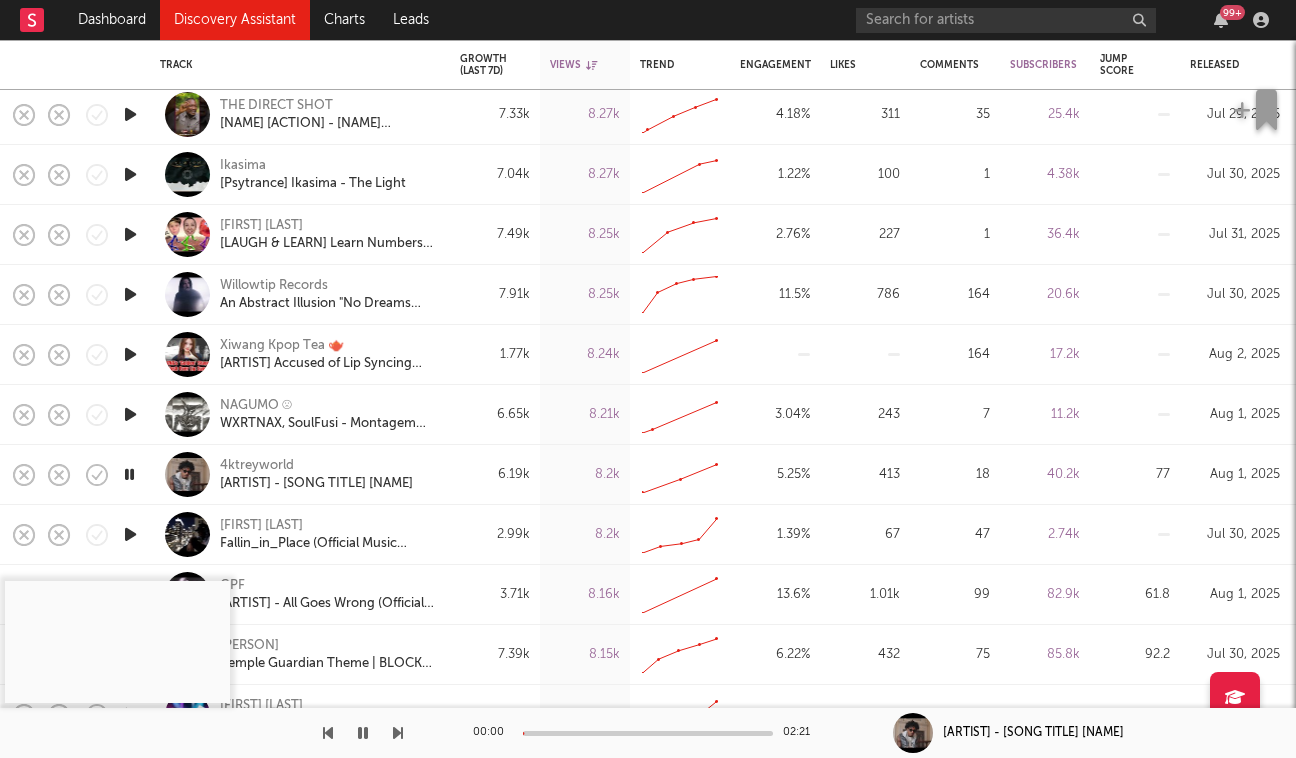 click at bounding box center (129, 474) 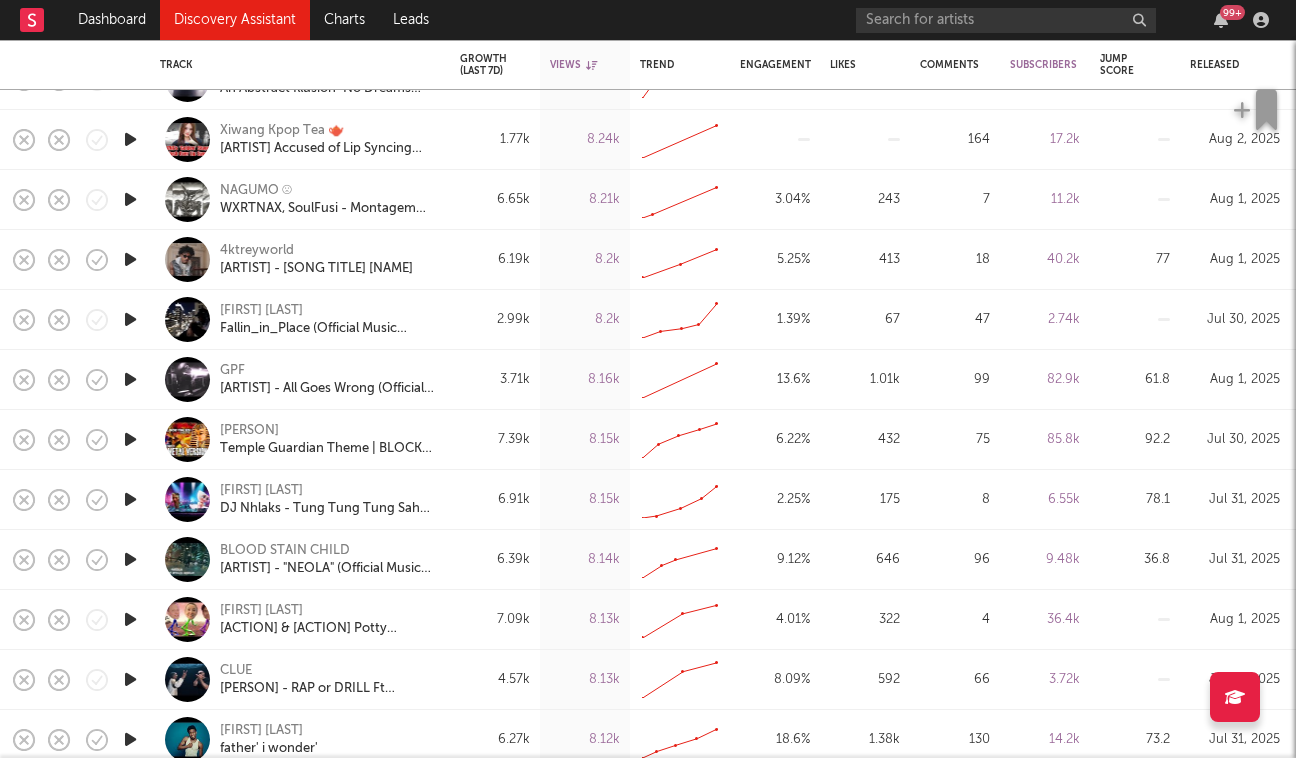 click at bounding box center [130, 379] 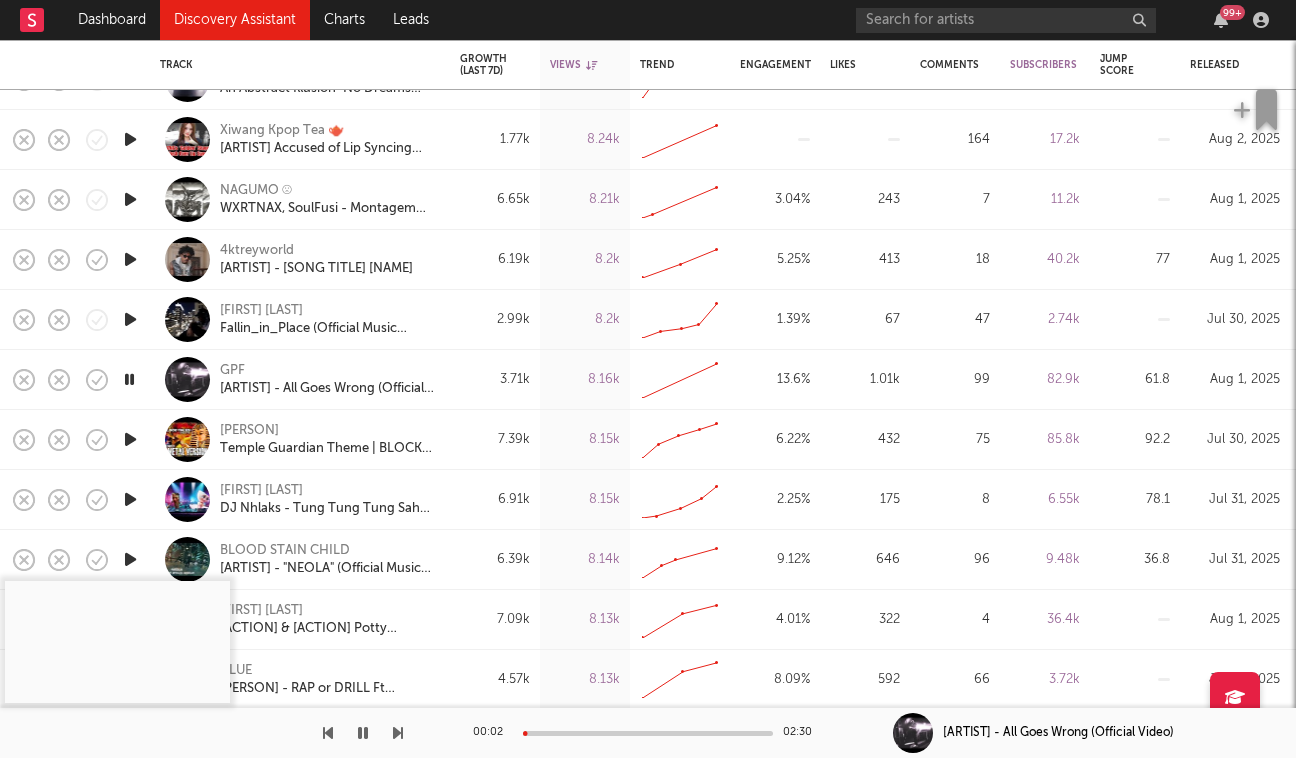 click at bounding box center (129, 379) 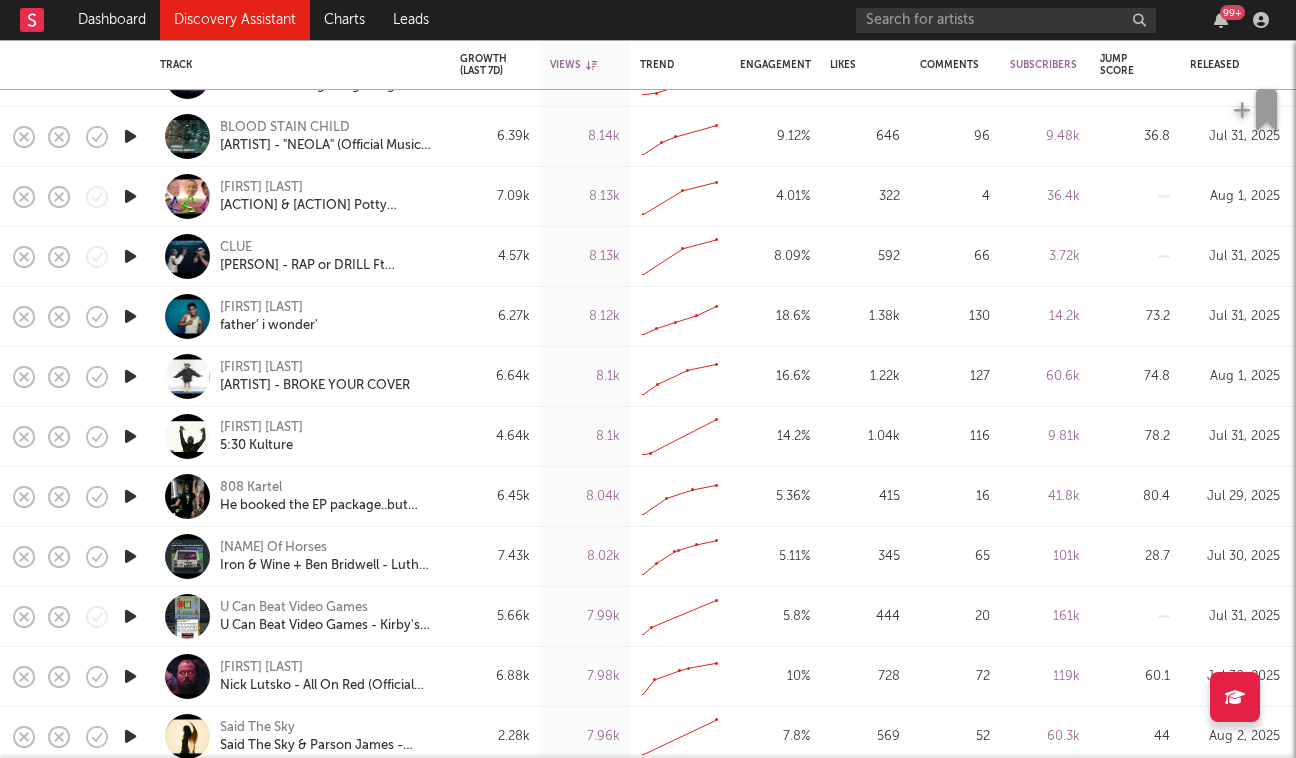 click at bounding box center (130, 376) 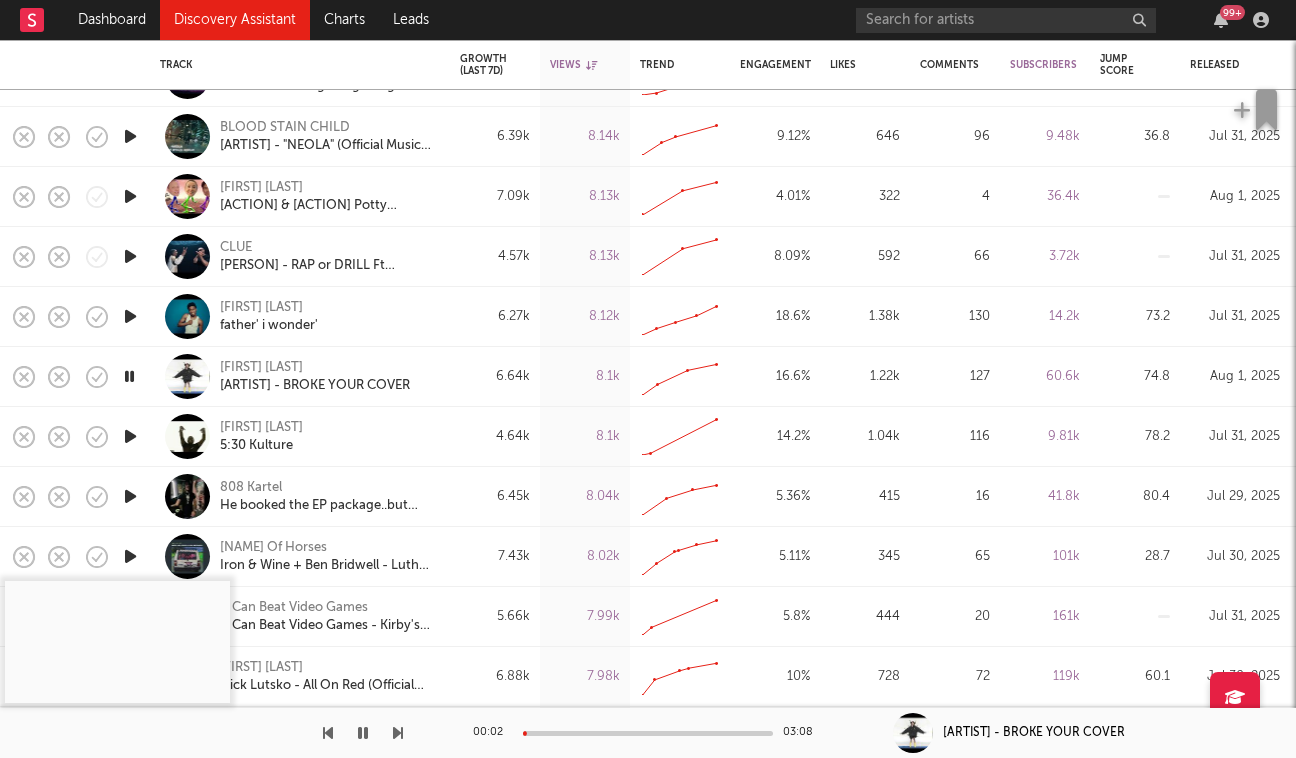 click at bounding box center (129, 376) 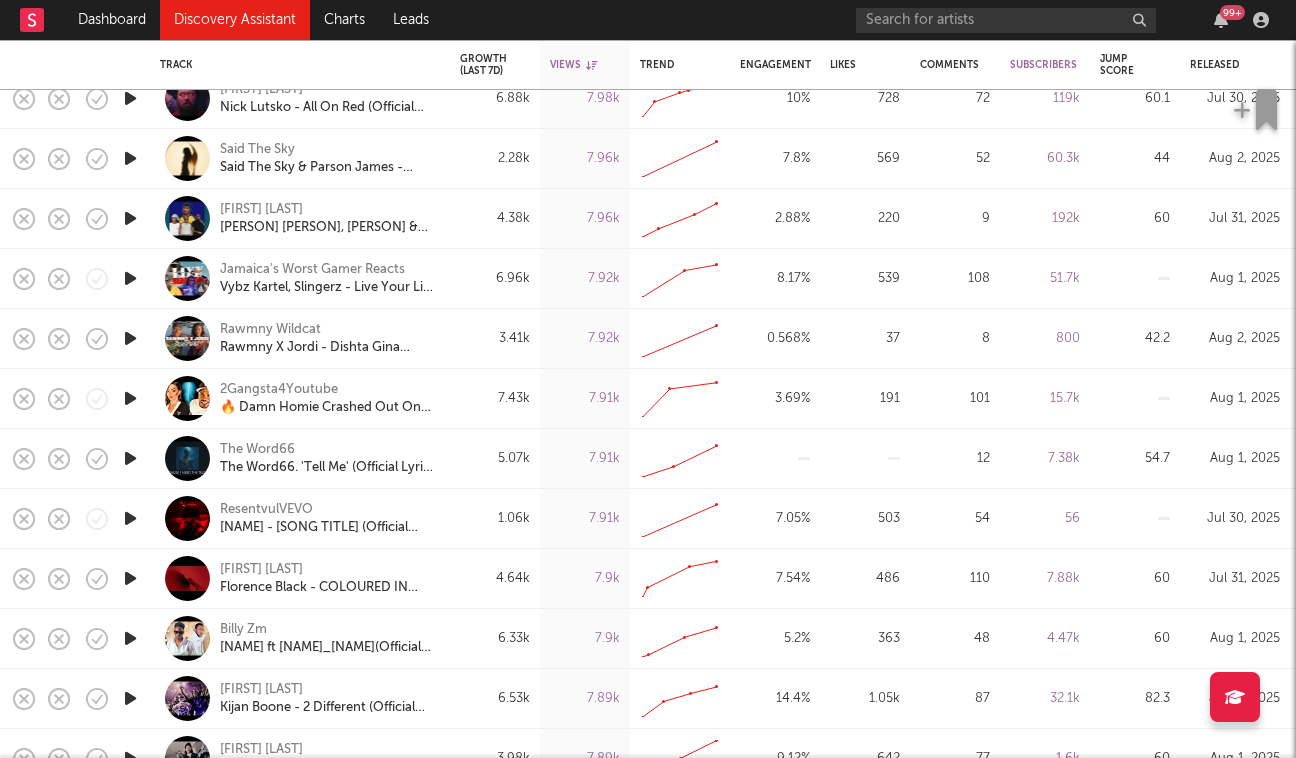 click on "Dashboard Discovery Assistant Charts Leads 99 +" at bounding box center [648, 20] 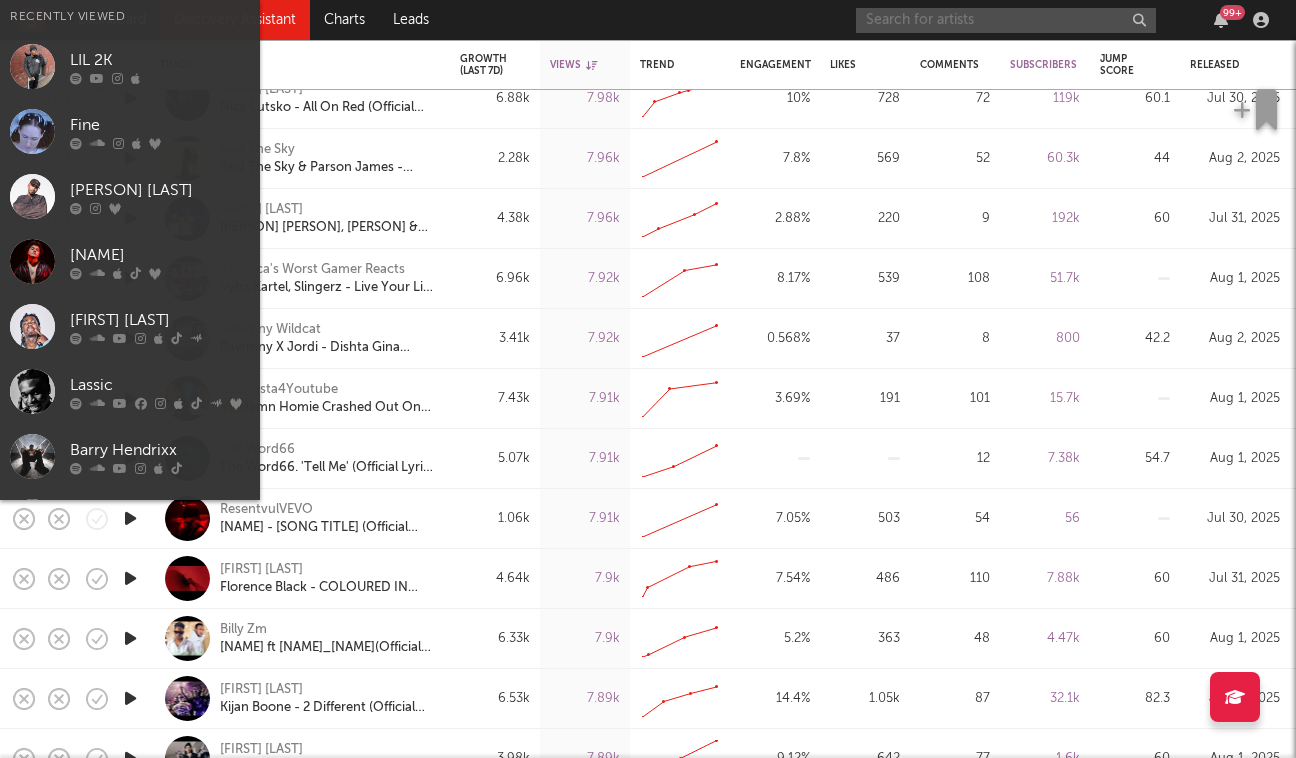 click at bounding box center [1006, 20] 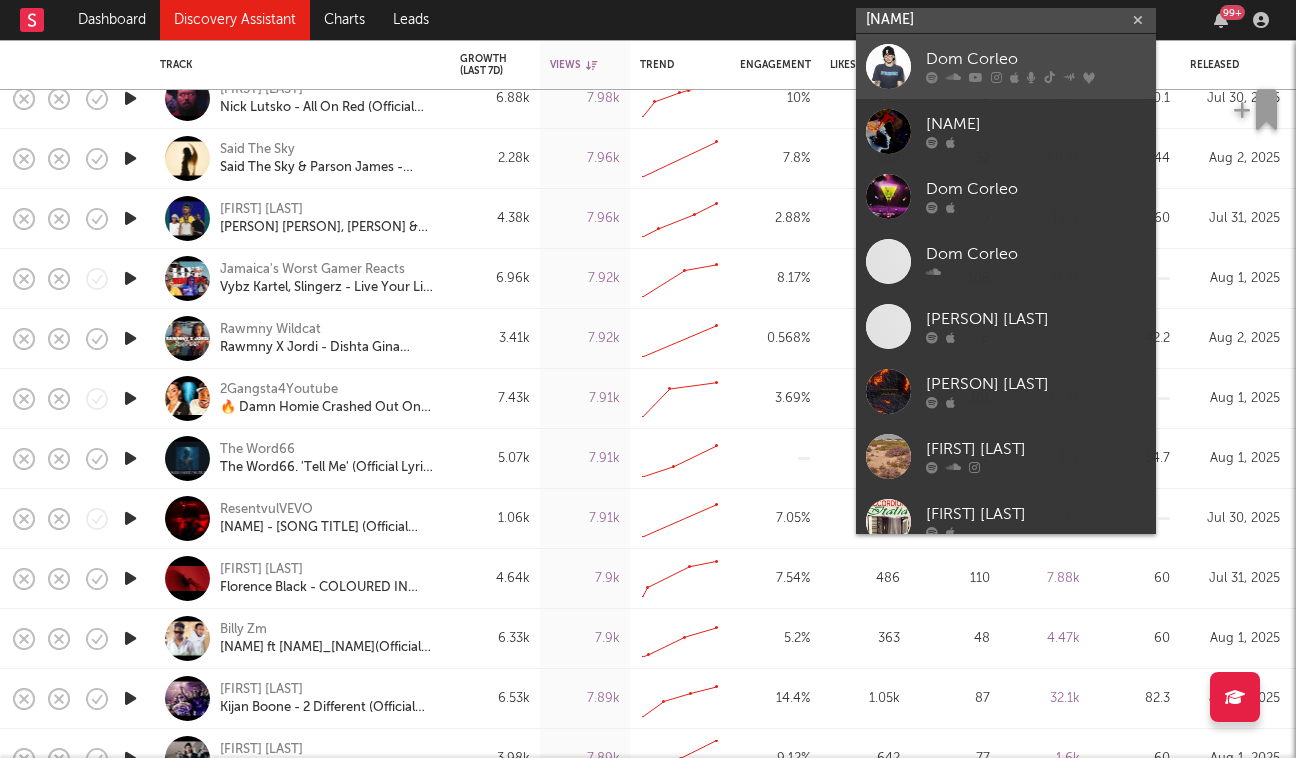 type on "Dom Cor" 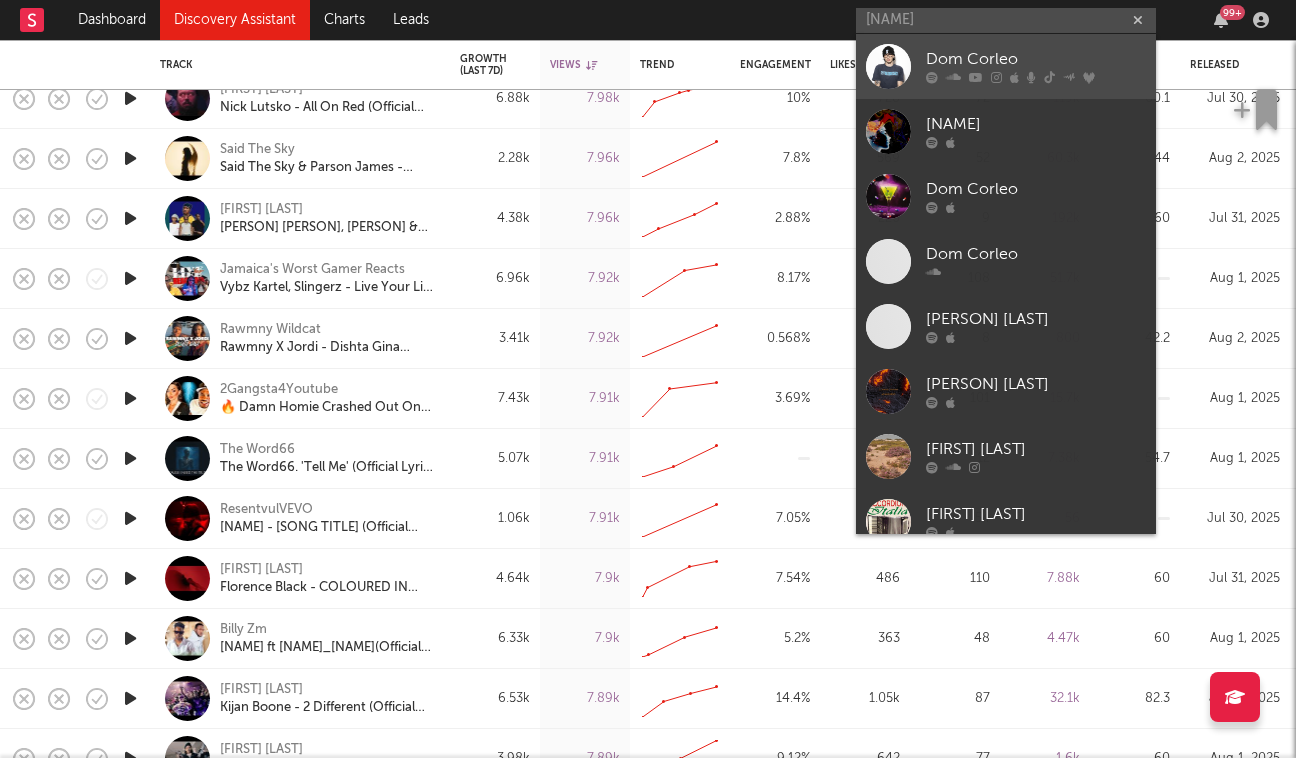 click at bounding box center [976, 78] 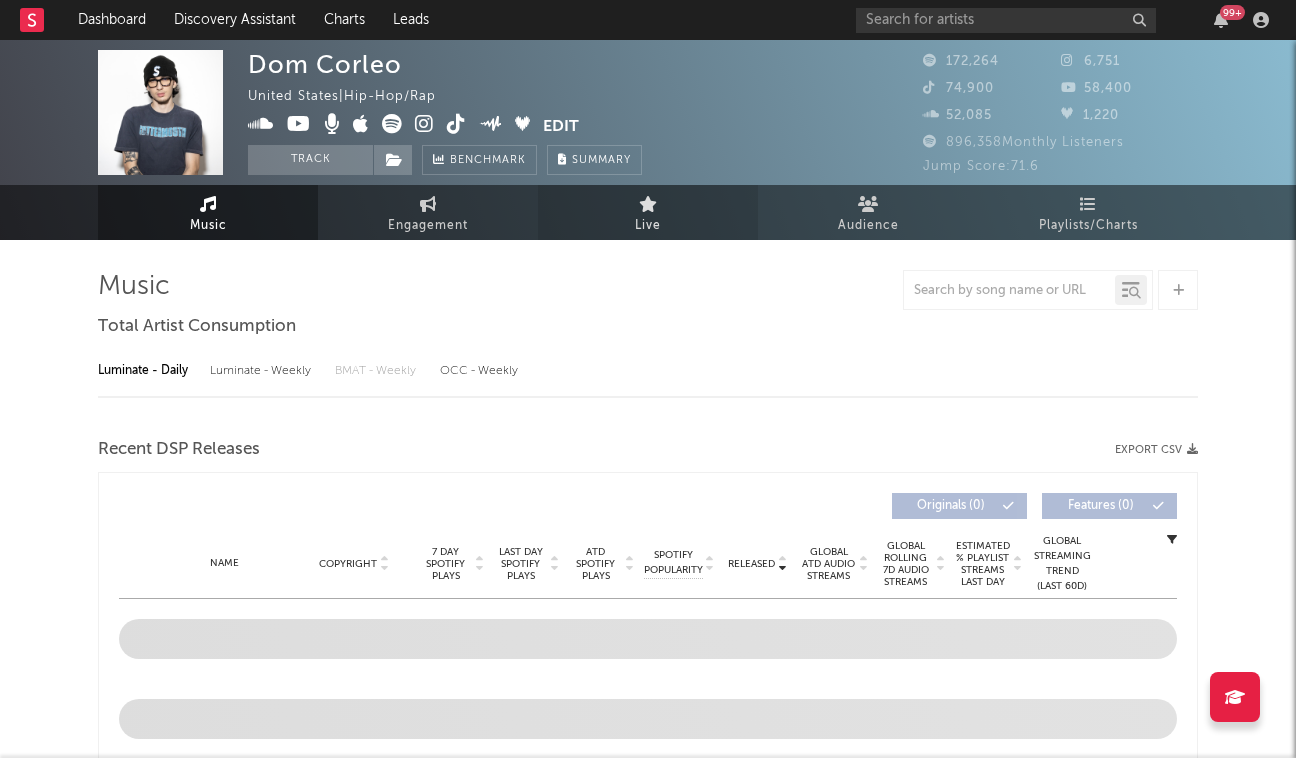 select on "6m" 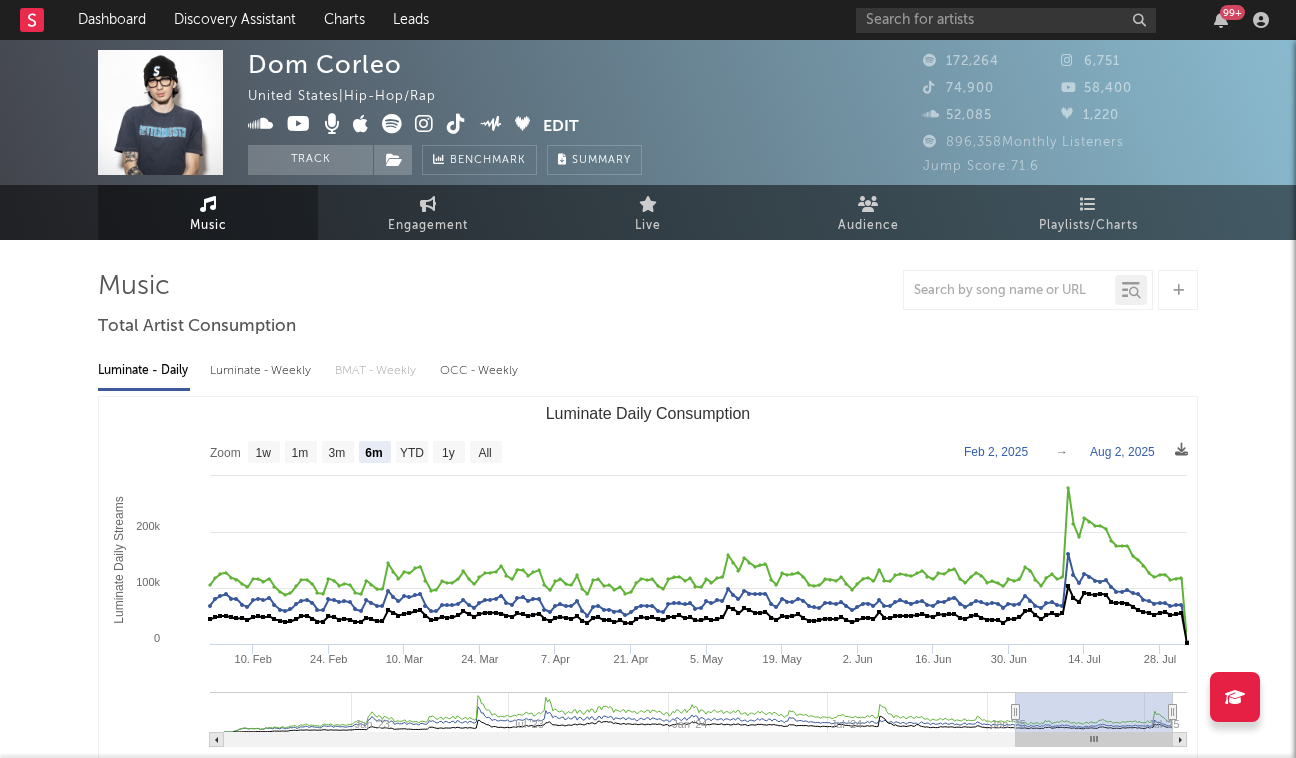 click on "Luminate - Weekly" at bounding box center (262, 371) 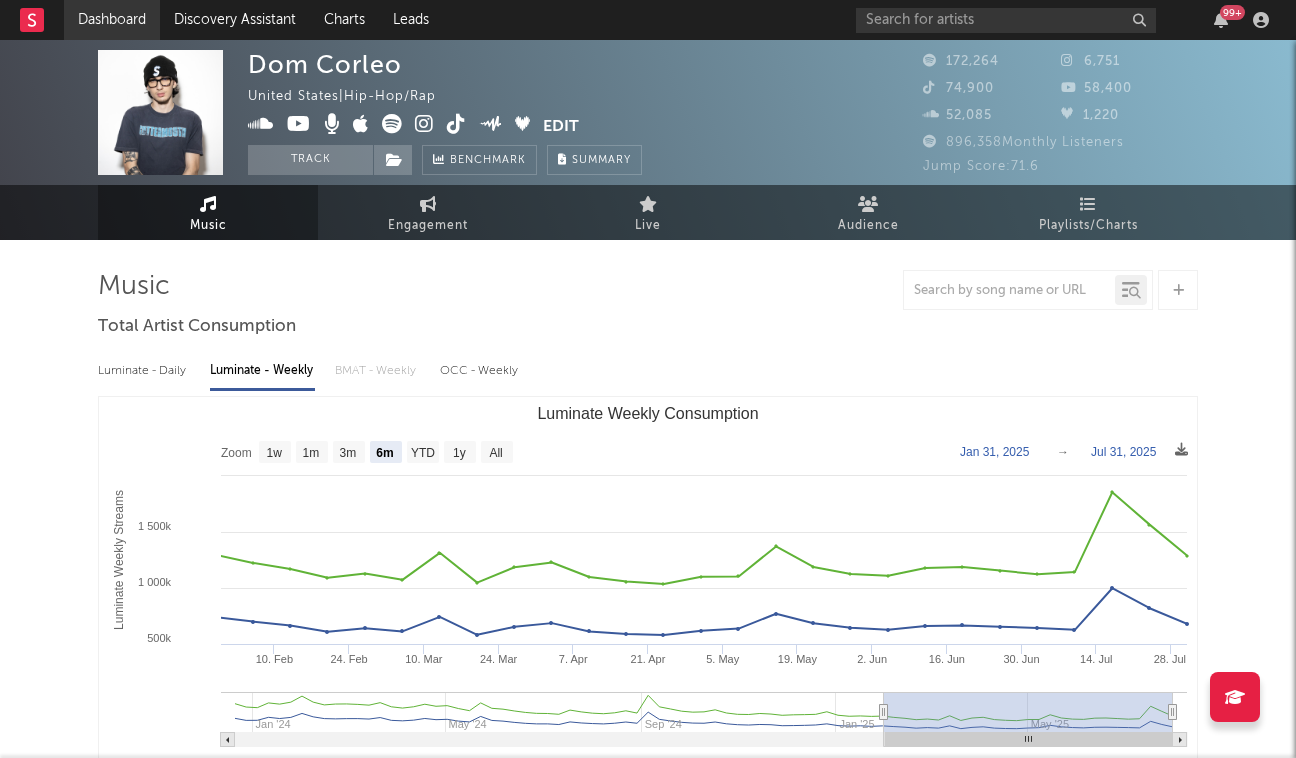 click on "Dashboard" at bounding box center [112, 20] 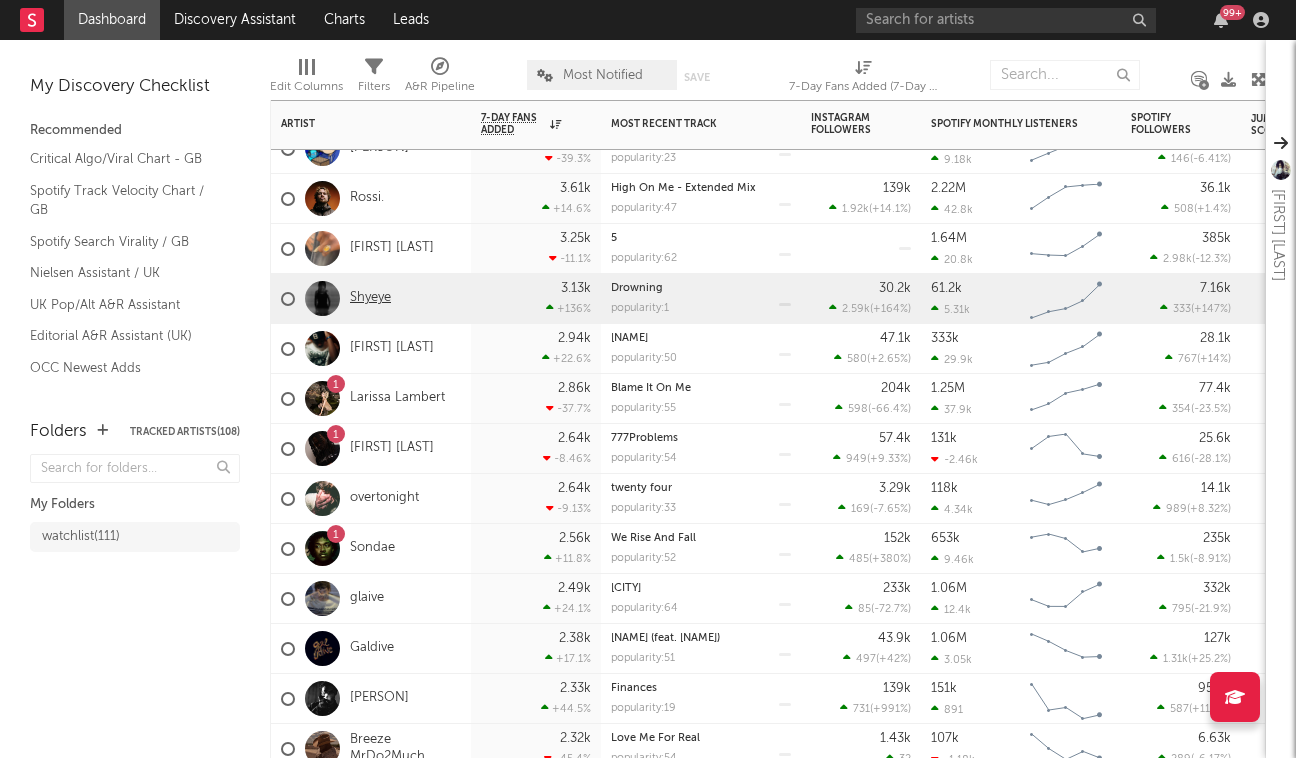 click on "Shyeye" at bounding box center (370, 298) 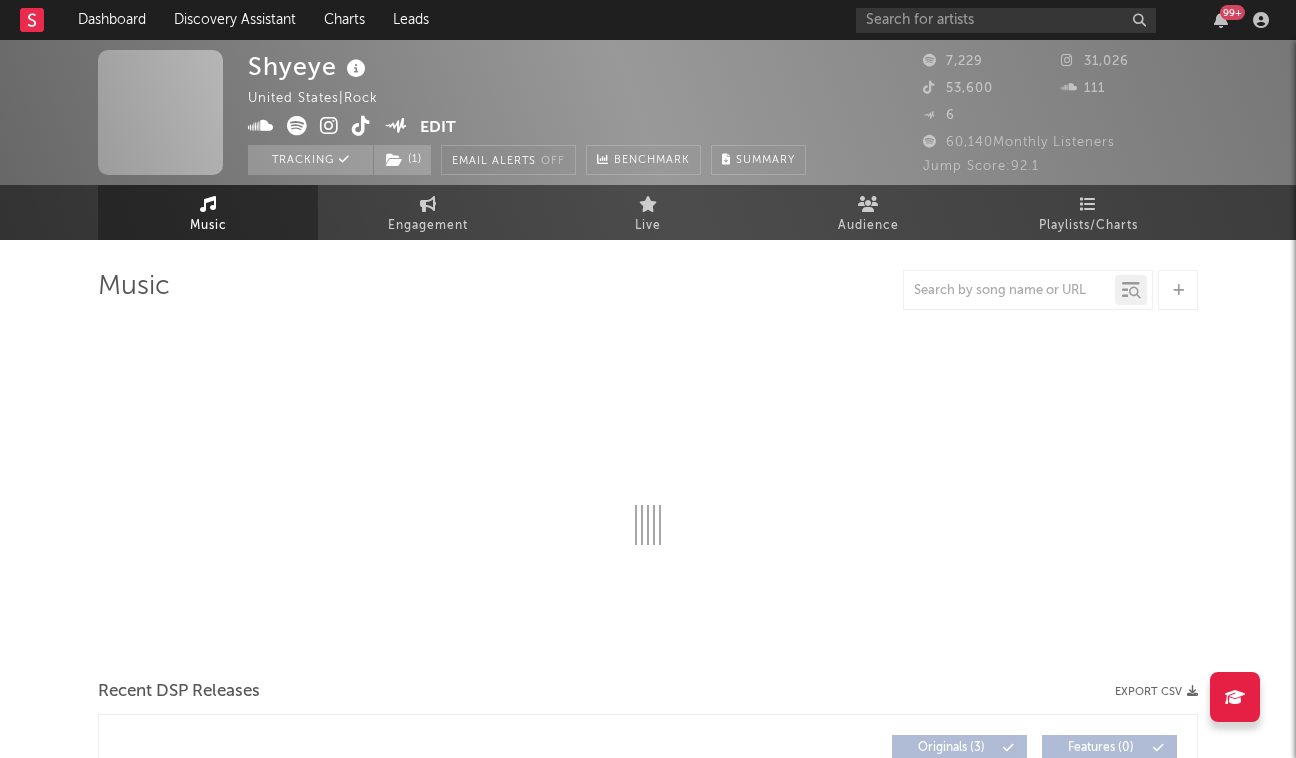 select on "6m" 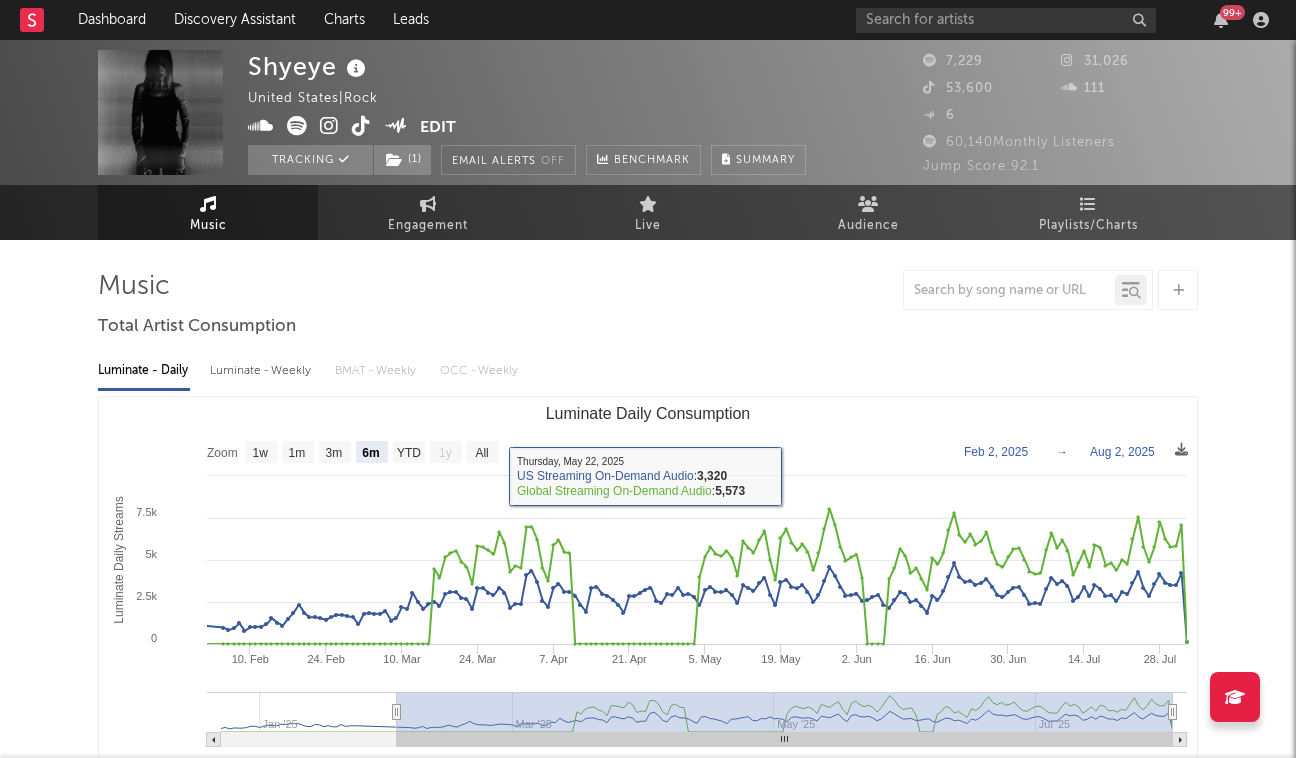 click on "Luminate - Weekly" at bounding box center (262, 371) 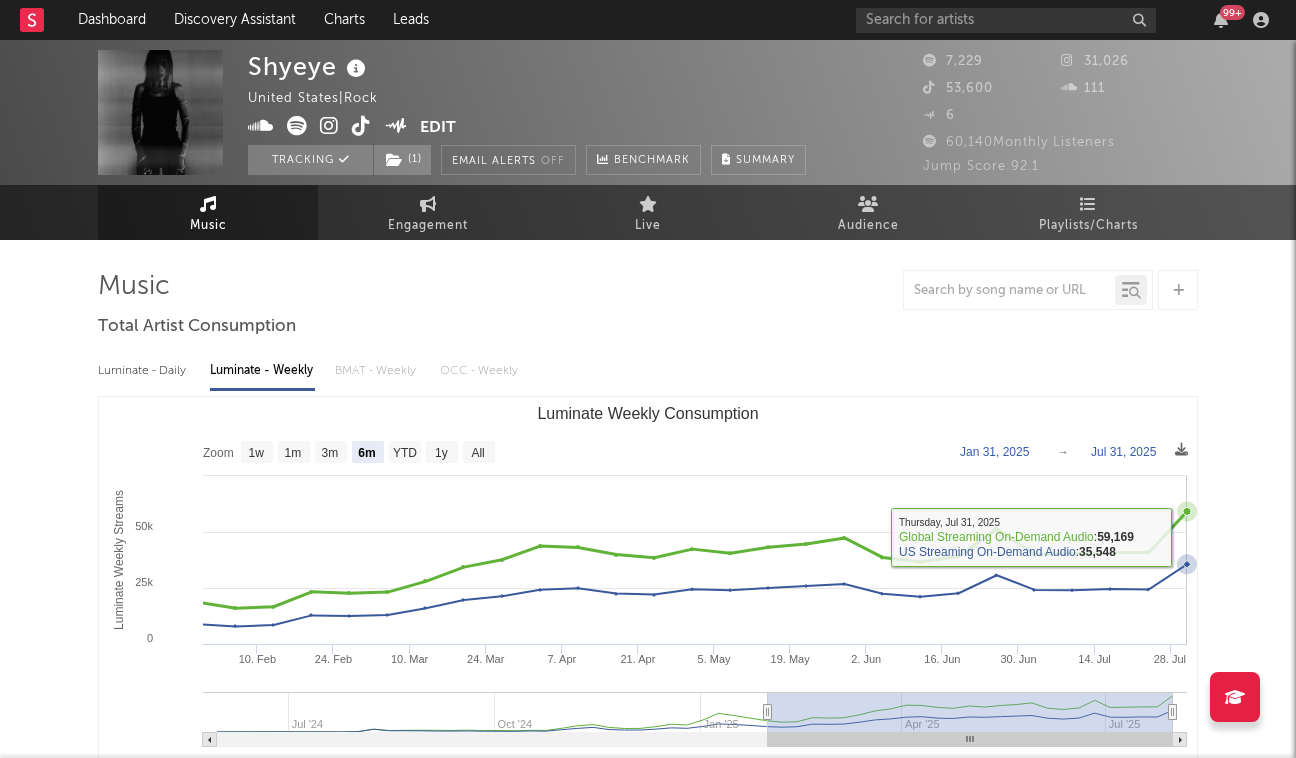 click 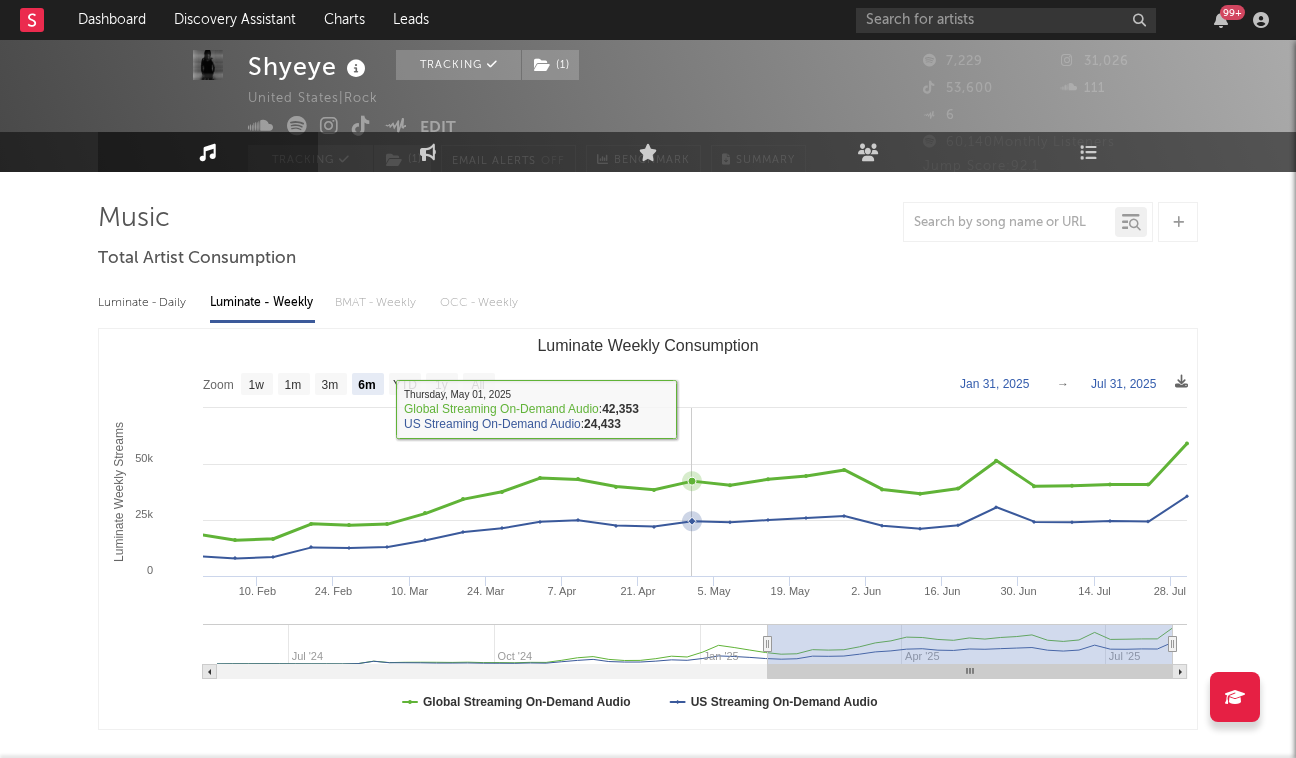 scroll, scrollTop: 84, scrollLeft: 0, axis: vertical 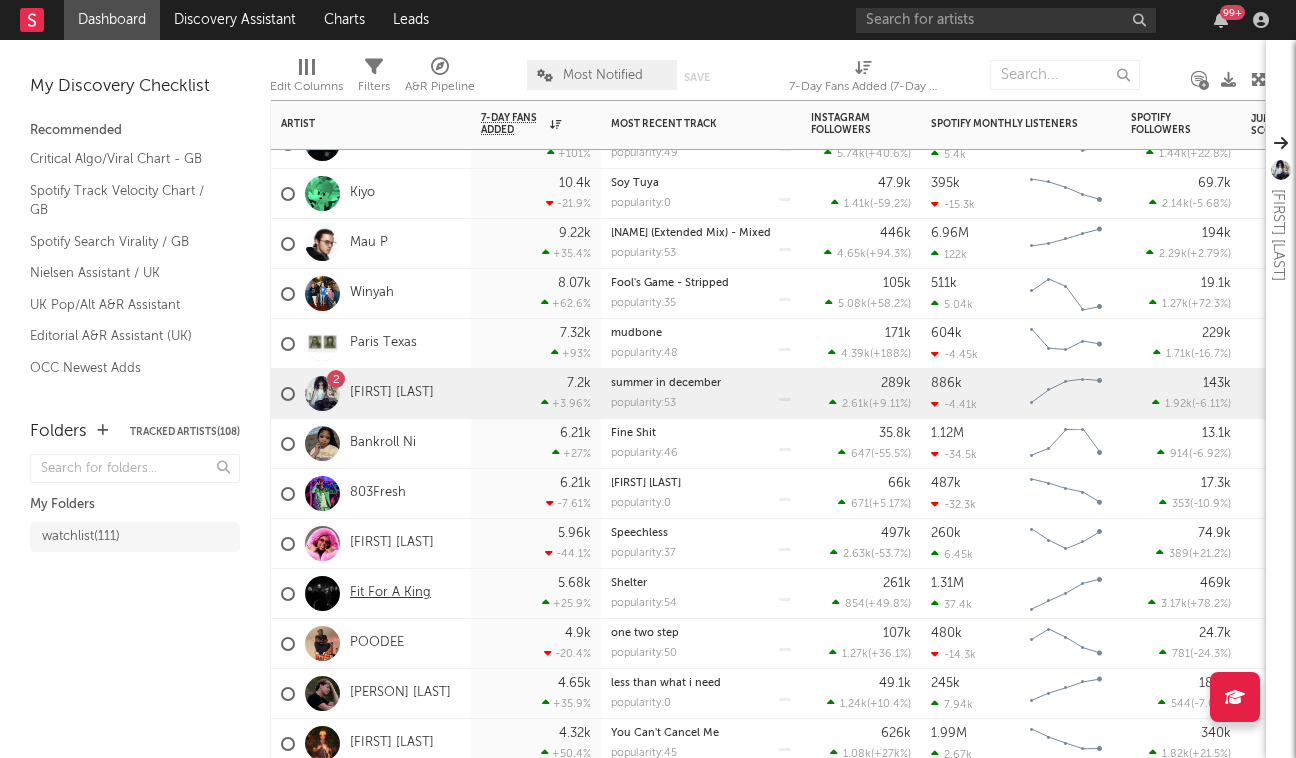 click on "Fit For A King" at bounding box center [390, 593] 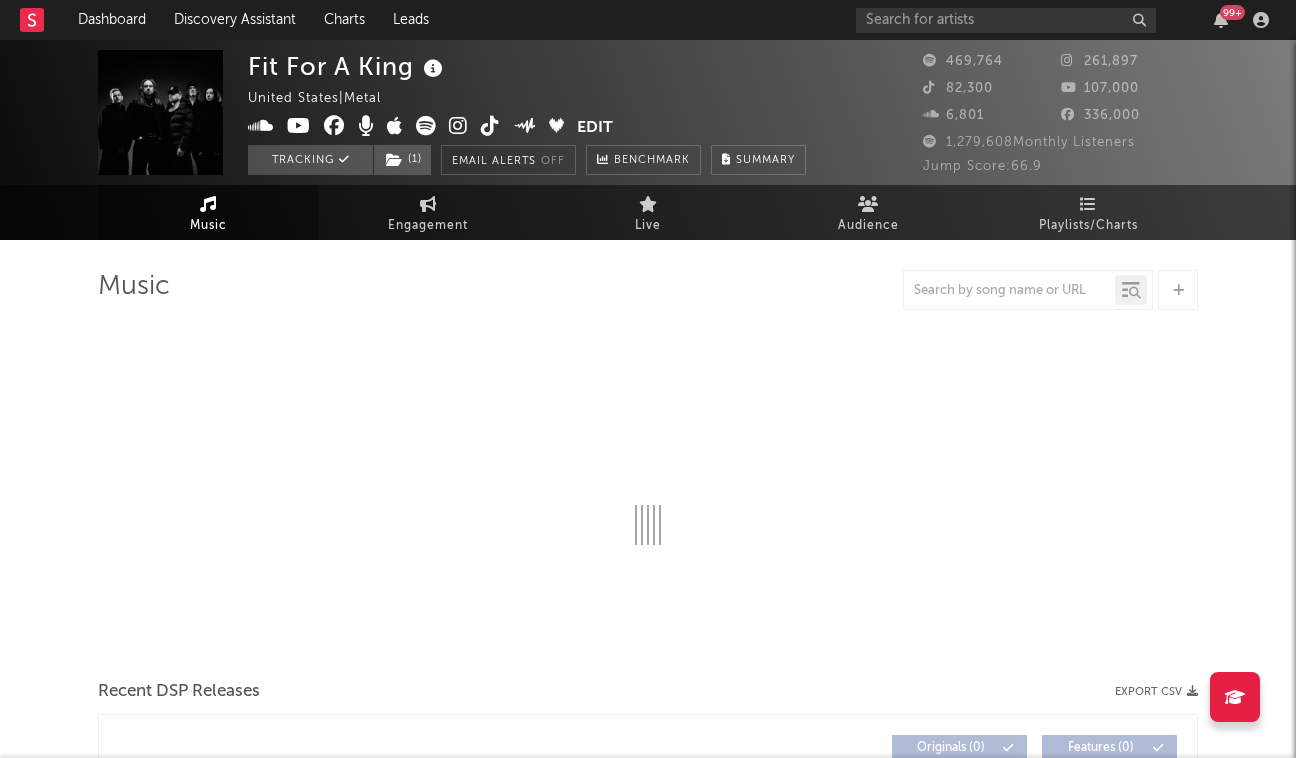 select on "6m" 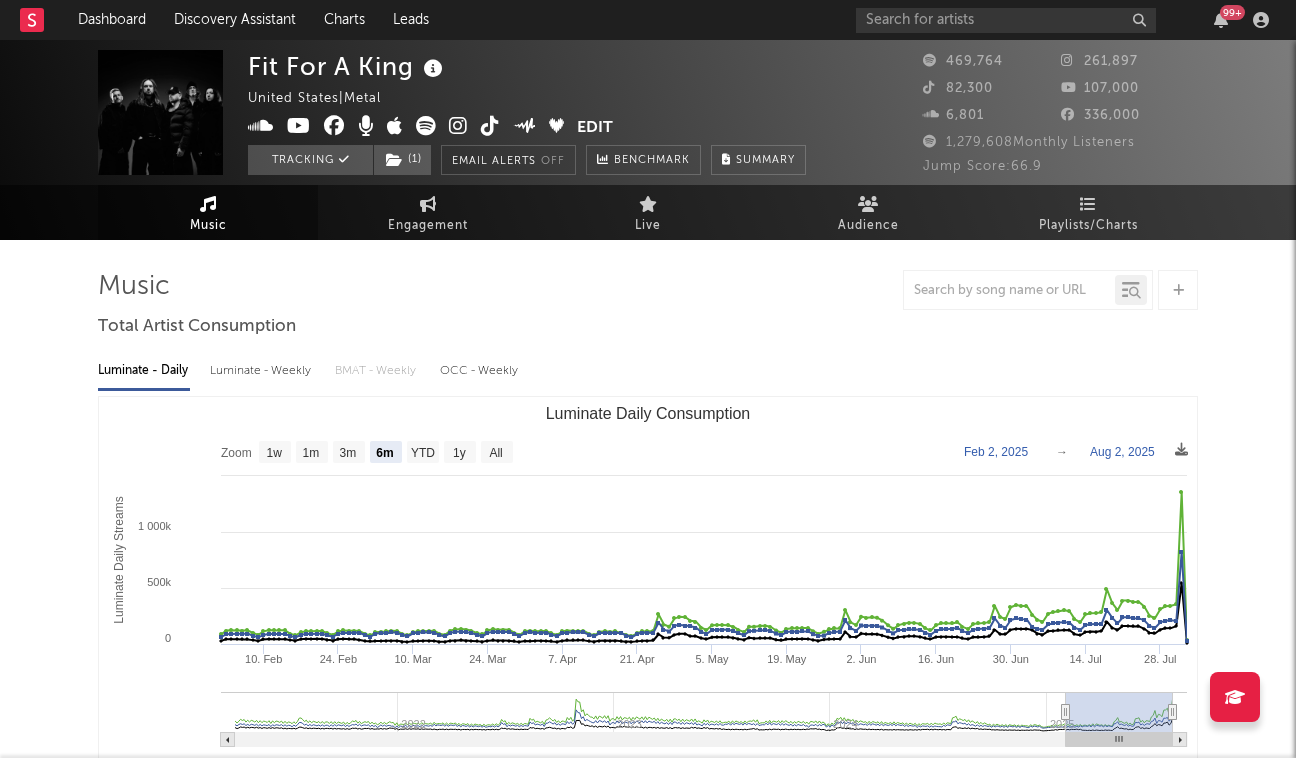 click on "Luminate - Weekly" at bounding box center [262, 371] 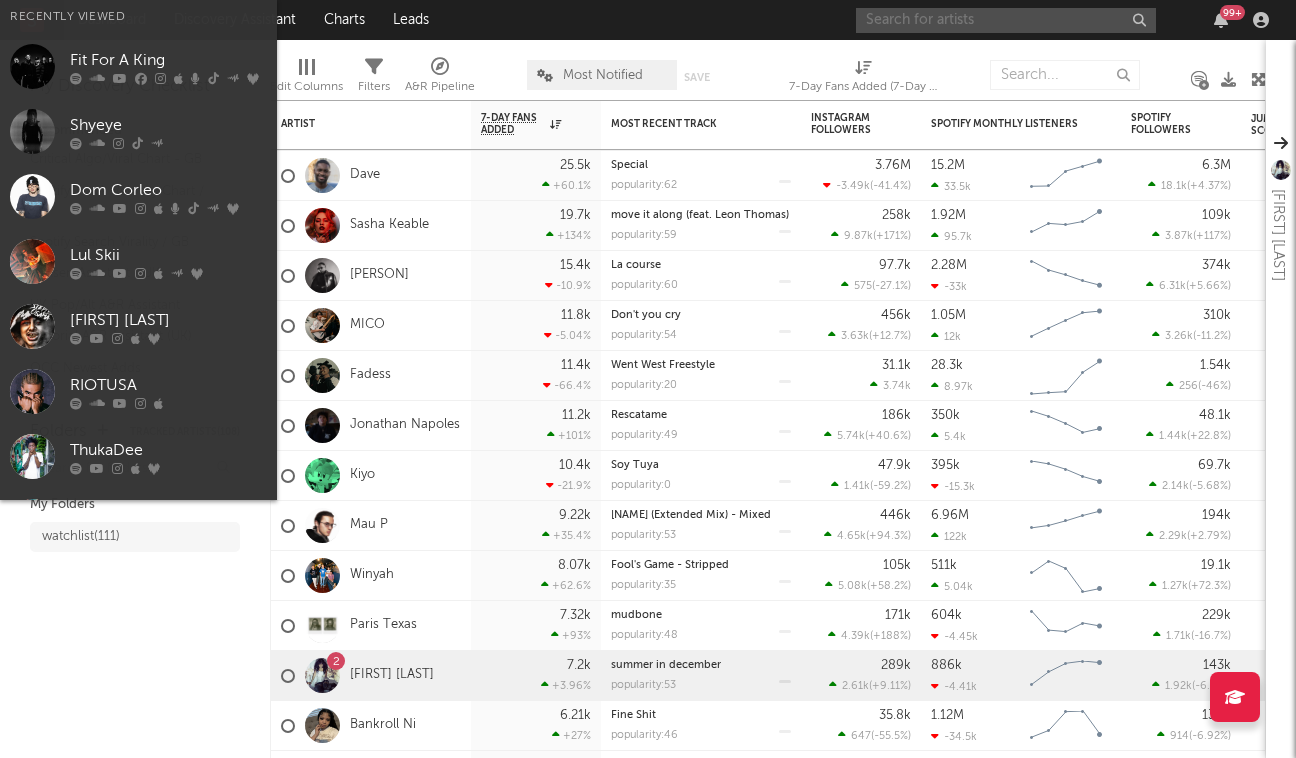 click at bounding box center [1006, 20] 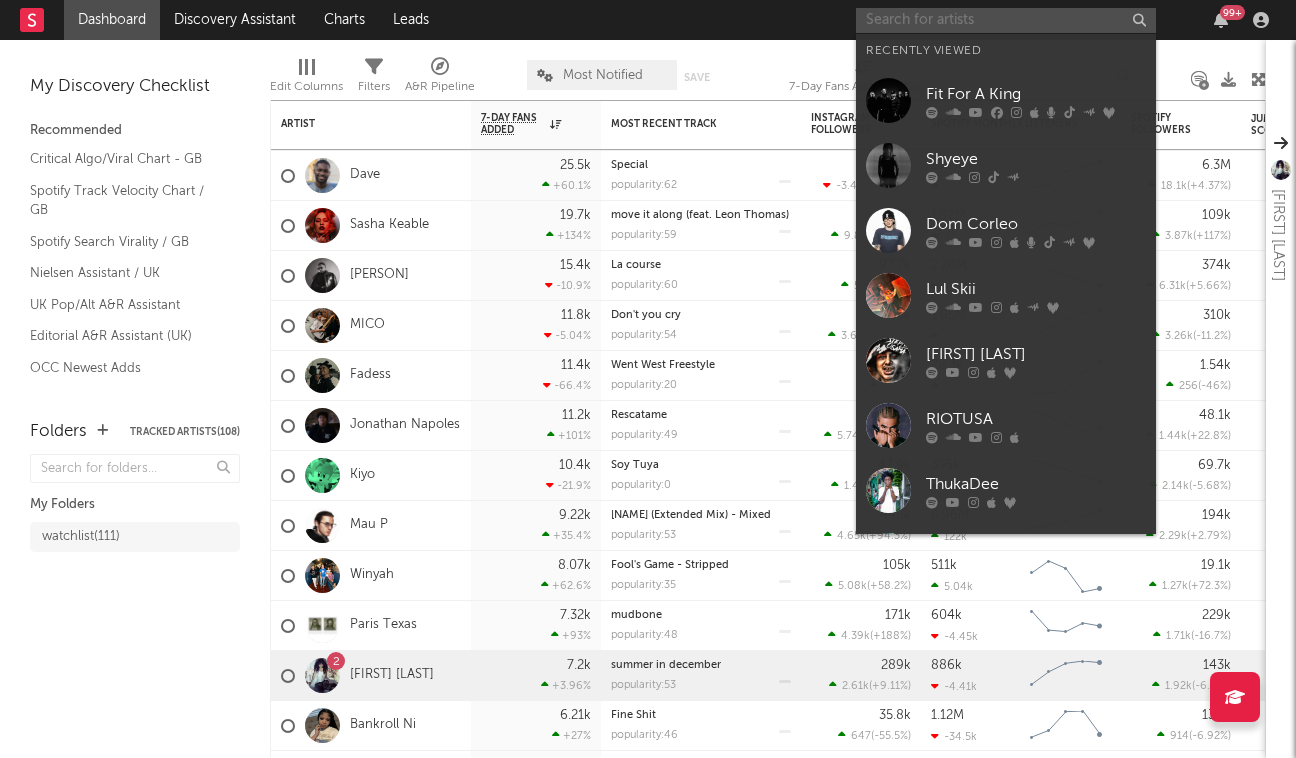 paste on "Eternity CHAOS" 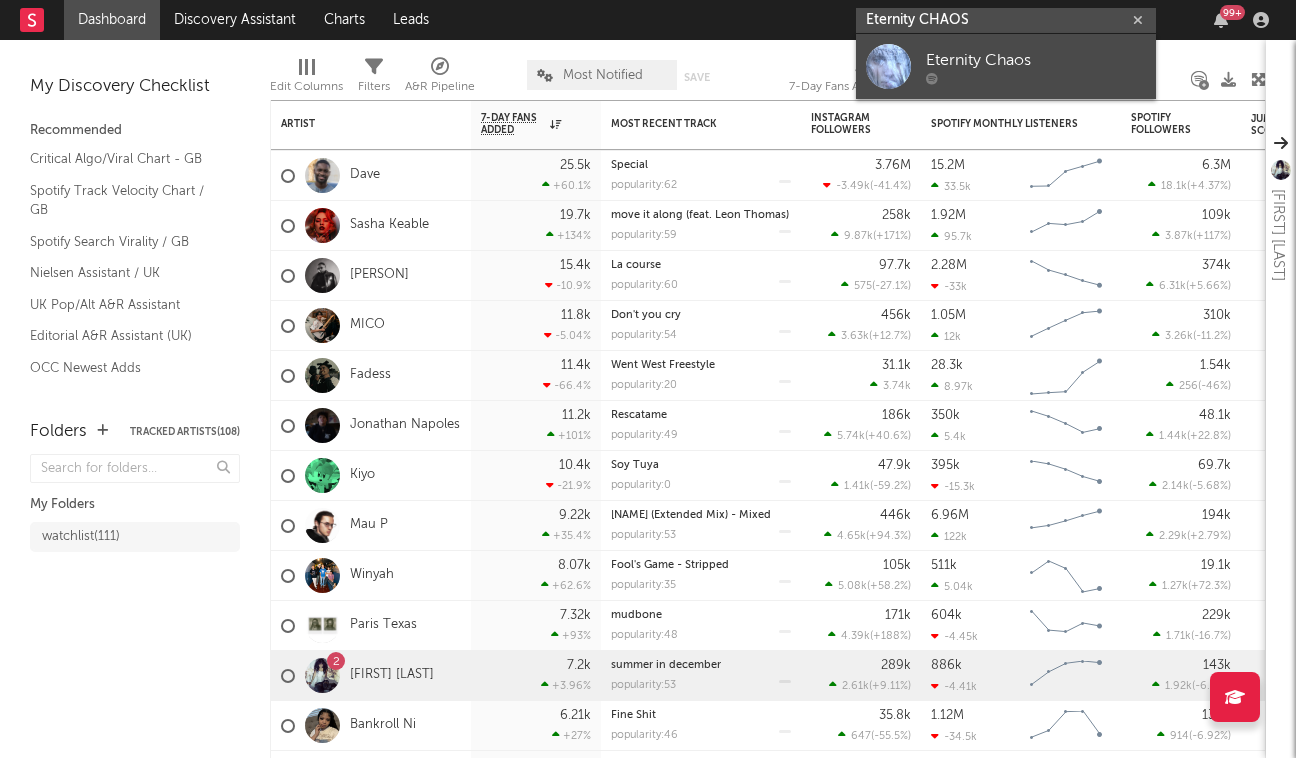 type on "Eternity CHAOS" 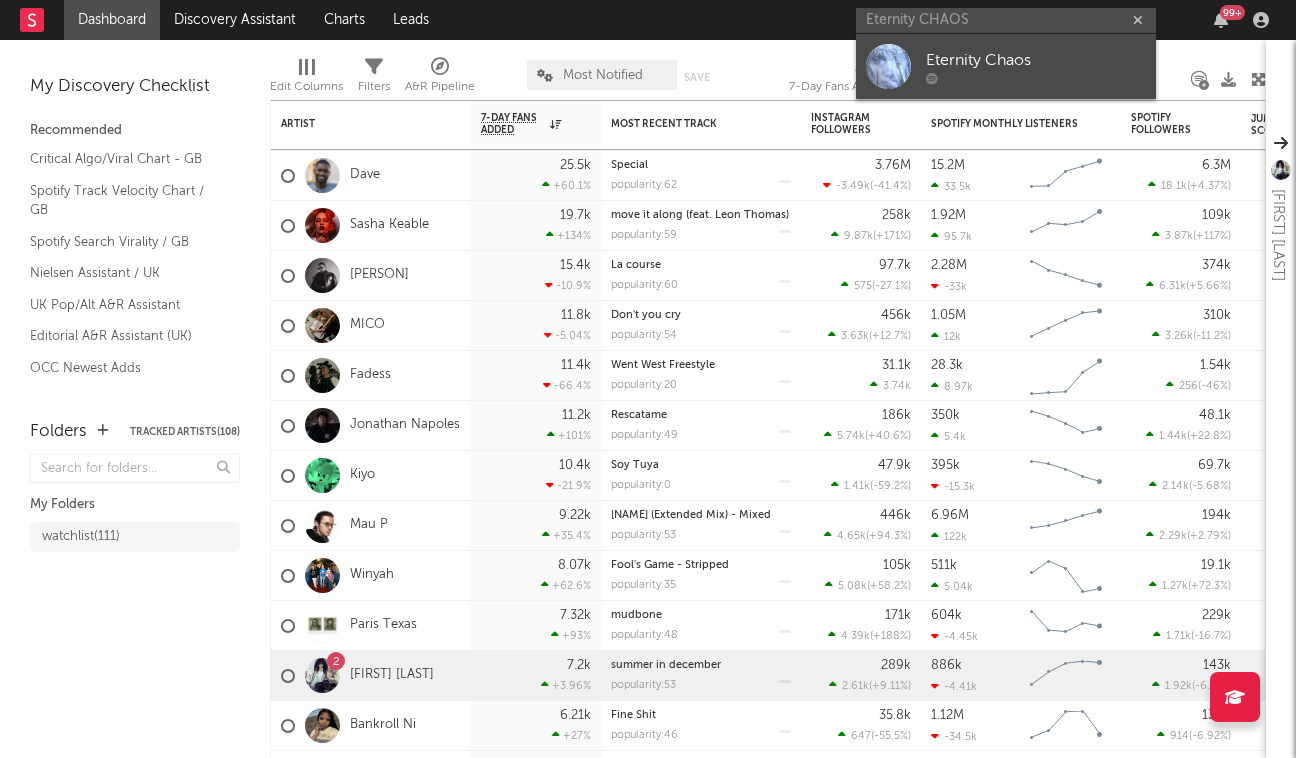click on "Eternity Chaos" at bounding box center (1036, 60) 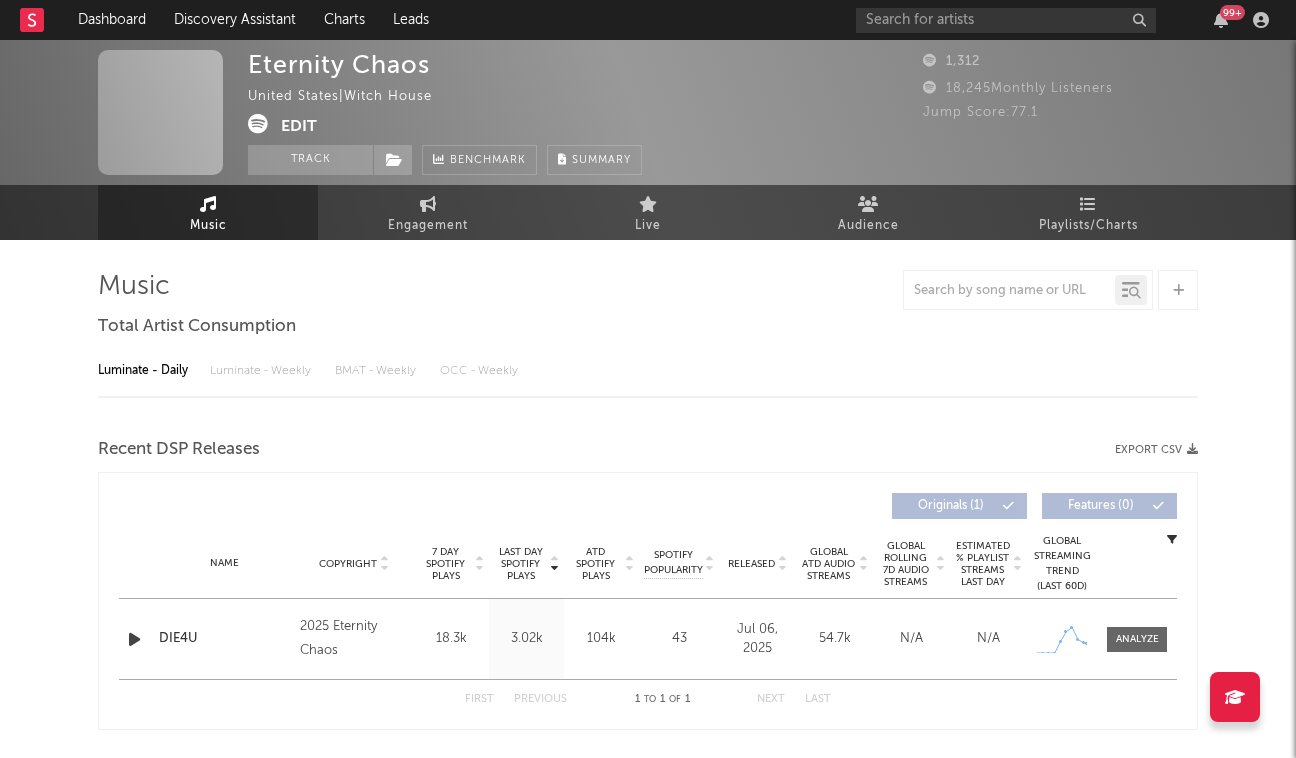 select on "1w" 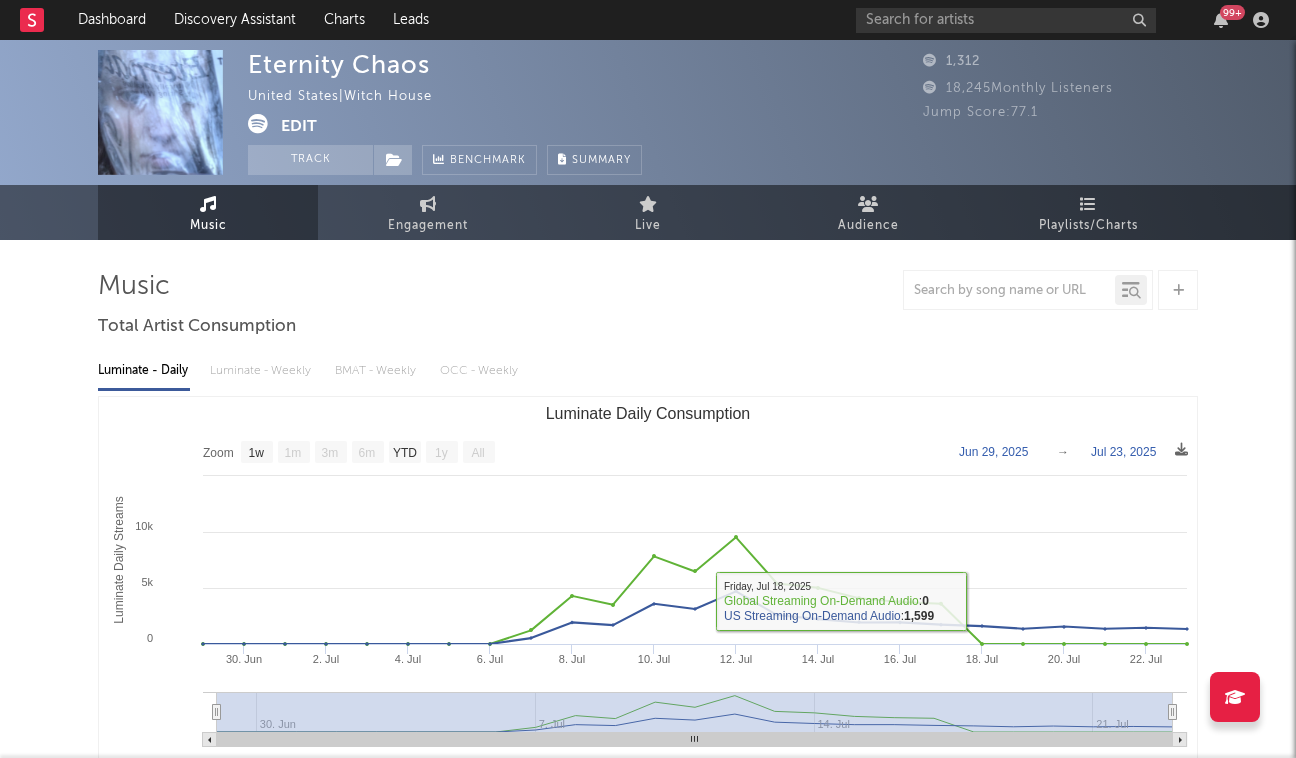 scroll, scrollTop: 0, scrollLeft: 0, axis: both 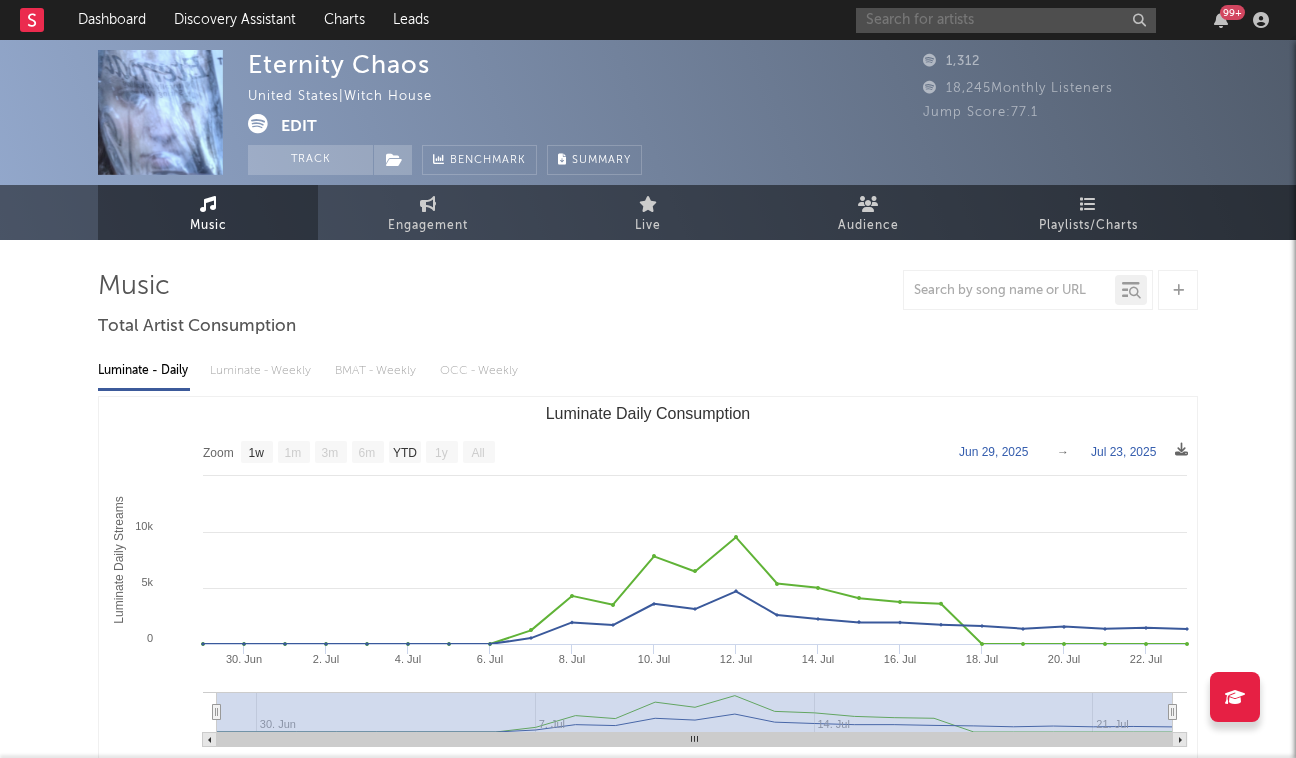 click at bounding box center [1006, 20] 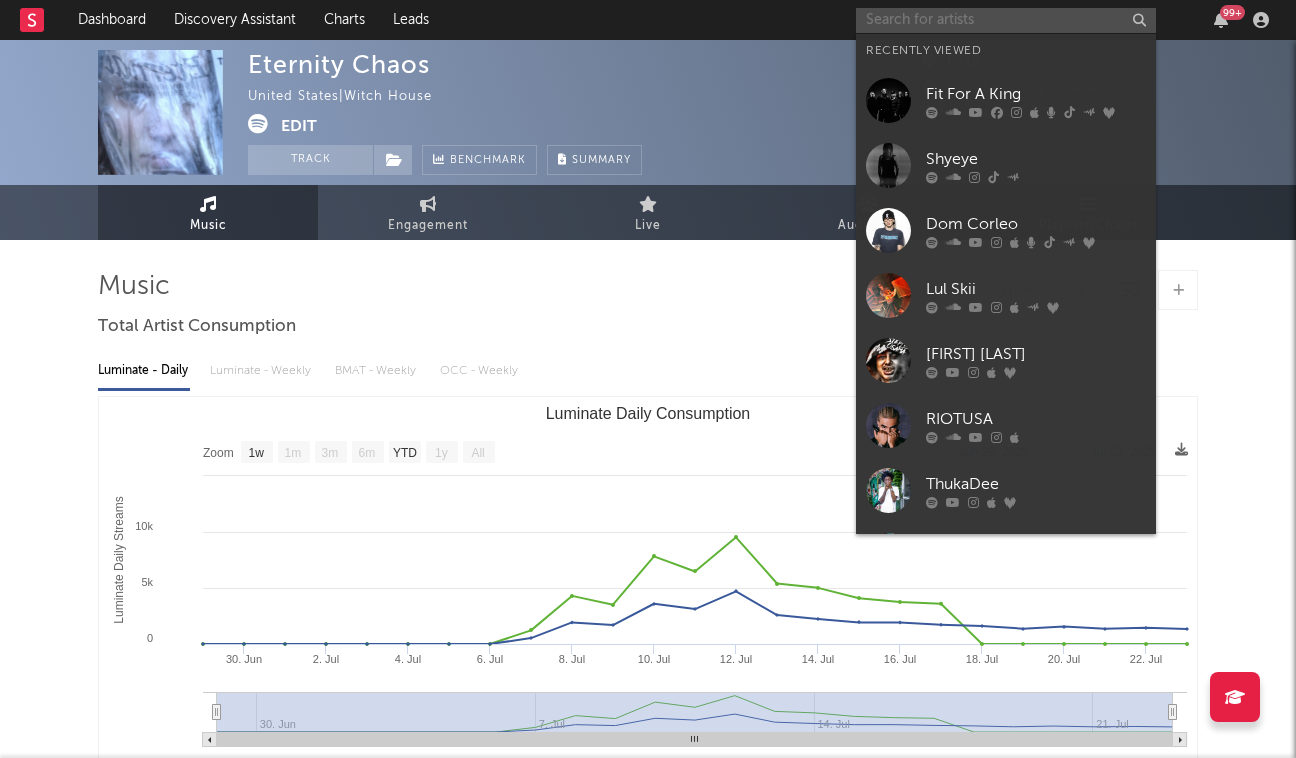type on "a" 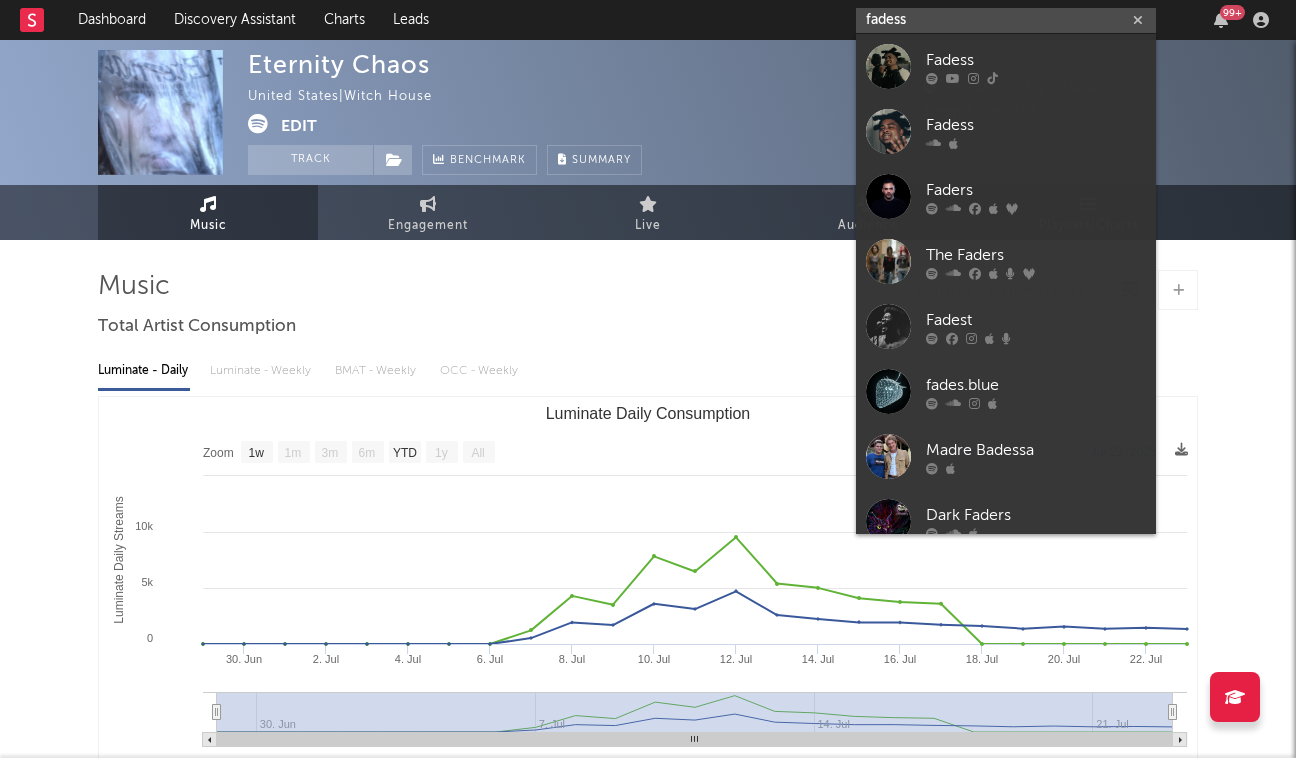 type on "fades" 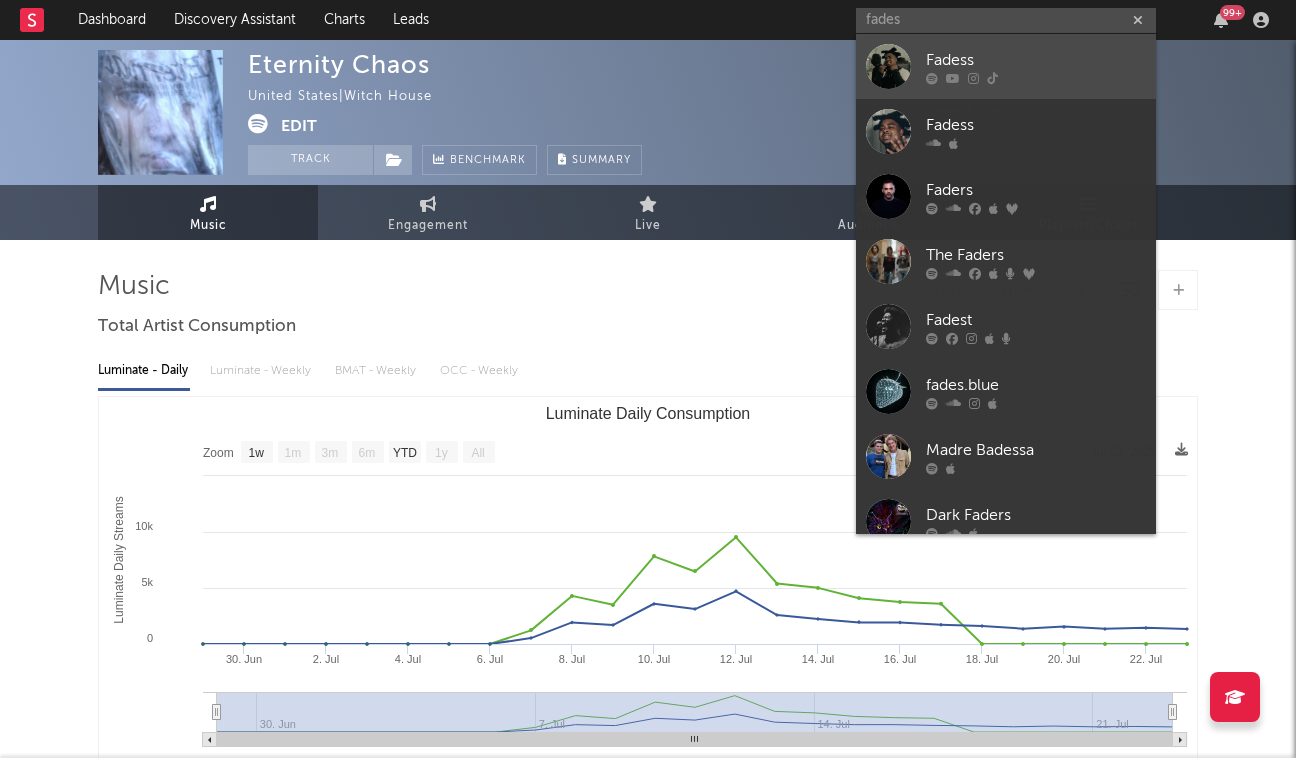 drag, startPoint x: 973, startPoint y: 54, endPoint x: 990, endPoint y: 76, distance: 27.802877 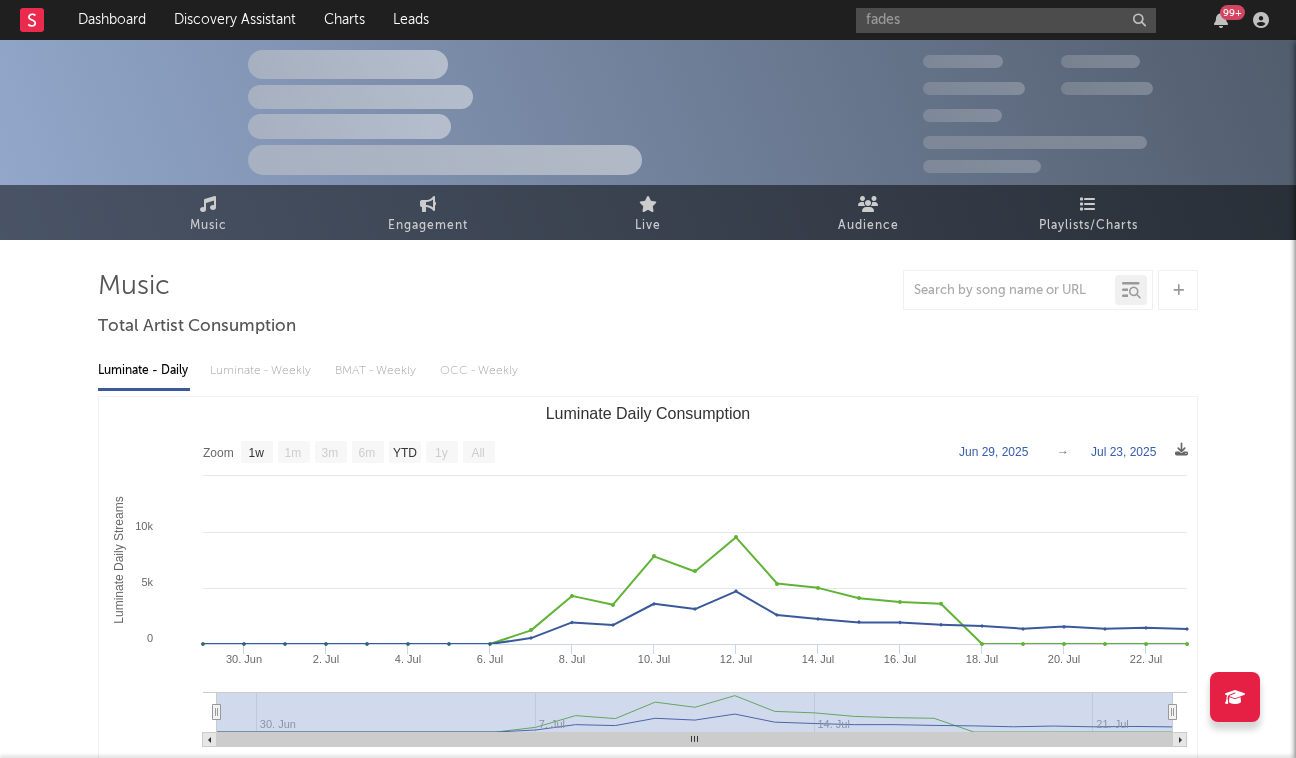 type 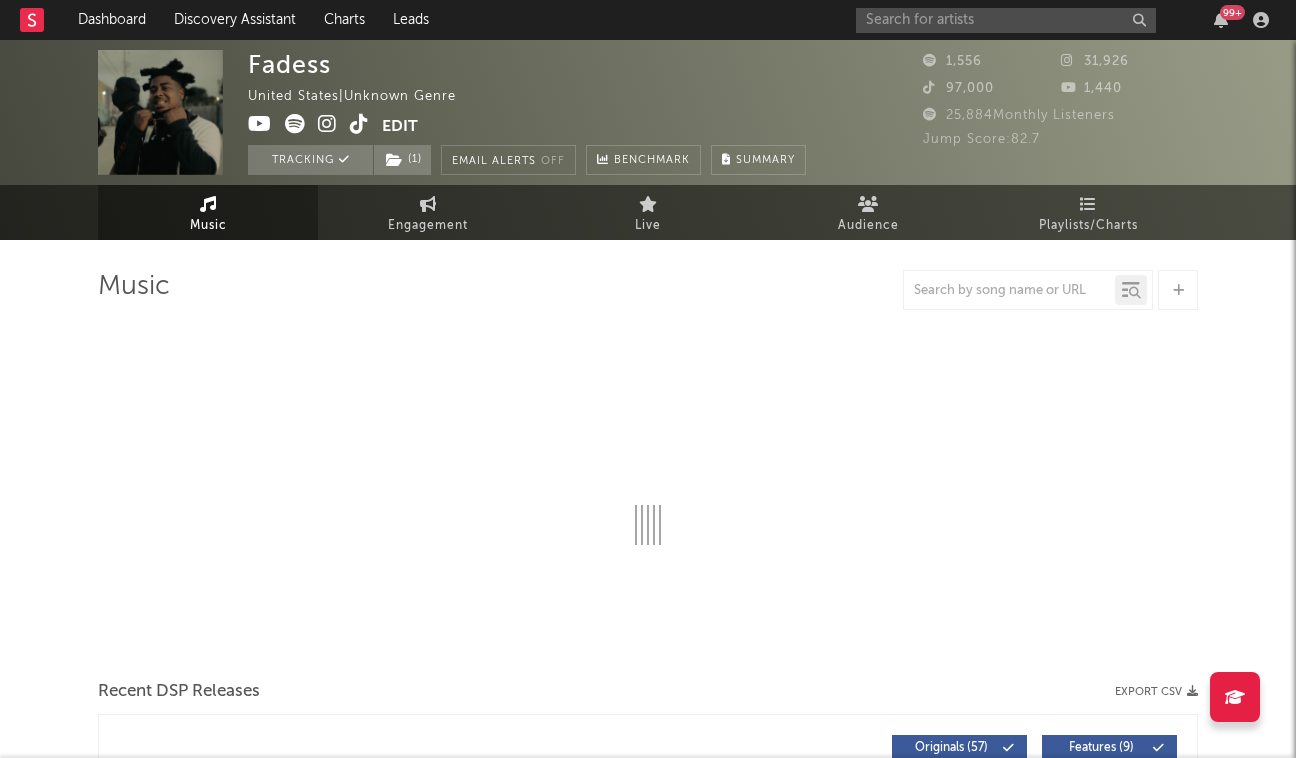 select on "6m" 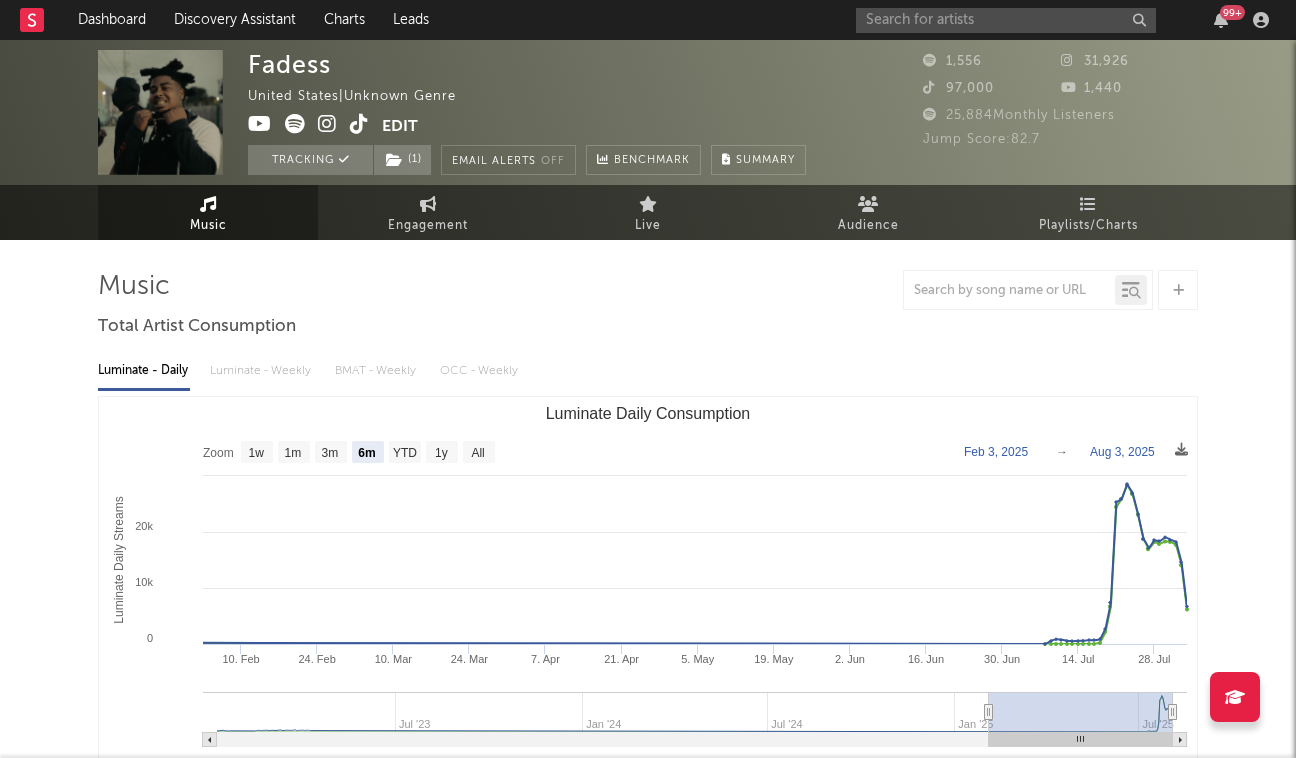 scroll, scrollTop: 0, scrollLeft: 0, axis: both 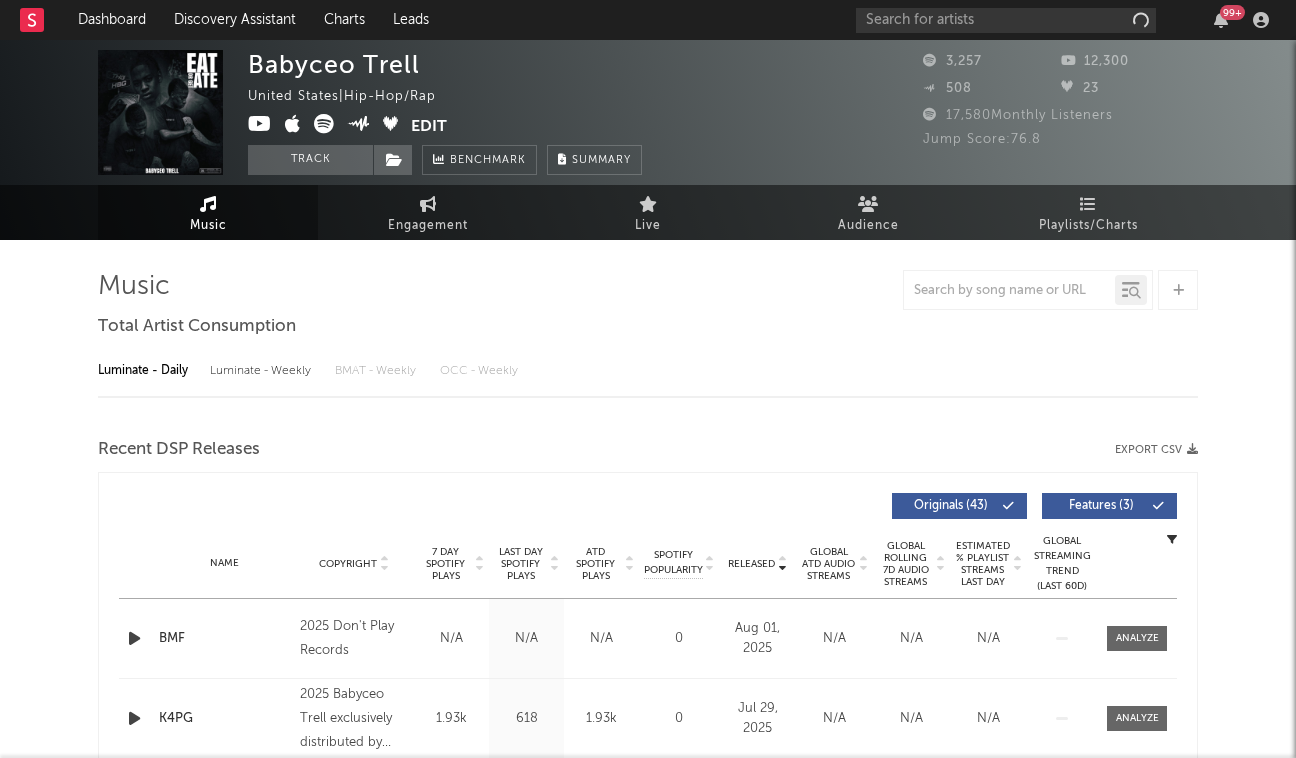 select on "6m" 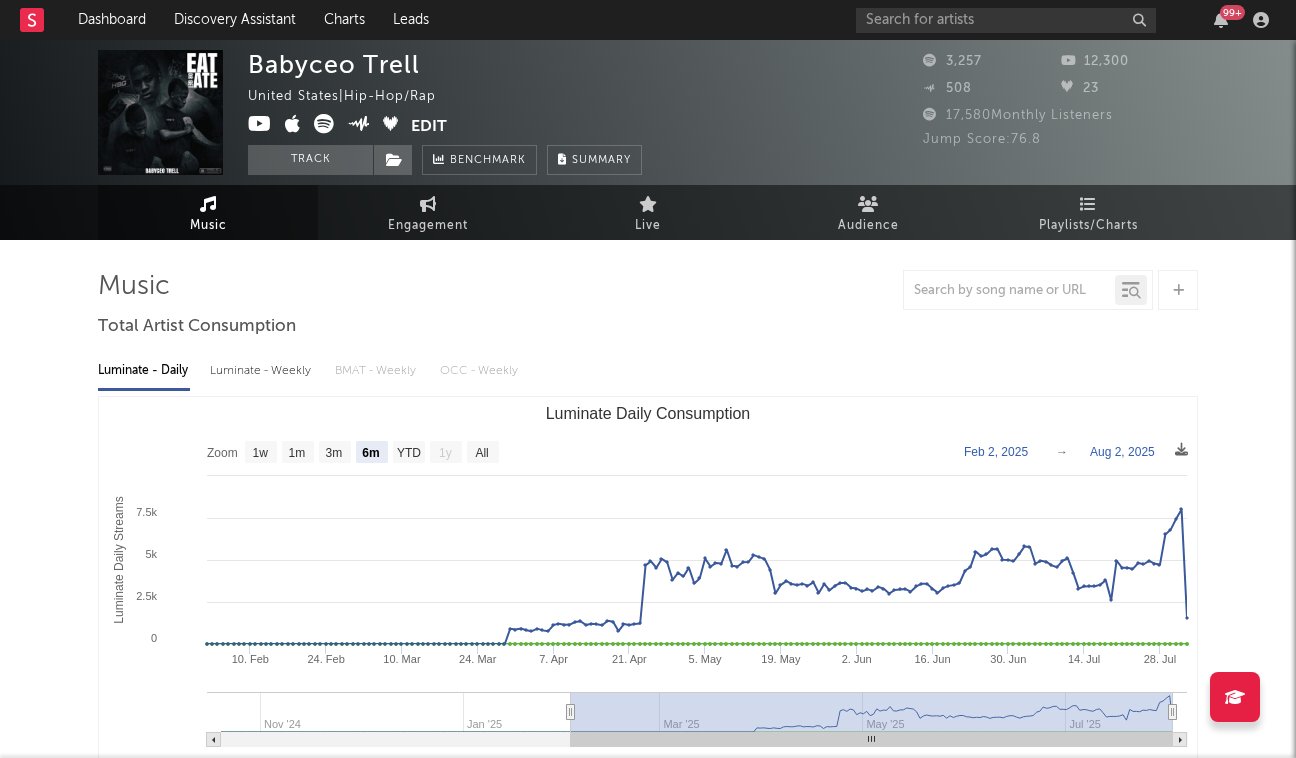 click on "Luminate - Weekly" at bounding box center [262, 371] 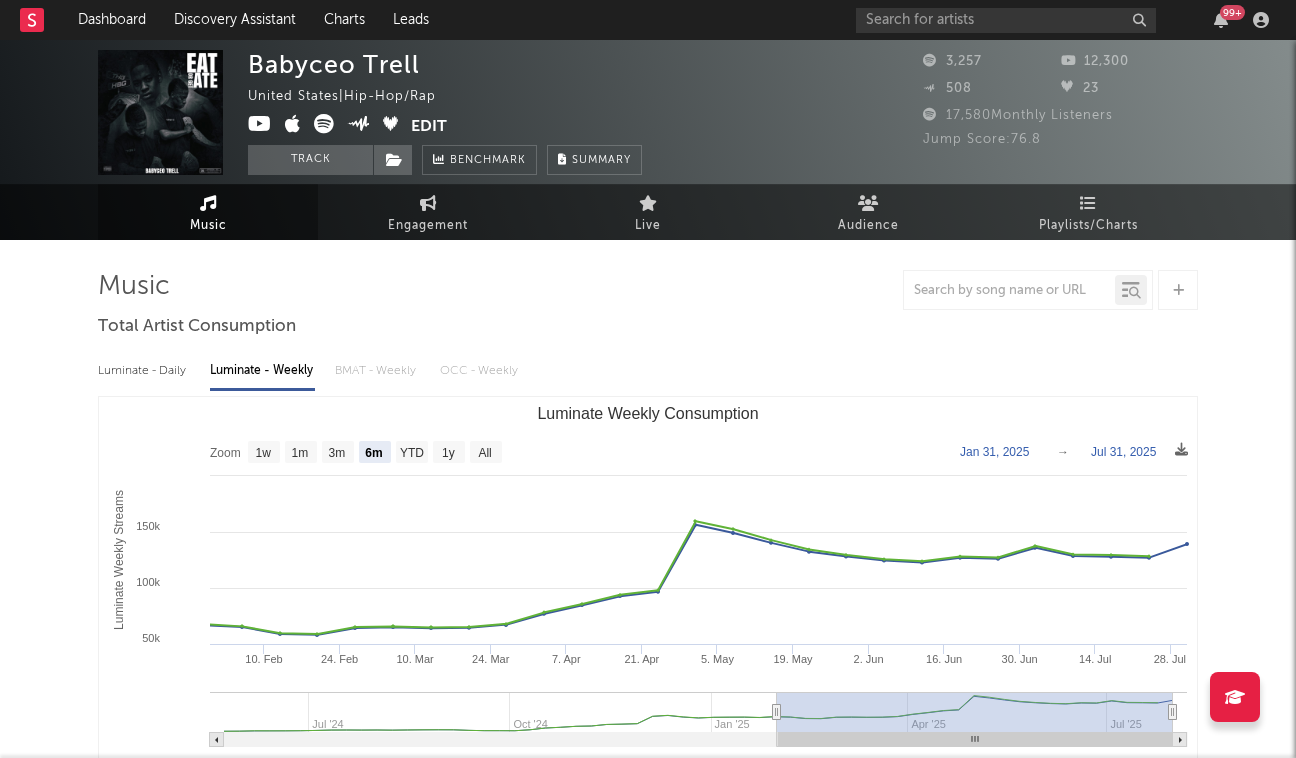 scroll, scrollTop: 0, scrollLeft: 0, axis: both 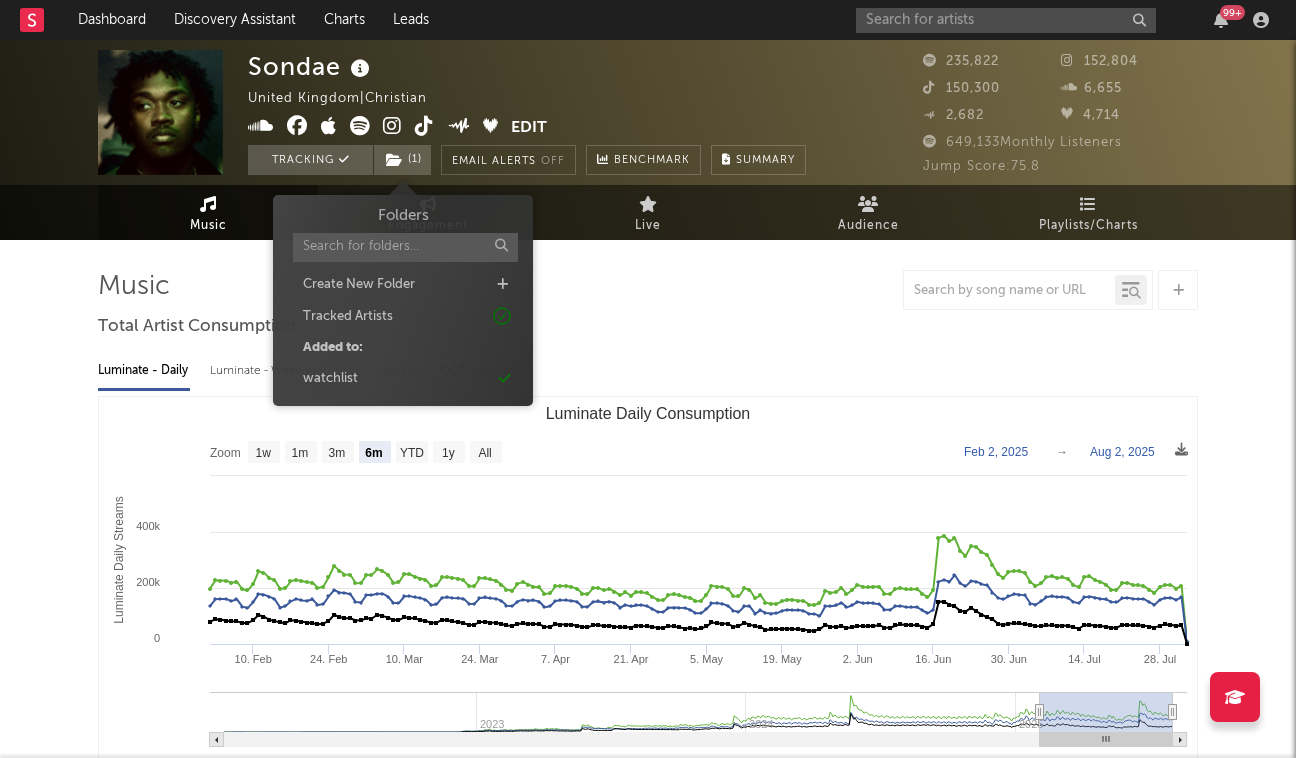 select on "6m" 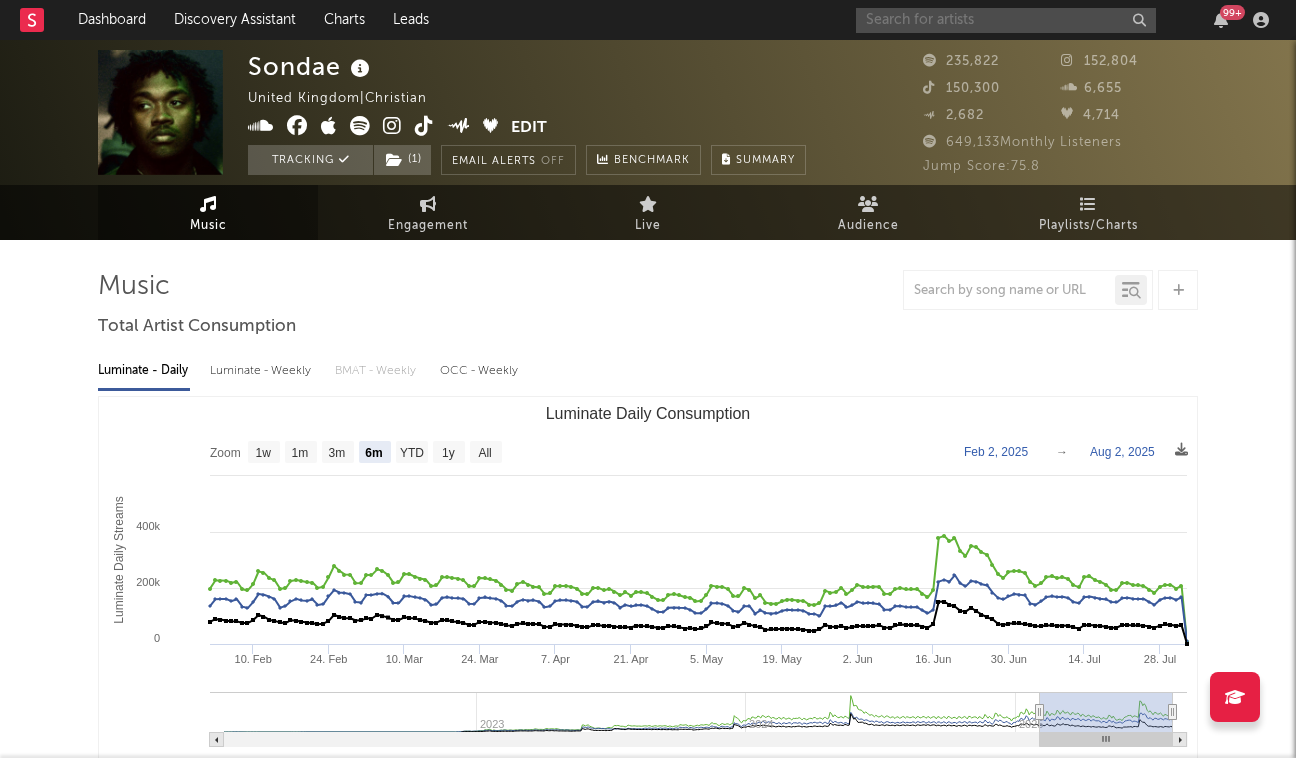 click at bounding box center (1006, 20) 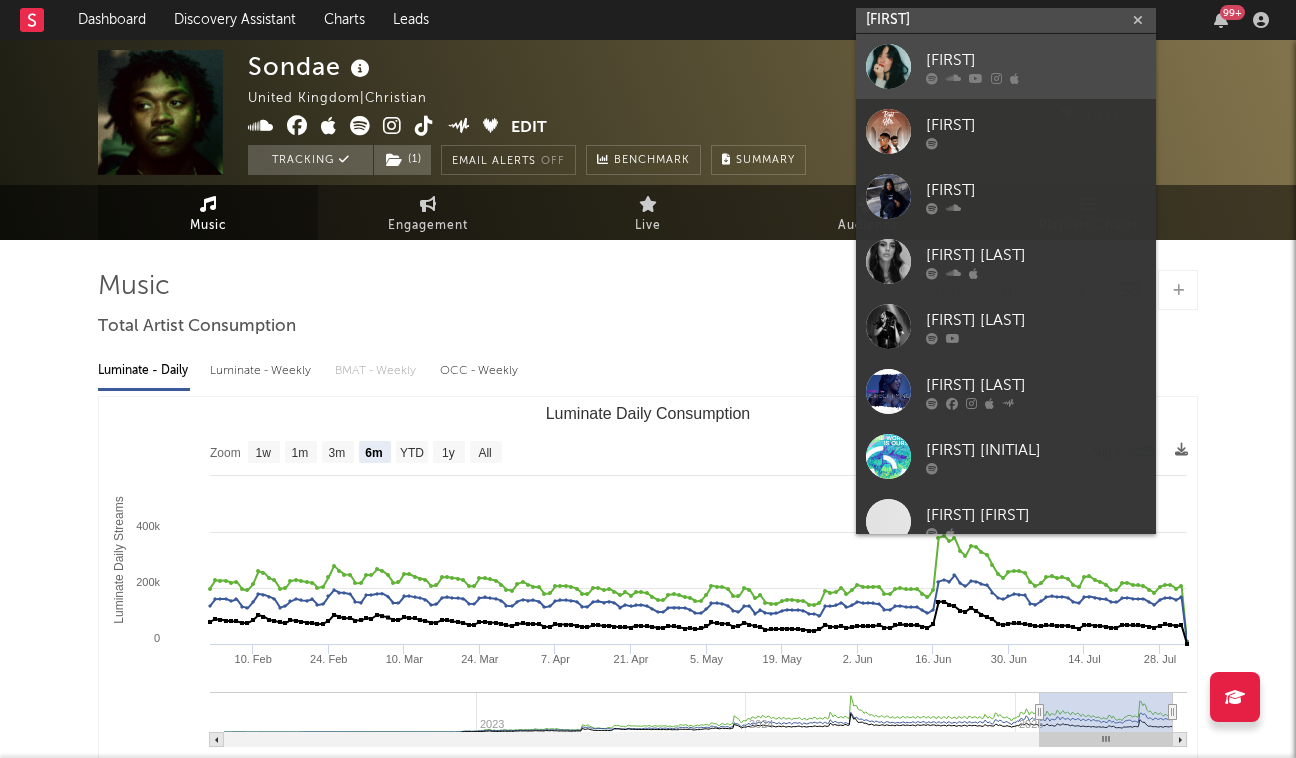 type on "myah" 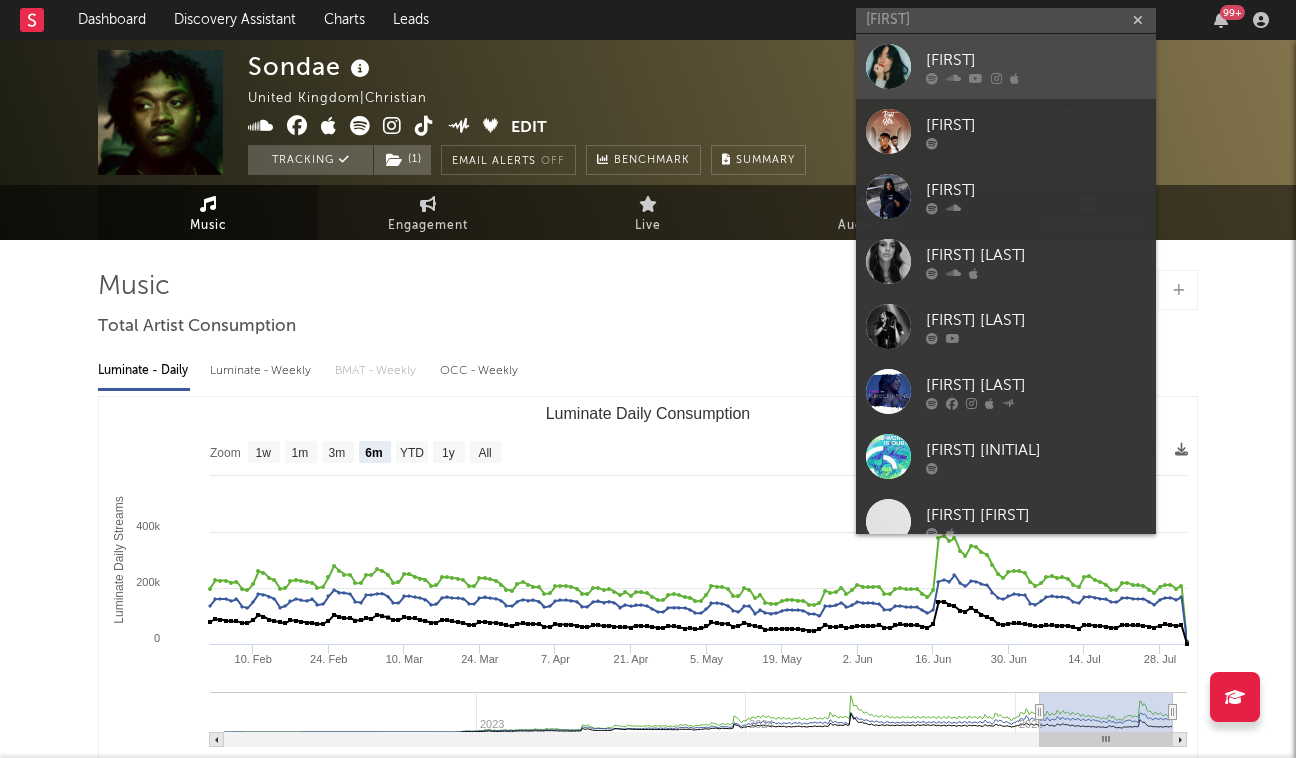 click on "[NAME]" at bounding box center [1036, 60] 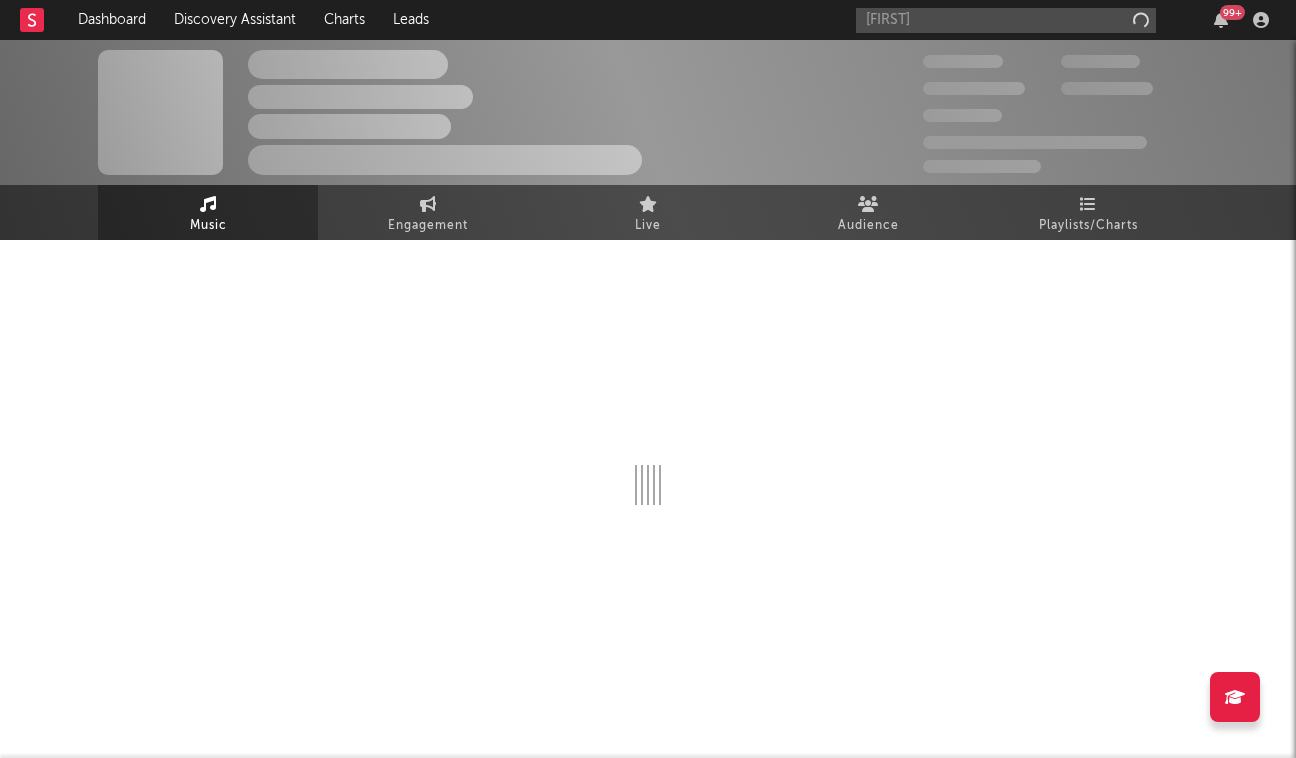 type 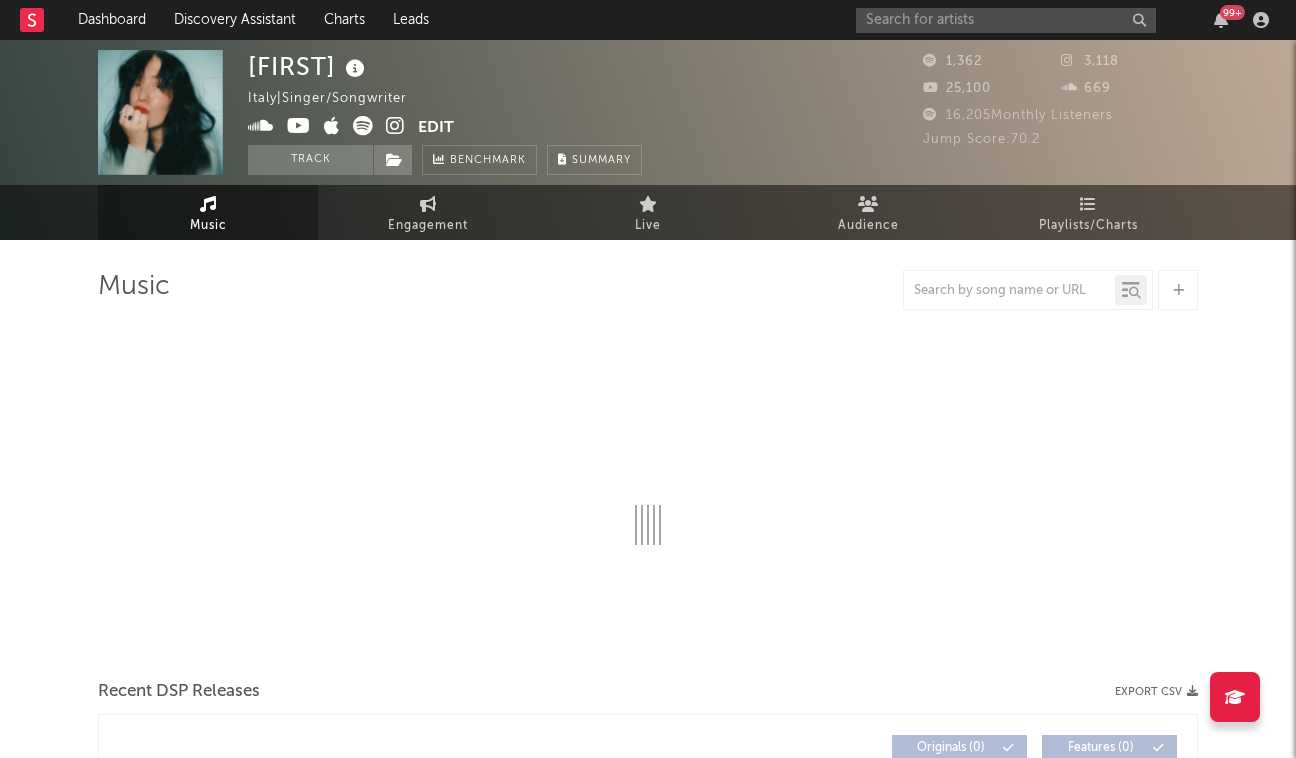 select on "1w" 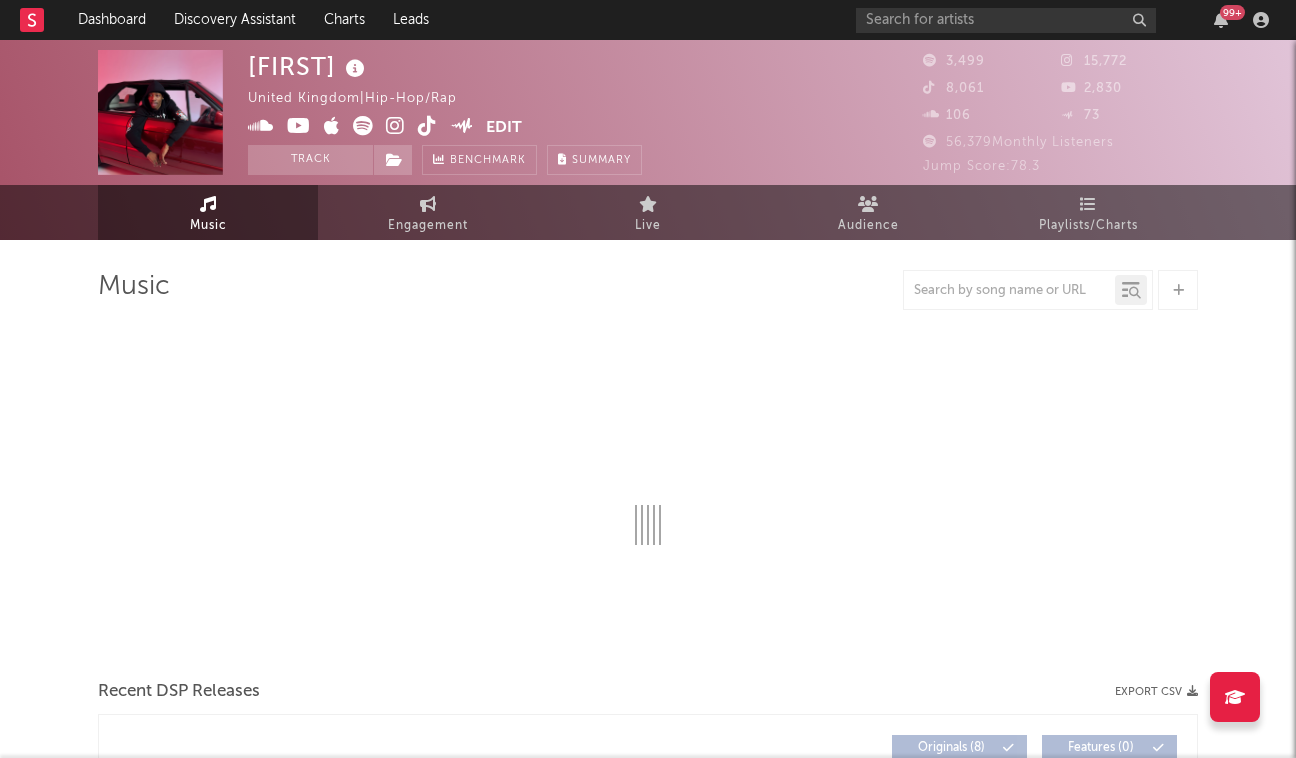 scroll, scrollTop: 0, scrollLeft: 0, axis: both 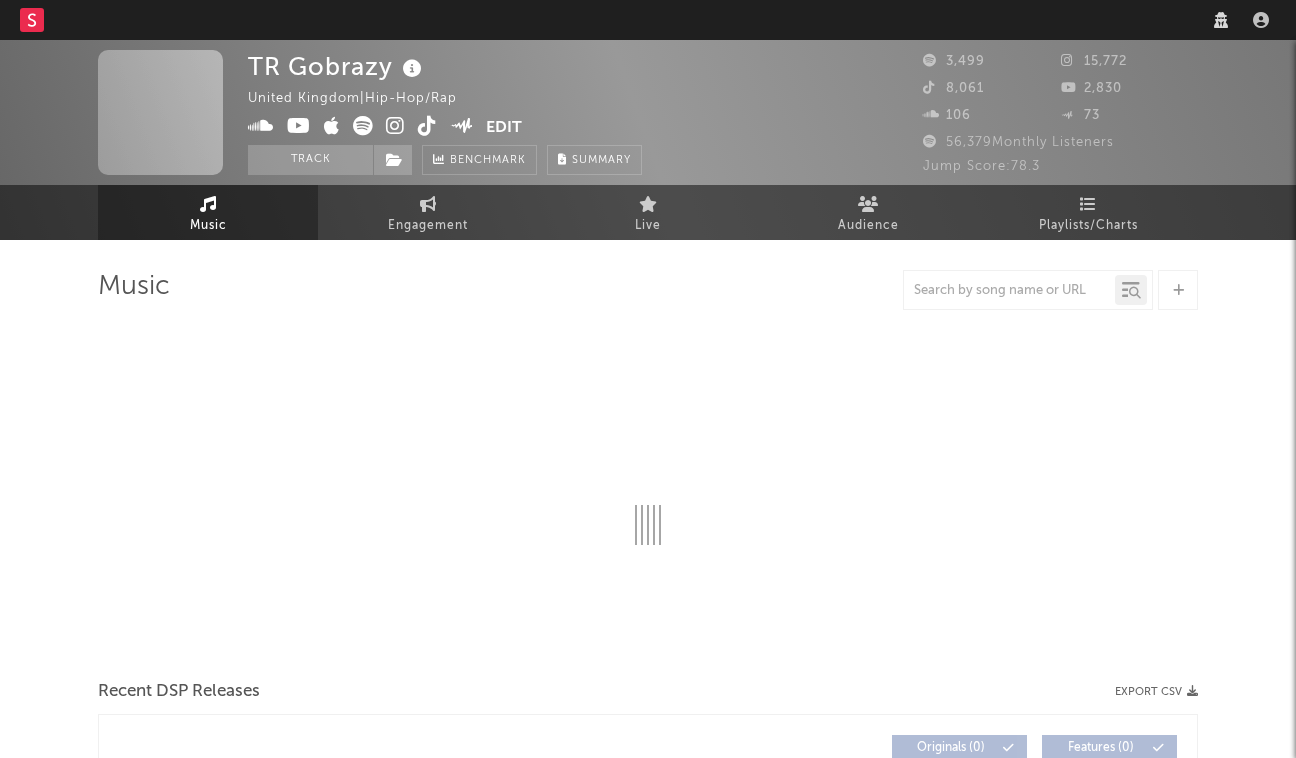 select on "1w" 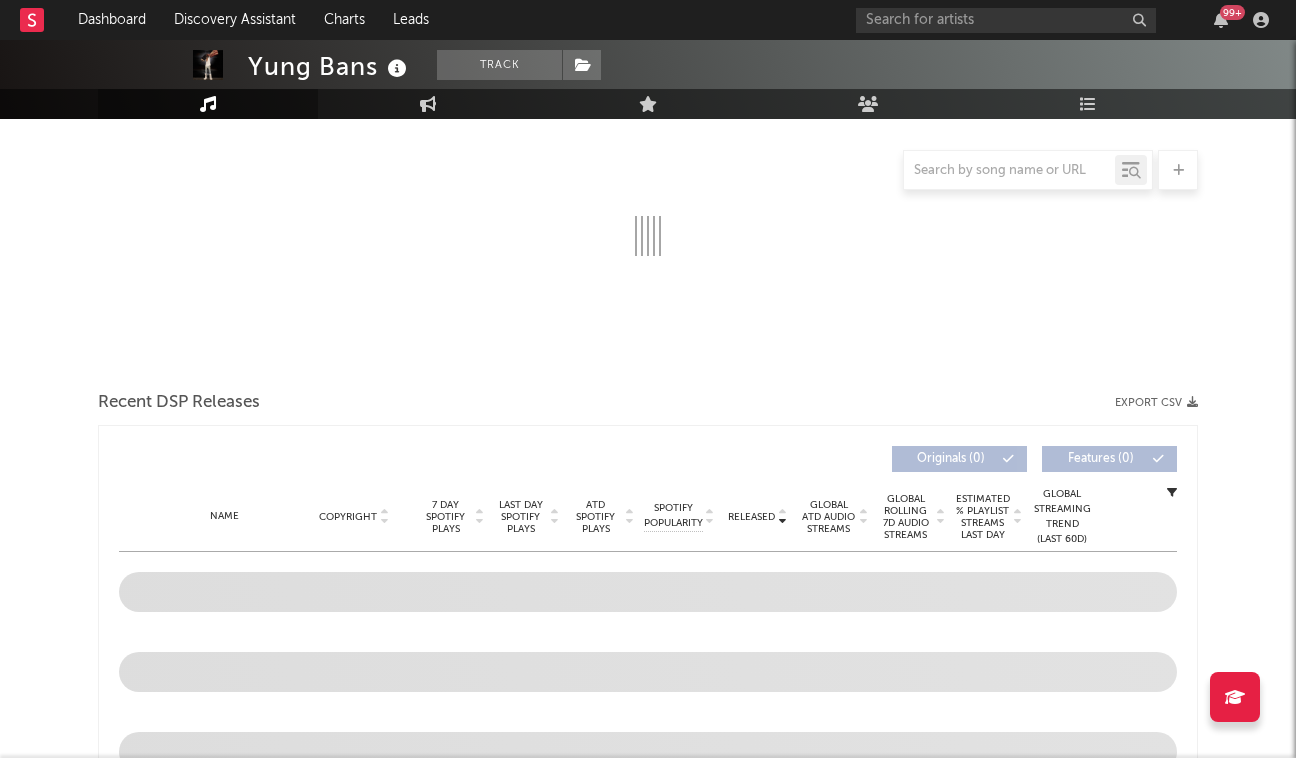 scroll, scrollTop: 186, scrollLeft: 0, axis: vertical 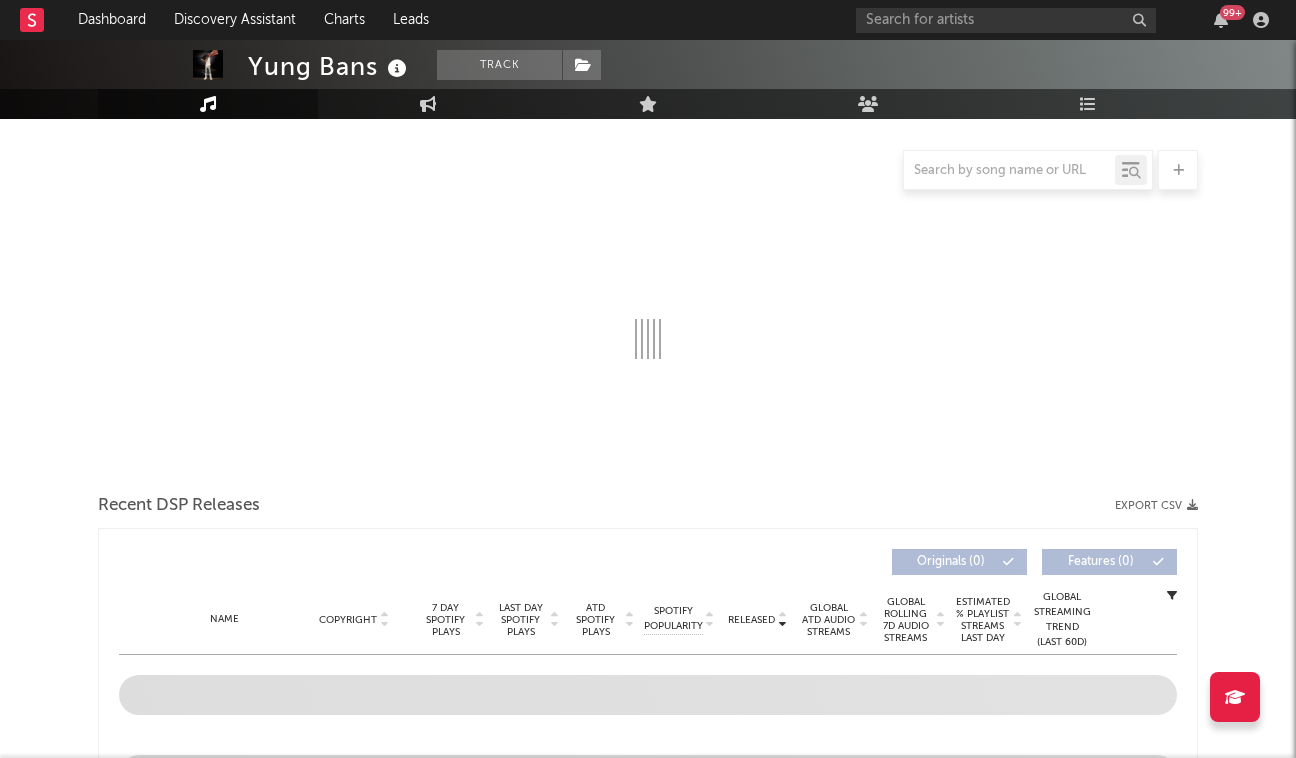 select on "6m" 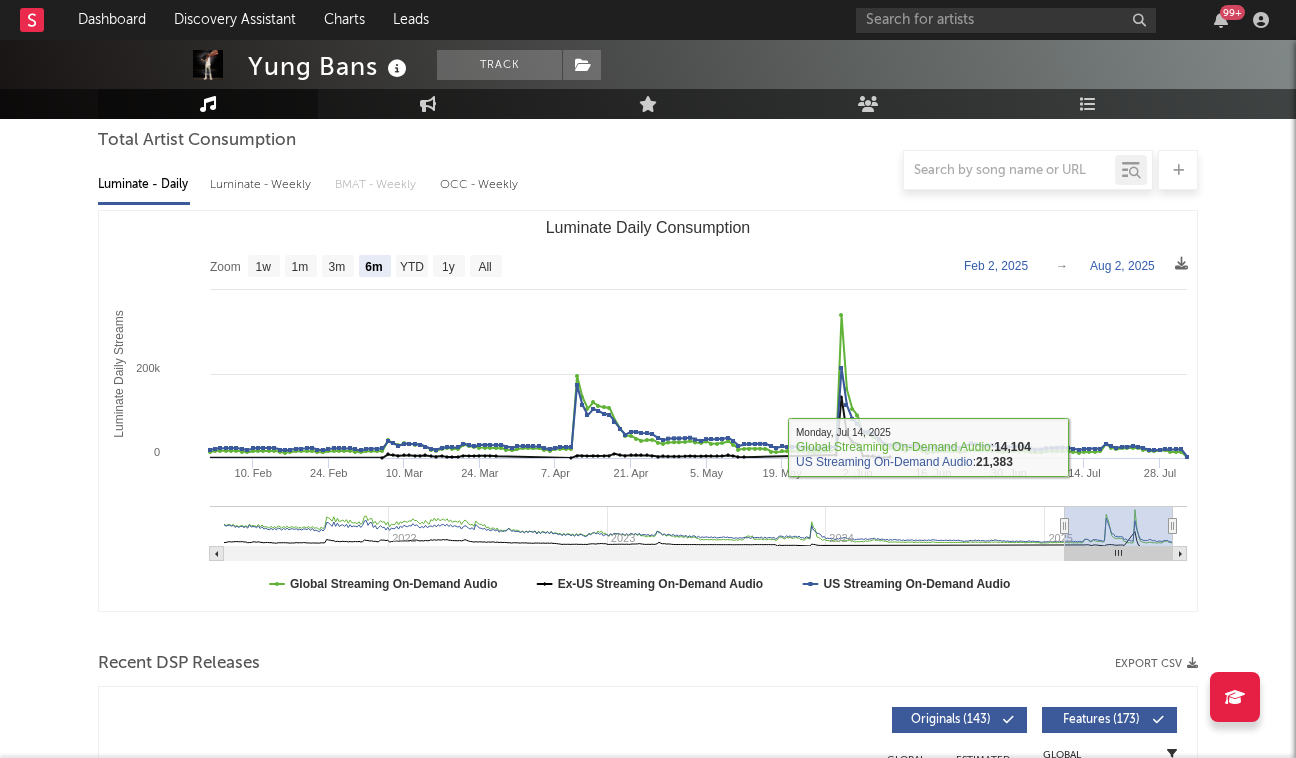 click at bounding box center [648, 170] 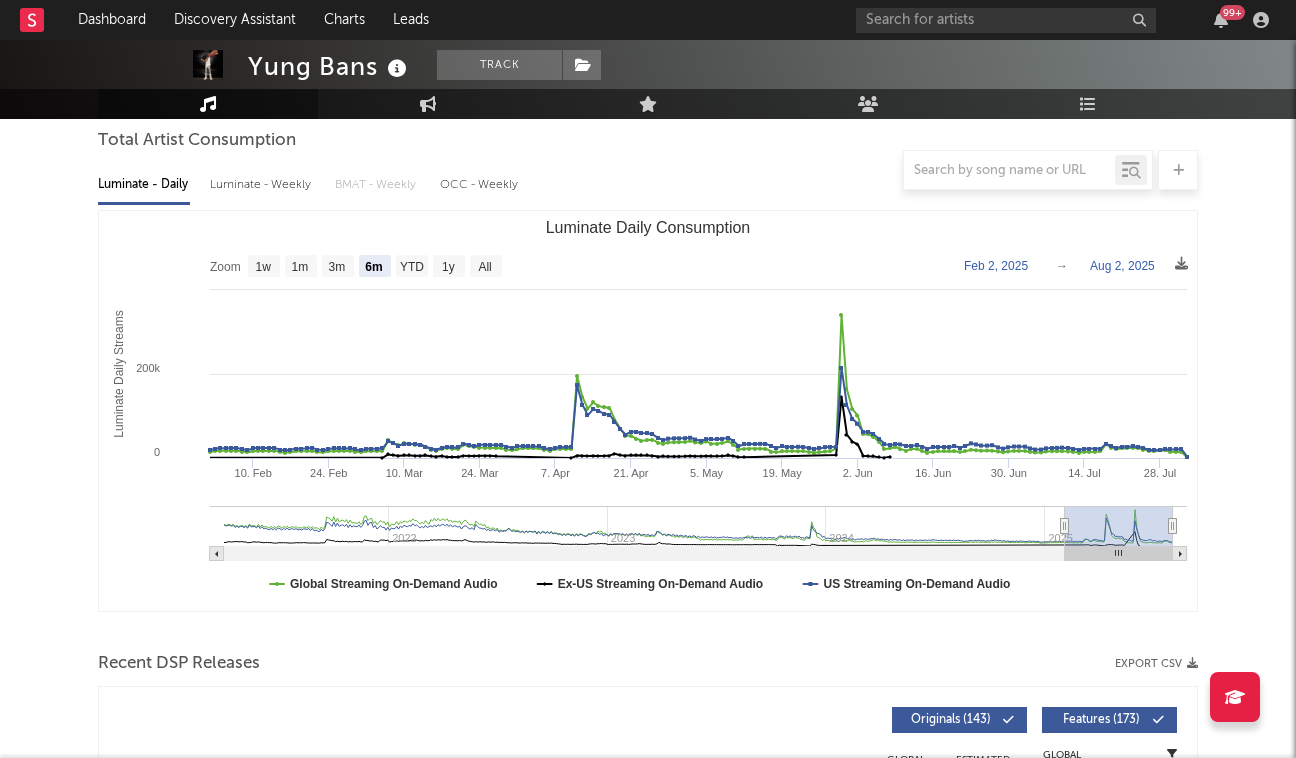 click on "Luminate - Weekly" at bounding box center [262, 185] 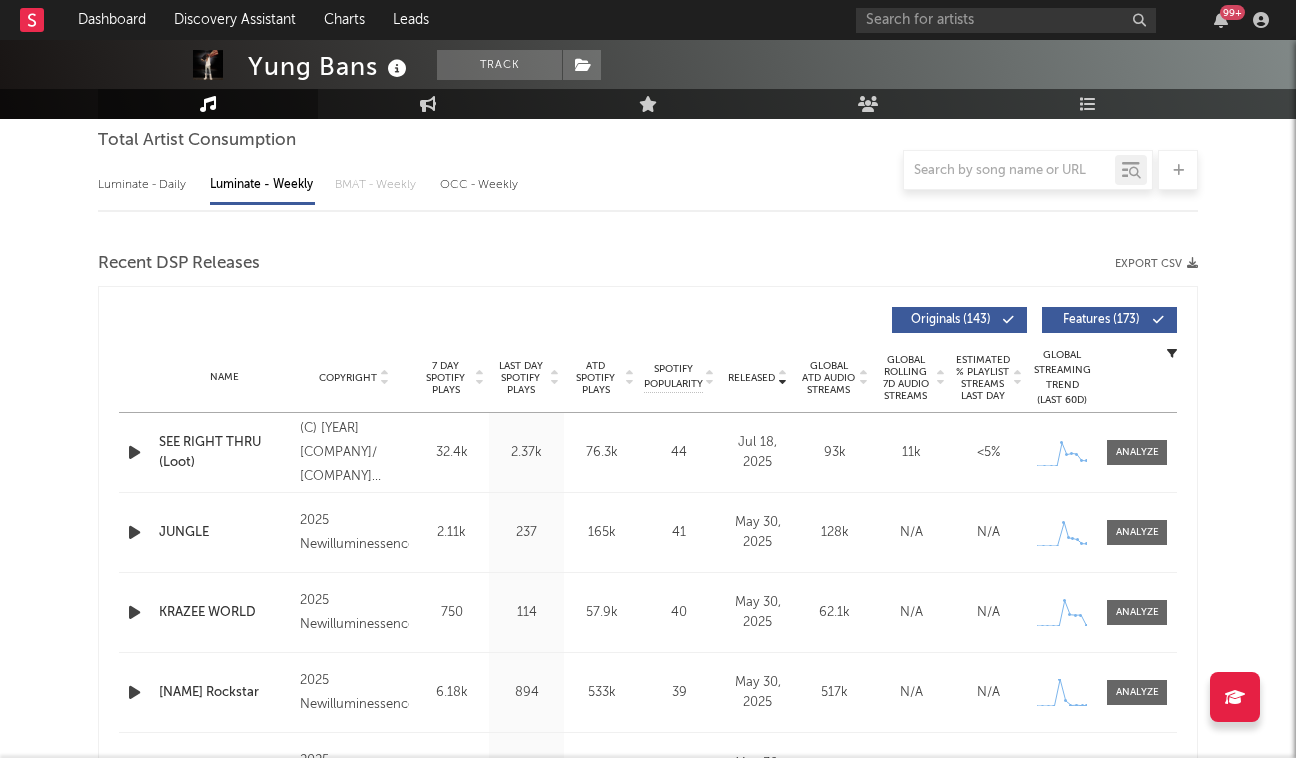 select on "6m" 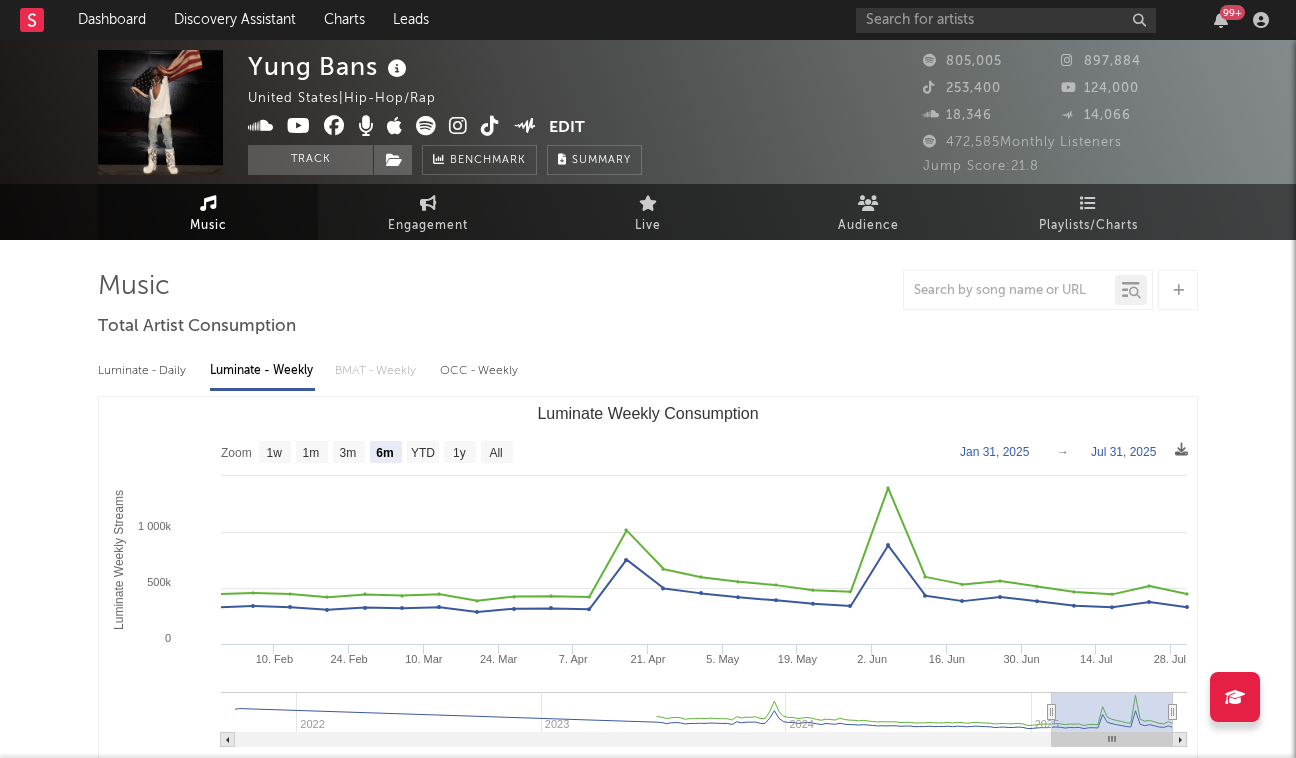 scroll, scrollTop: 0, scrollLeft: 0, axis: both 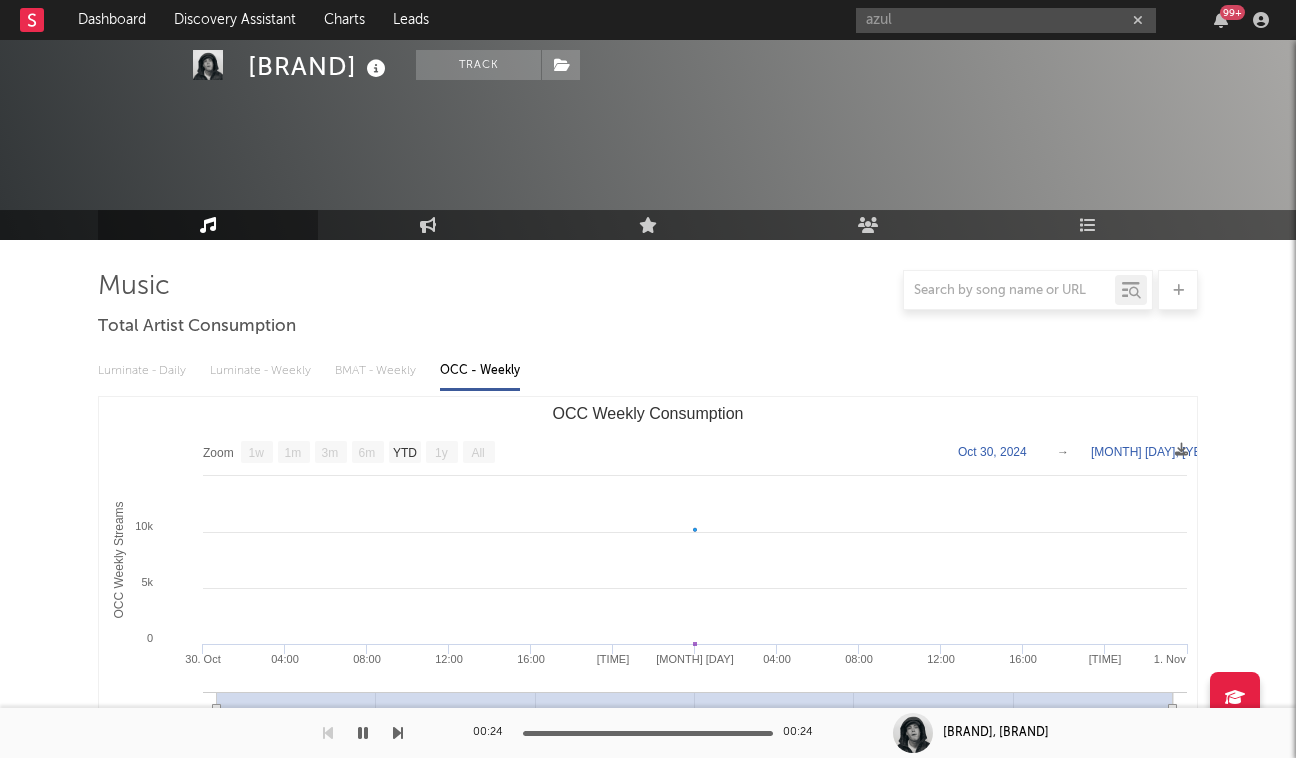 select on "1w" 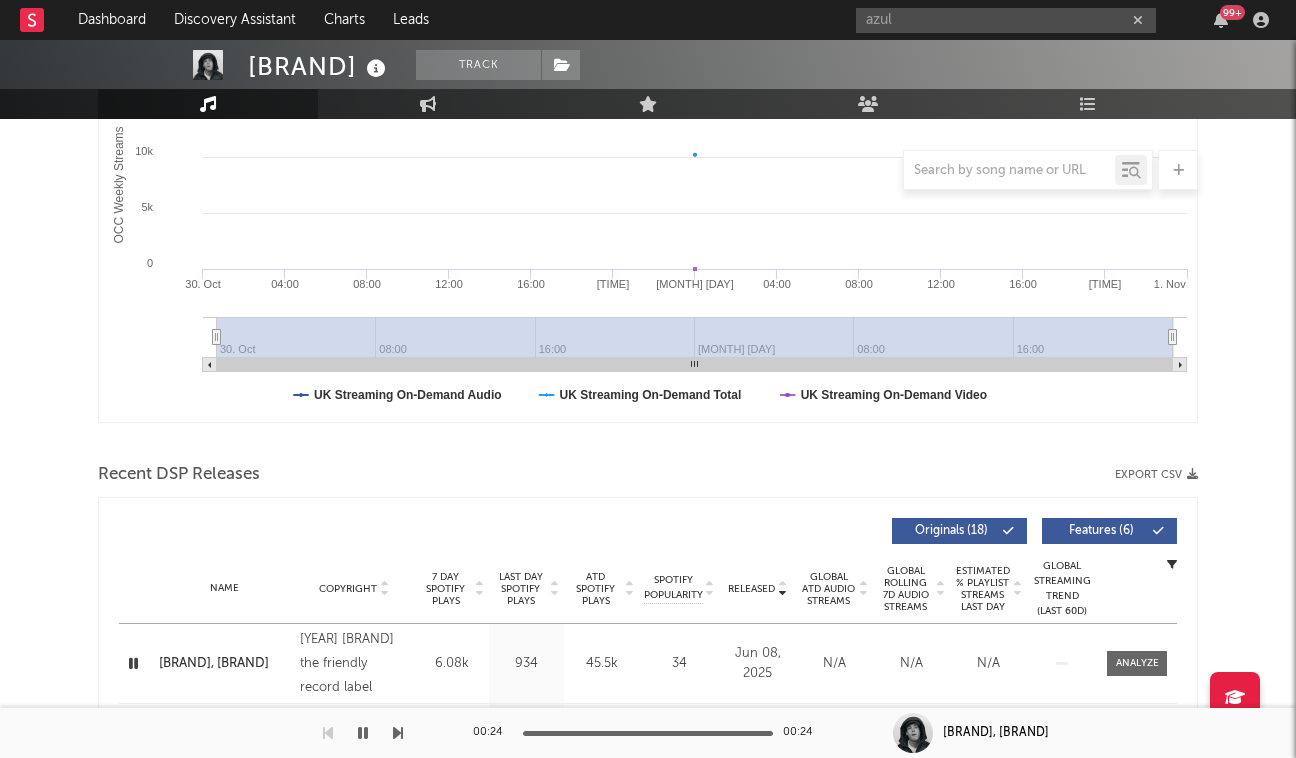 scroll, scrollTop: 375, scrollLeft: 0, axis: vertical 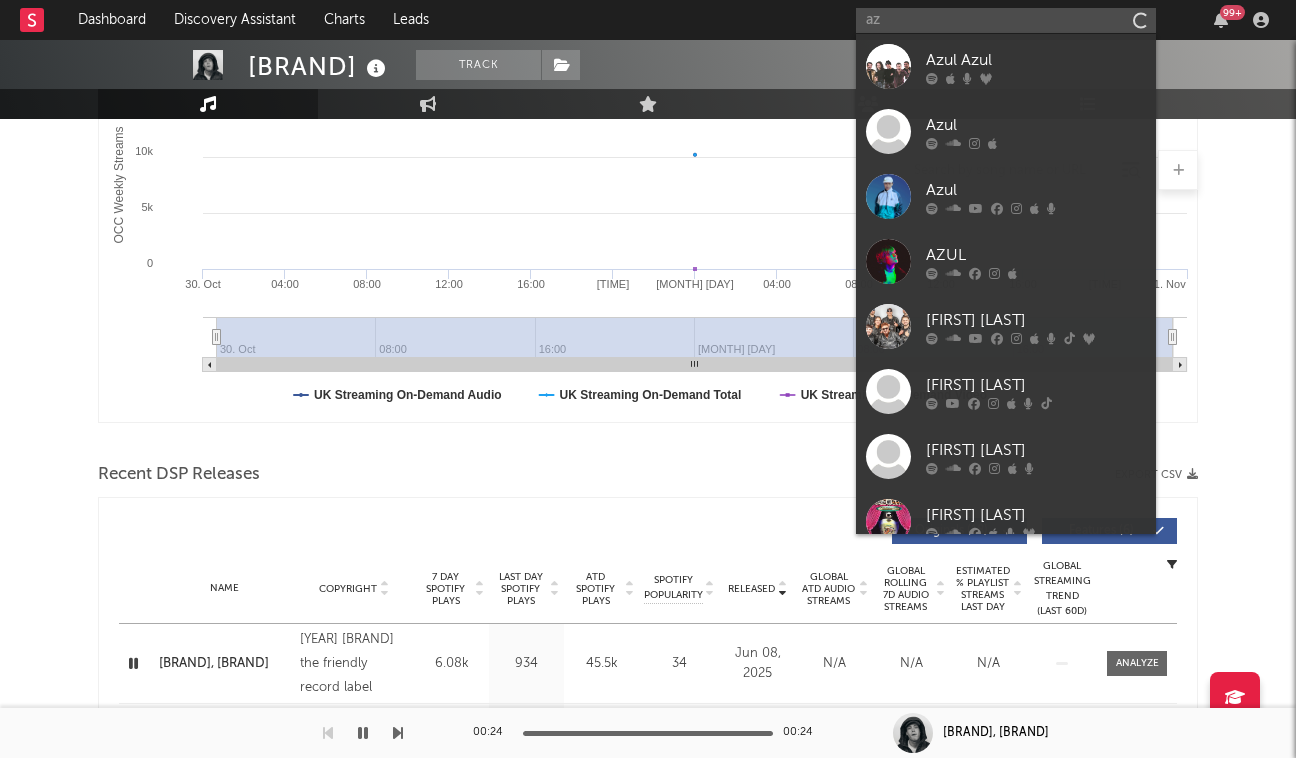 type on "a" 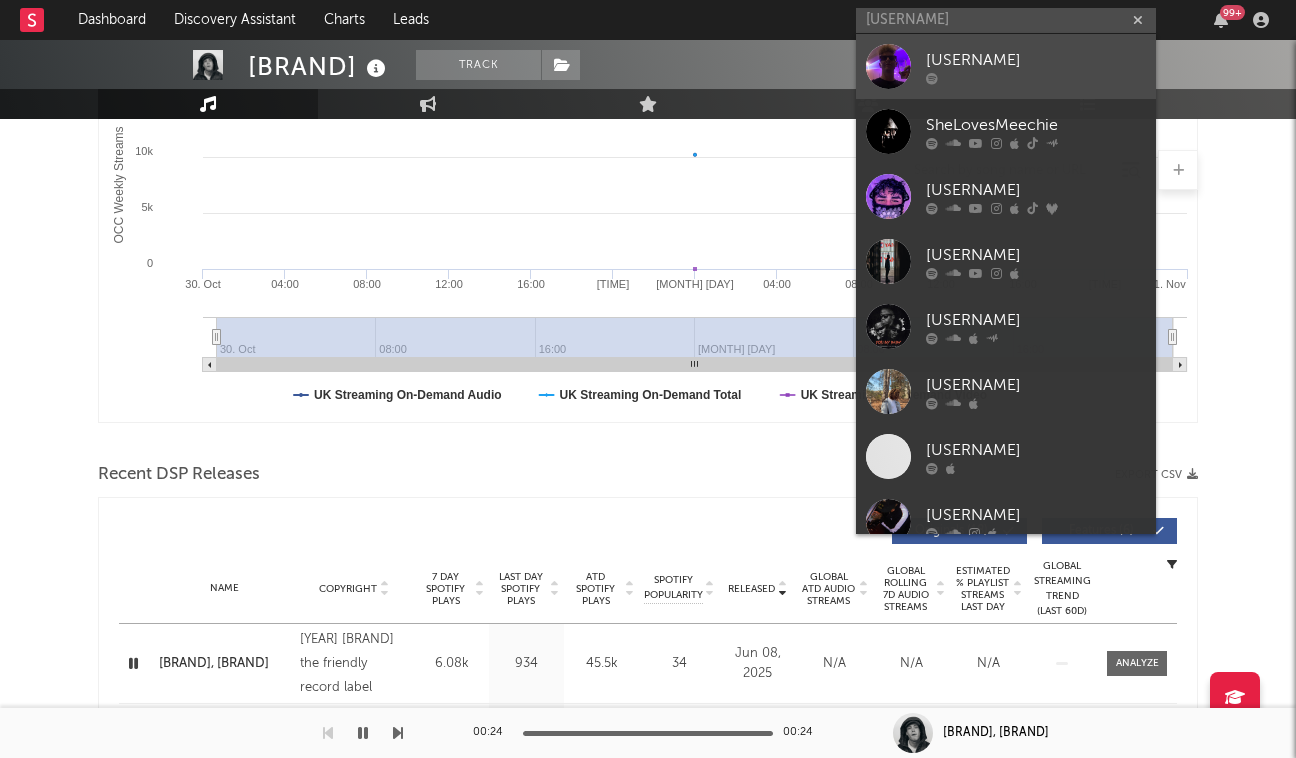 type on "[FIRST] [LAST]" 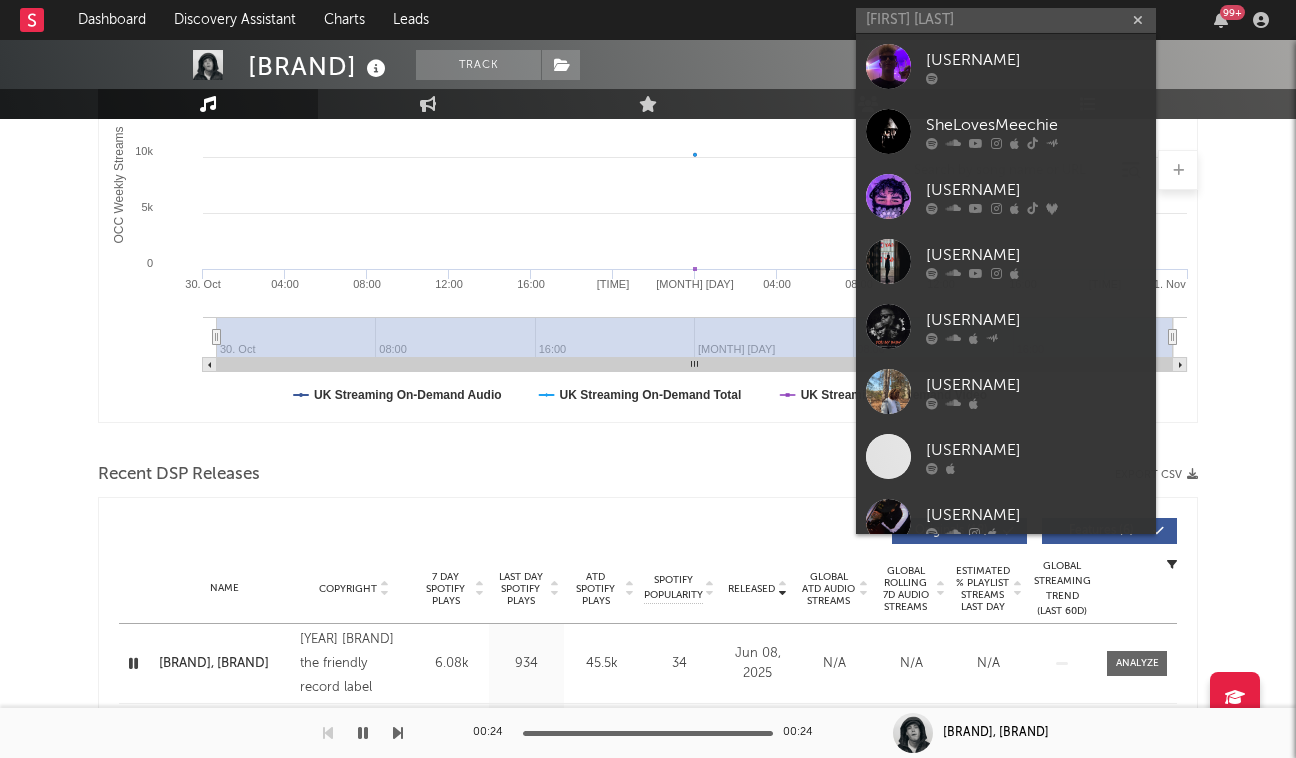 drag, startPoint x: 886, startPoint y: 56, endPoint x: 909, endPoint y: 130, distance: 77.491936 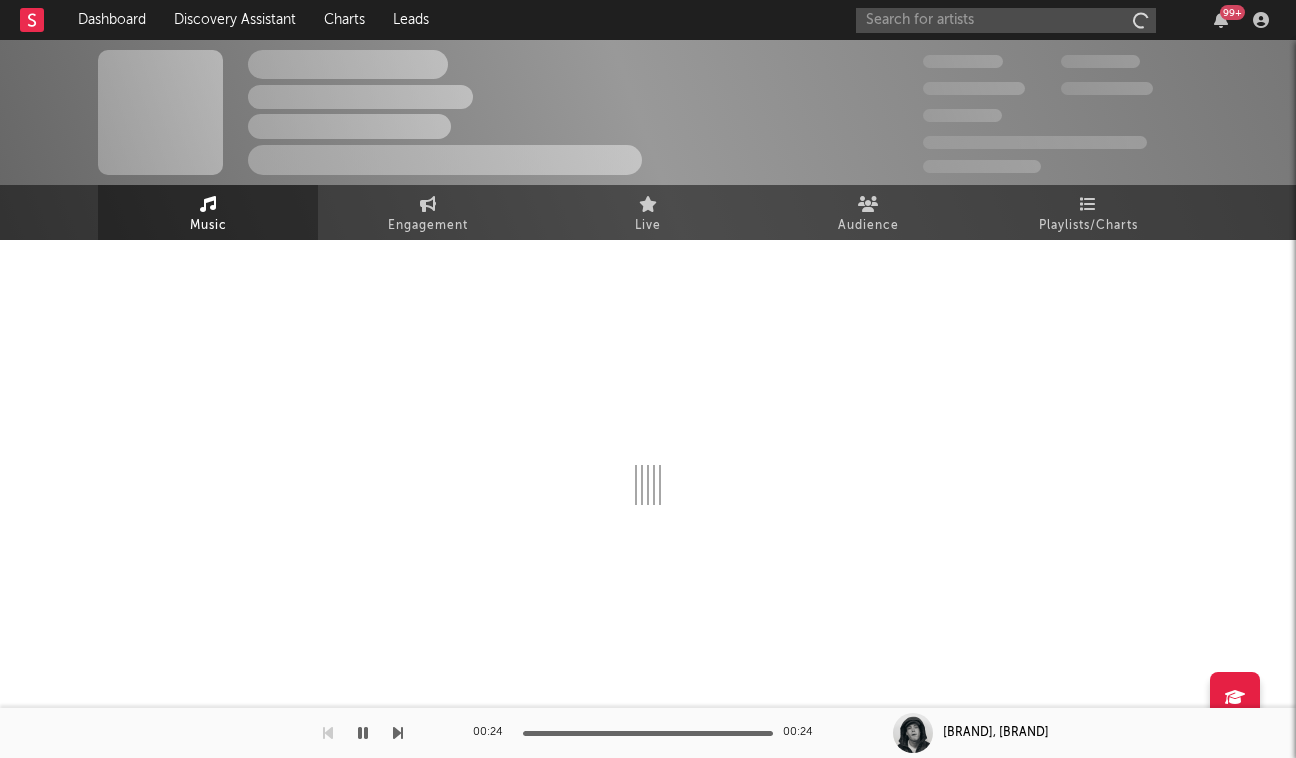 scroll, scrollTop: 0, scrollLeft: 0, axis: both 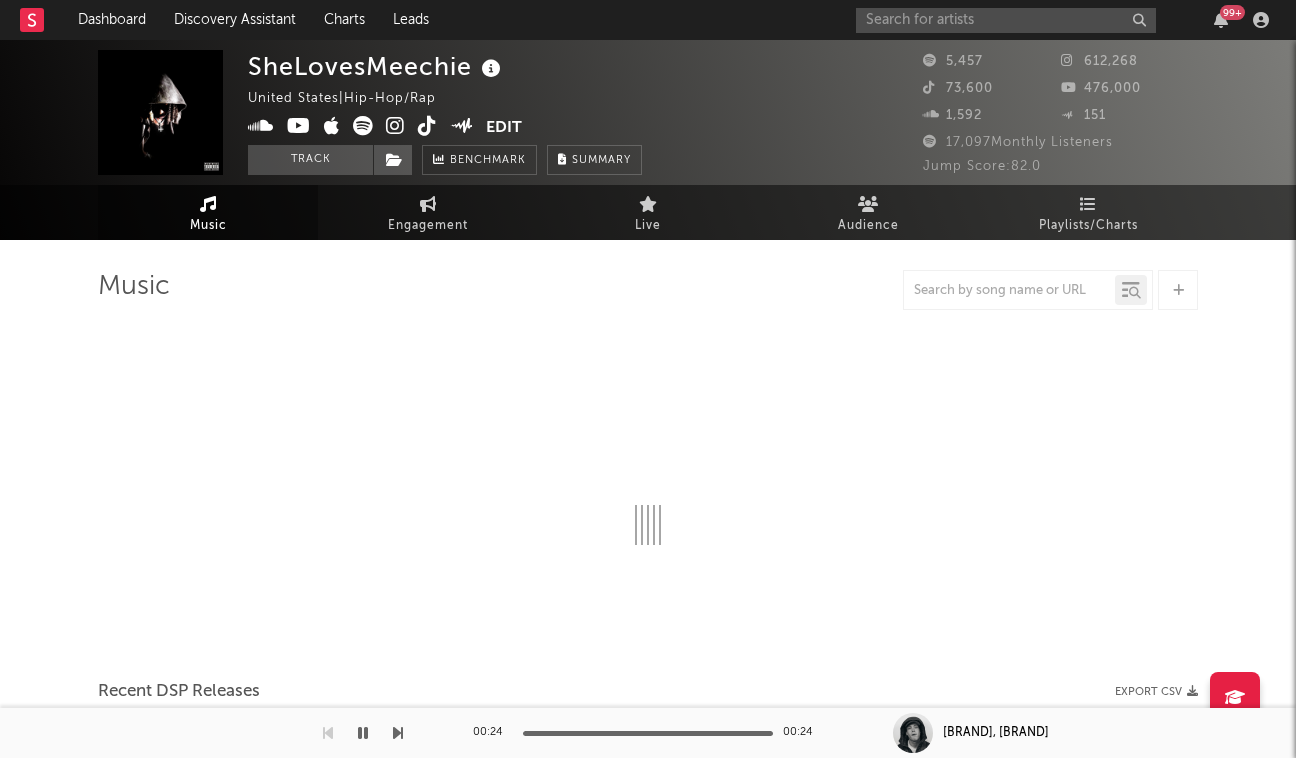 select on "6m" 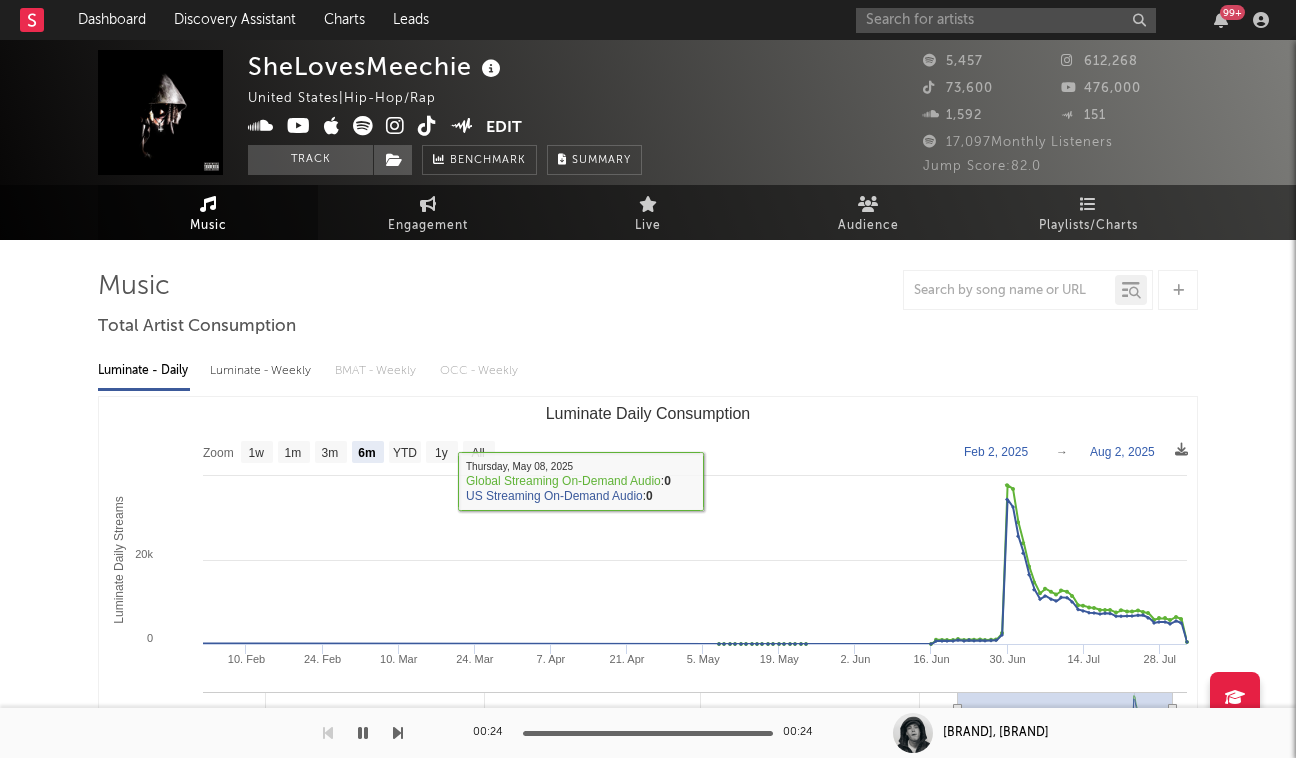 click on "Luminate - Weekly" at bounding box center [262, 371] 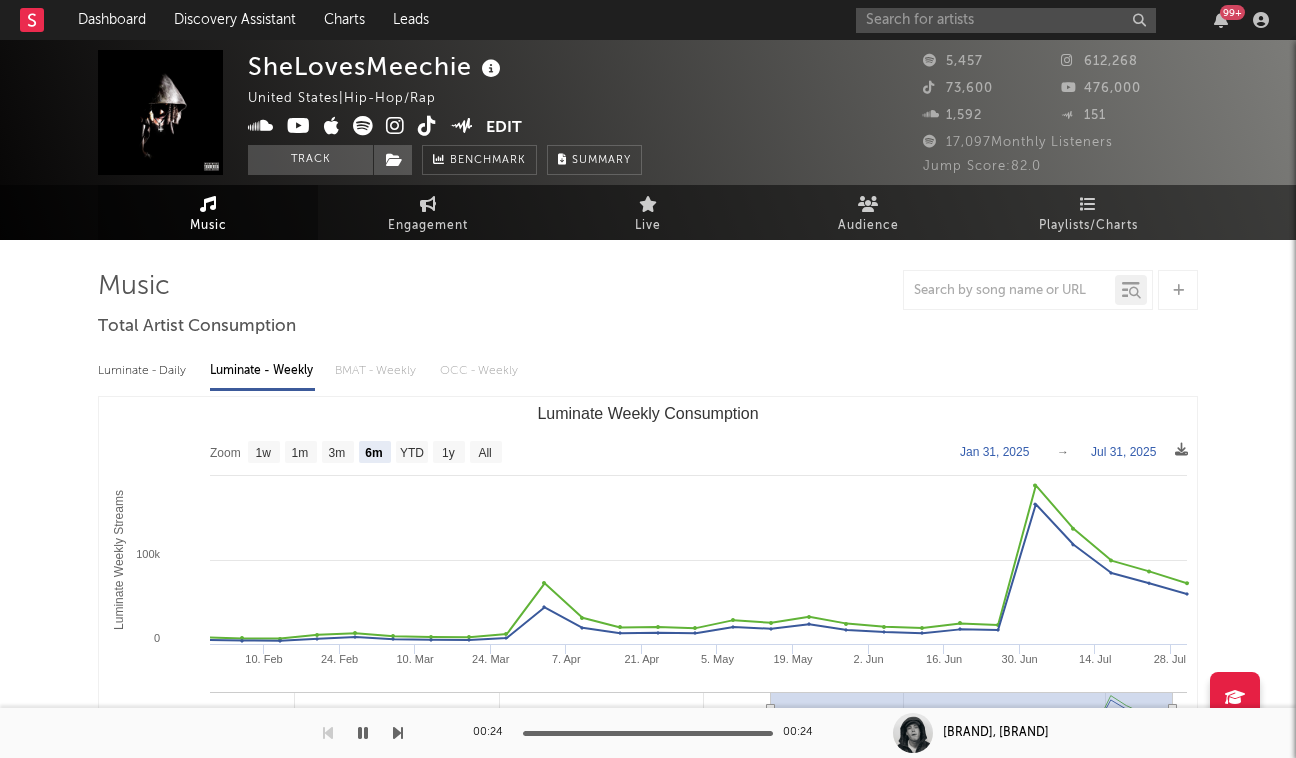 click on "99 +" at bounding box center (1066, 20) 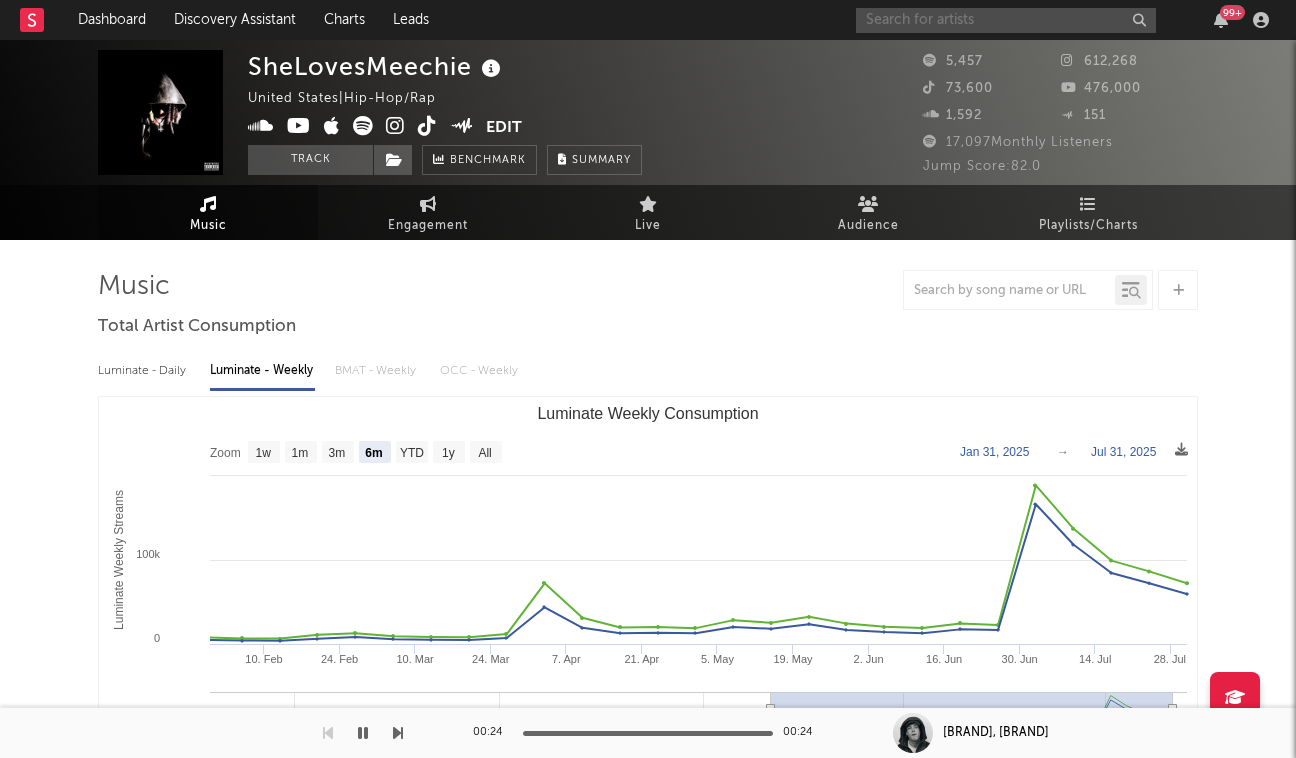 click at bounding box center [1006, 20] 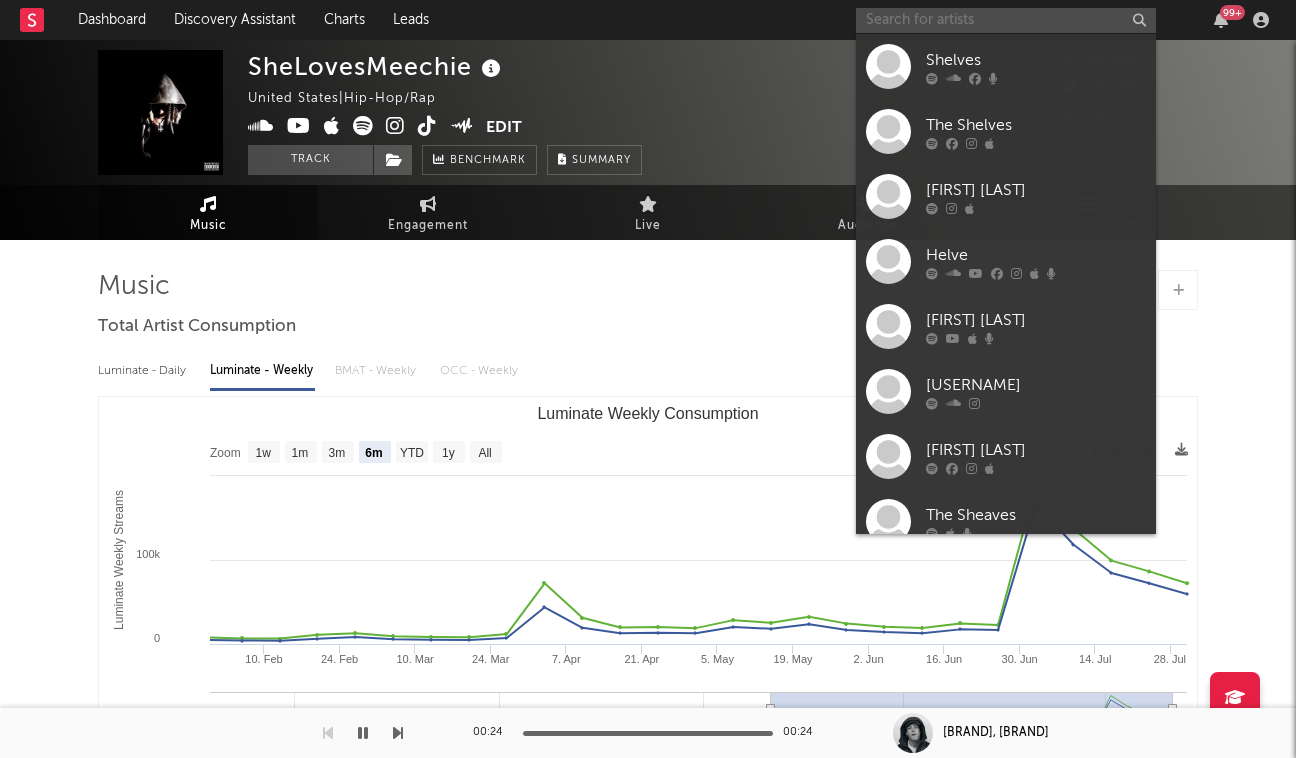 paste on "https://www.youtube.com/watch?v=pHJLwdo7ZJc&list=RDpHJLwdo7ZJc&start_radio=1" 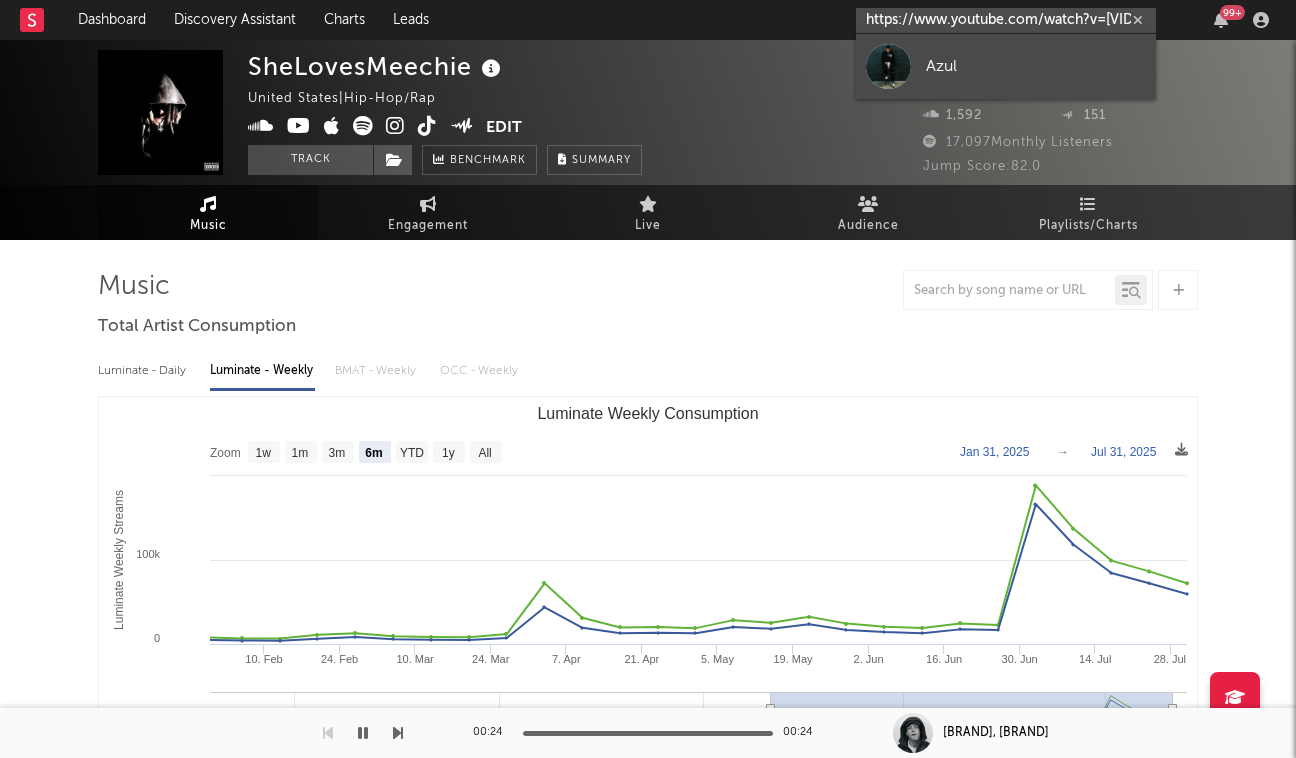 type on "https://www.youtube.com/watch?v=pHJLwdo7ZJc&list=RDpHJLwdo7ZJc&start_radio=1" 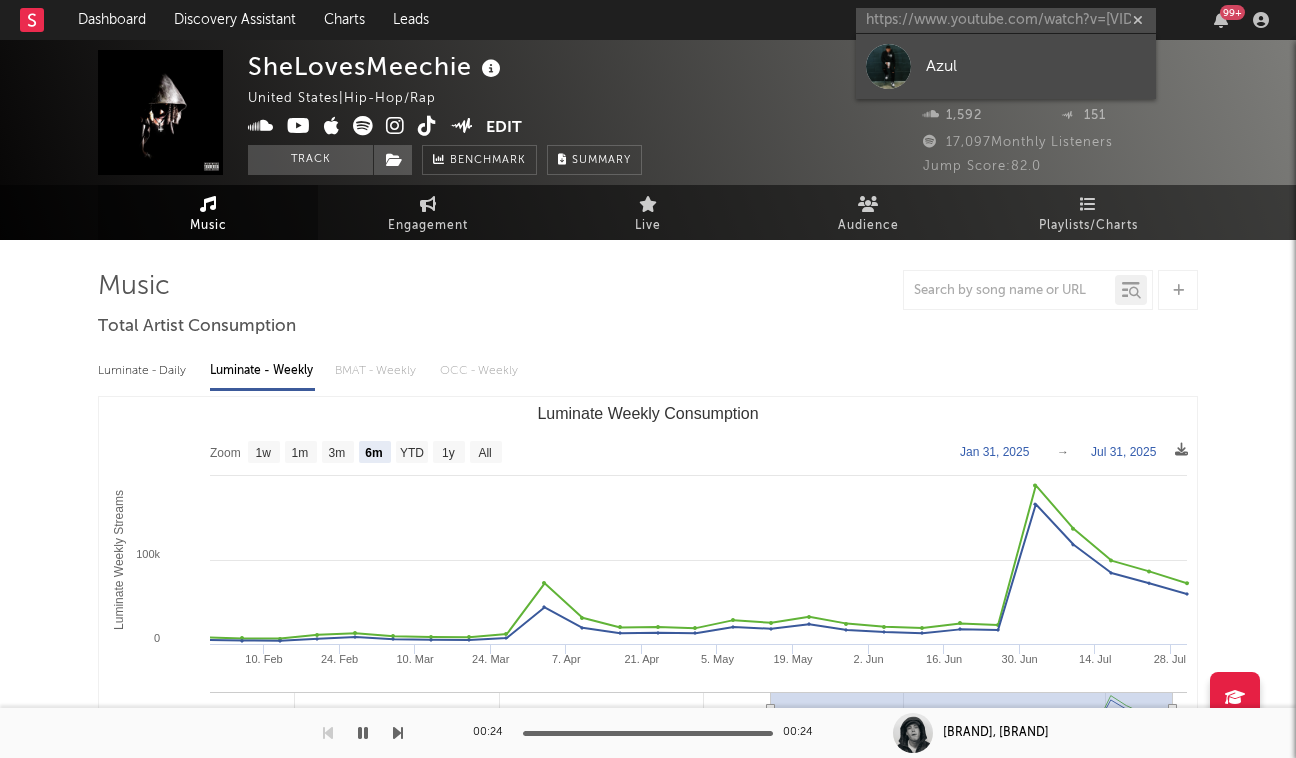 click on "Azul" at bounding box center [1036, 66] 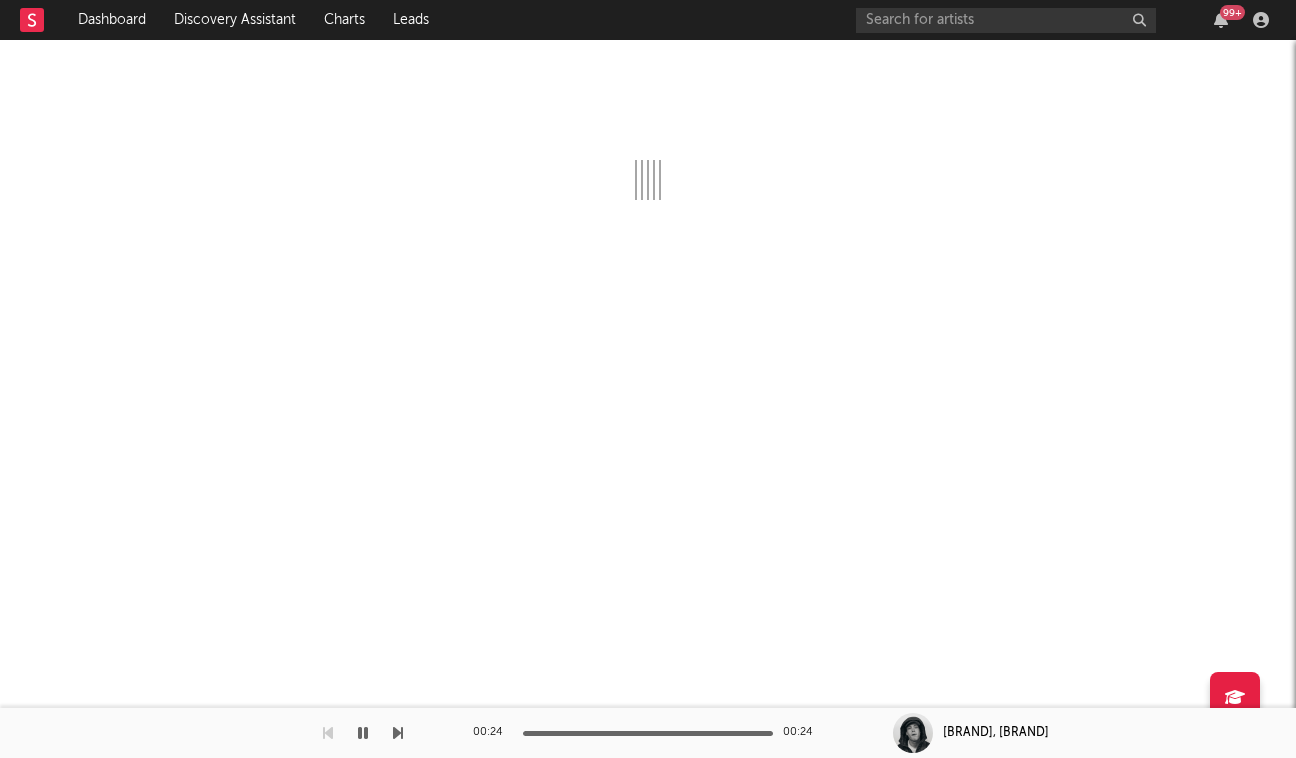 select on "1w" 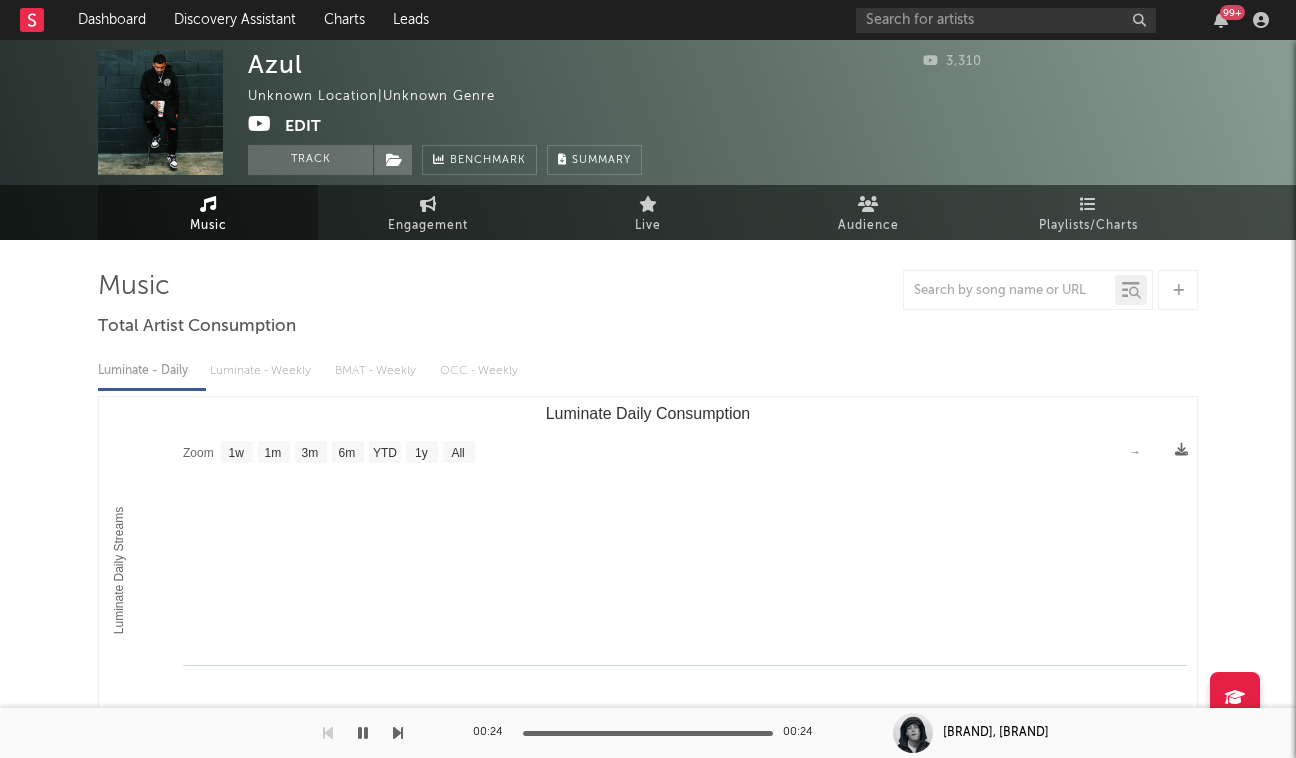 scroll, scrollTop: 0, scrollLeft: 0, axis: both 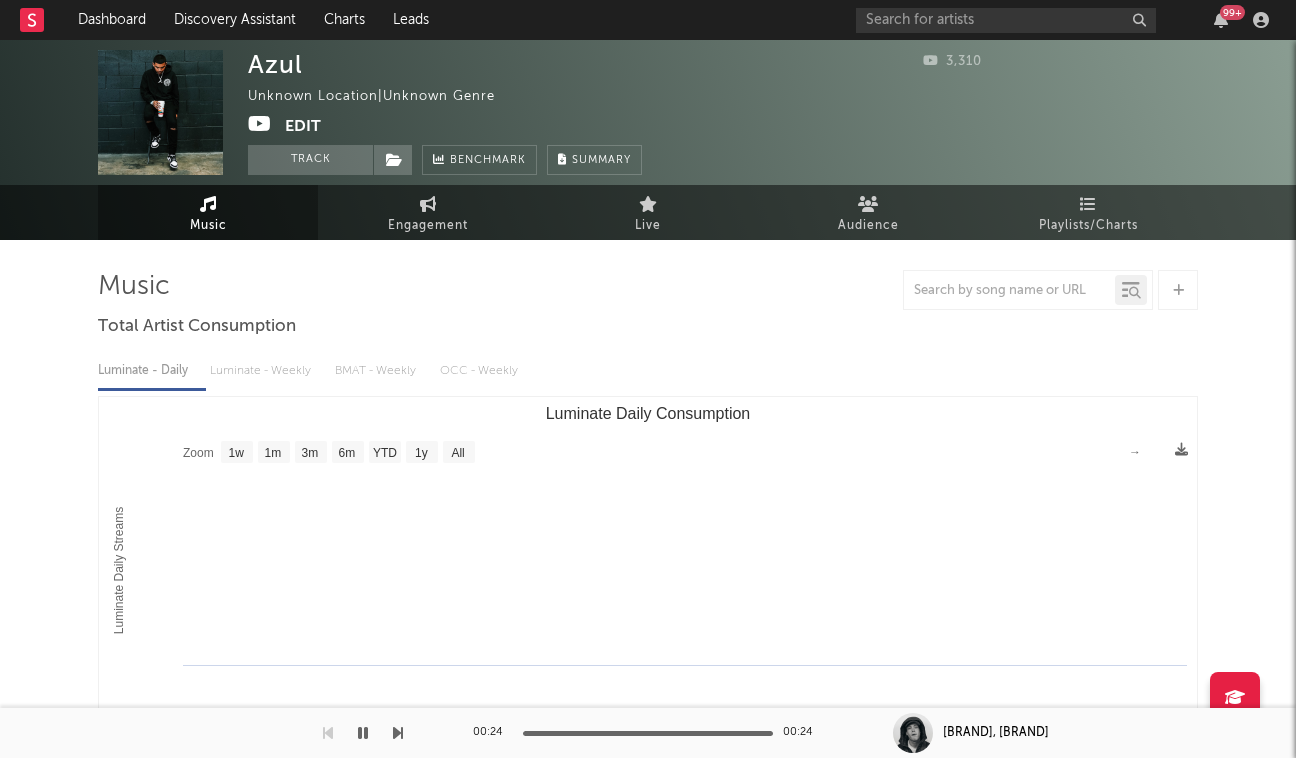 click on "Edit" at bounding box center [303, 126] 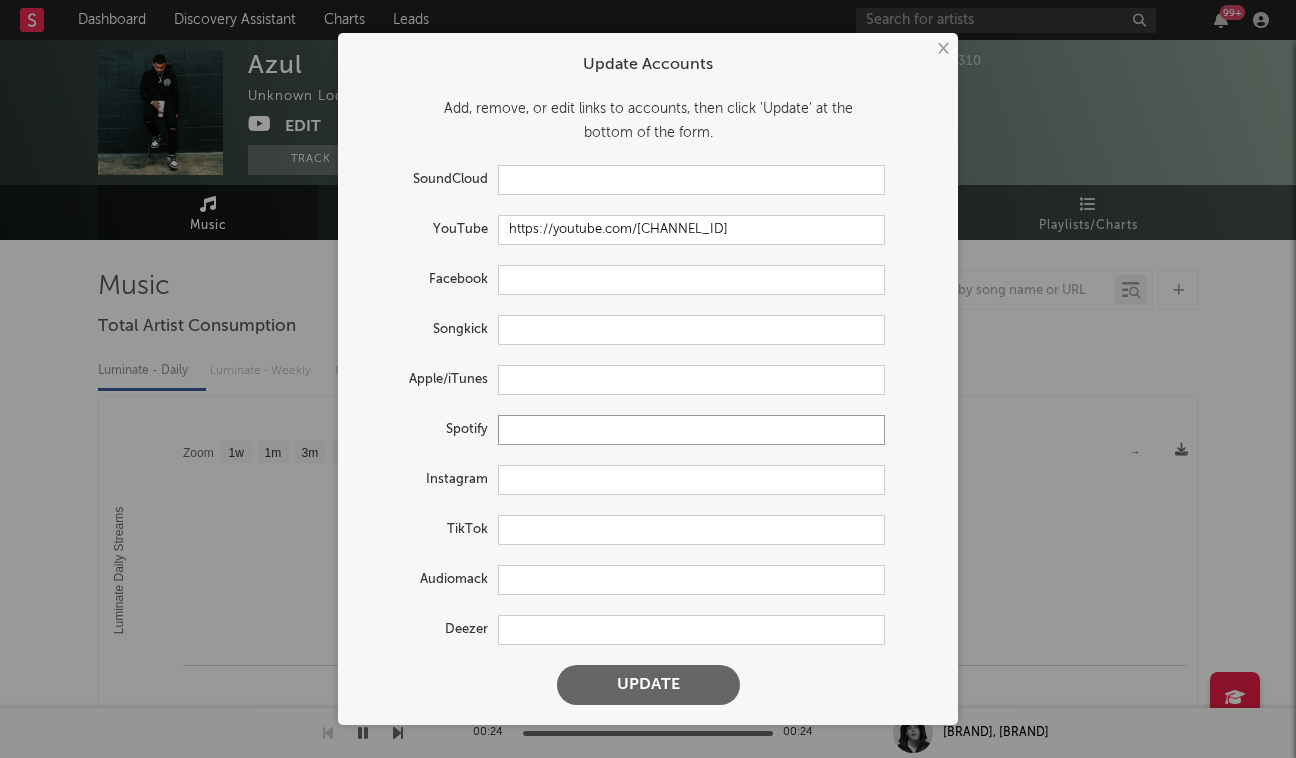click at bounding box center (691, 430) 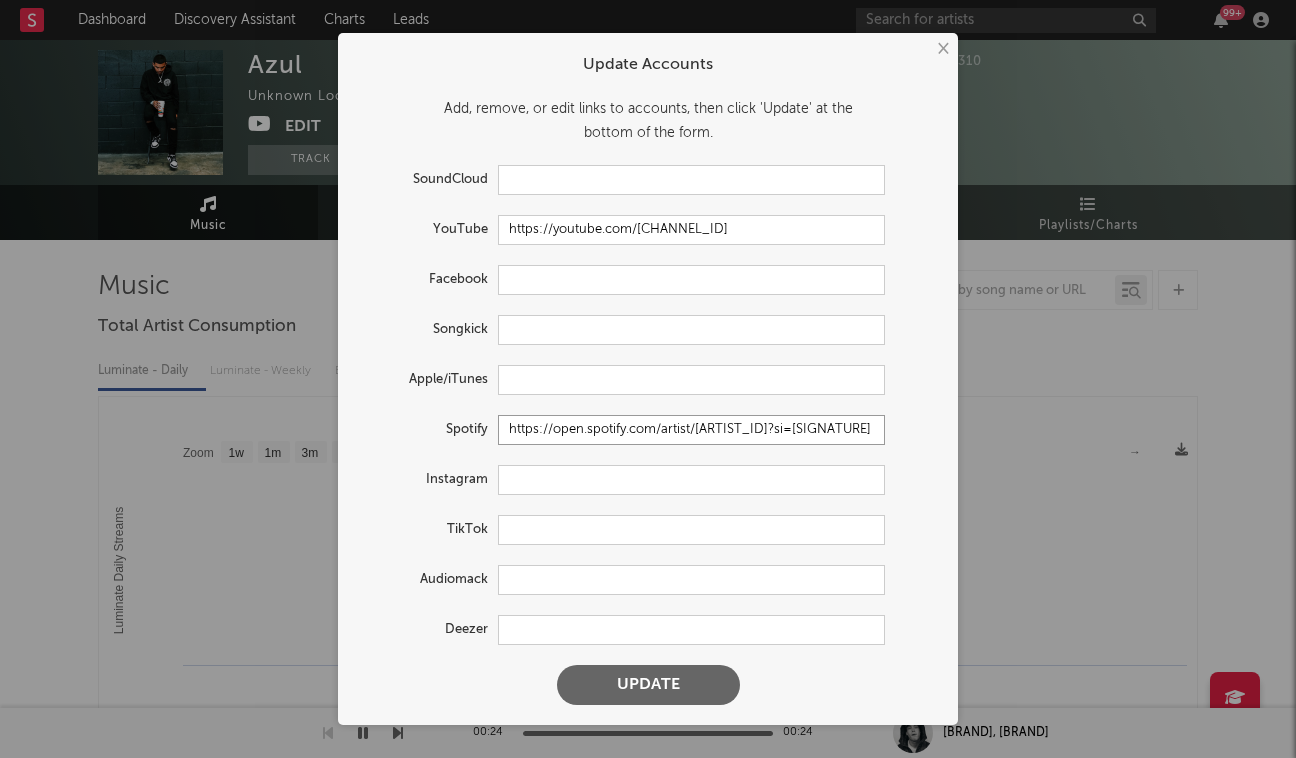 type on "https://open.spotify.com/artist/6BBbXCEEiSOx0eafG5KiIa?si=mFpPeAOpSH-t5ntoYNbN4g" 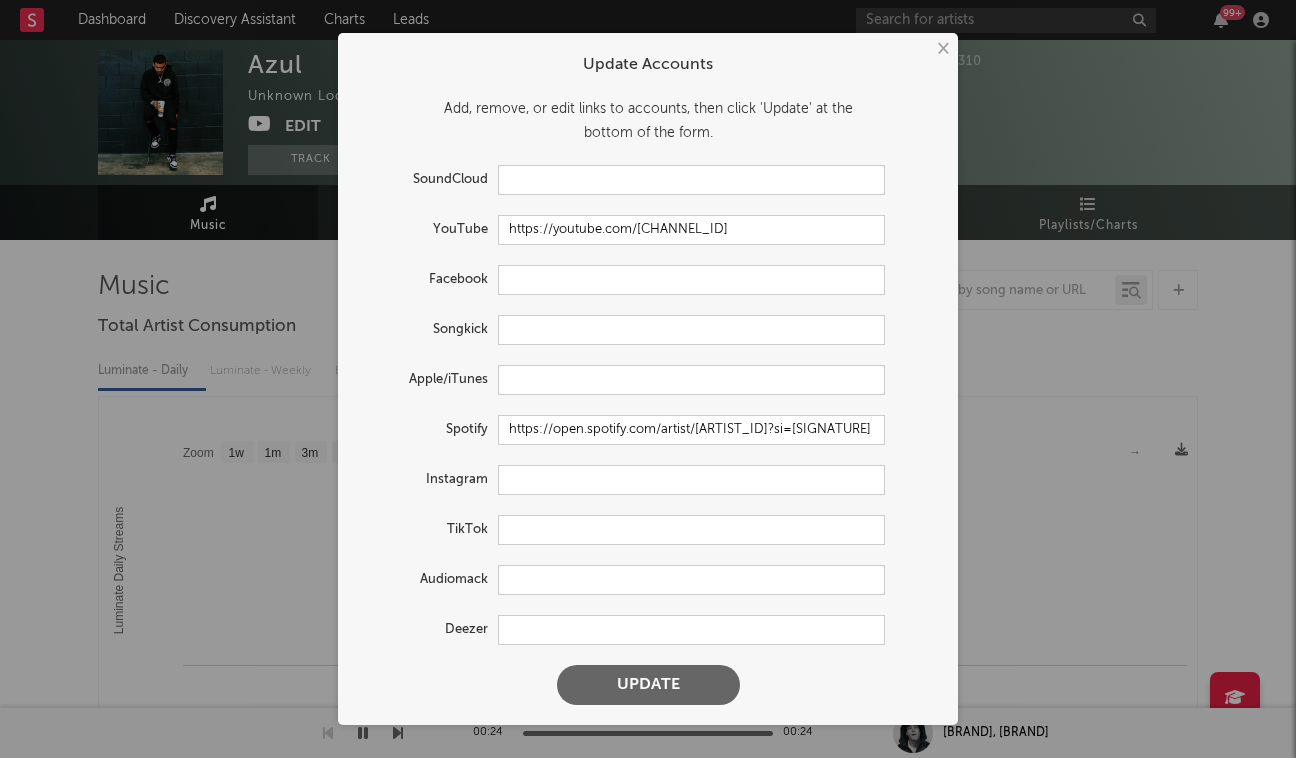 click on "Update" at bounding box center (648, 685) 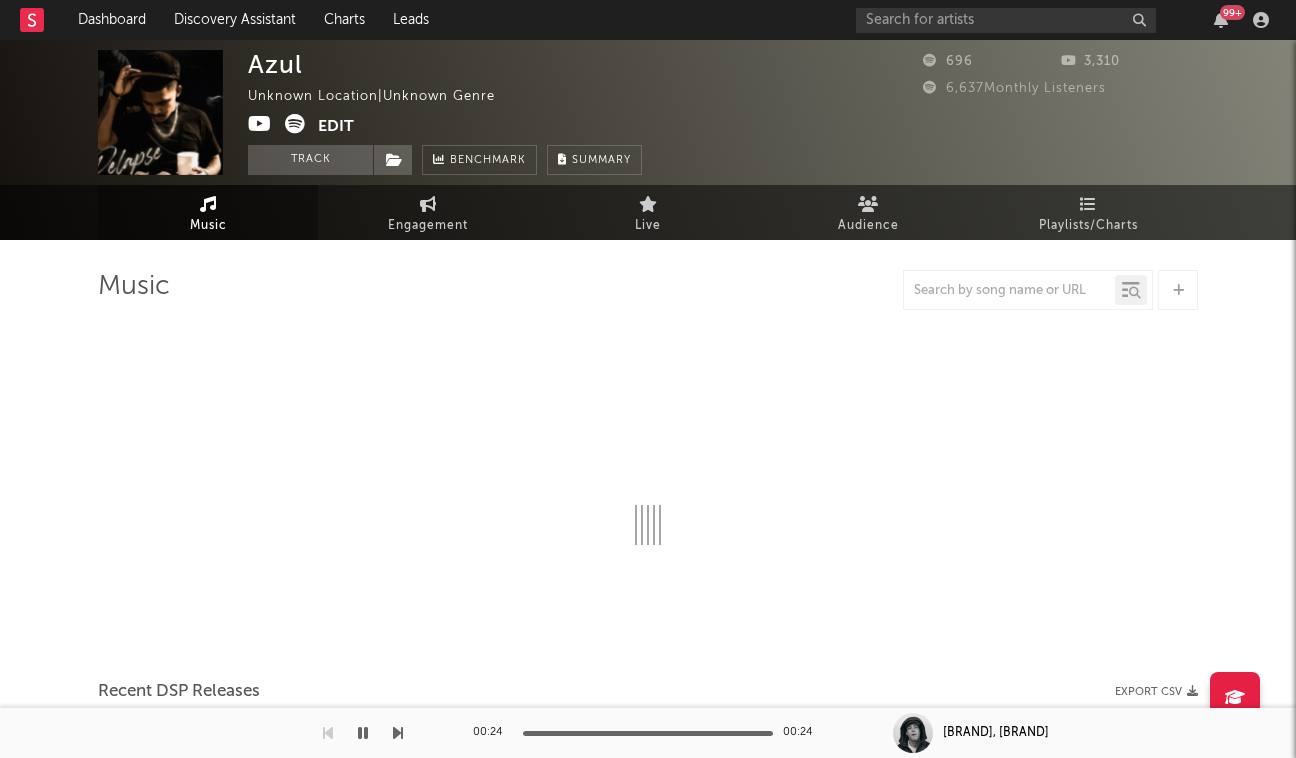 select on "1w" 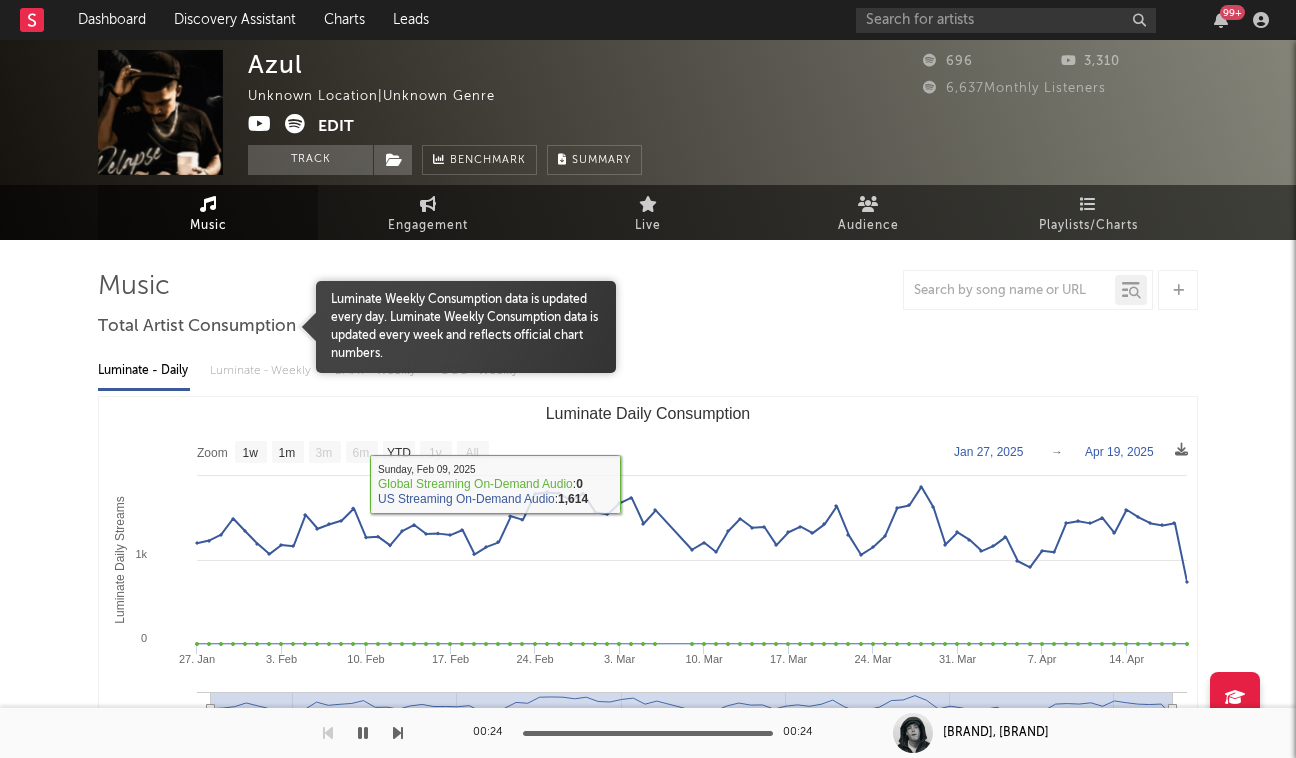 click at bounding box center [425, 409] 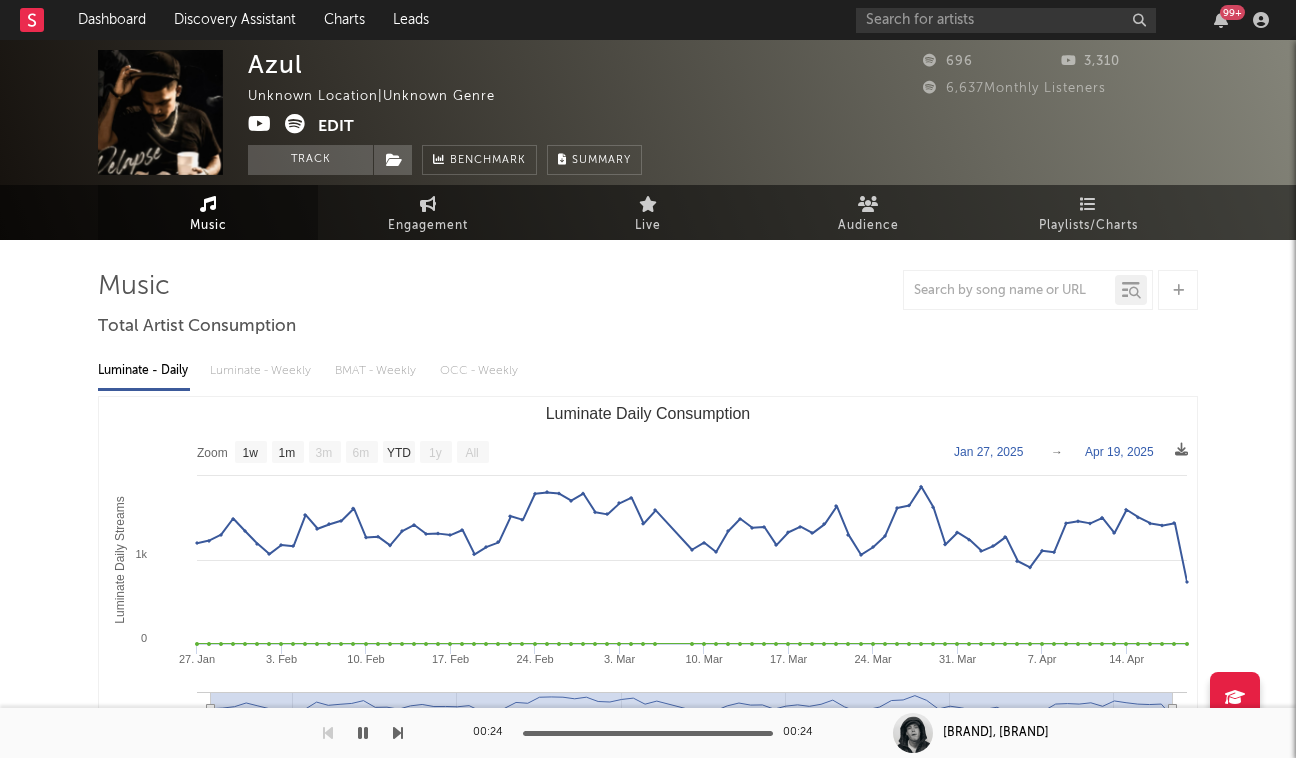 click on "Edit" at bounding box center [336, 126] 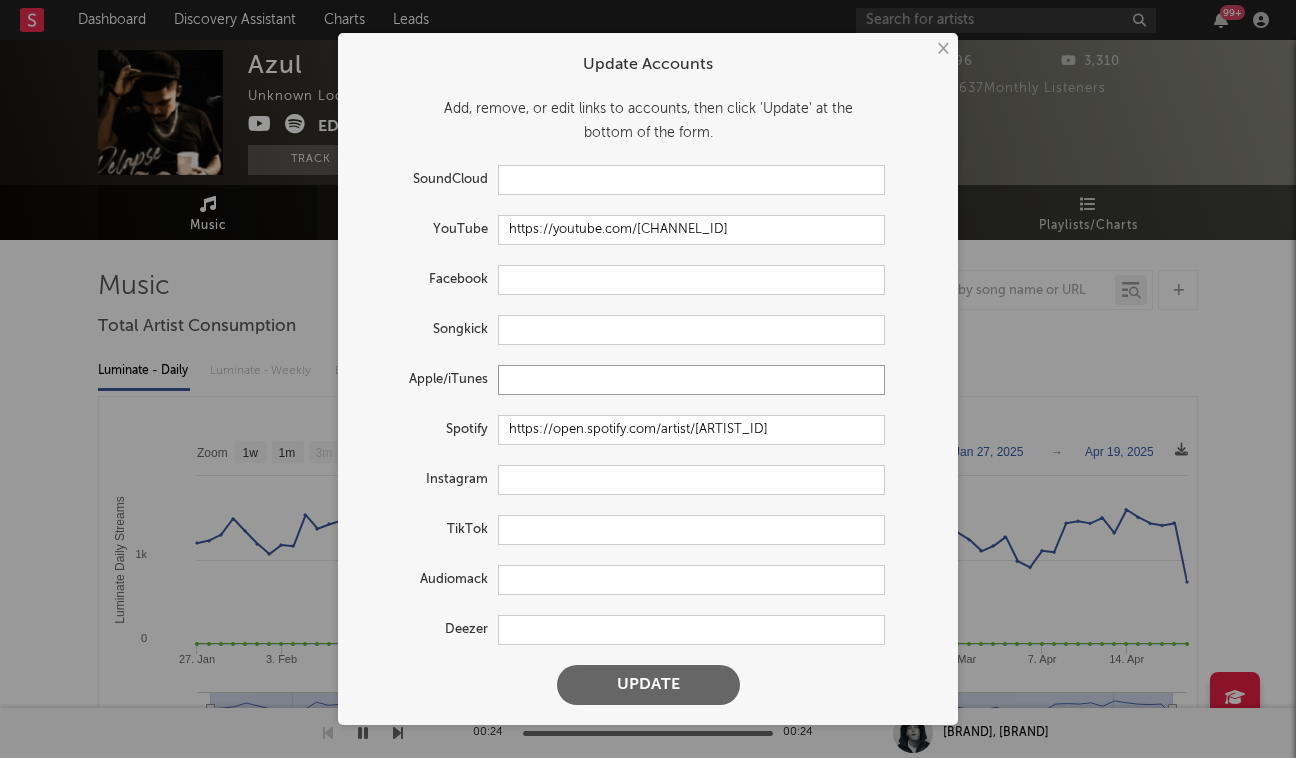 click at bounding box center [691, 380] 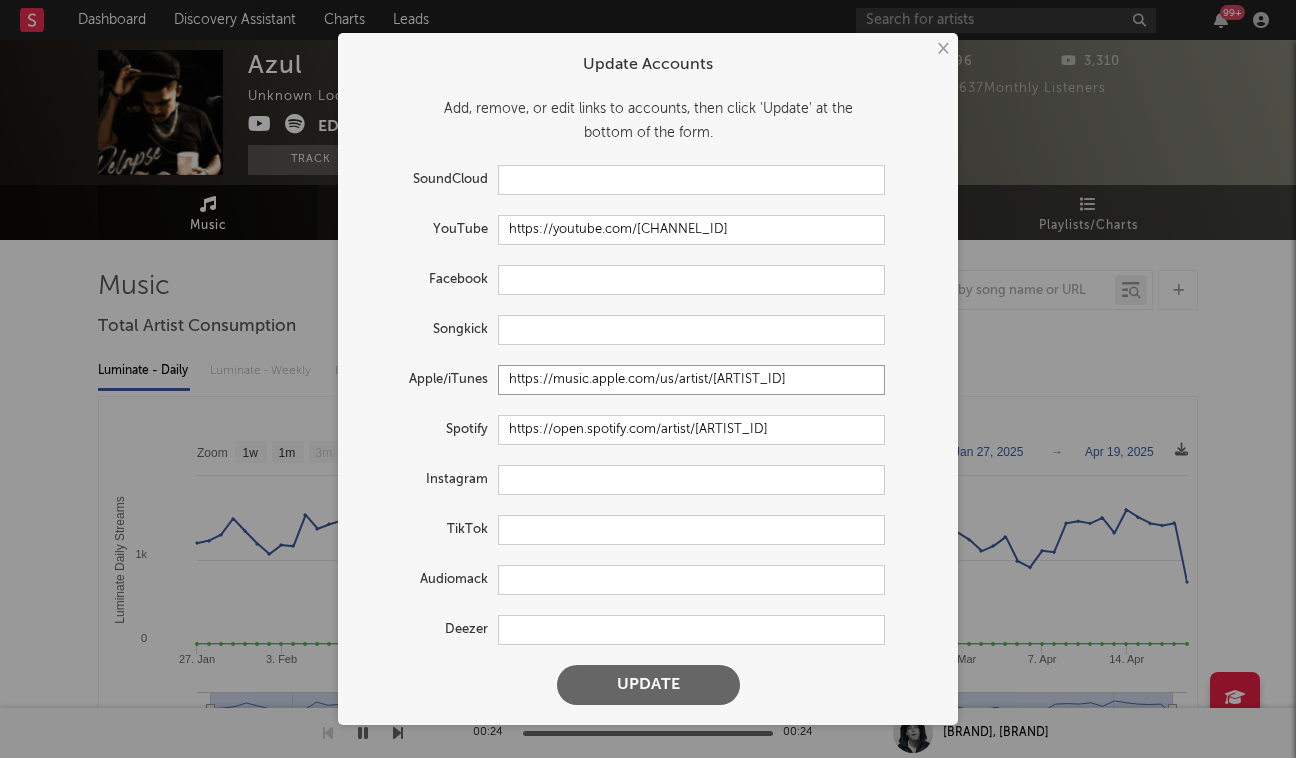 type on "https://music.apple.com/us/artist/azul/1518499927" 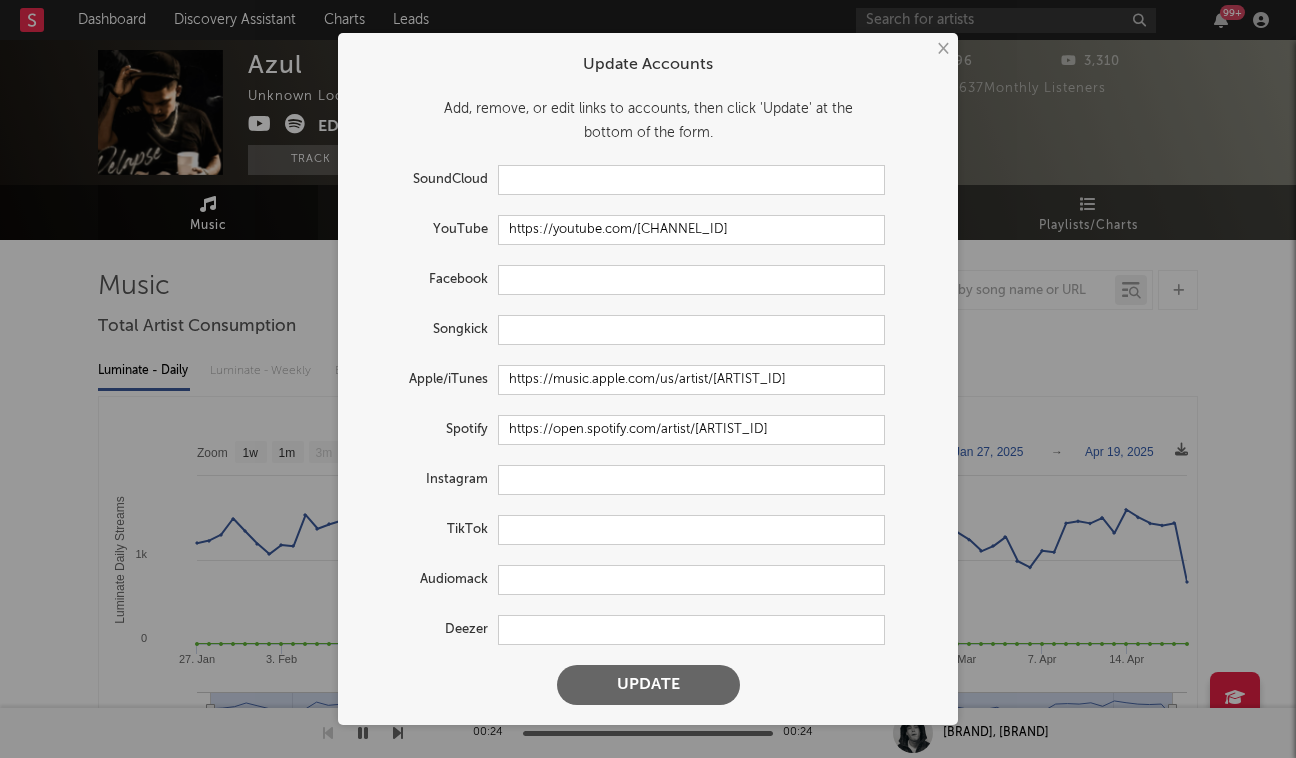 click on "Update" at bounding box center (648, 685) 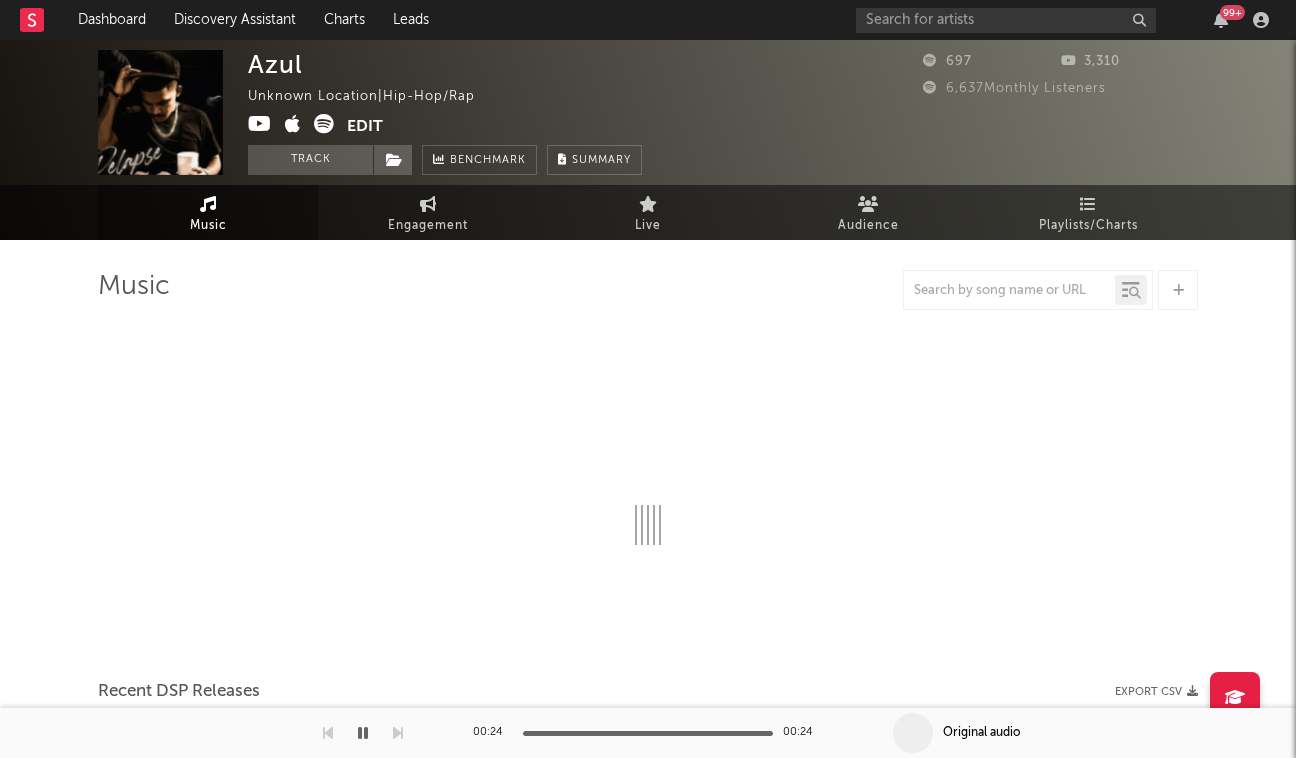 select on "1w" 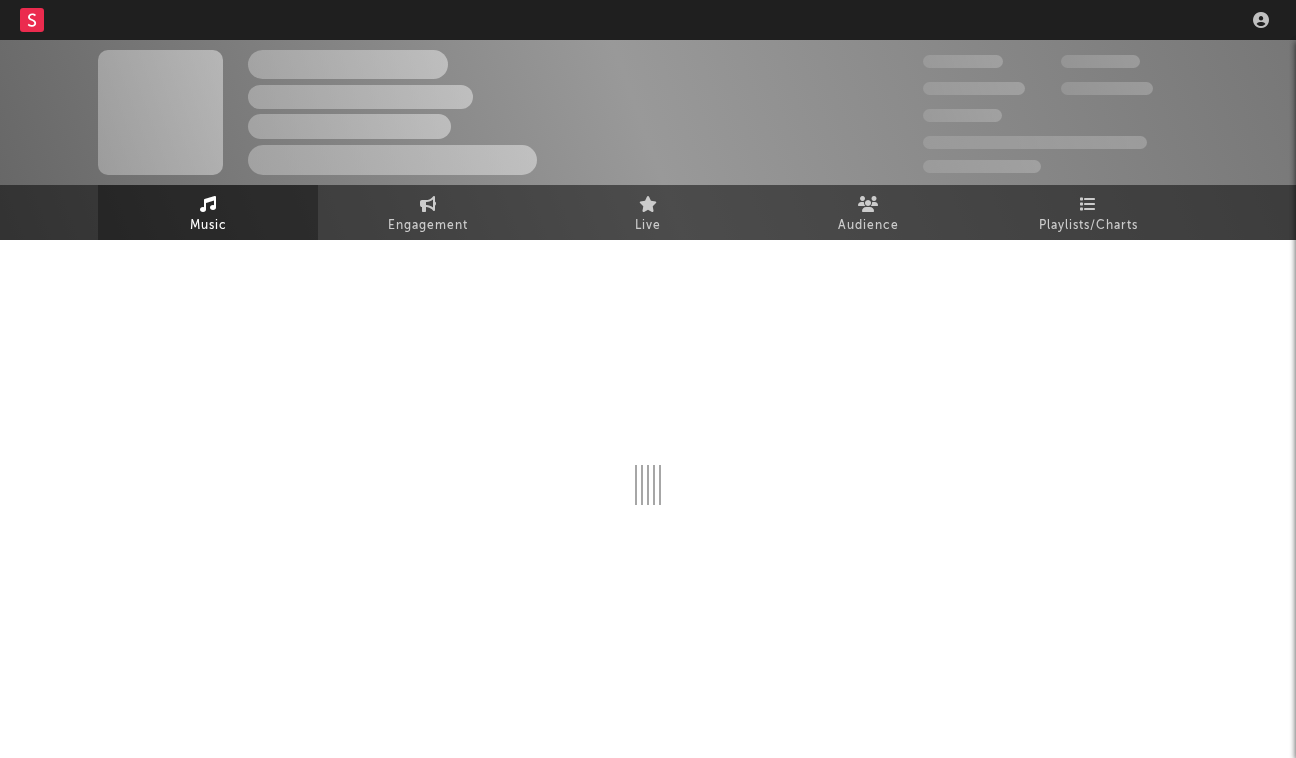 scroll, scrollTop: 0, scrollLeft: 0, axis: both 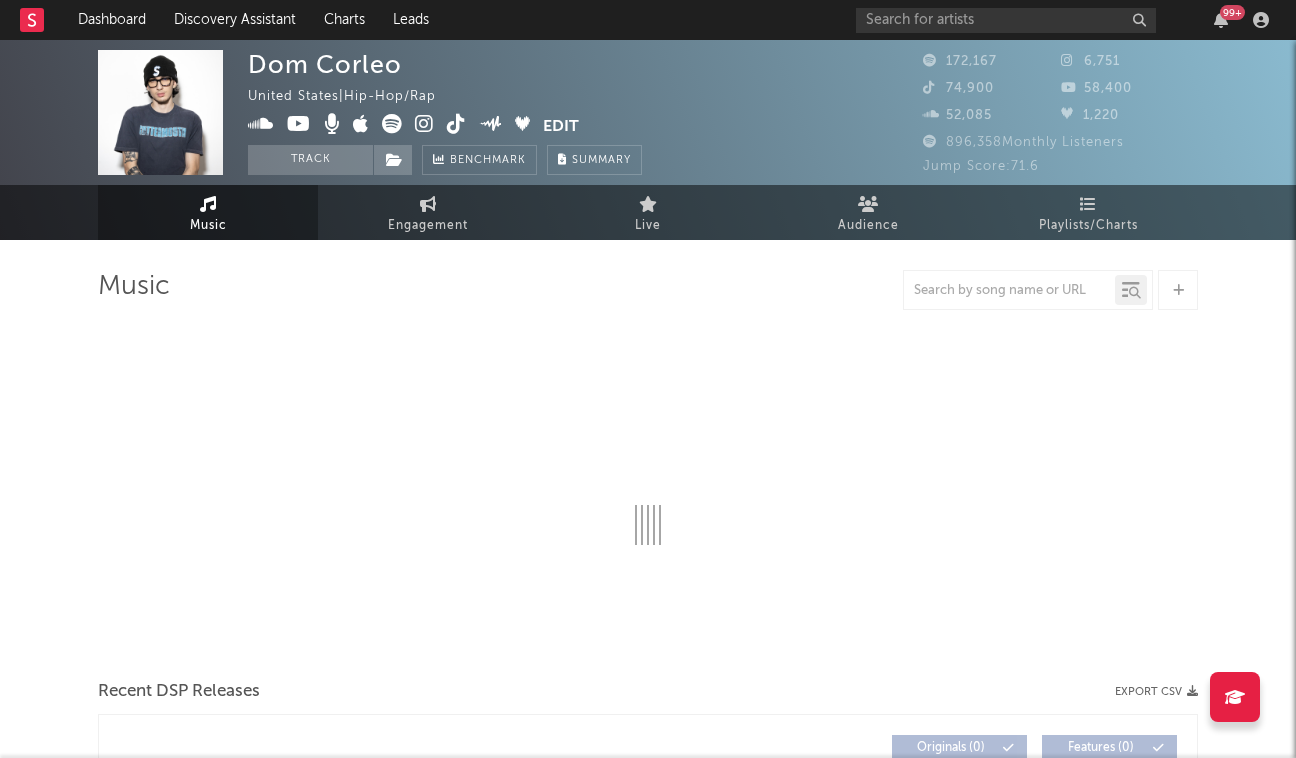 select on "6m" 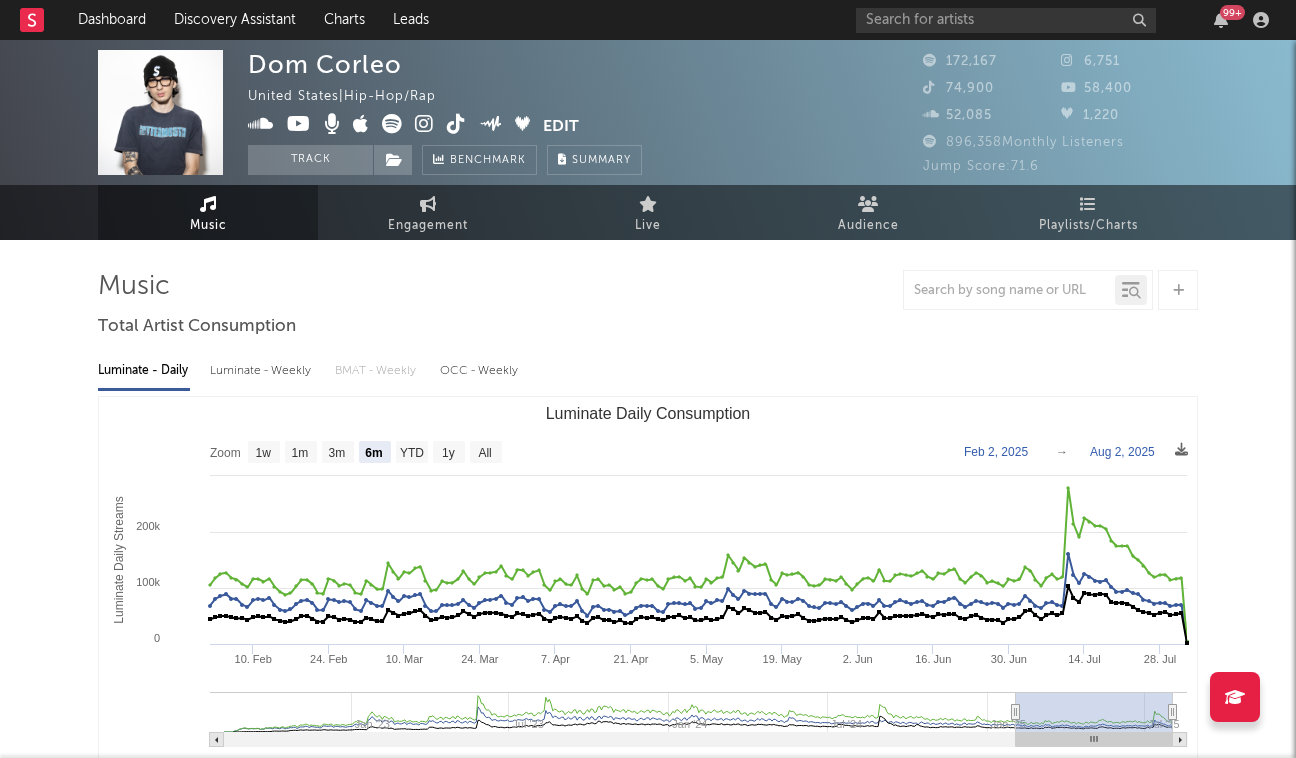 click on "Luminate - Weekly" at bounding box center (262, 371) 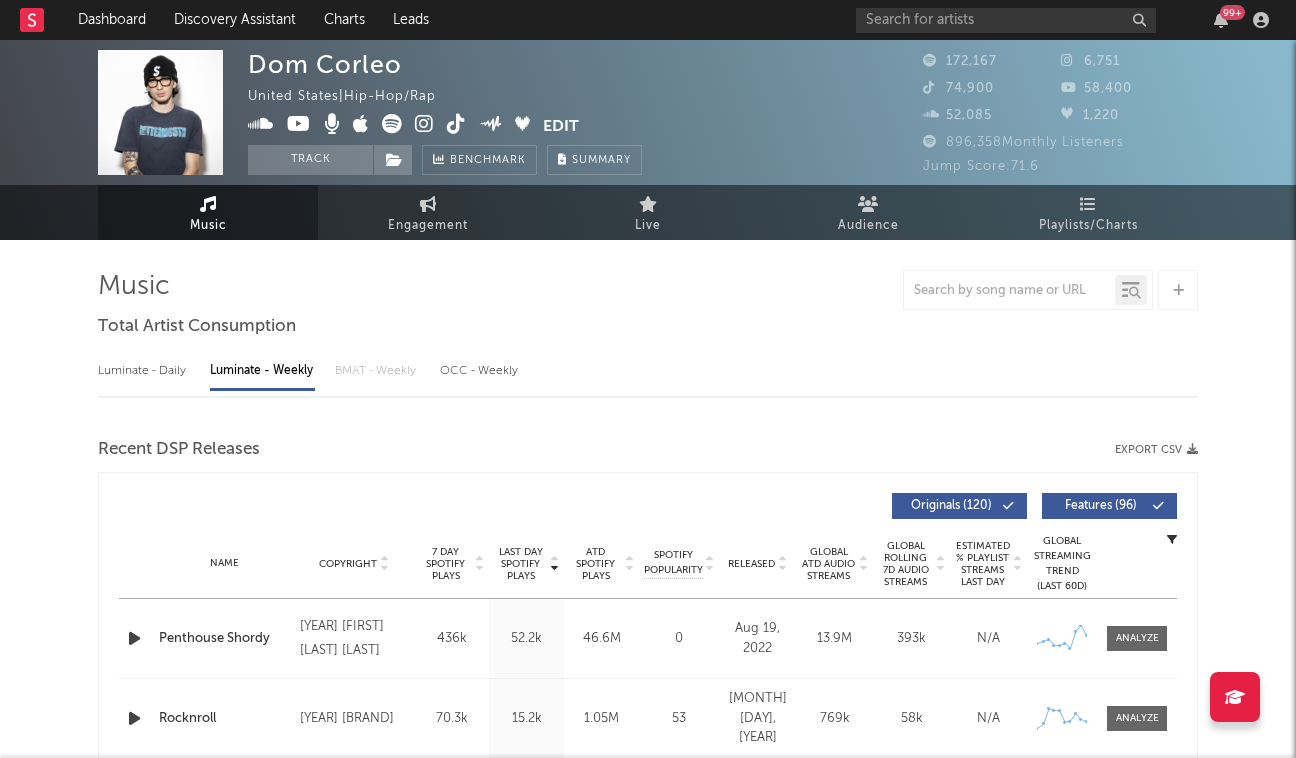 click on "Luminate - Weekly" at bounding box center [262, 371] 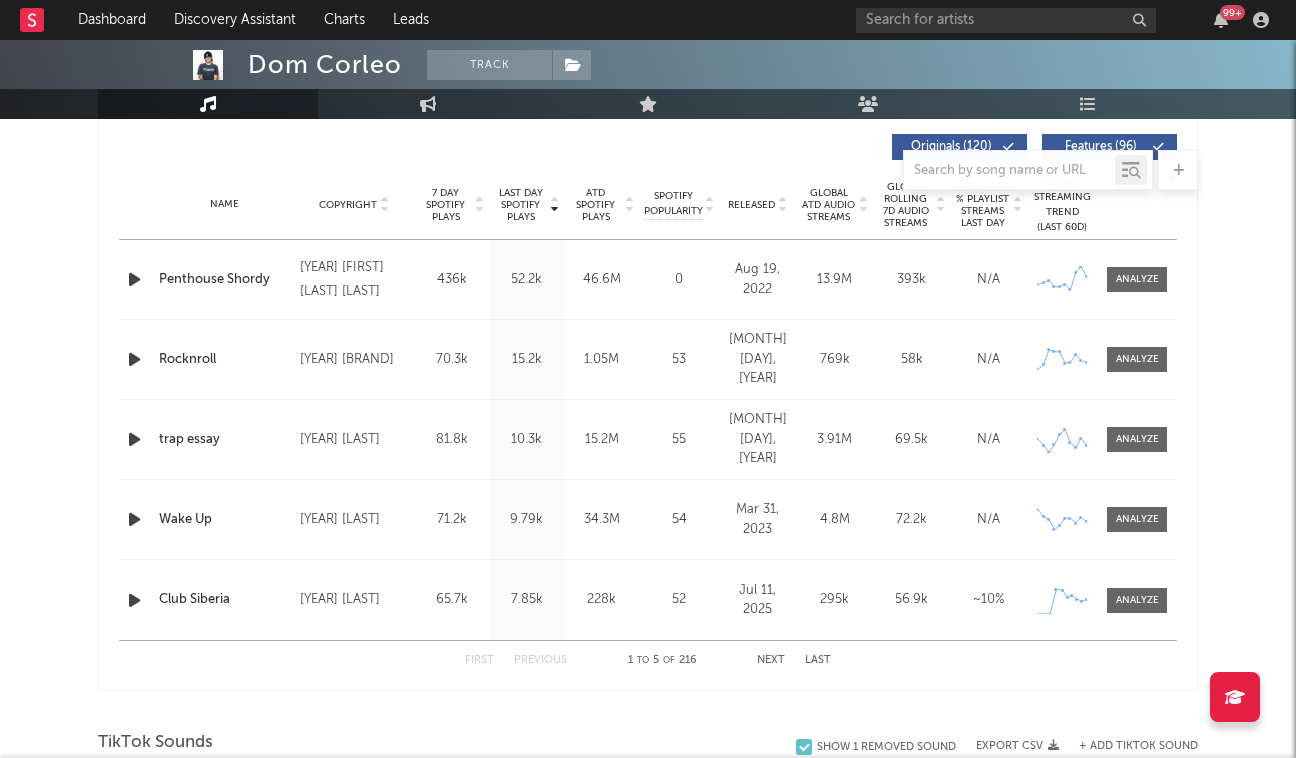 scroll, scrollTop: 746, scrollLeft: 0, axis: vertical 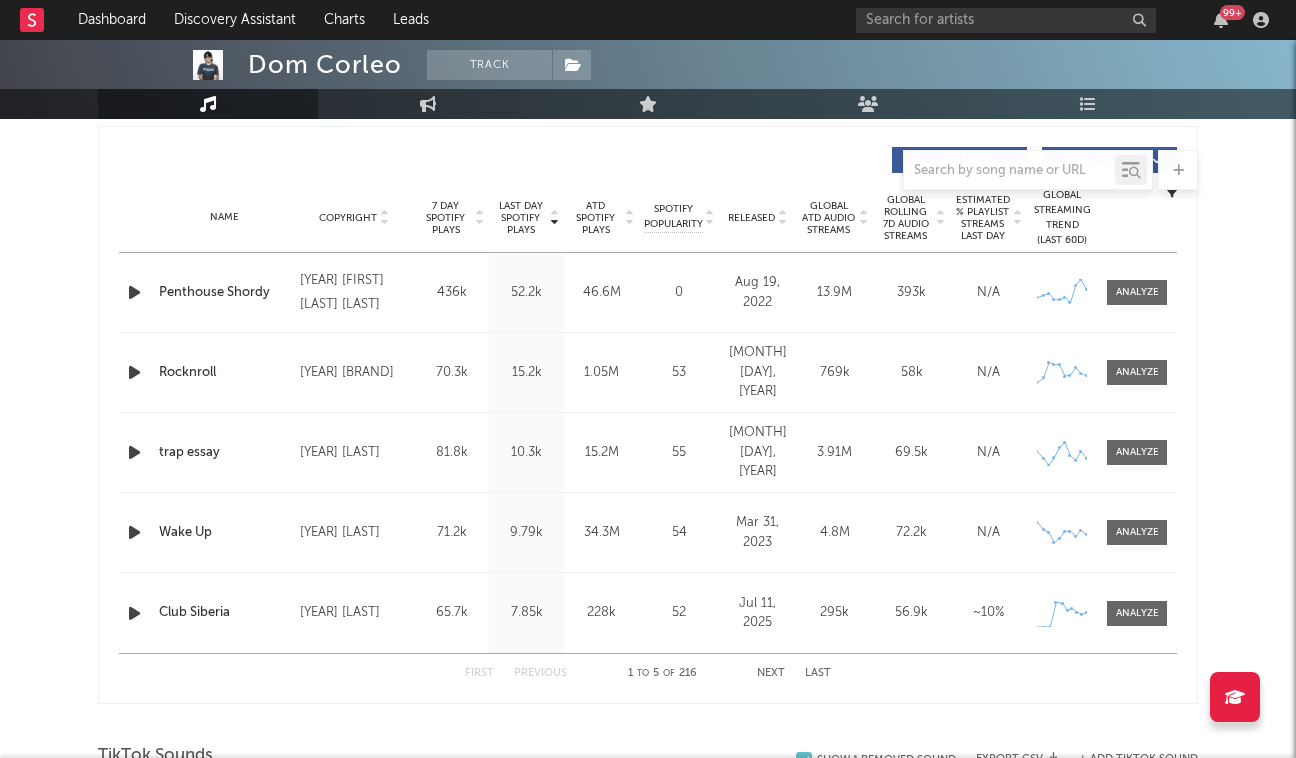 click at bounding box center [782, 222] 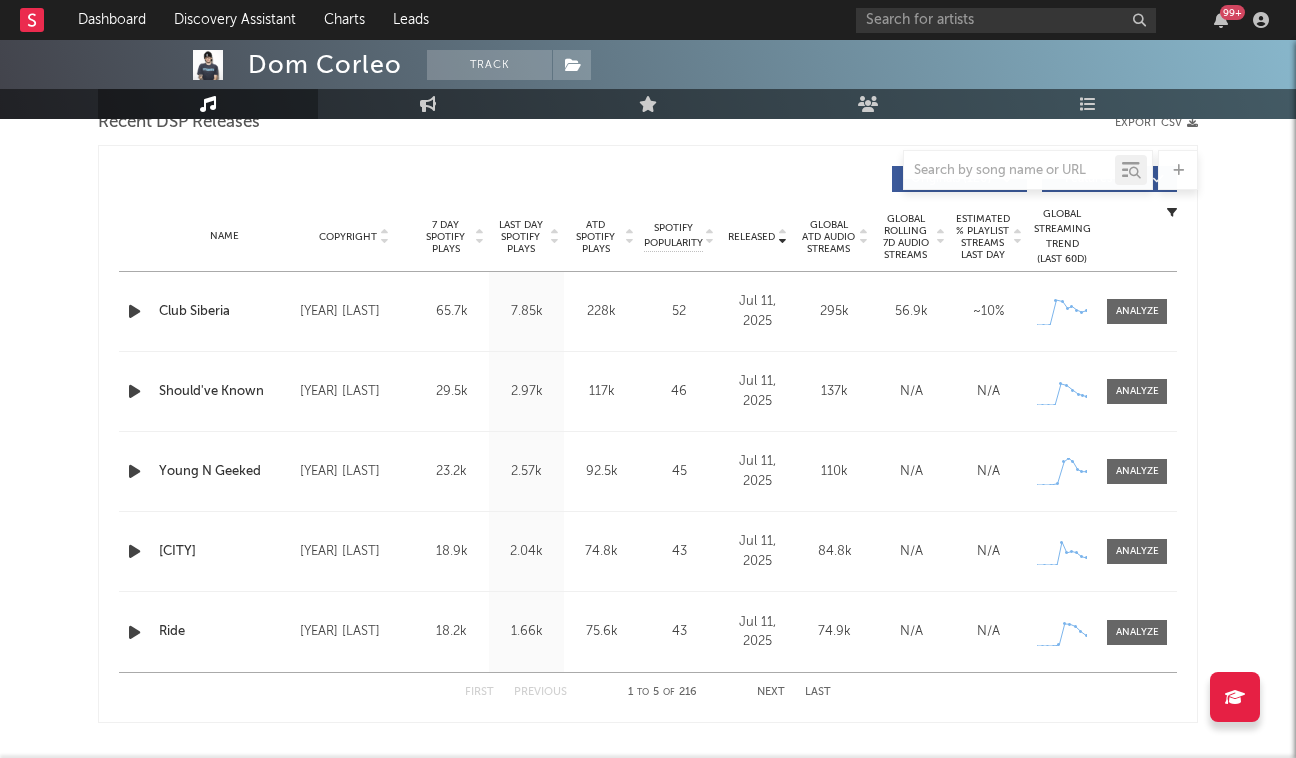 scroll, scrollTop: 723, scrollLeft: 0, axis: vertical 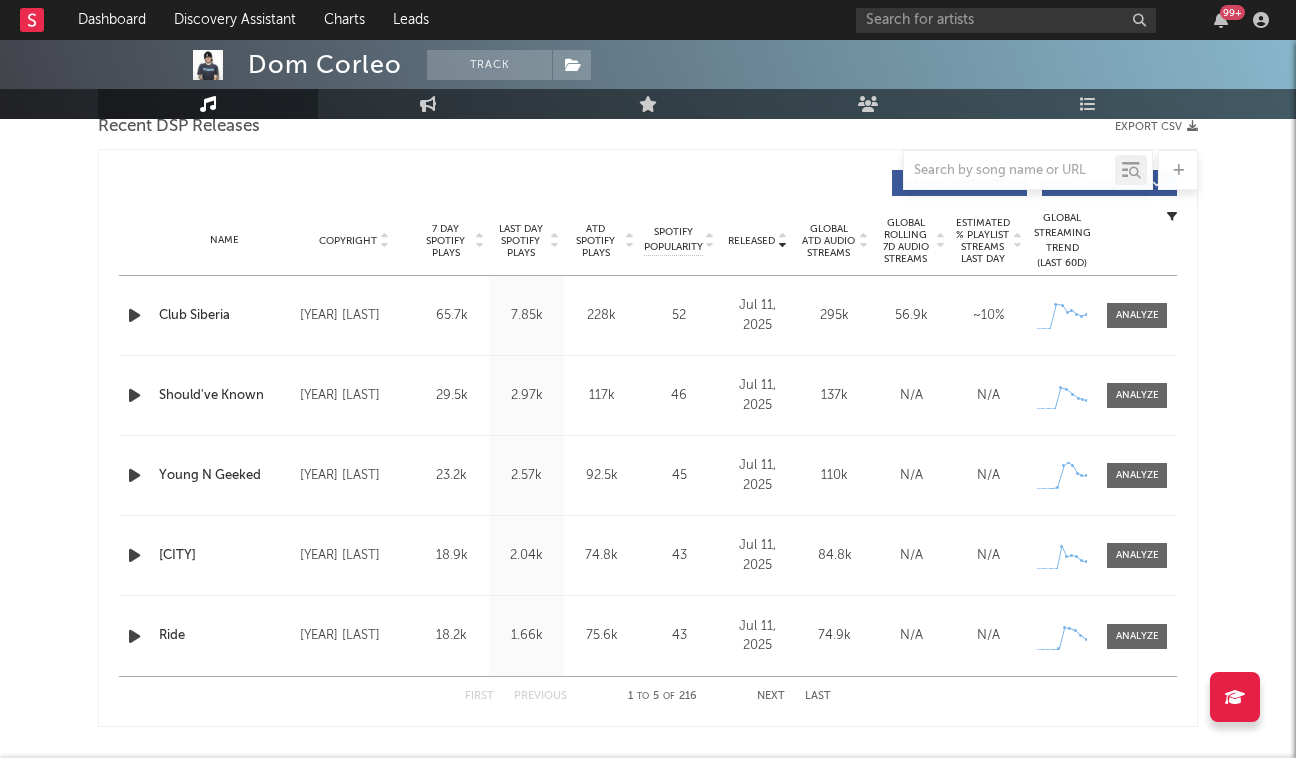 click on "Next" at bounding box center (771, 696) 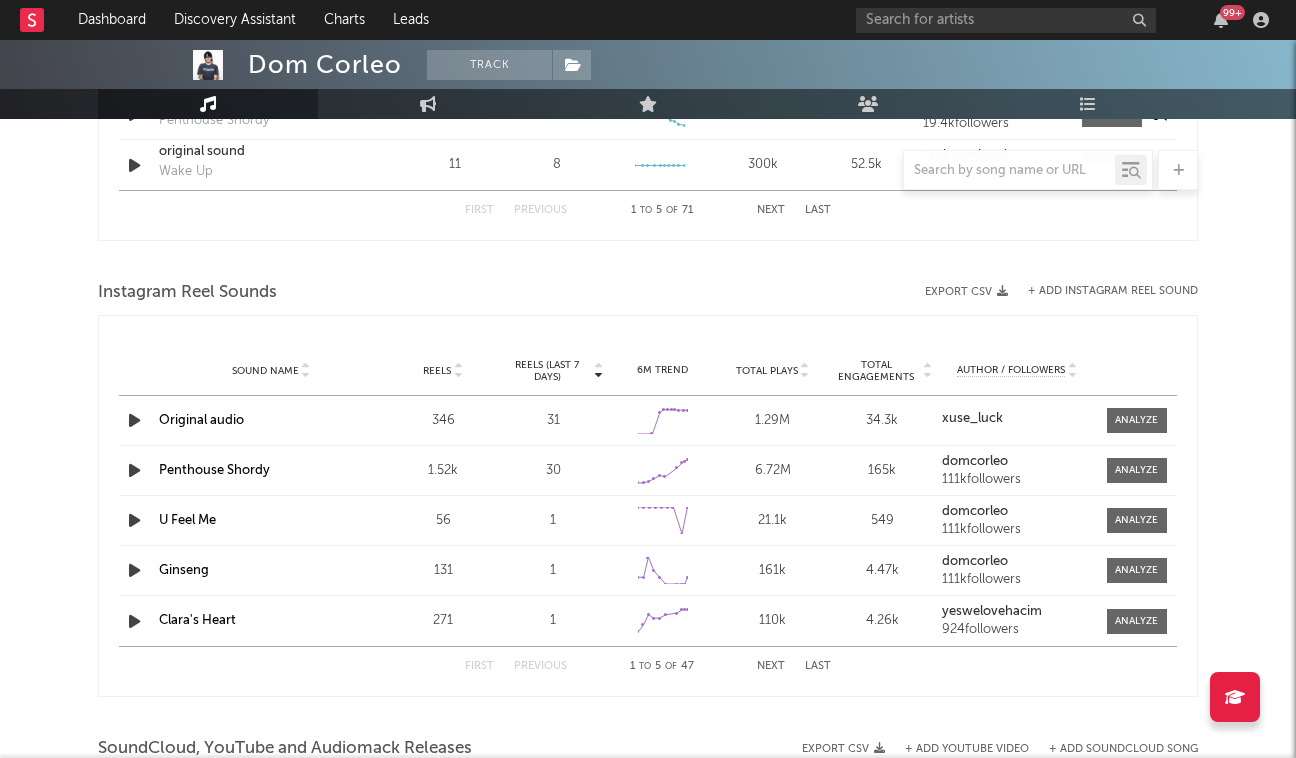 scroll, scrollTop: 1698, scrollLeft: 0, axis: vertical 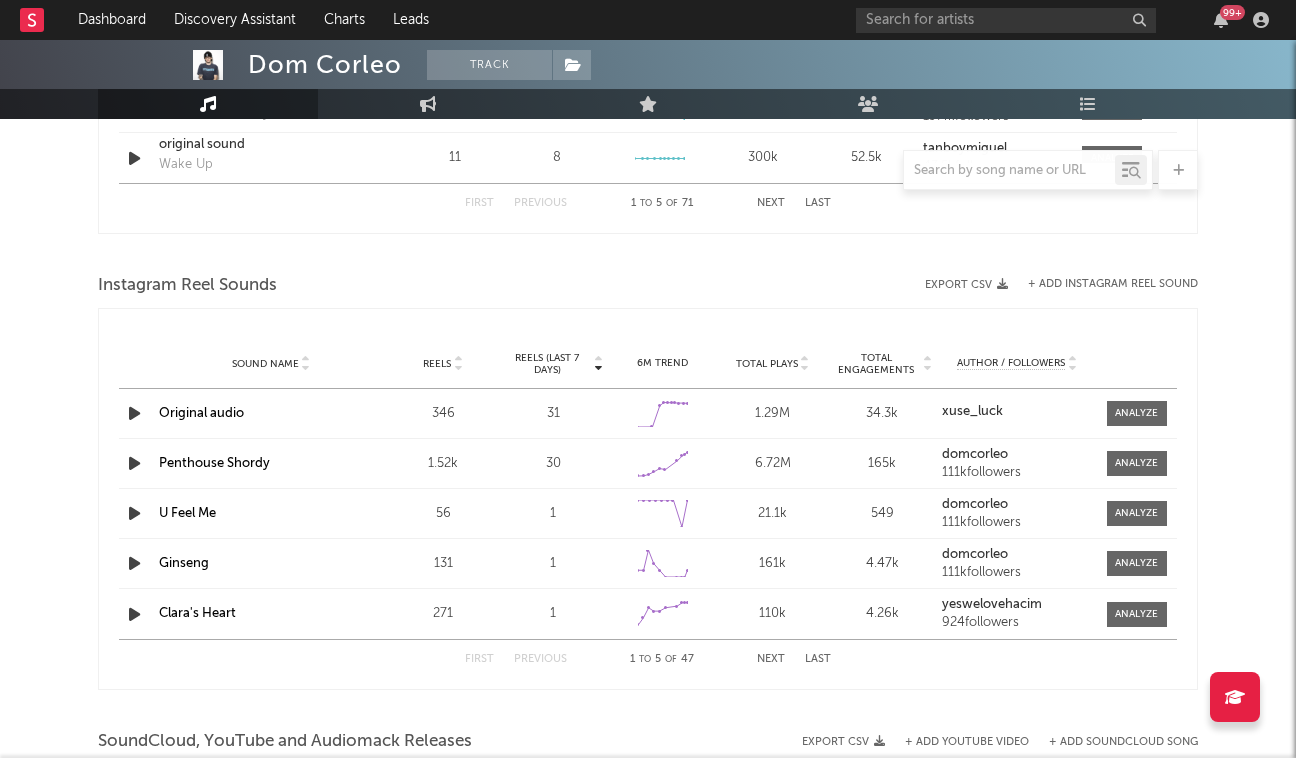 click on "Total Engagements 165k" at bounding box center [883, 464] 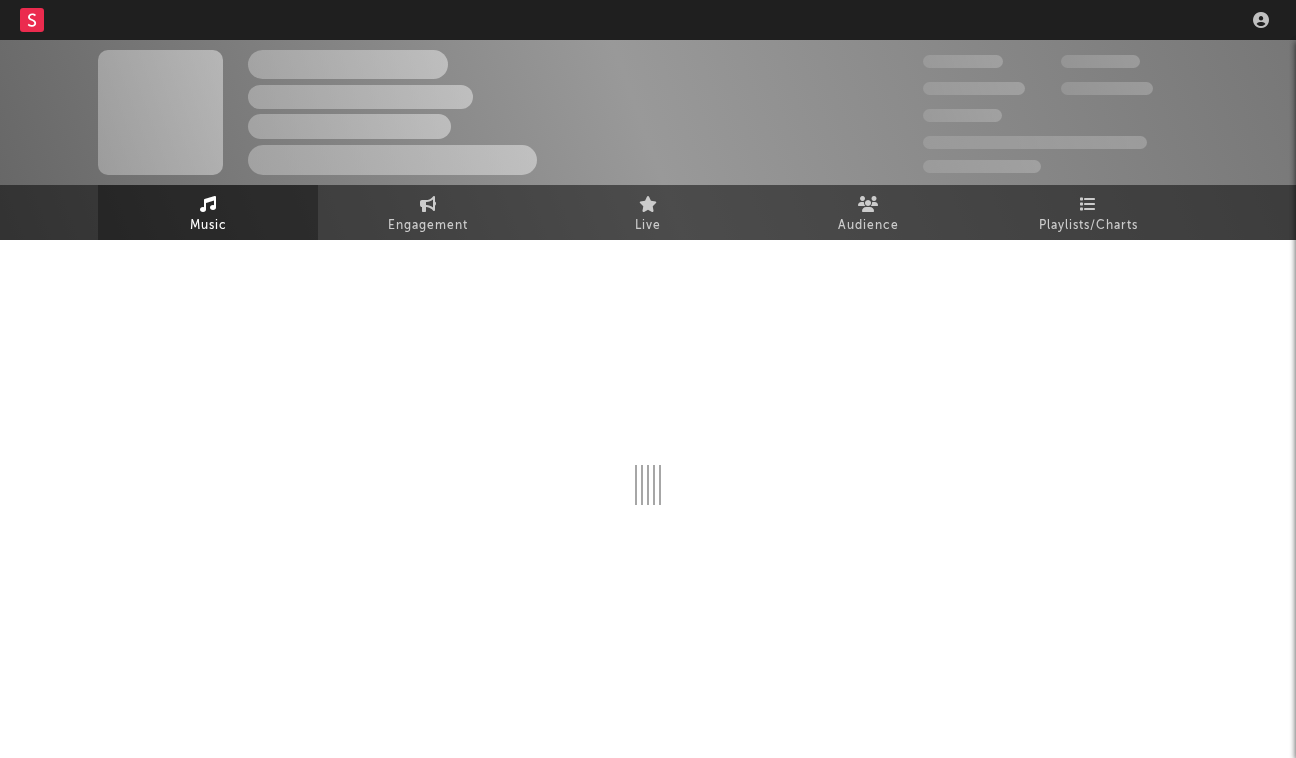scroll, scrollTop: 0, scrollLeft: 0, axis: both 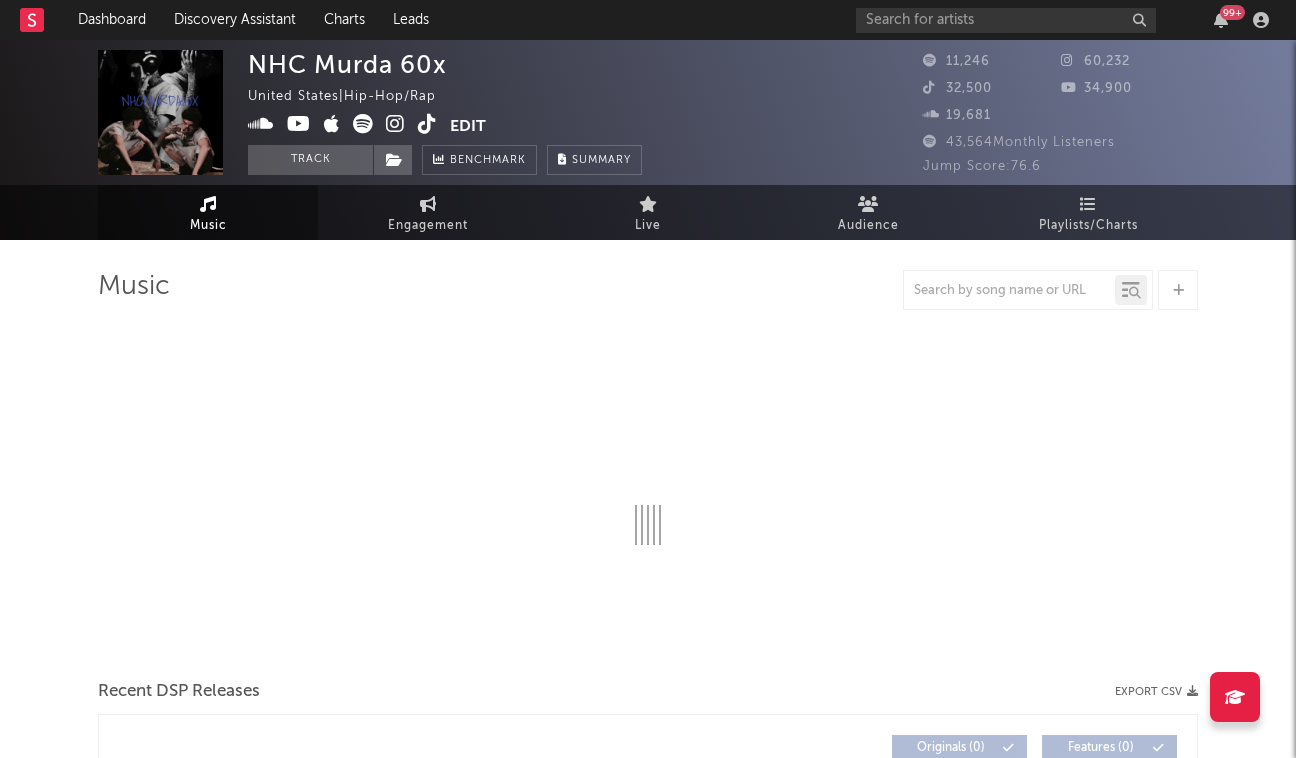 select on "6m" 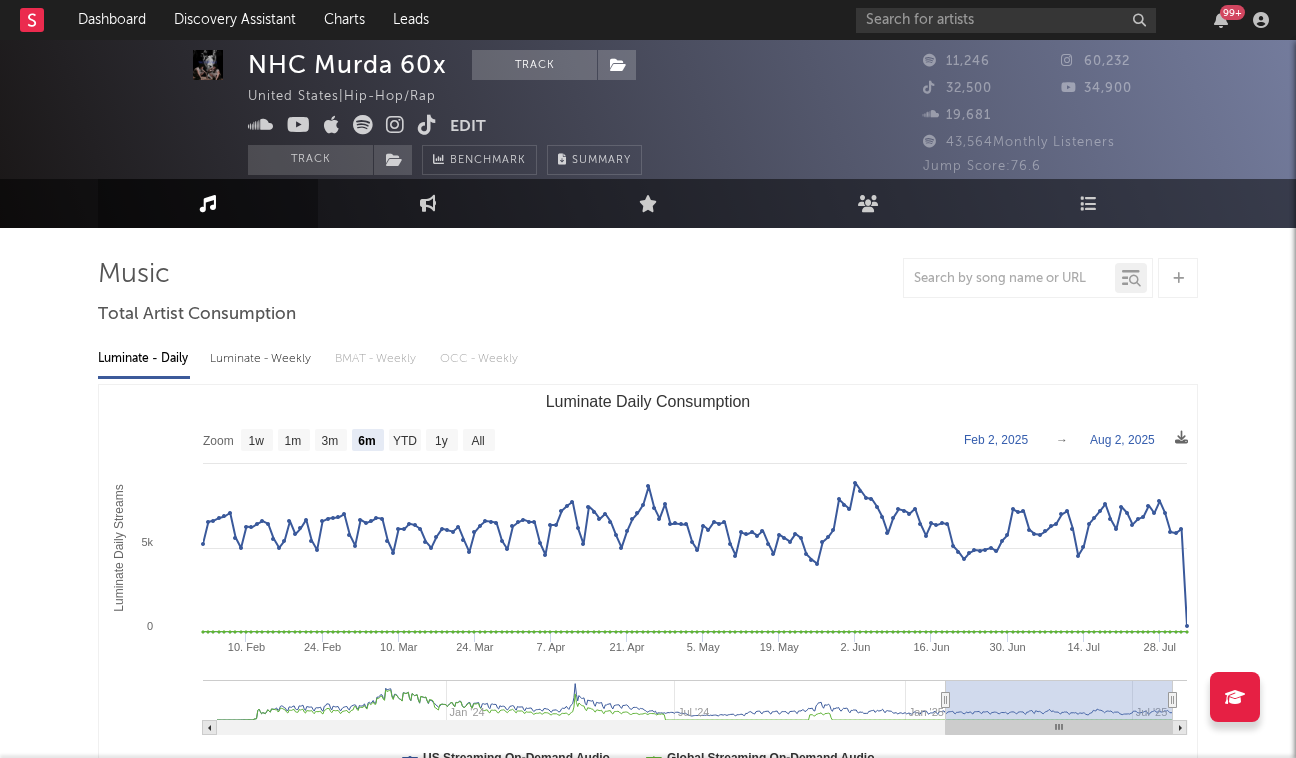 scroll, scrollTop: 14, scrollLeft: 0, axis: vertical 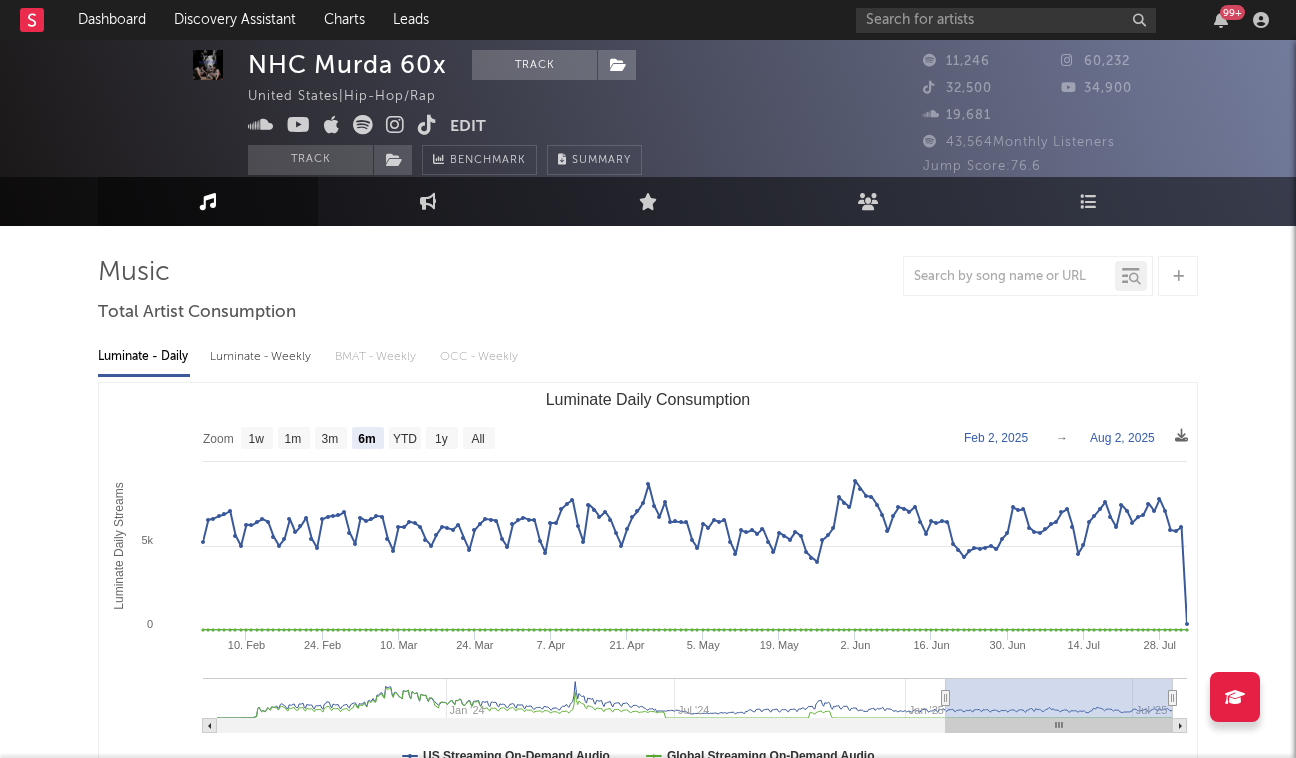 click on "Luminate - Weekly" at bounding box center [262, 357] 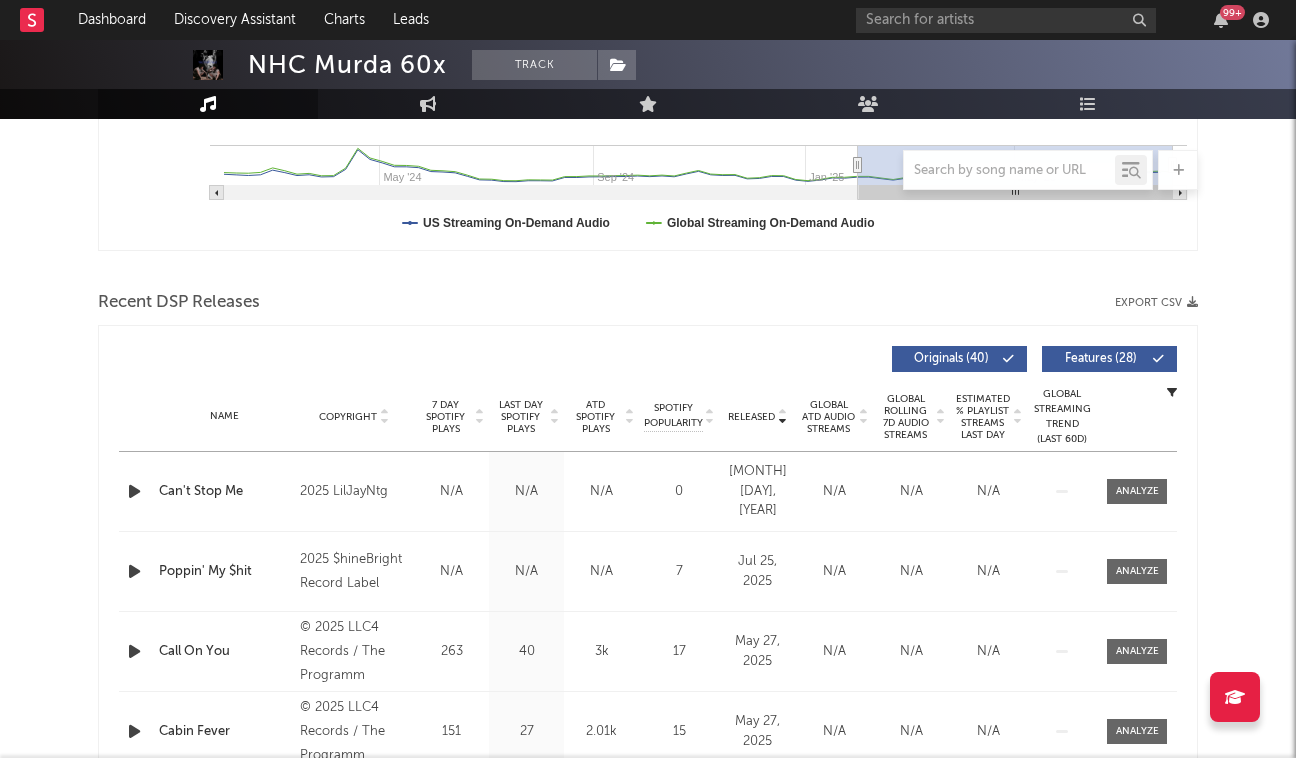 scroll, scrollTop: 581, scrollLeft: 0, axis: vertical 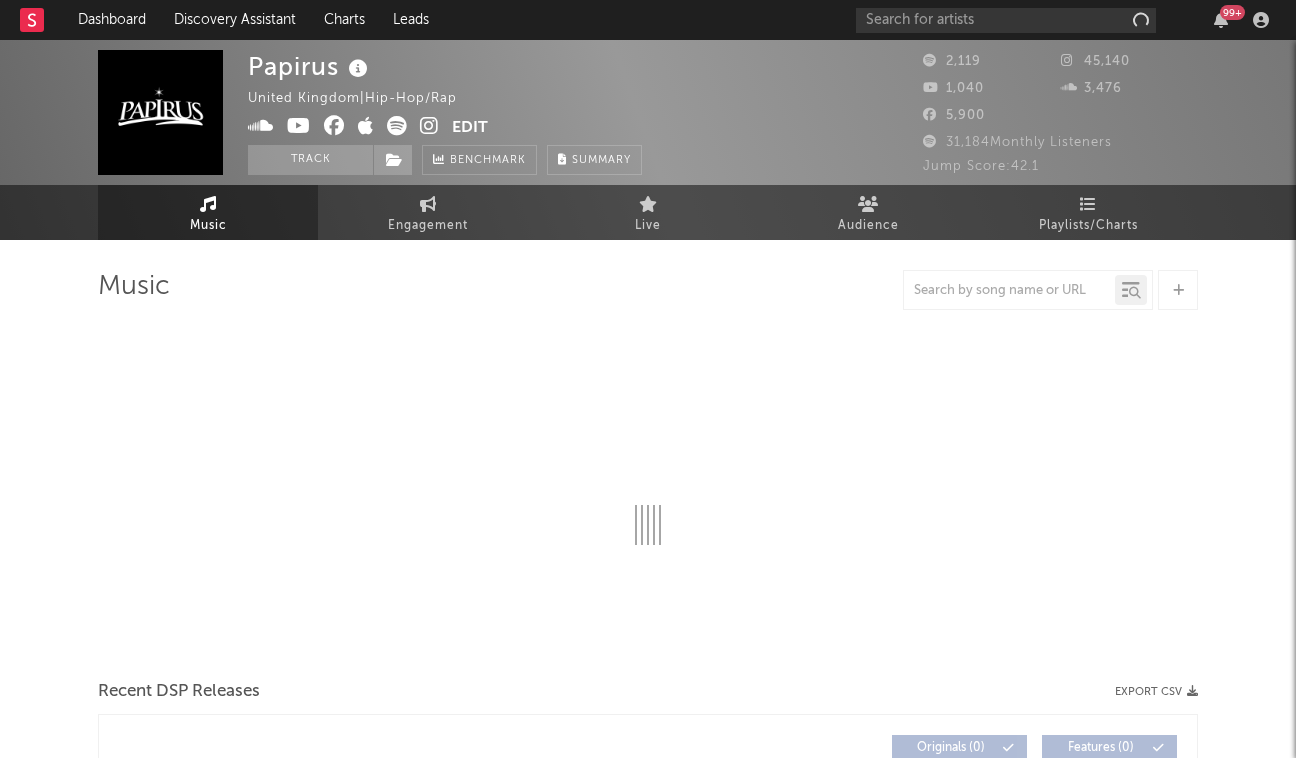 select on "6m" 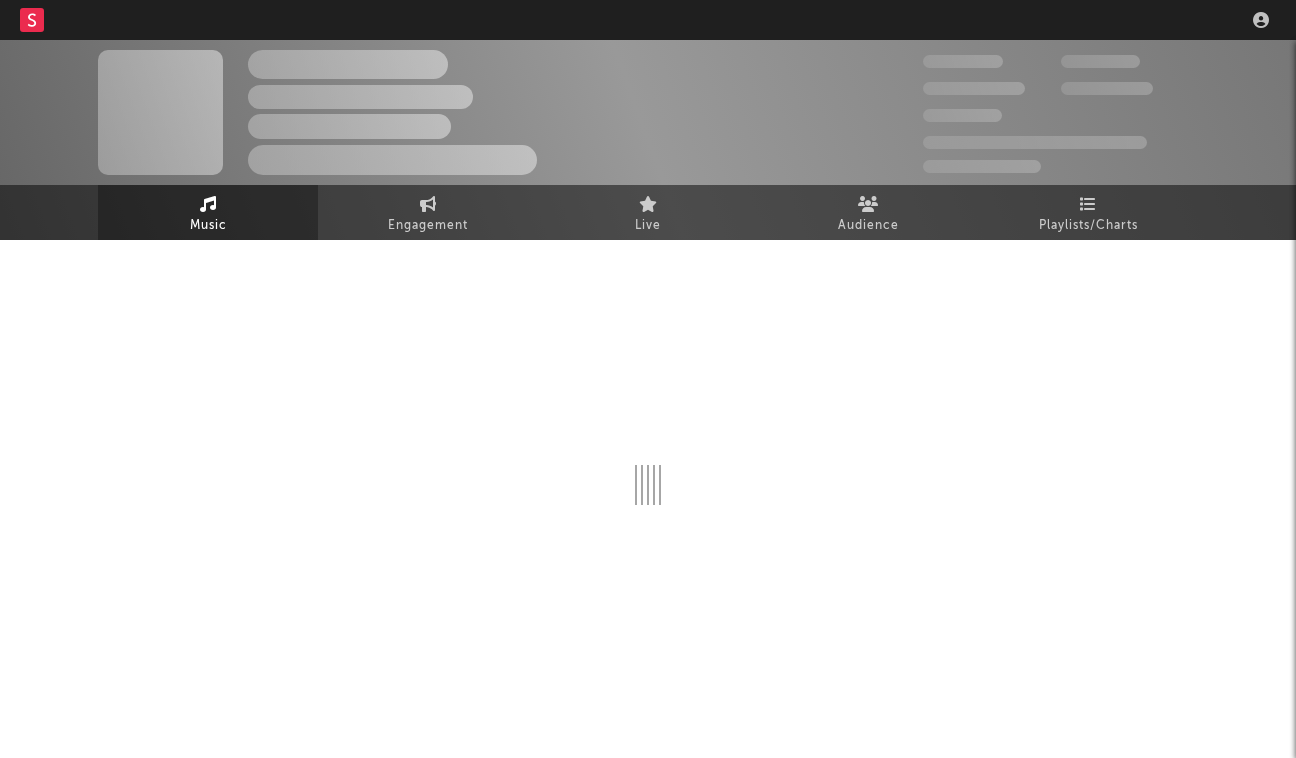 scroll, scrollTop: 0, scrollLeft: 0, axis: both 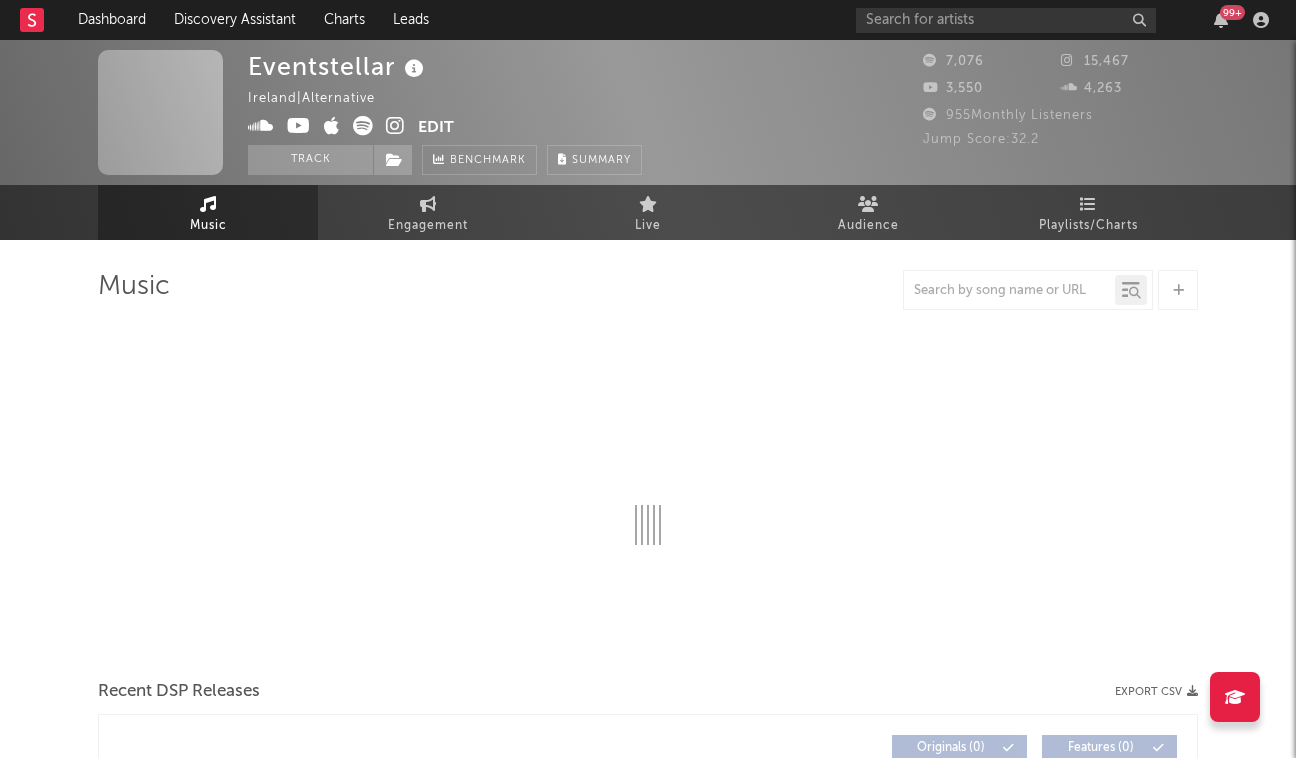 select on "1w" 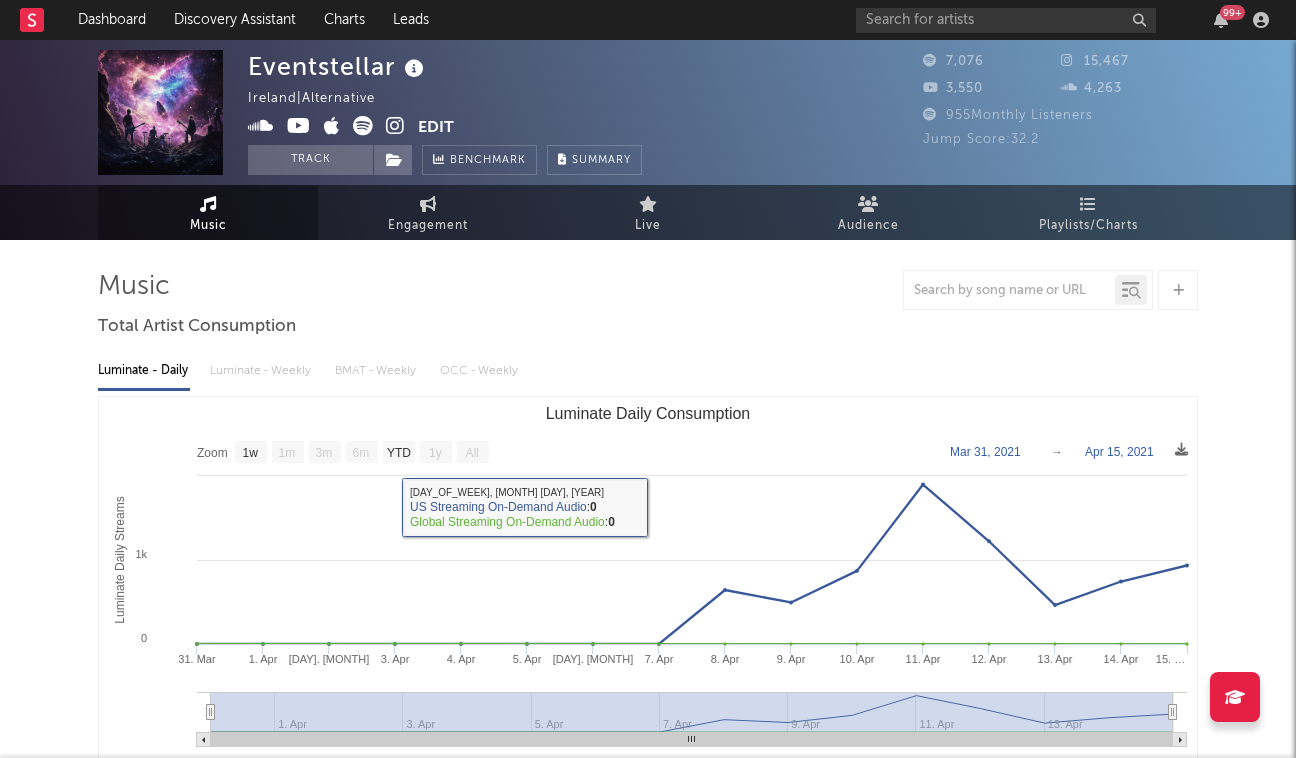 scroll, scrollTop: 0, scrollLeft: 0, axis: both 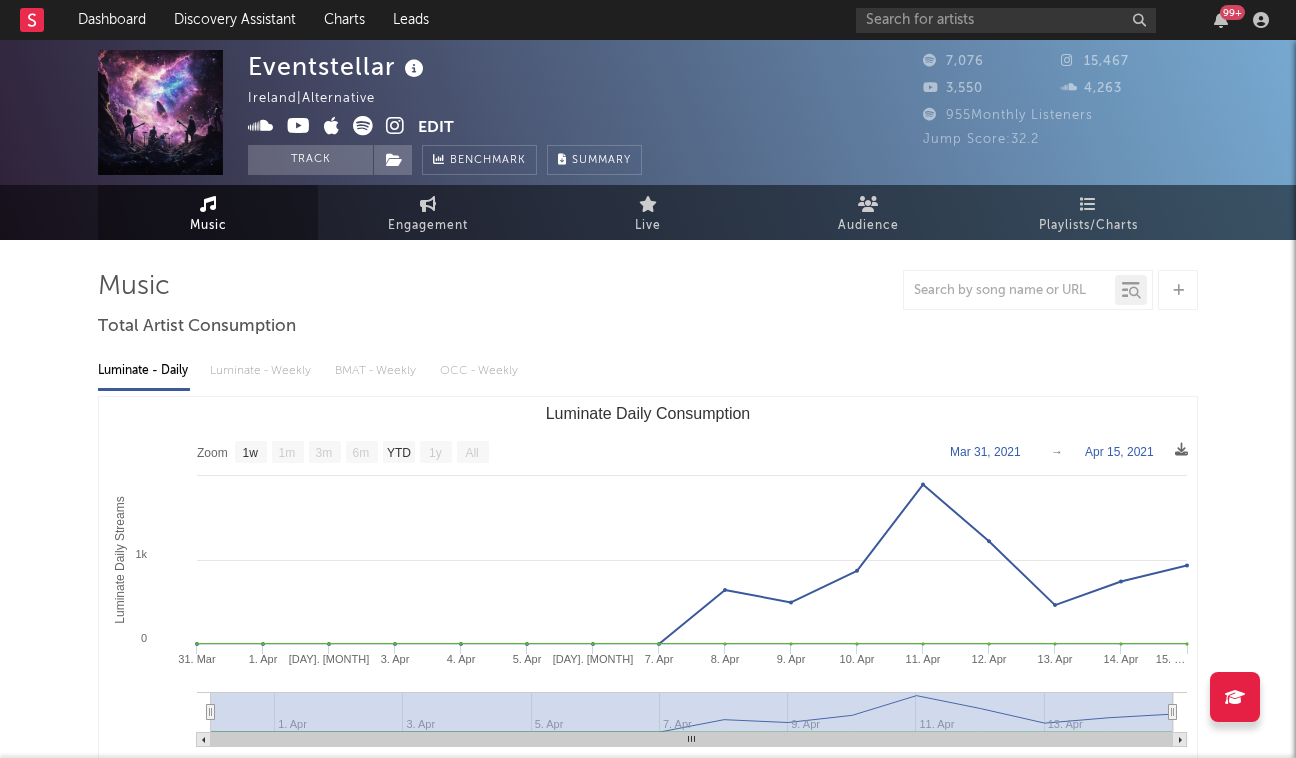 click at bounding box center [395, 126] 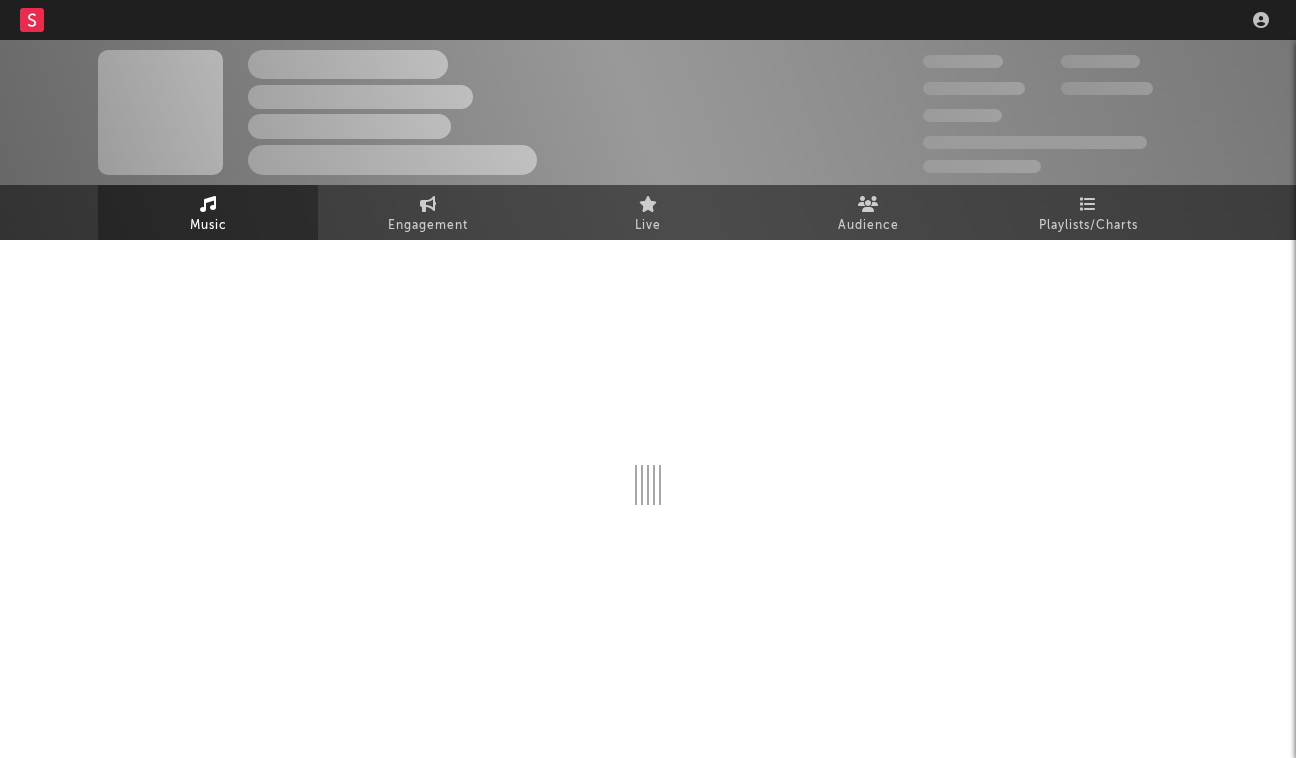 scroll, scrollTop: 0, scrollLeft: 0, axis: both 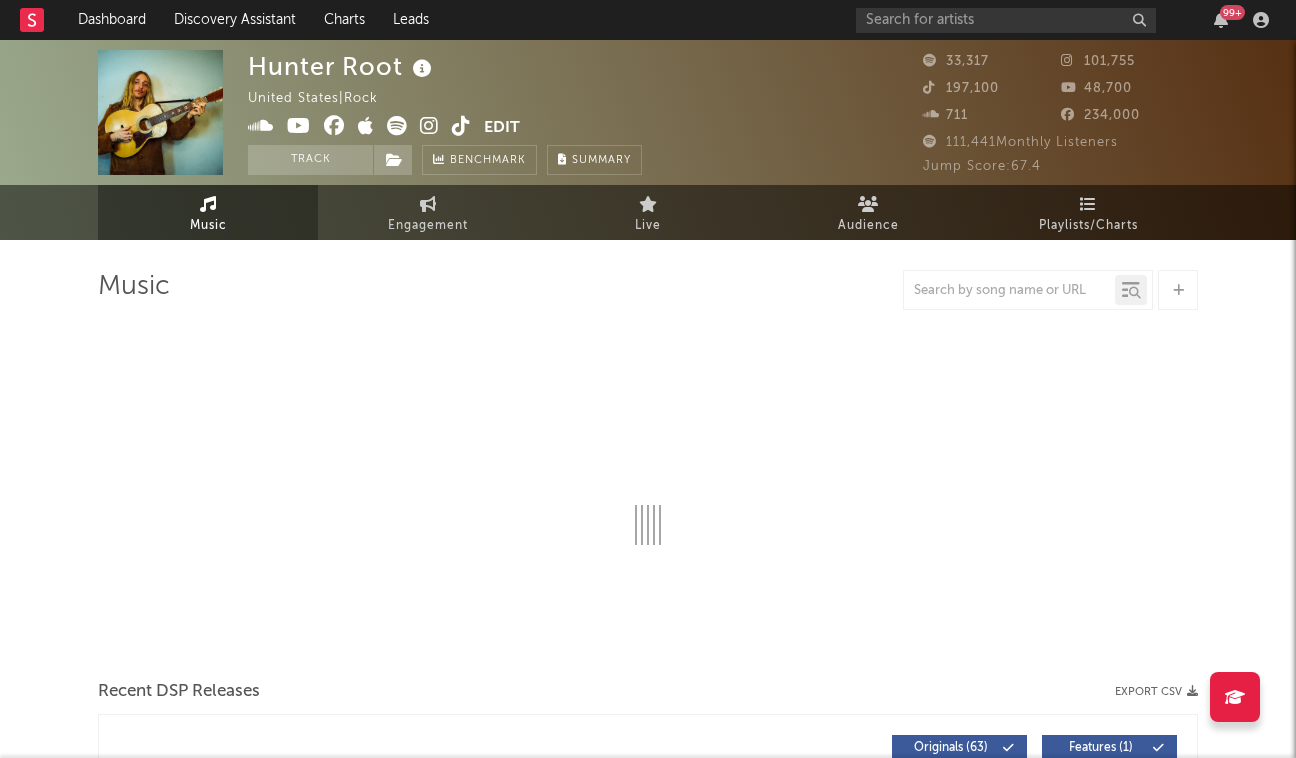 select on "6m" 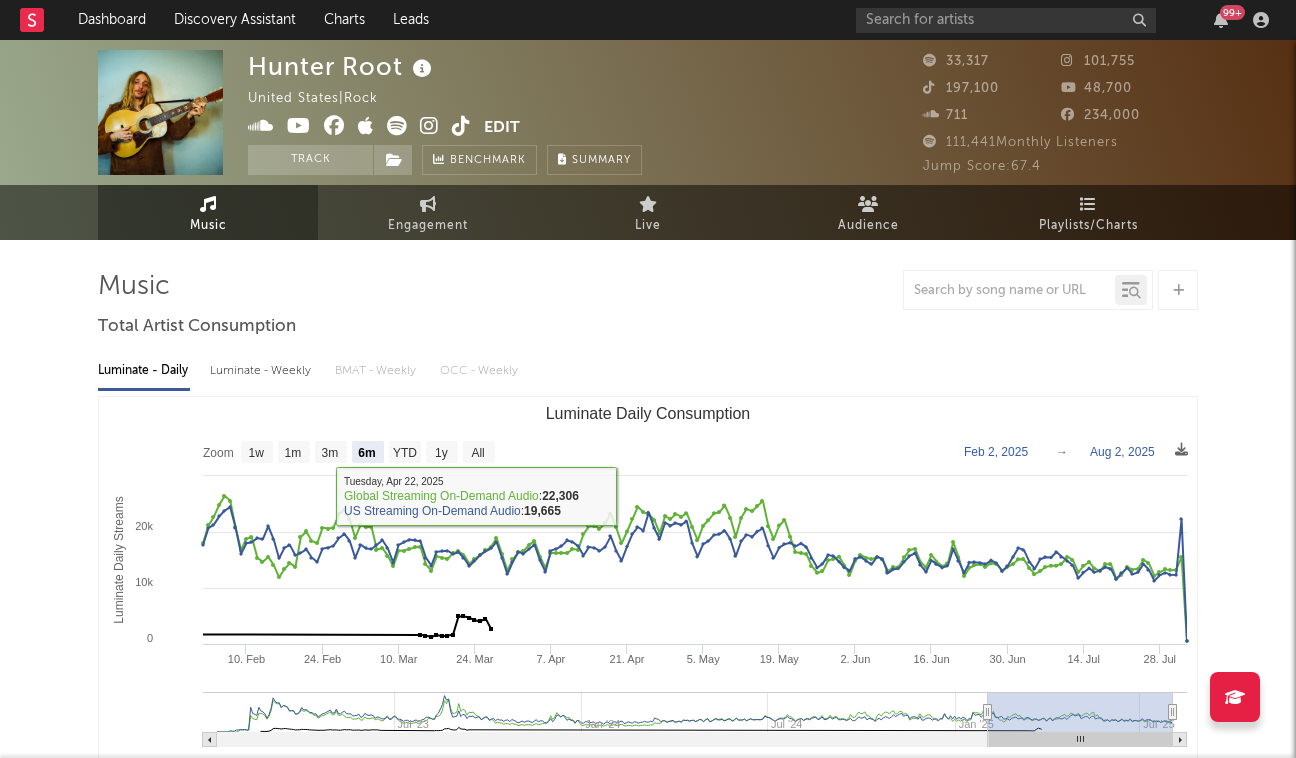 click on "Luminate - Weekly" at bounding box center [262, 371] 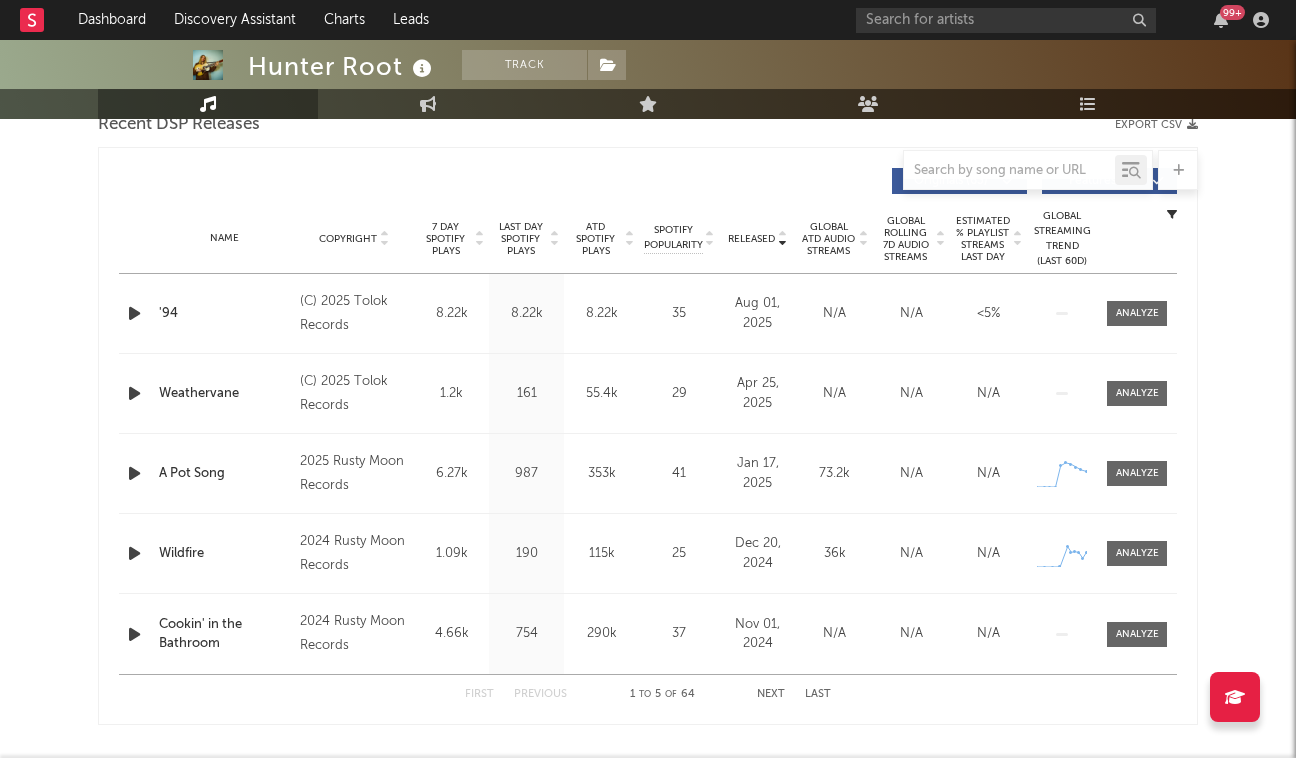 scroll, scrollTop: 736, scrollLeft: 0, axis: vertical 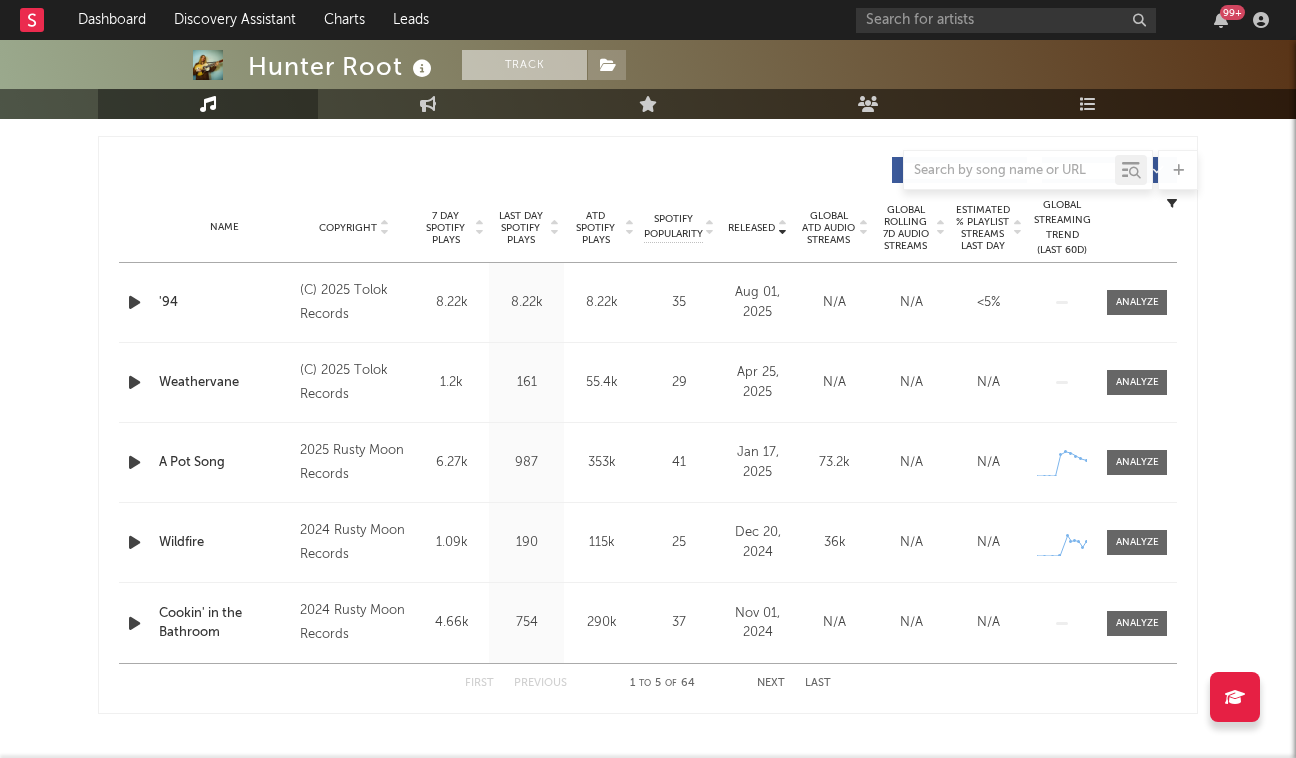 click on "Track" at bounding box center [524, 65] 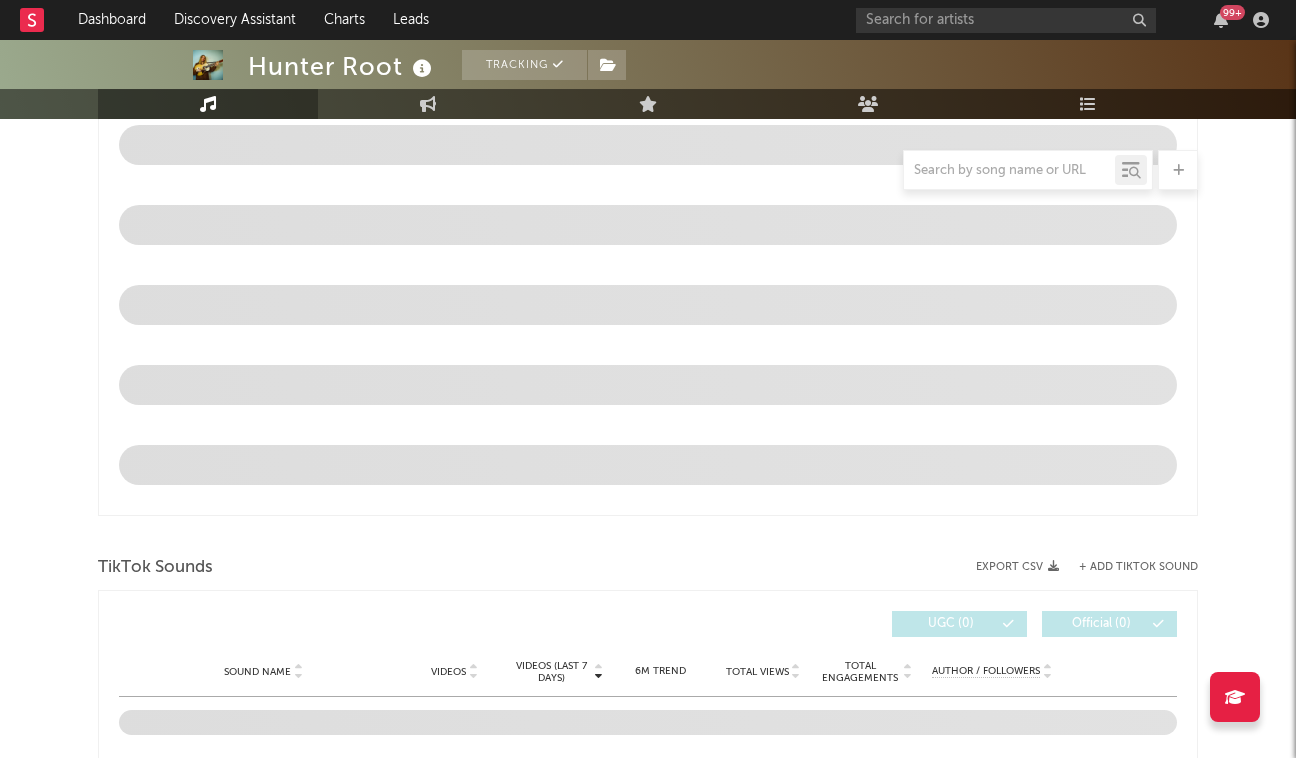 click on "[FIRST] [LAST], [FIRST] [LAST] Tracking [STATE] | Rock Edit Tracking Email Alerts Off Benchmark Summary [NUMBER] [NUMBER] [NUMBER] [NUMBER] [NUMBER] [NUMBER] [NUMBER] Monthly Listeners Jump Score: 67.4" at bounding box center [648, -9] 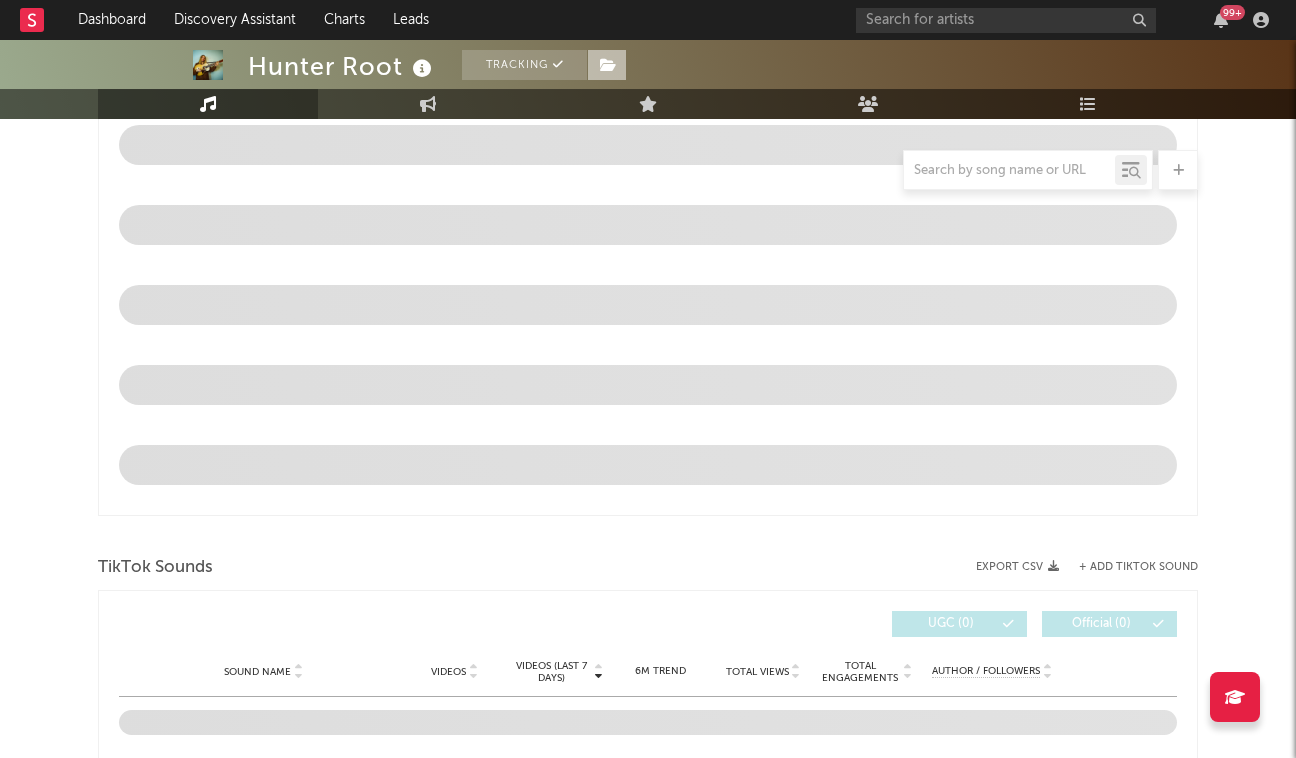 click at bounding box center (608, 65) 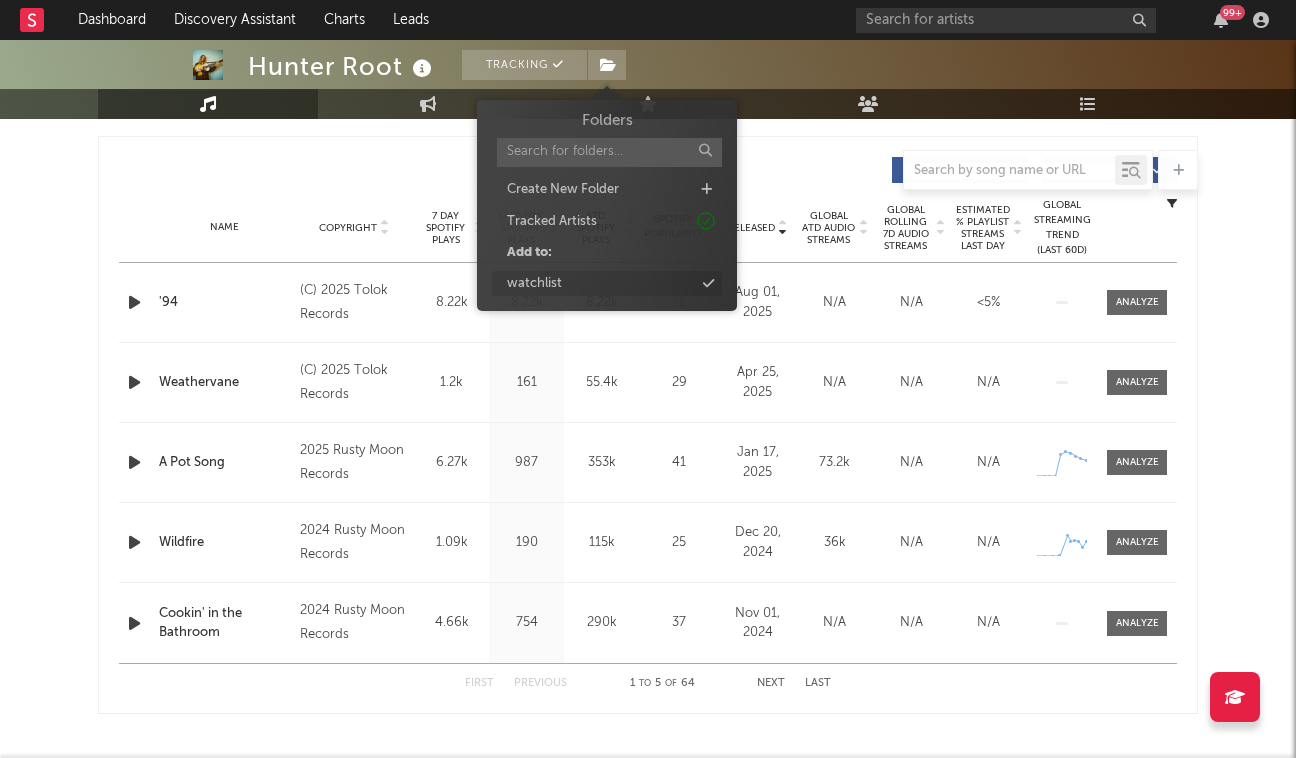 click on "watchlist" at bounding box center (607, 284) 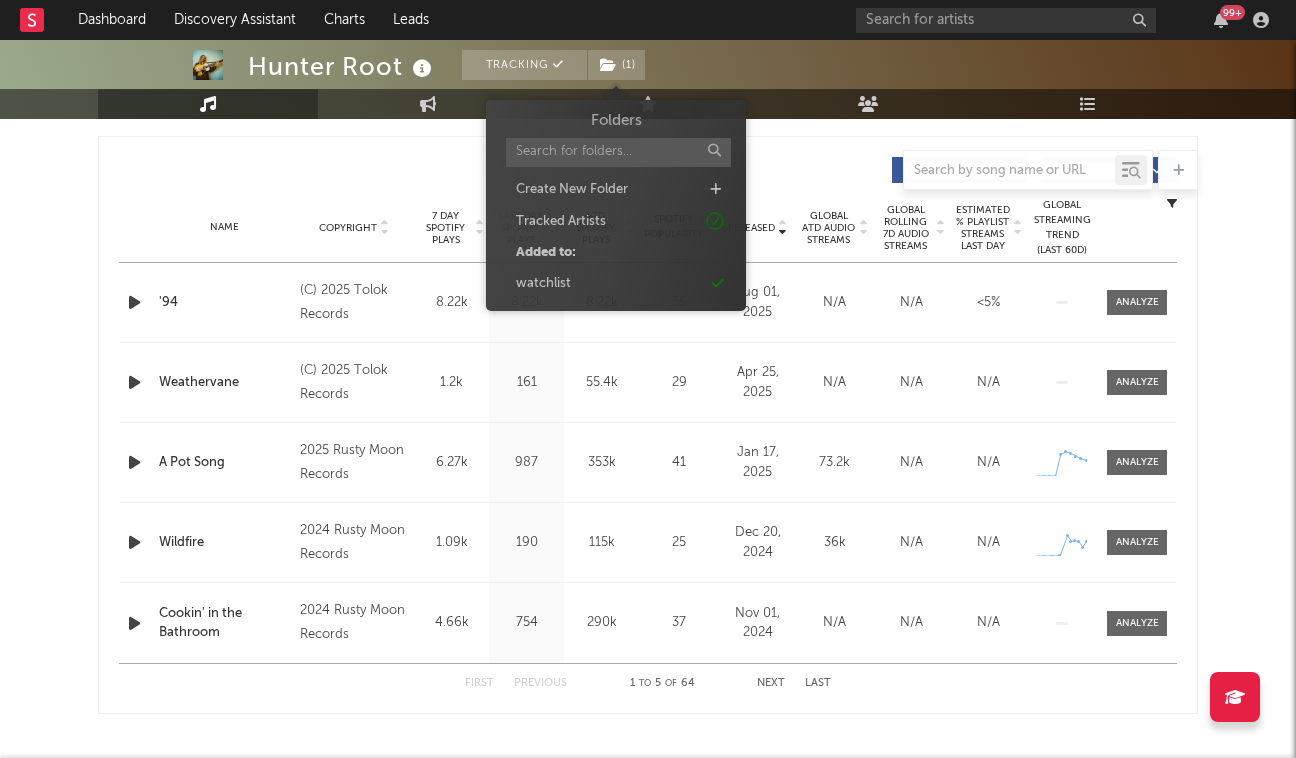 click at bounding box center [648, 170] 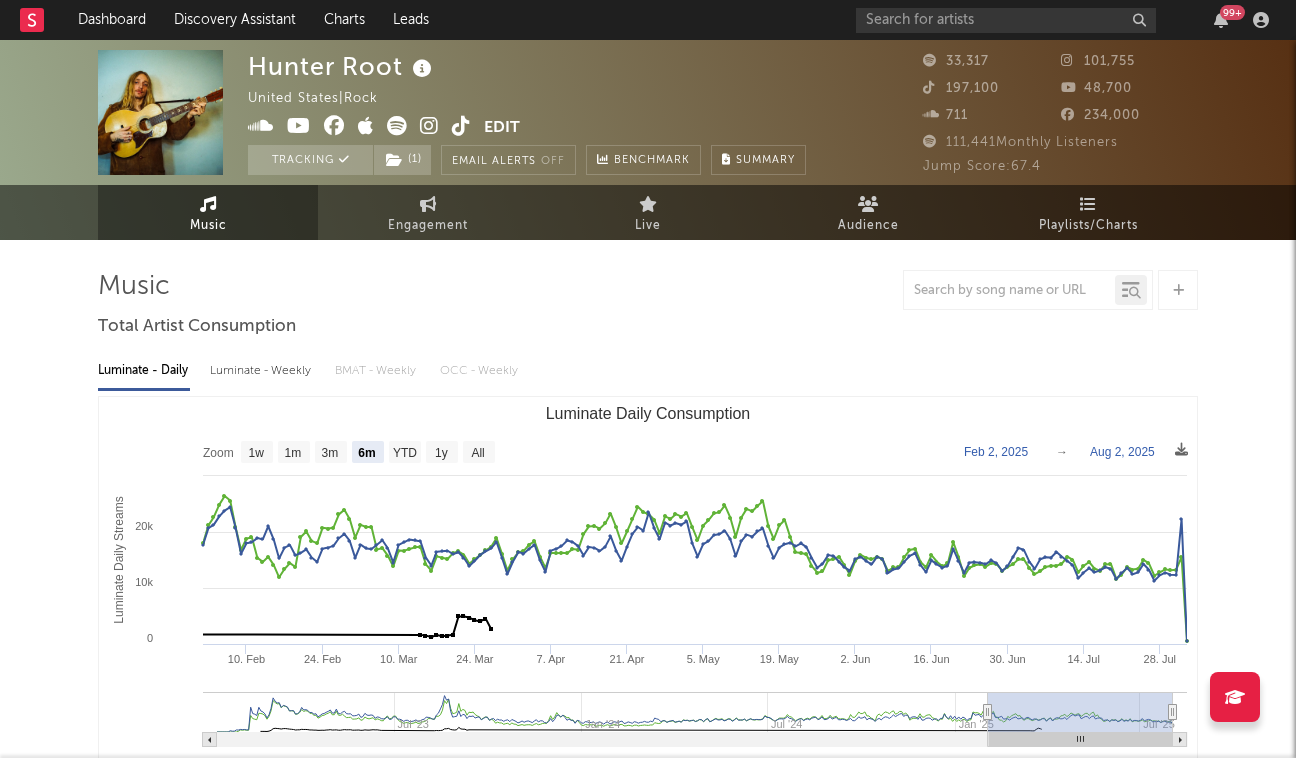 scroll, scrollTop: 0, scrollLeft: 0, axis: both 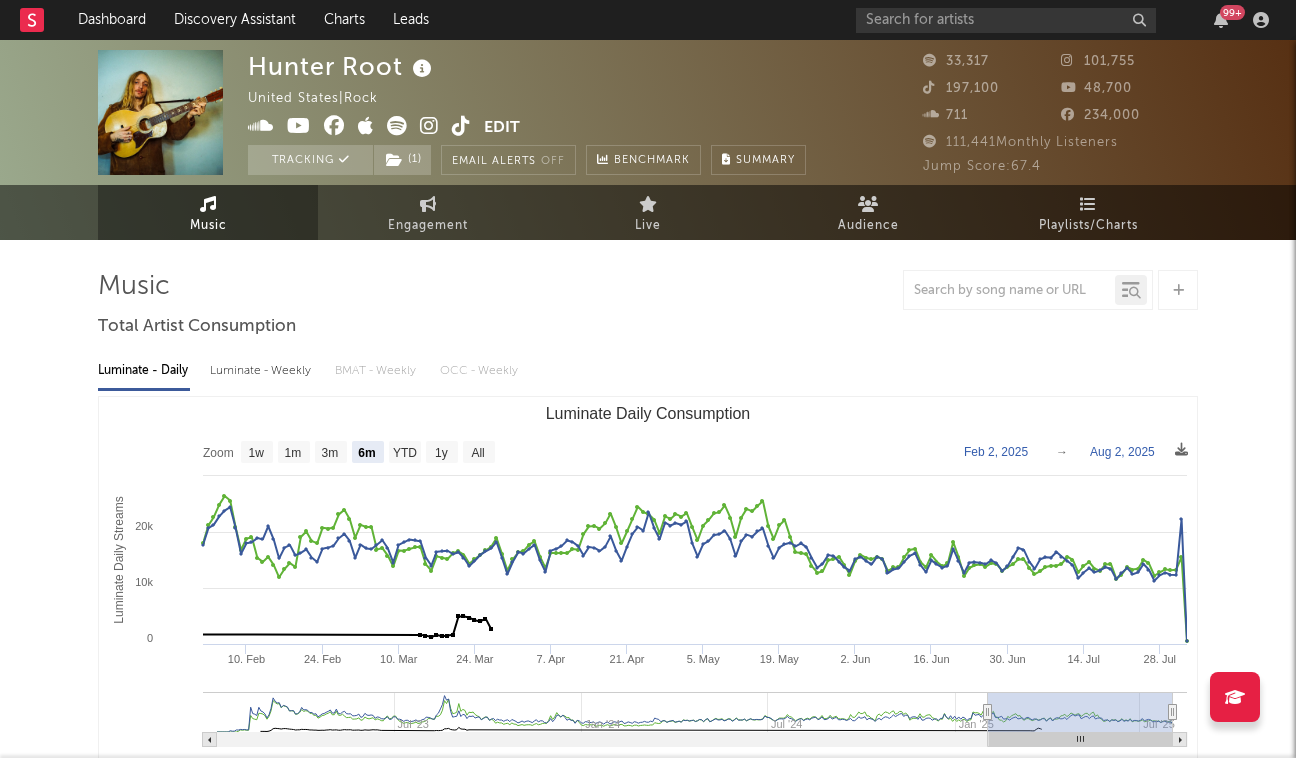 click on "Luminate - Weekly" at bounding box center [262, 371] 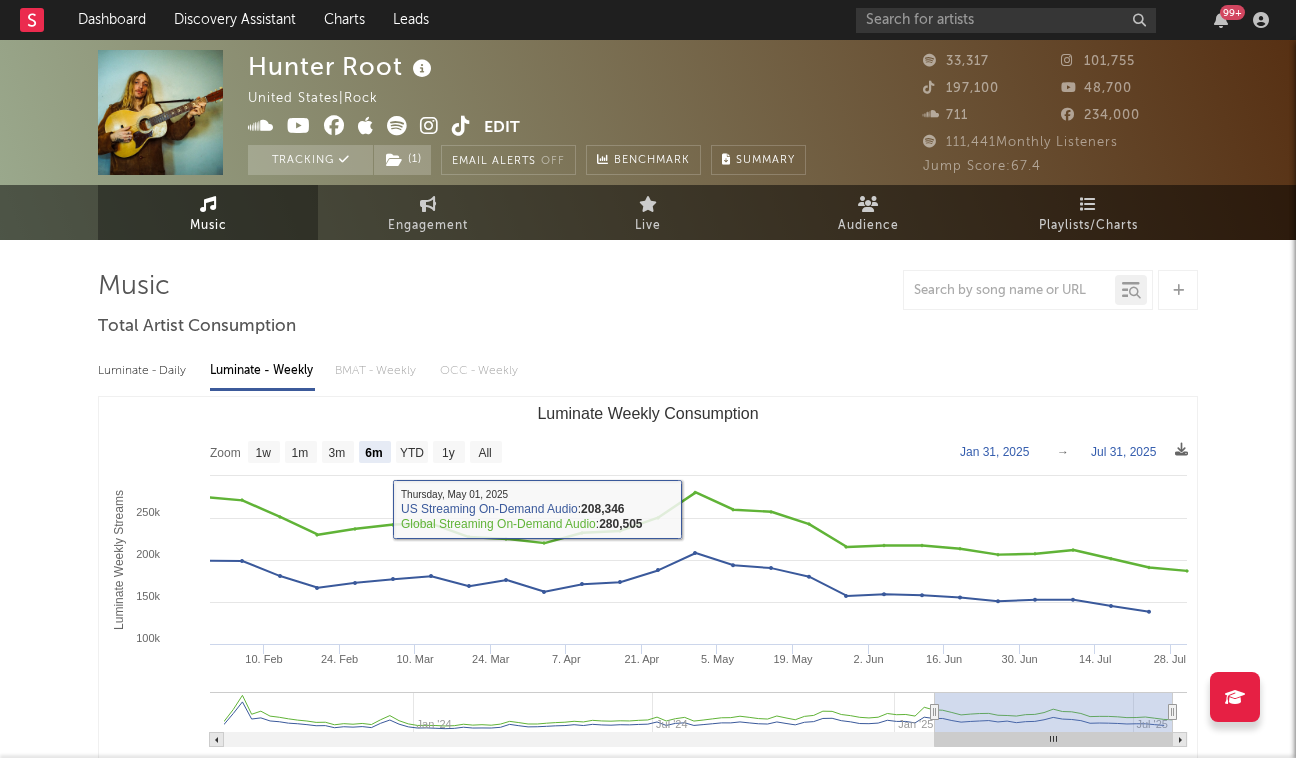 scroll, scrollTop: 0, scrollLeft: 0, axis: both 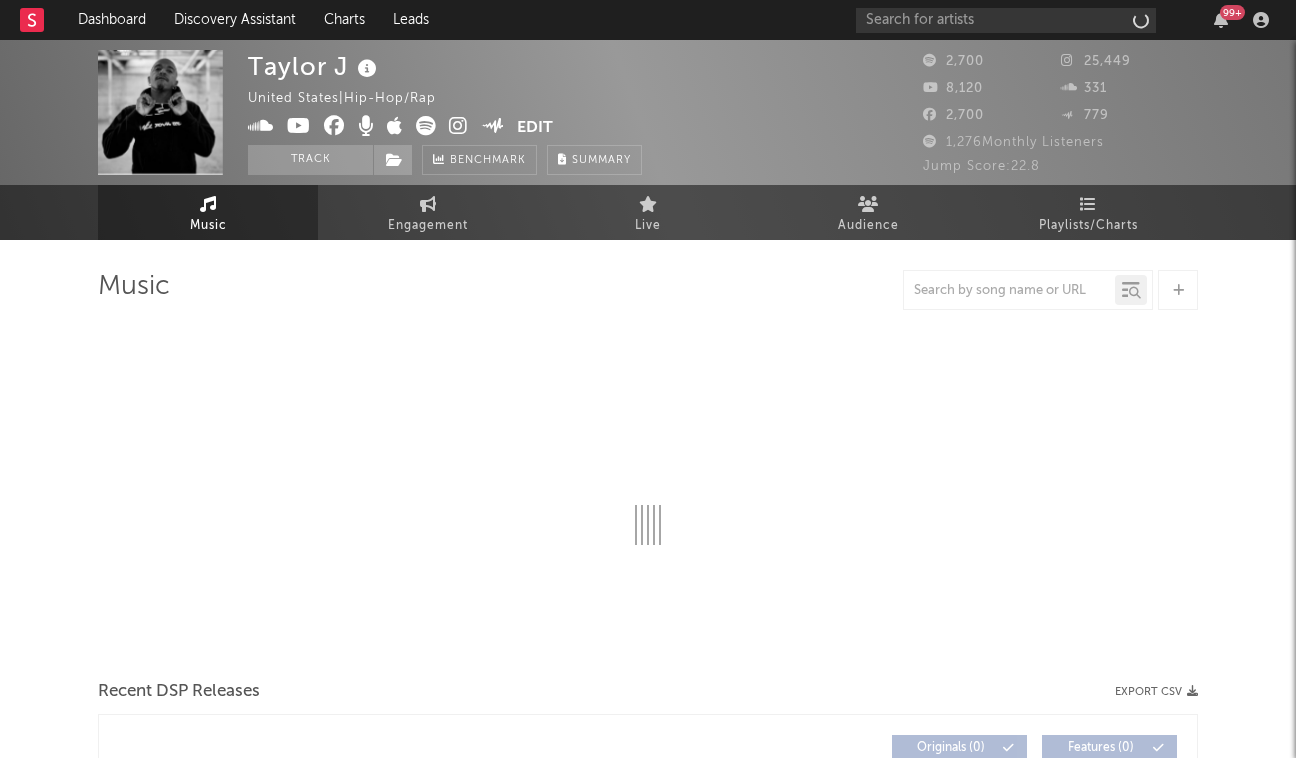select on "1w" 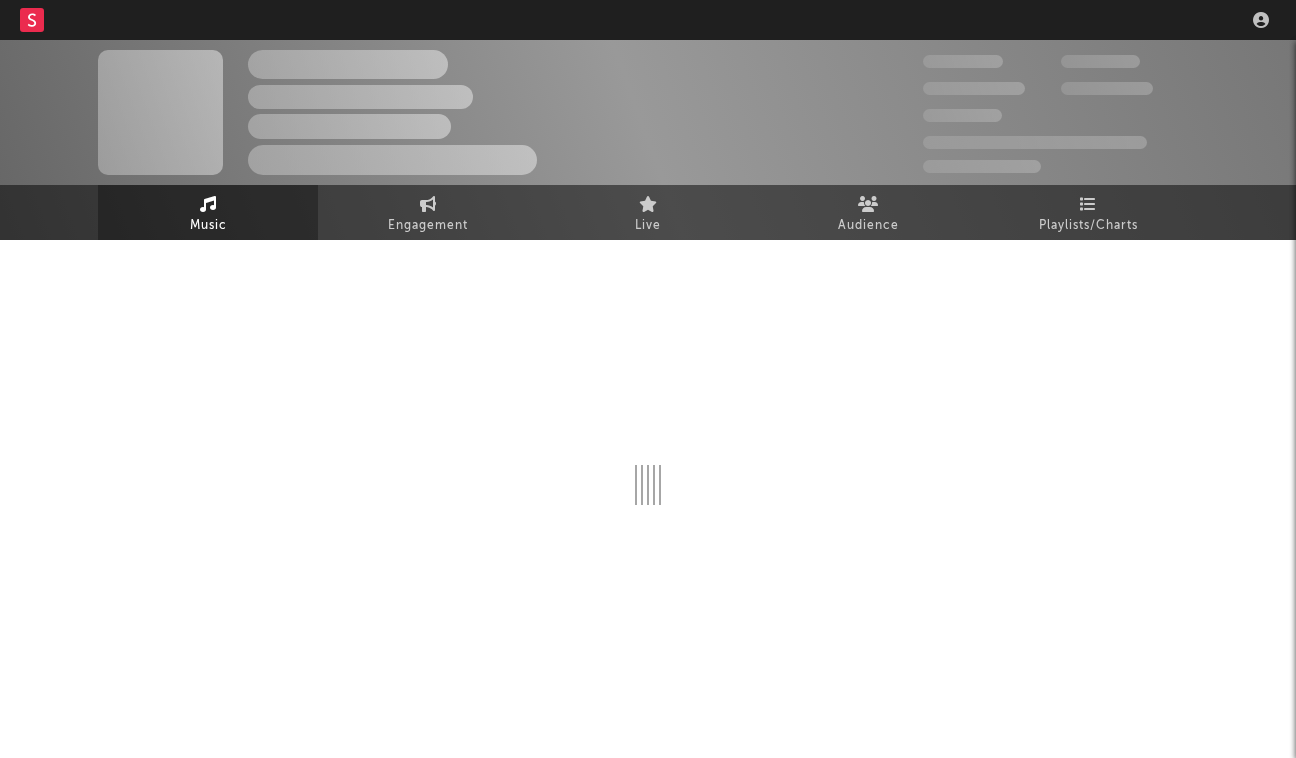 scroll, scrollTop: 0, scrollLeft: 0, axis: both 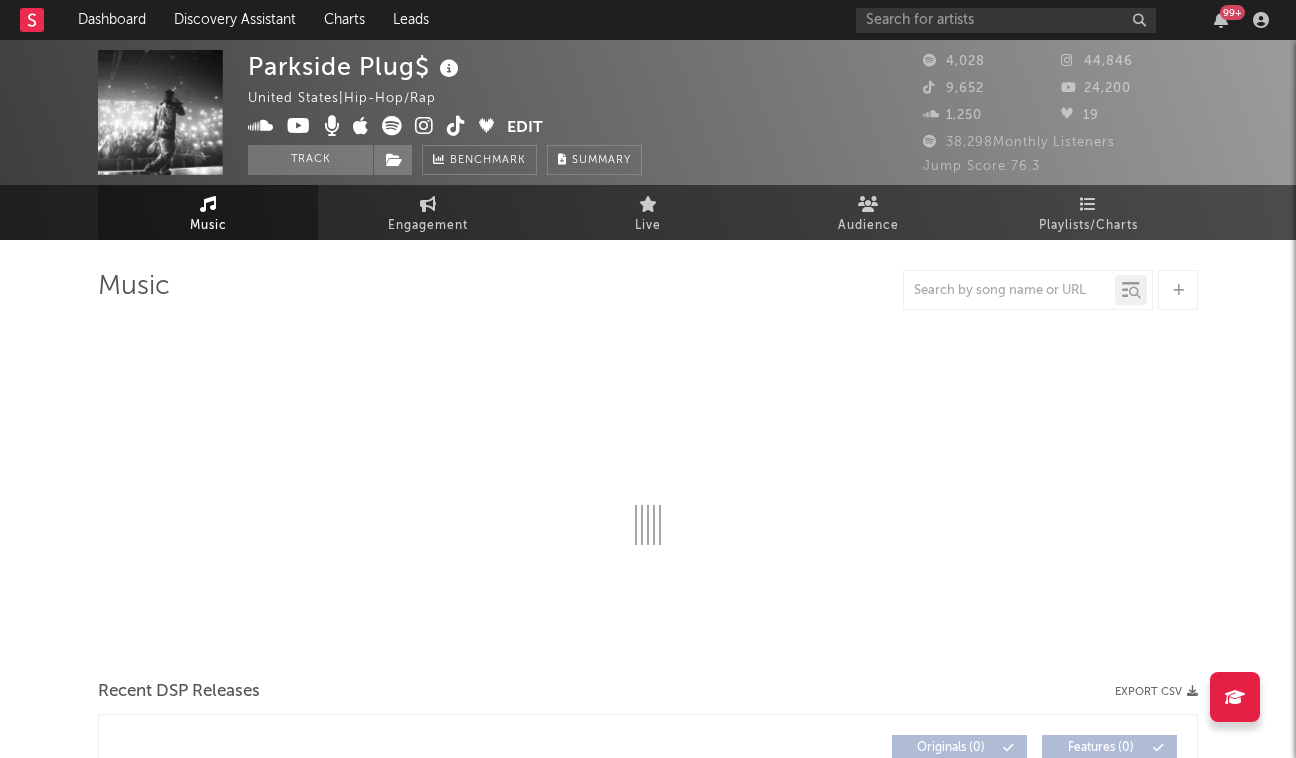 select on "6m" 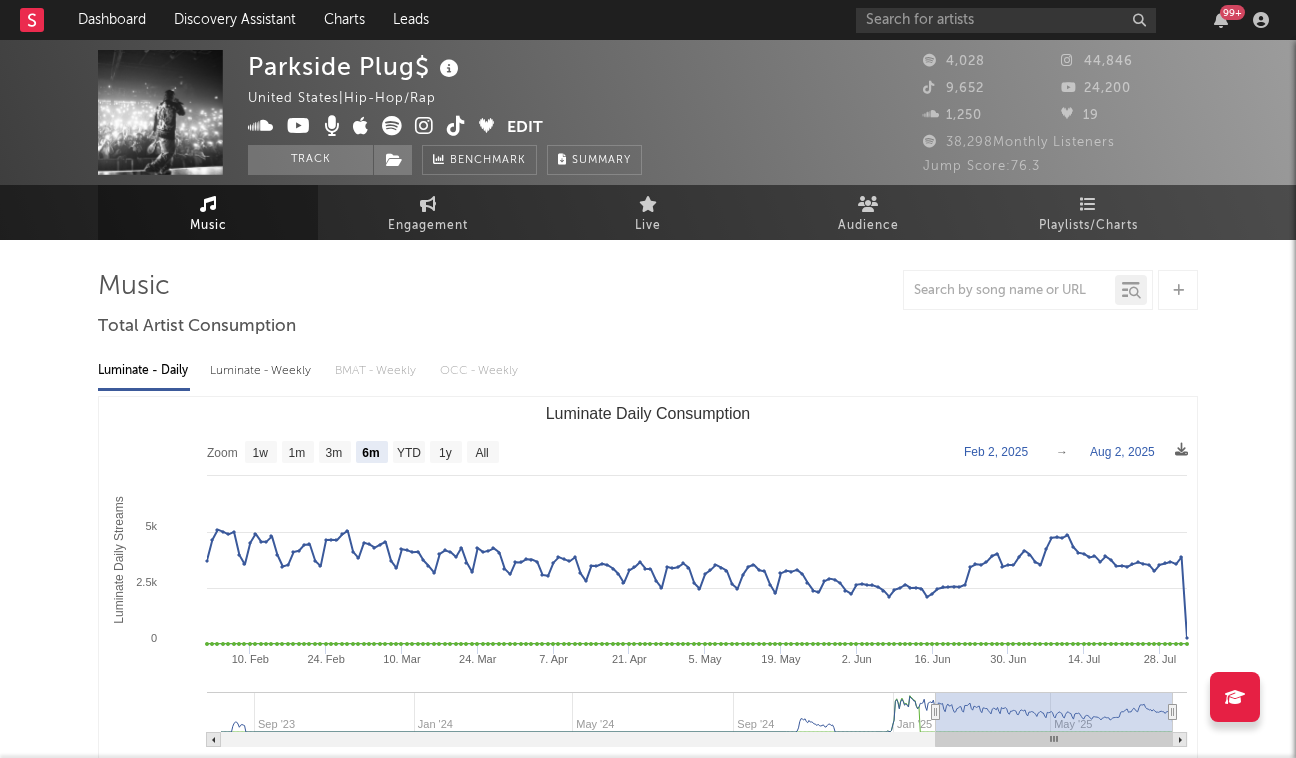 click on "Luminate - Weekly" at bounding box center [262, 371] 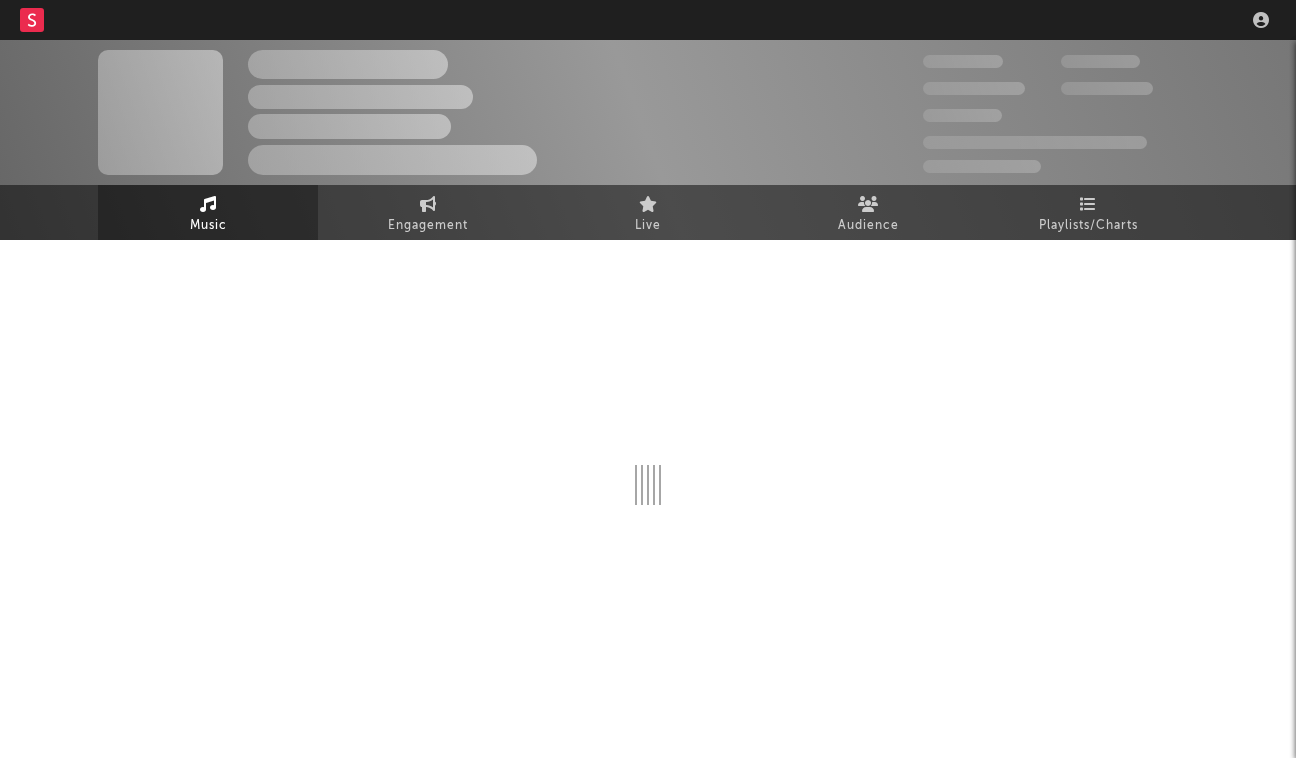 scroll, scrollTop: 0, scrollLeft: 0, axis: both 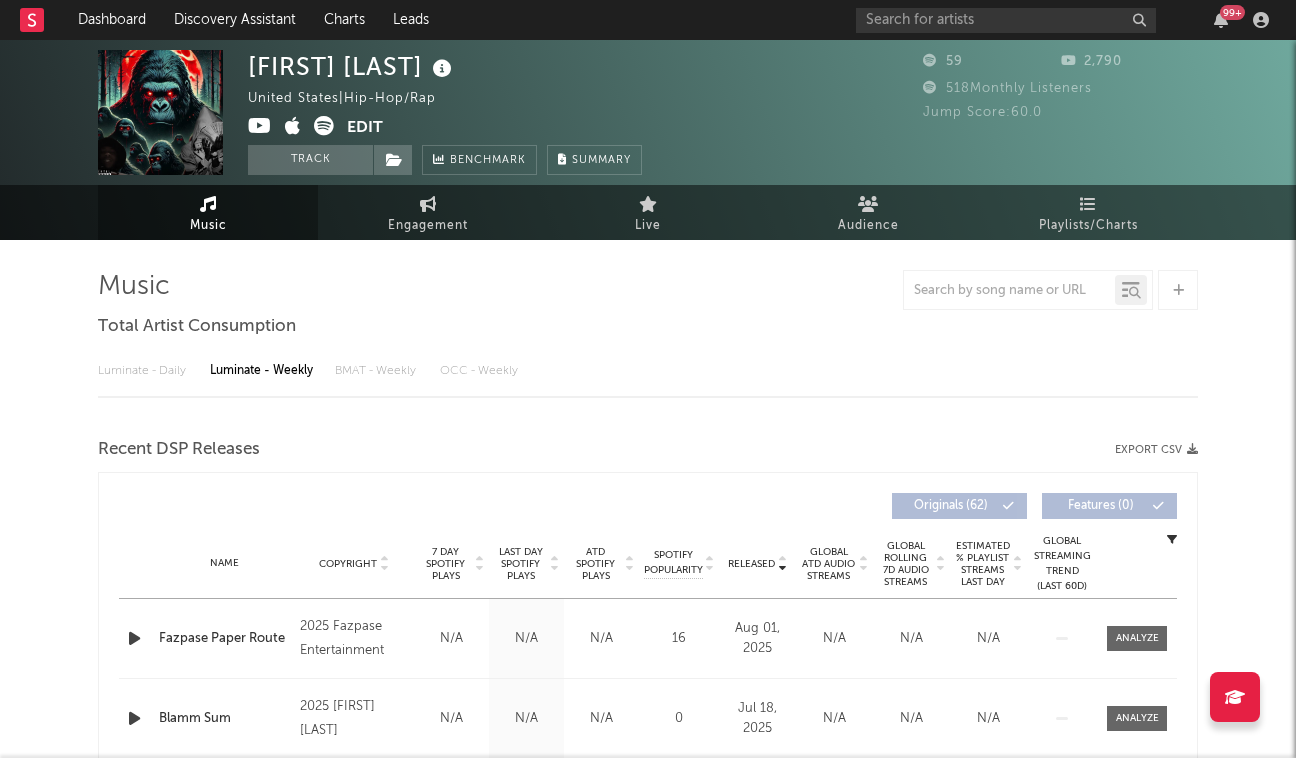 select on "6m" 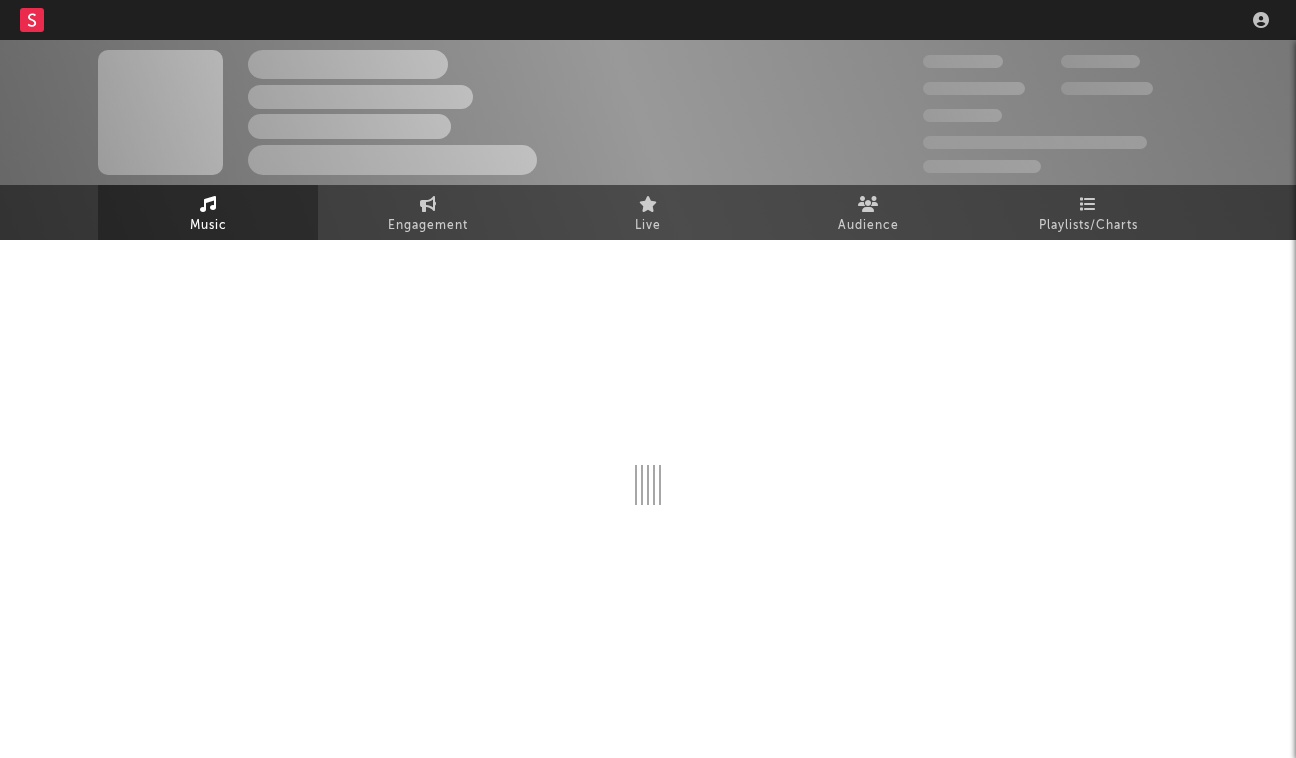 scroll, scrollTop: 0, scrollLeft: 0, axis: both 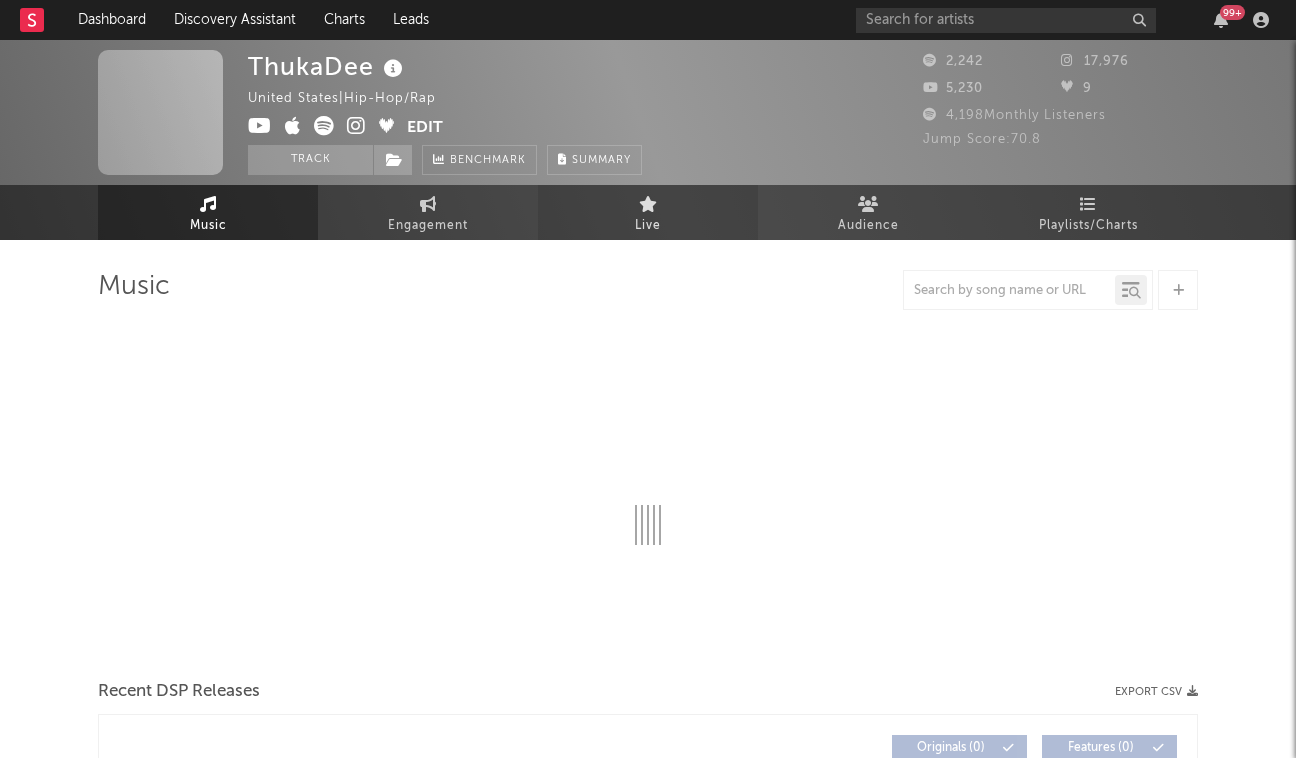 select on "6m" 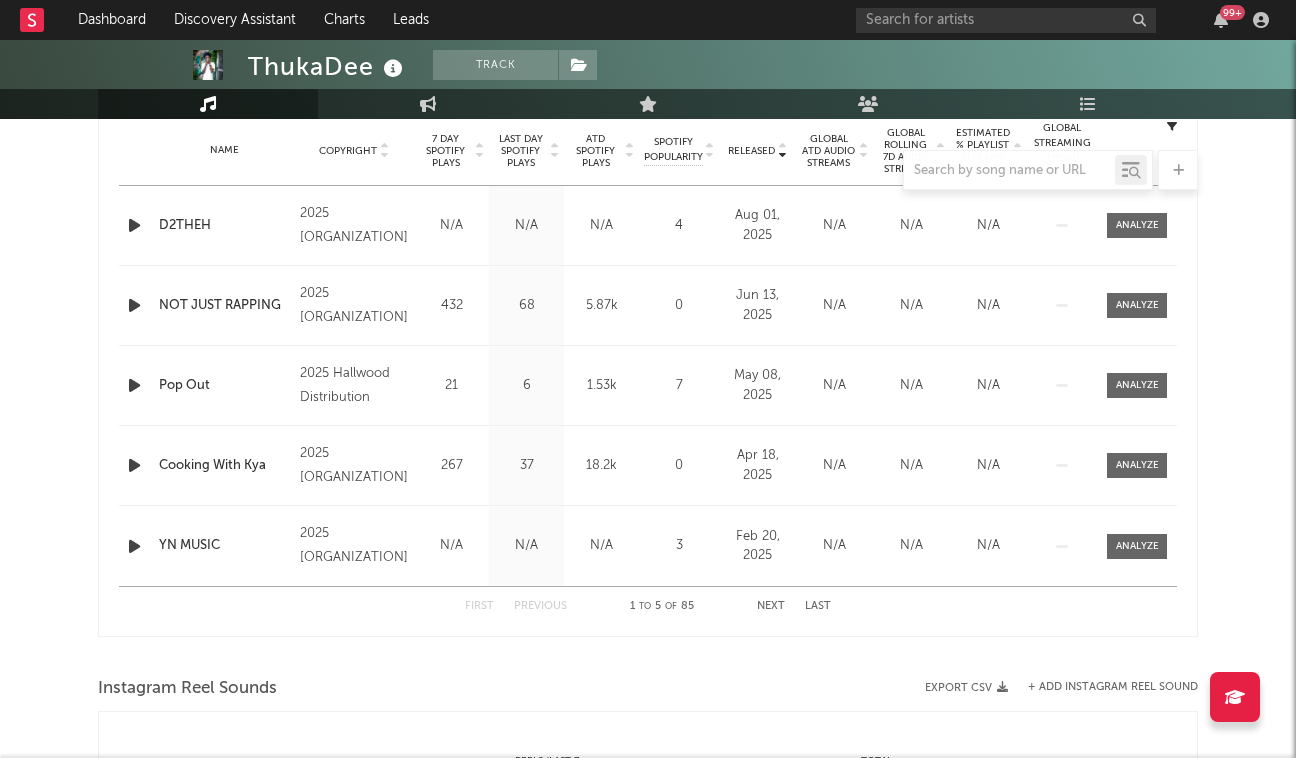 scroll, scrollTop: 651, scrollLeft: 0, axis: vertical 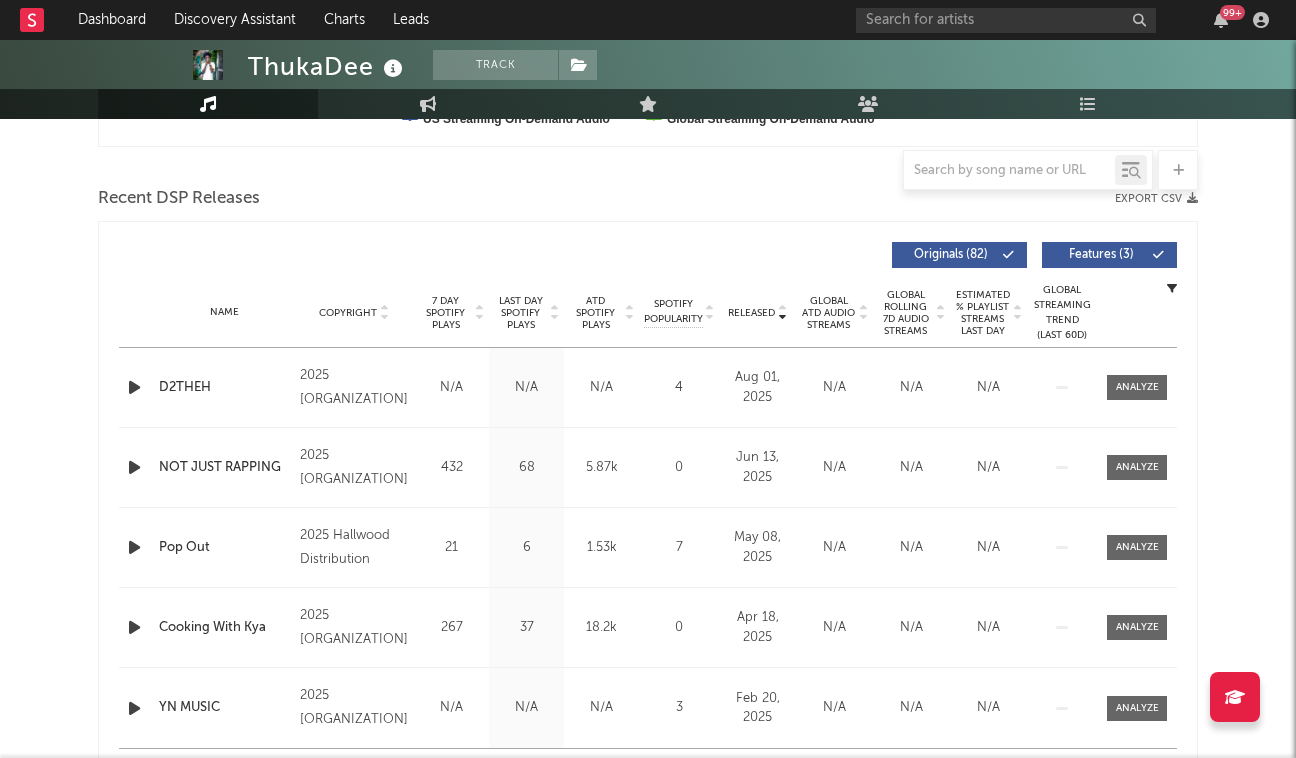 click at bounding box center [134, 467] 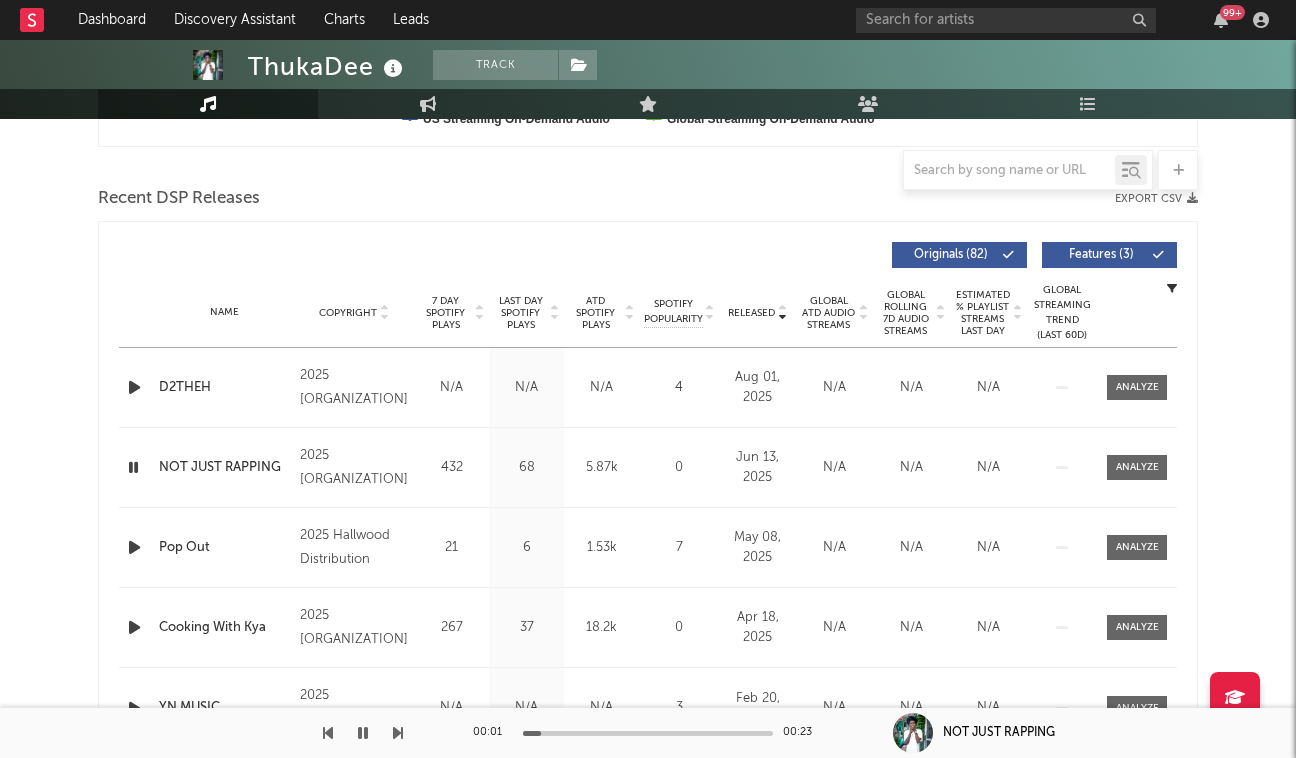 click at bounding box center (648, 733) 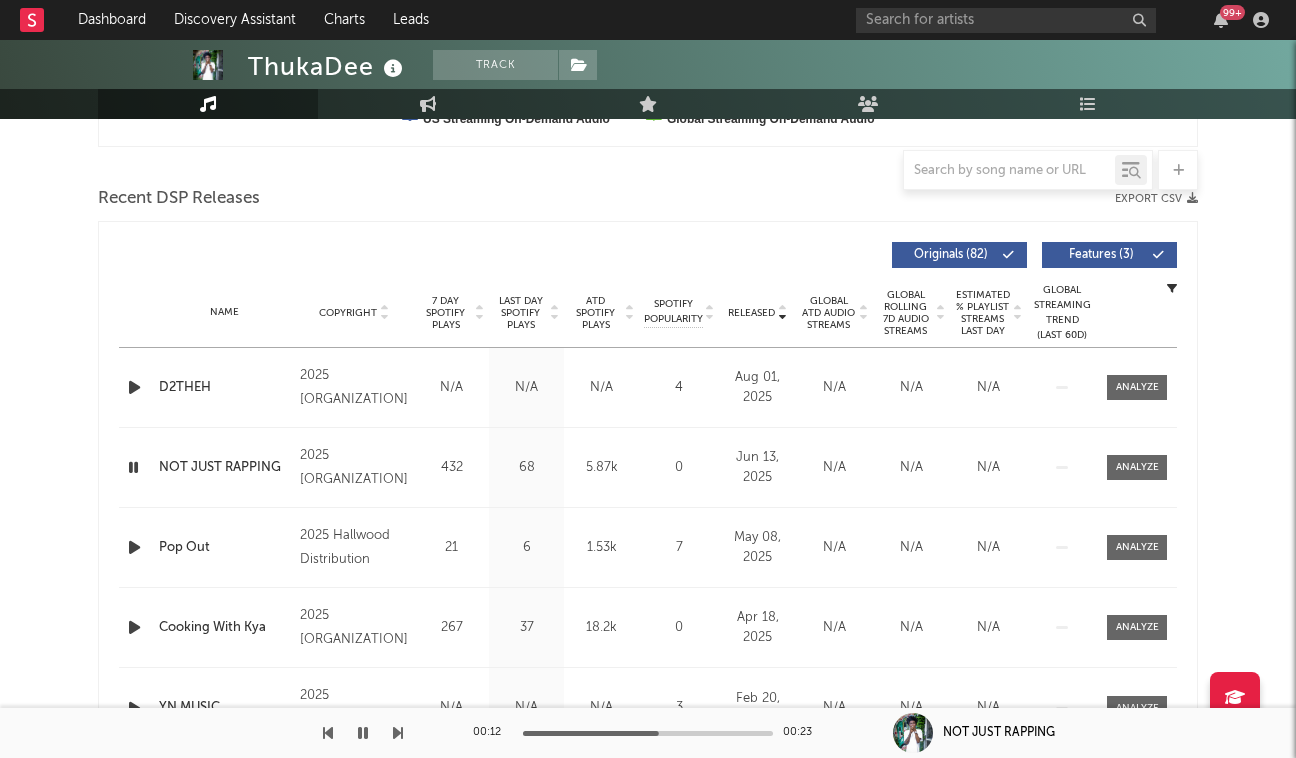 click at bounding box center (363, 733) 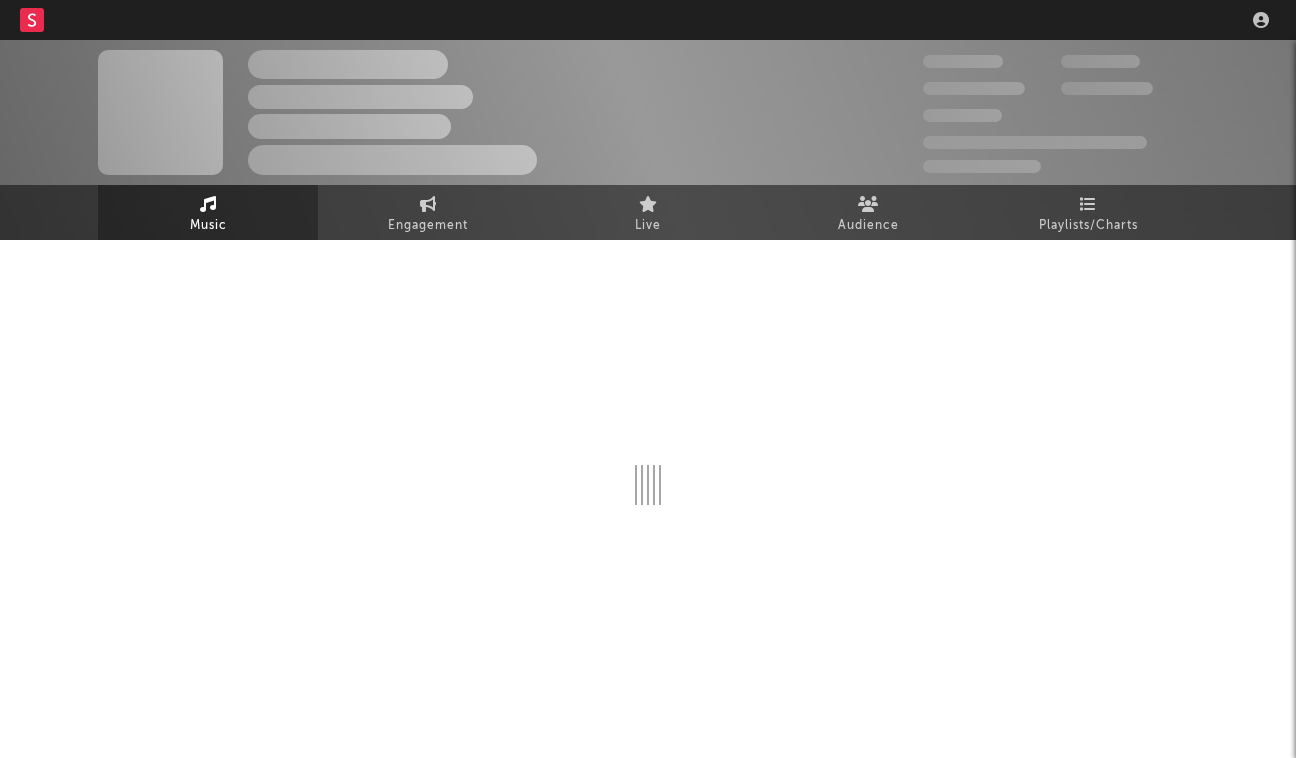scroll, scrollTop: 0, scrollLeft: 0, axis: both 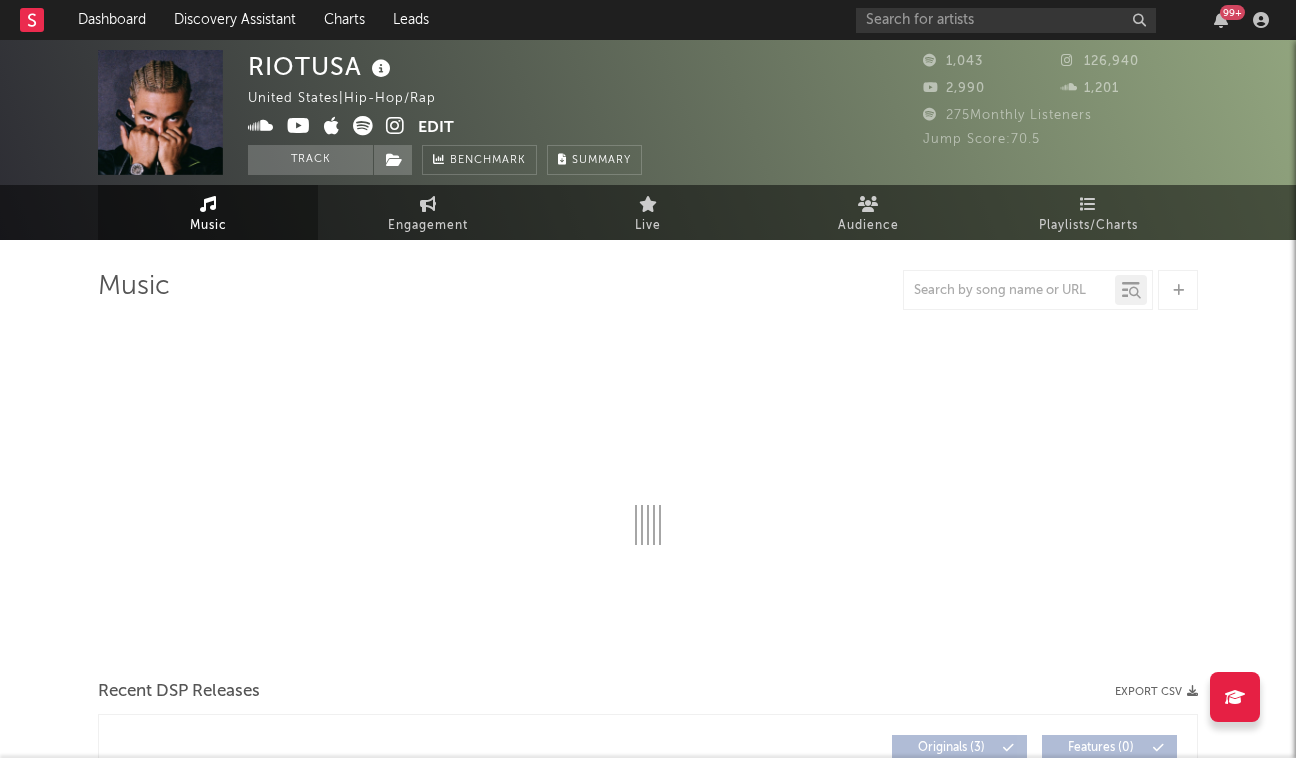 select on "1w" 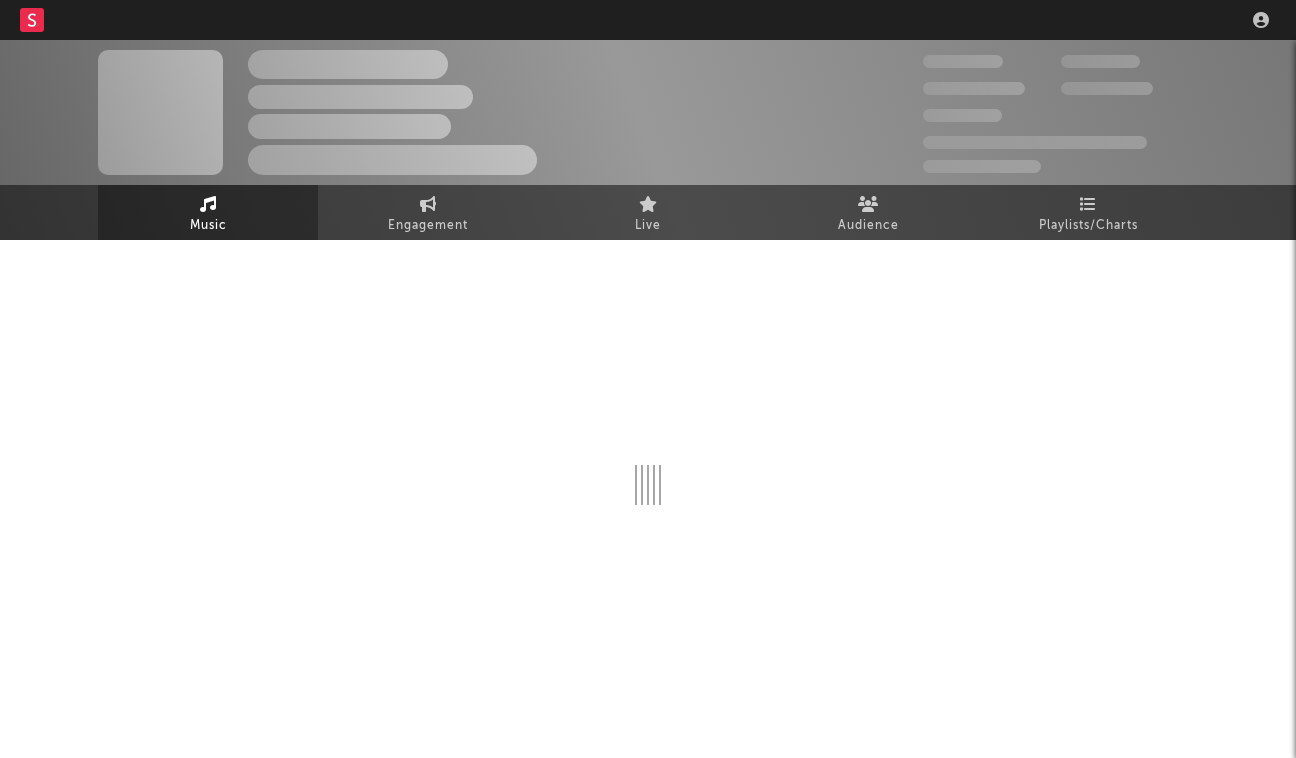 scroll, scrollTop: 0, scrollLeft: 0, axis: both 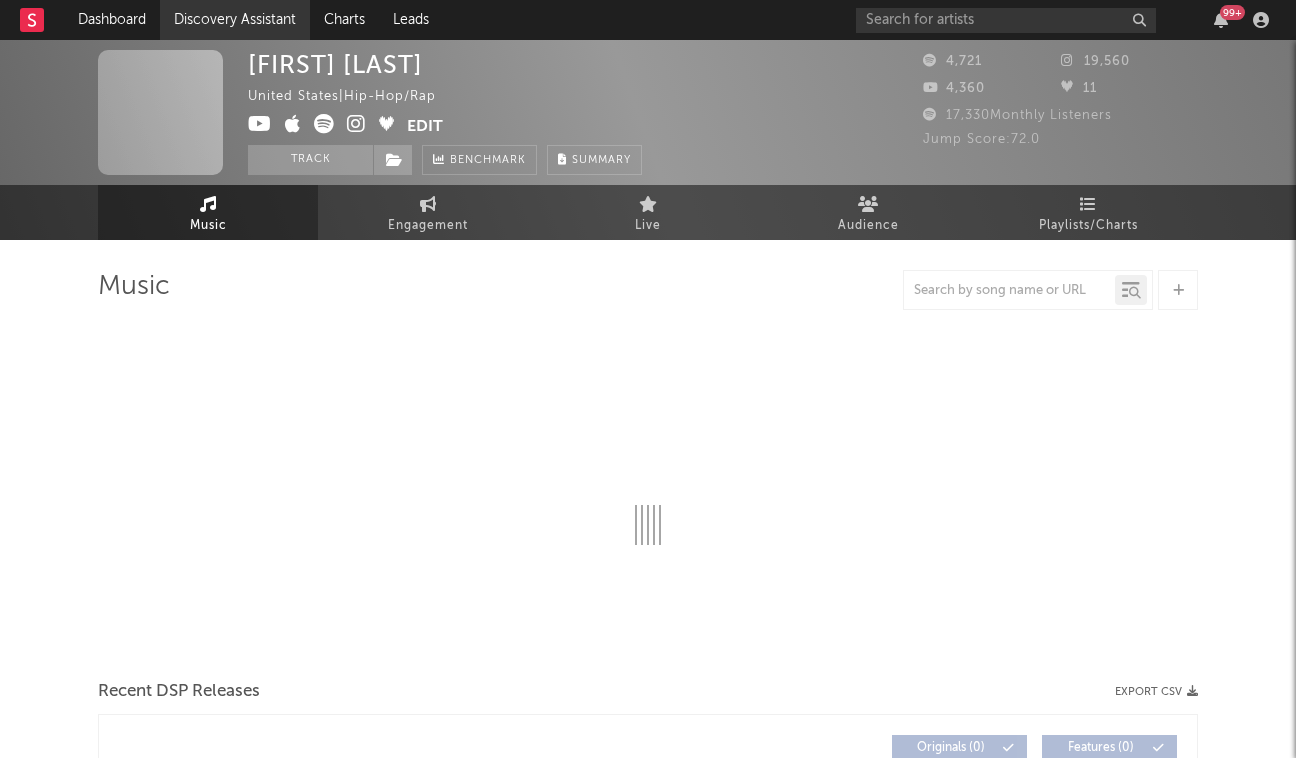 select on "1w" 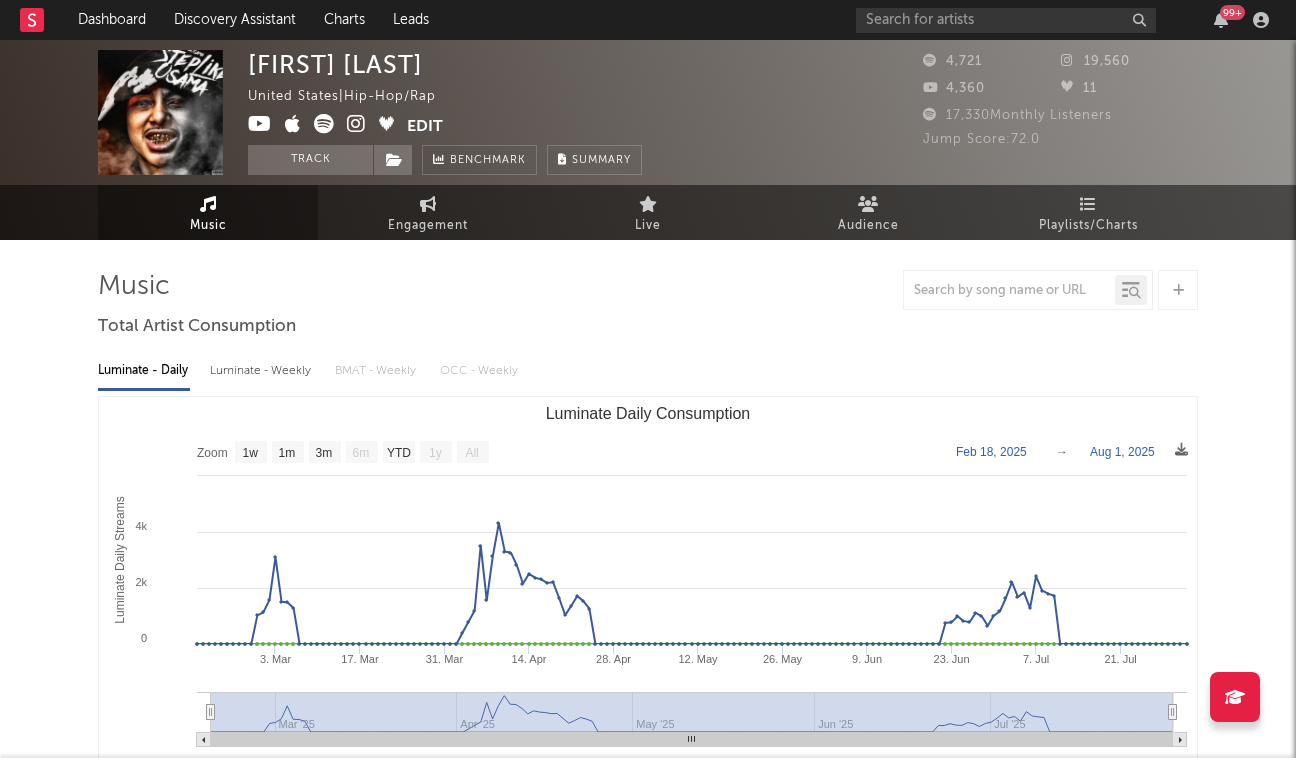 click on "Luminate - Weekly" at bounding box center [262, 371] 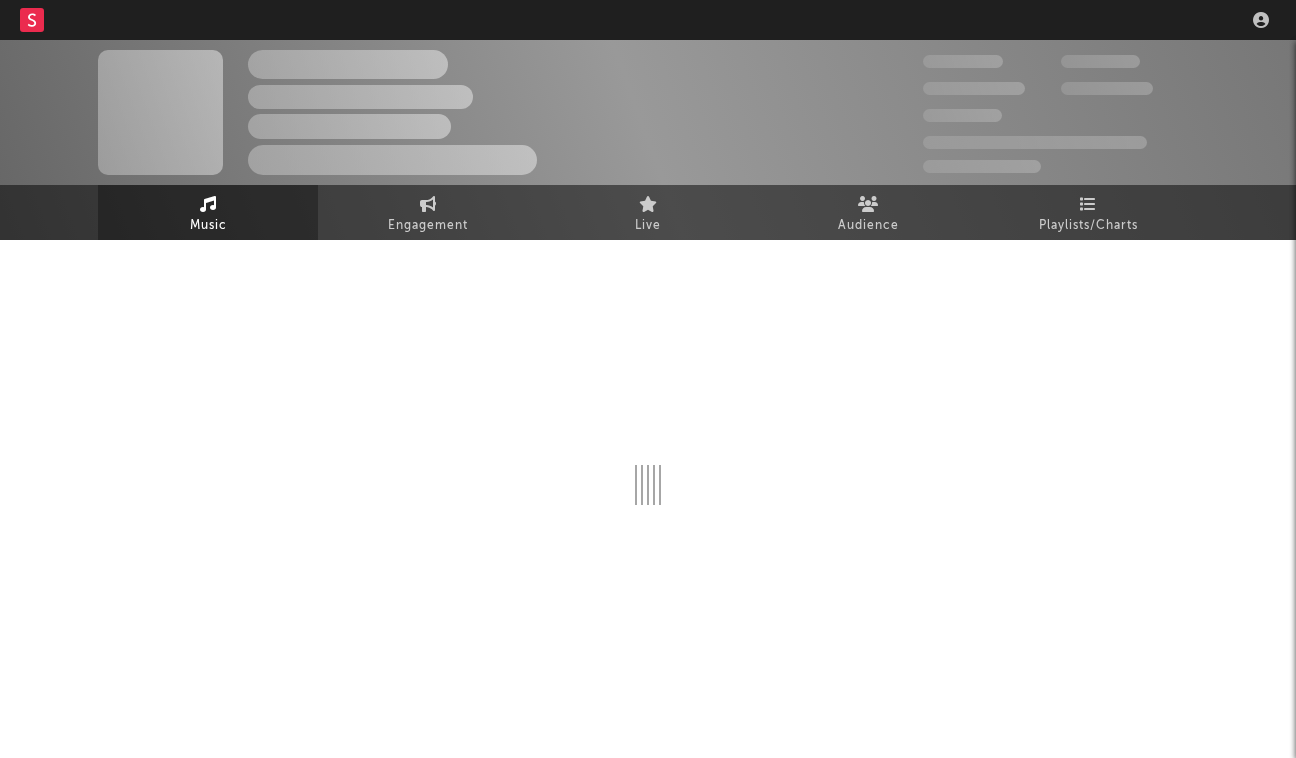 scroll, scrollTop: 0, scrollLeft: 0, axis: both 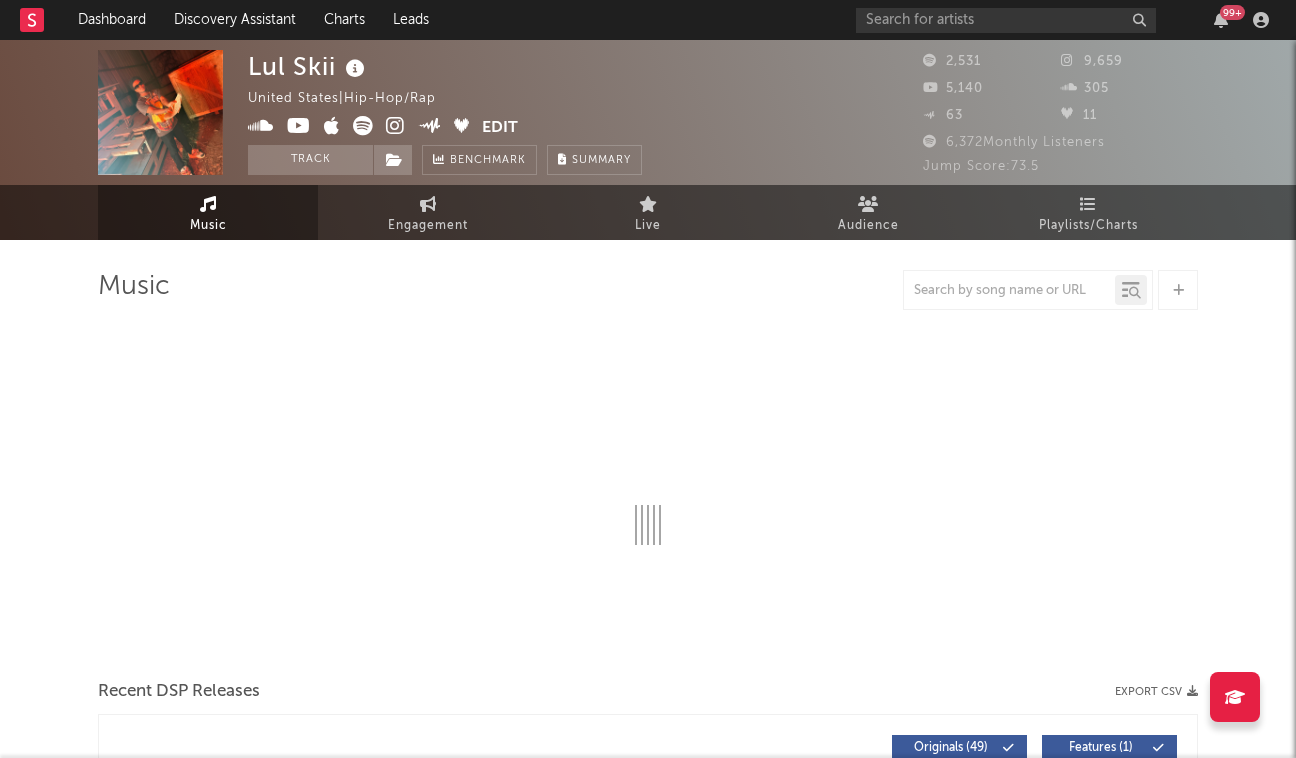 select on "1w" 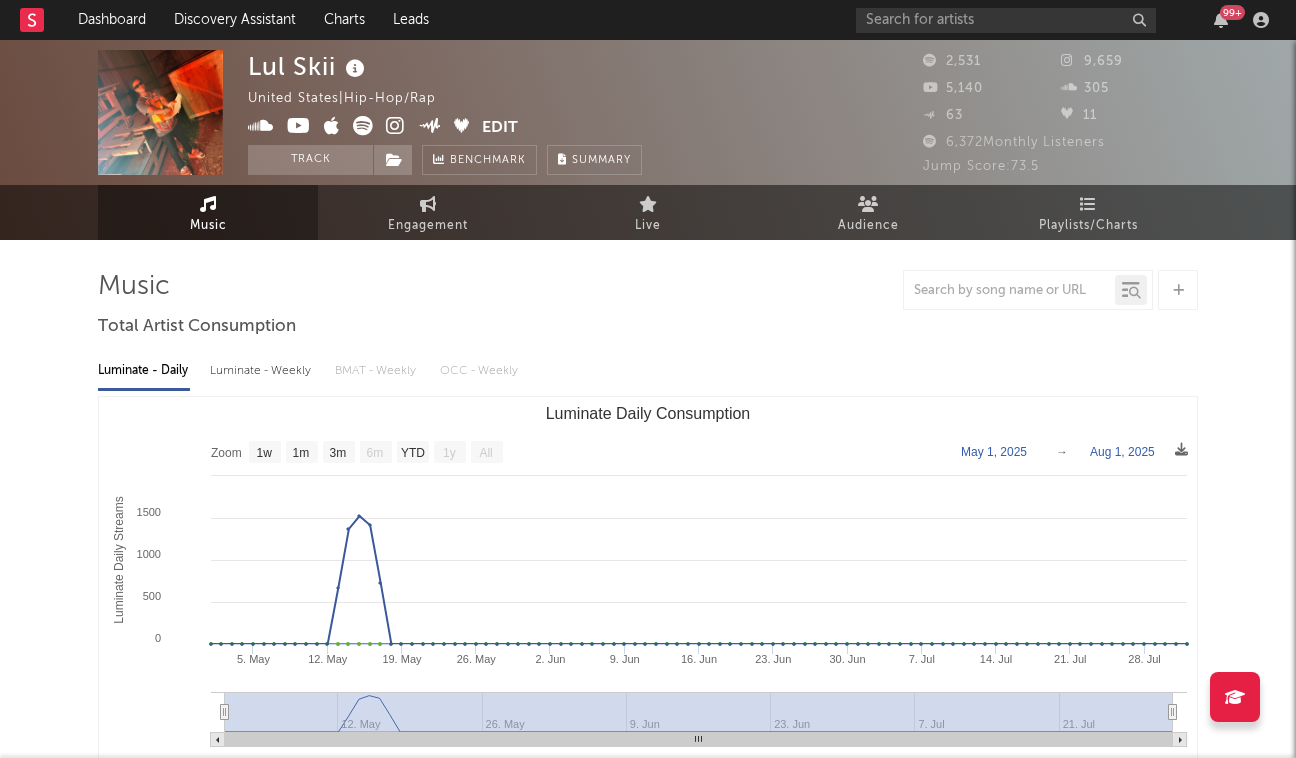 click on "Luminate - Weekly" at bounding box center (262, 371) 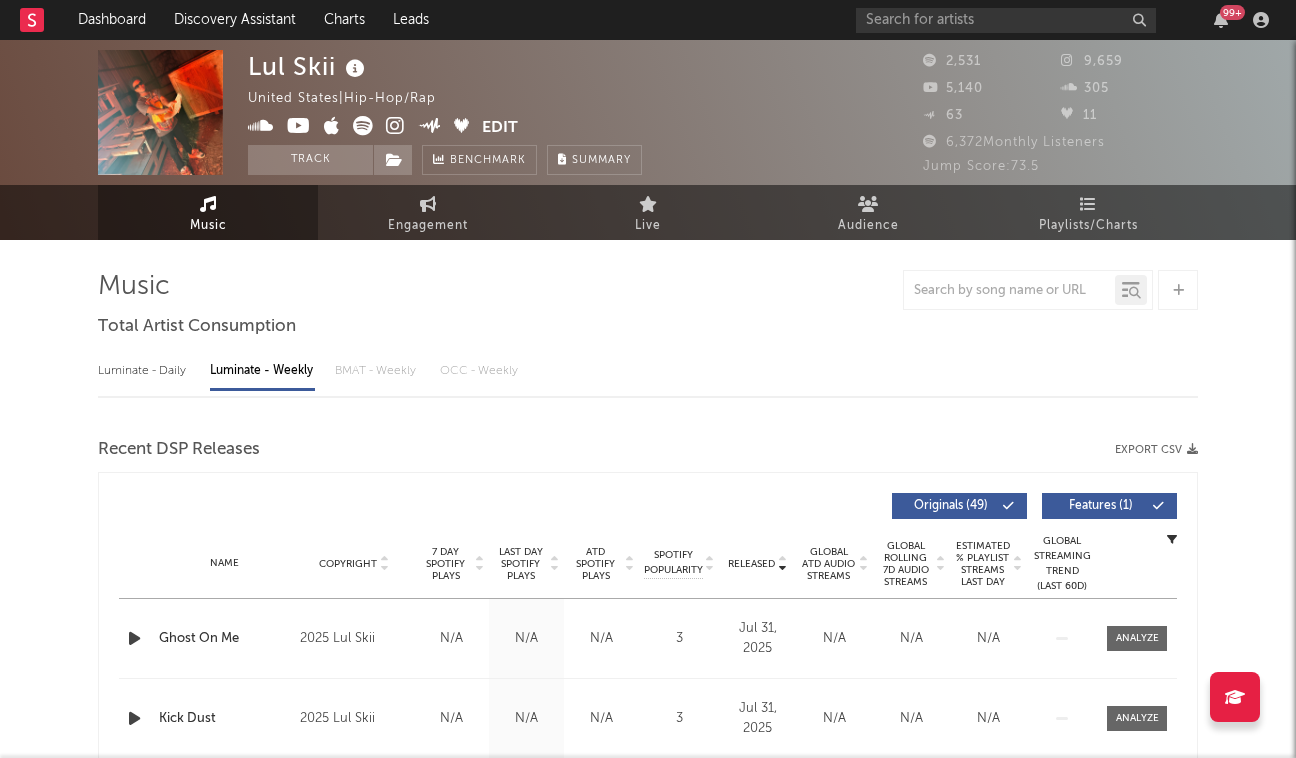 select on "6m" 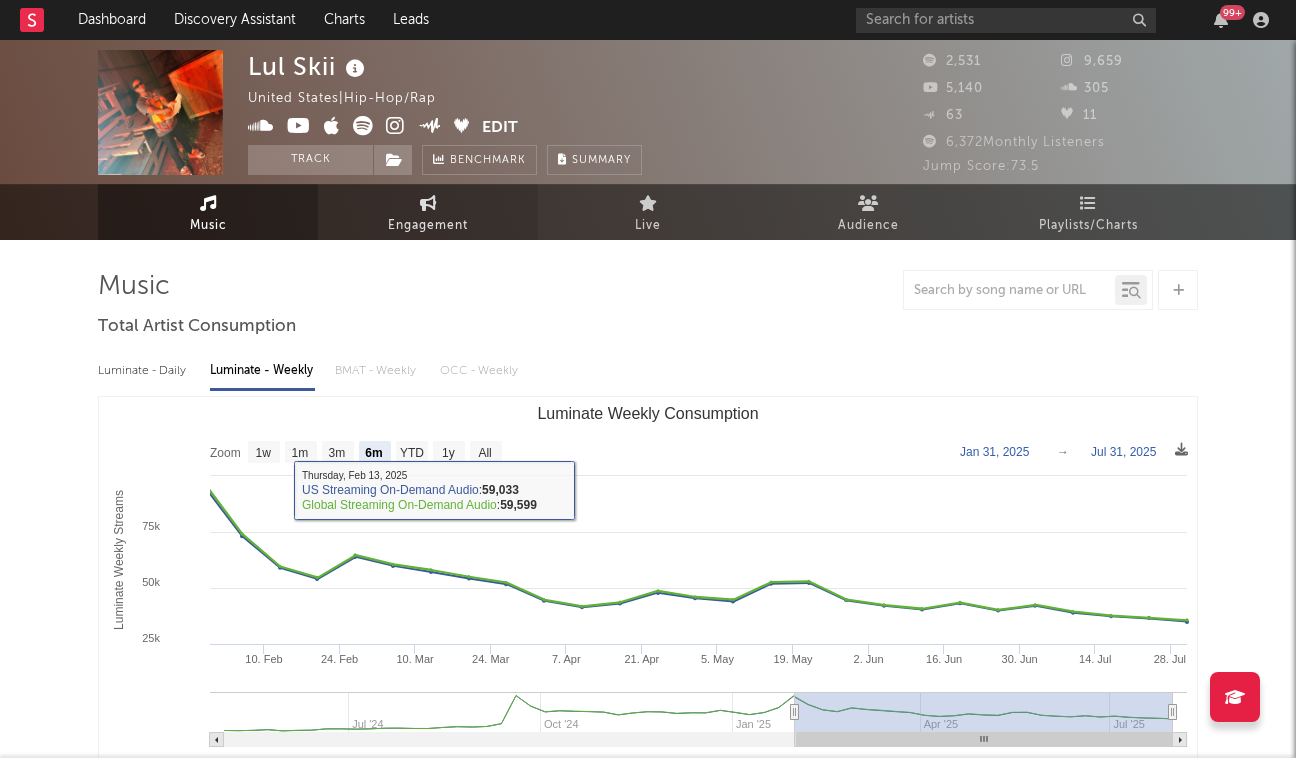 scroll, scrollTop: 0, scrollLeft: 0, axis: both 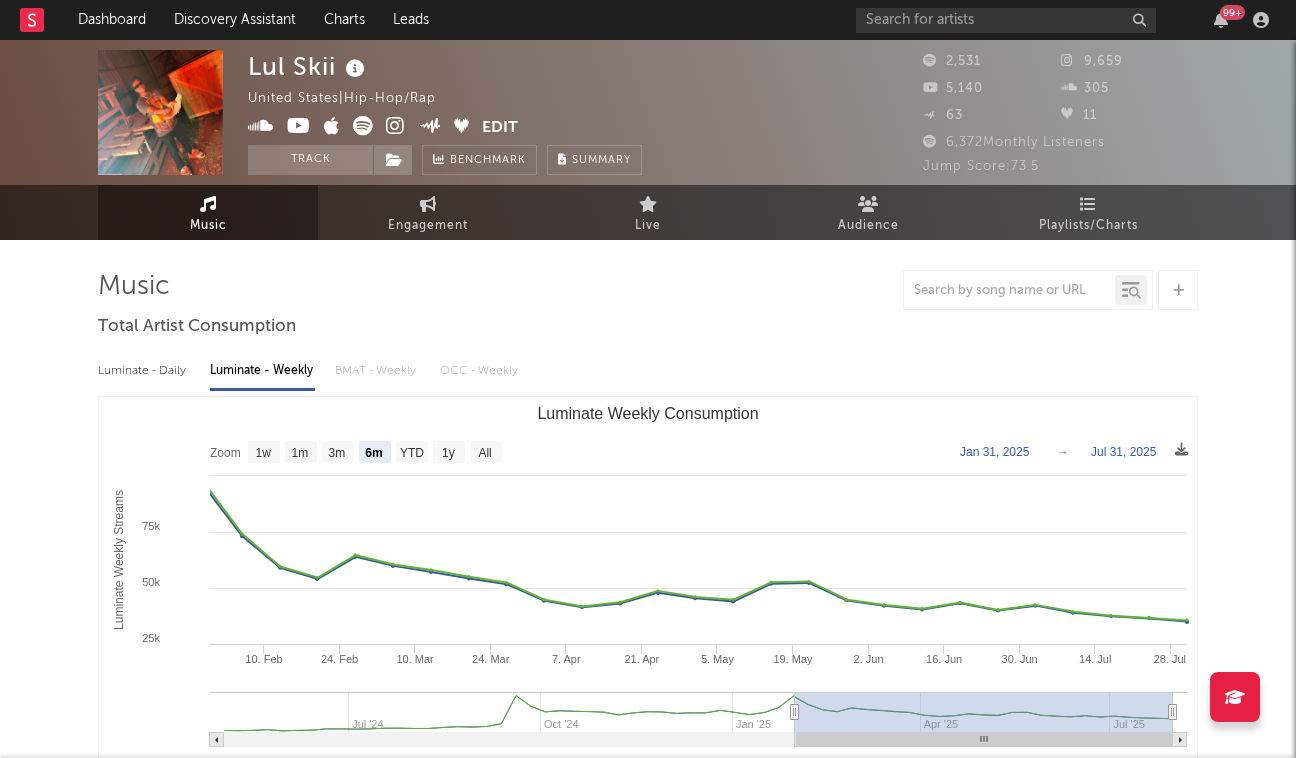 click at bounding box center (395, 126) 